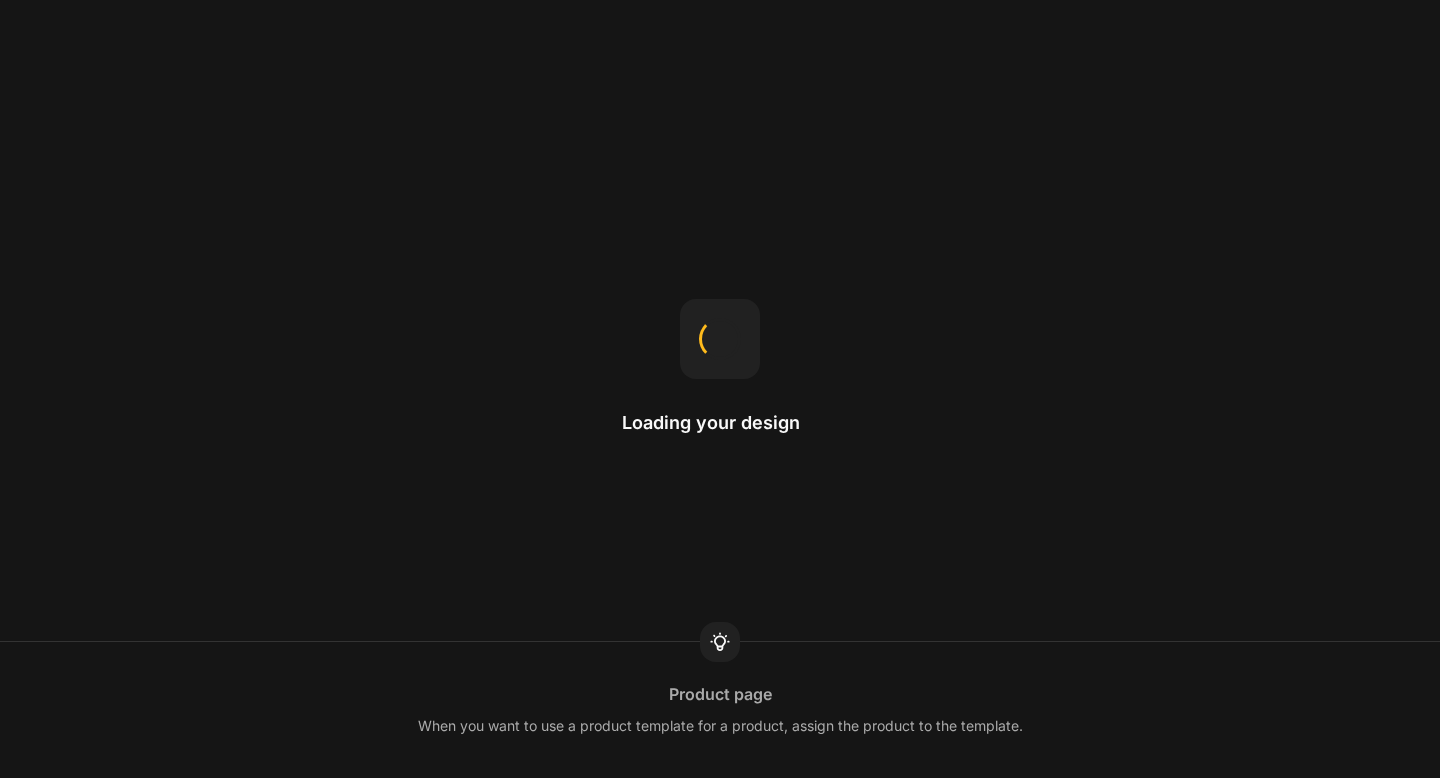 scroll, scrollTop: 0, scrollLeft: 0, axis: both 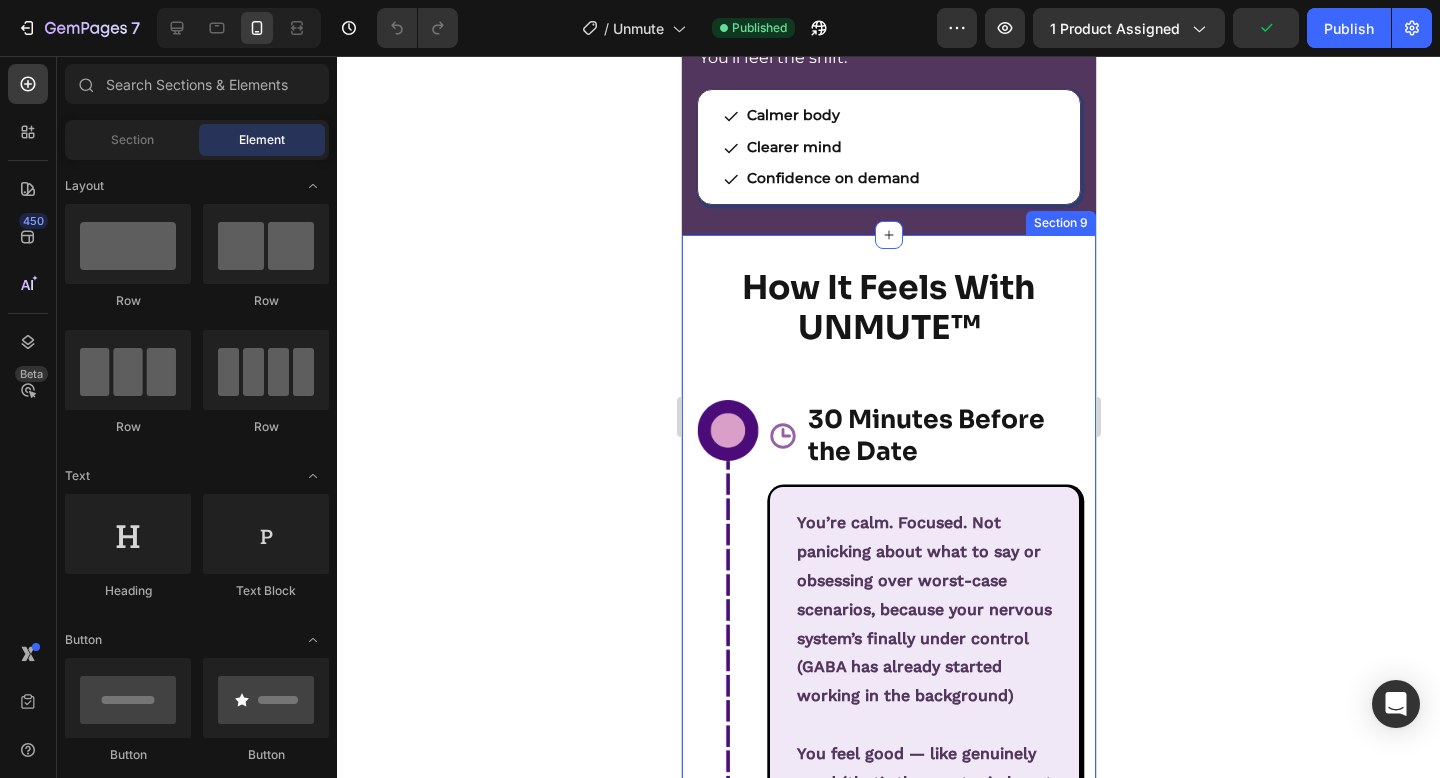 click on "How It Feels With UNMUTE™ Heading Row Row Image
Icon 30 Minutes Before the Date Heading Row You’re calm. Focused. Not panicking about what to say or obsessing over worst-case scenarios, because your nervous system’s finally under control (GABA has already started working in the background) You feel good — like genuinely good (that’s the serotonin boost from Saffron kicking in). No racing thoughts. No tight chest. No urge to cancel. You’re just looking forward to it — not dreading it. And for once, you’re not trying to psych yourself up… you’re just ready. Text Block Row Row Row Image
Icon During the Date Heading Row You’re not tense. You’re not stuck in your head. Your mind stays clear and your body stays relaxed (thanks to L-Theanine and GABA) You’re actually comfortable around her — like you’ve known her for a while. No overthinking, no awkward silences that make you panic  (that’s Ashwagandha quietly blocking stress hormones. Text Block Row" at bounding box center [888, 1523] 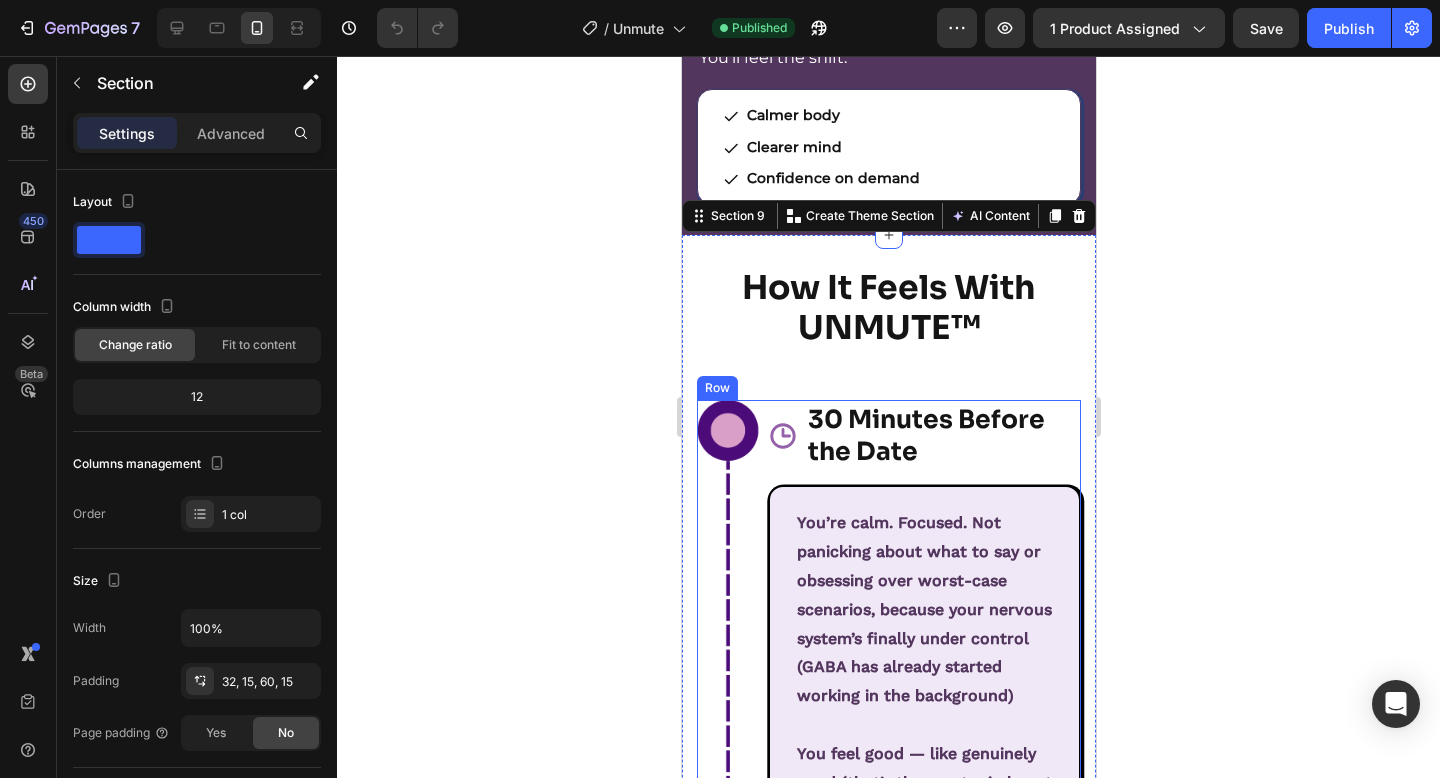 click on "Image
Icon 30 Minutes Before the Date Heading Row You’re calm. Focused. Not panicking about what to say or obsessing over worst-case scenarios, because your nervous system’s finally under control (GABA has already started working in the background) You feel good — like genuinely good (that’s the serotonin boost from Saffron kicking in). No racing thoughts. No tight chest. No urge to cancel. You’re just looking forward to it — not dreading it. And for once, you’re not trying to psych yourself up… you’re just ready. Text Block Row Row Row" at bounding box center [888, 775] 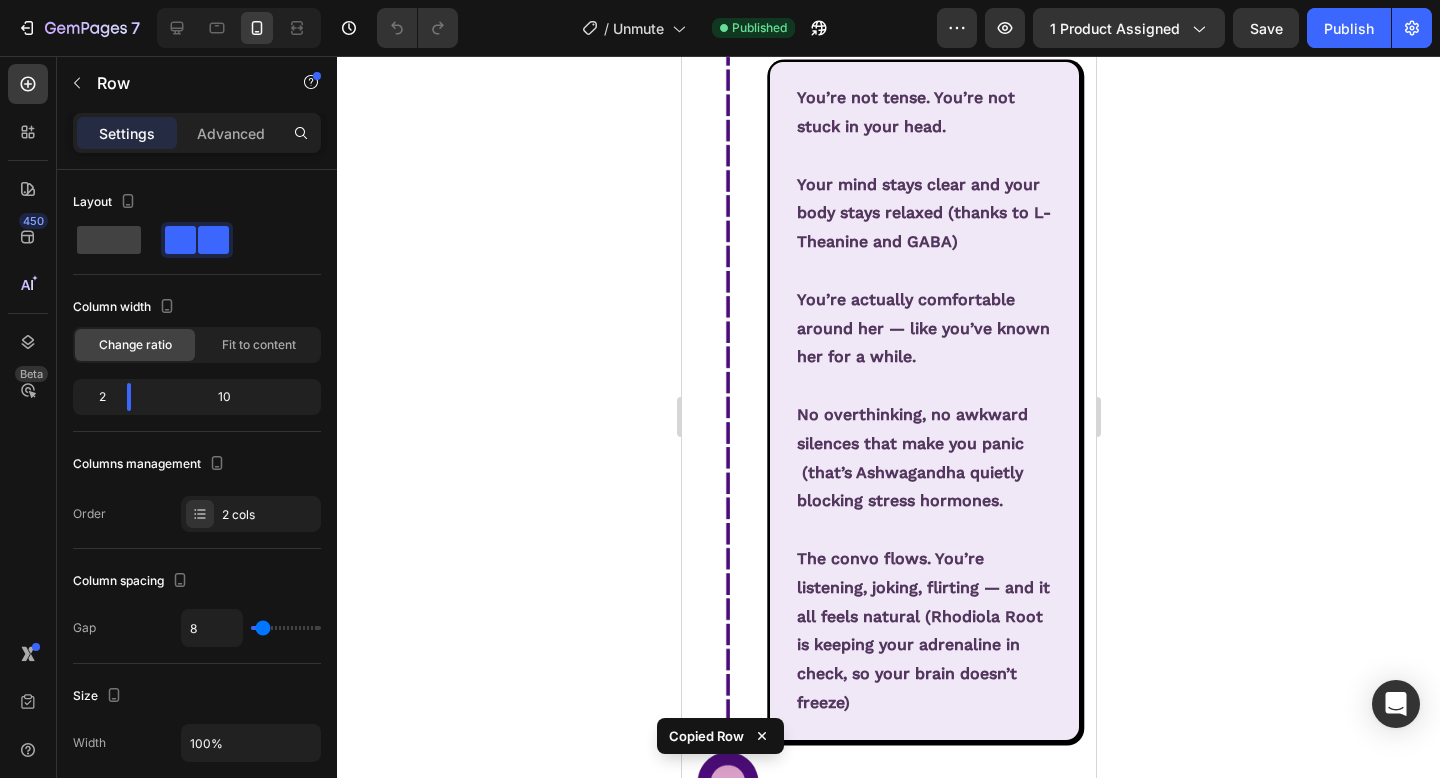 scroll, scrollTop: 16928, scrollLeft: 0, axis: vertical 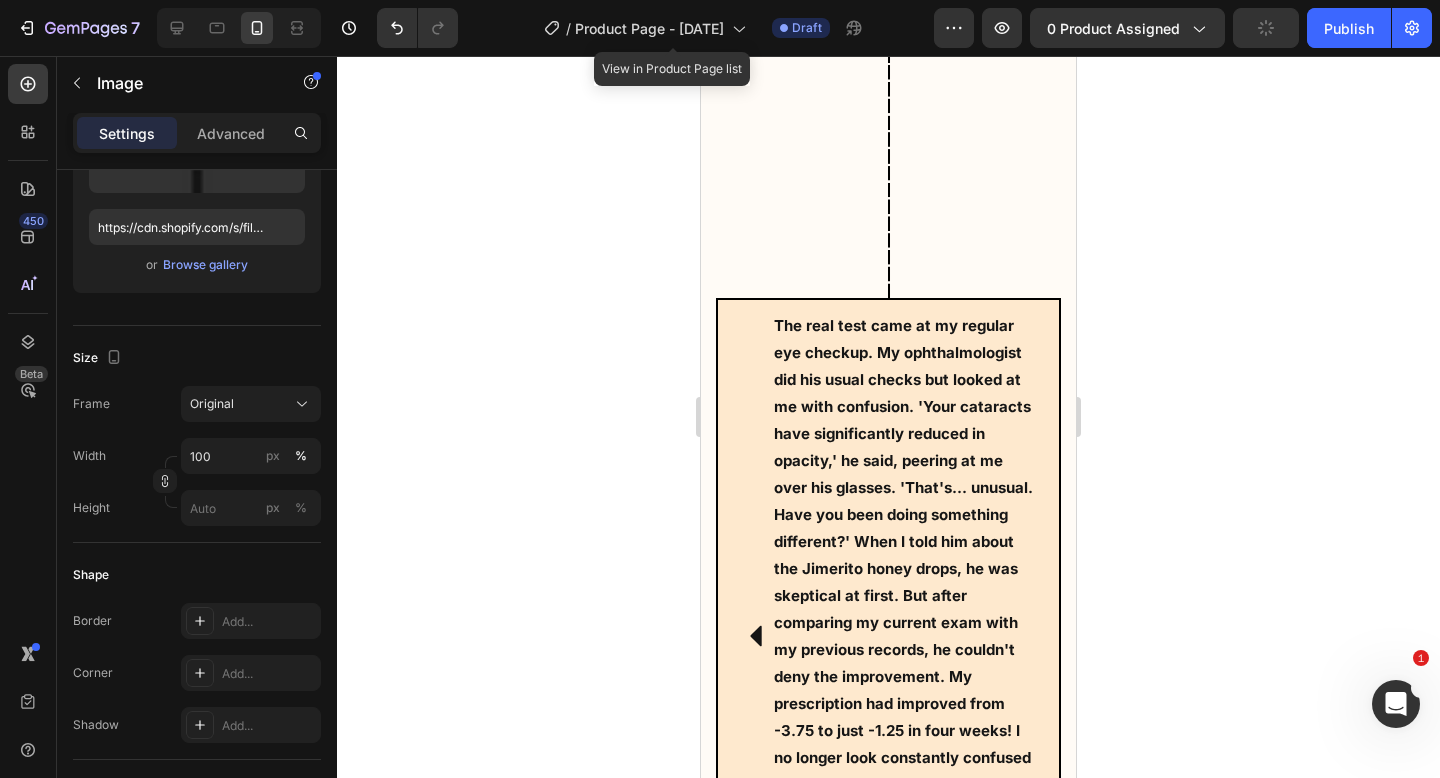 click at bounding box center (744, -2875) 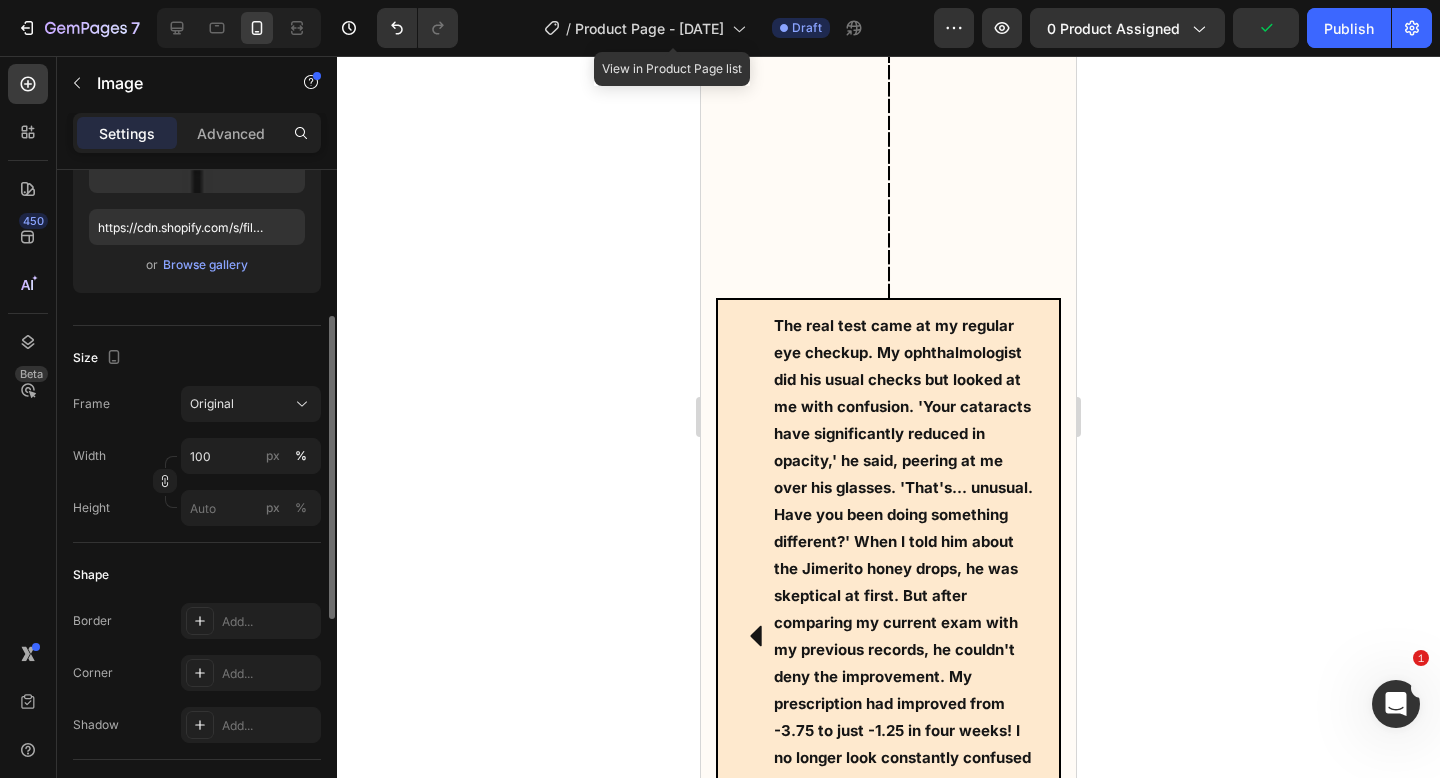 click on "Size Frame Original Width 100 px % Height px %" 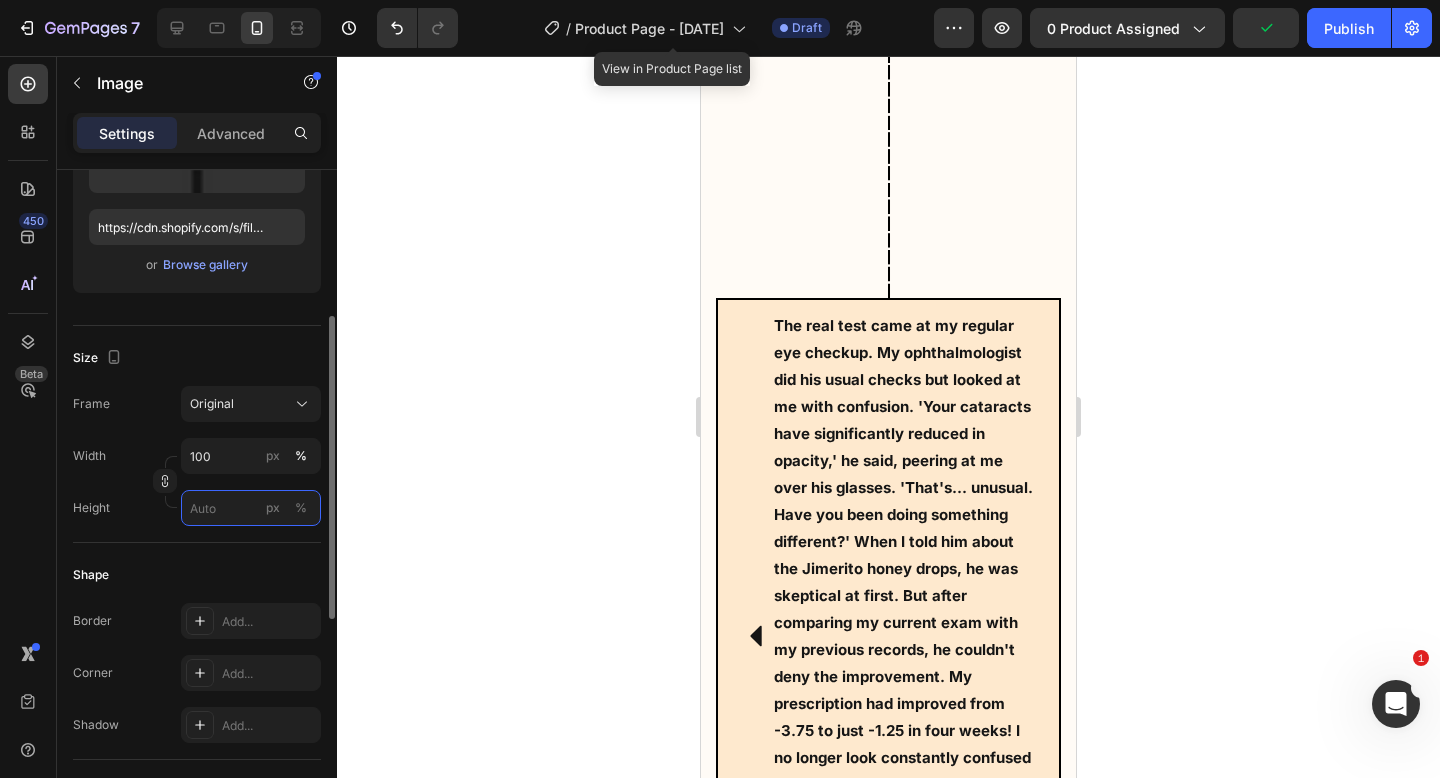 click on "px %" at bounding box center (251, 508) 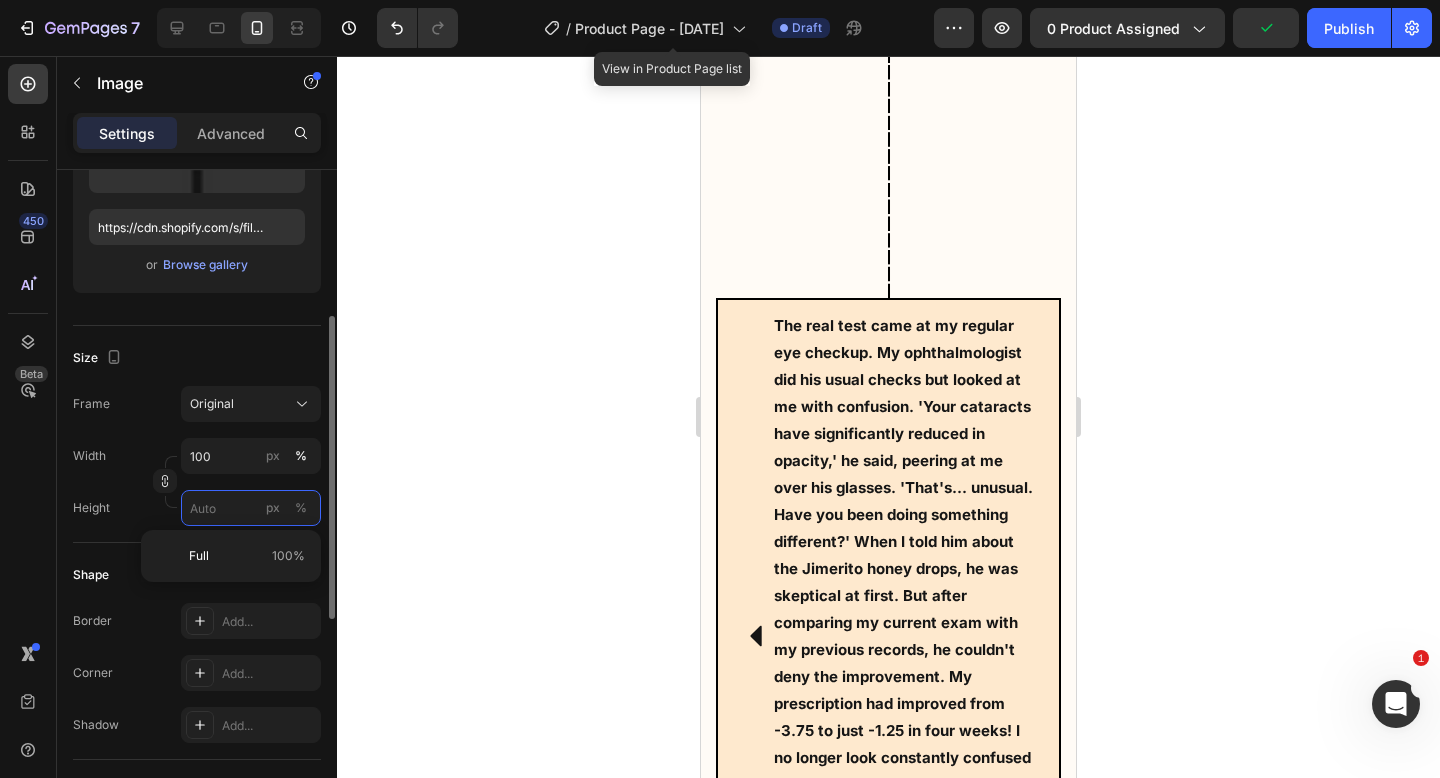 type 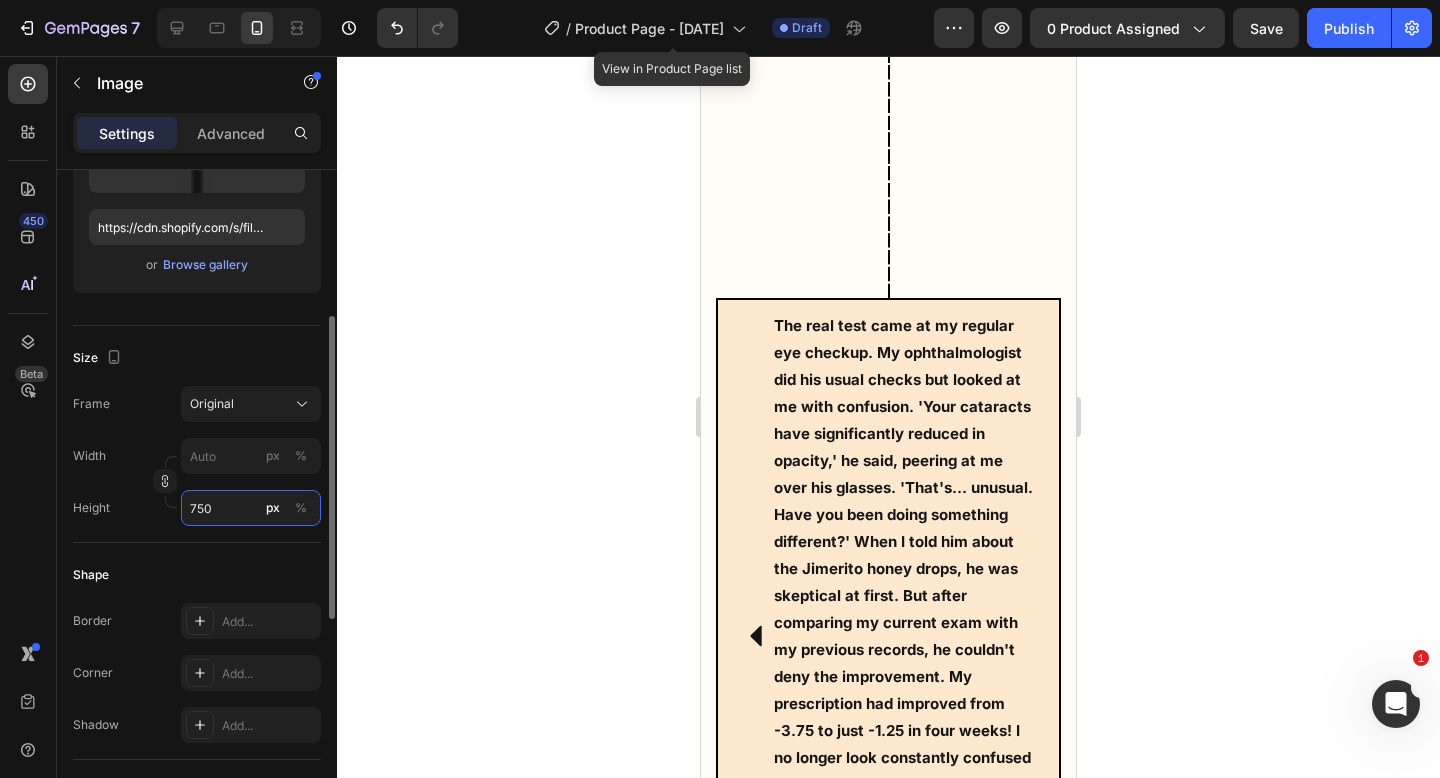 click on "750" at bounding box center (251, 508) 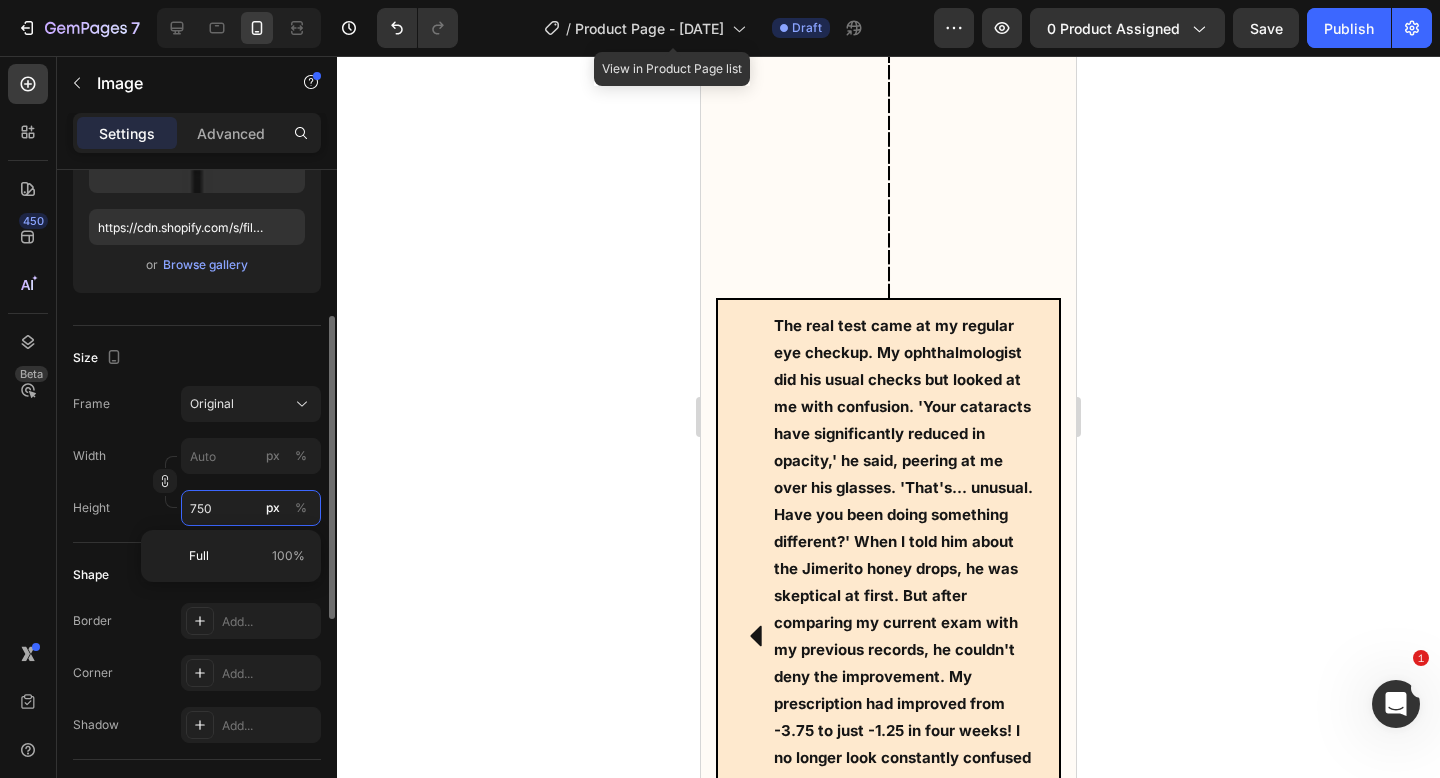 click on "750" at bounding box center [251, 508] 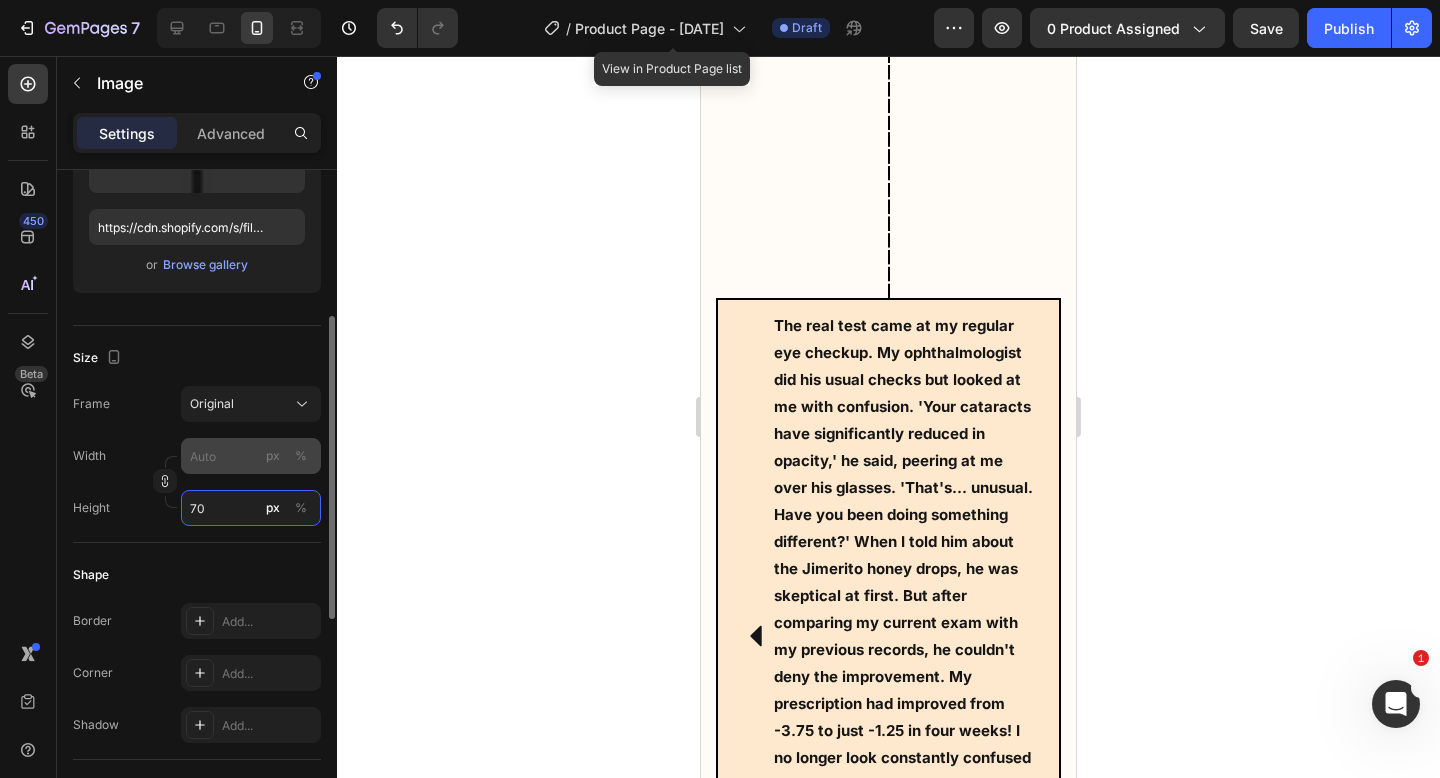 type on "700" 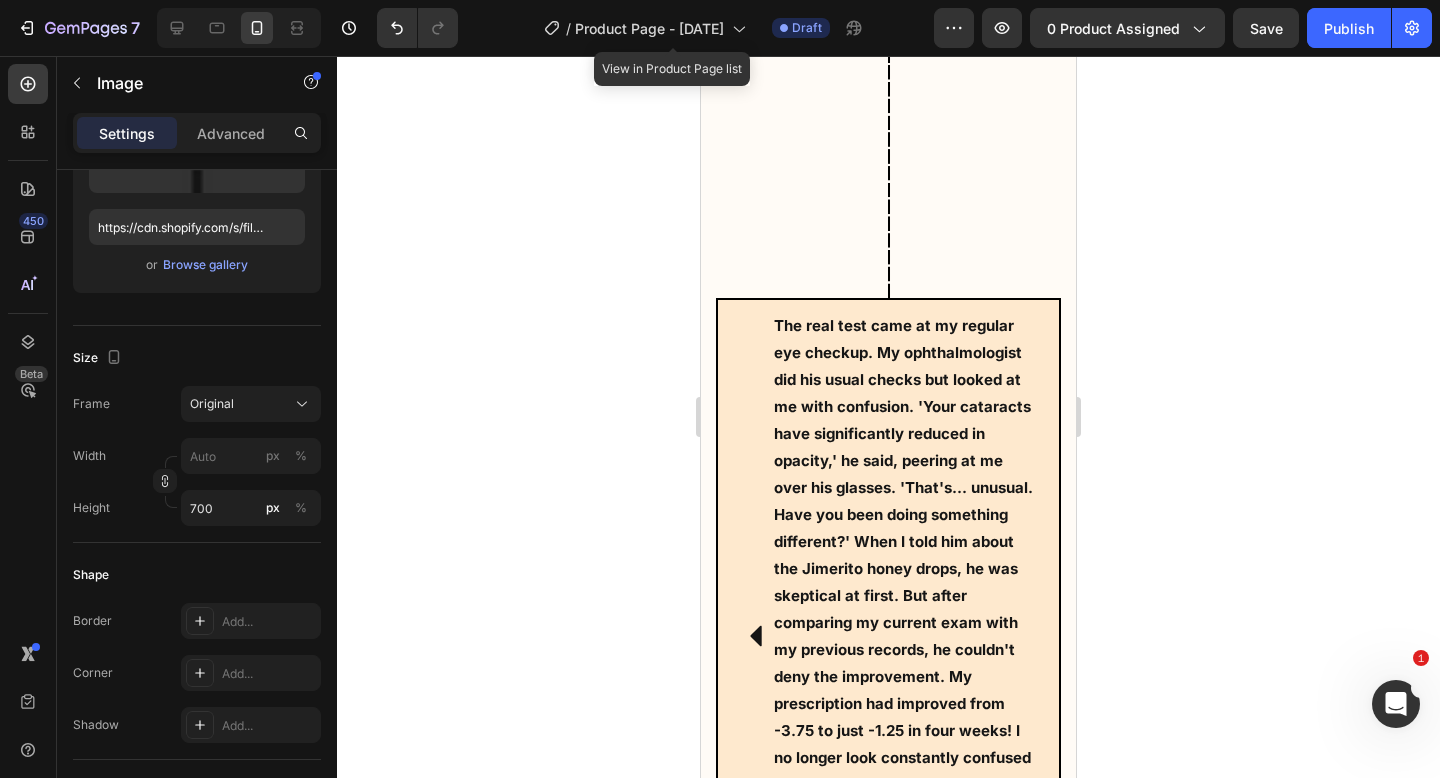 click on "You’re calm. Focused. Not panicking about what to say or obsessing over worst-case scenarios, because your nervous system’s finally under control (GABA has already started working in the background)" at bounding box center (920, -3069) 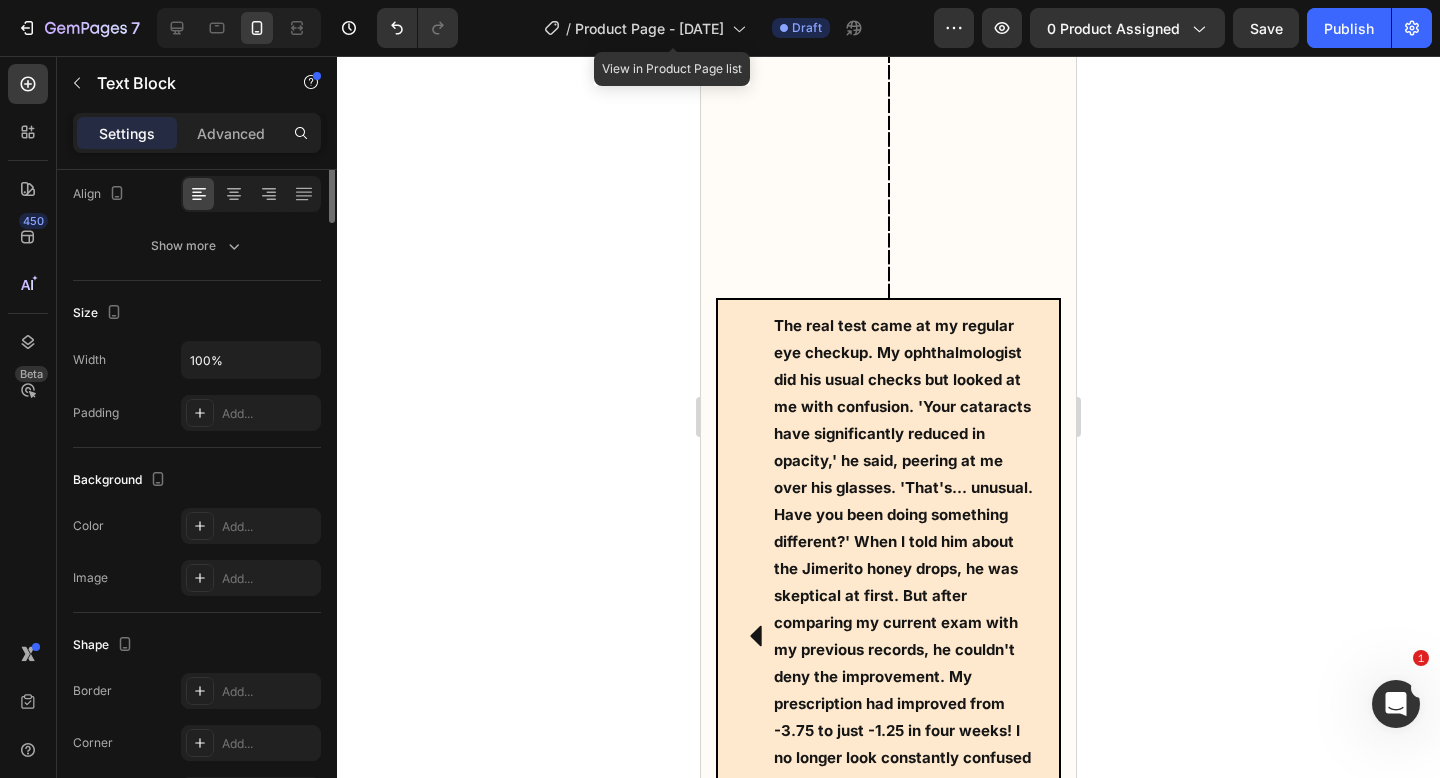 scroll, scrollTop: 0, scrollLeft: 0, axis: both 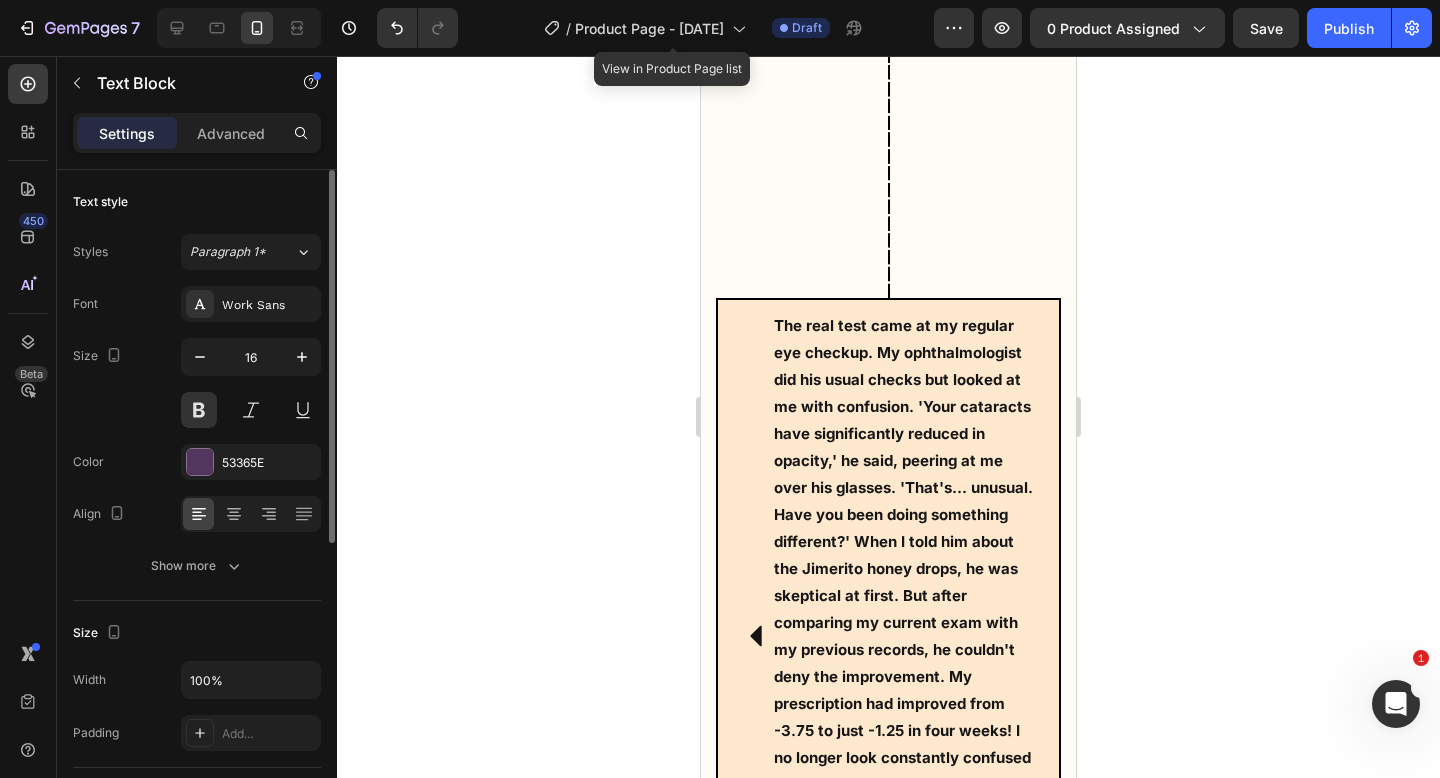 click at bounding box center (744, -2875) 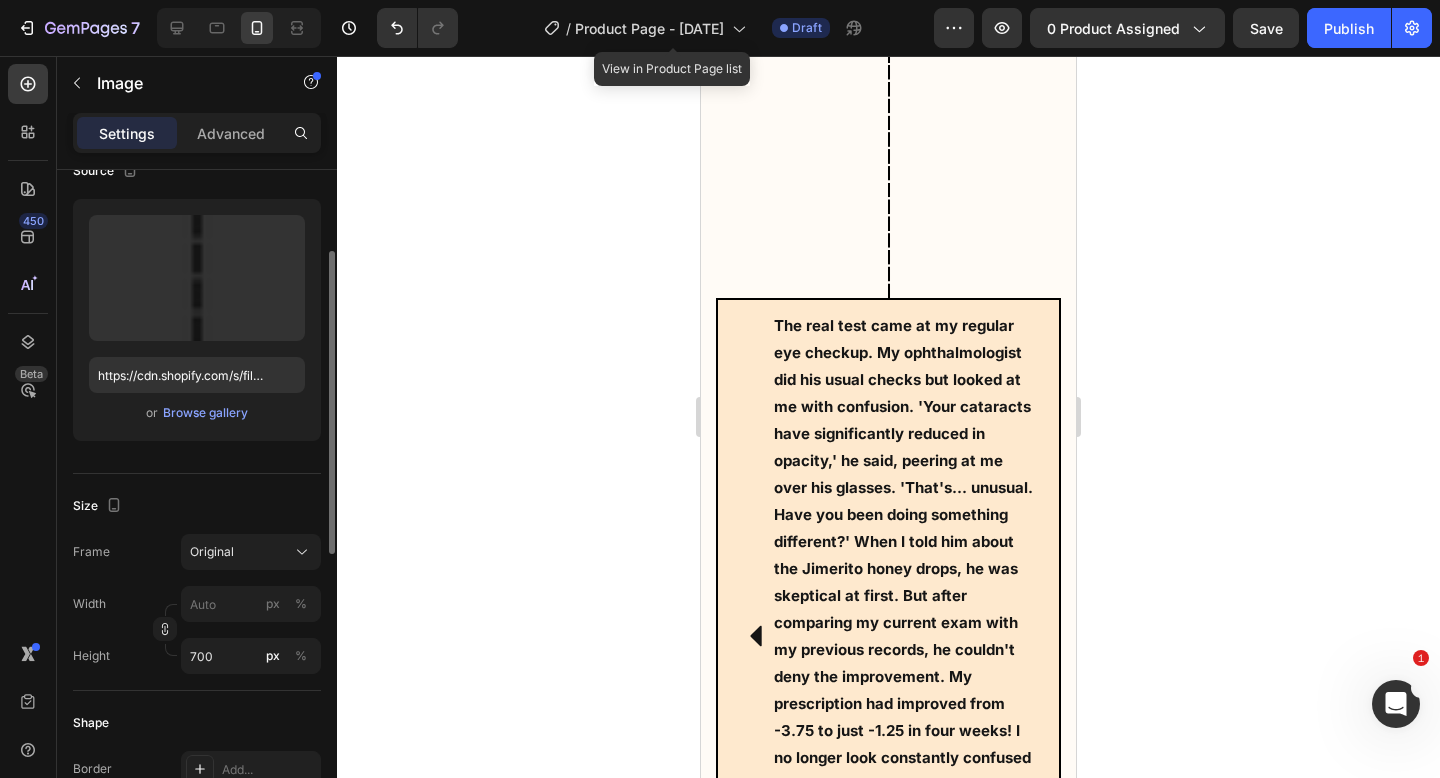 scroll, scrollTop: 174, scrollLeft: 0, axis: vertical 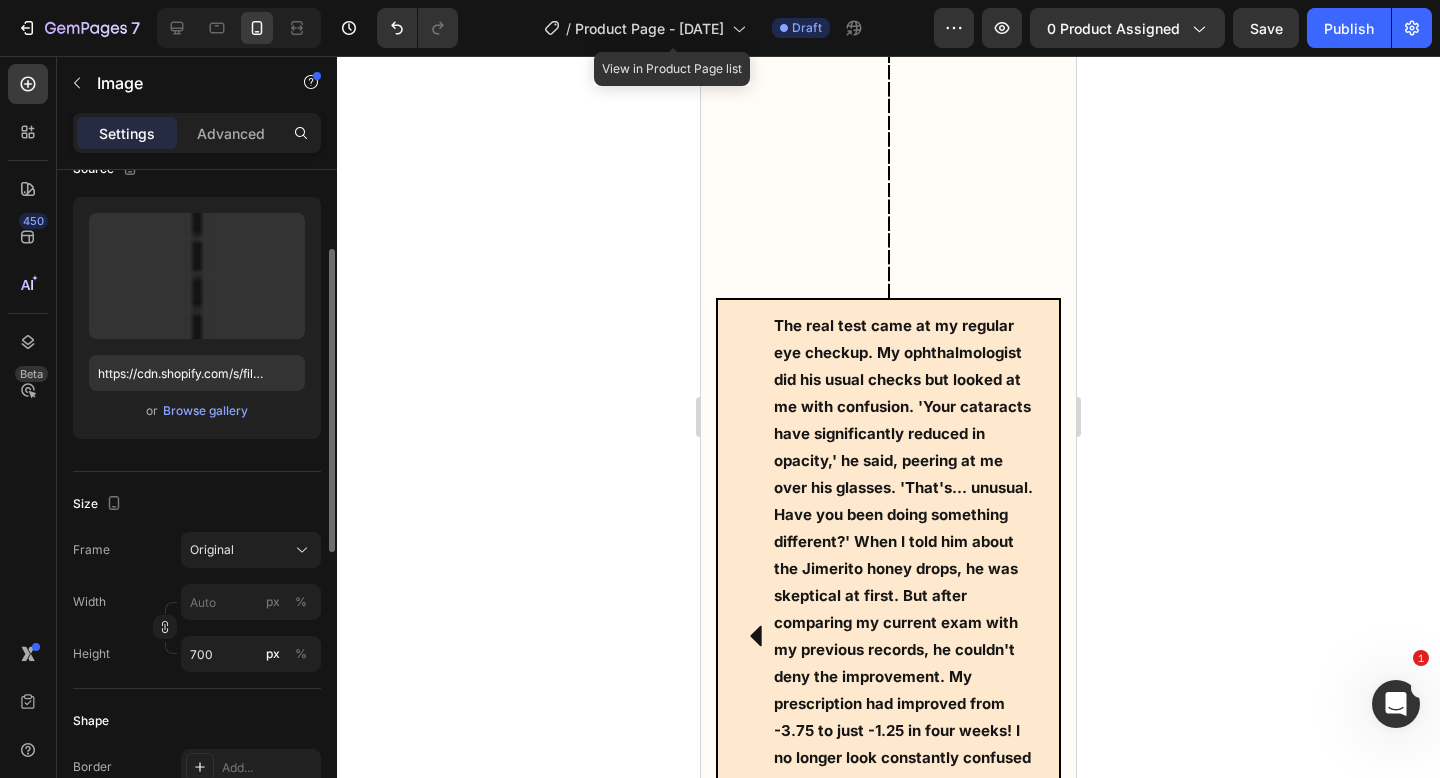 click on "Shape Border Add... Corner Add... Shadow Add..." 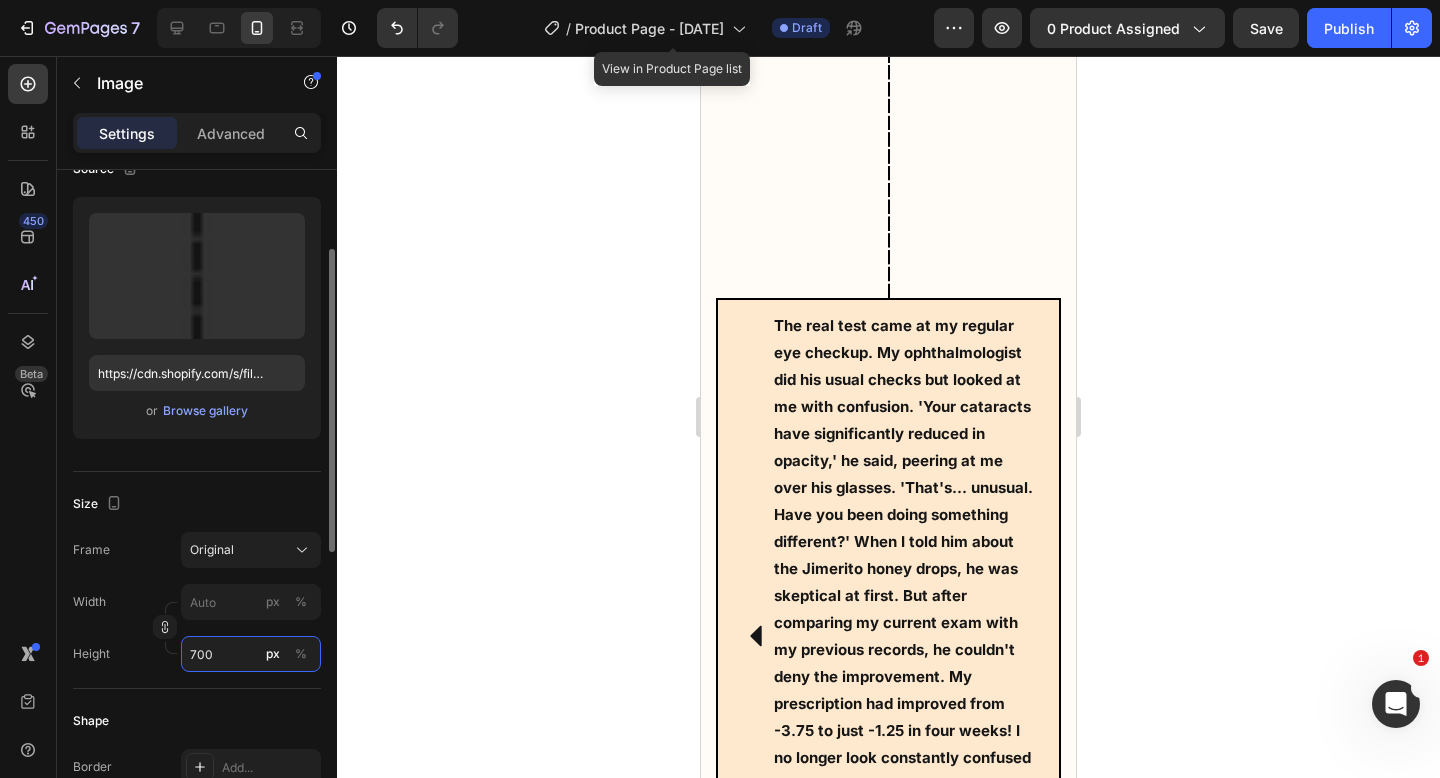 click on "700" at bounding box center [251, 654] 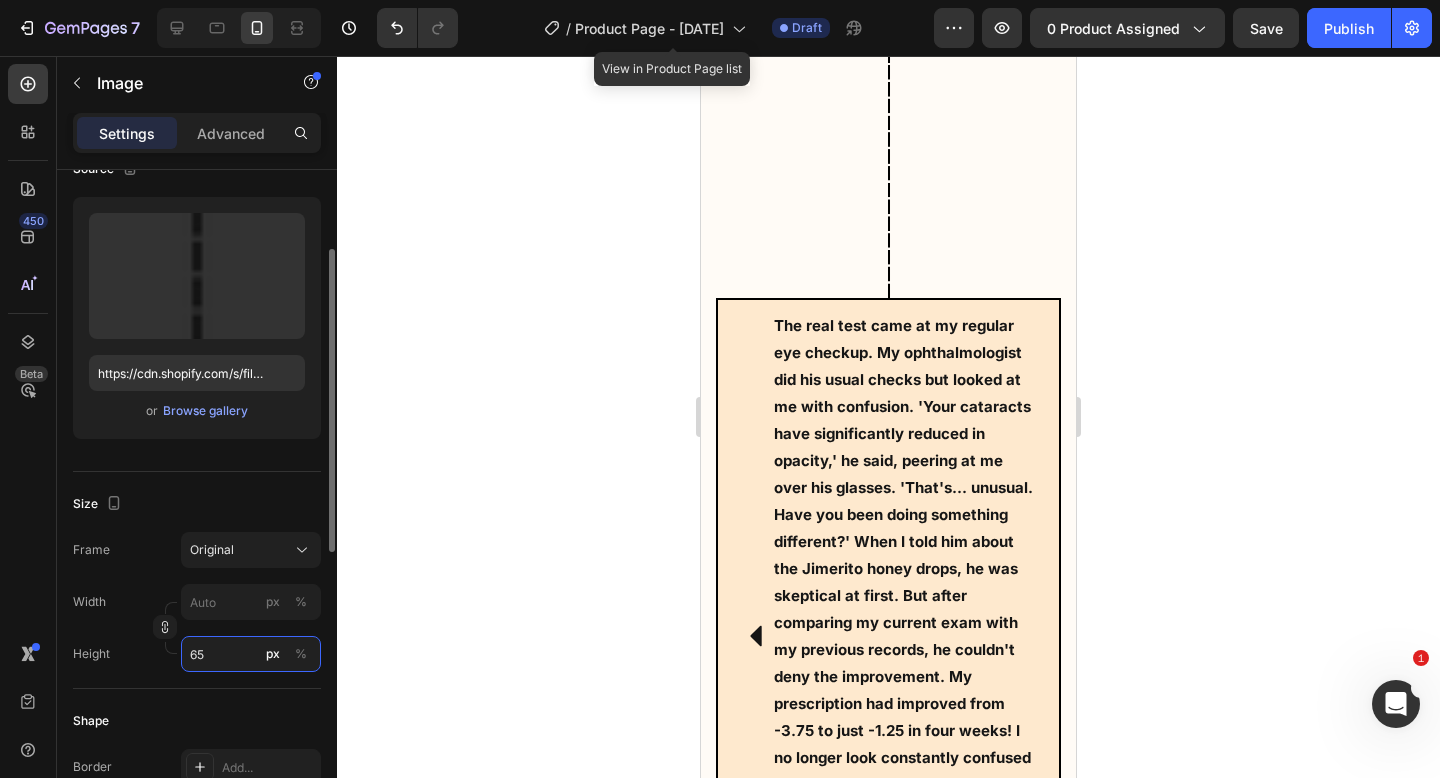 type on "650" 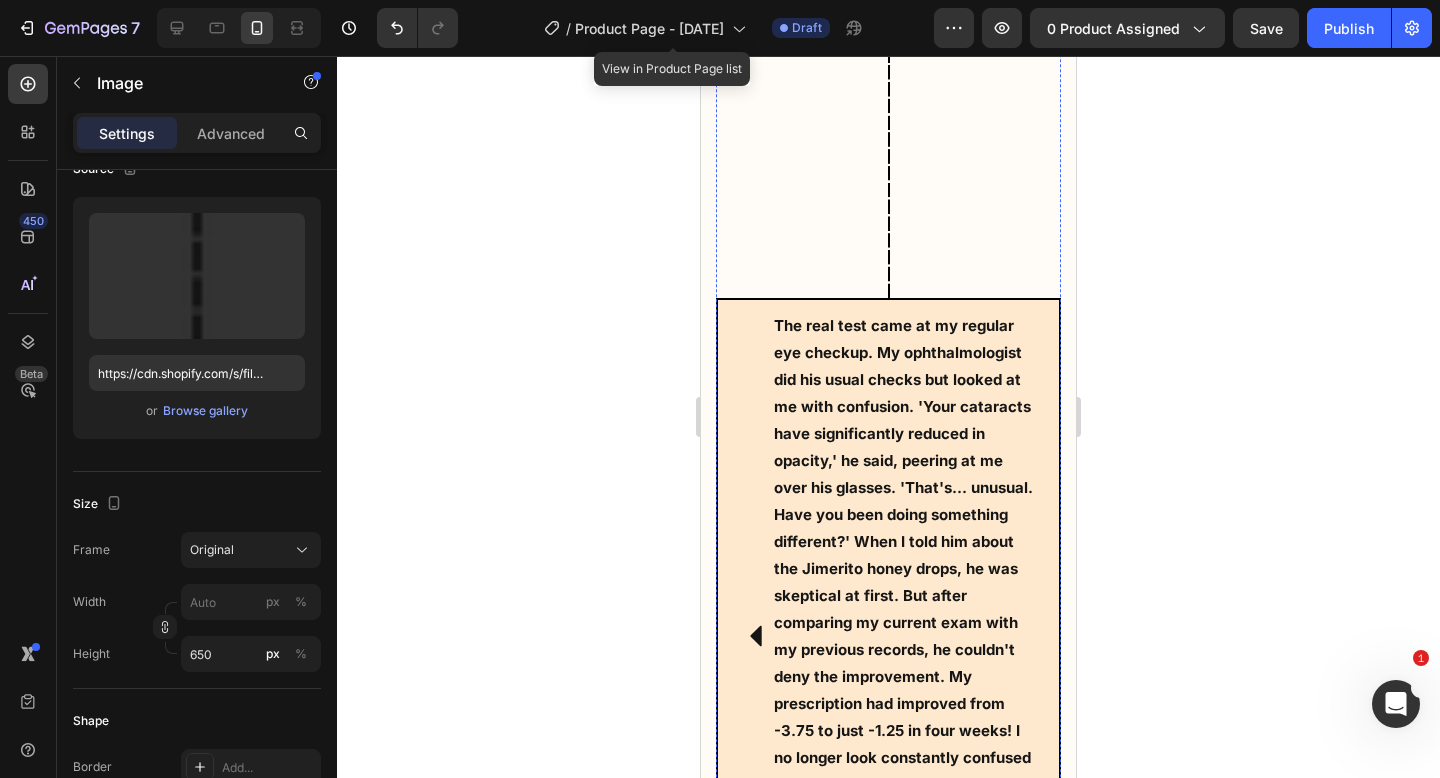 click on "You’re calm. Focused. Not panicking about what to say or obsessing over worst-case scenarios, because your nervous system’s finally under control (GABA has already started working in the background) You feel good — like genuinely good (that’s the serotonin boost from Saffron kicking in). No racing thoughts. No tight chest. No urge to cancel. You’re just looking forward to it — not dreading it. And for once, you’re not trying to psych yourself up… you’re just ready. Text Block Row Row" at bounding box center [920, -2839] 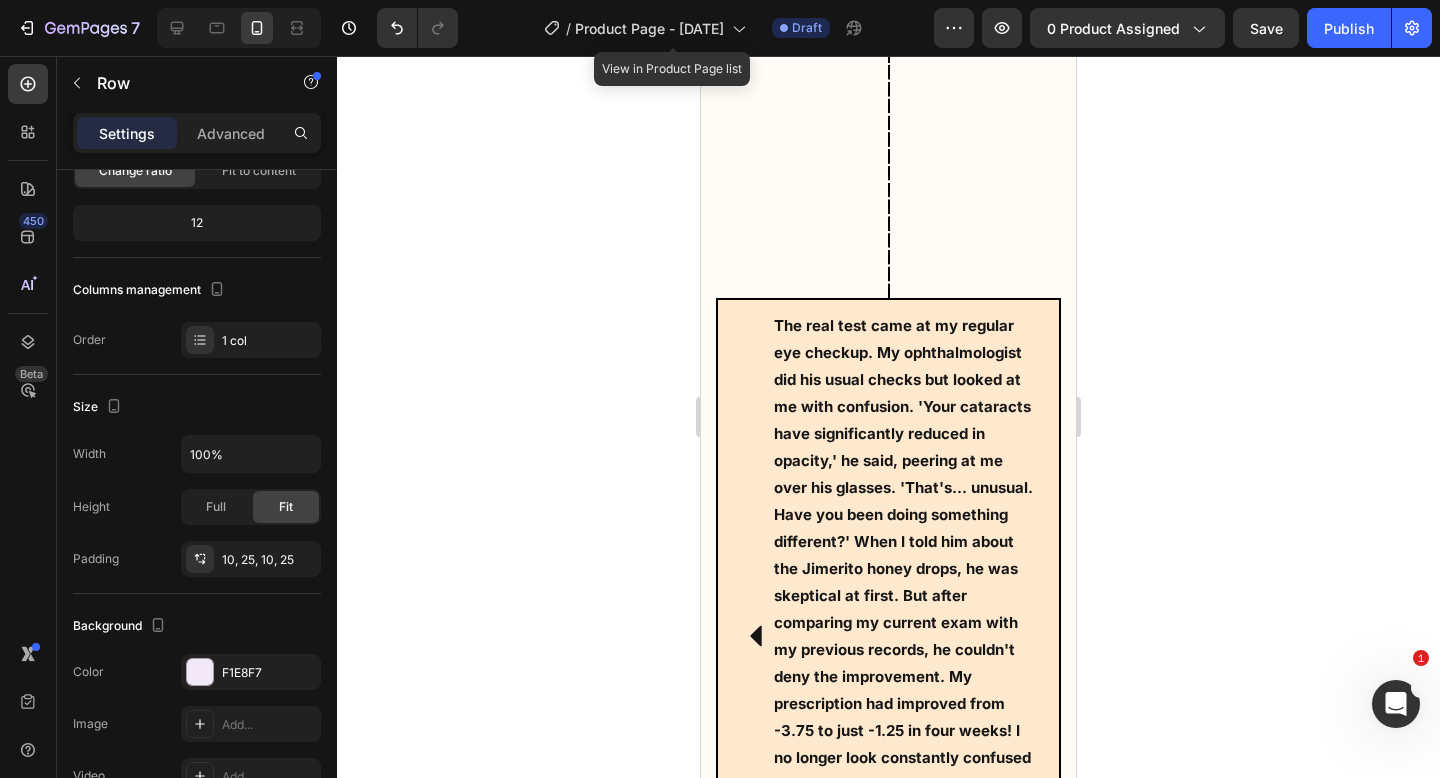 scroll, scrollTop: 0, scrollLeft: 0, axis: both 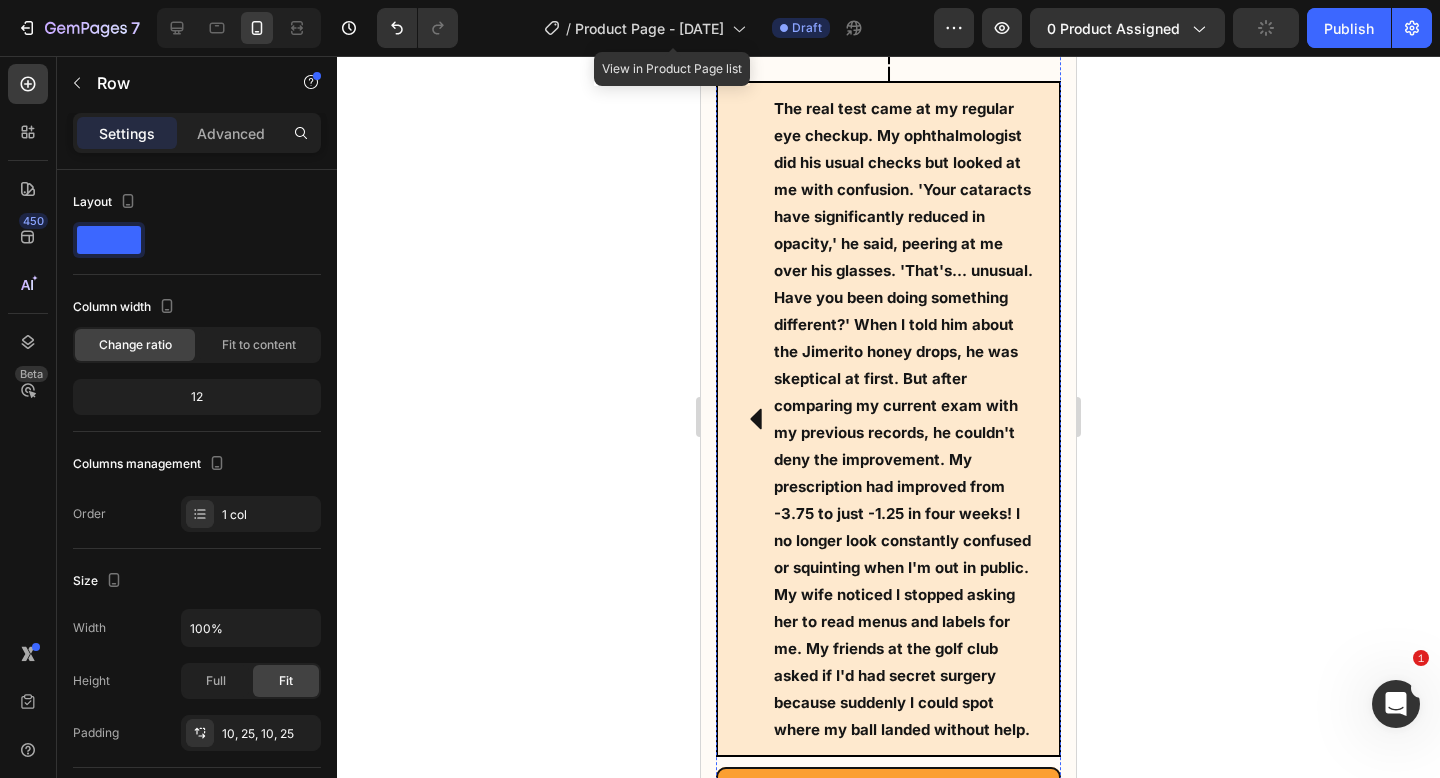 click on "Image" at bounding box center [744, -3092] 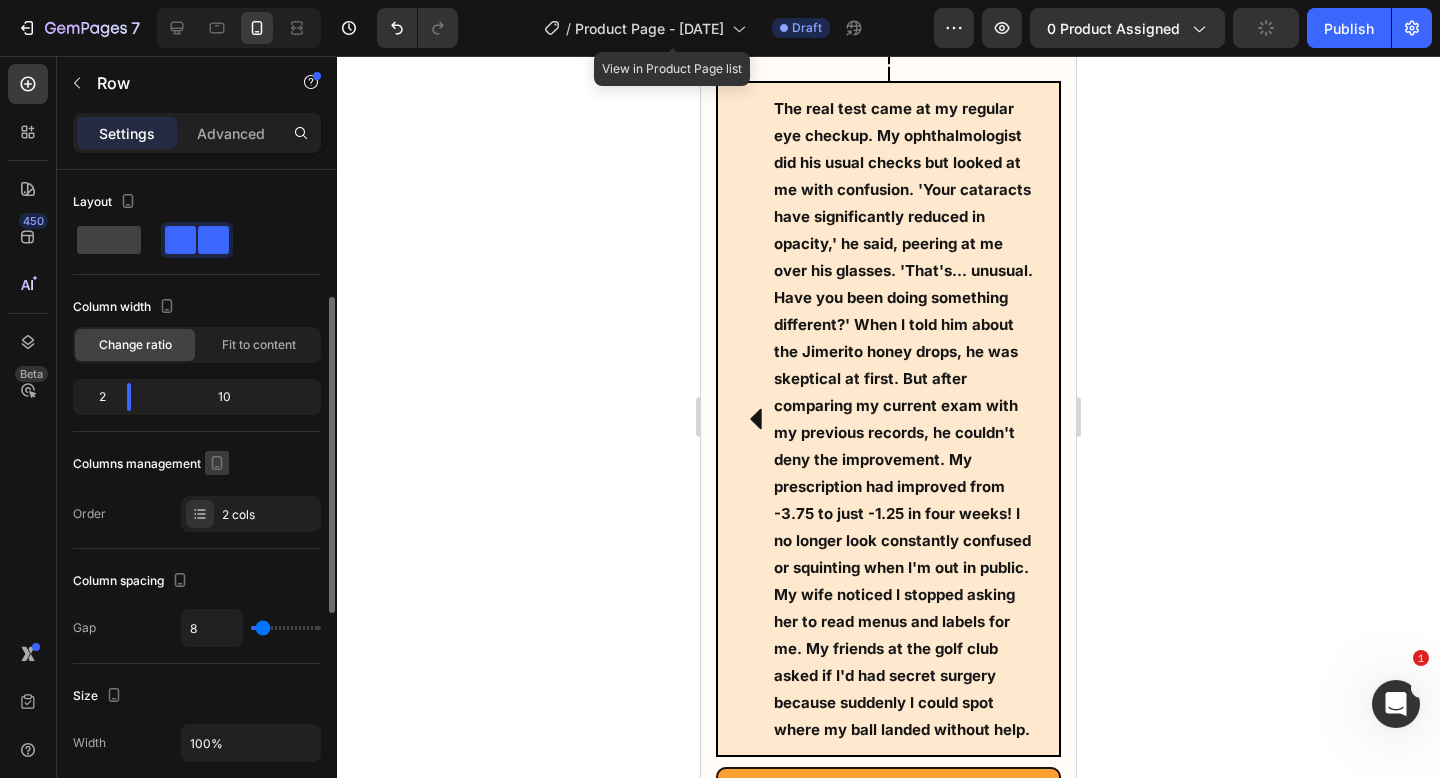 scroll, scrollTop: 731, scrollLeft: 0, axis: vertical 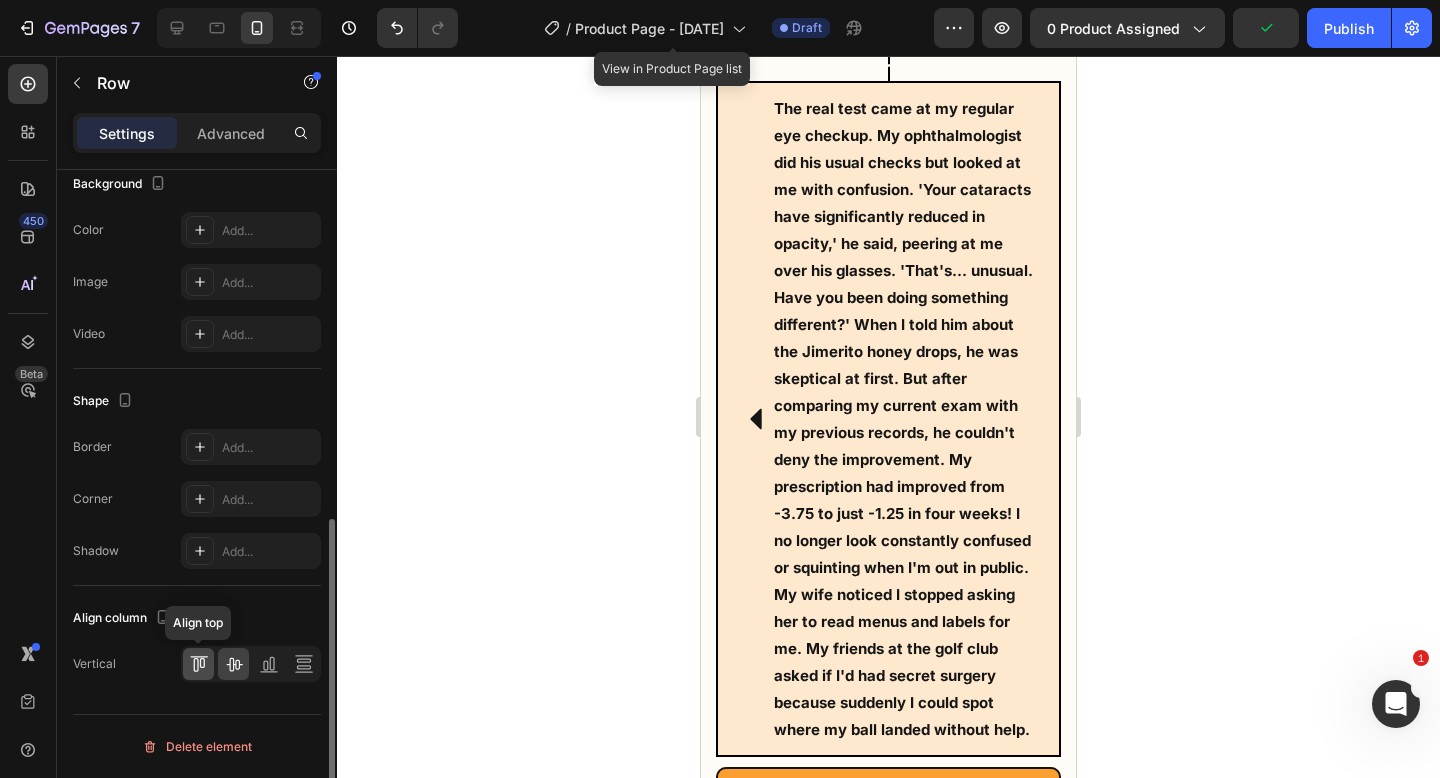 click 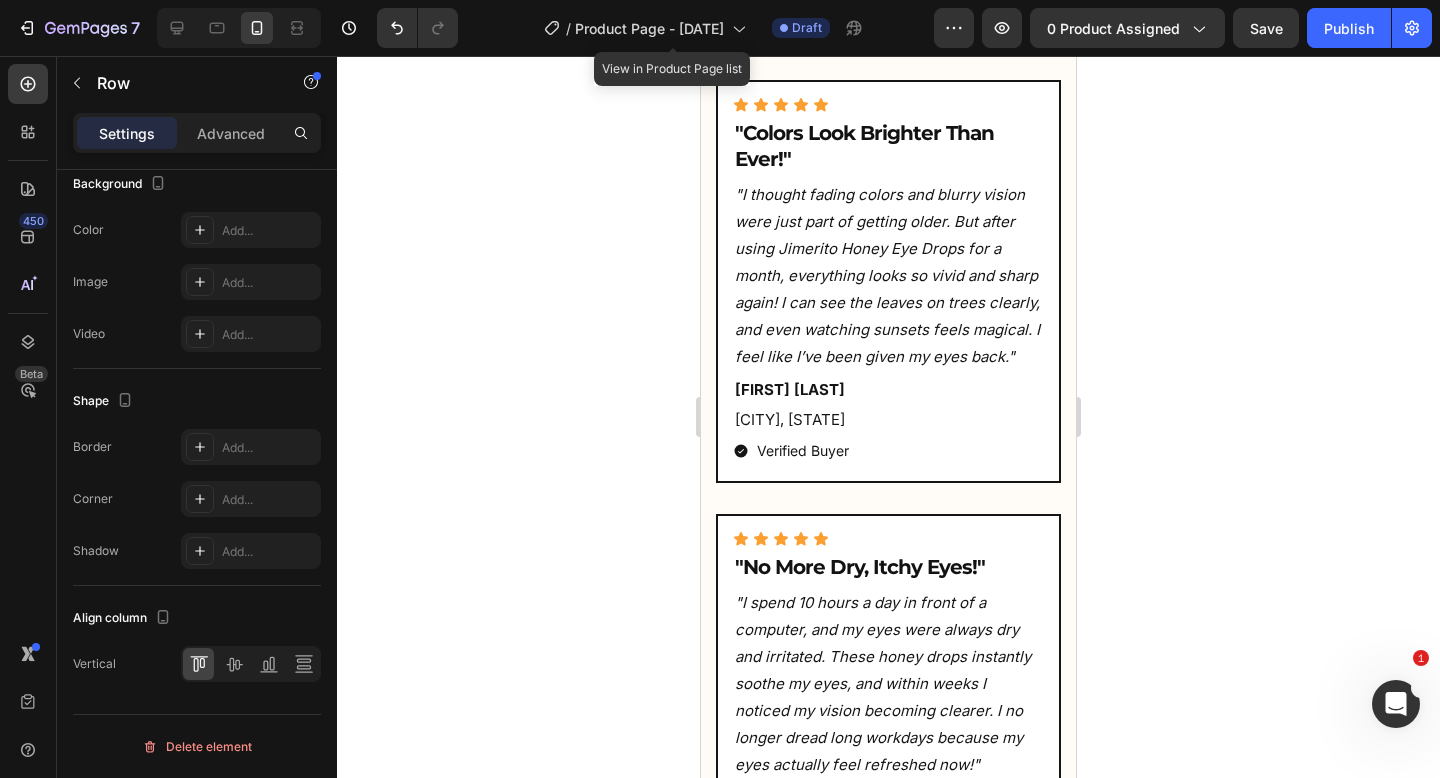 scroll, scrollTop: 14553, scrollLeft: 0, axis: vertical 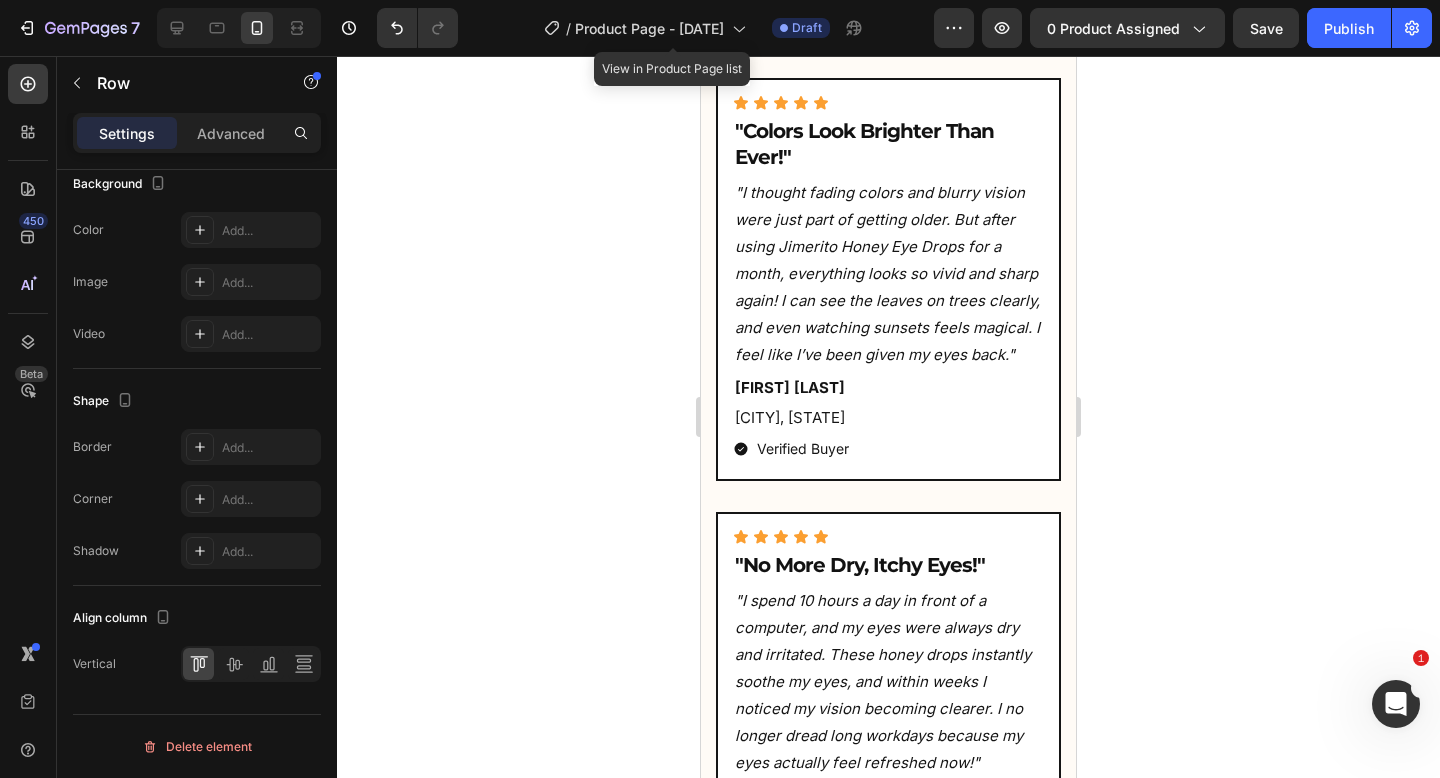 click on "Icon  The package arrived faster than I expected (within just a few days).    I had ordered the eye drops along with the recommended eye exercises guide, but I couldn't wait to try the drops first.    At 72, I'd been struggling with cataracts for years, and my doctor had been pushing me toward surgery.    I had this gut feeling that if these drops didn't work...   I'd have no choice but to schedule the operation. Text Block Row Row" at bounding box center [888, -2826] 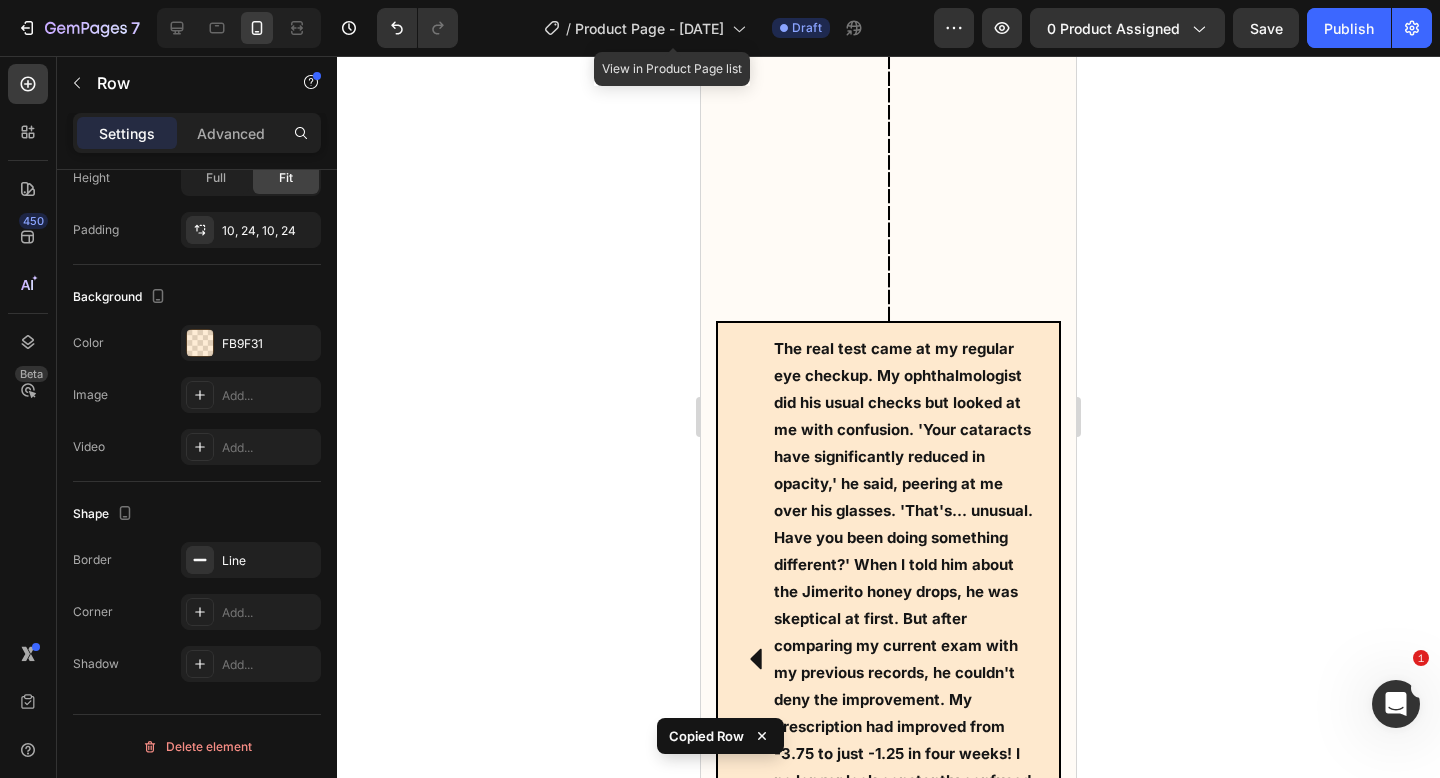 scroll, scrollTop: 13246, scrollLeft: 0, axis: vertical 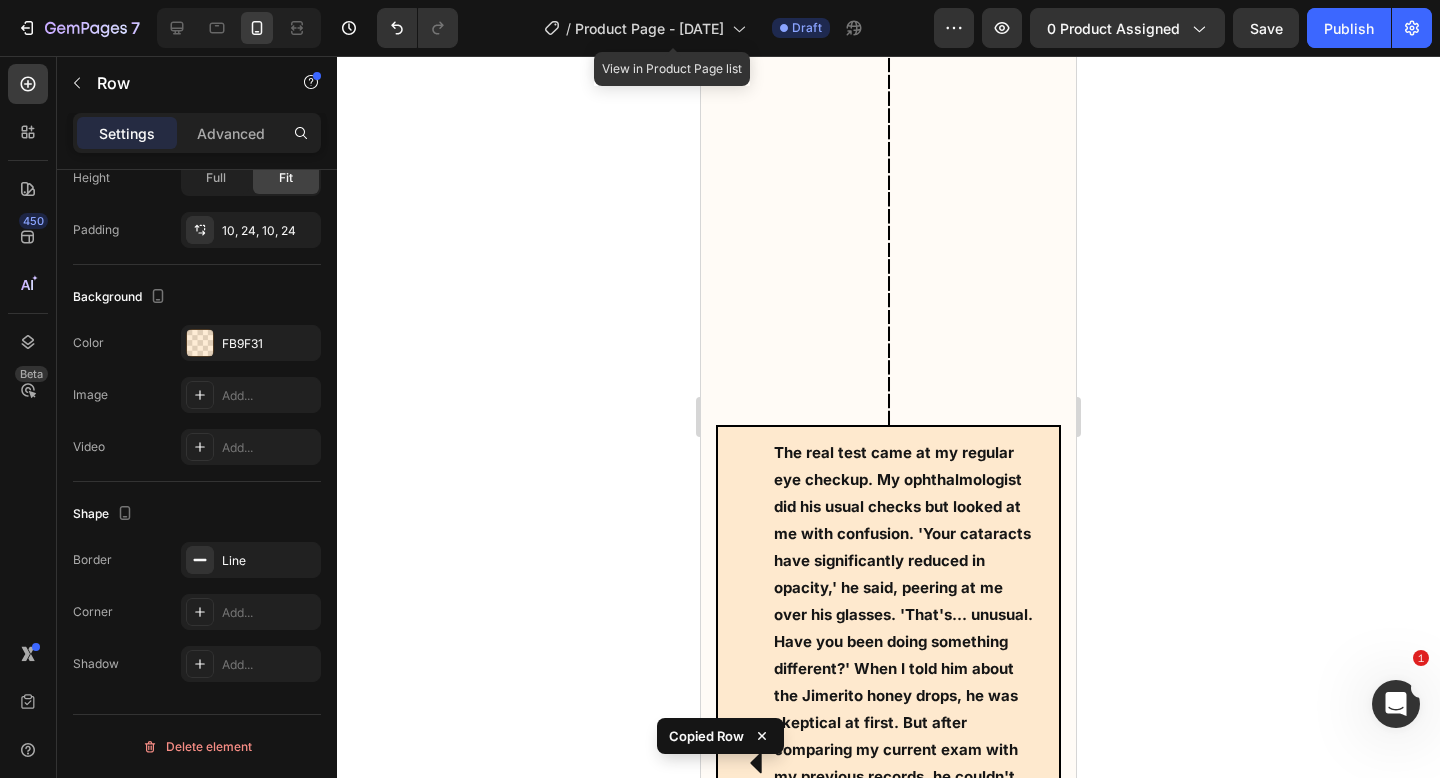 click on "Icon 30 Minutes Before the Date Heading Row" at bounding box center (920, -3130) 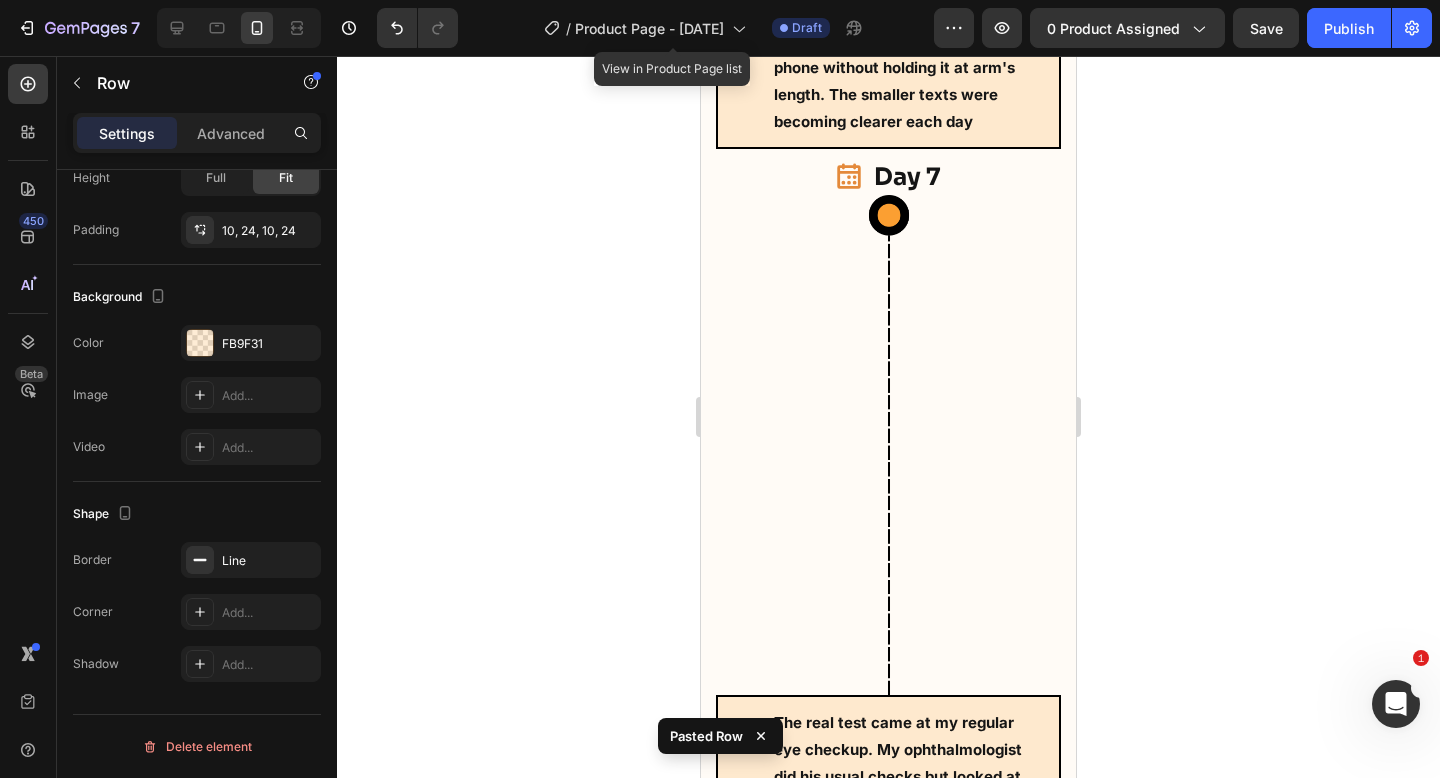scroll, scrollTop: 13468, scrollLeft: 0, axis: vertical 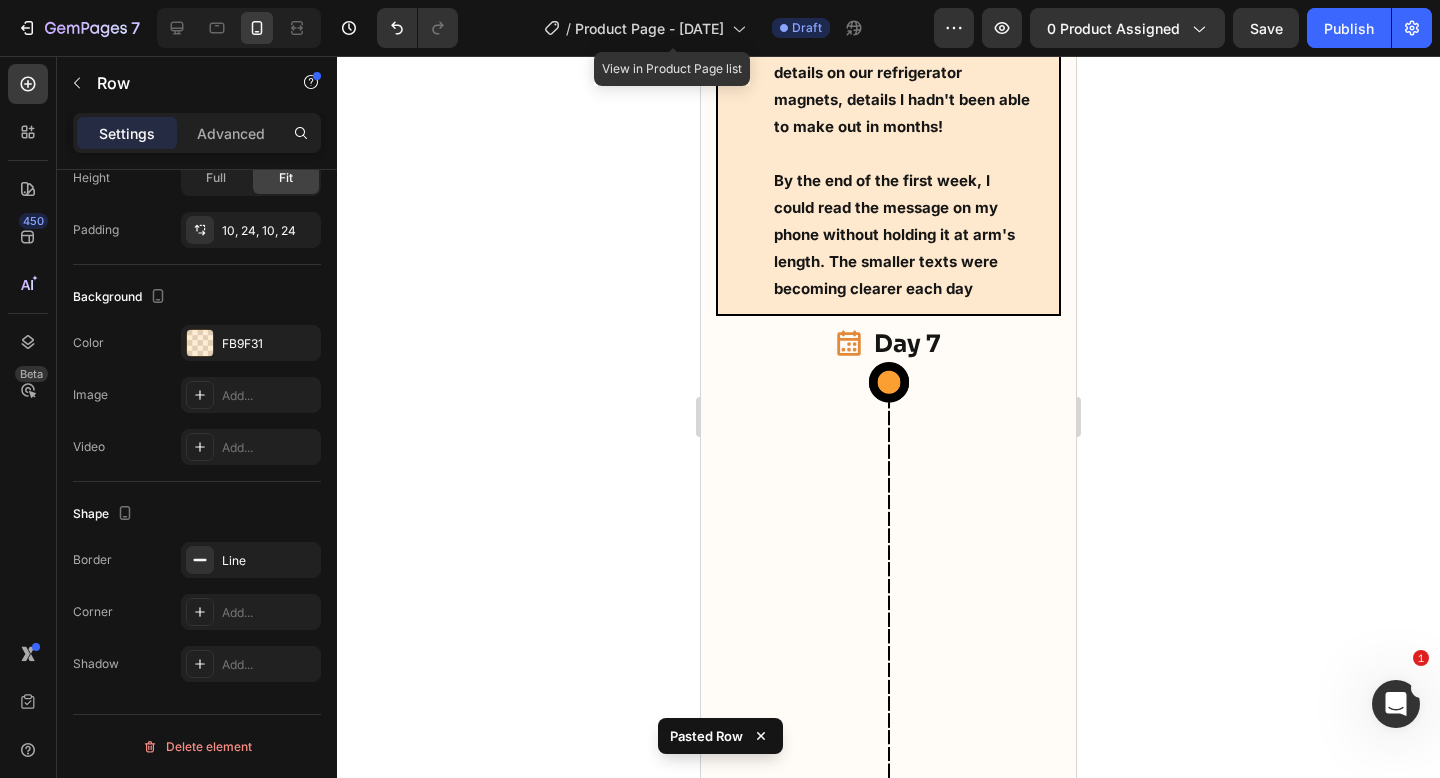 click on "Icon" at bounding box center [795, -3352] 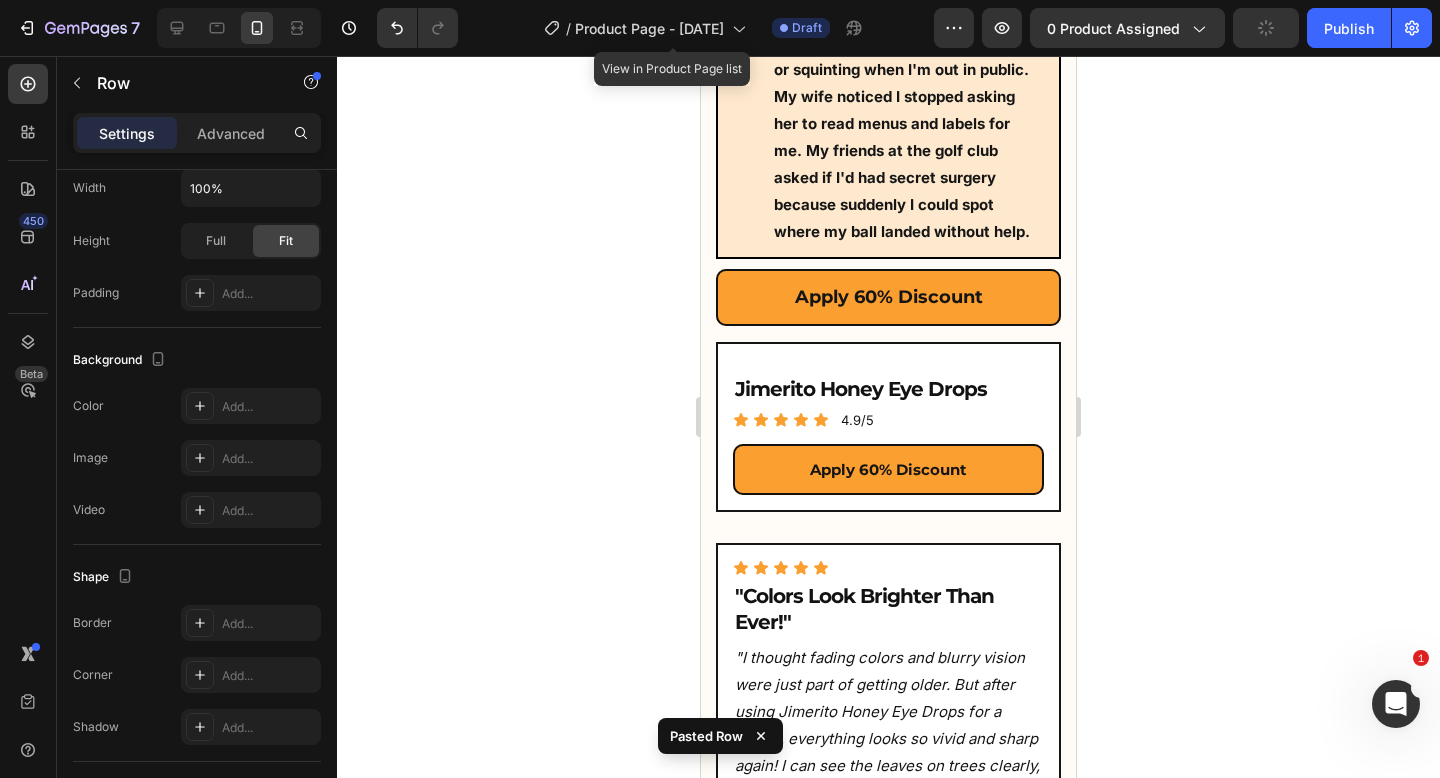 scroll, scrollTop: 14780, scrollLeft: 0, axis: vertical 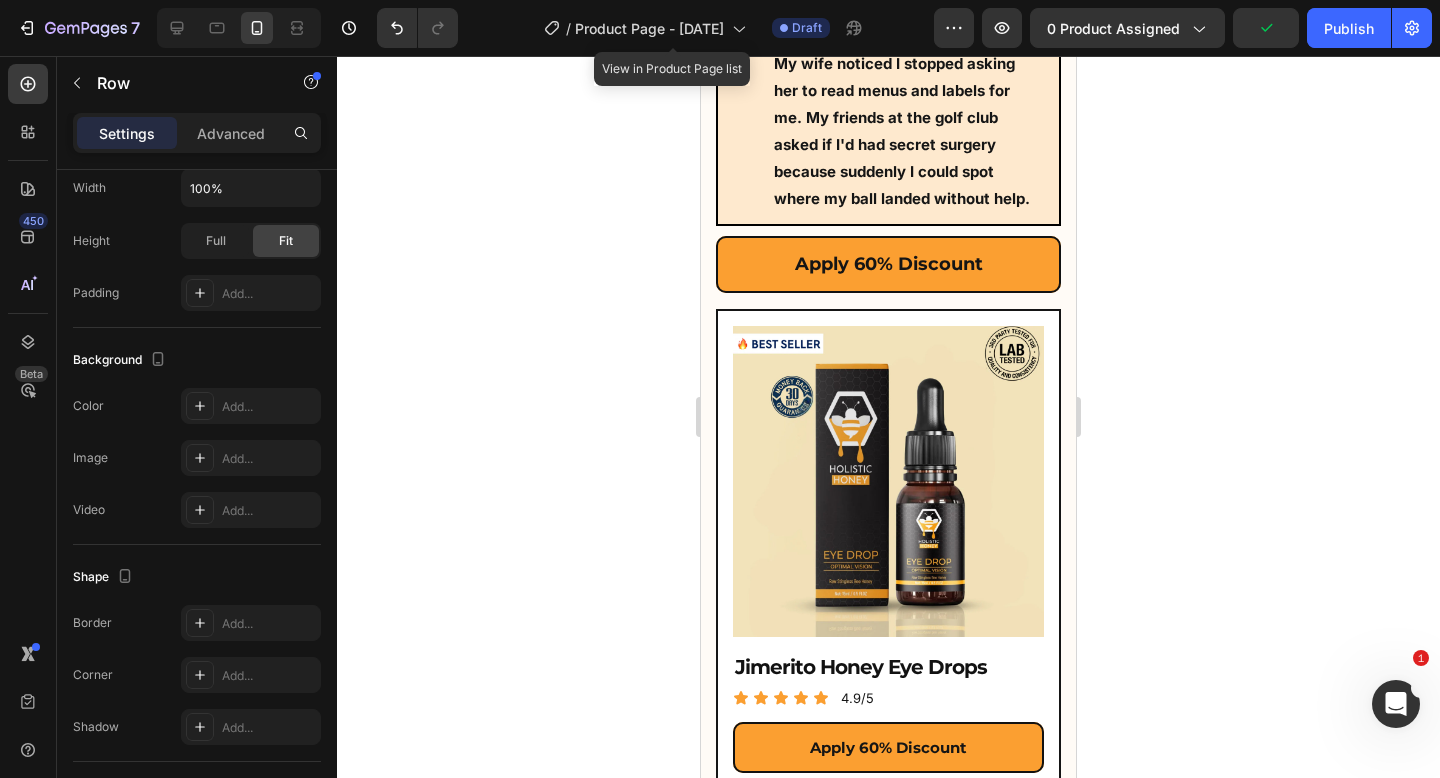 click on "Icon Day 1 Heading Row" at bounding box center [888, -3169] 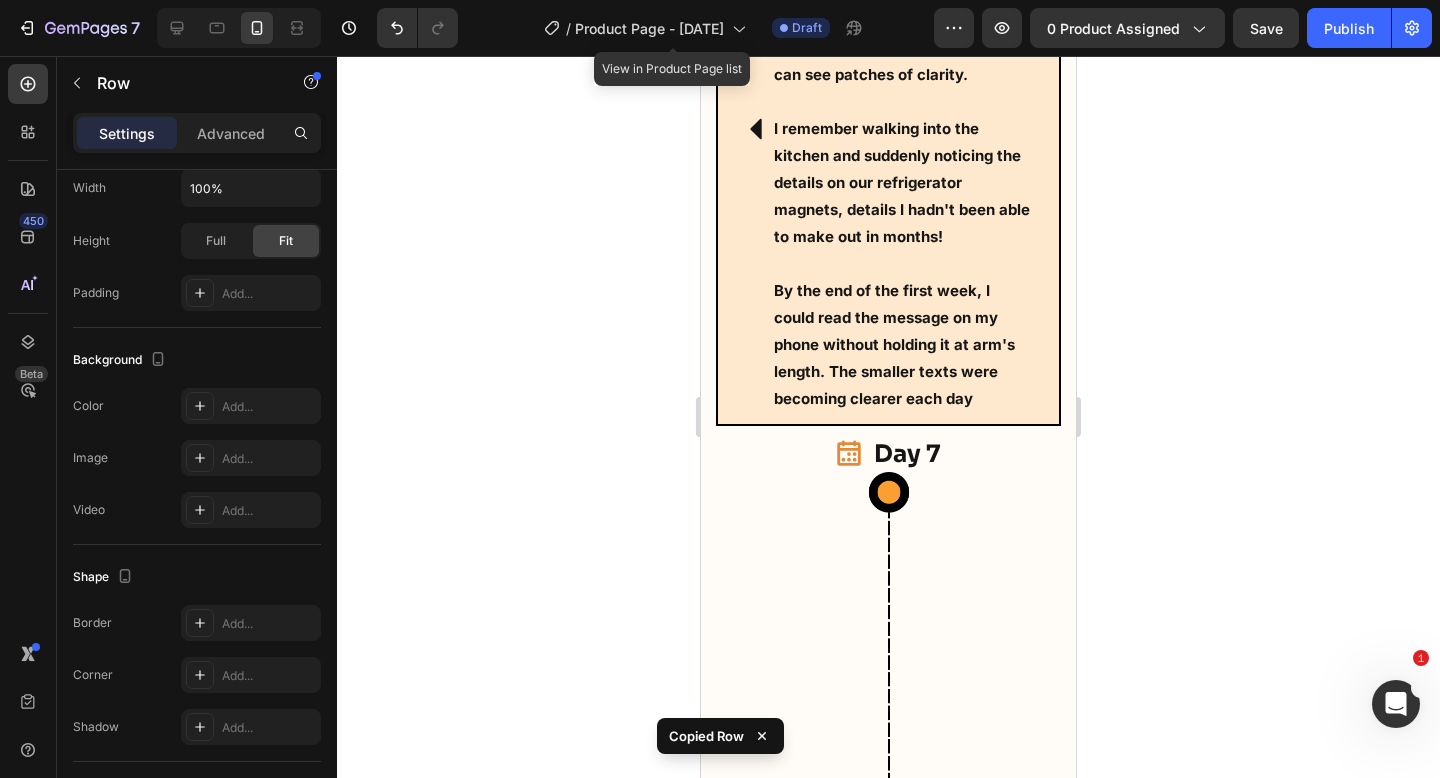 scroll, scrollTop: 13357, scrollLeft: 0, axis: vertical 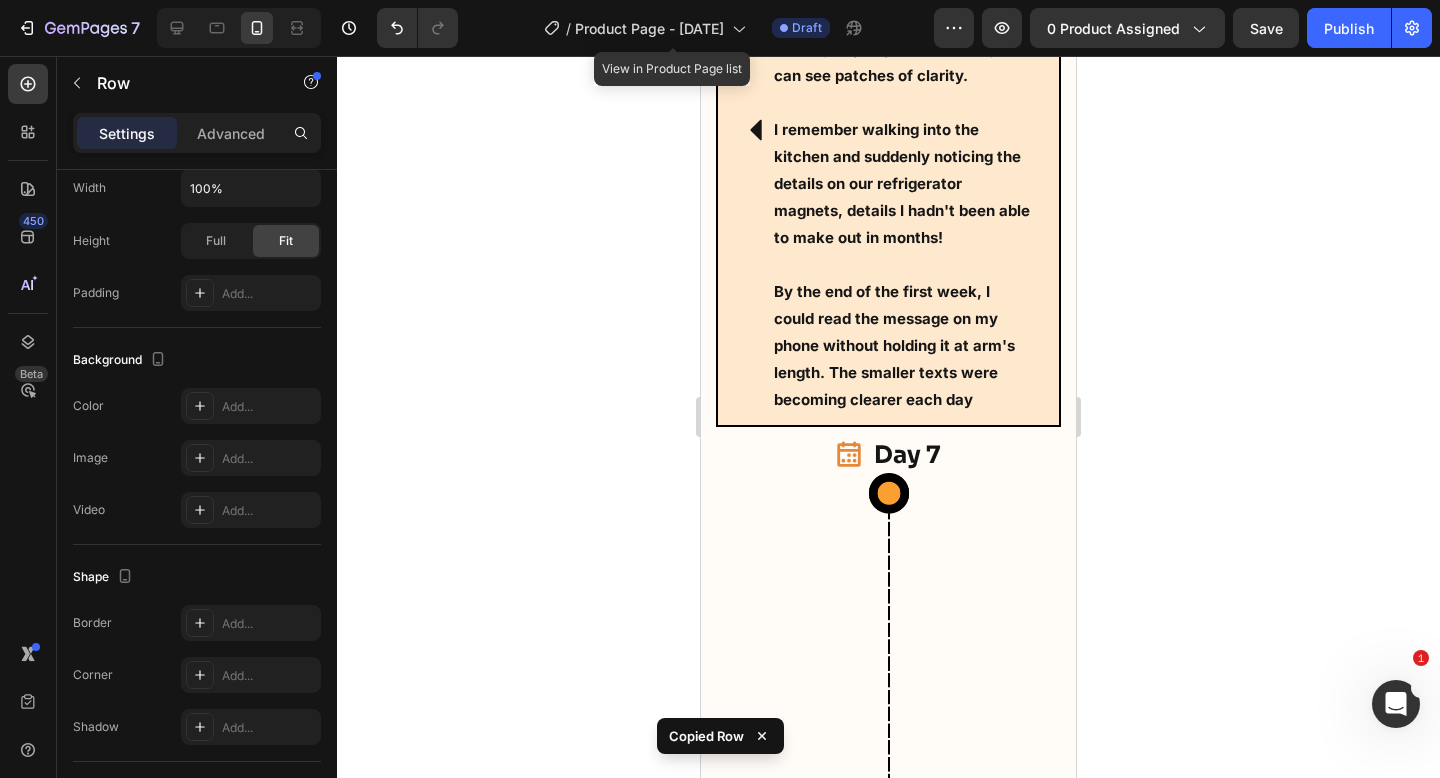 click on "Icon 30 Minutes Before the Date Heading Row" at bounding box center [920, -3241] 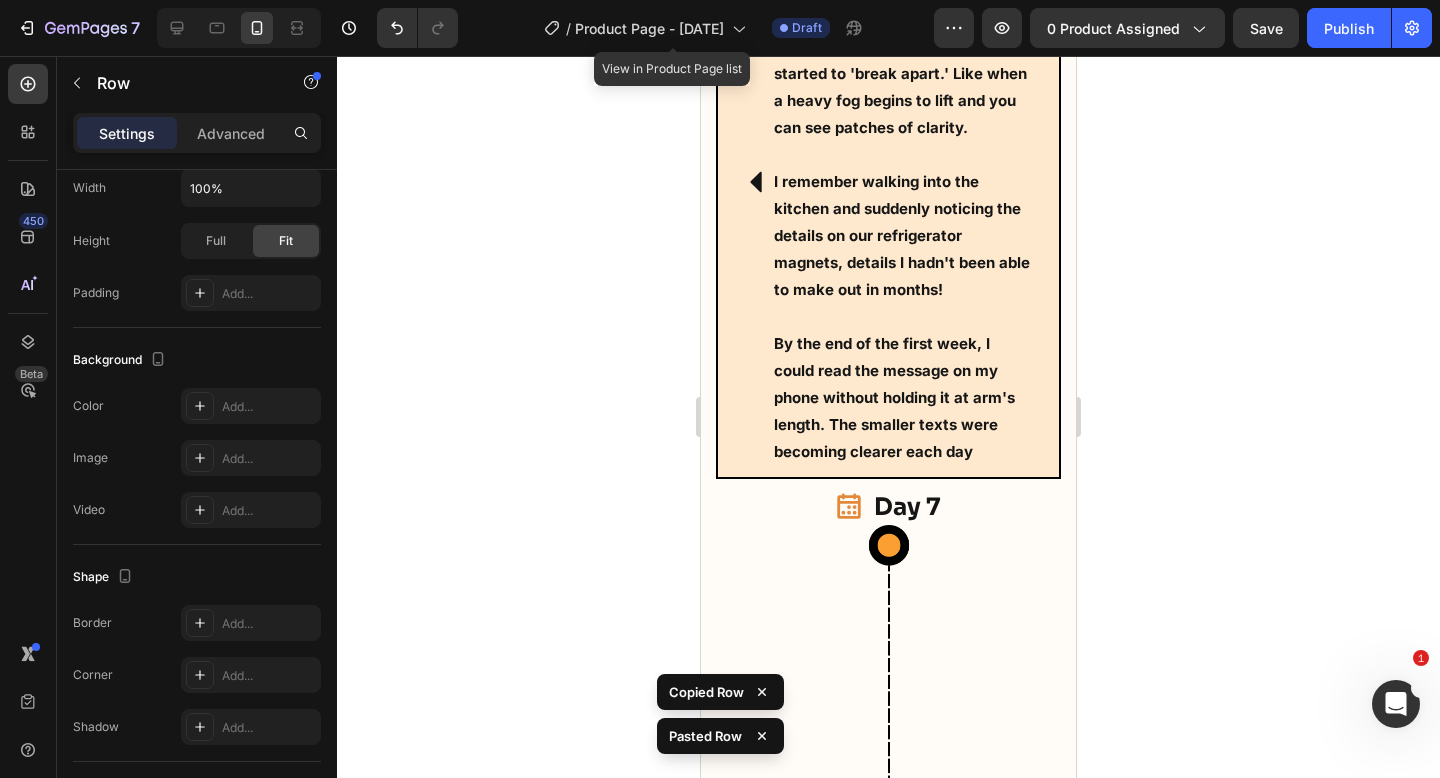 click on "Icon" at bounding box center [795, -3241] 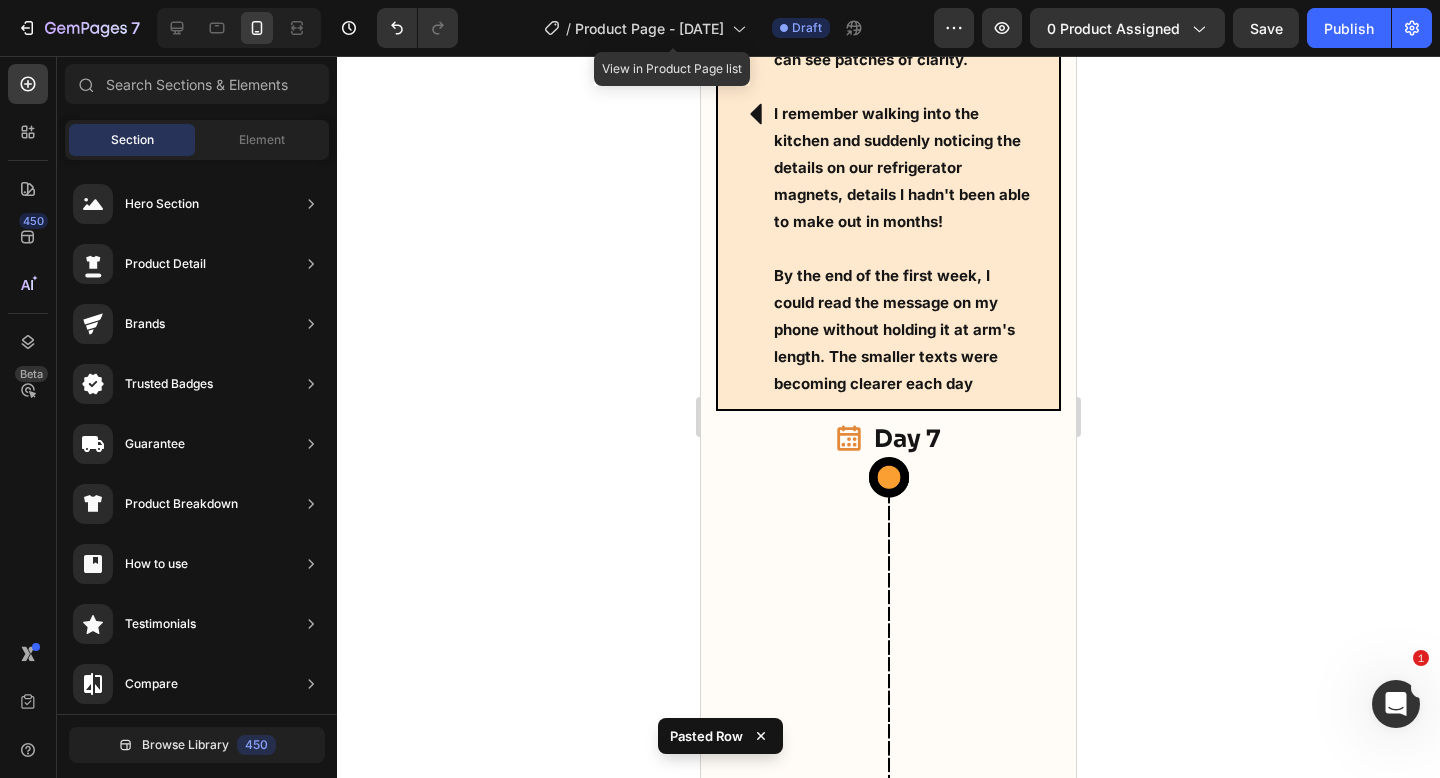 click on "Icon Day 1 Heading Row" at bounding box center (920, -3257) 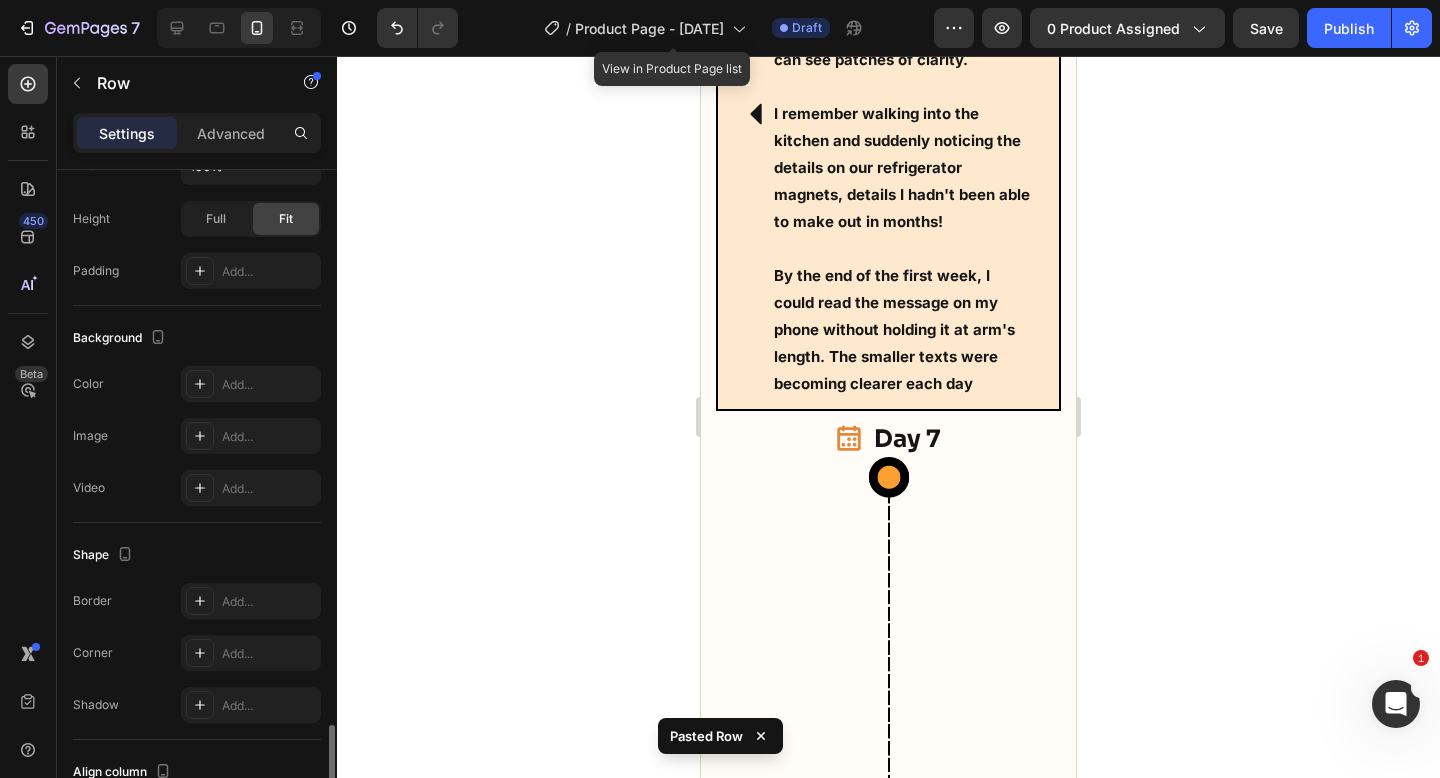 scroll, scrollTop: 731, scrollLeft: 0, axis: vertical 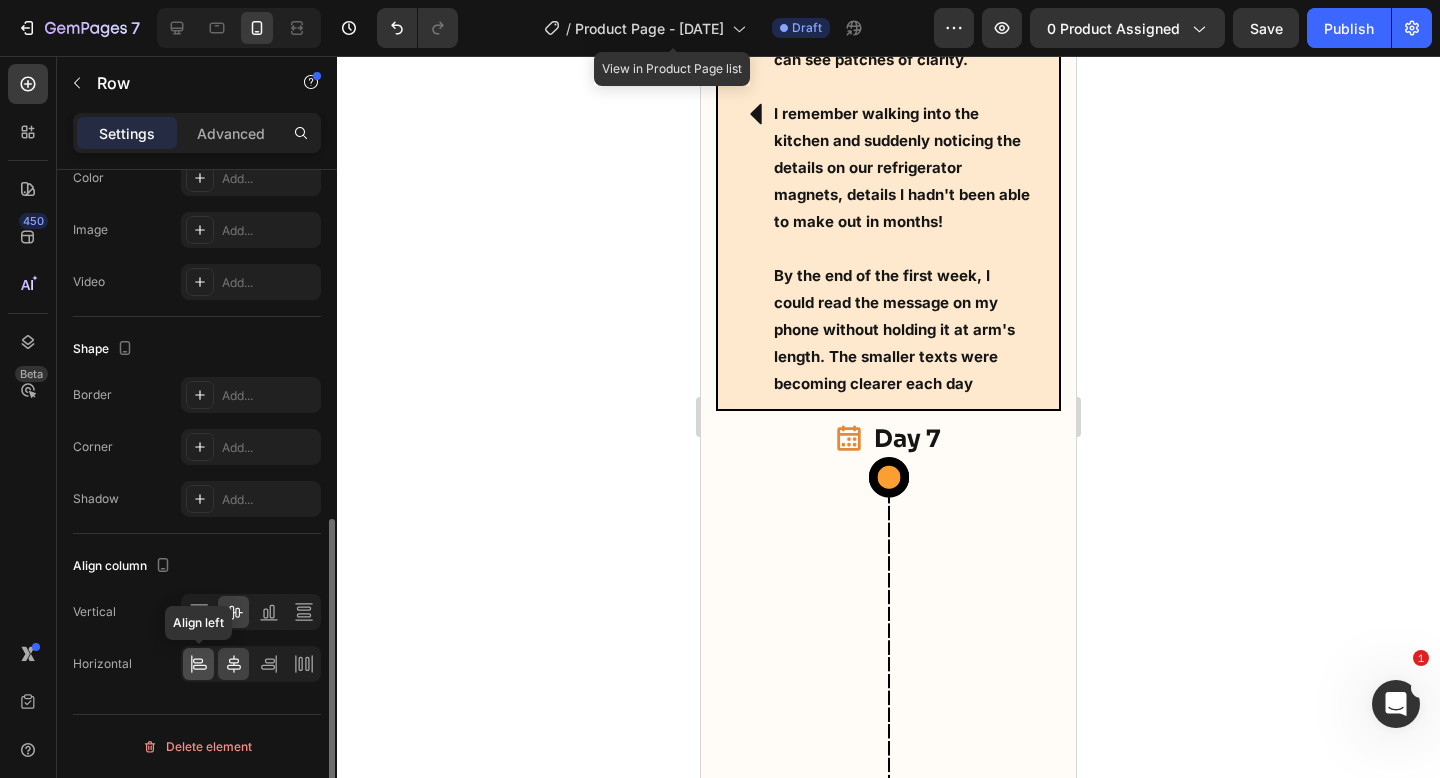 click 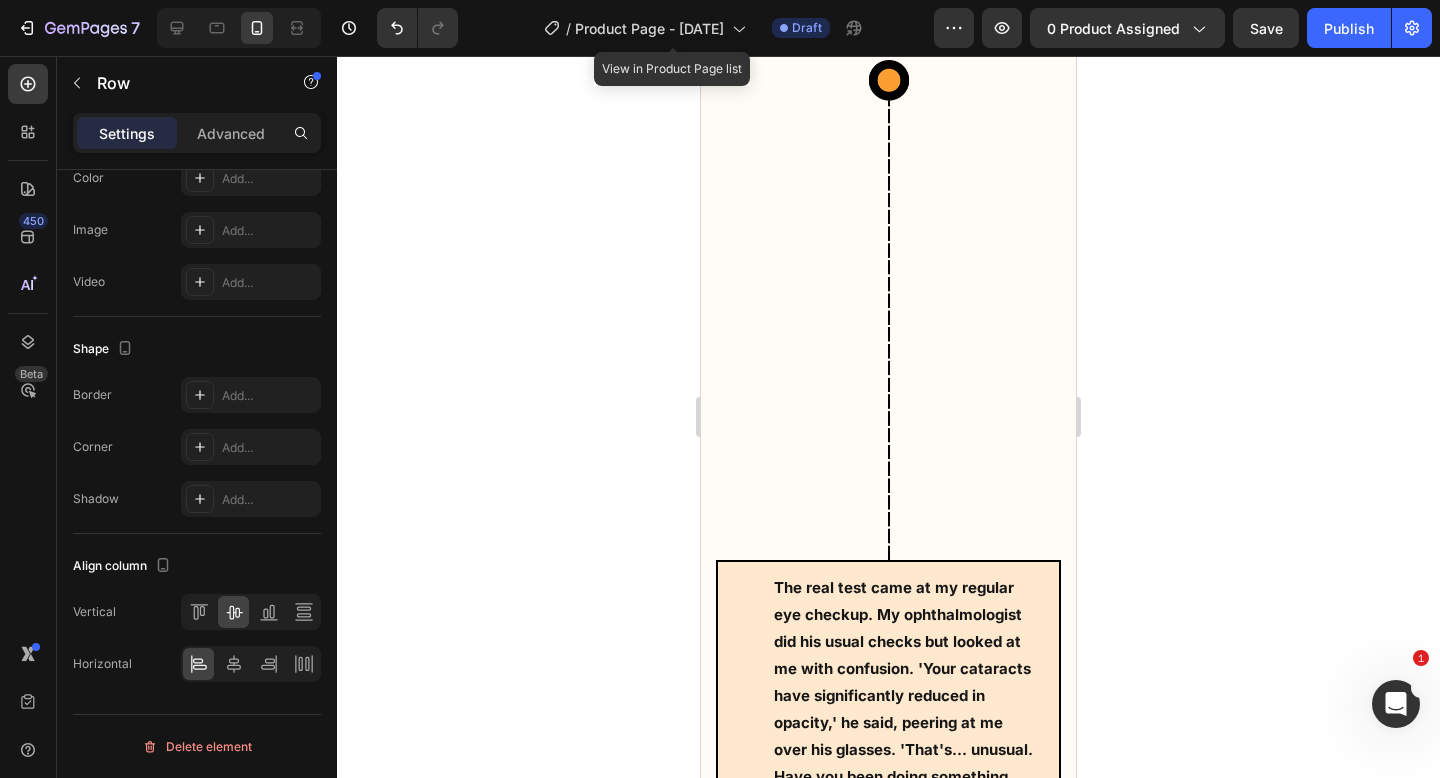 scroll, scrollTop: 13766, scrollLeft: 0, axis: vertical 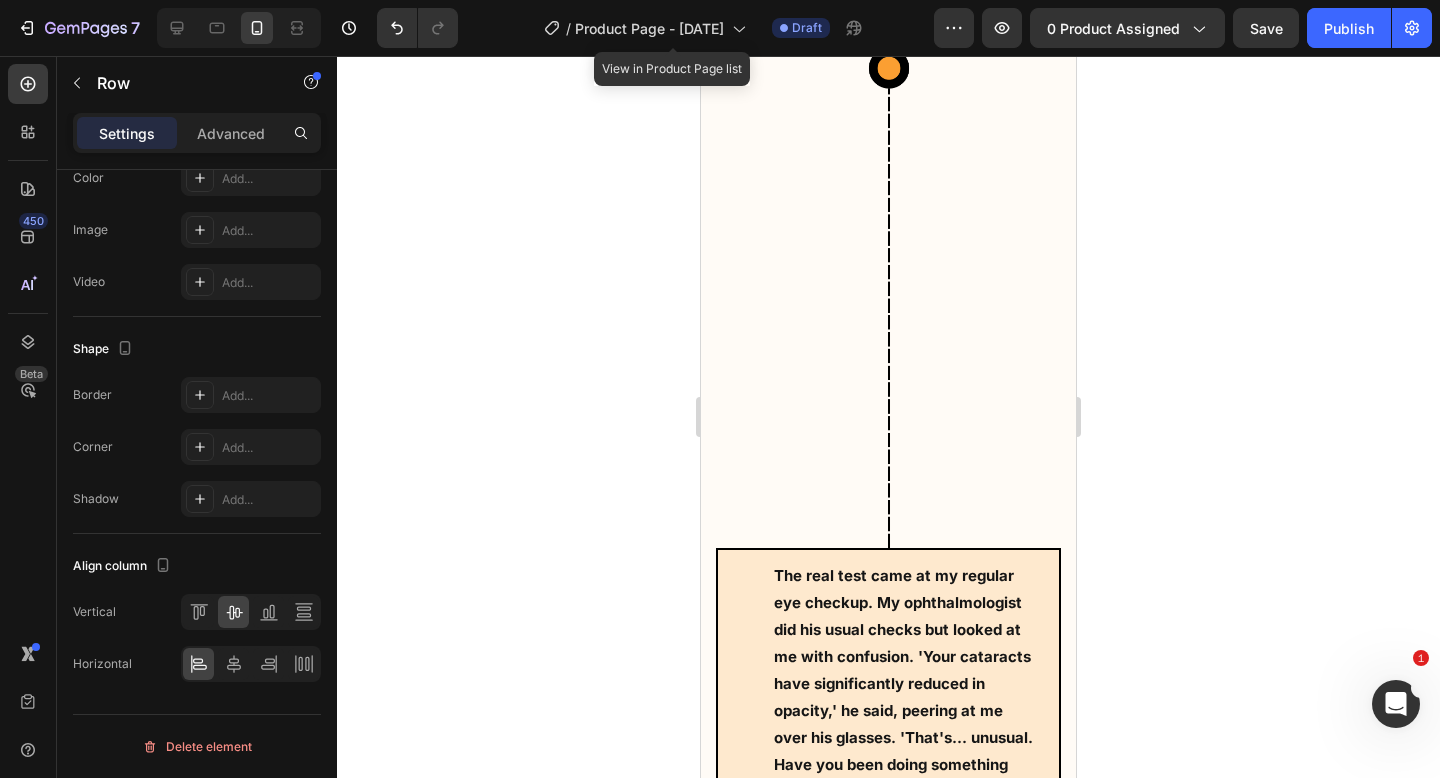 click on "Icon  The package arrived faster than I expected (within just a few days).    I had ordered the eye drops along with the recommended eye exercises guide, but I couldn't wait to try the drops first.    At 72, I'd been struggling with cataracts for years, and my doctor had been pushing me toward surgery.    I had this gut feeling that if these drops didn't work...   I'd have no choice but to schedule the operation. Text Block Row Row" at bounding box center [920, -3308] 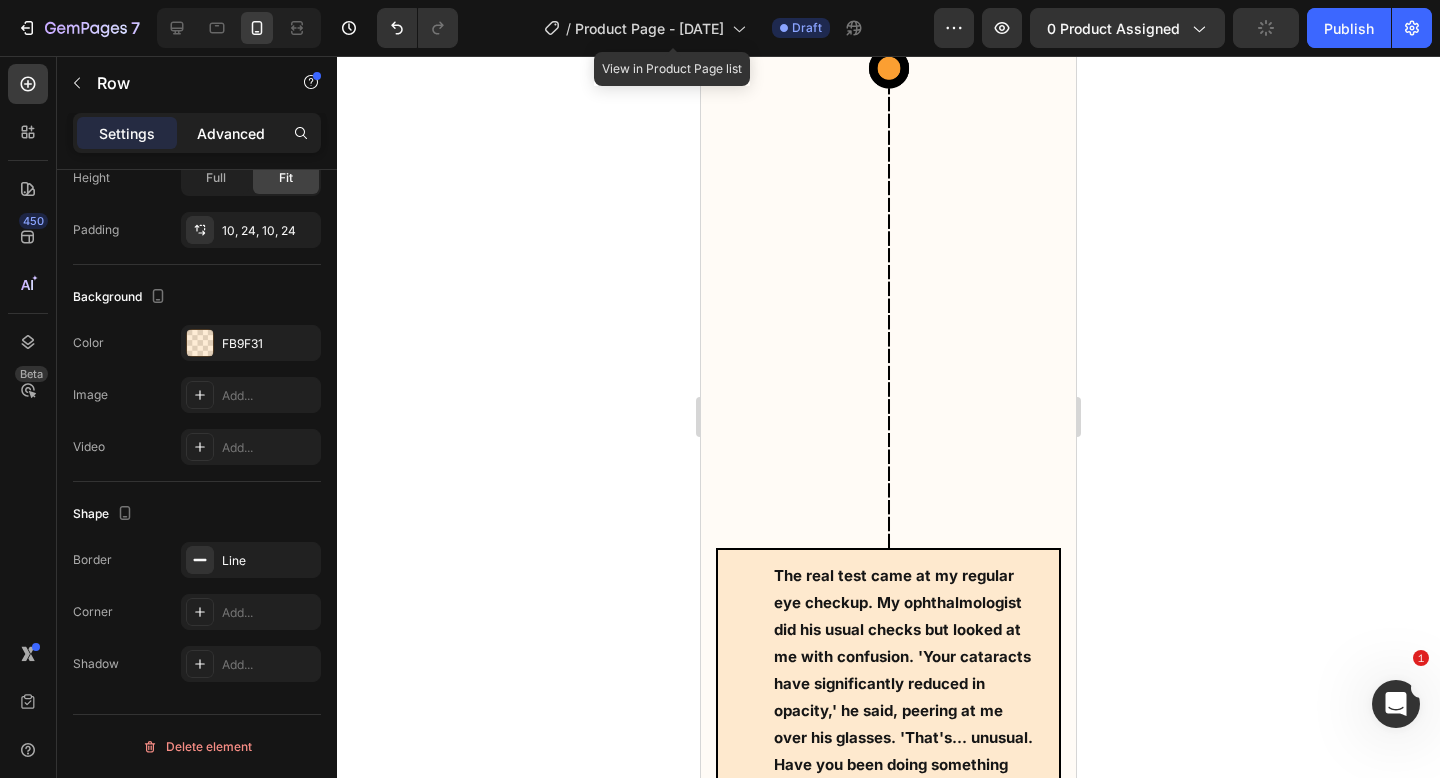 click on "Advanced" at bounding box center [231, 133] 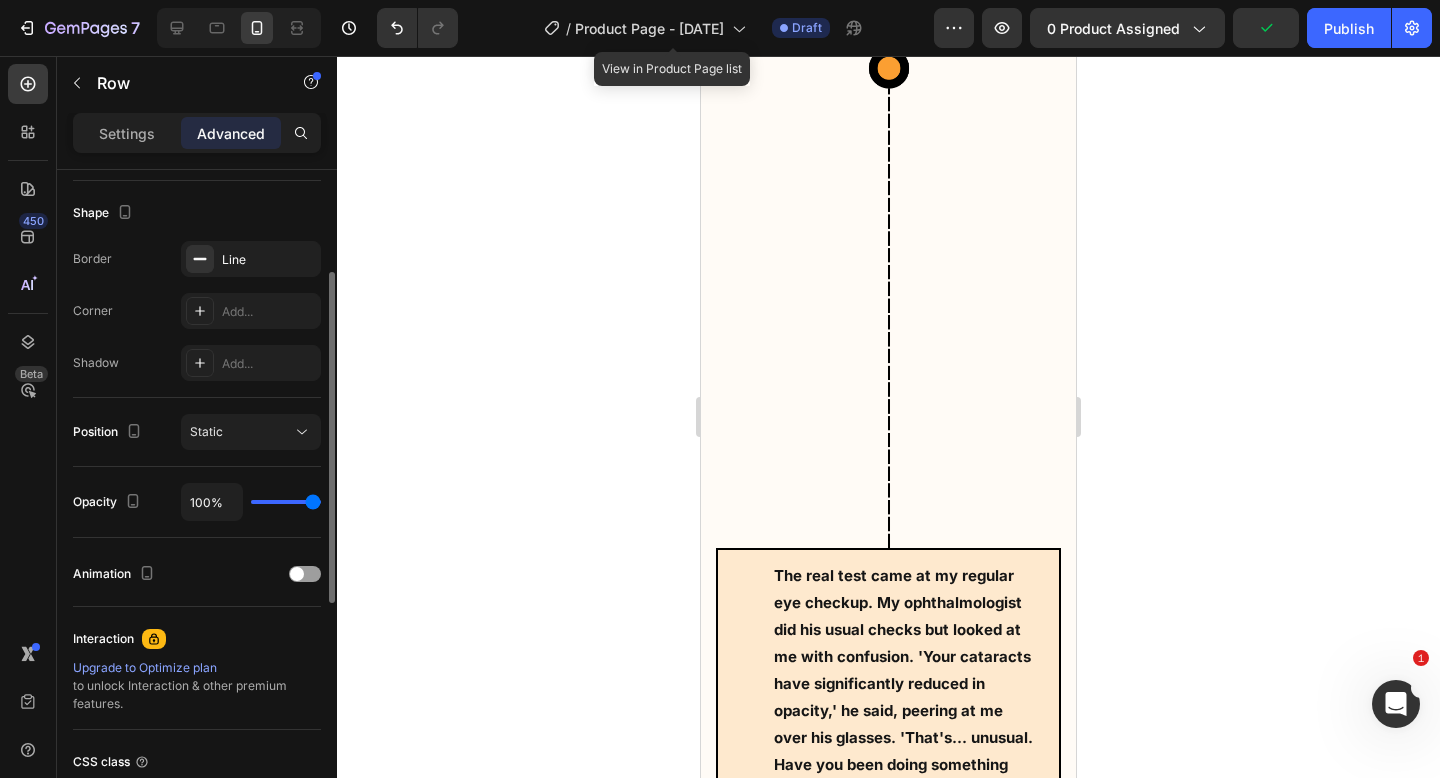 scroll, scrollTop: 0, scrollLeft: 0, axis: both 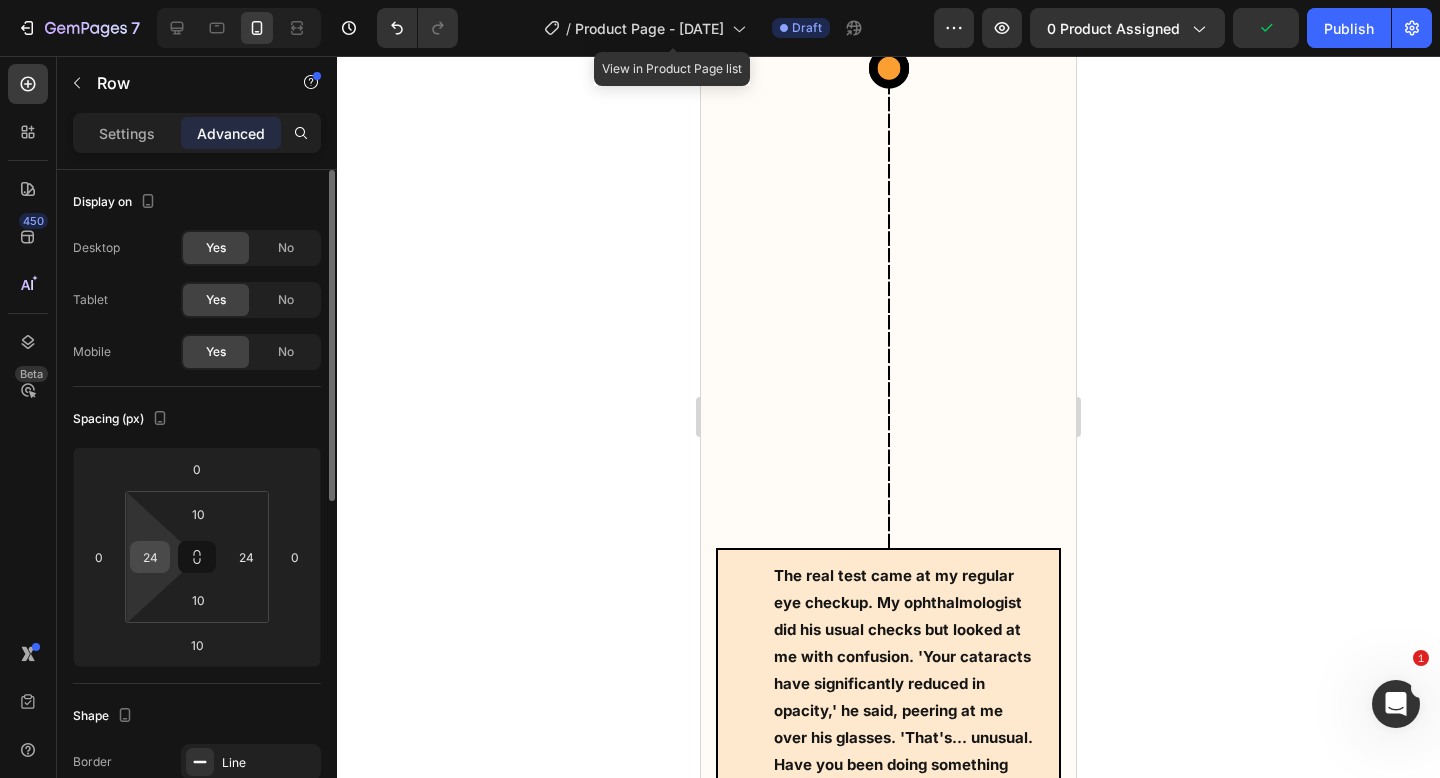 click on "24" at bounding box center (150, 557) 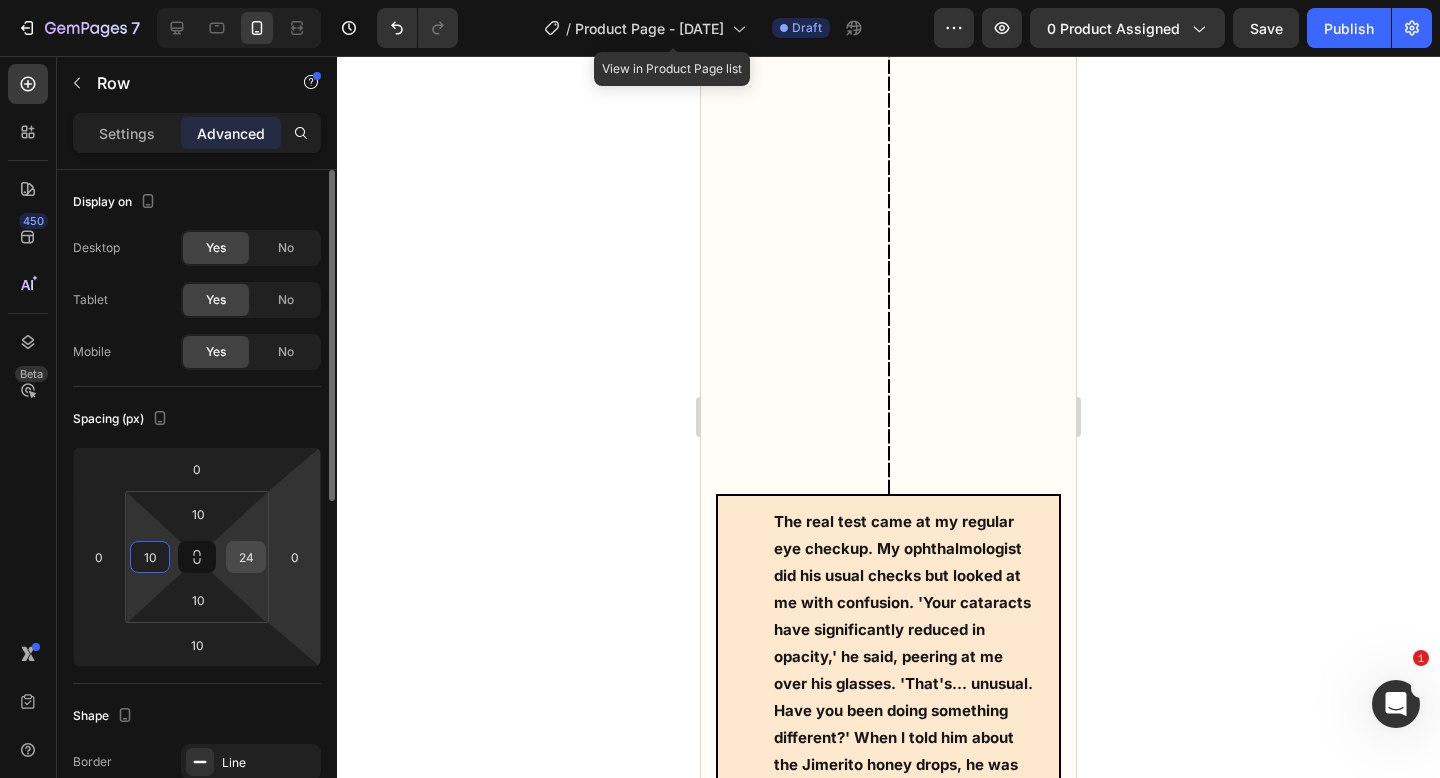 type on "10" 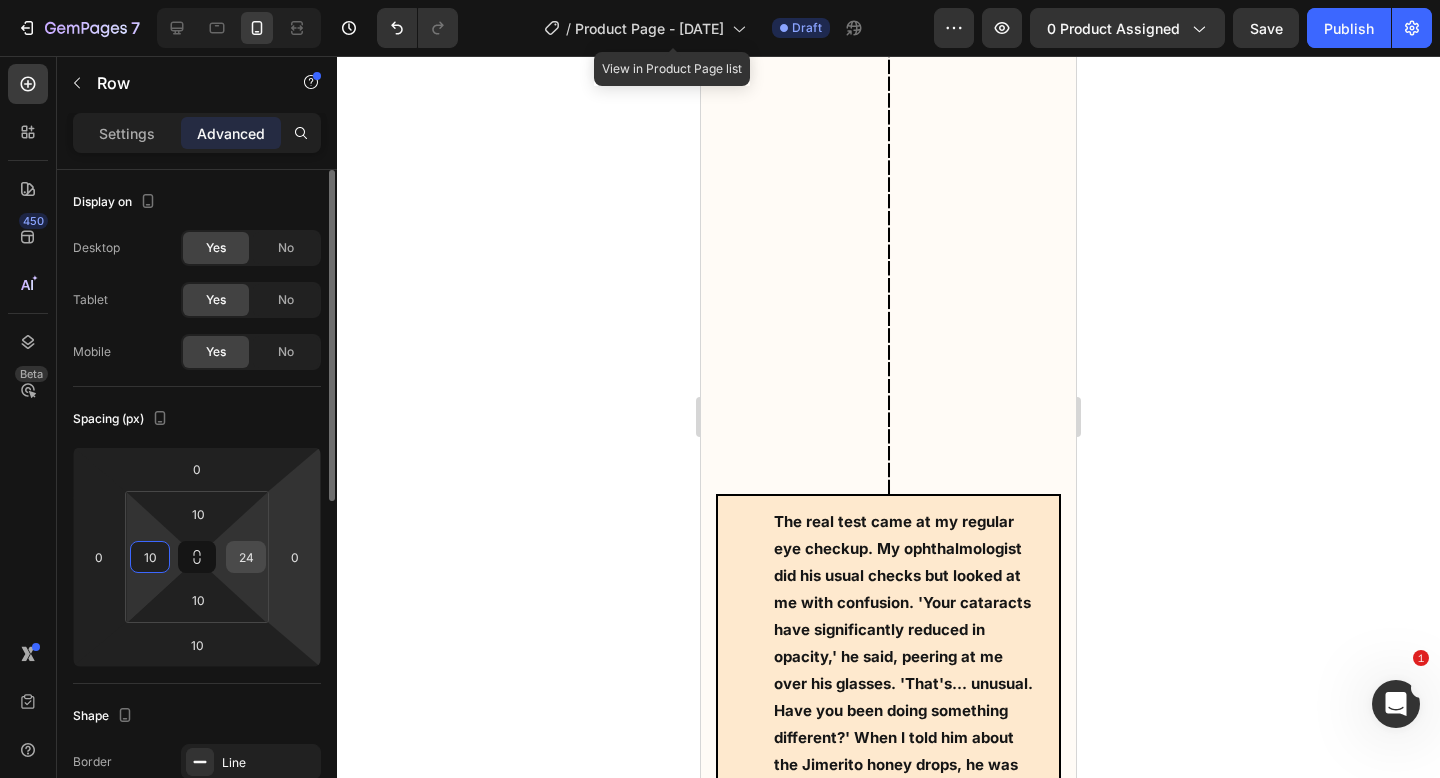 click on "24" at bounding box center (246, 557) 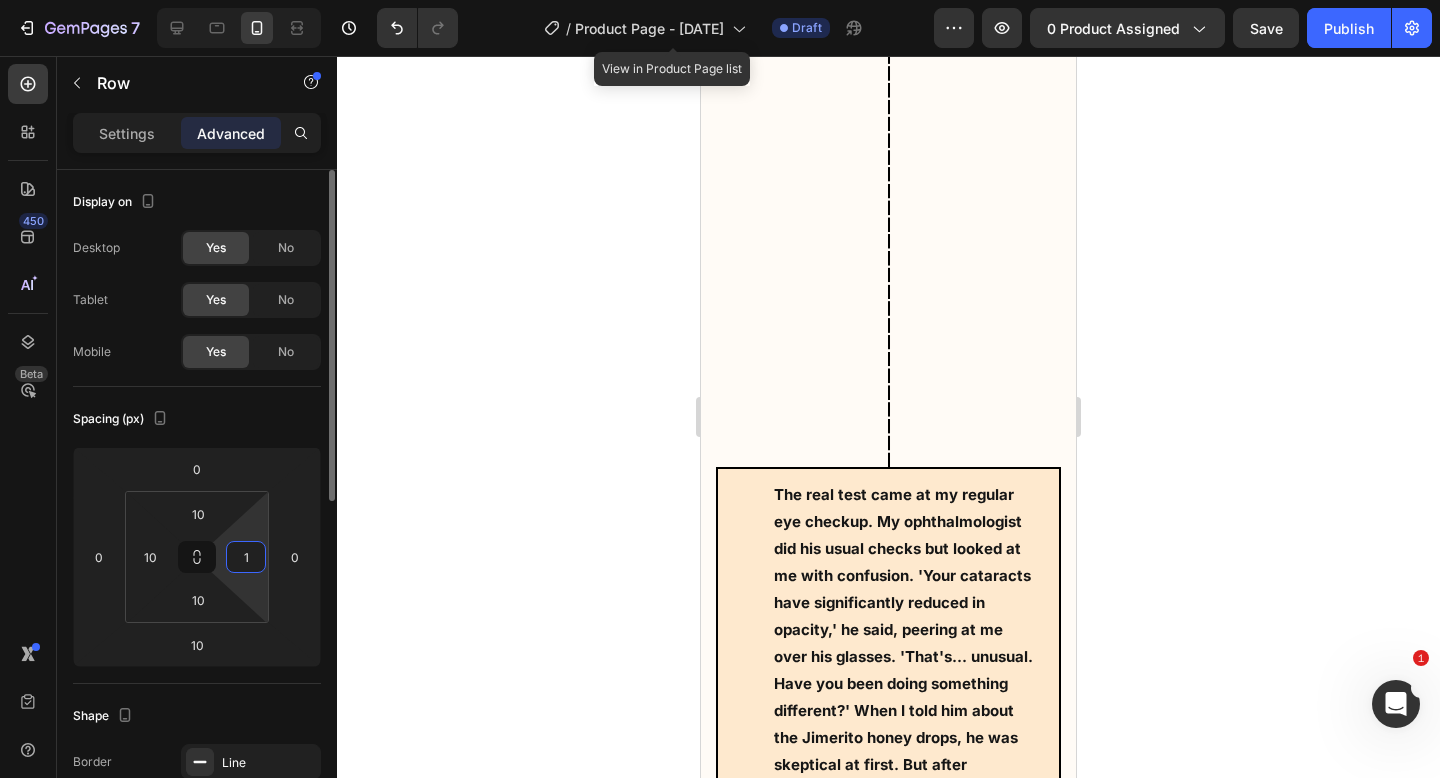 type on "10" 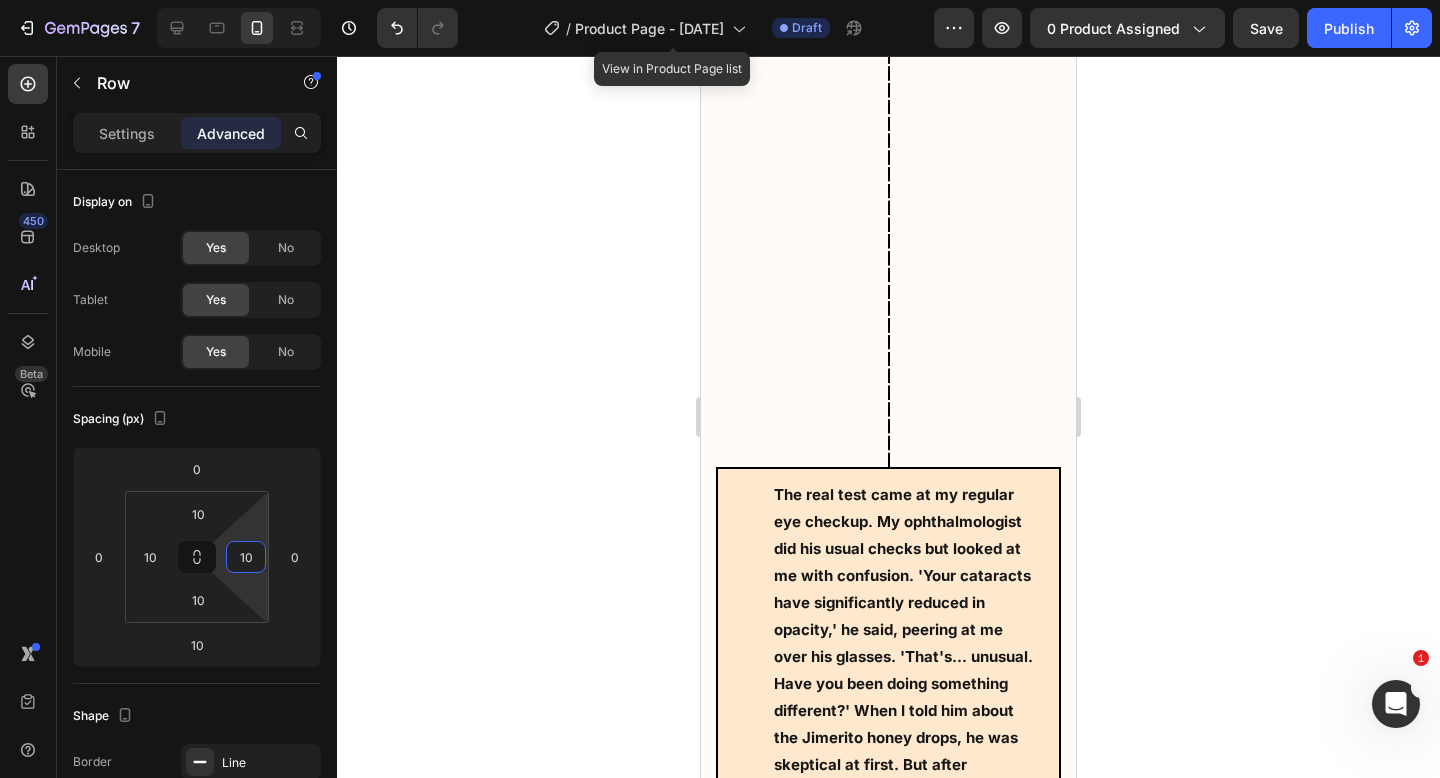 click on "You’re calm. Focused. Not panicking about what to say or obsessing over worst-case scenarios, because your nervous system’s finally under control (GABA has already started working in the background) You feel good — like genuinely good (that’s the serotonin boost from Saffron kicking in). No racing thoughts. No tight chest. No urge to cancel. You’re just looking forward to it — not dreading it. And for once, you’re not trying to psych yourself up… you’re just ready. Text Block Row Row" at bounding box center [920, -2670] 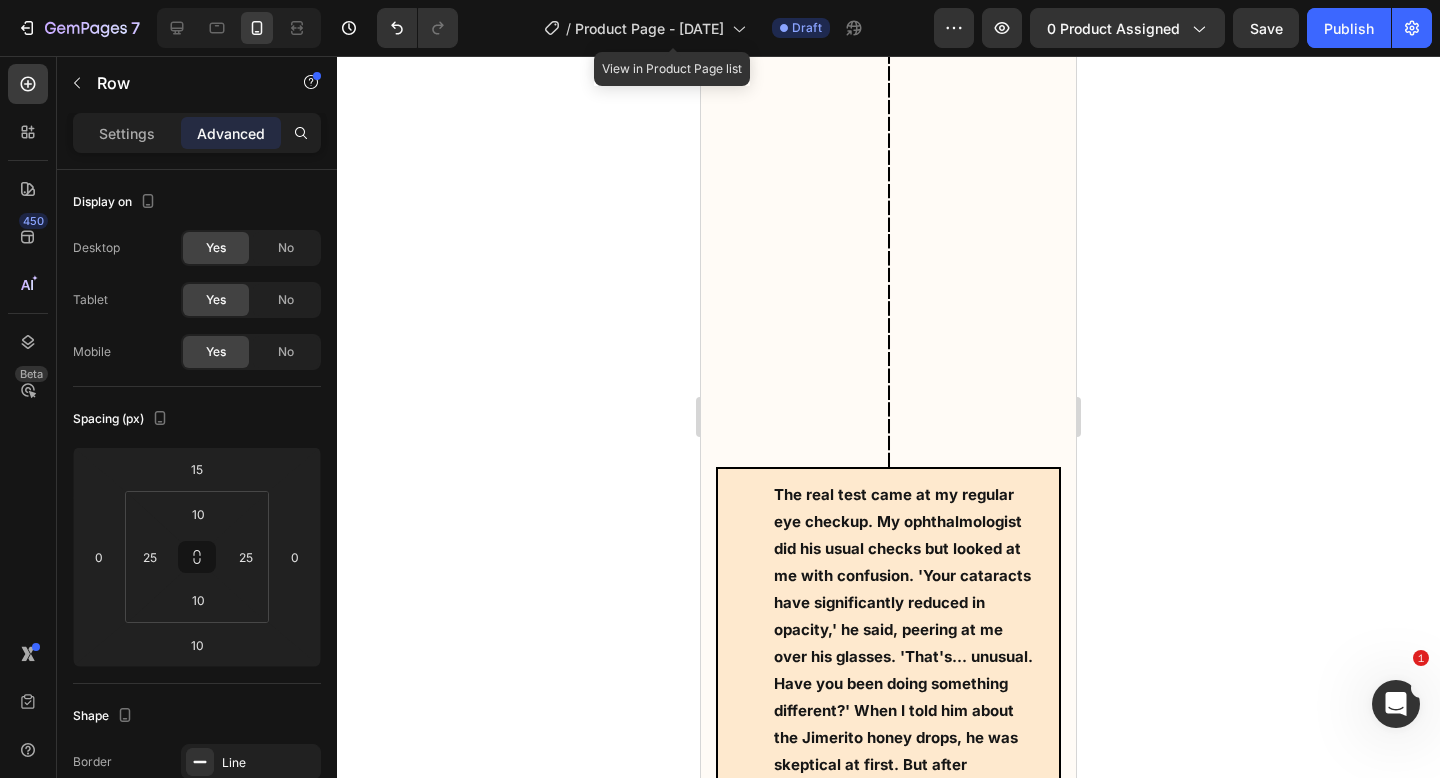 click 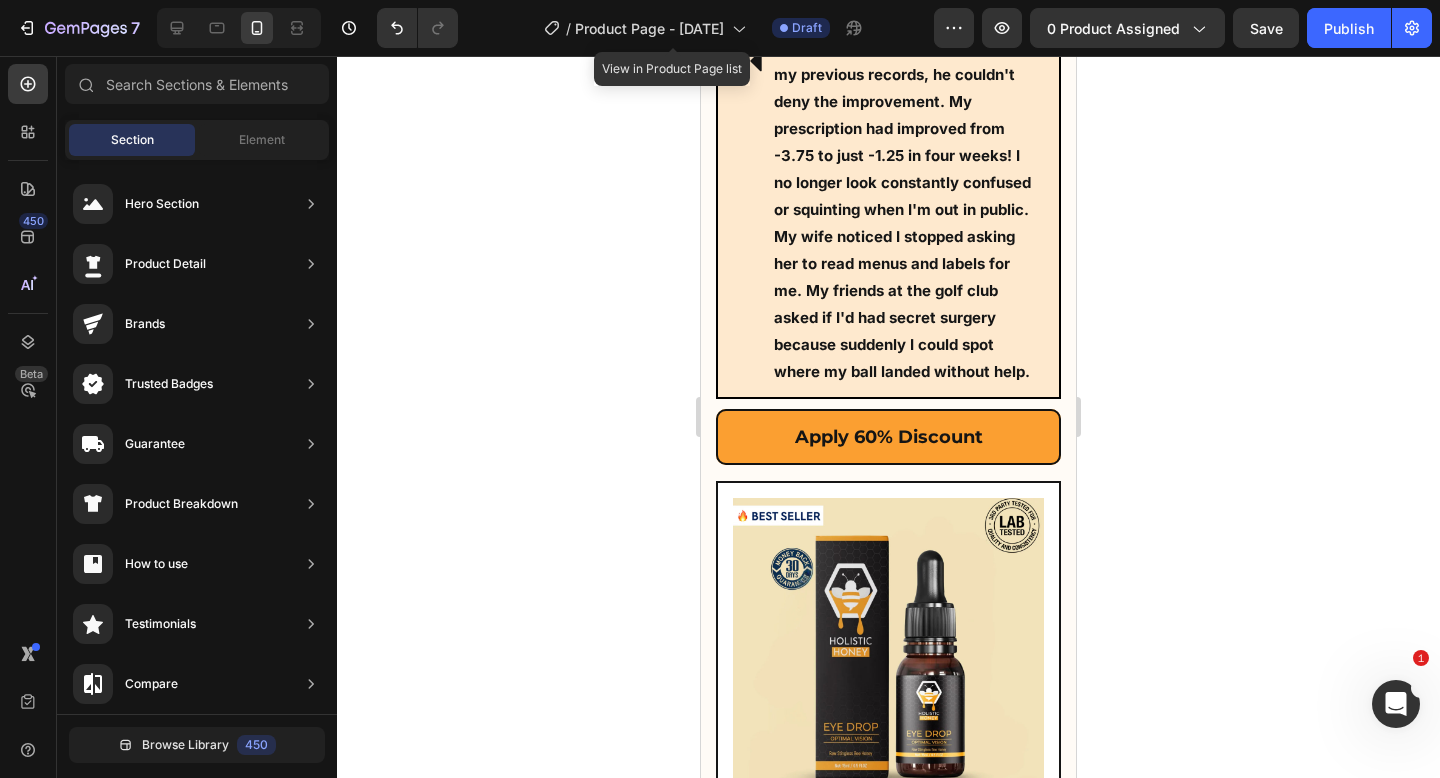 click at bounding box center [888, -2728] 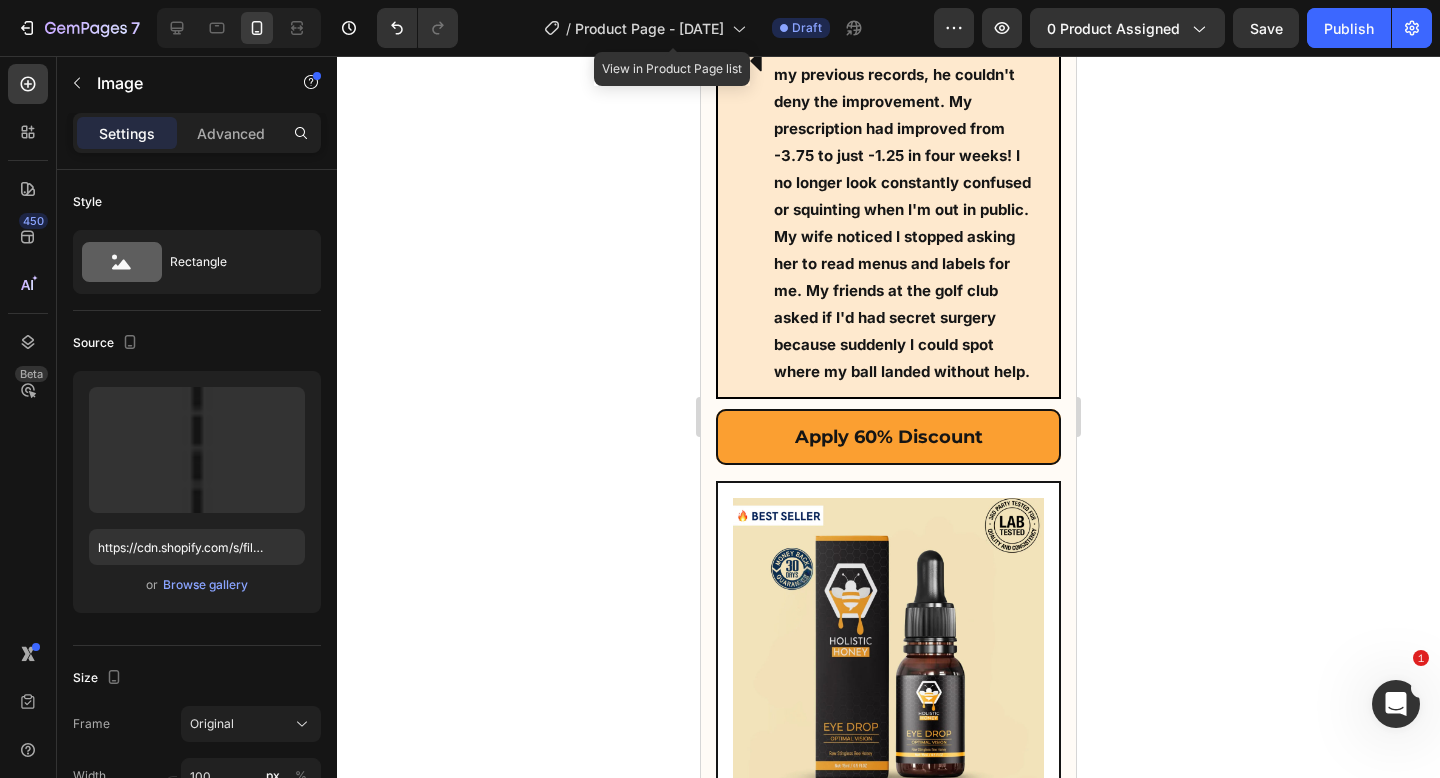 click on "Image" at bounding box center (762, -2997) 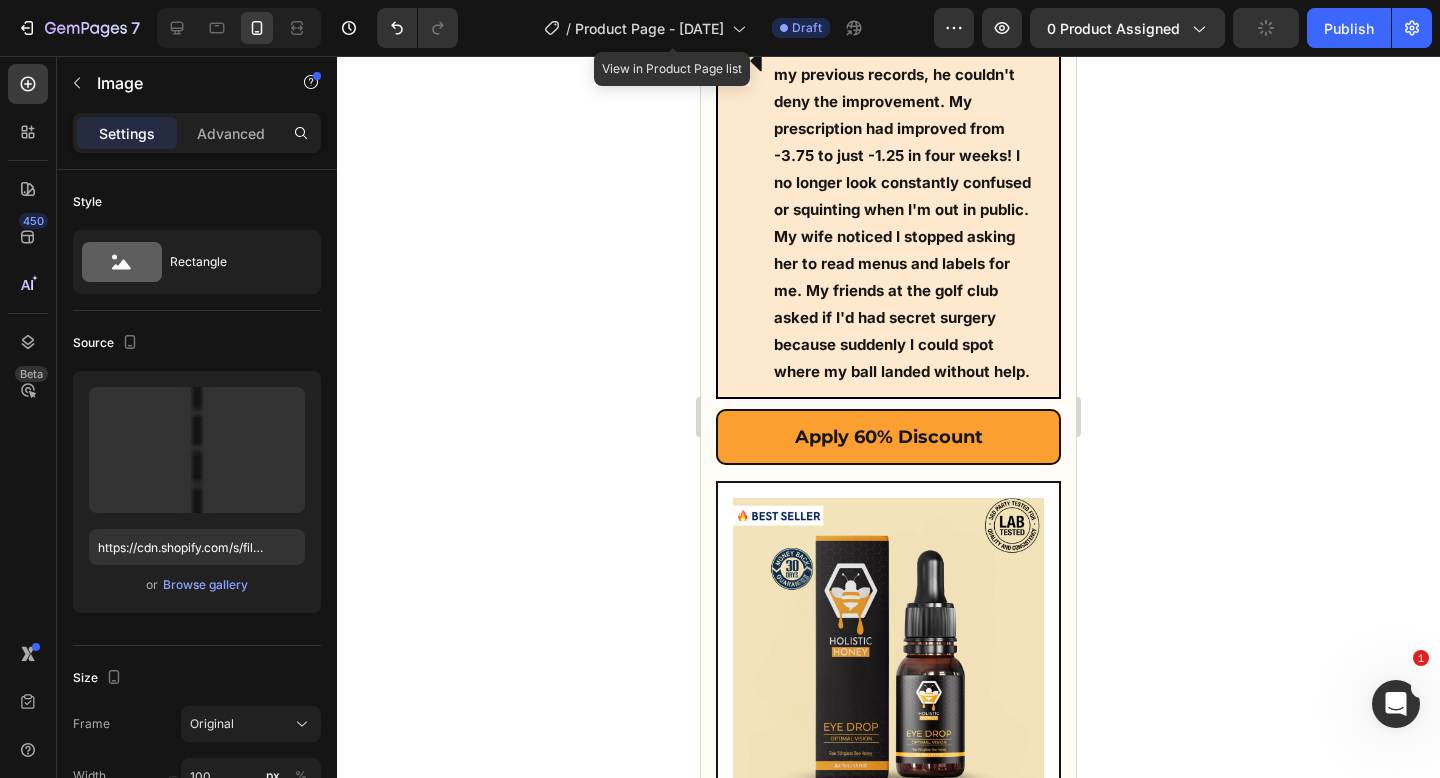 click on "Row 3 cols" at bounding box center [760, -3032] 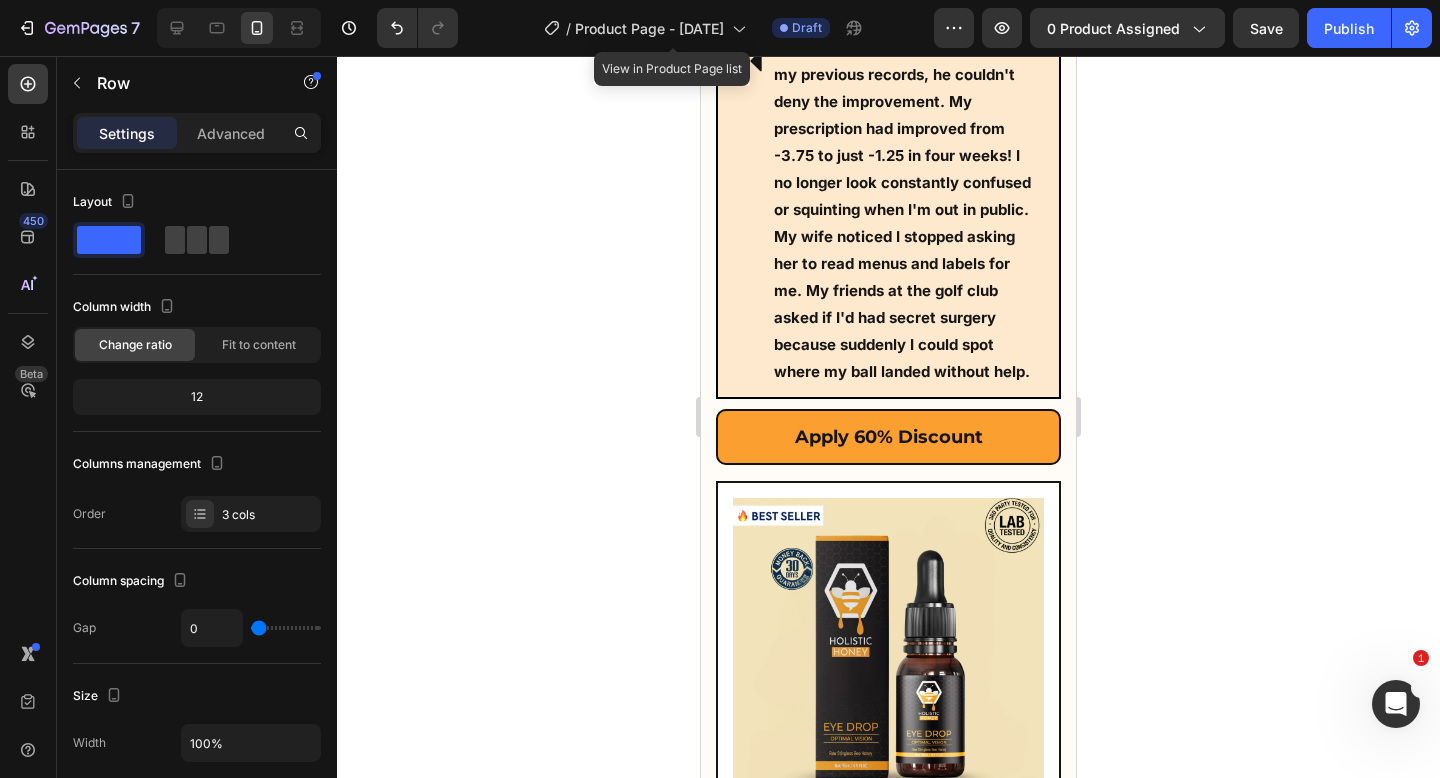 click 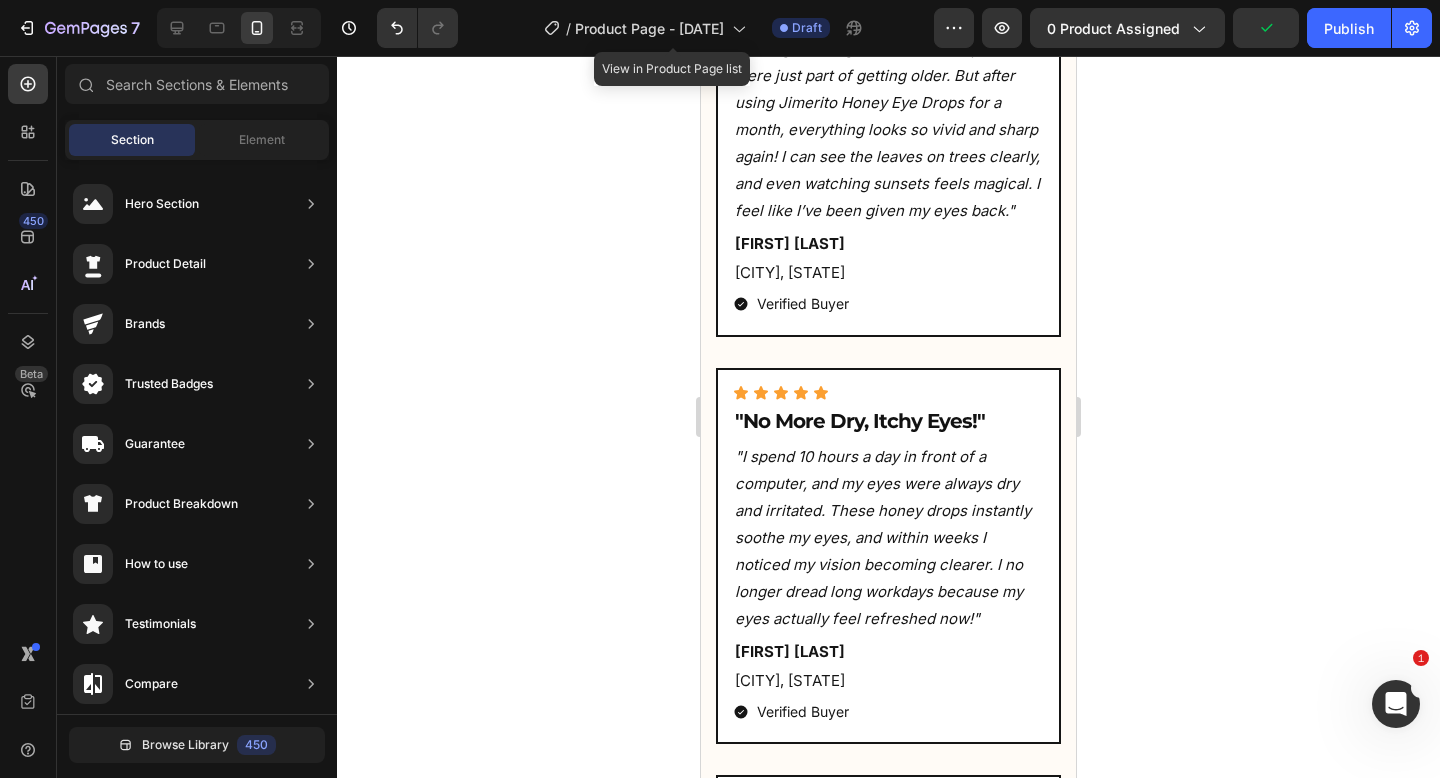 click at bounding box center (888, -2728) 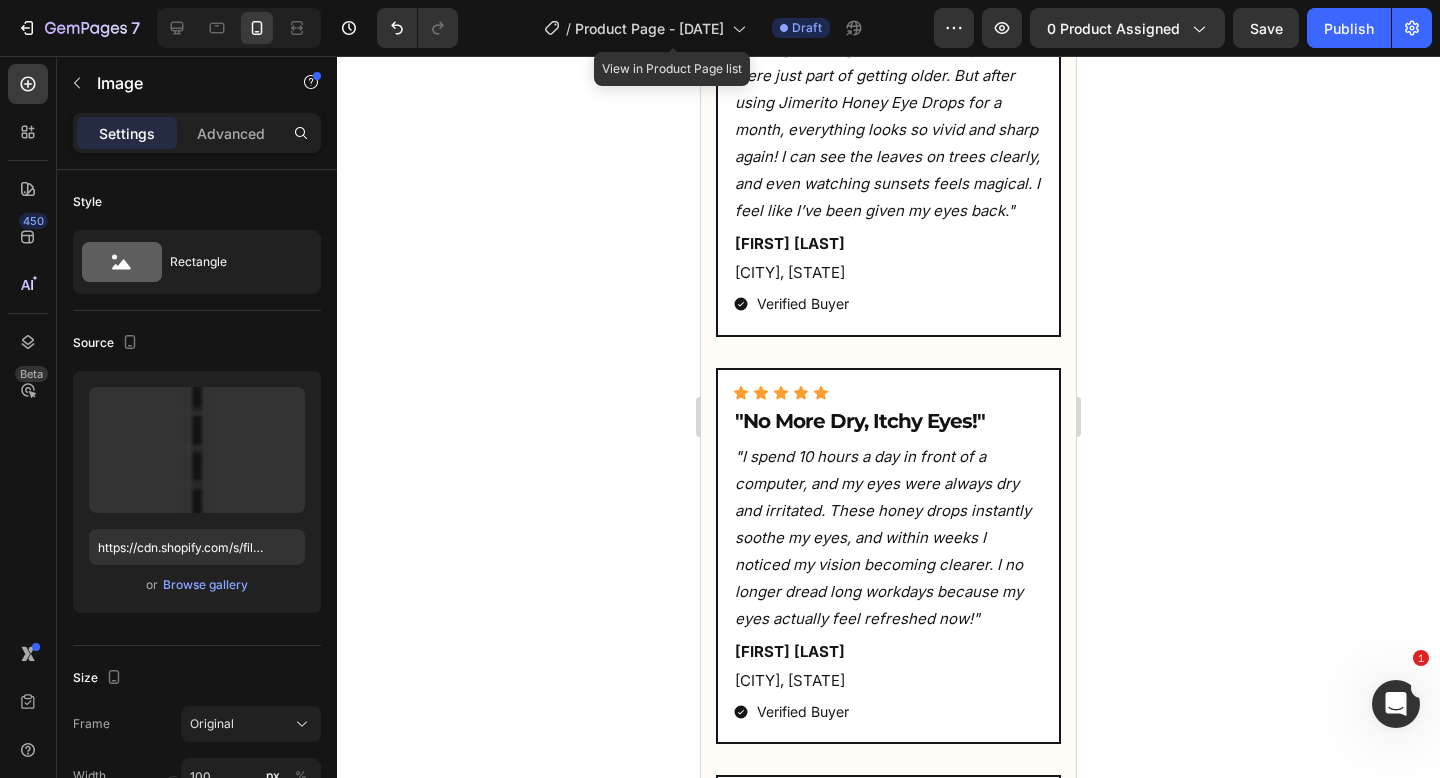 click on "Image" at bounding box center [762, -2997] 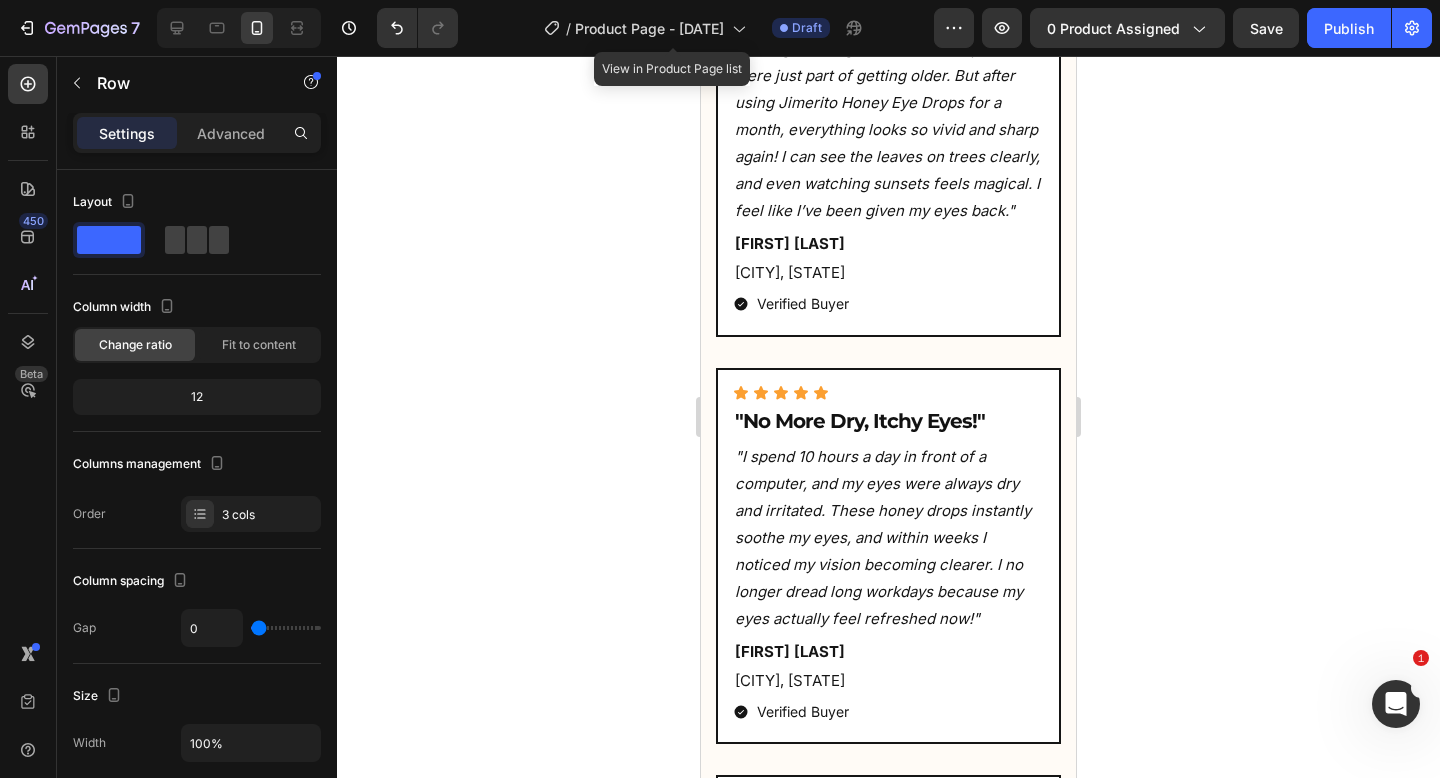 click 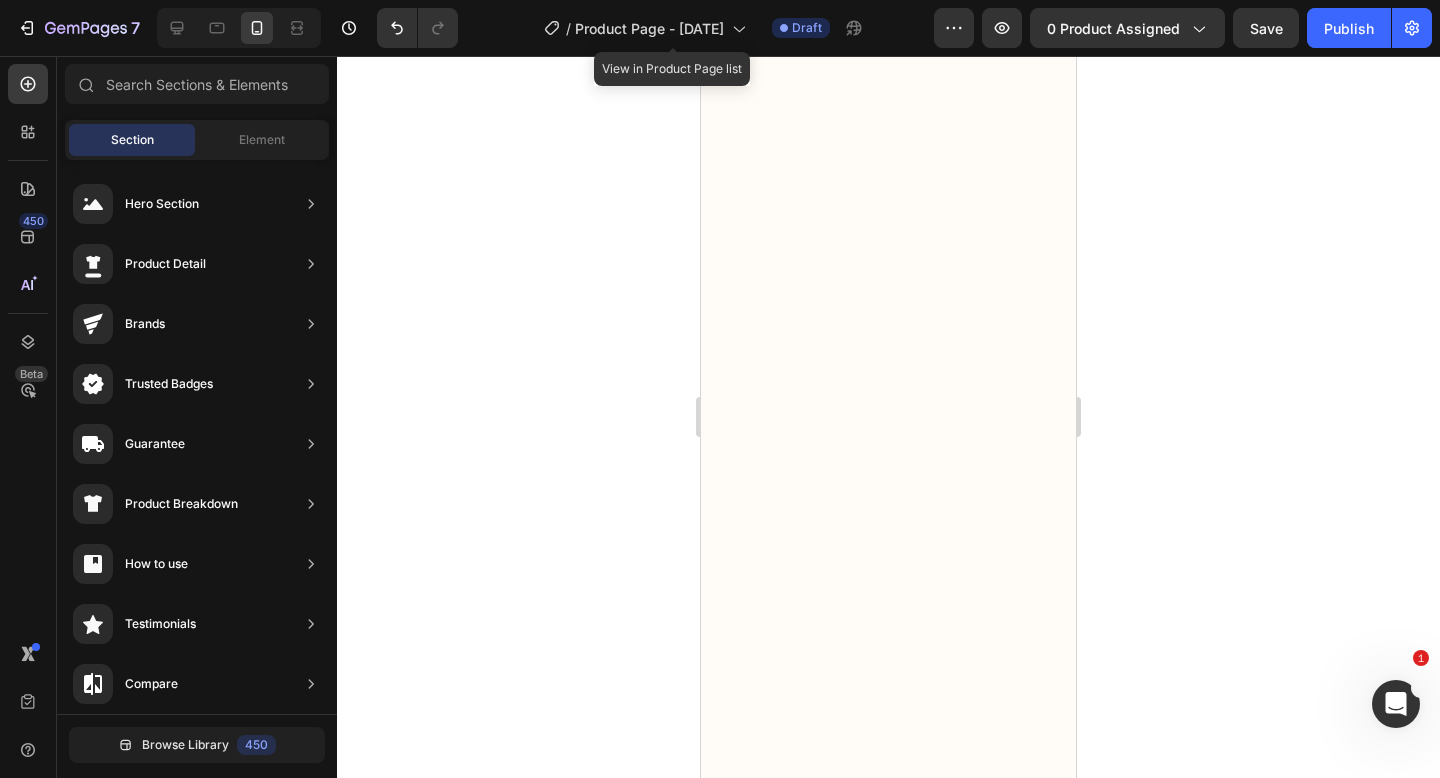 click on "Icon Day 7 Heading Row" at bounding box center [888, -2996] 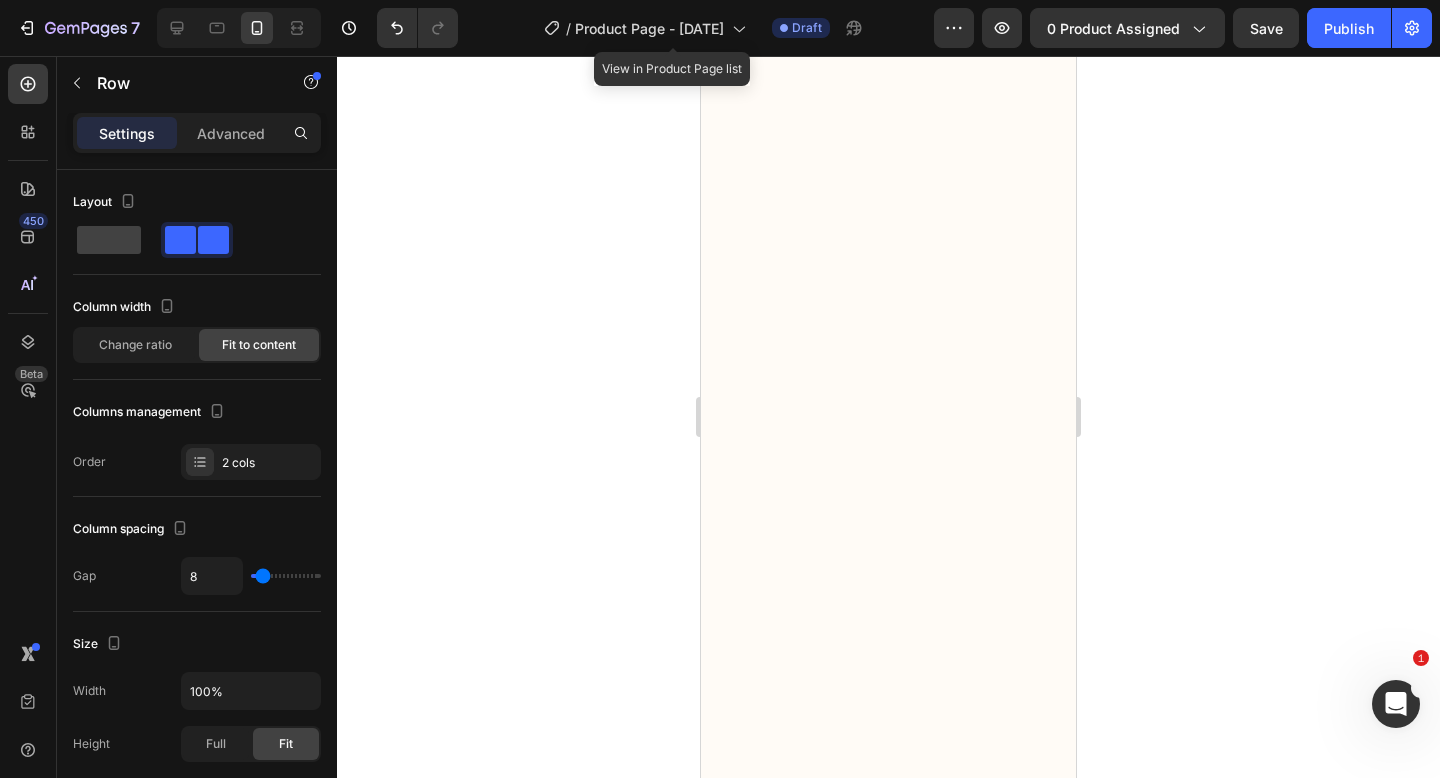 click 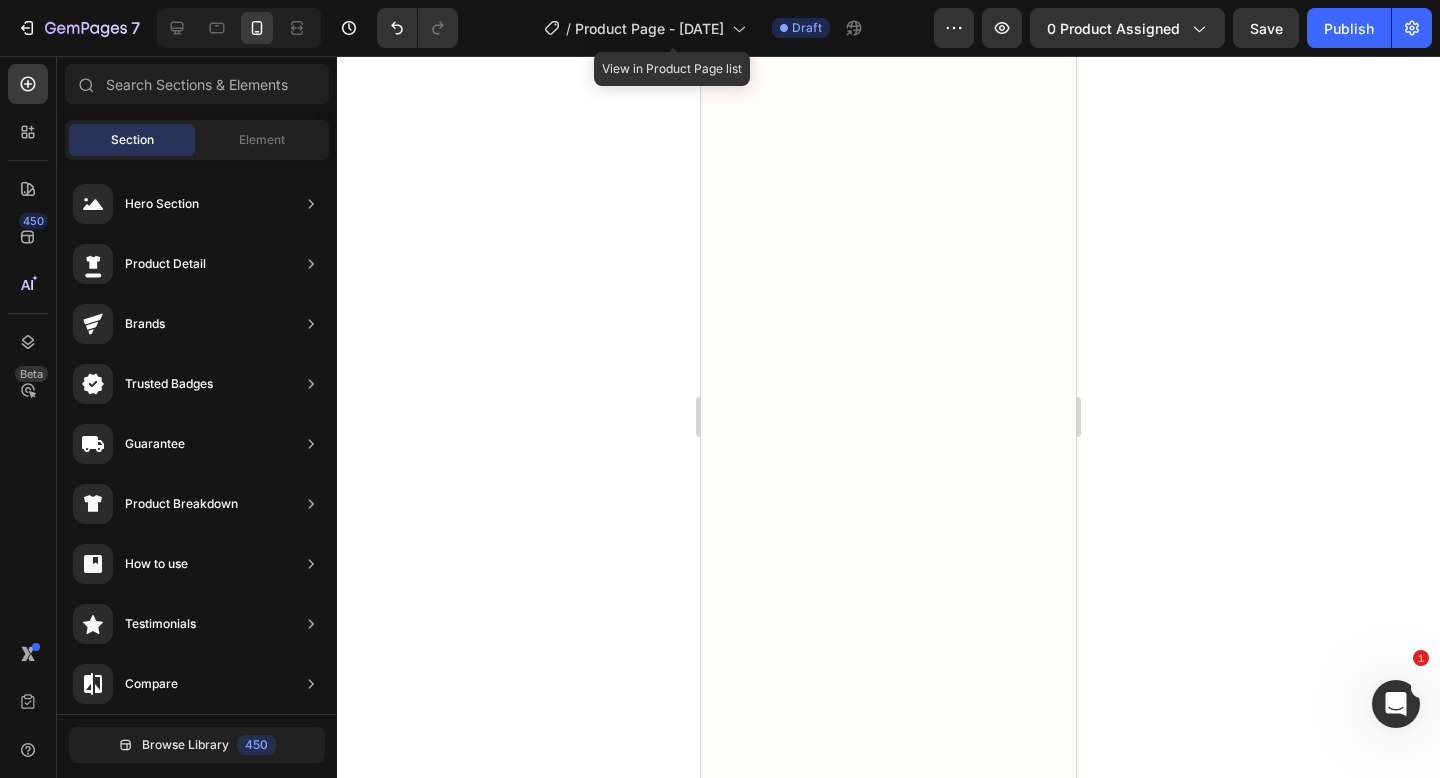 click at bounding box center (888, -2704) 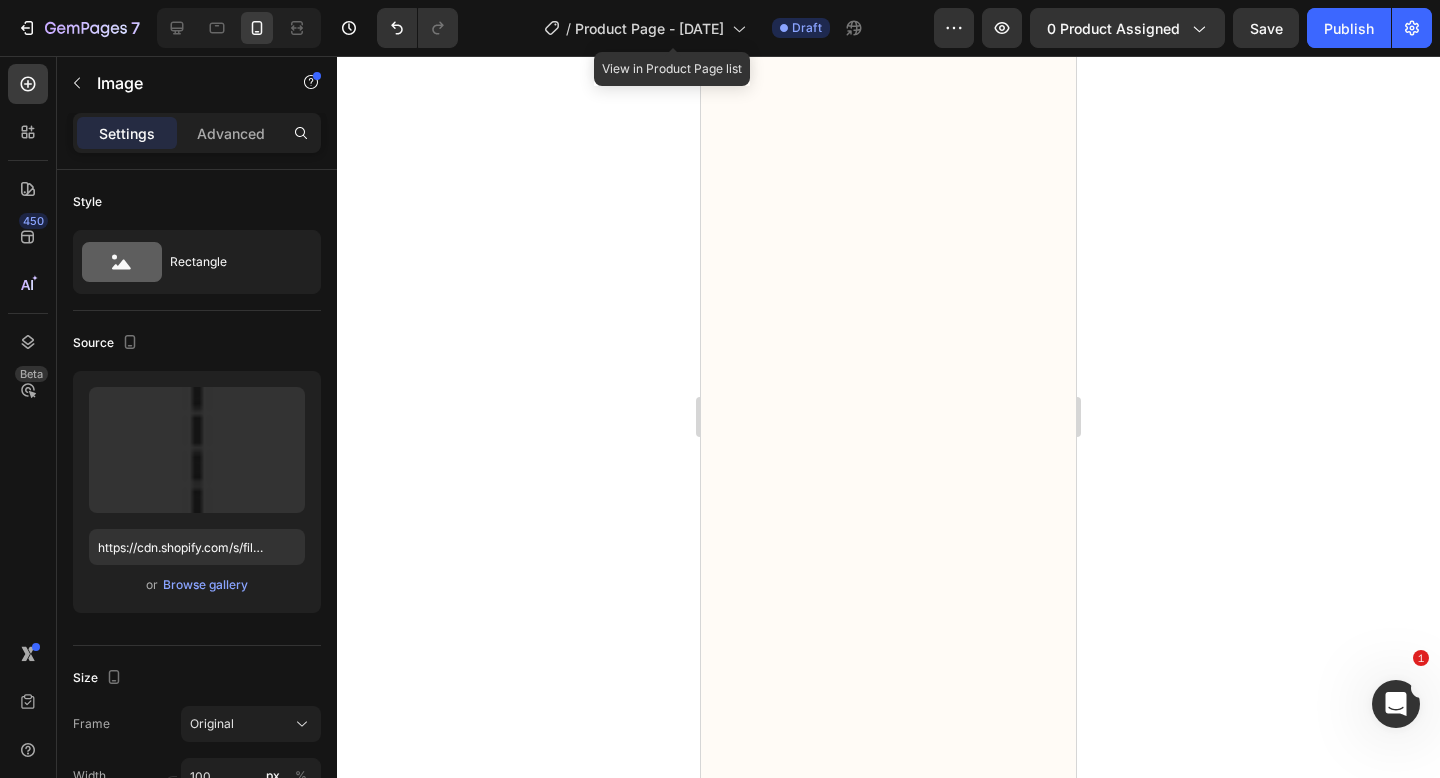 click on "Image" at bounding box center [762, -2973] 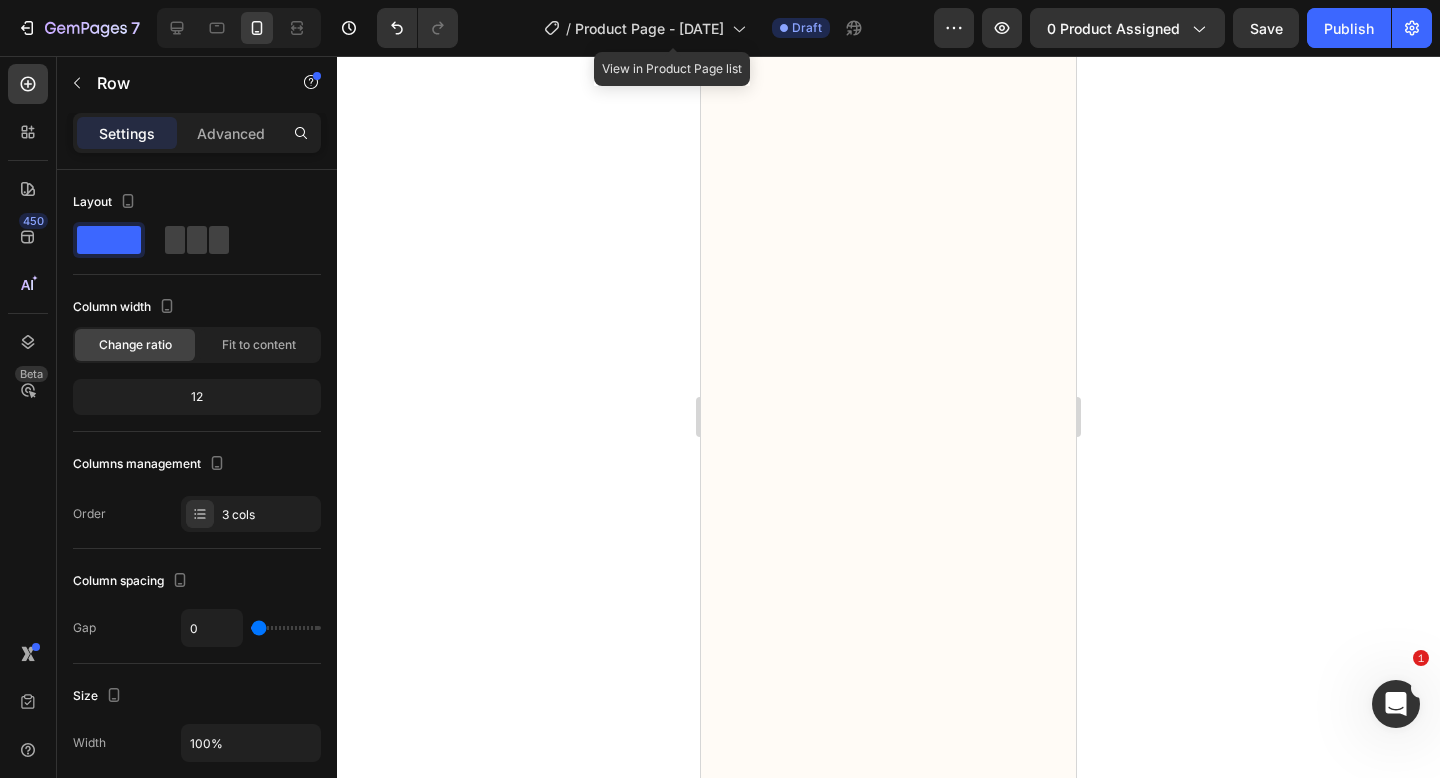 click 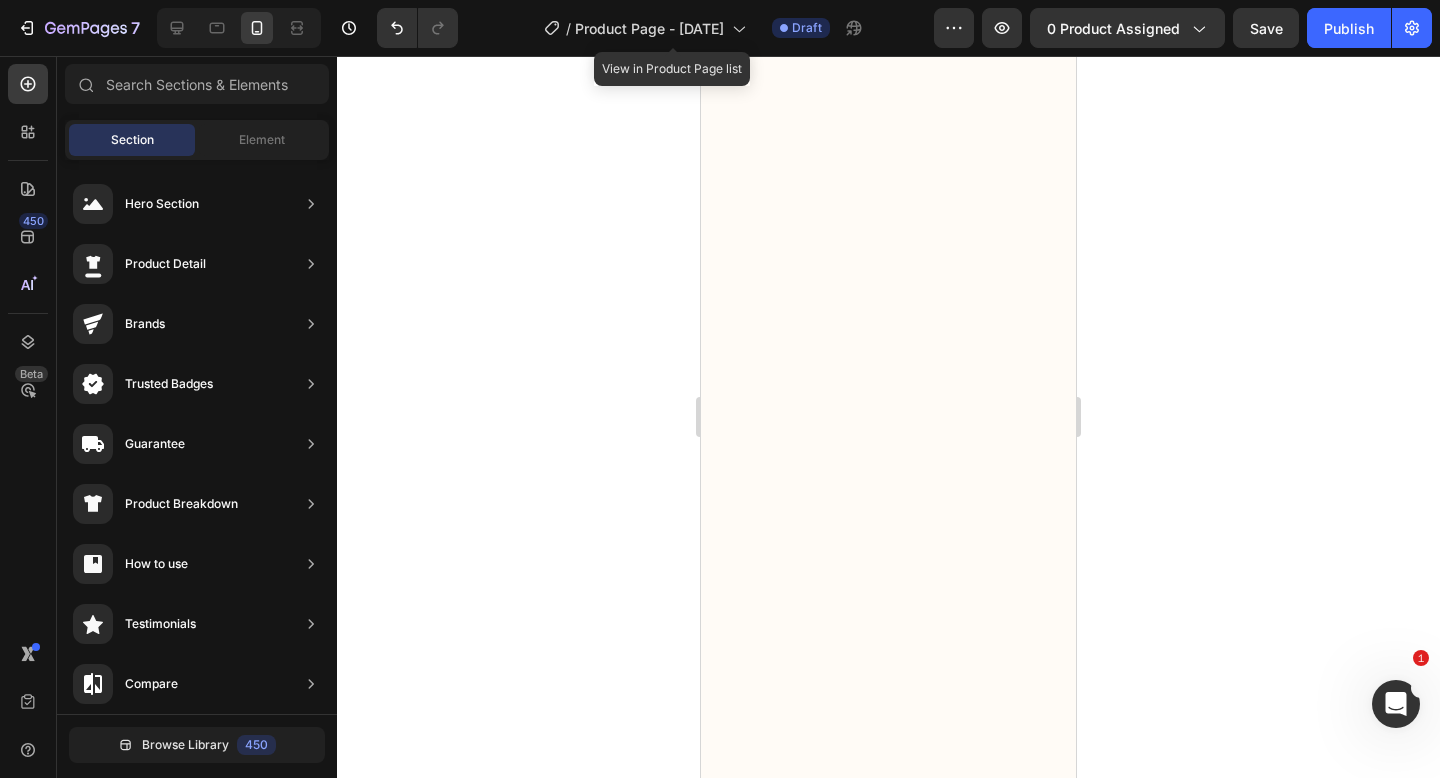 click on "Icon Day 1 Heading Row
Icon  The package arrived faster than I expected (within just a few days).    I had ordered the eye drops along with the recommended eye exercises guide, but I couldn't wait to try the drops first.    At [AGE], I'd been struggling with cataracts for years, and my doctor had been pushing me toward surgery.    I had this gut feeling that if these drops didn't work...   I'd have no choice but to schedule the operation. Text Block Row Row" at bounding box center [920, -3359] 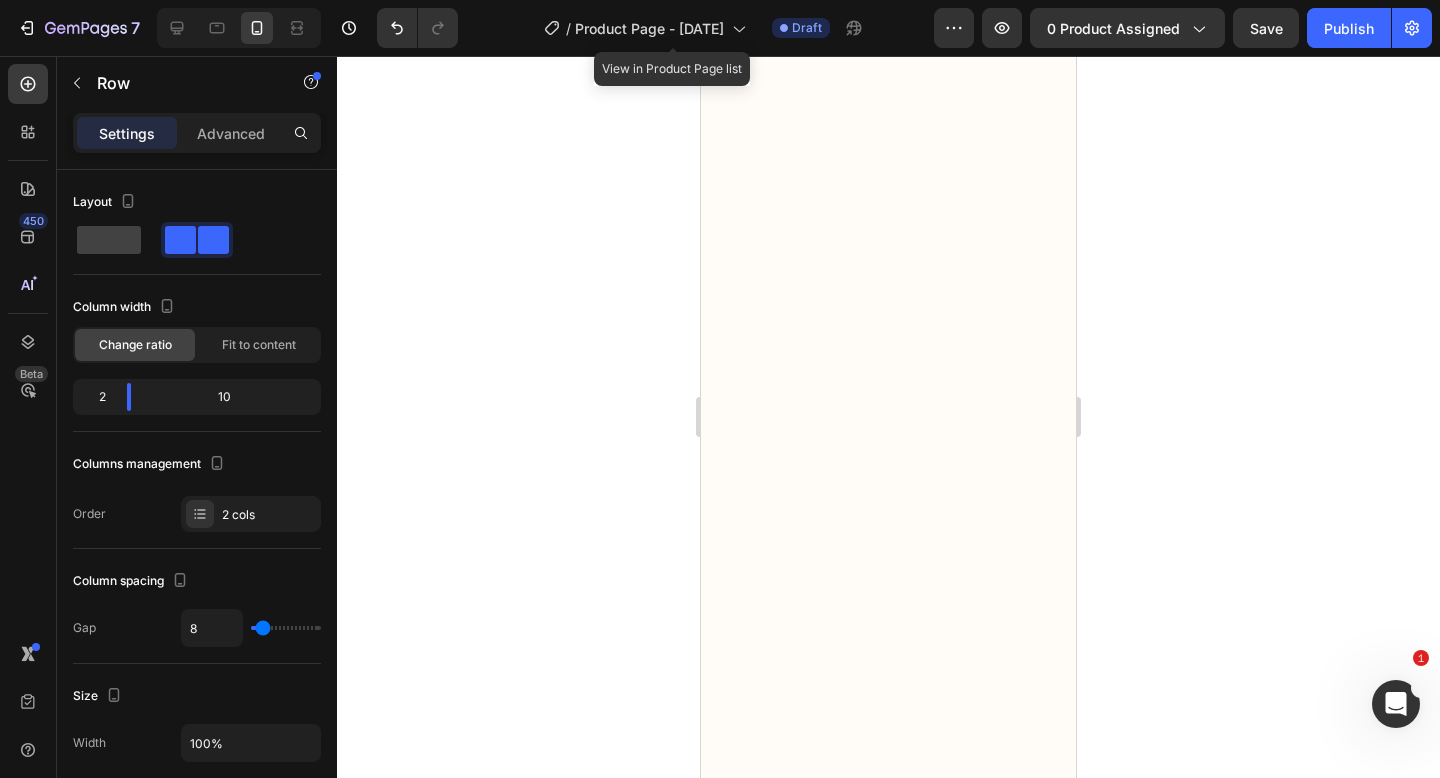 scroll, scrollTop: 13423, scrollLeft: 0, axis: vertical 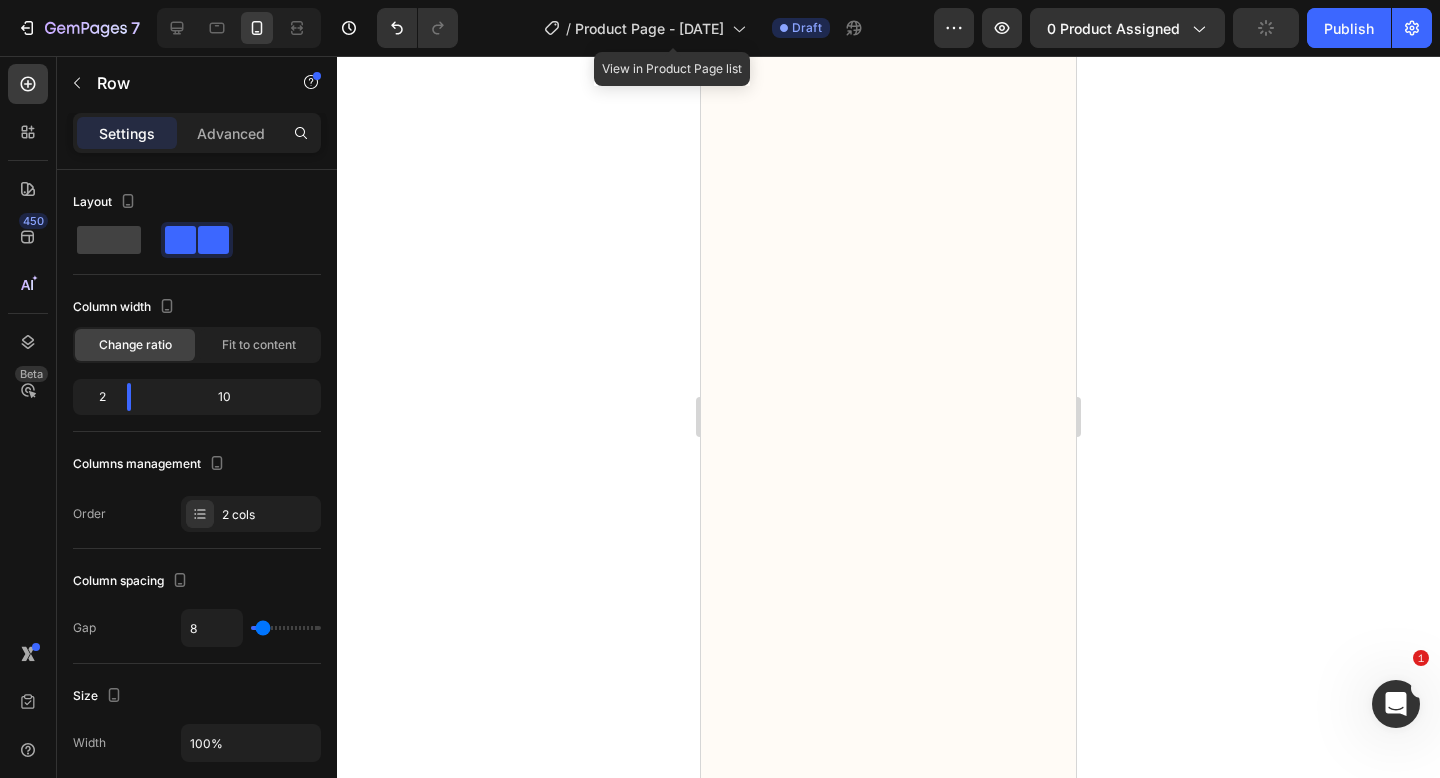 click 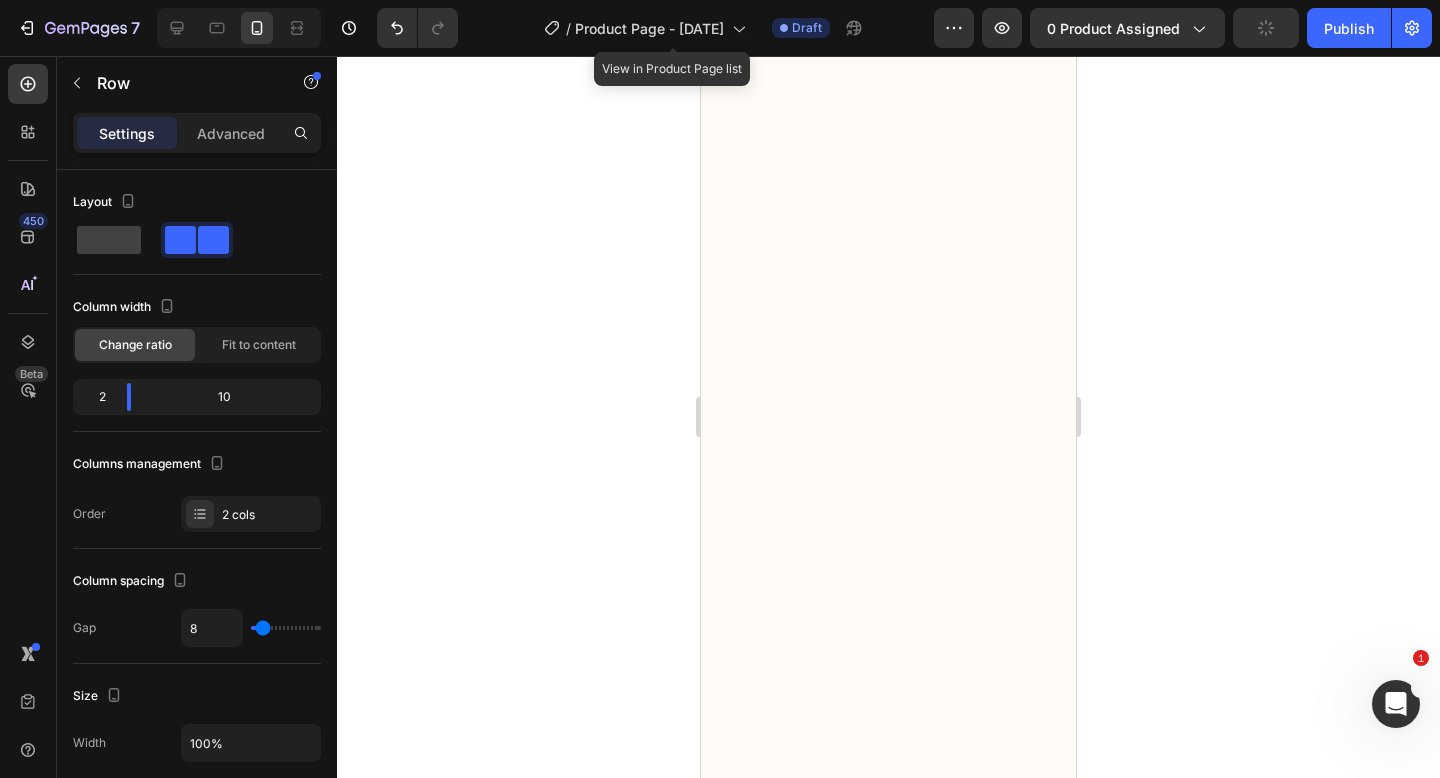 scroll, scrollTop: 15035, scrollLeft: 0, axis: vertical 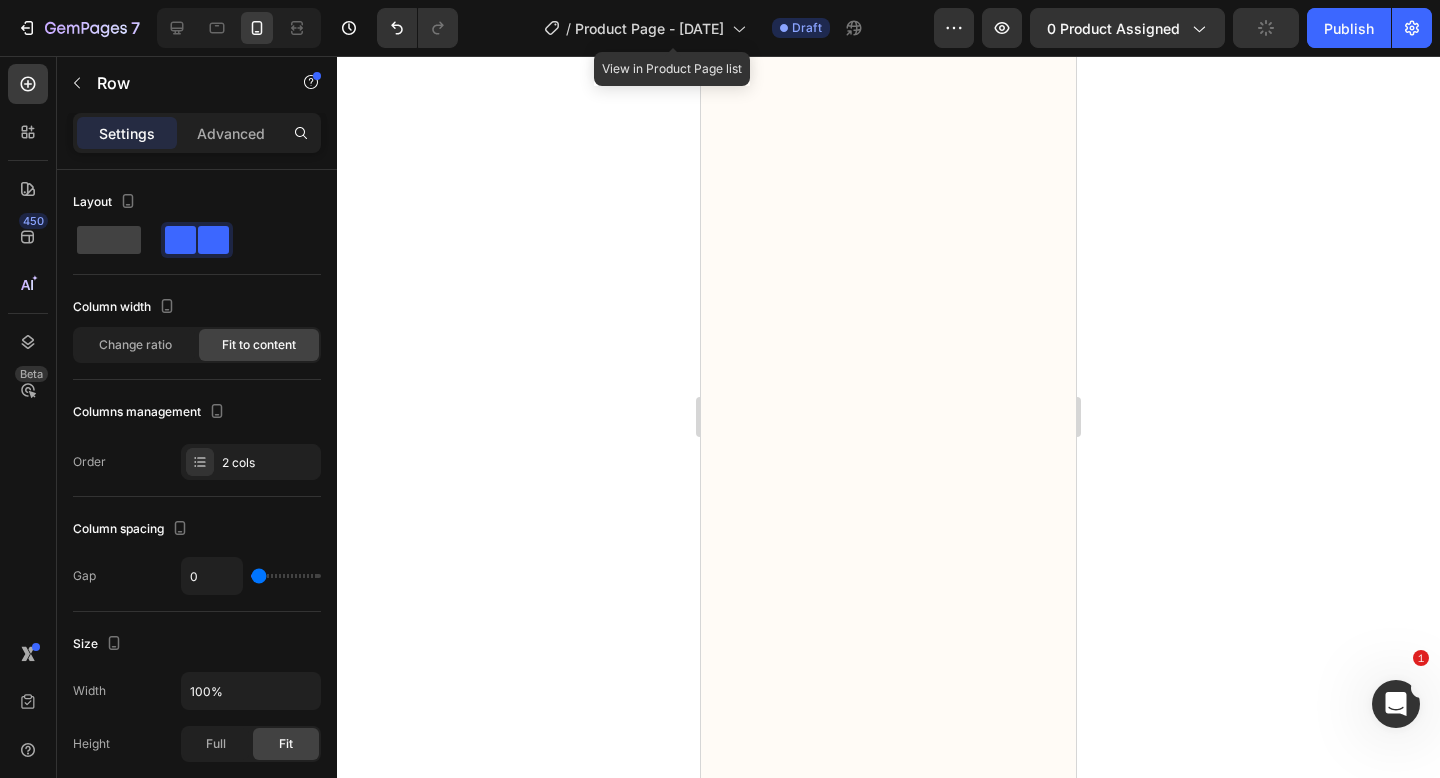 click on "Posted by: [FIRST] [LAST], MD, PhD Medical Researcher  Text Block Row" at bounding box center [888, -8560] 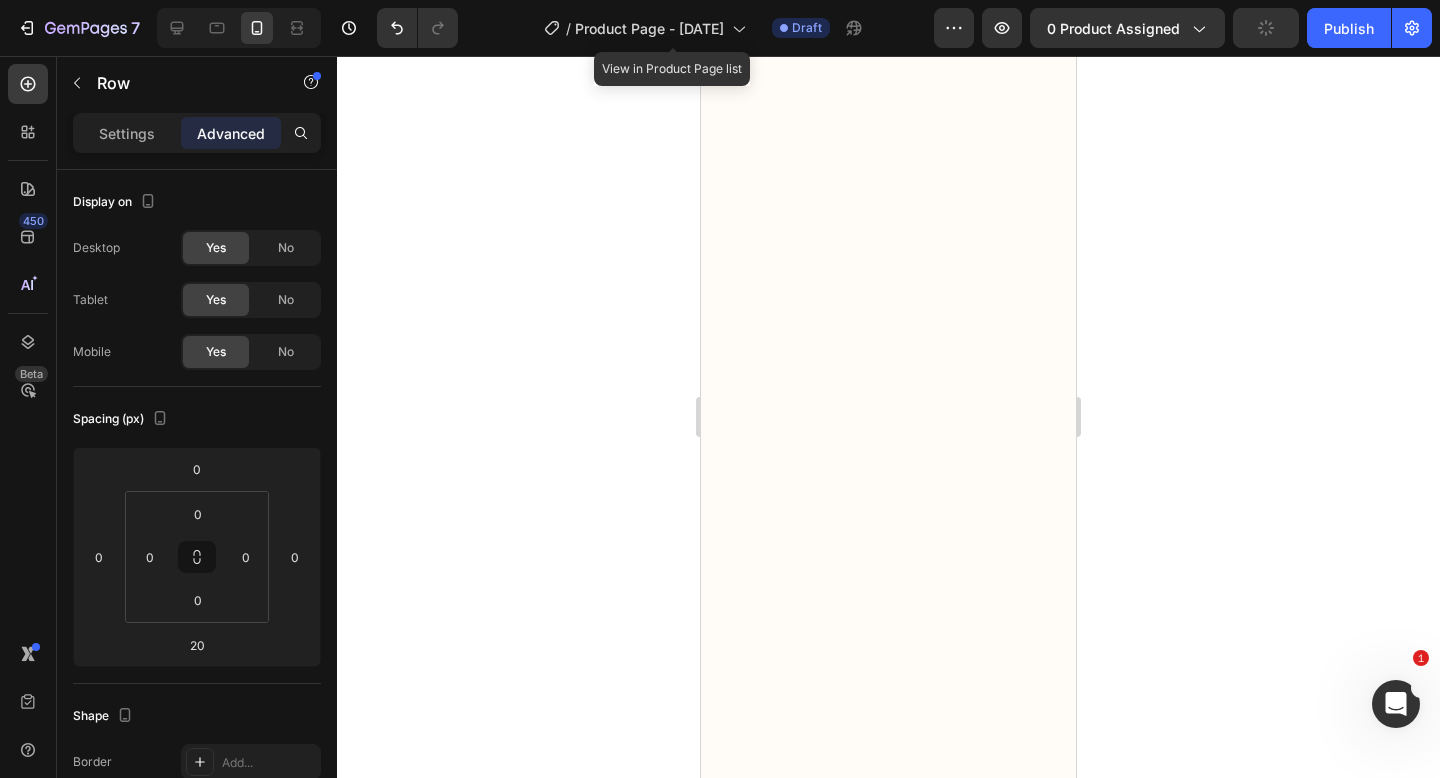 click on "Image
Icon Day 1 Heading Row
Icon  The package arrived faster than I expected (within just a few days).    I had ordered the eye drops along with the recommended eye exercises guide, but I couldn't wait to try the drops first.    At [AGE], I'd been struggling with cataracts for years, and my doctor had been pushing me toward surgery.    I had this gut feeling that if these drops didn't work...   I'd have no choice but to schedule the operation. Text Block Row Row Row" at bounding box center [888, -2951] 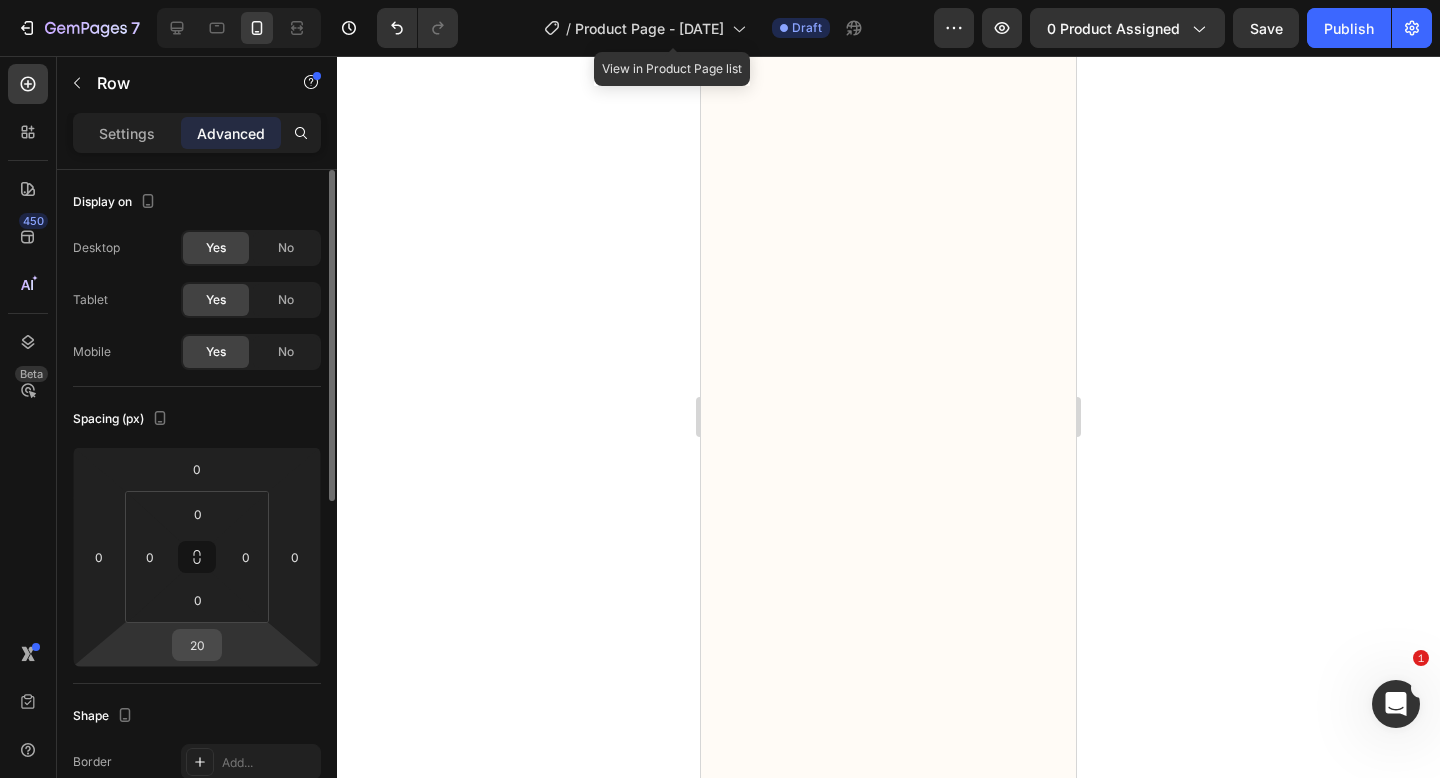 click on "20" at bounding box center (197, 645) 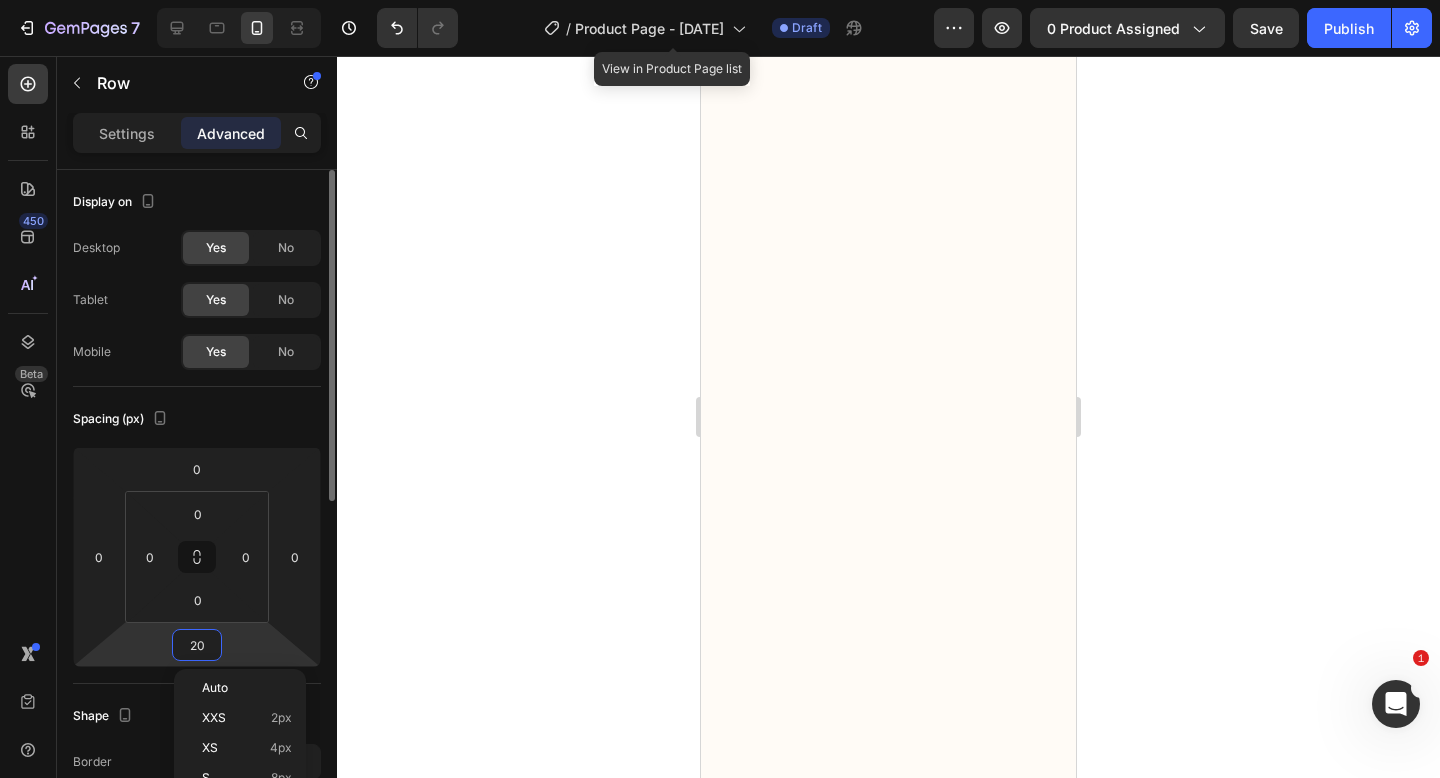 type on "0" 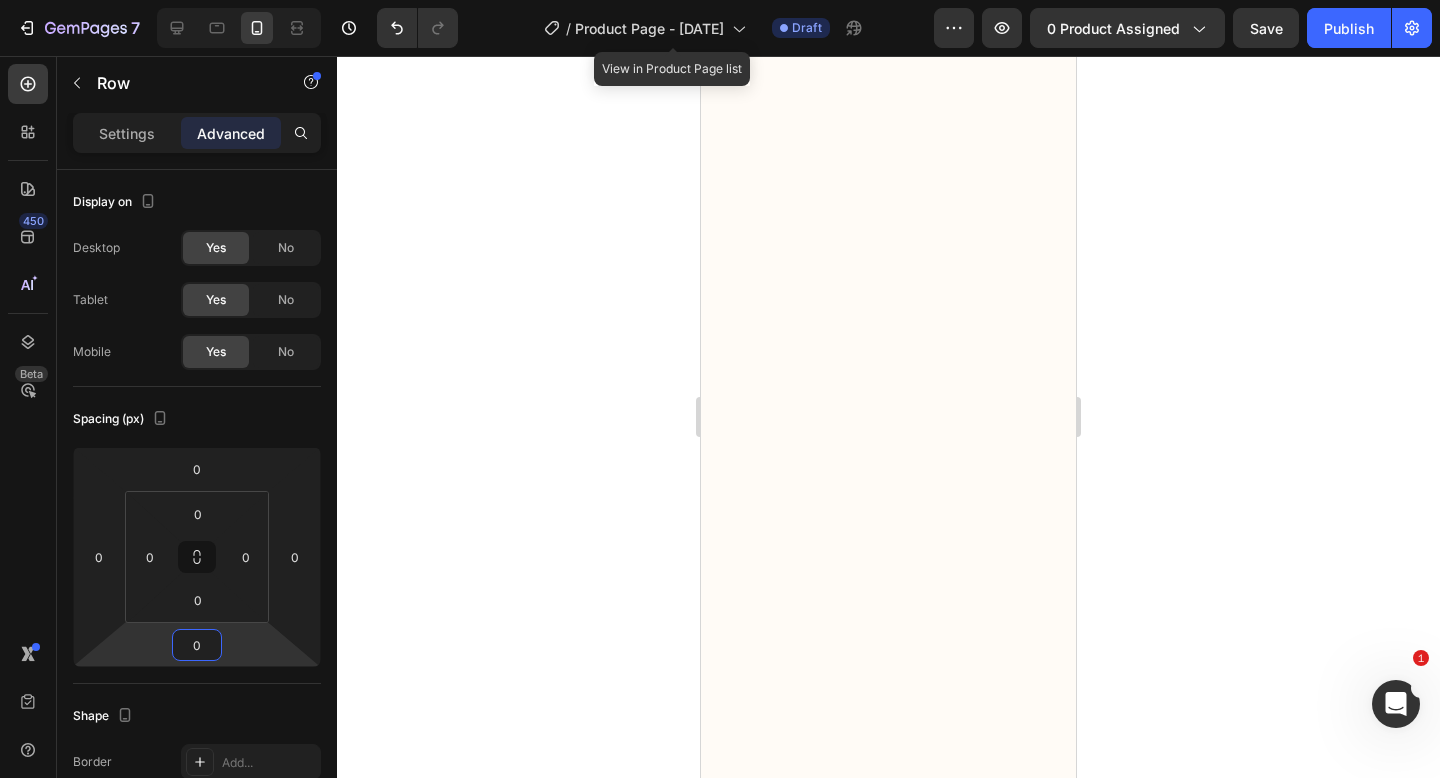 click on "Icon Day 1 Heading Row
Icon  The package arrived faster than I expected (within just a few days).    I had ordered the eye drops along with the recommended eye exercises guide, but I couldn't wait to try the drops first.    At [AGE], I'd been struggling with cataracts for years, and my doctor had been pushing me toward surgery.    I had this gut feeling that if these drops didn't work...   I'd have no choice but to schedule the operation. Text Block Row Row" at bounding box center (920, -3621) 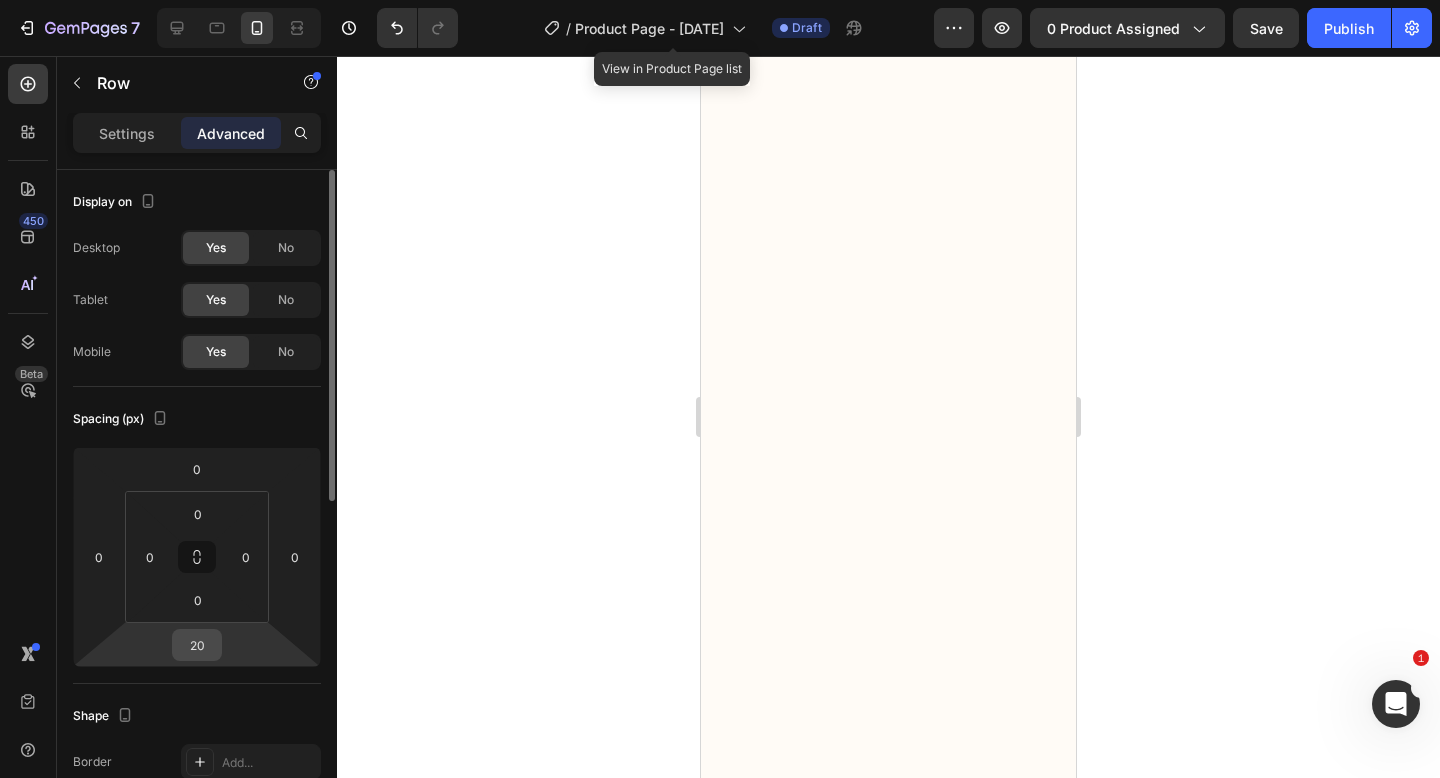 click on "20" at bounding box center [197, 645] 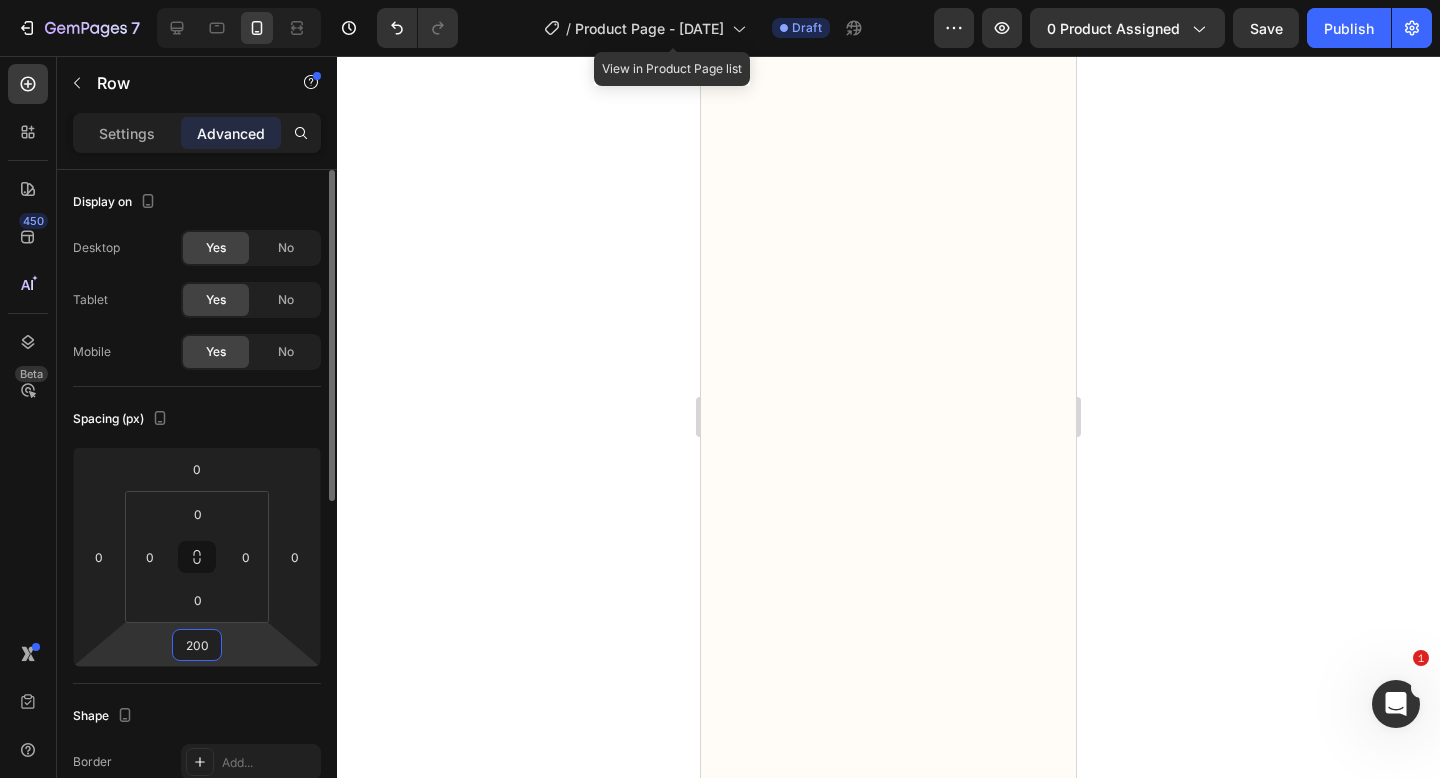 click on "200" at bounding box center (197, 645) 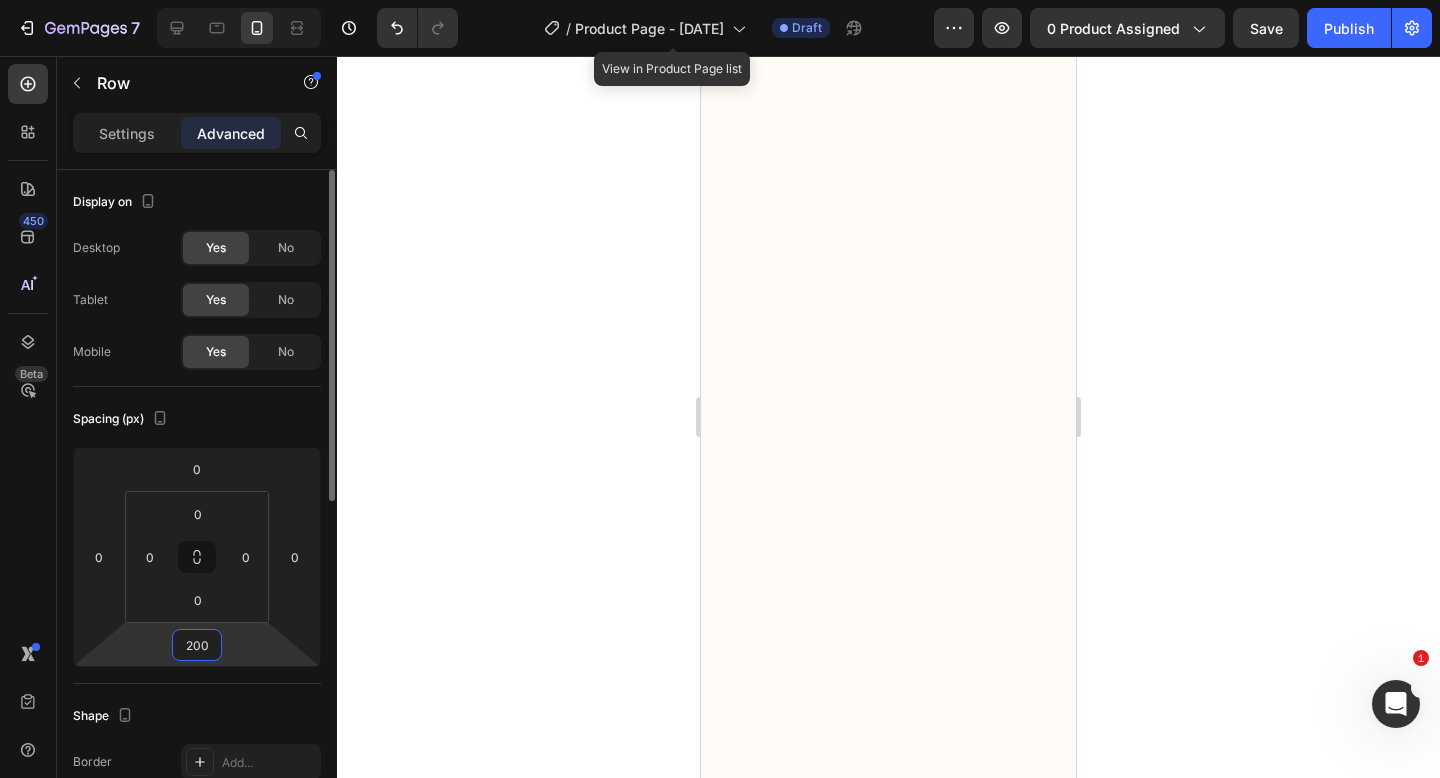click on "200" at bounding box center (197, 645) 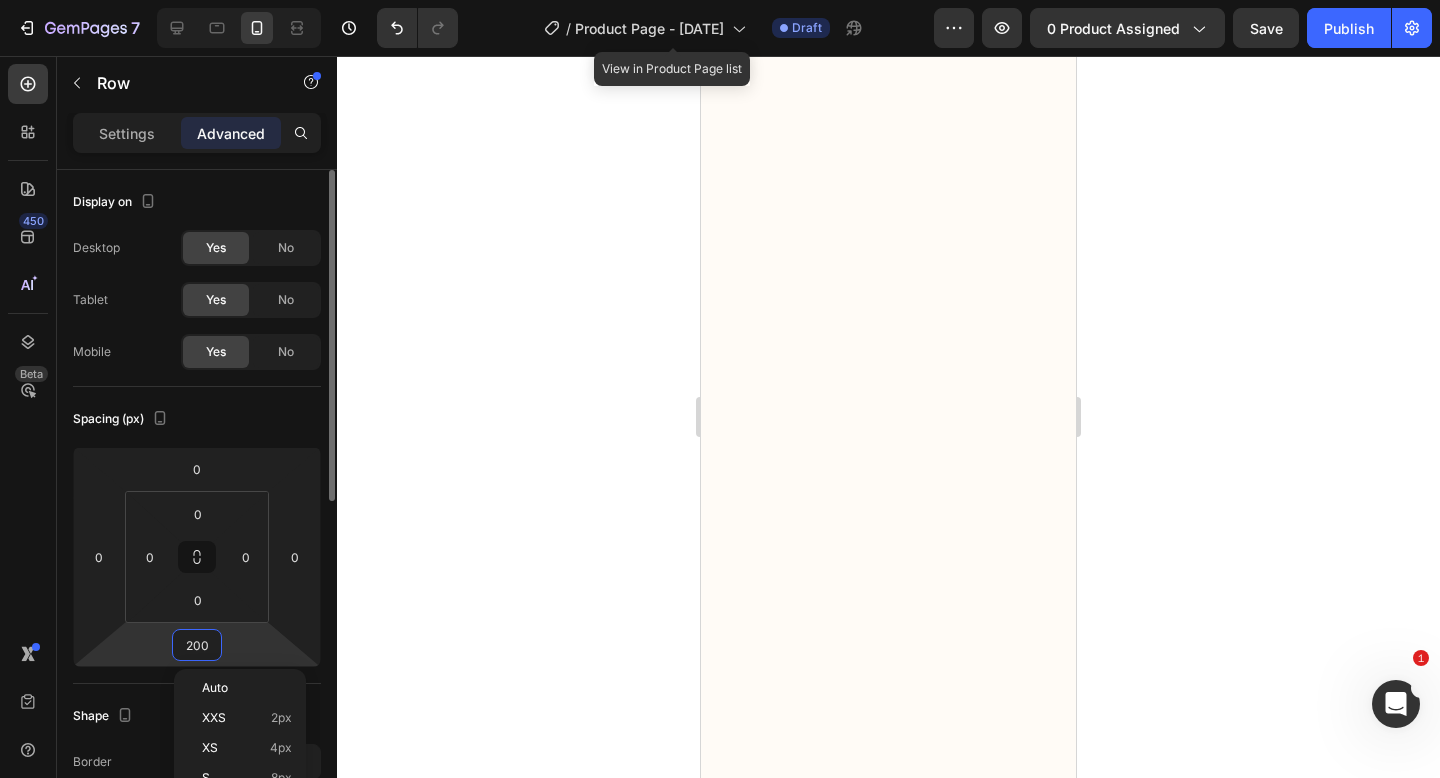 click on "200" at bounding box center (197, 645) 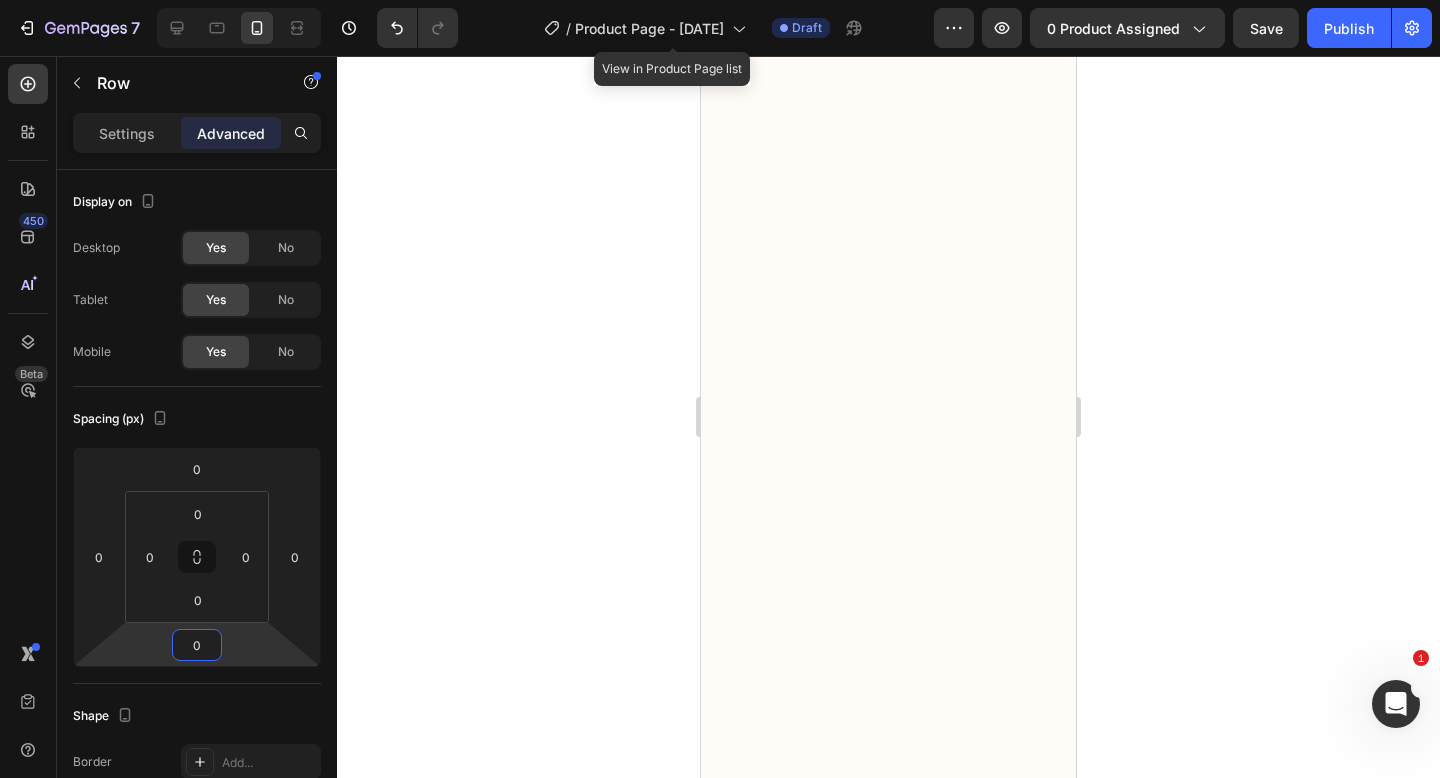 scroll, scrollTop: 13964, scrollLeft: 0, axis: vertical 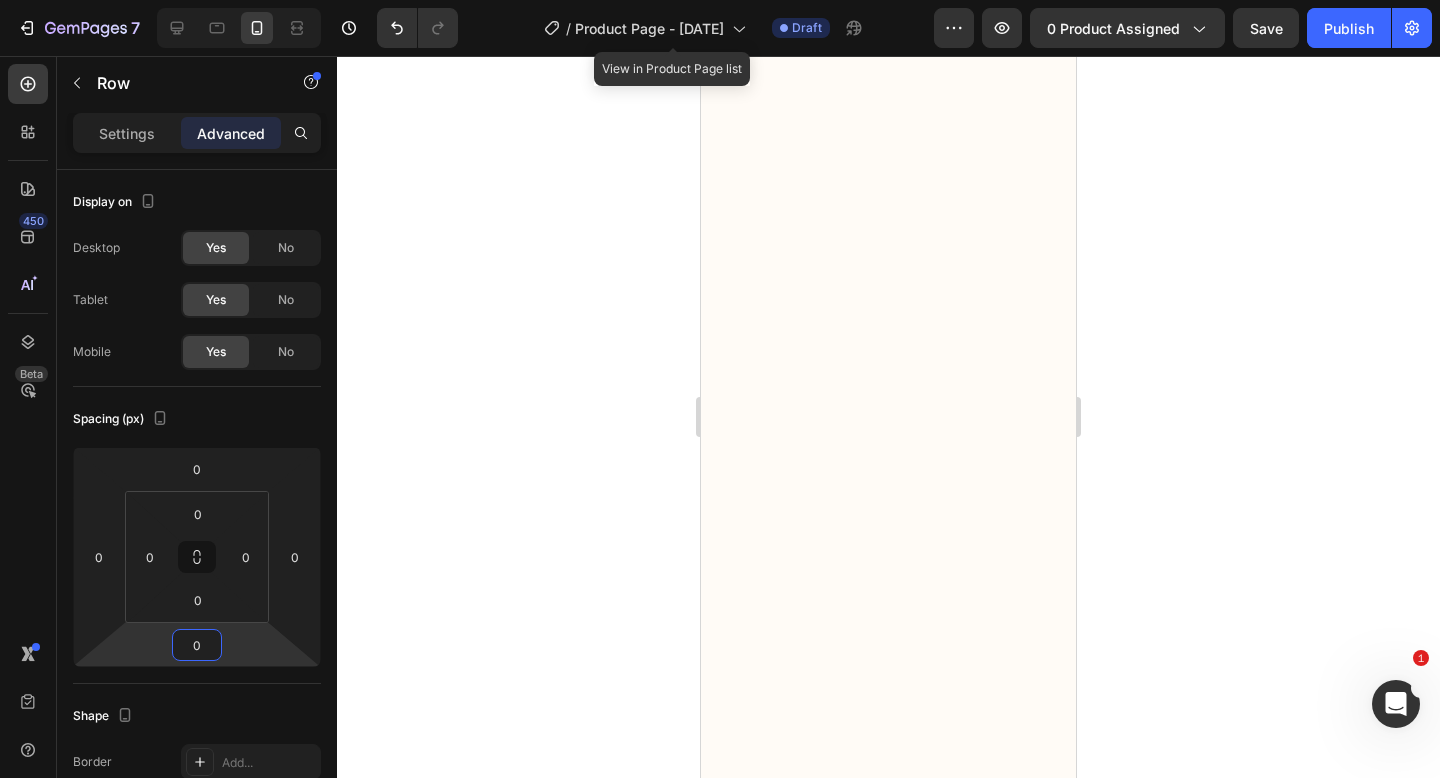 click on "Icon Day 1 Heading Row
Icon  The package arrived faster than I expected (within just a few days).    I had ordered the eye drops along with the recommended eye exercises guide, but I couldn't wait to try the drops first.    At [AGE], I'd been struggling with cataracts for years, and my doctor had been pushing me toward surgery.    I had this gut feeling that if these drops didn't work...   I'd have no choice but to schedule the operation. Text Block Row Row" at bounding box center [920, -3557] 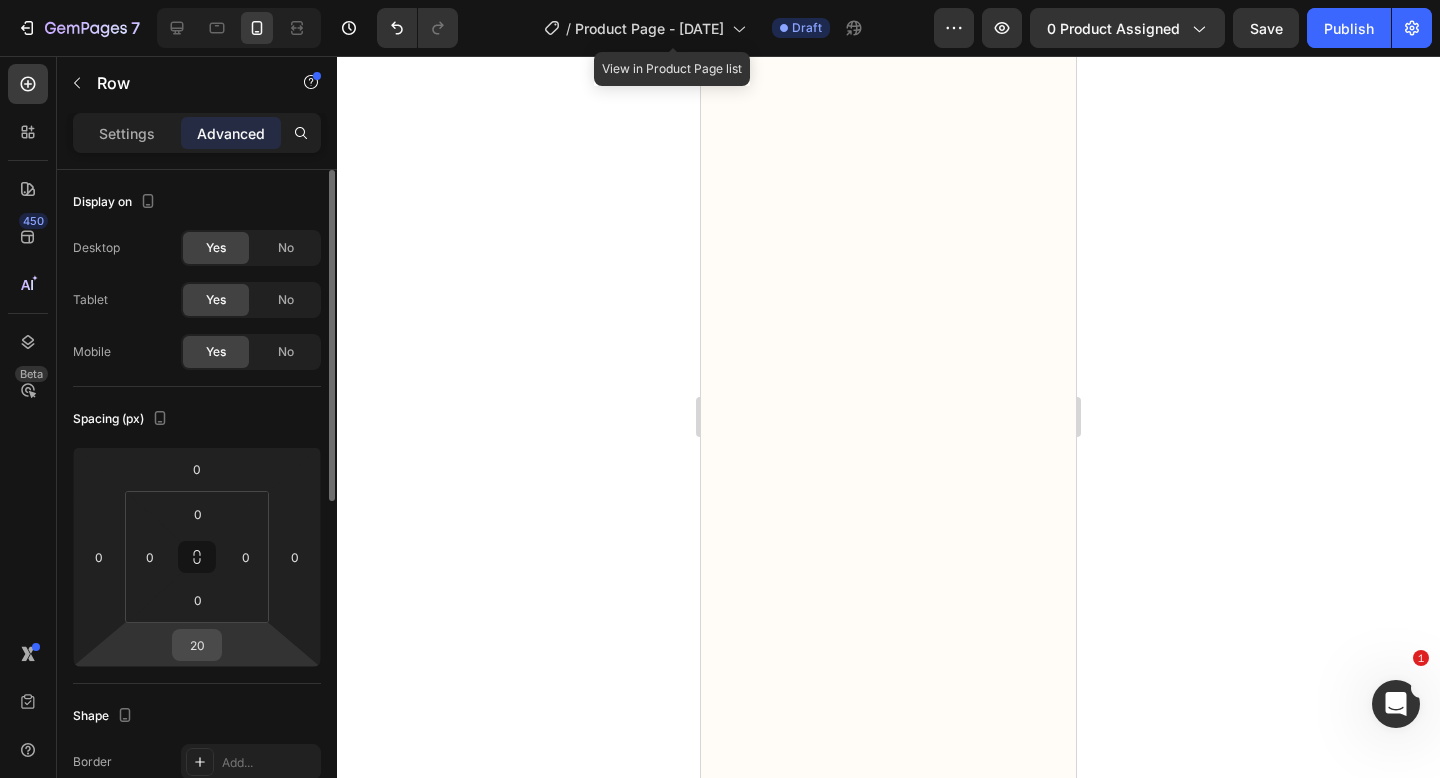 click on "20" at bounding box center (197, 645) 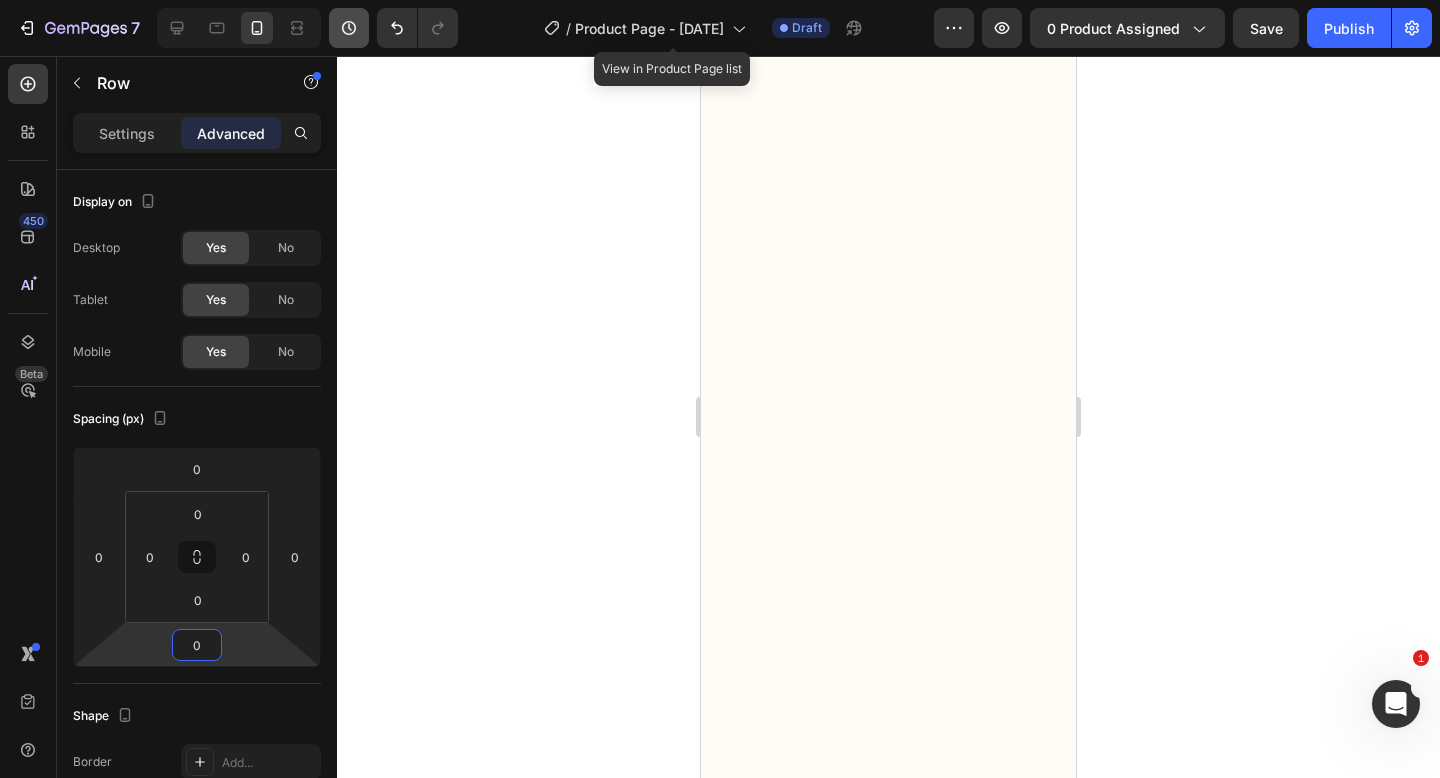 type on "0" 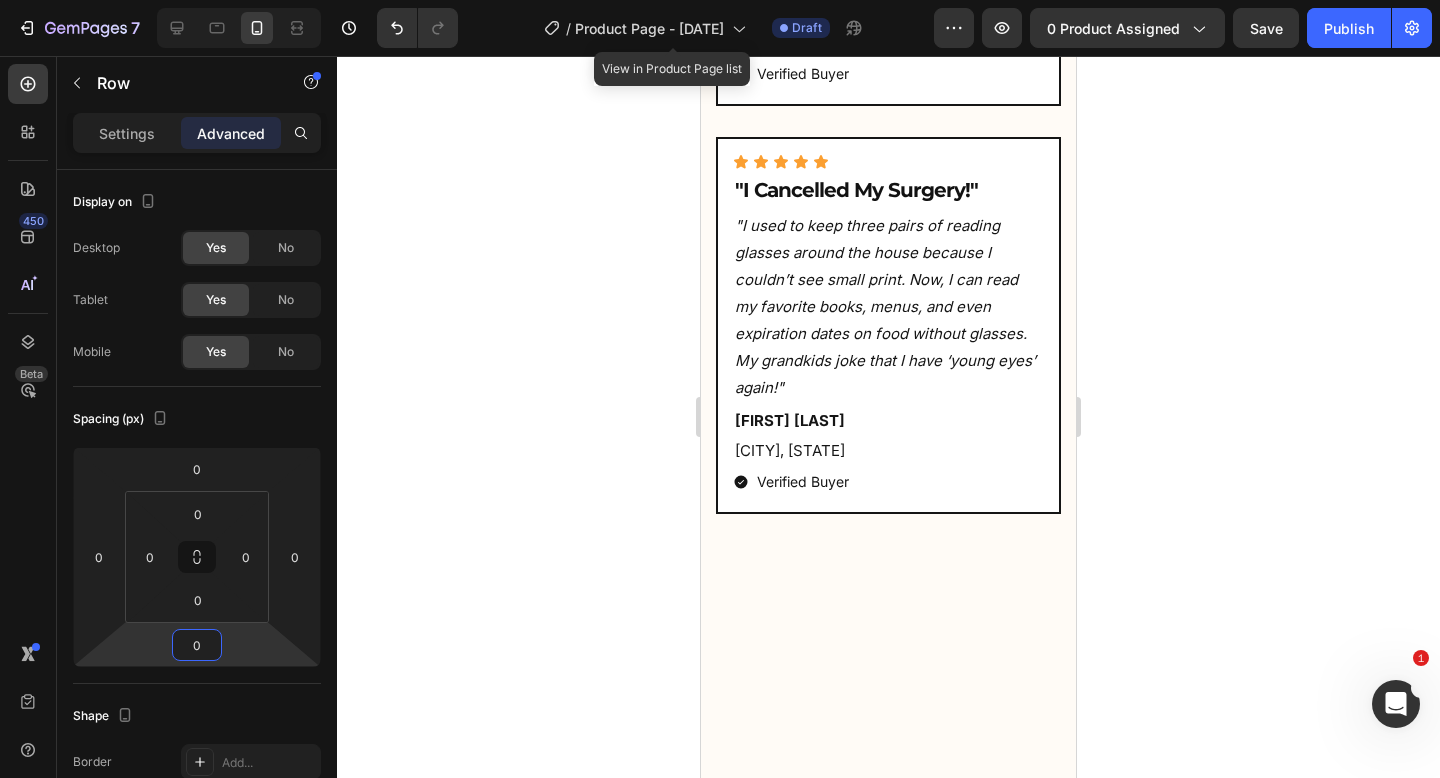 scroll, scrollTop: 13318, scrollLeft: 0, axis: vertical 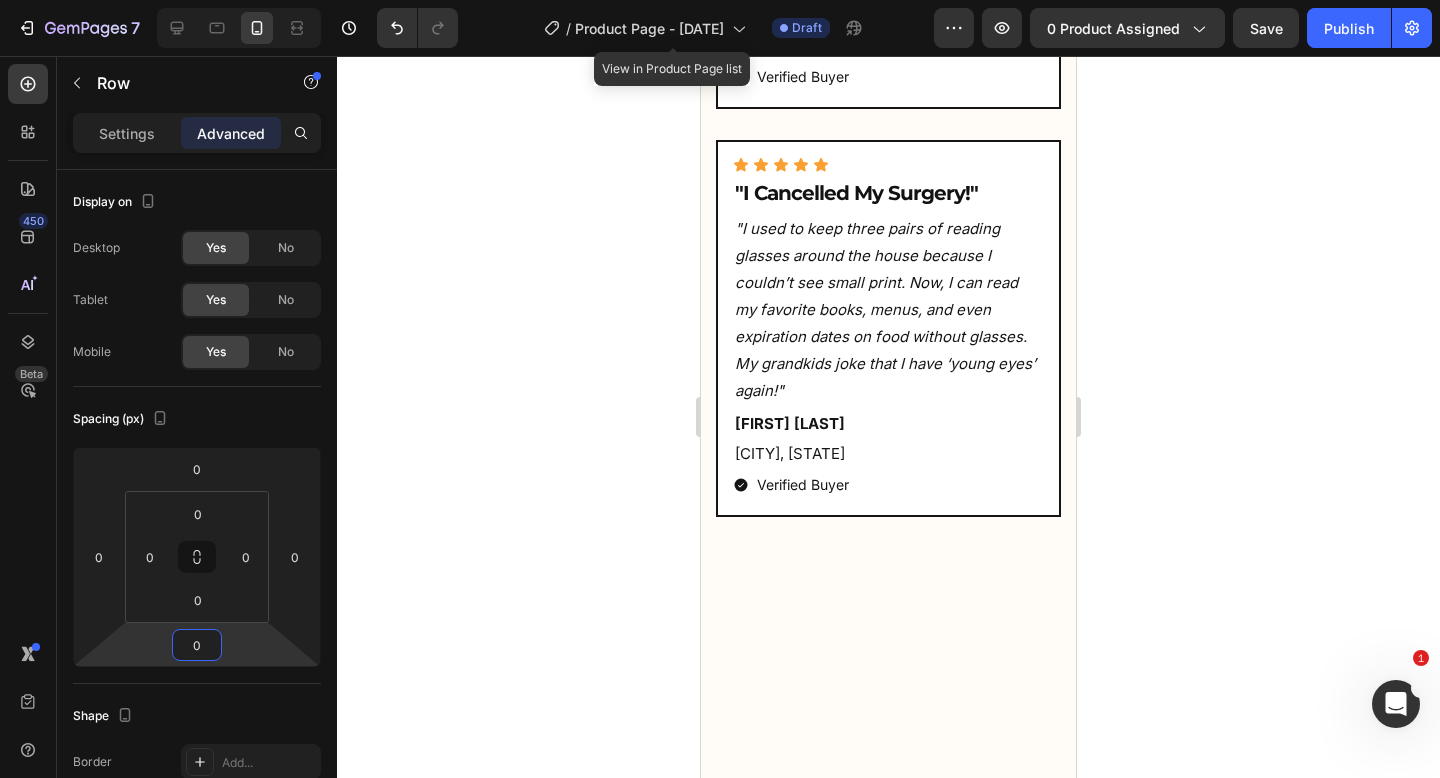click on "Putting It To The Test (Oh Boy Was I Surprised)..." at bounding box center [888, -3295] 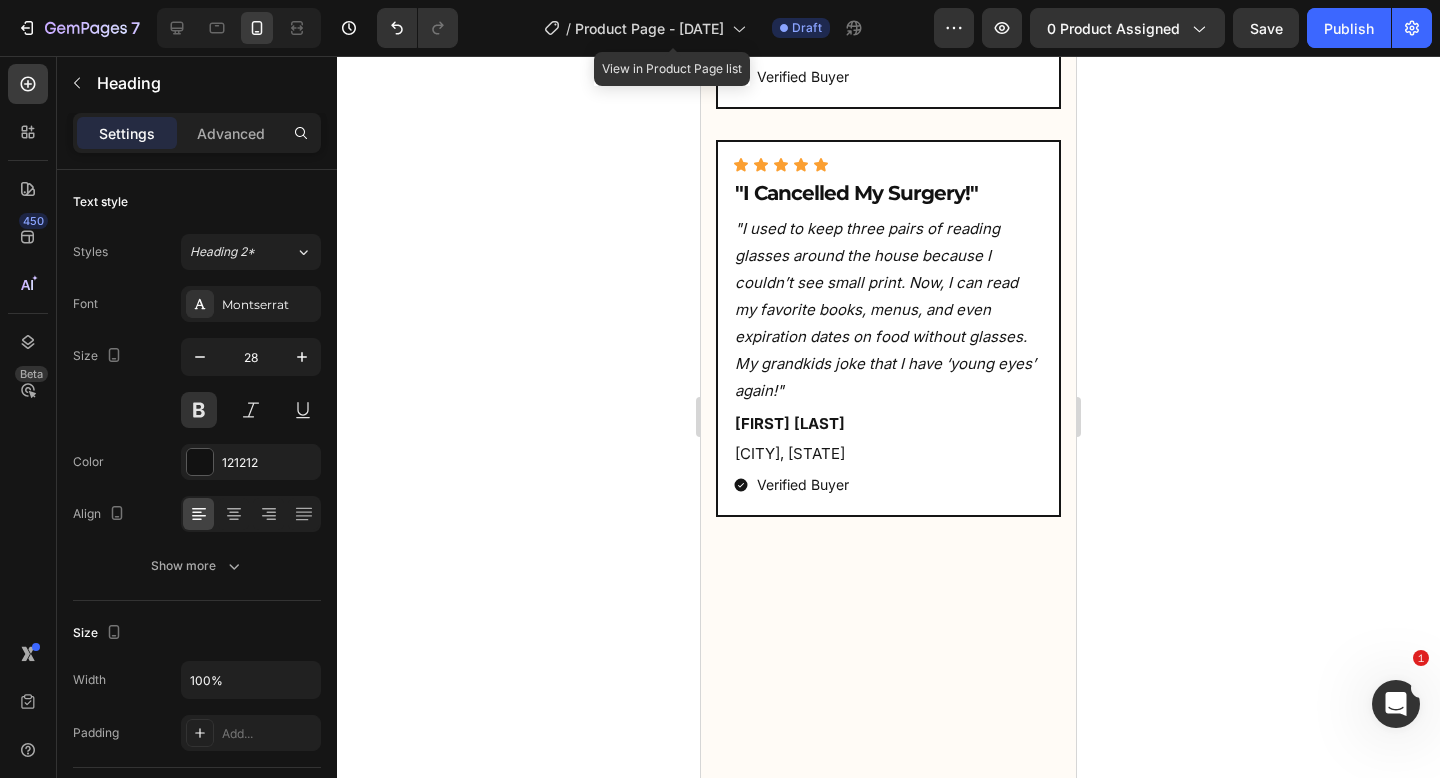 click at bounding box center (744, -2911) 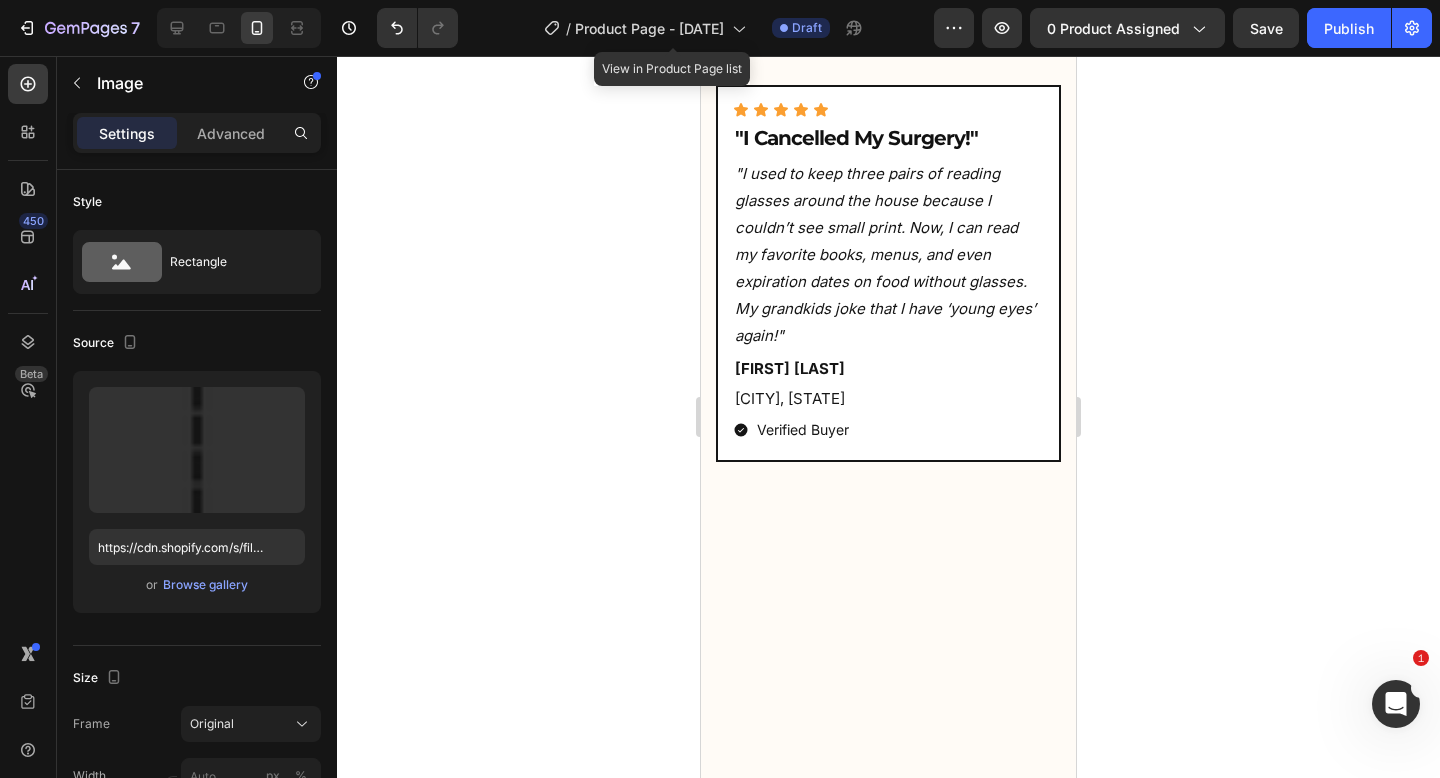 scroll, scrollTop: 13384, scrollLeft: 0, axis: vertical 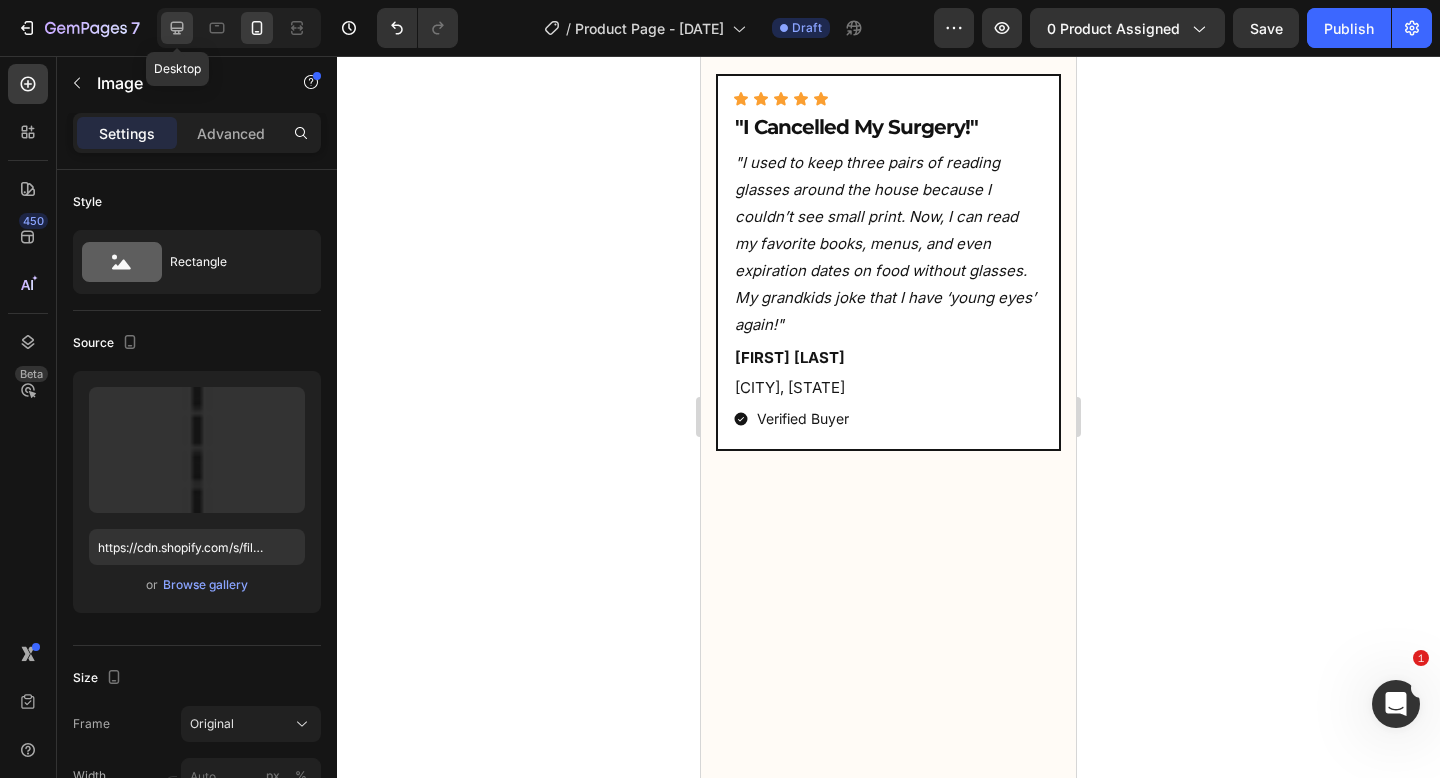 click 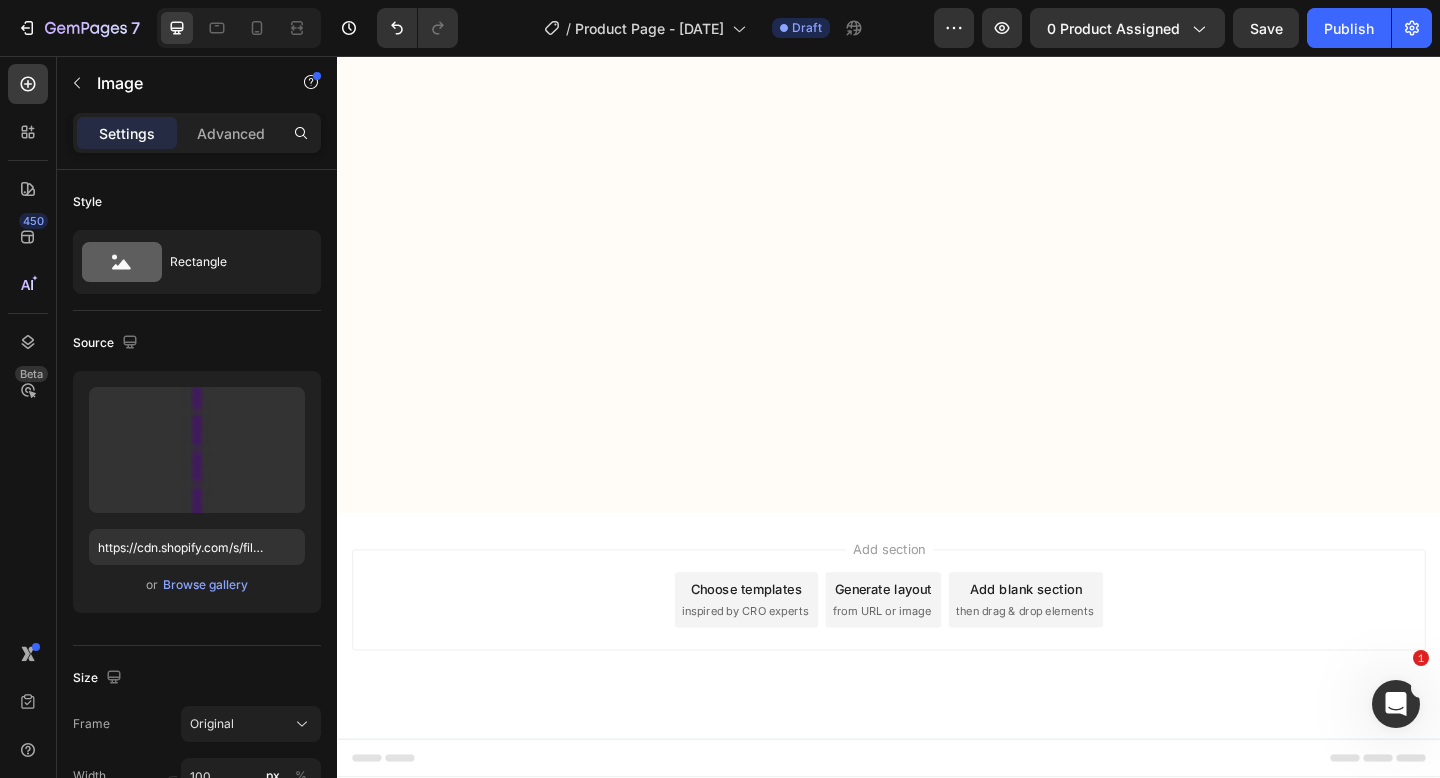 scroll, scrollTop: 12192, scrollLeft: 0, axis: vertical 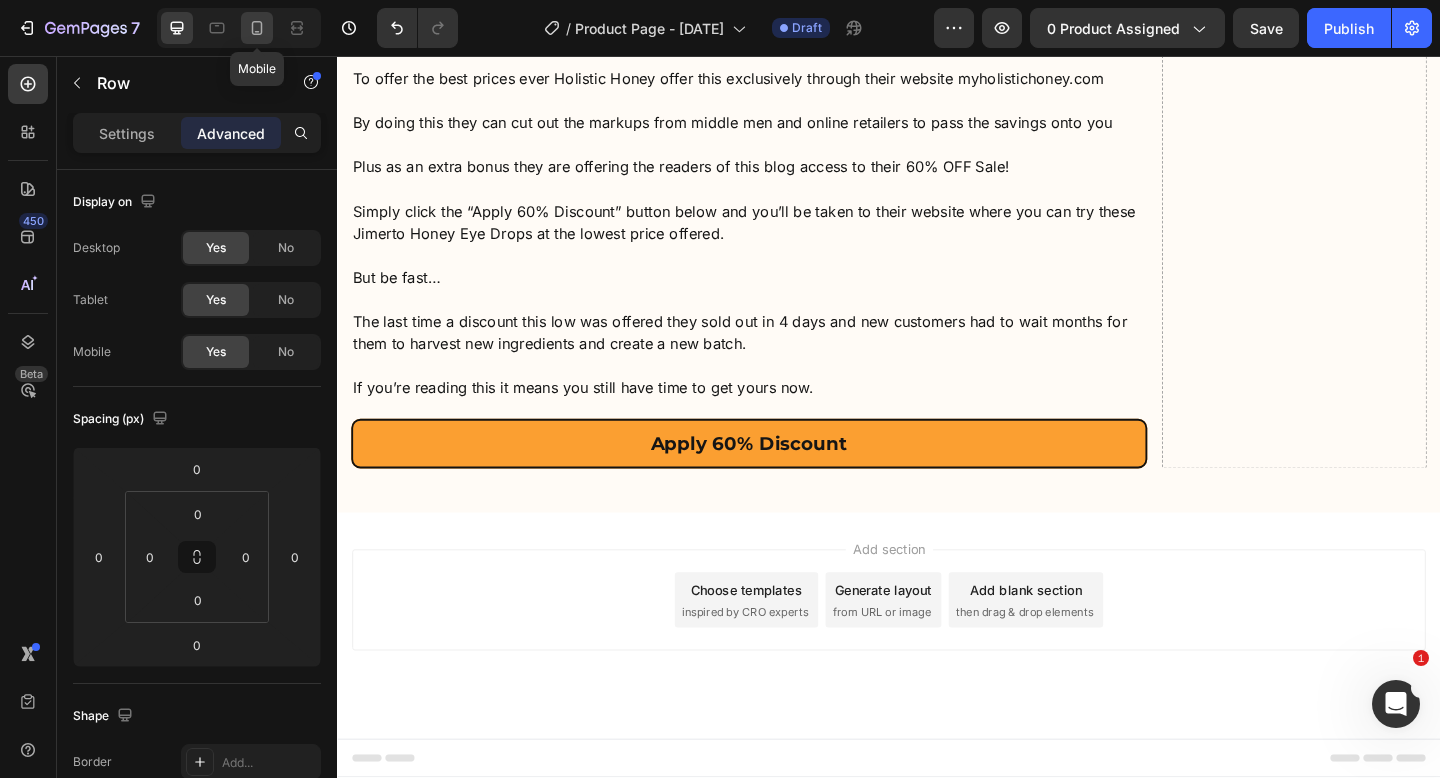 click 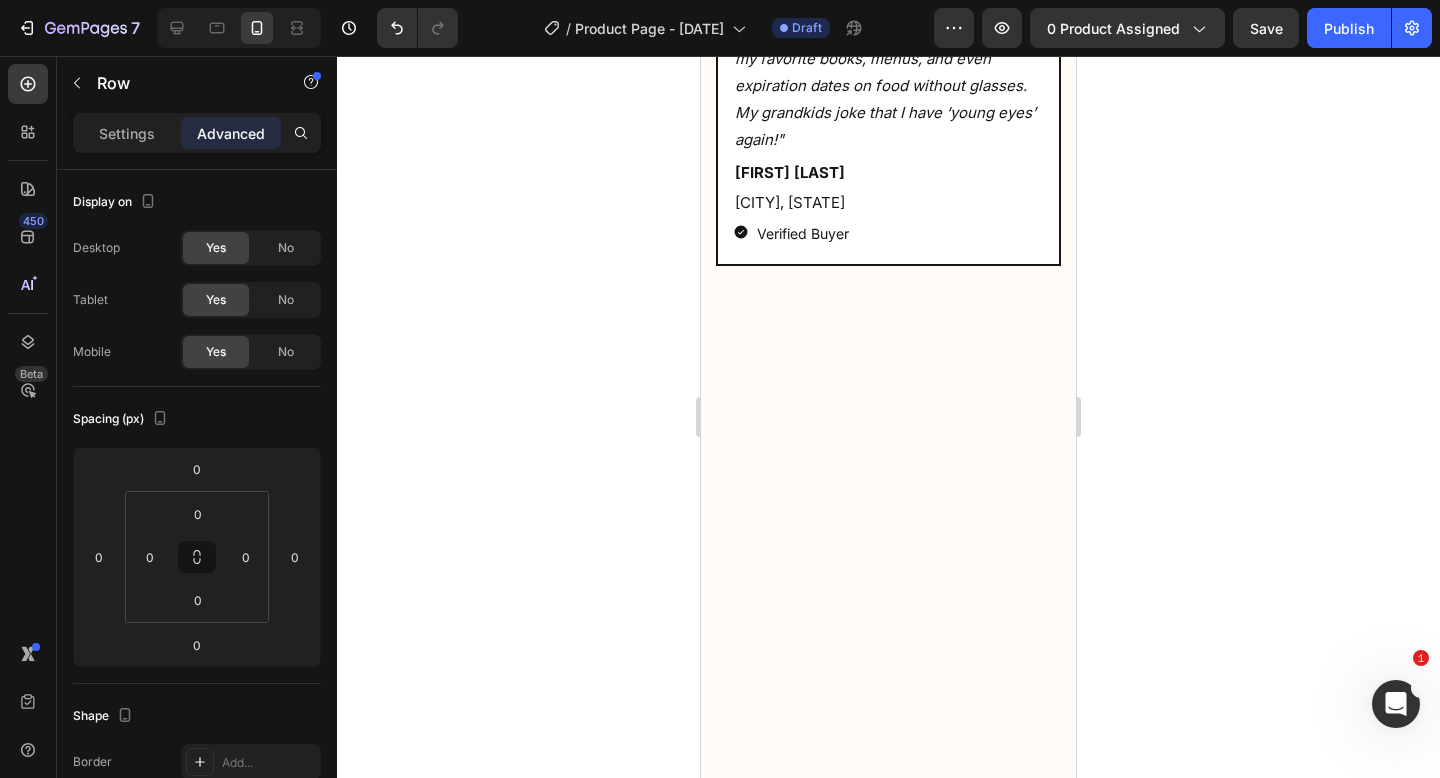scroll, scrollTop: 13567, scrollLeft: 0, axis: vertical 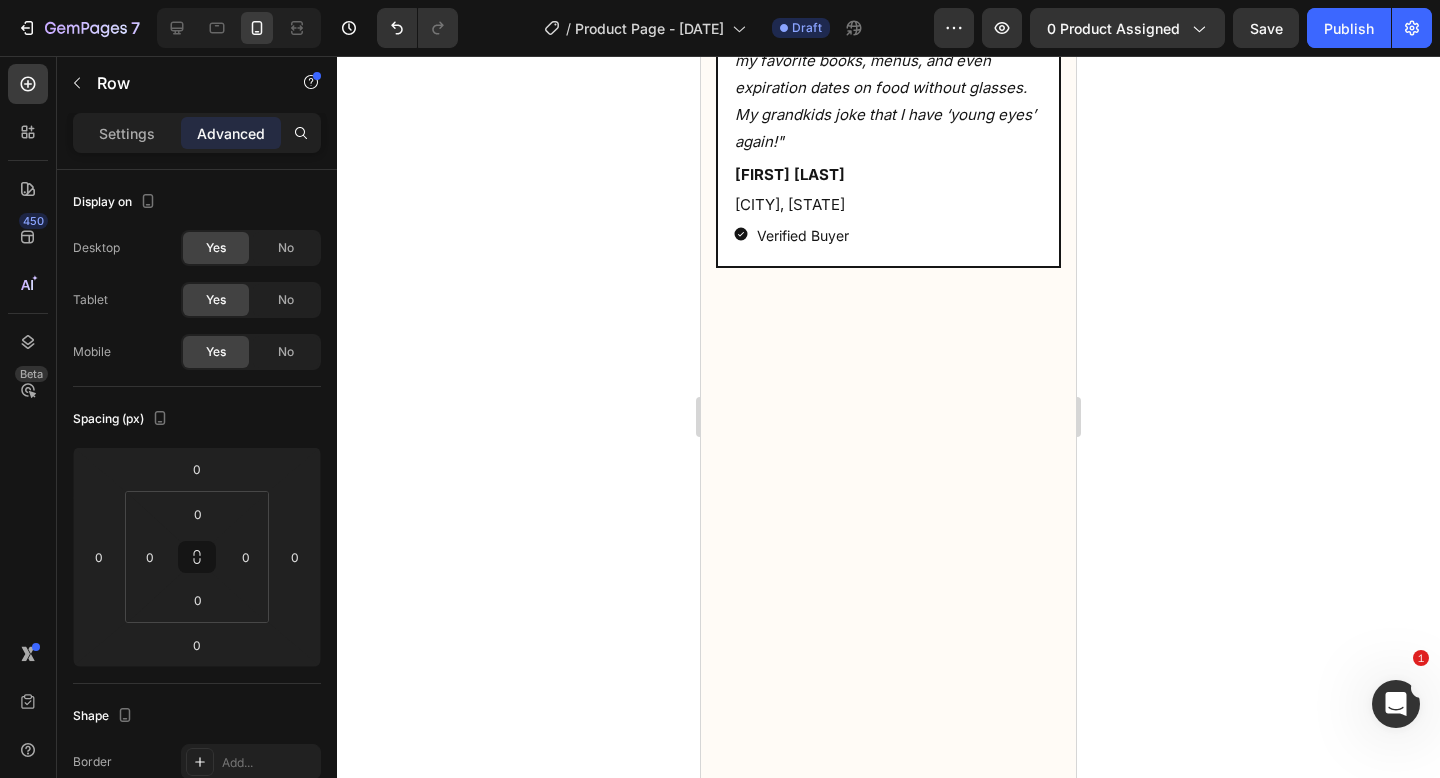 click at bounding box center [744, -3160] 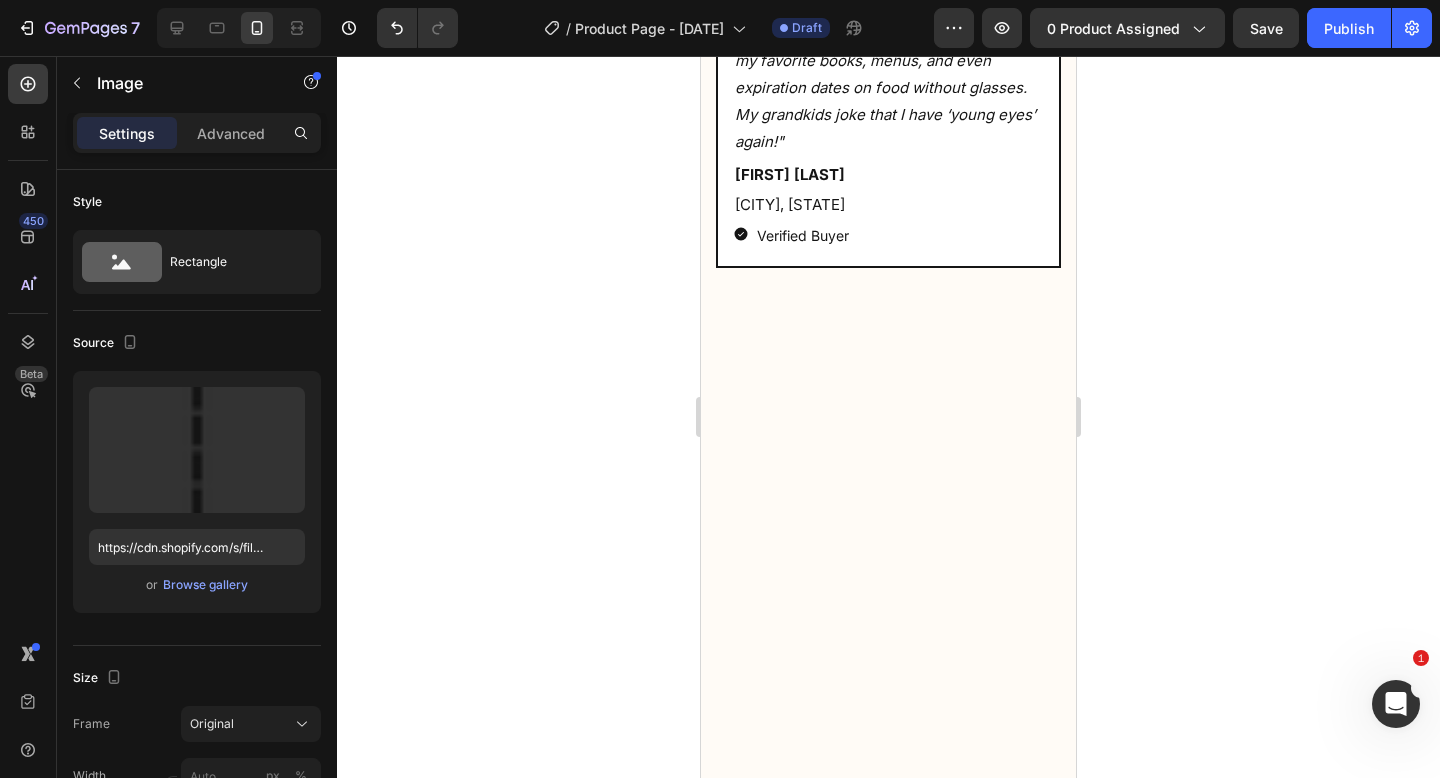 click on "Image" at bounding box center (762, -3504) 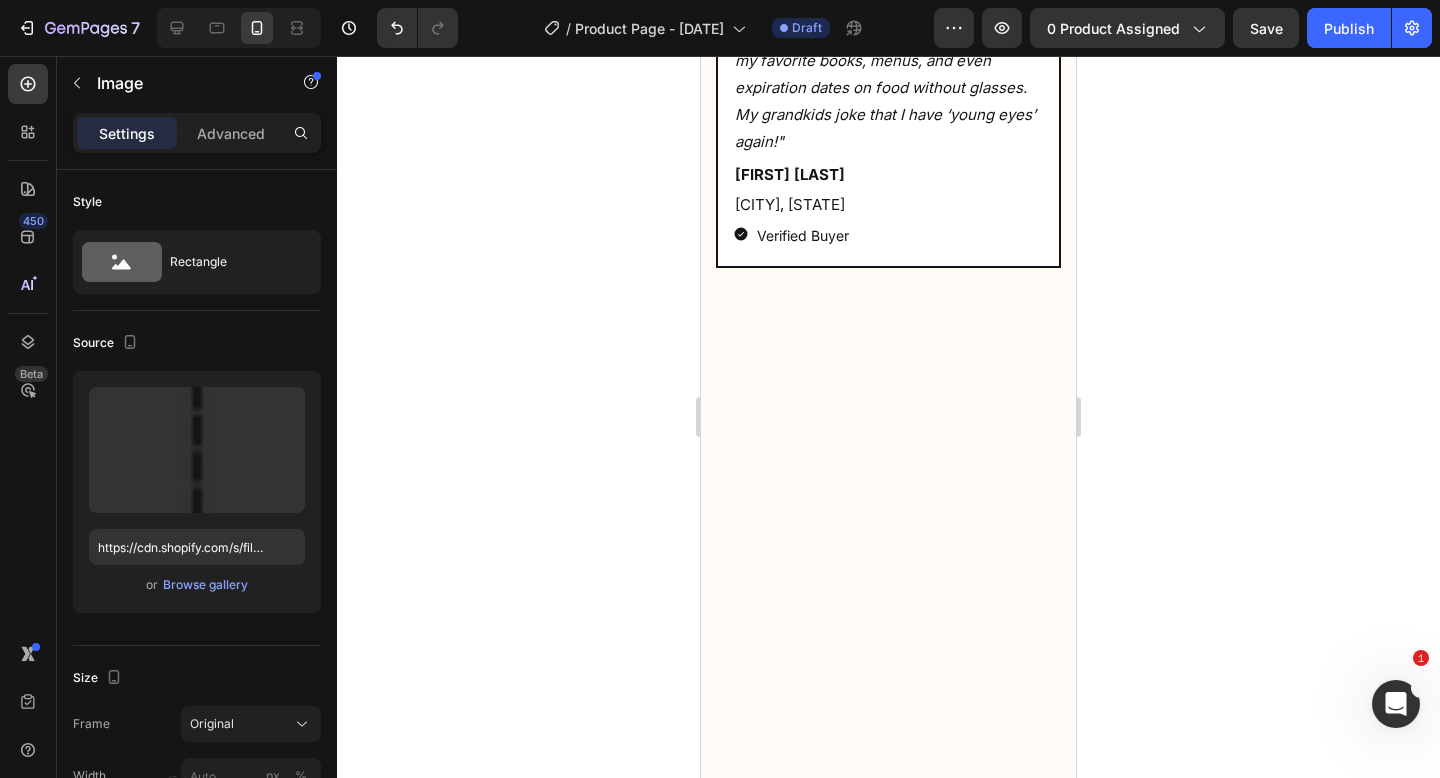 click on "Row 2 cols" at bounding box center (759, -3467) 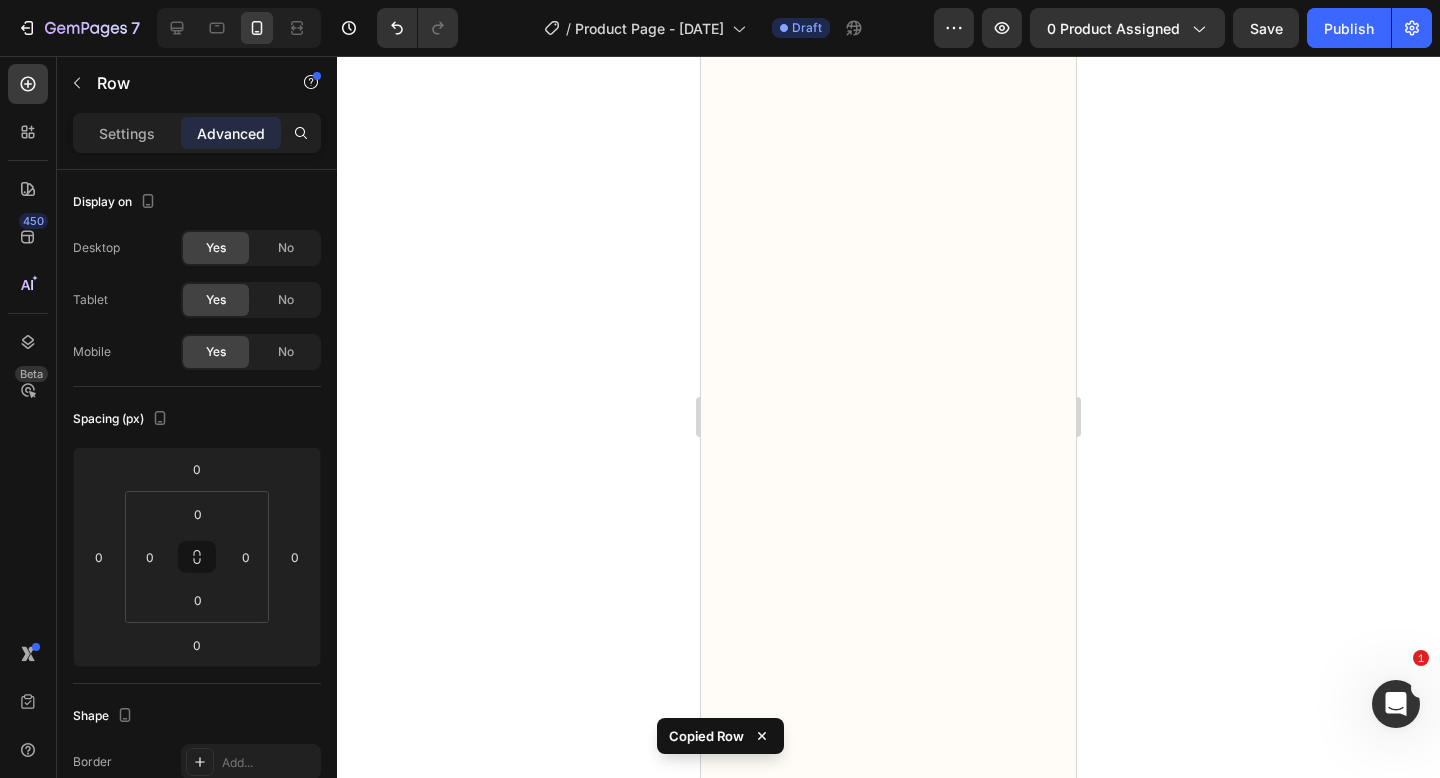 scroll, scrollTop: 13852, scrollLeft: 0, axis: vertical 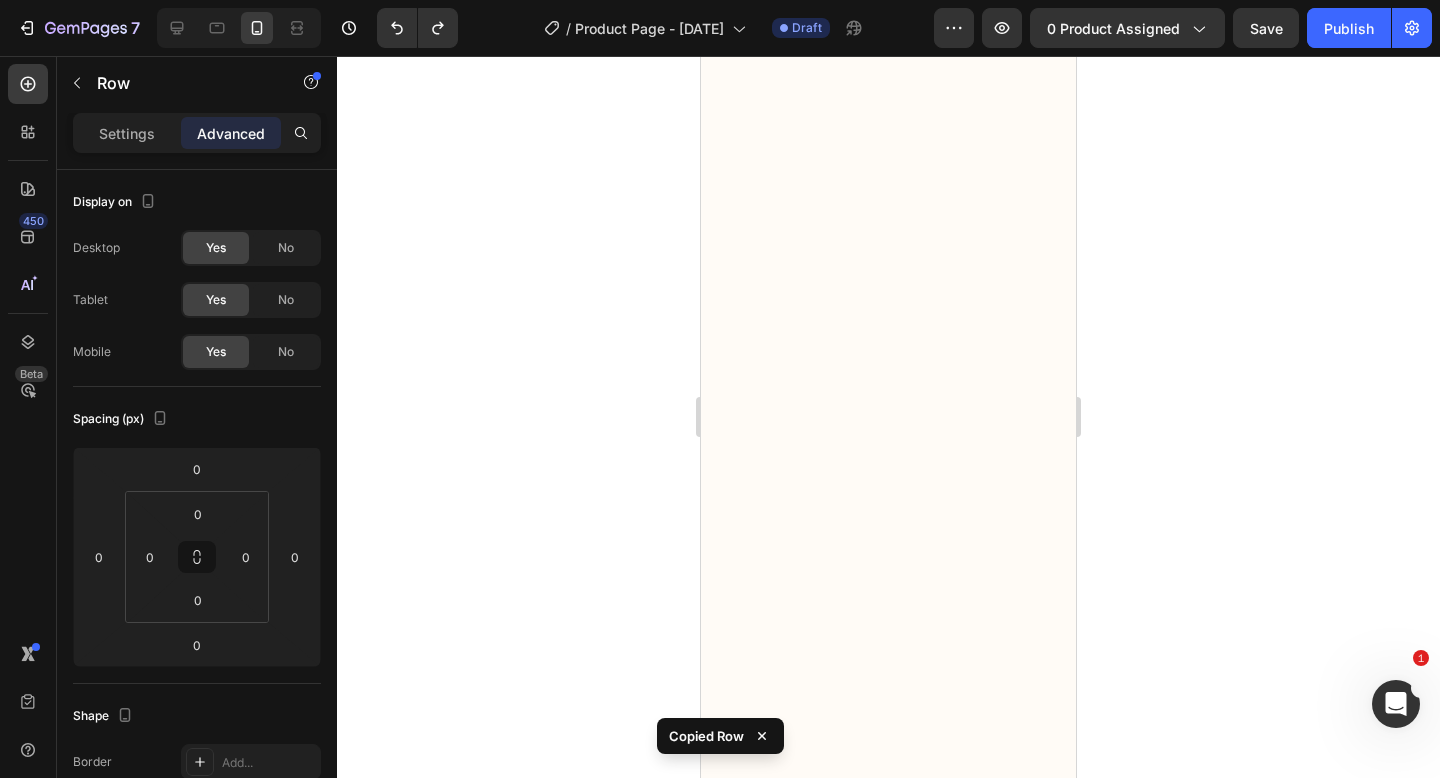 type on "20" 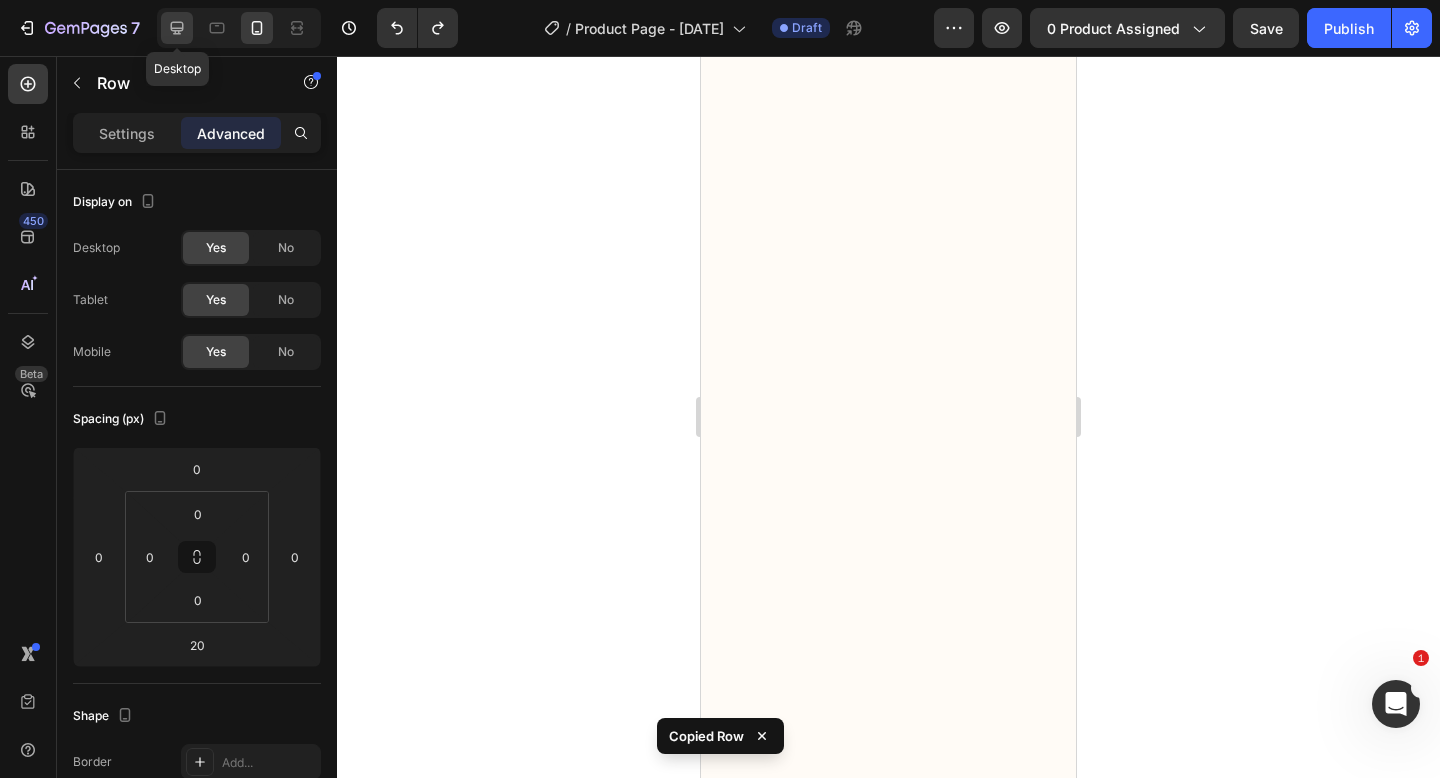 click 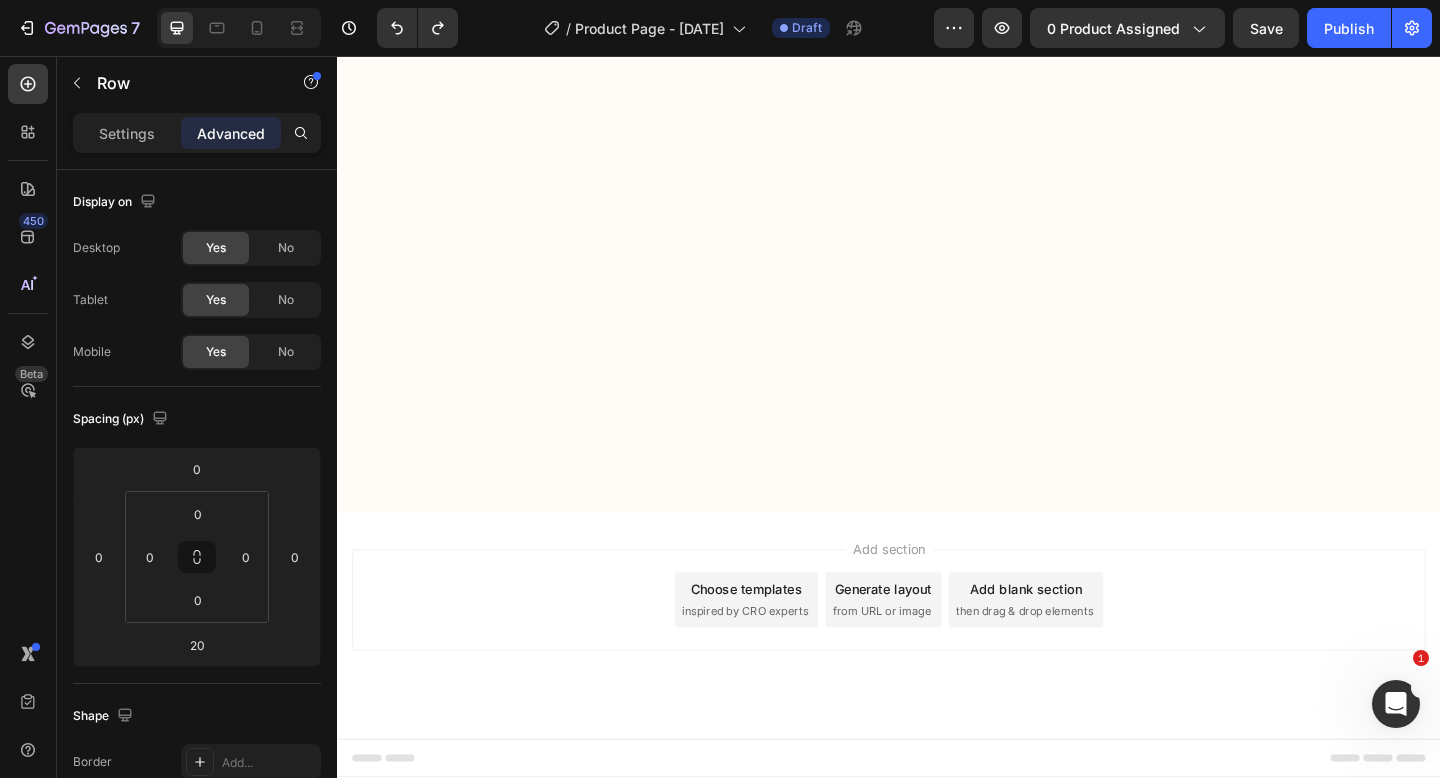 scroll, scrollTop: 12060, scrollLeft: 0, axis: vertical 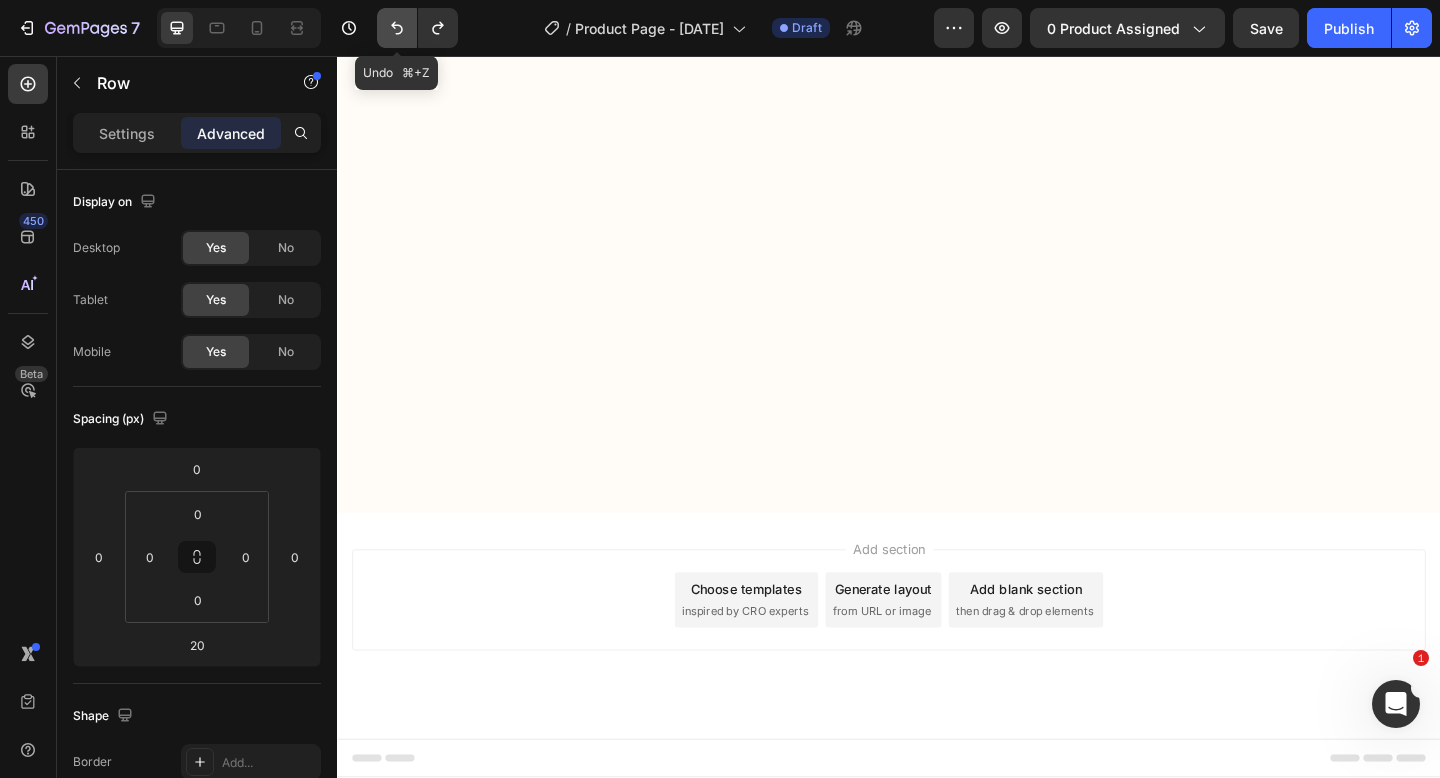 click 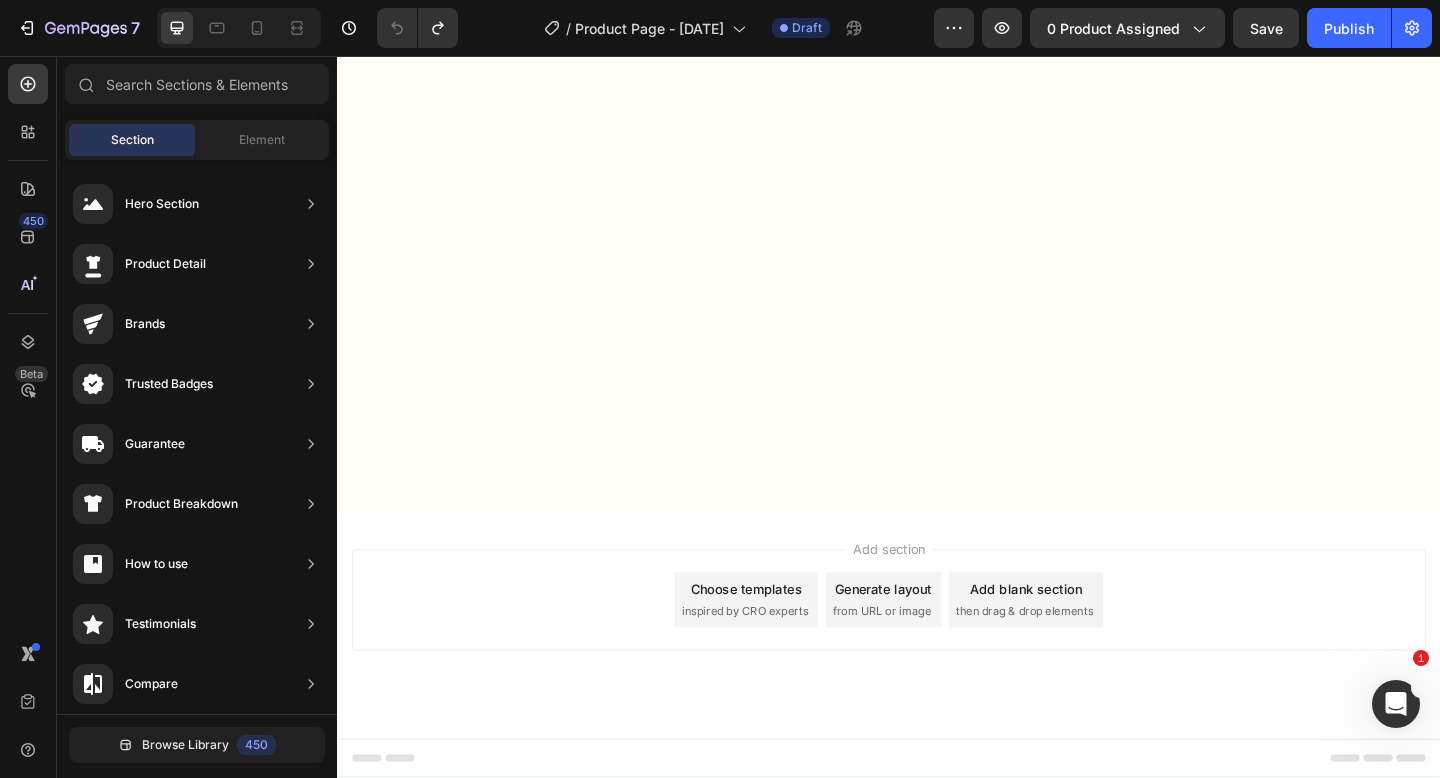 click on "Putting It To The Test (Oh Boy Was I Surprised)..." at bounding box center (779, -3926) 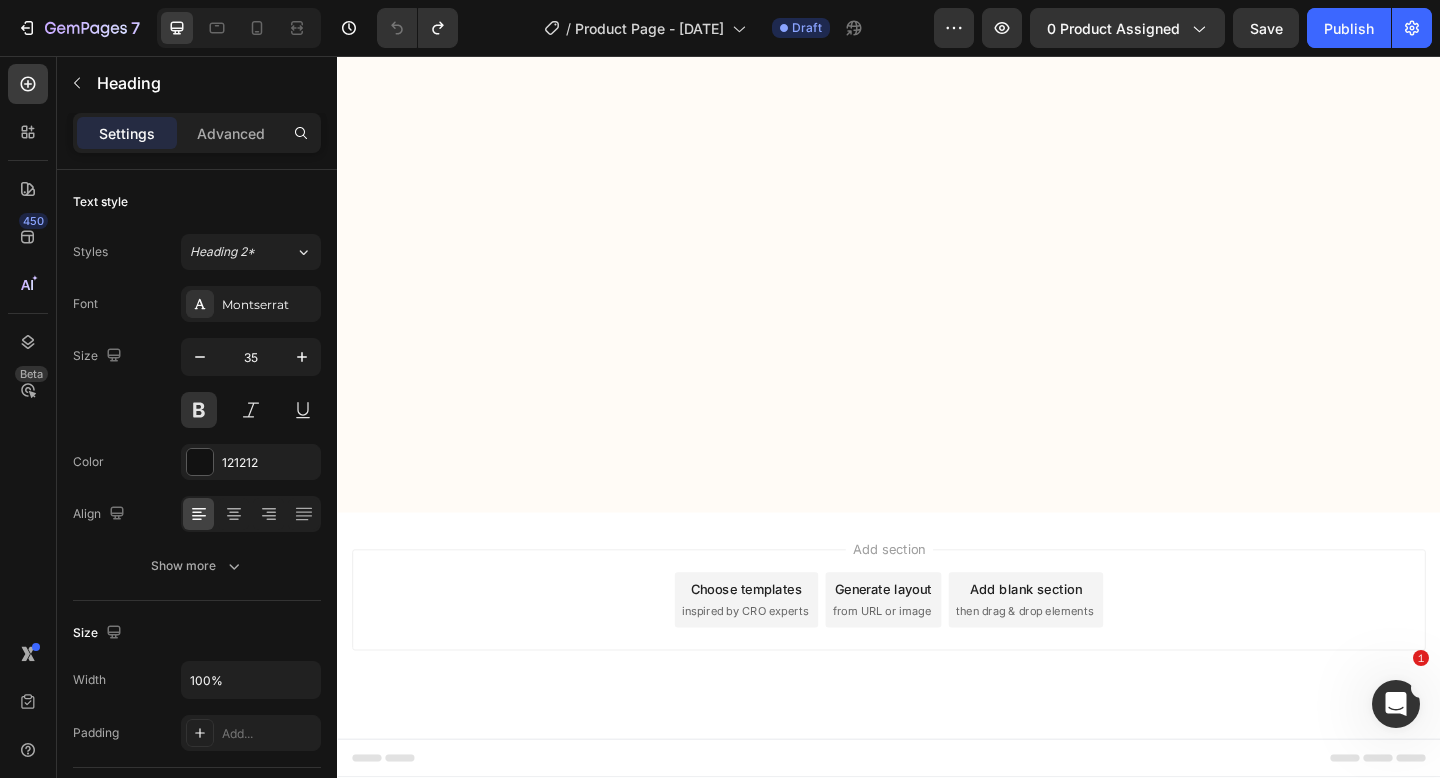 click on "Putting It To The Test (Oh Boy Was I Surprised)..." at bounding box center [779, -3926] 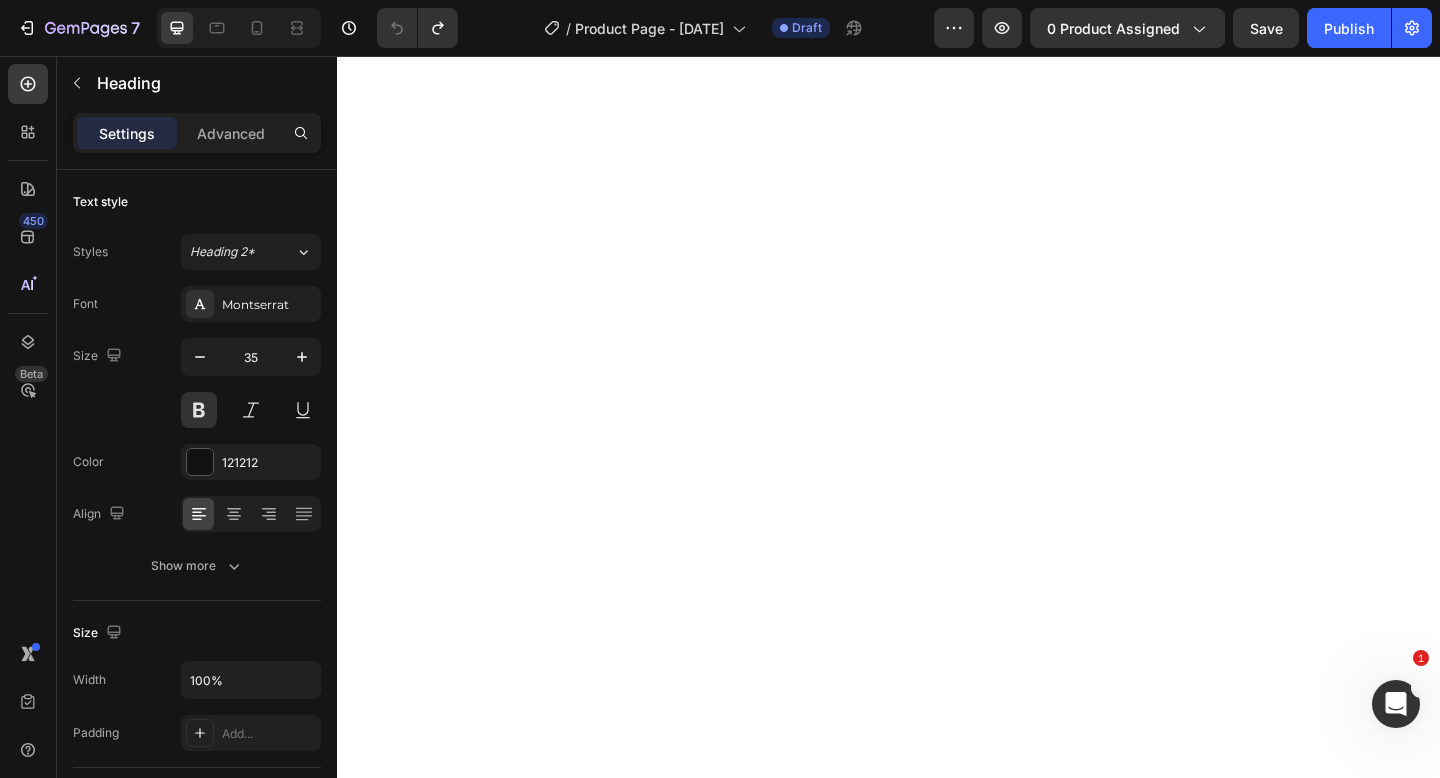 click on "Image Jimerito Honey Eye Drops  Heading Icon Icon Icon Icon Icon Icon List 4.9/5 Text Block Row Apply 60% Discount Button Row Icon Icon Icon Icon Icon Icon List "Colors Look Brighter Than Ever!" Heading "I thought fading colors and blurry vision were just part of getting older. But after using Jimerito Honey Eye Drops for a month, everything looks so vivid and sharp again! I can see the leaves on trees clearly, and even watching sunsets feels magical. I feel like I’ve been given my eyes back." Text Block Linda S. Text Block Phoenix, Arizona Text Block
Verified Buyer Item List Row Icon Icon Icon Icon Icon Icon List "No More Dry, Itchy Eyes!" Heading "I spend 10 hours a day in front of a computer, and my eyes were always dry and irritated. These honey drops instantly soothe my eyes, and within weeks I noticed my vision becoming clearer. I no longer dread long workdays because my eyes actually feel refreshed now!" Text Block Carlos R. Text Block San Antonio, Texas Text Block" at bounding box center [1379, -8160] 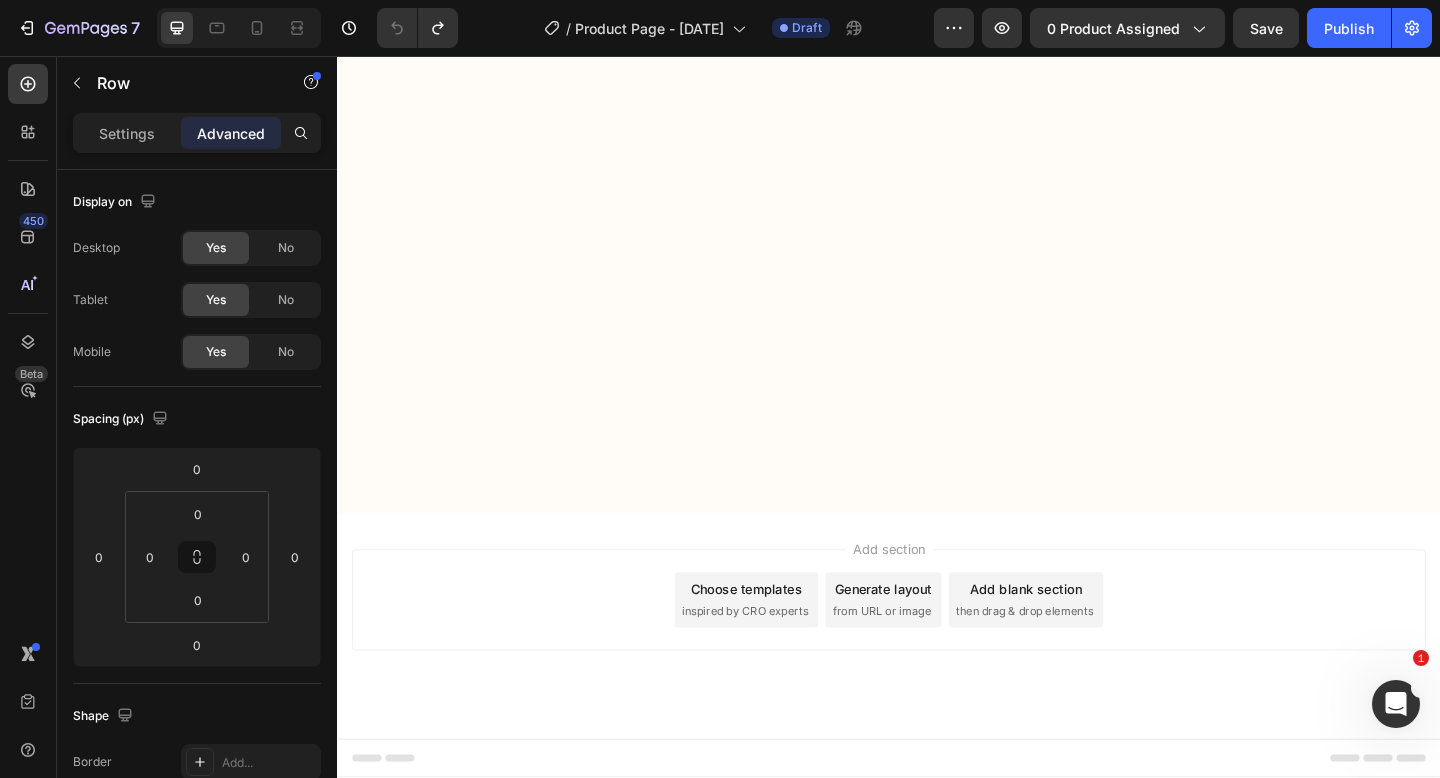 click on "Putting It To The Test (Oh Boy Was I Surprised)..." at bounding box center (779, -3926) 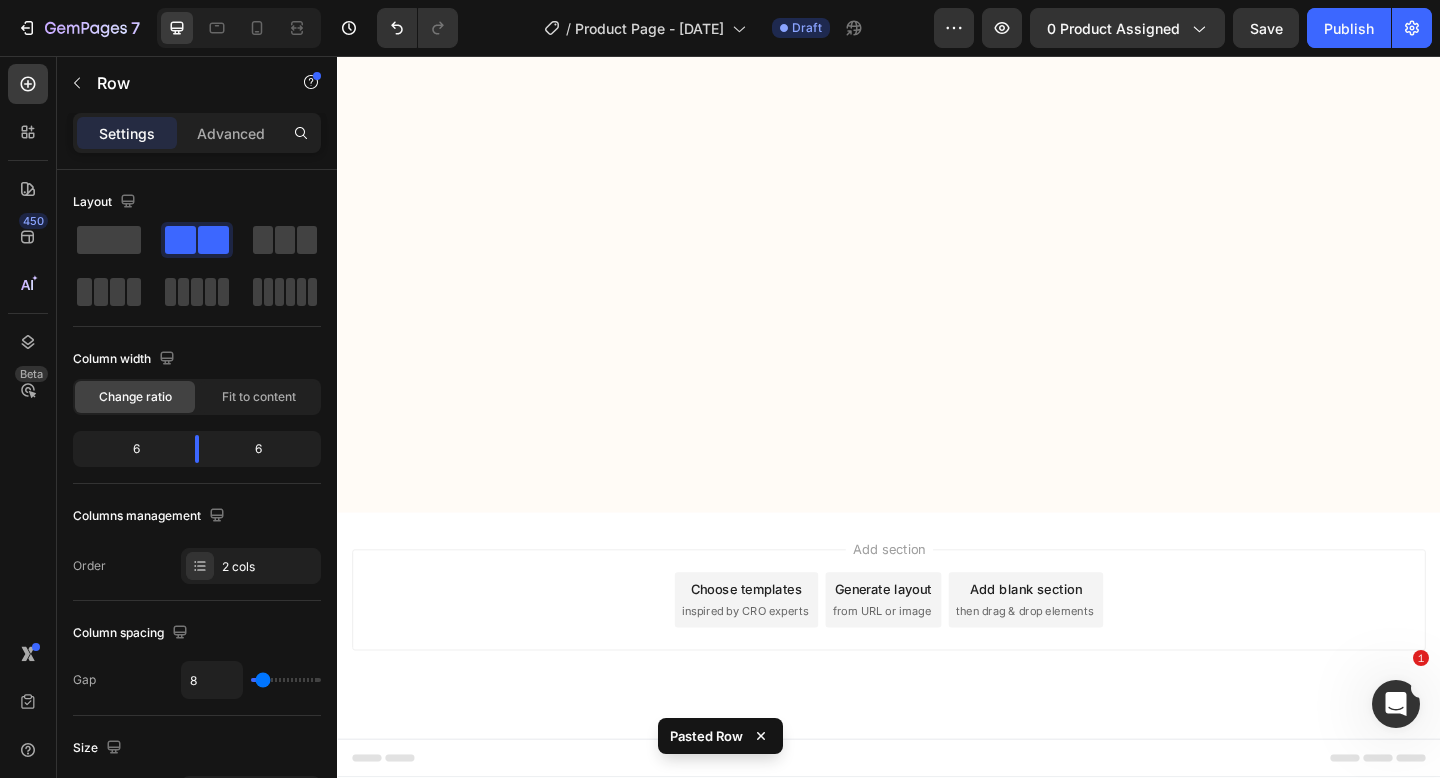 click at bounding box center [564, -4153] 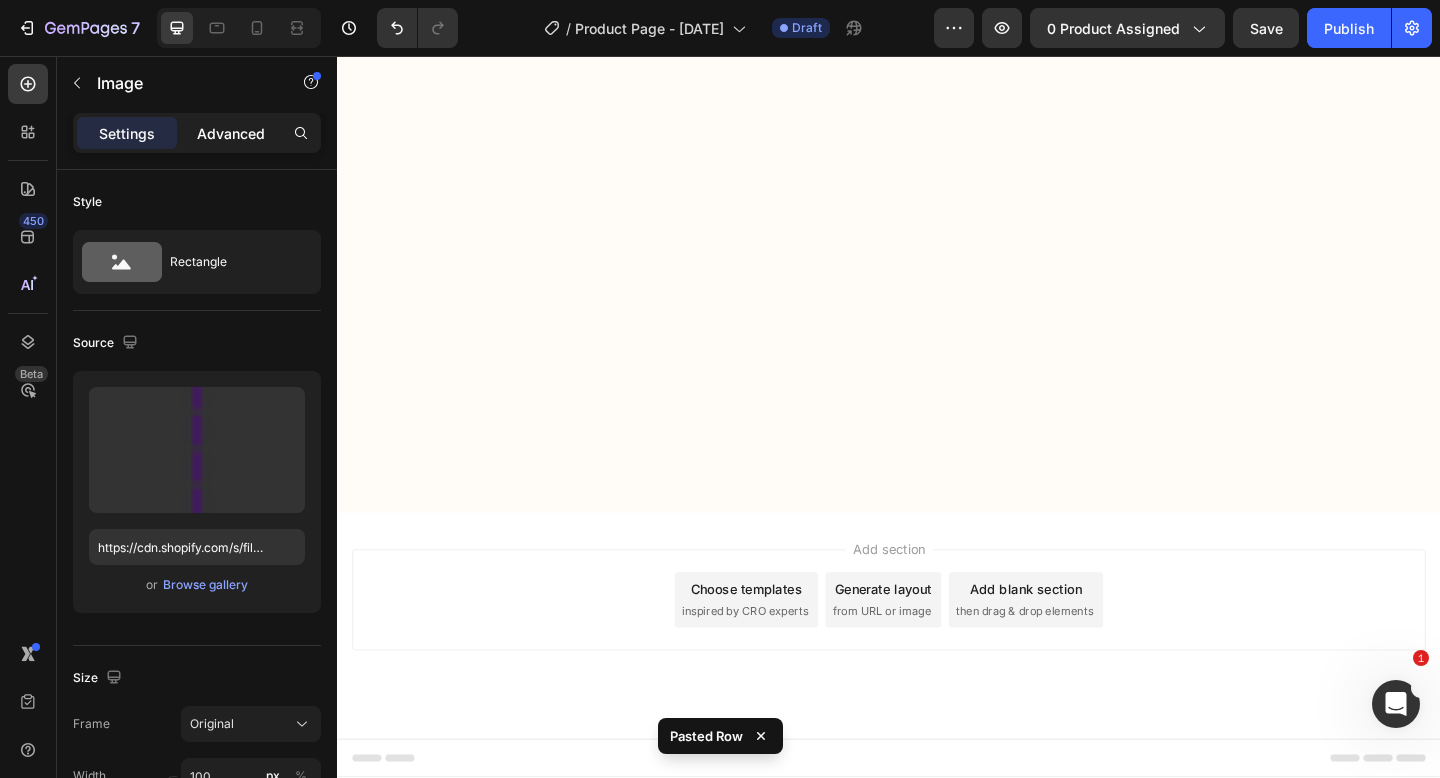 click on "Advanced" at bounding box center (231, 133) 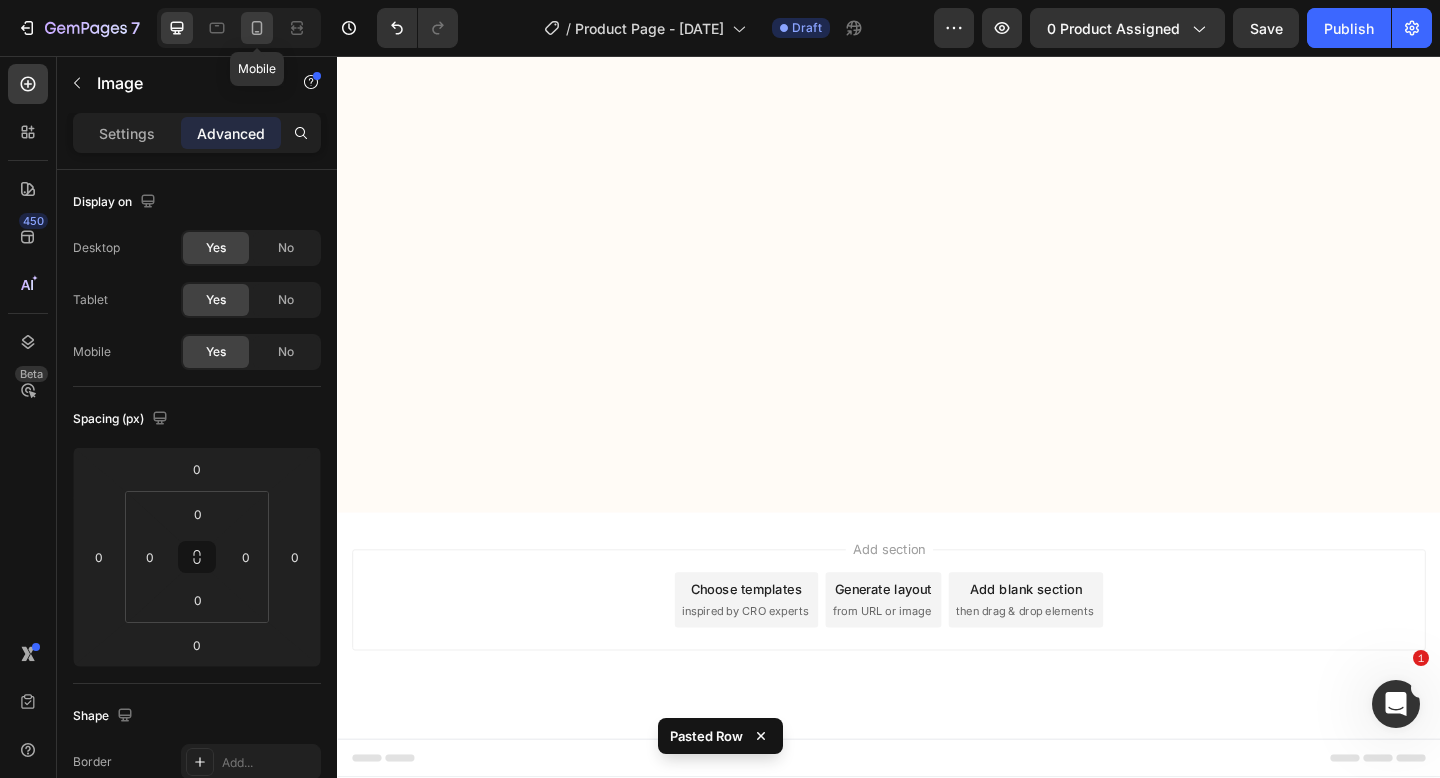click 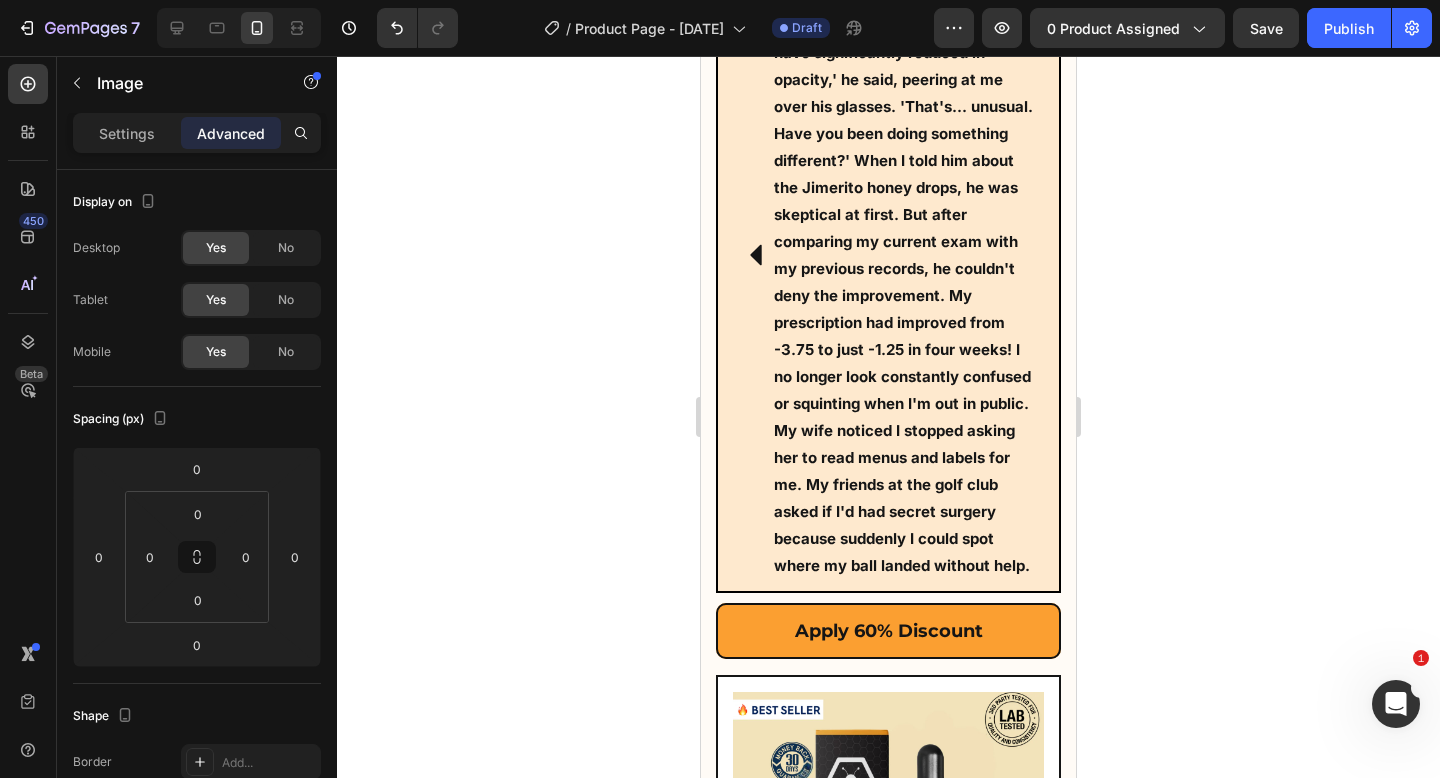 scroll, scrollTop: 13567, scrollLeft: 0, axis: vertical 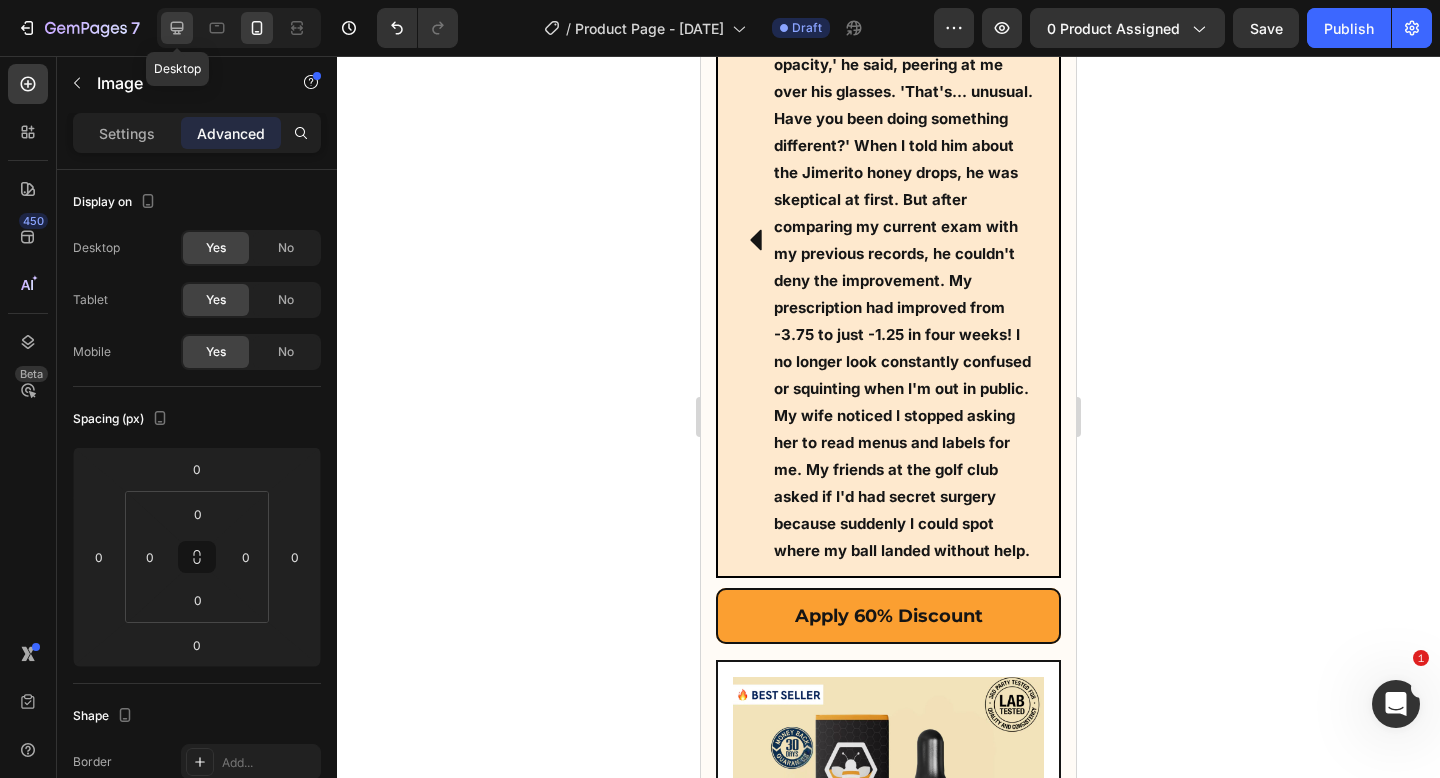 click 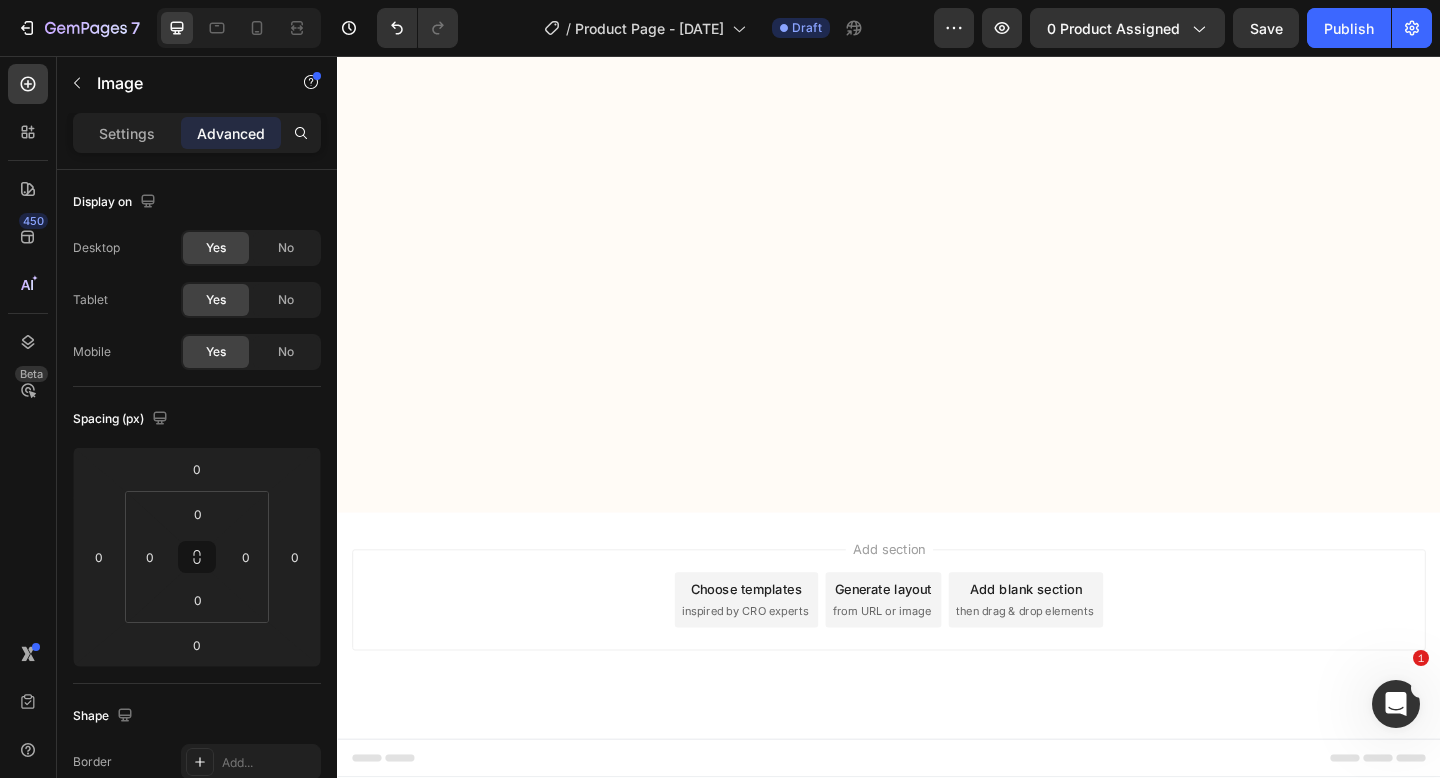 scroll, scrollTop: 12148, scrollLeft: 0, axis: vertical 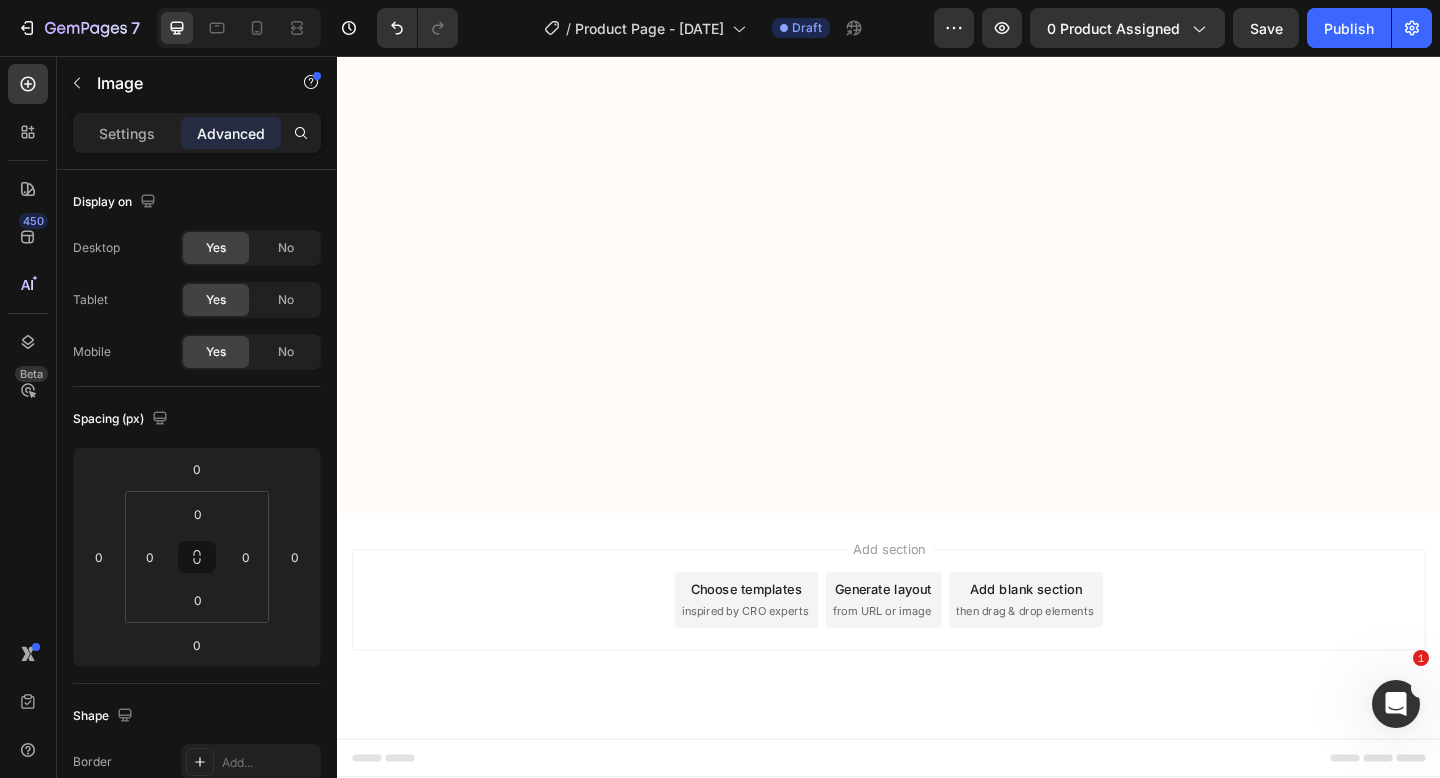 click at bounding box center (387, -3709) 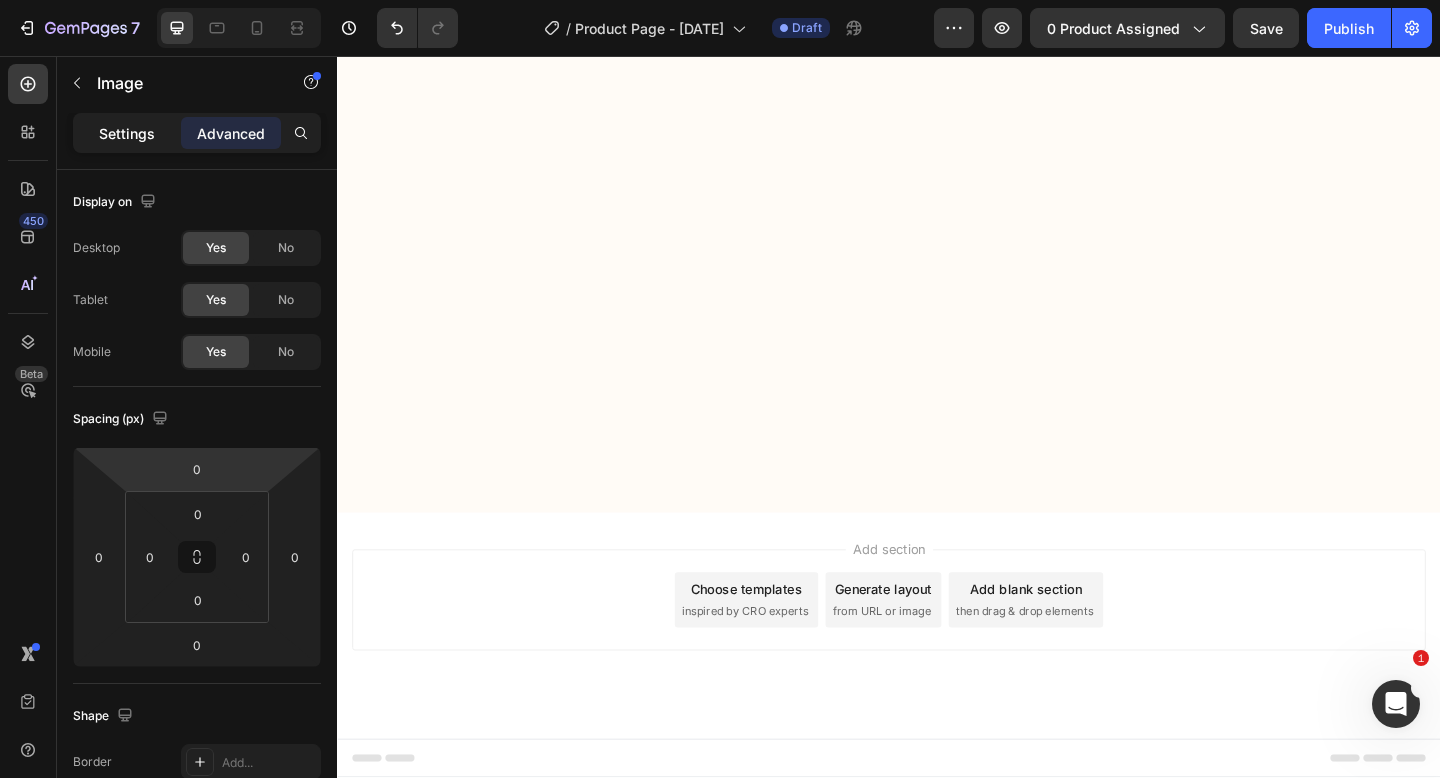 click on "Settings" at bounding box center [127, 133] 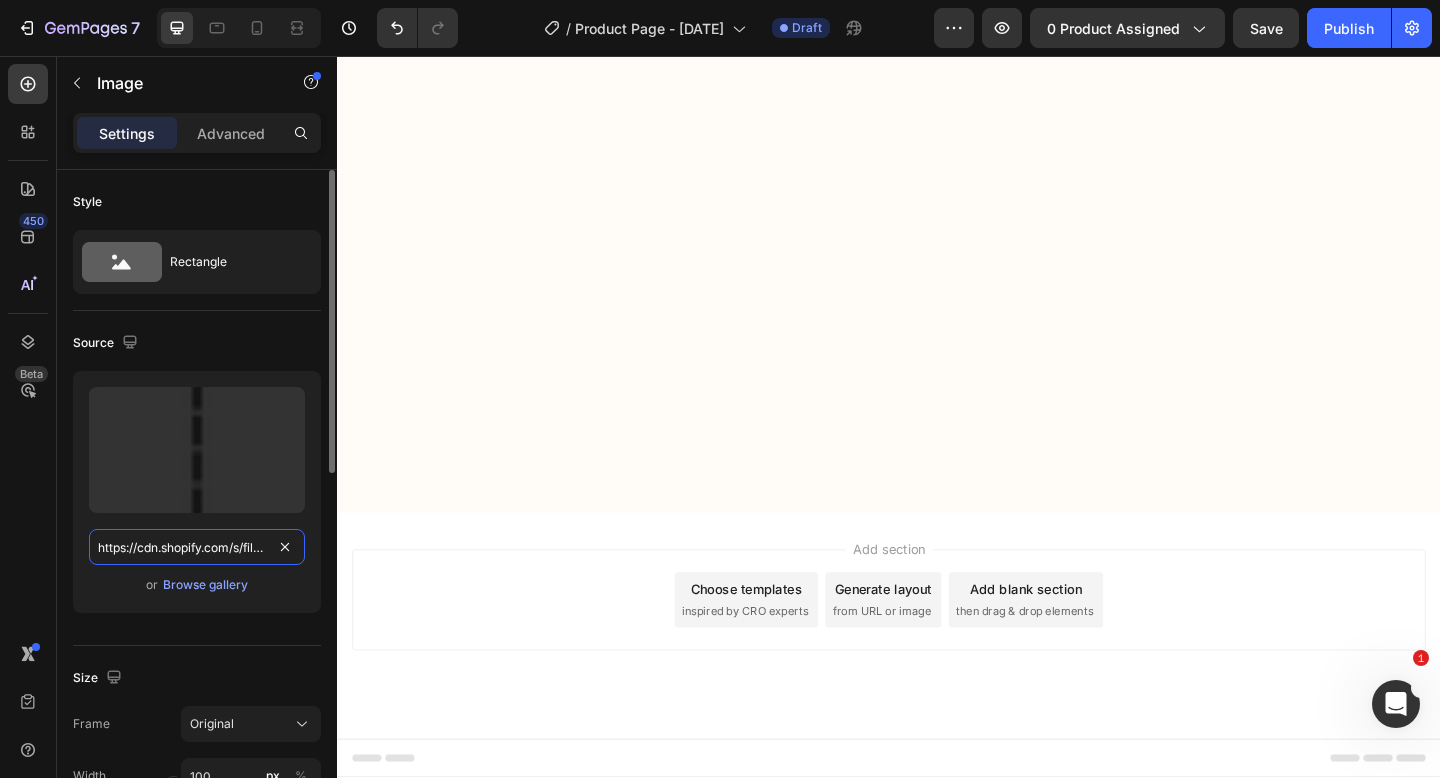 click on "https://cdn.shopify.com/s/files/1/0883/1995/1187/files/gempages_519933984788972337-4bb3b00d-c048-4219-b353-a3d8696c4924.png" at bounding box center (197, 547) 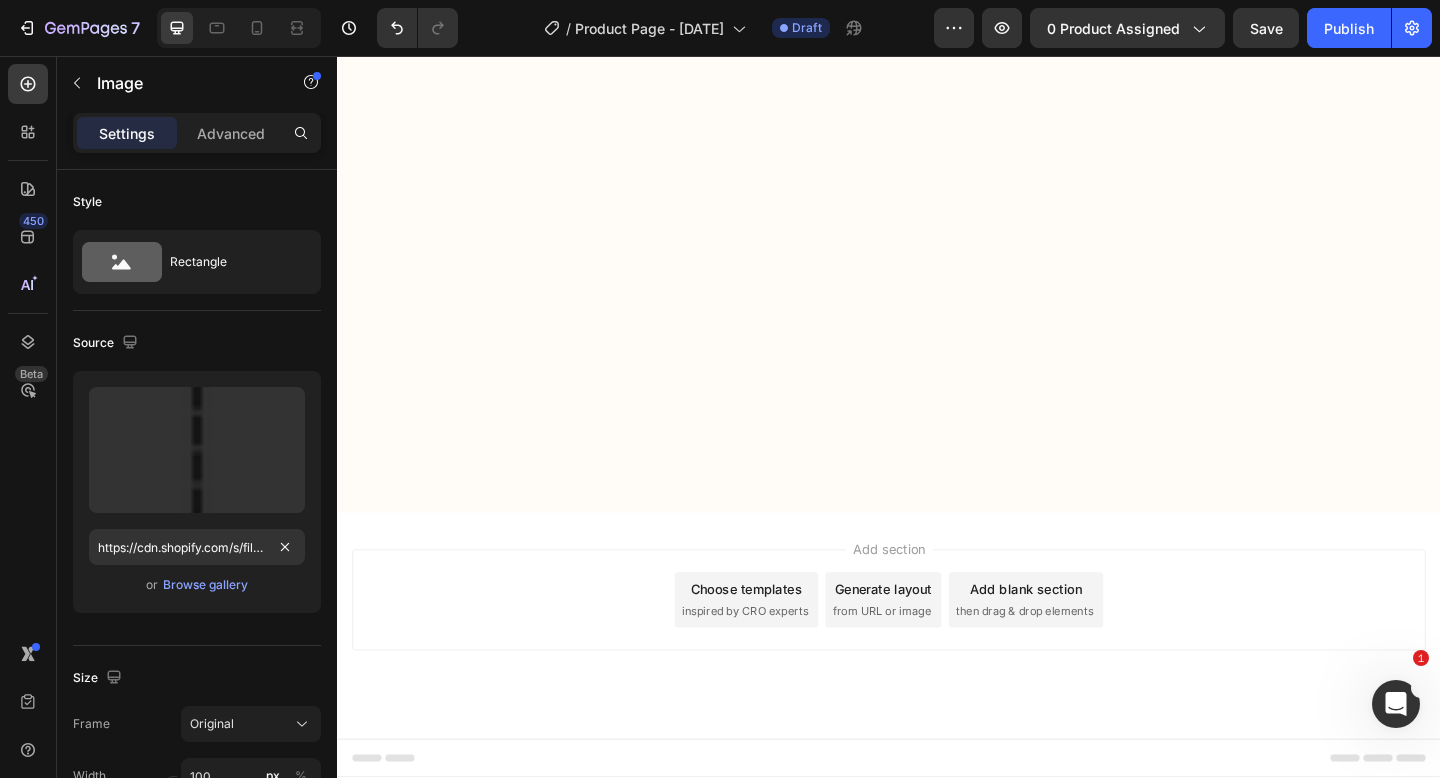 click at bounding box center [564, -4153] 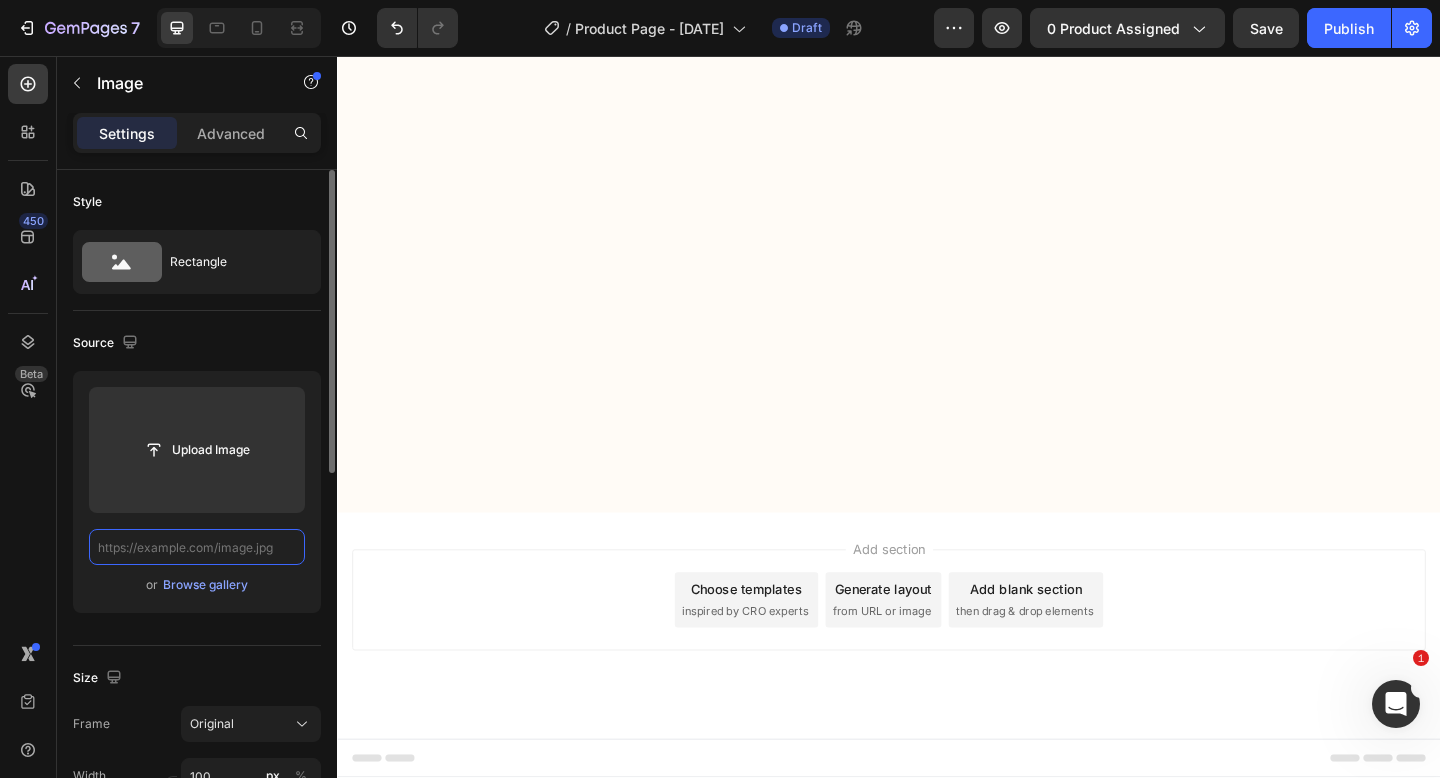 scroll, scrollTop: 0, scrollLeft: 0, axis: both 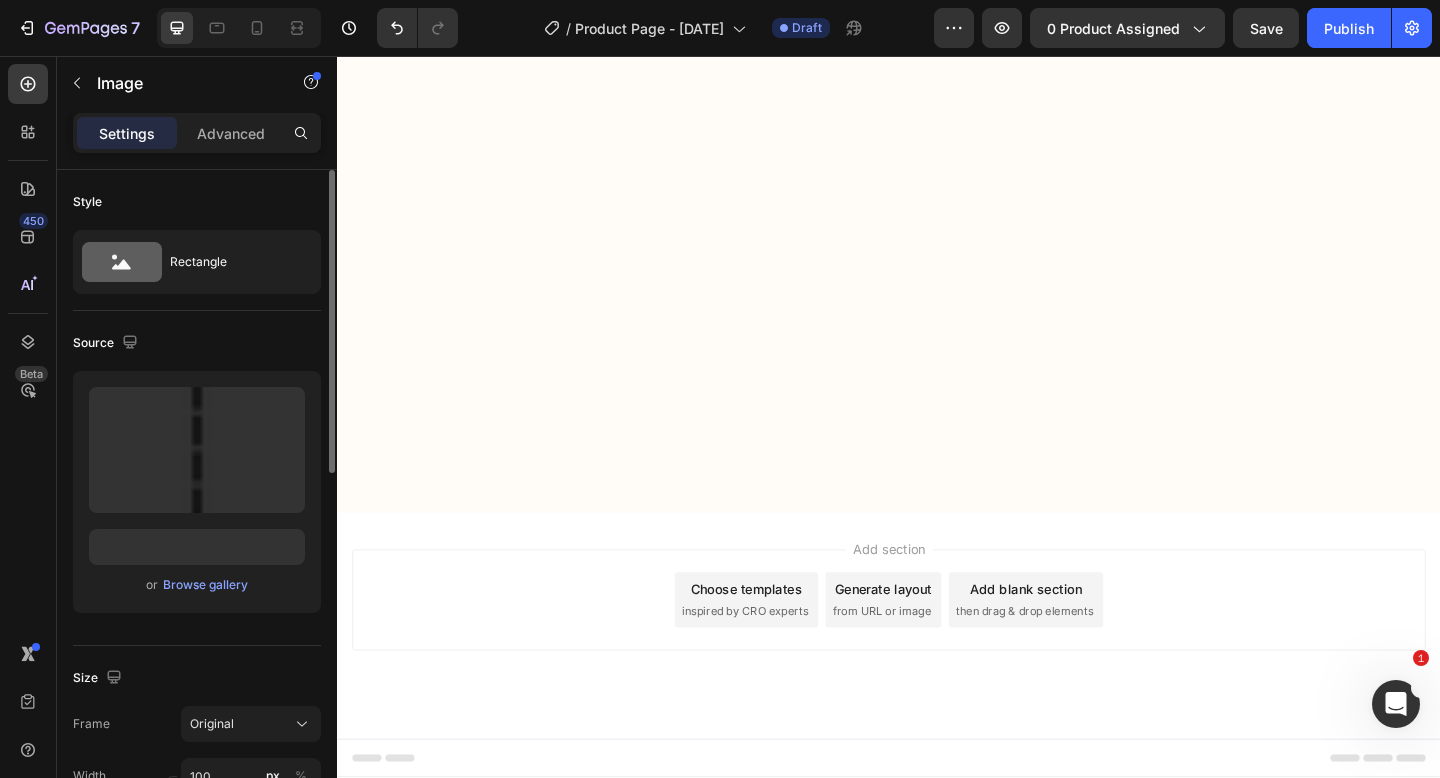click on "Icon Day 1 Heading Row" at bounding box center [994, -4372] 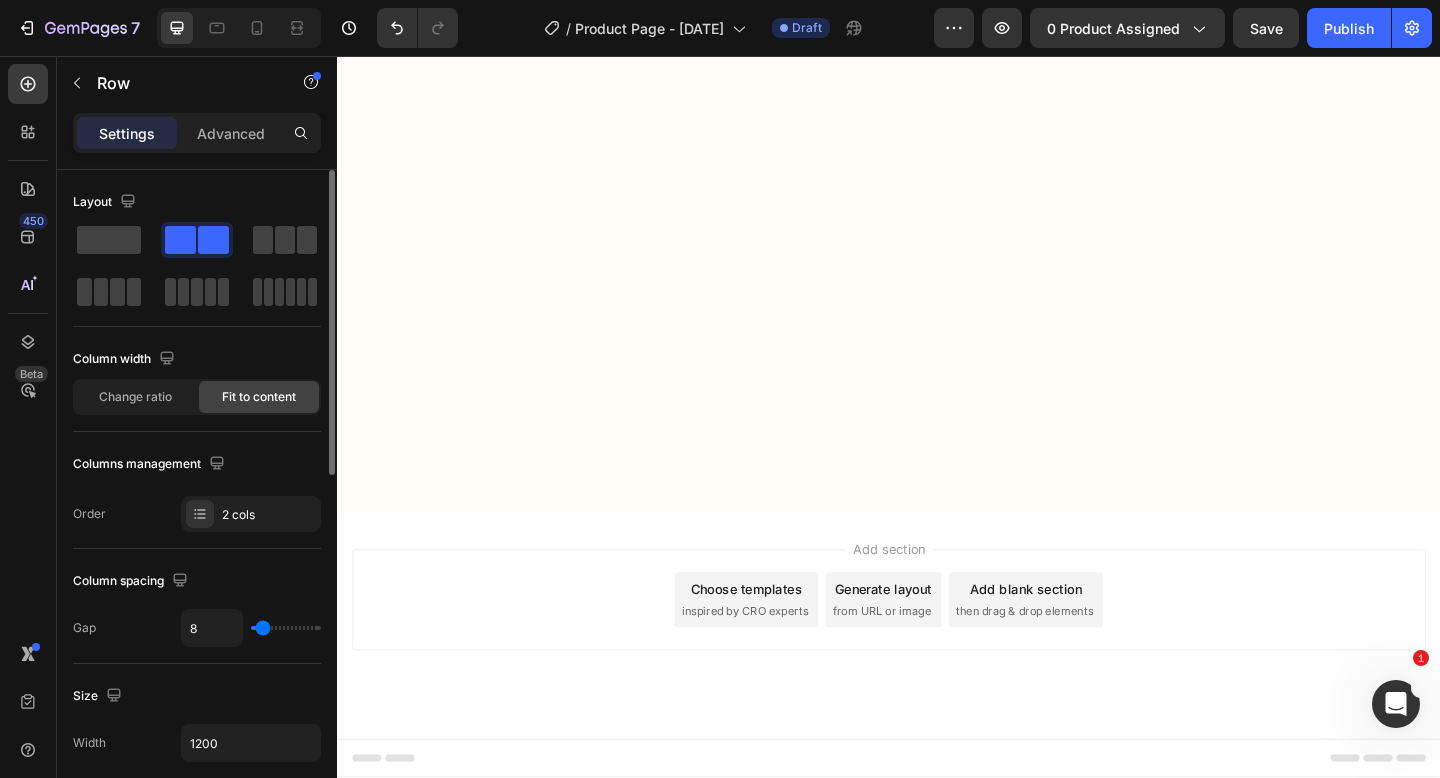 click on "Image
Icon Day 1 Heading Row   16
Icon  The package arrived faster than I expected (within just a few days).    I had ordered the eye drops along with the recommended eye exercises guide, but I couldn't wait to try the drops first.    At 72, I'd been struggling with cataracts for years, and my doctor had been pushing me toward surgery.    I had this gut feeling that if these drops didn't work...   I'd have no choice but to schedule the operation. Text Block Row Row Row" at bounding box center [779, -4153] 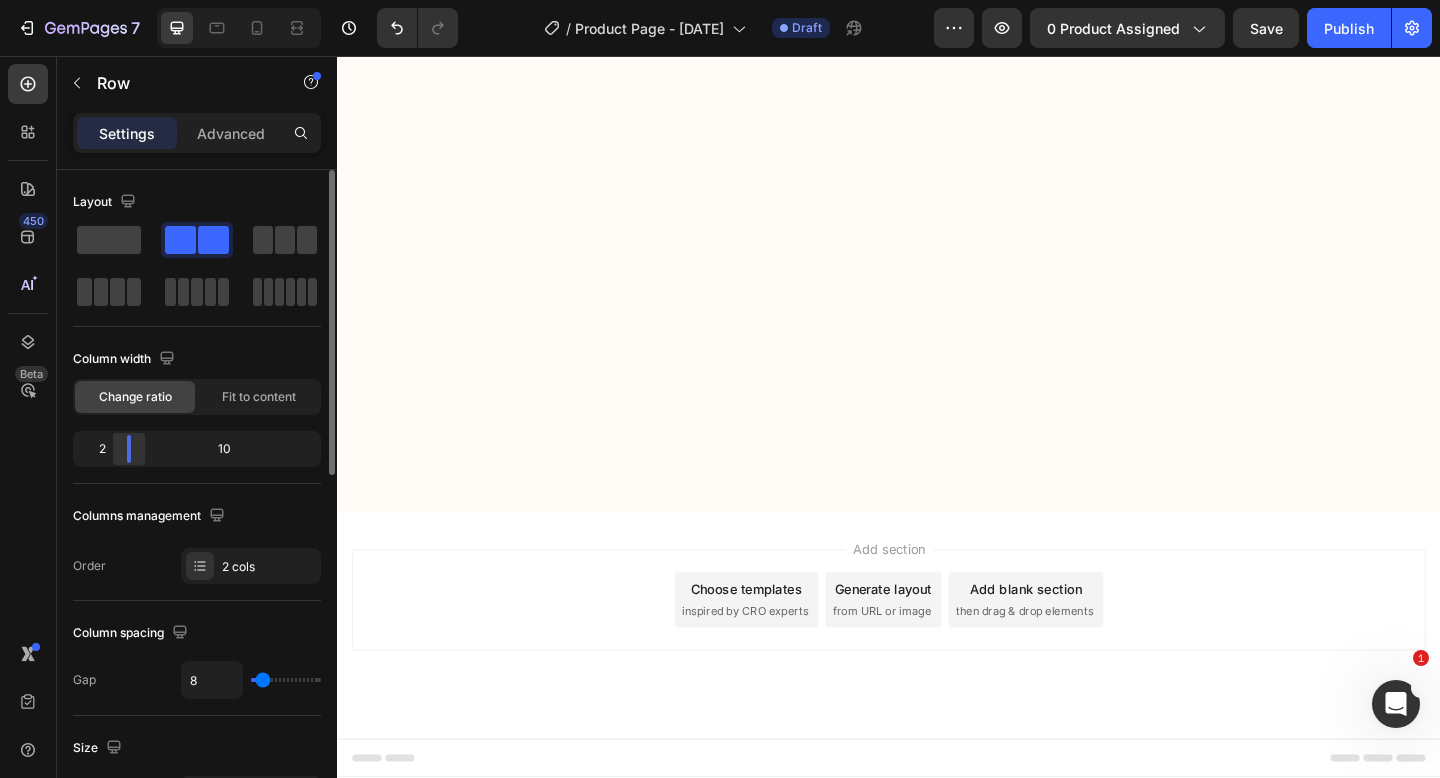 drag, startPoint x: 198, startPoint y: 450, endPoint x: 118, endPoint y: 447, distance: 80.05623 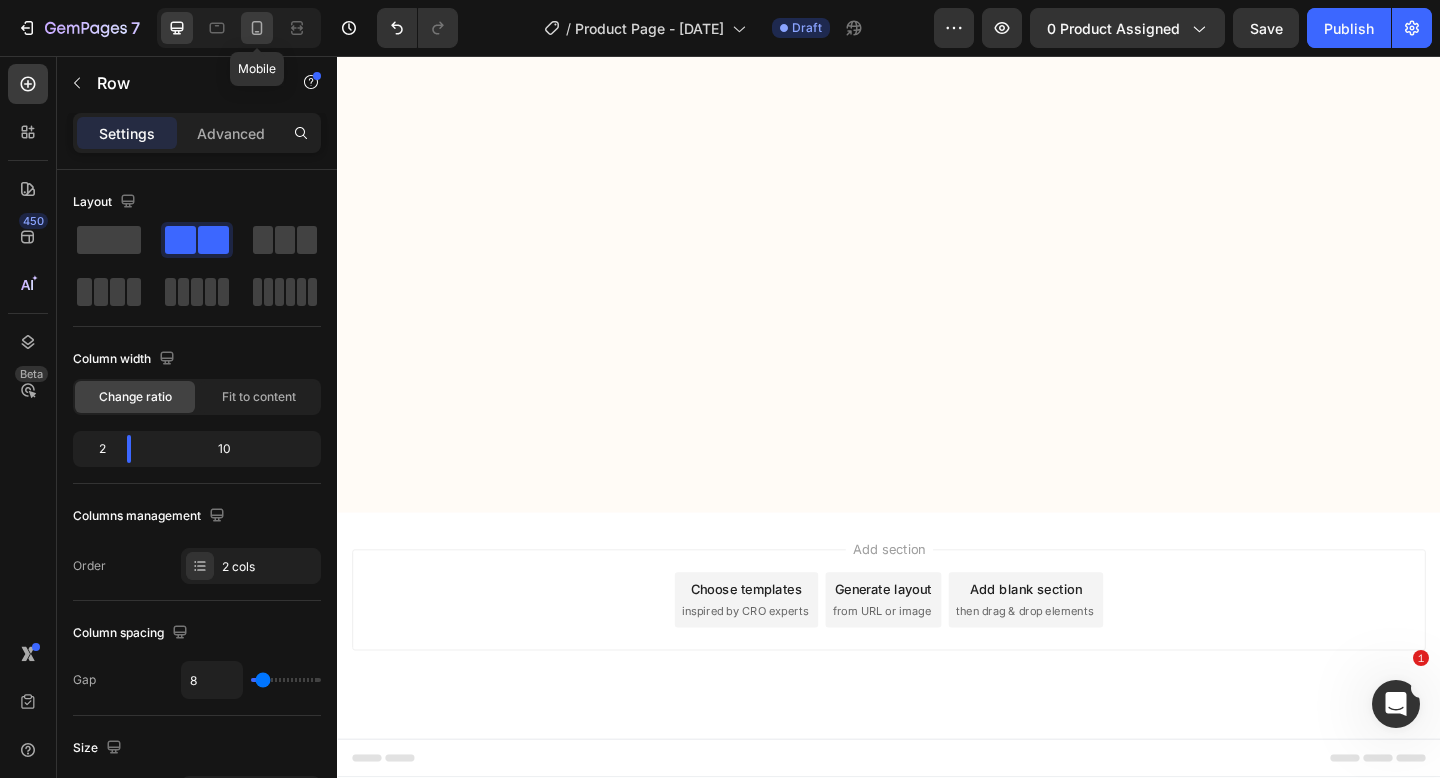 click 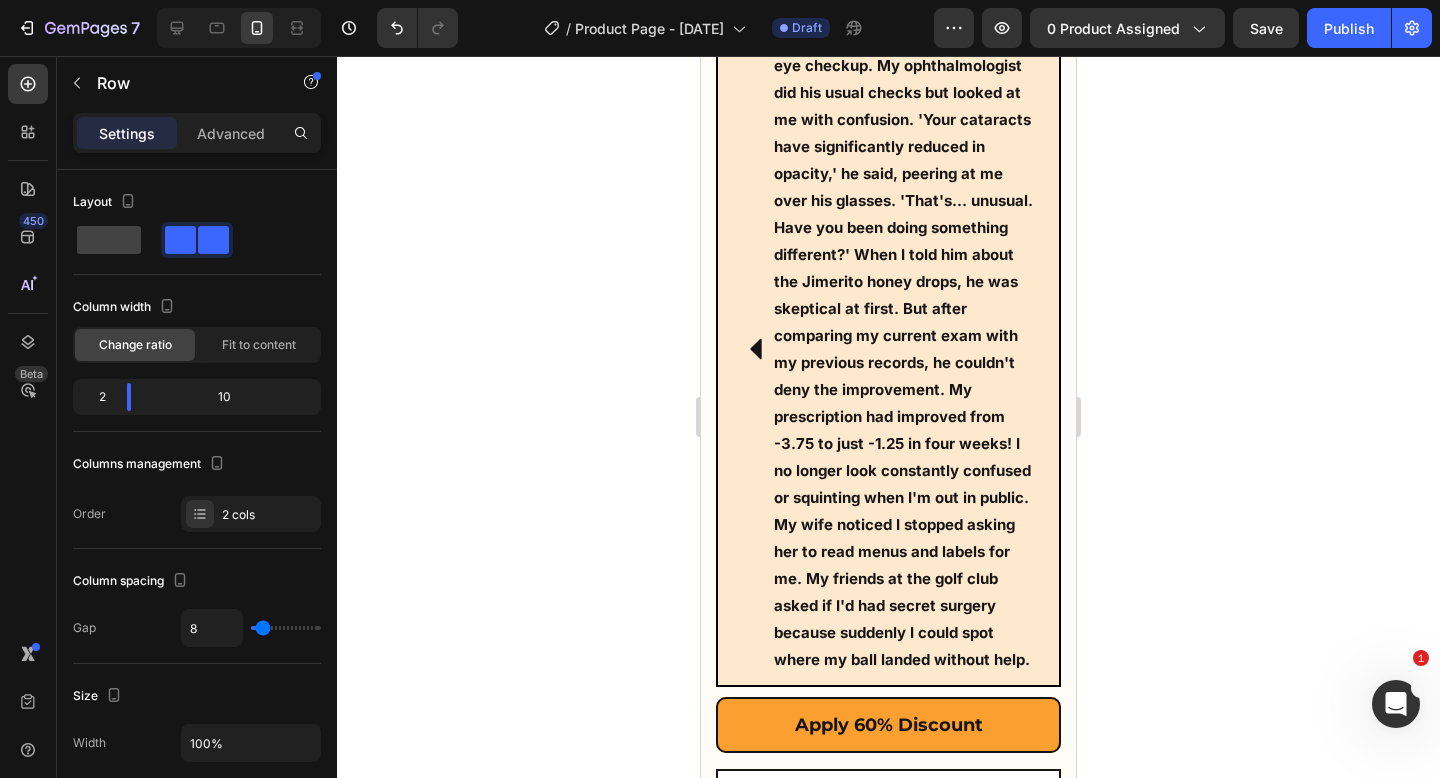 scroll, scrollTop: 13567, scrollLeft: 0, axis: vertical 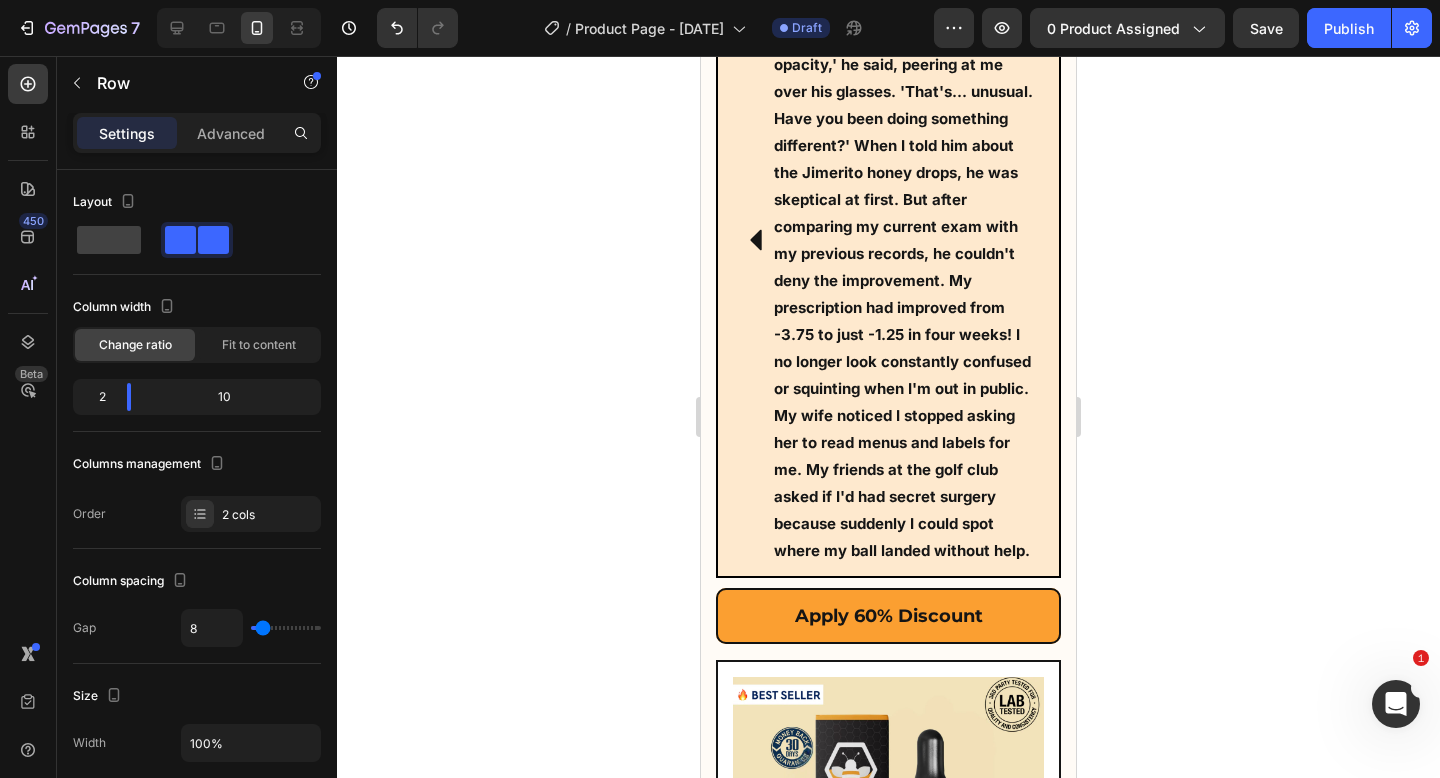 click at bounding box center [239, 28] 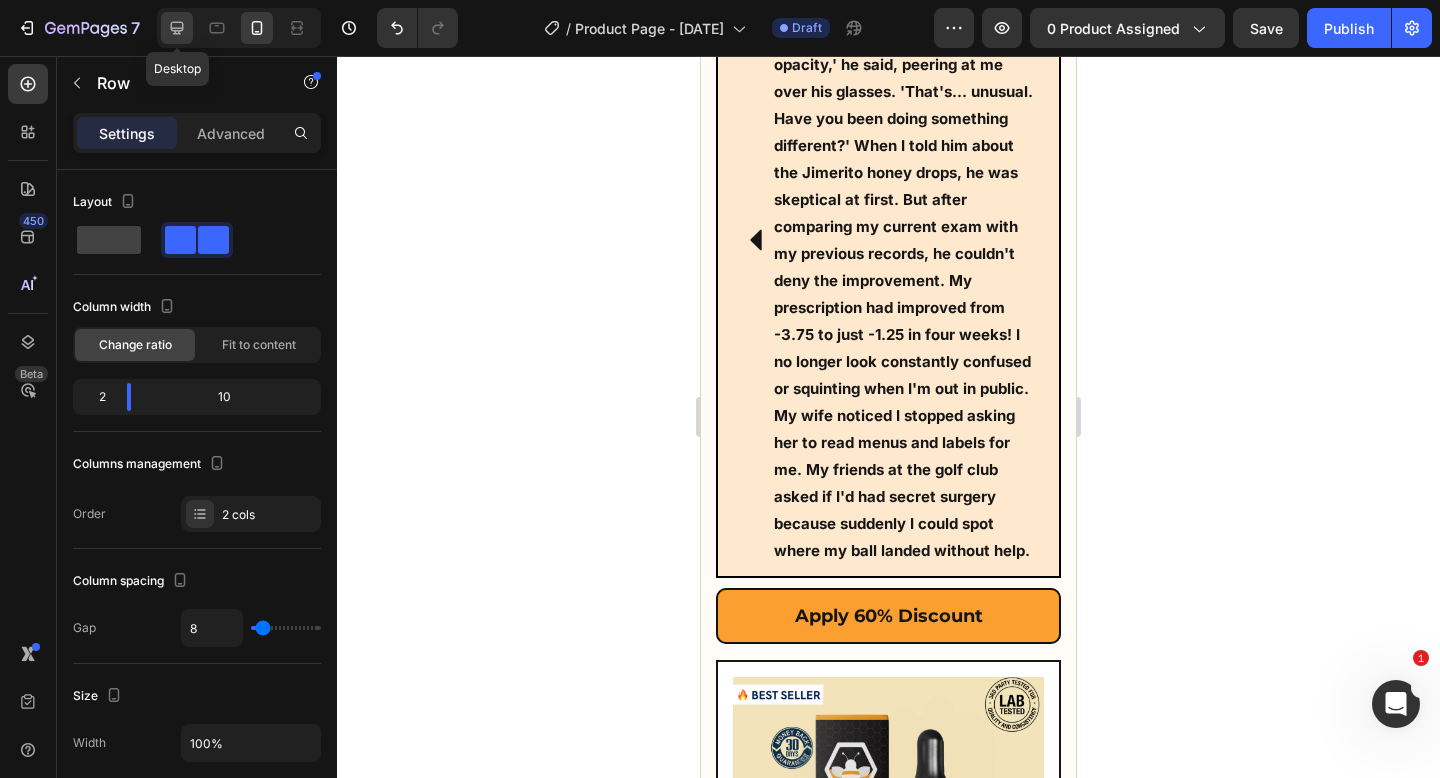 click 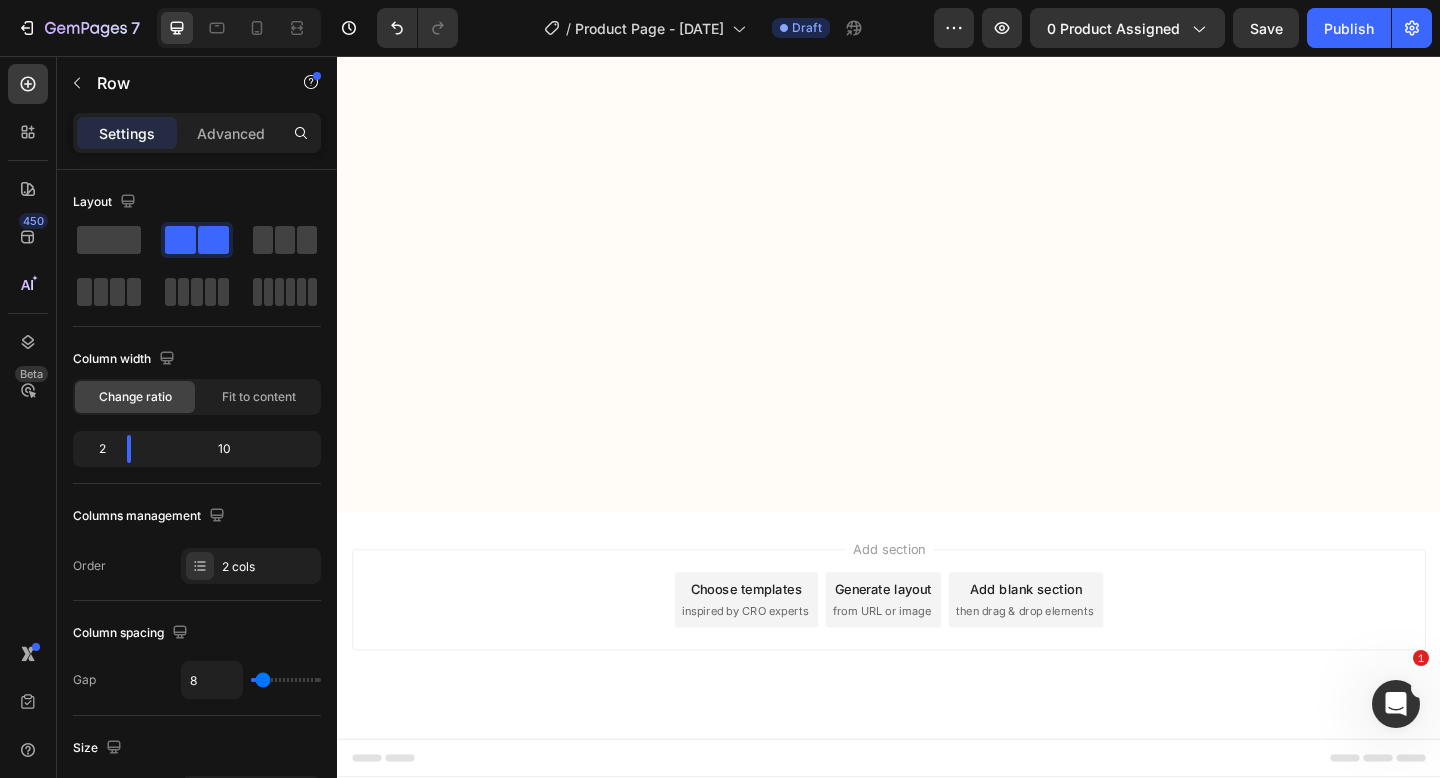 scroll, scrollTop: 12211, scrollLeft: 0, axis: vertical 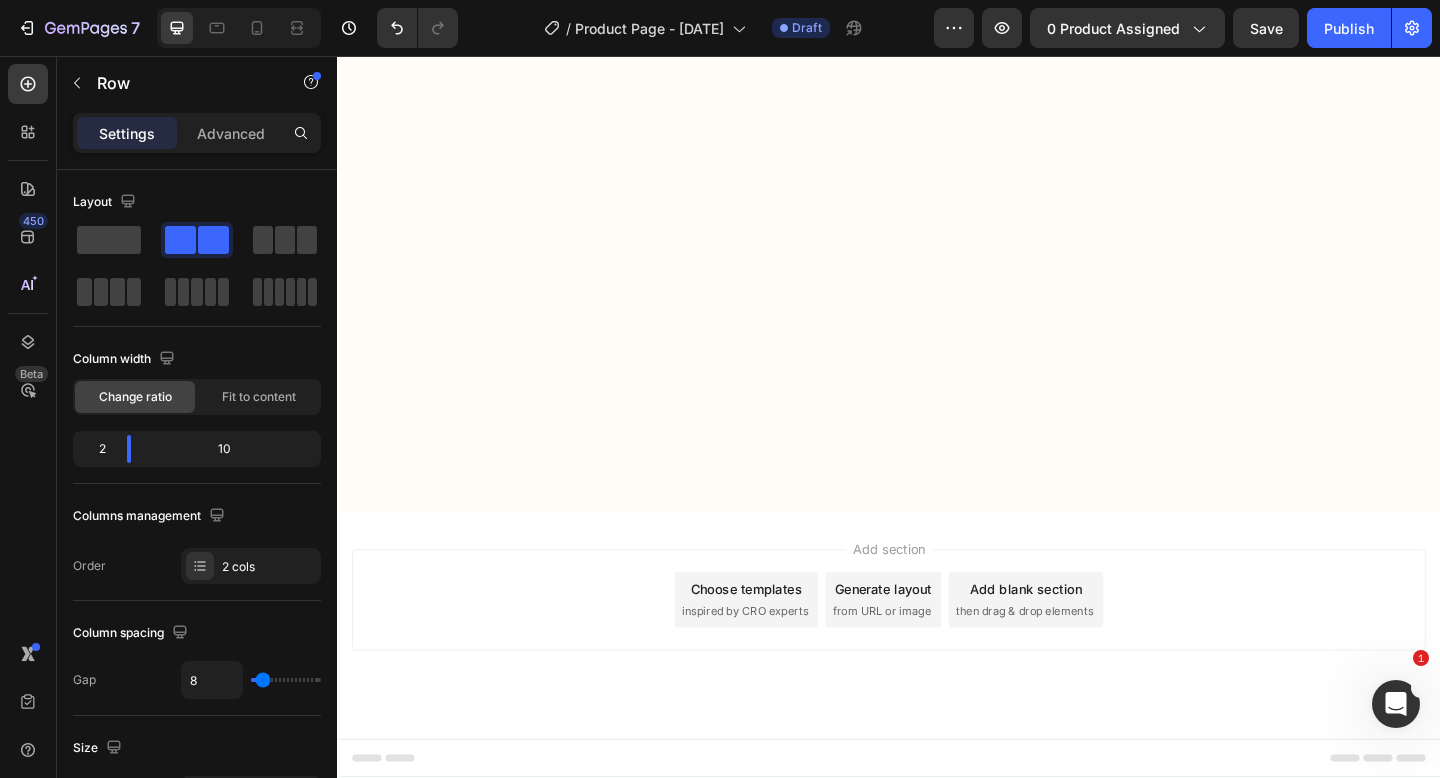 click on "Icon Day 1 Heading Row
Icon  The package arrived faster than I expected (within just a few days).    I had ordered the eye drops along with the recommended eye exercises guide, but I couldn't wait to try the drops first.    At [AGE], I'd been struggling with cataracts for years, and my doctor had been pushing me toward surgery.    I had this gut feeling that if these drops didn't work...   I'd have no choice but to schedule the operation. Text Block Row Row" at bounding box center (853, -4153) 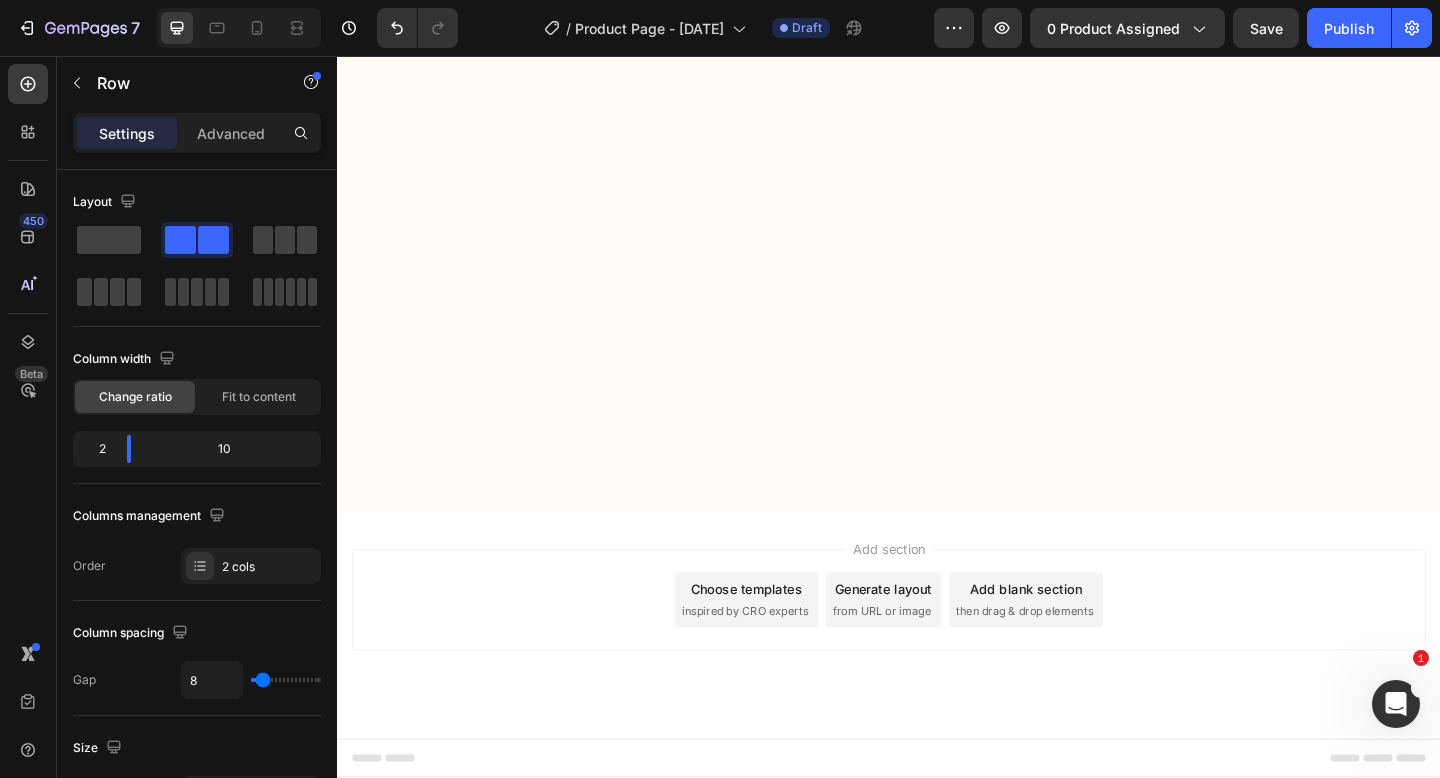 scroll, scrollTop: 13319, scrollLeft: 0, axis: vertical 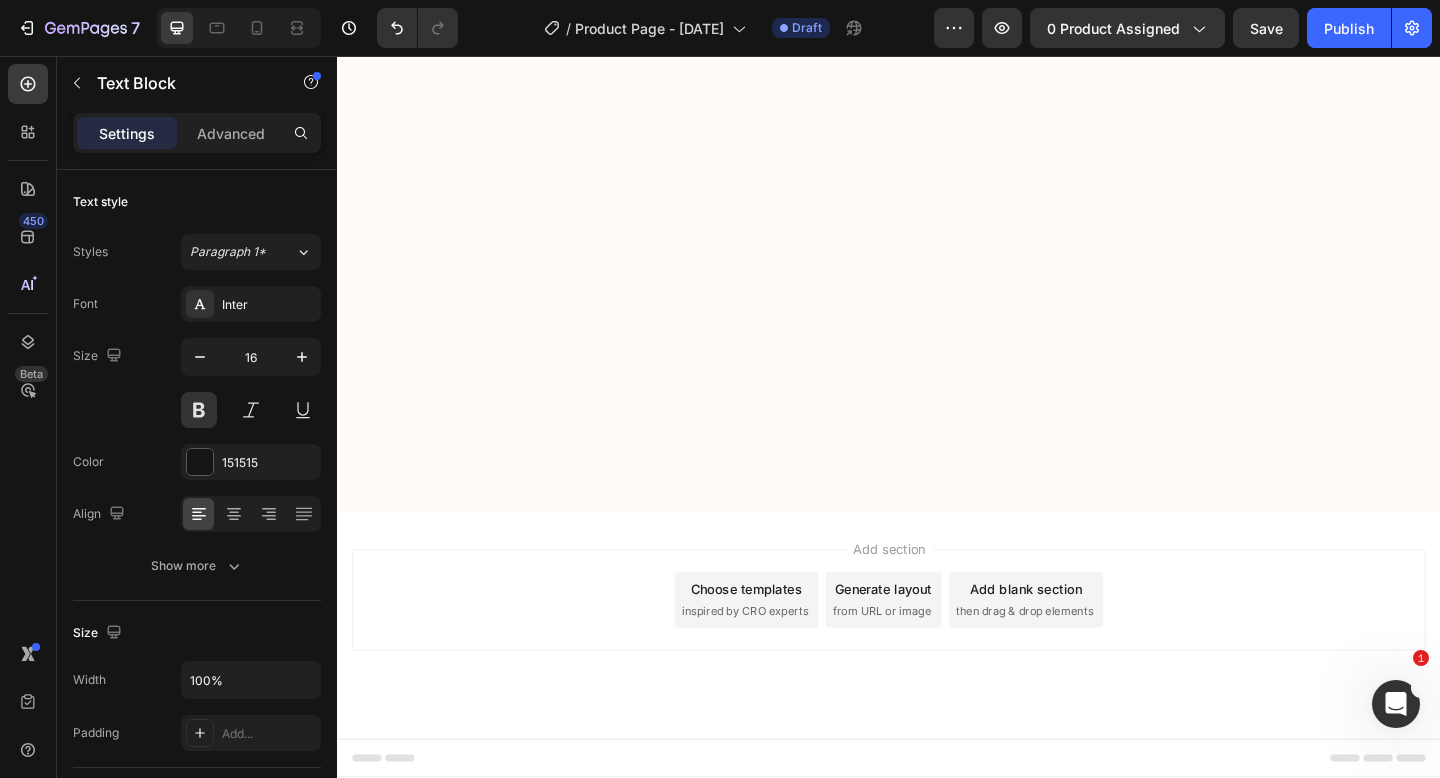 click on "By the end of the first week, though, something remarkable happened. The hazy cloud that had been gradually taking over my vision started to... well, the only way I can describe it is that it started to 'break apart.' Like when a heavy fog begins to lift and you can see patches of clarity." at bounding box center (907, -3460) 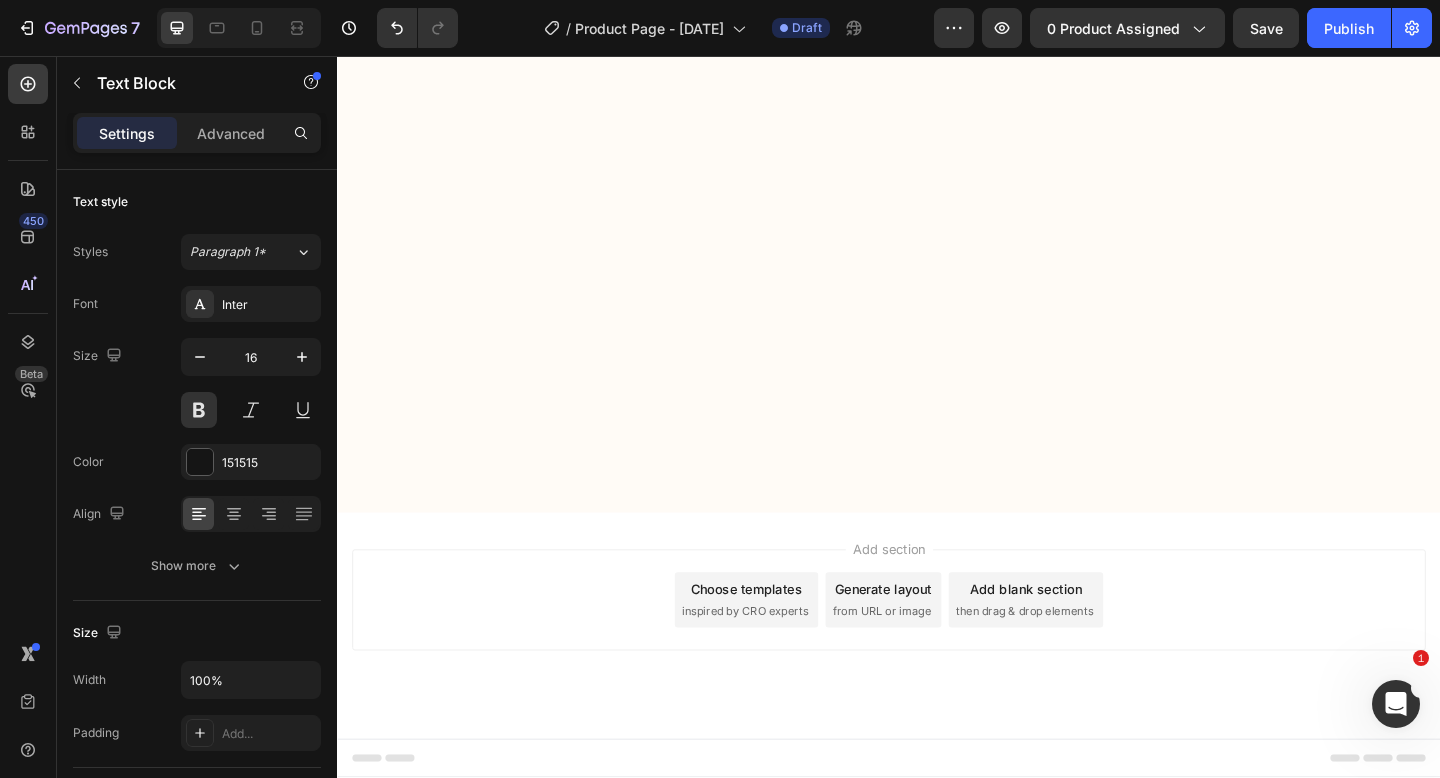 scroll, scrollTop: 12524, scrollLeft: 0, axis: vertical 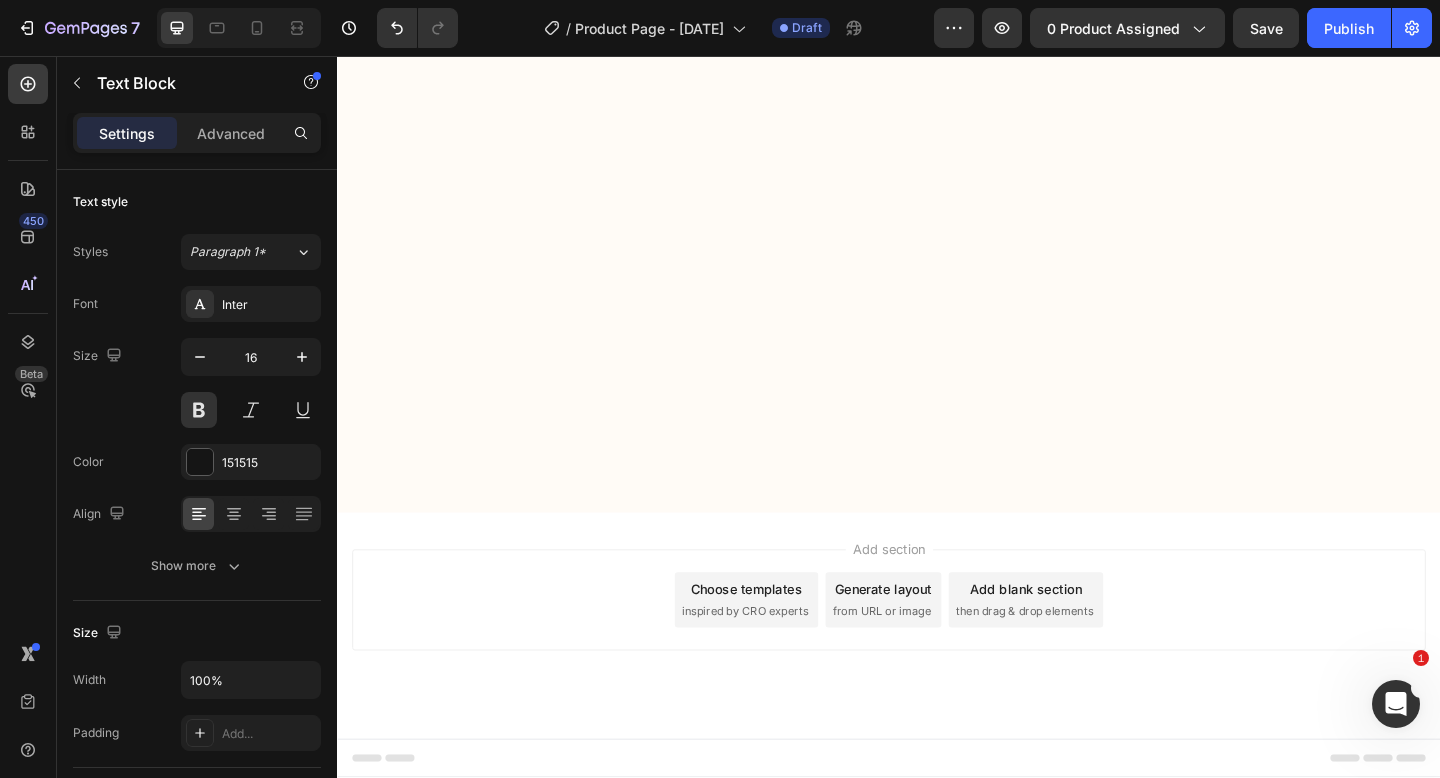 click on "I had ordered the eye drops along with the recommended eye exercises guide, but I couldn't wait to try the drops first." at bounding box center [868, -4194] 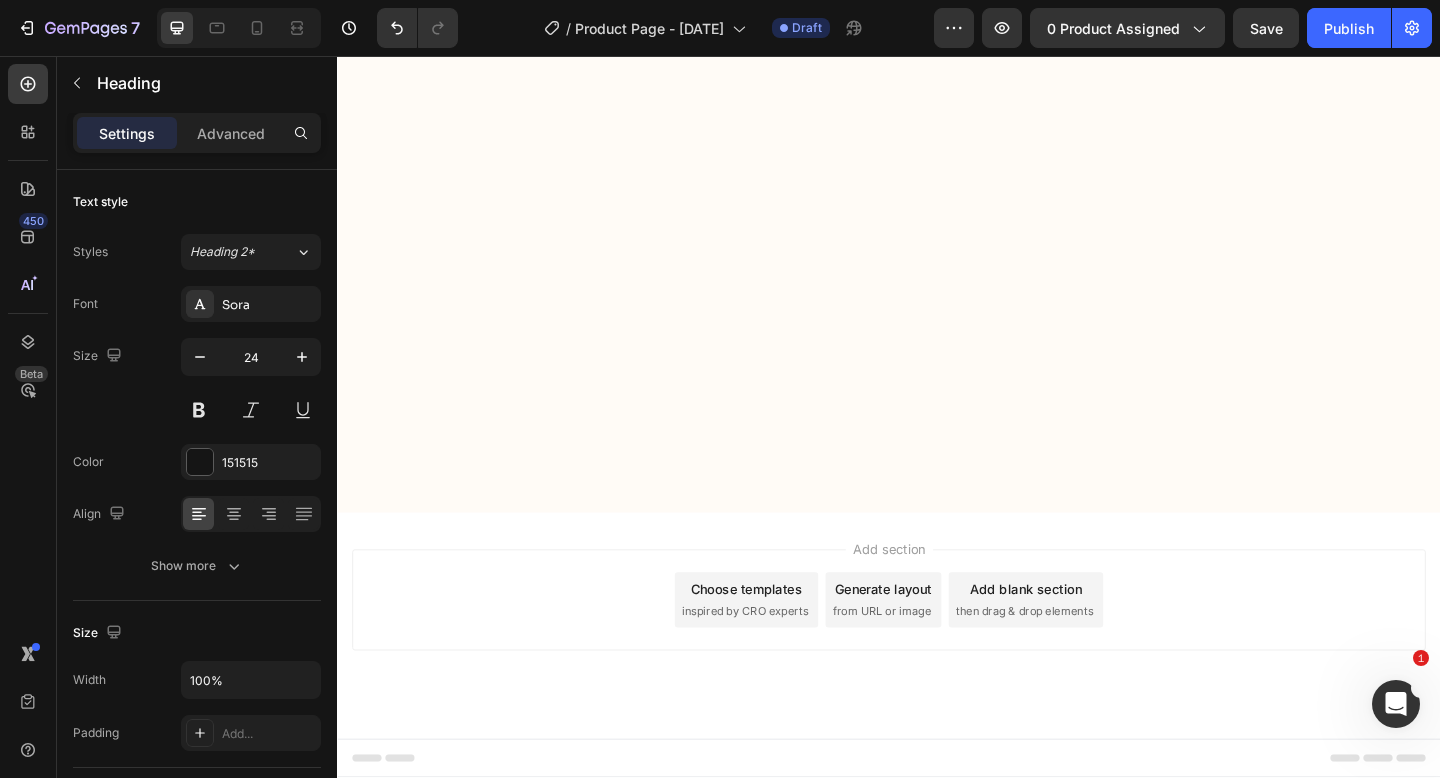 scroll, scrollTop: 13498, scrollLeft: 0, axis: vertical 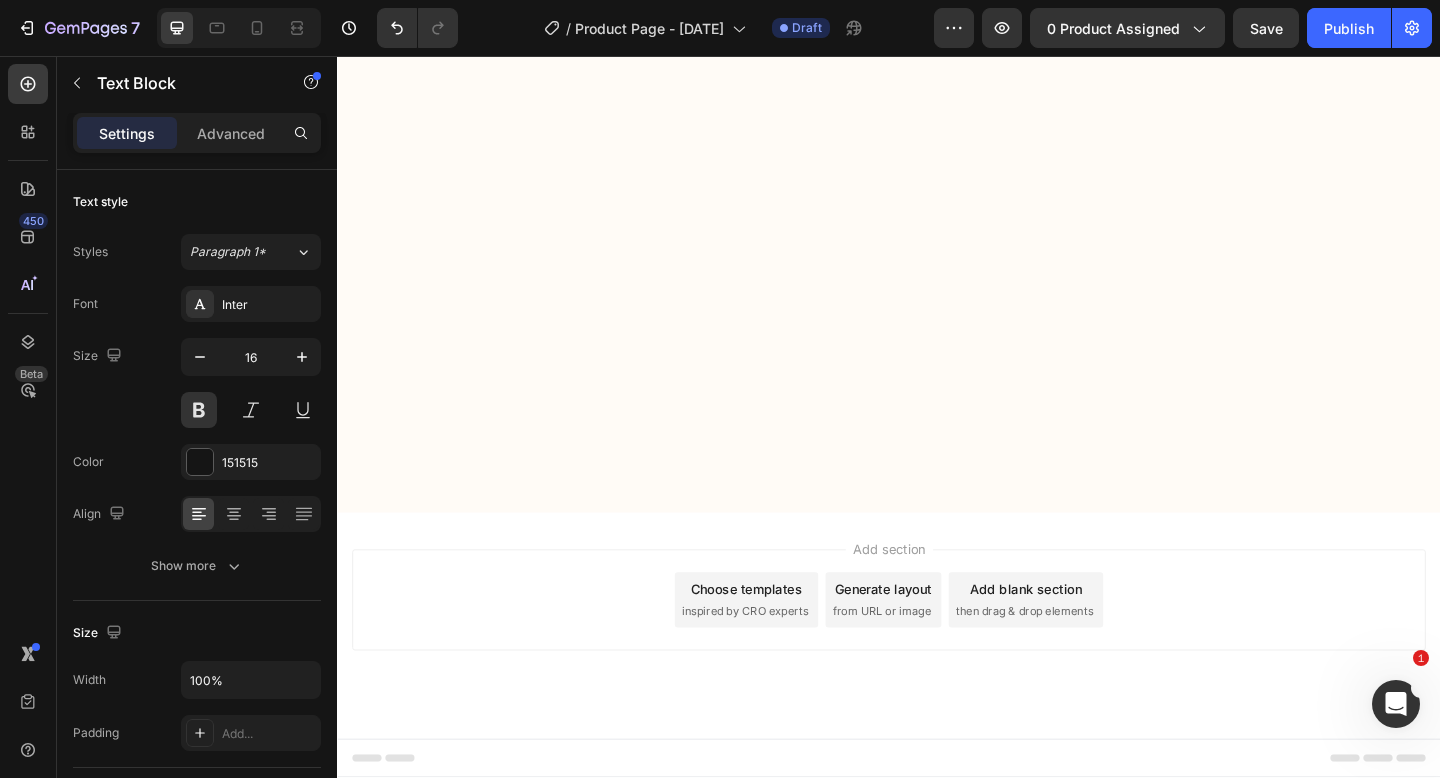 click on "The real test came at my regular eye checkup. My ophthalmologist did his usual checks but looked at me with confusion. 'Your cataracts have significantly reduced in opacity,' he said, peering at me over his glasses. 'That's... unusual. Have you been doing something different?' When I told him about the Jimerito honey drops, he was skeptical at first. But after comparing my current exam with my previous records, he couldn't deny the improvement. My prescription had improved from -3.75 to just -1.25 in four weeks! I no longer look constantly confused or squinting when I'm out in public. My wife noticed I stopped asking her to read menus and labels for me. My friends at the golf club asked if I'd had secret surgery because suddenly I could spot where my ball landed without help." at bounding box center [907, -3014] 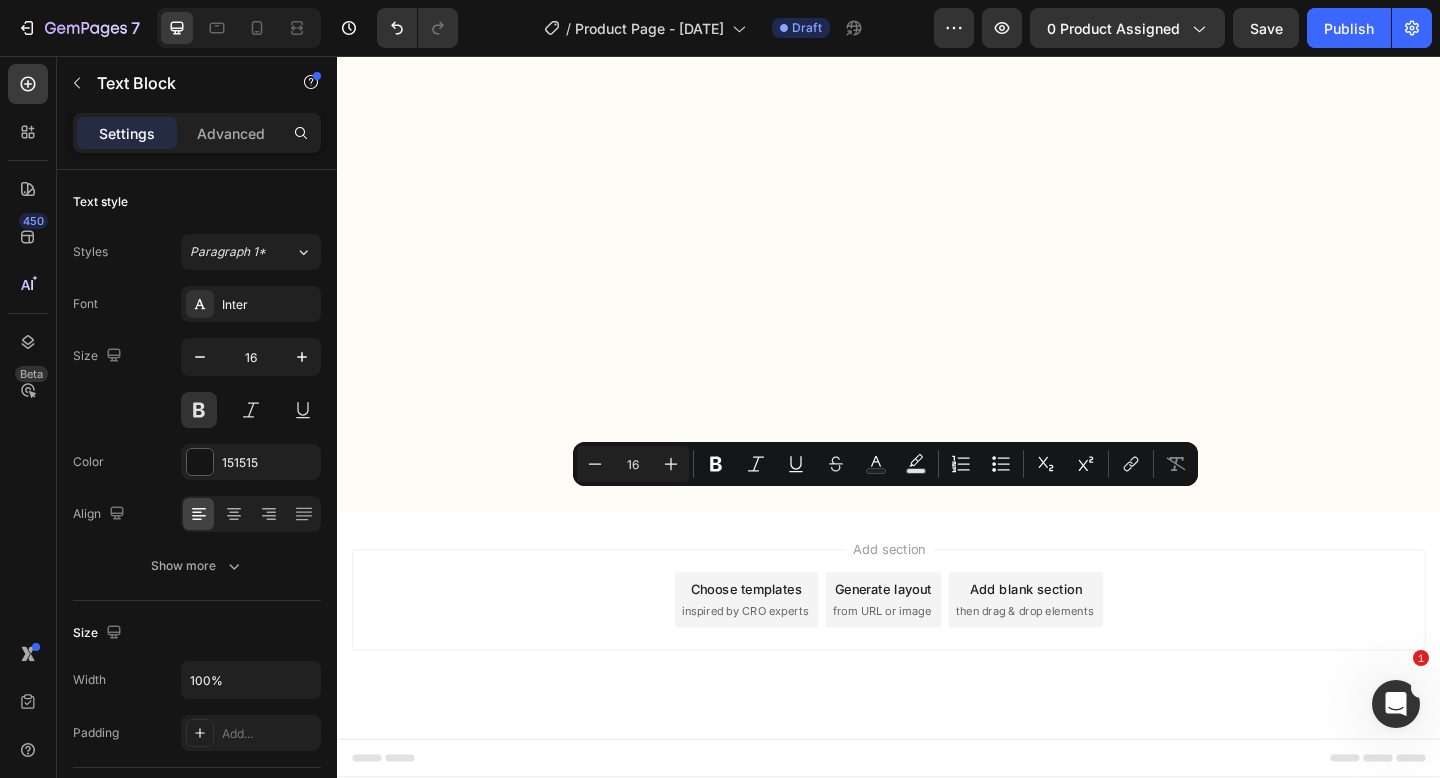 copy on "The real test came at my regular eye checkup. My ophthalmologist did his usual checks but looked at me with confusion. 'Your cataracts have significantly reduced in opacity,' he said, peering at me over his glasses. 'That's... unusual. Have you been doing something different?' When I told him about the Jimerito honey drops, he was skeptical at first. But after comparing my current exam with my previous records, he couldn't deny the improvement. My prescription had improved from -3.75 to just -1.25 in four weeks! I no longer look constantly confused or squinting when I'm out in public. My wife noticed I stopped asking her to read menus and labels for me. My friends at the golf club asked if I'd had secret surgery because suddenly I could spot where my ball landed without help." 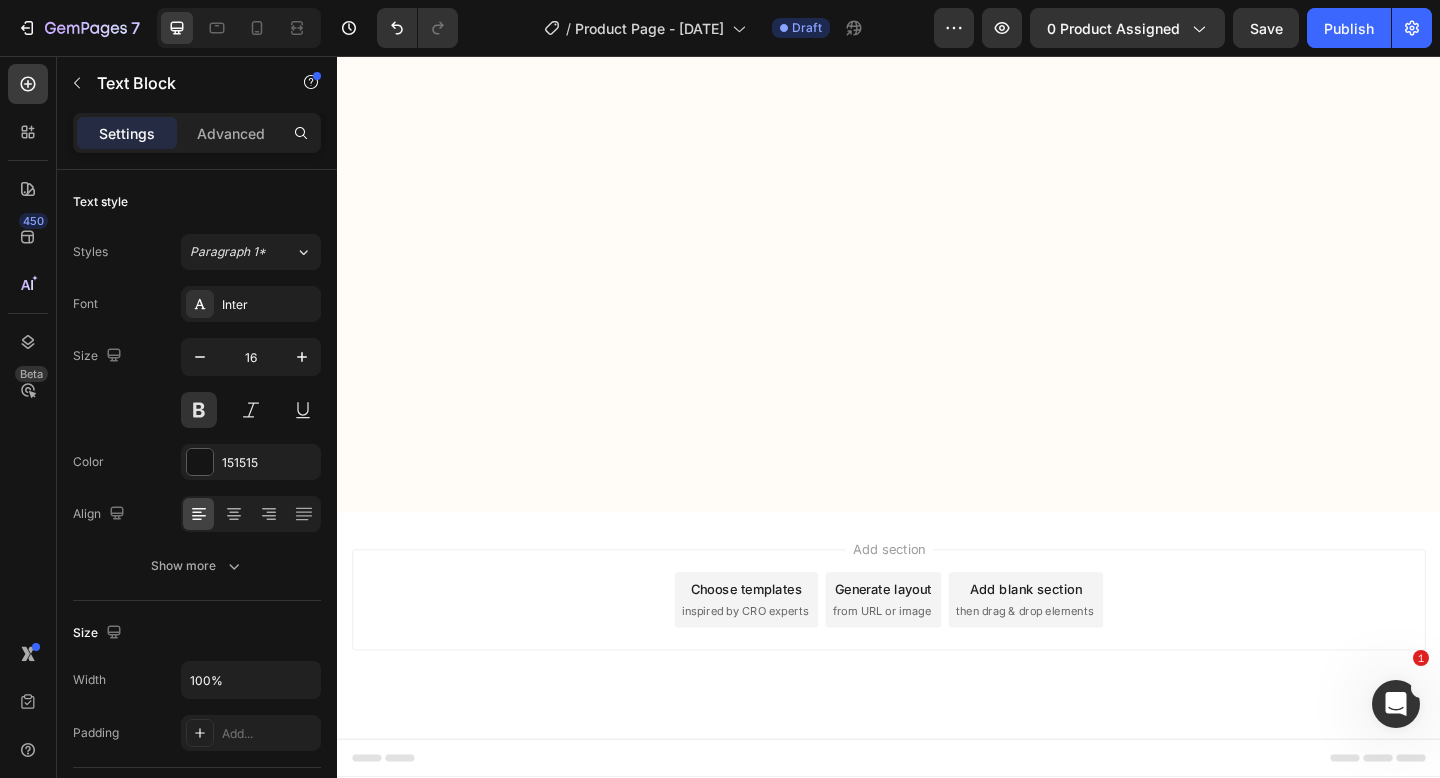 scroll, scrollTop: 12552, scrollLeft: 0, axis: vertical 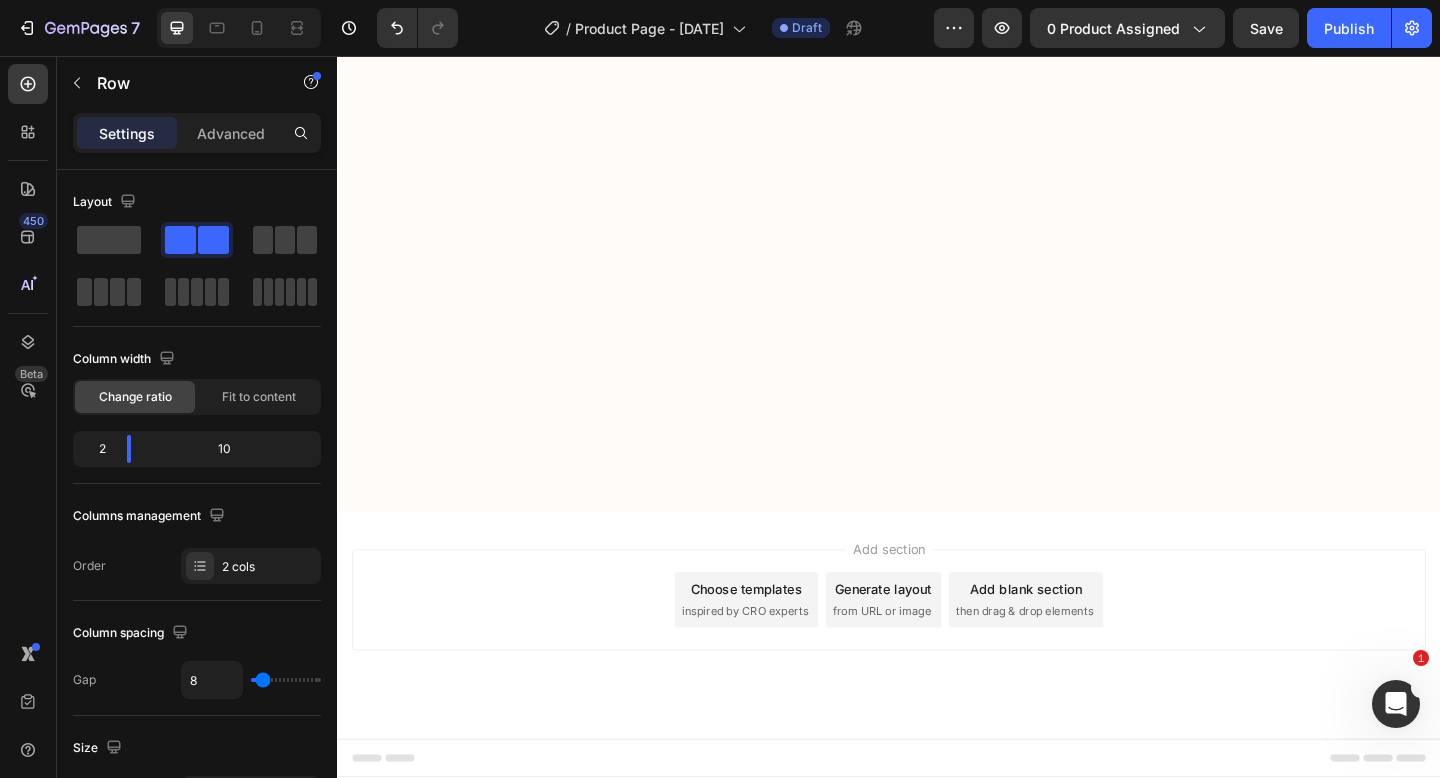 click 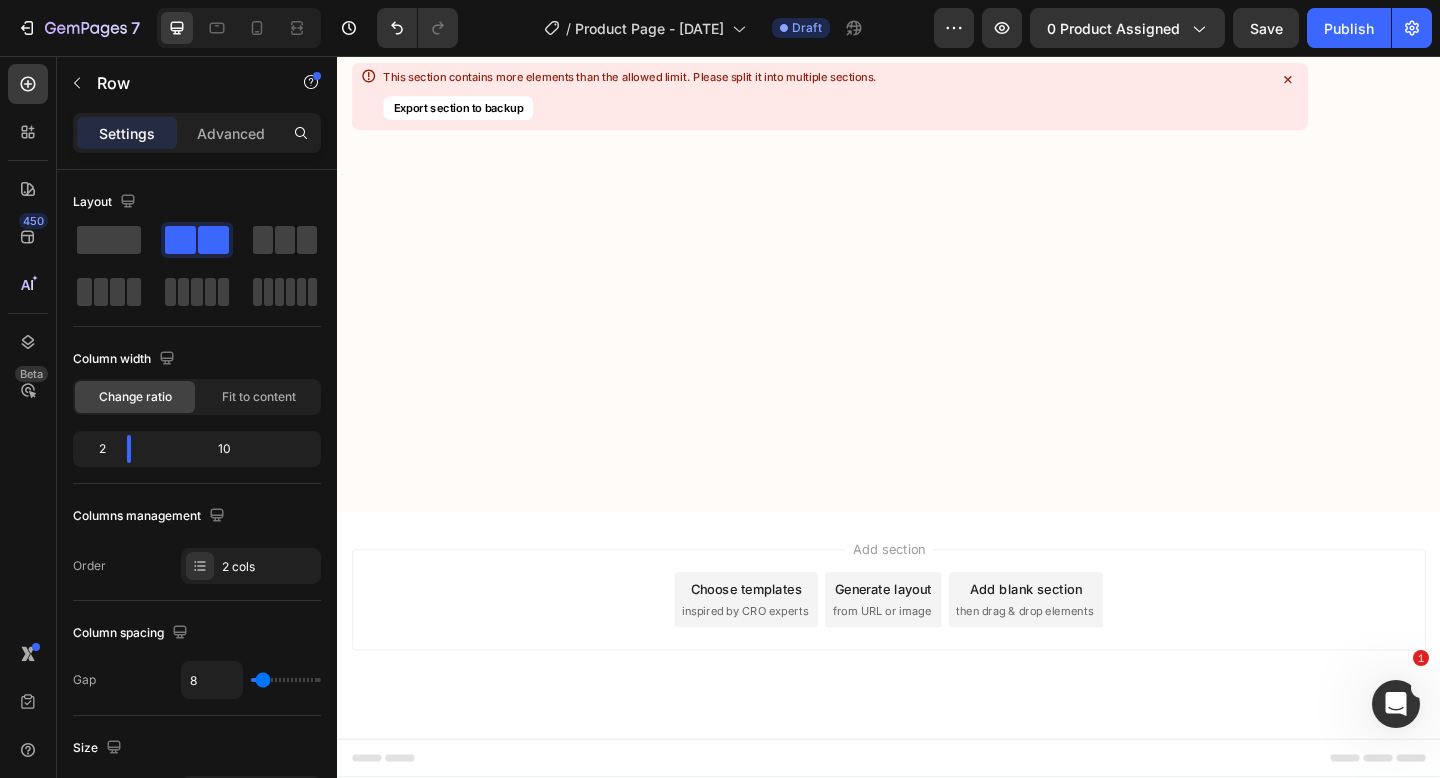scroll, scrollTop: 13188, scrollLeft: 0, axis: vertical 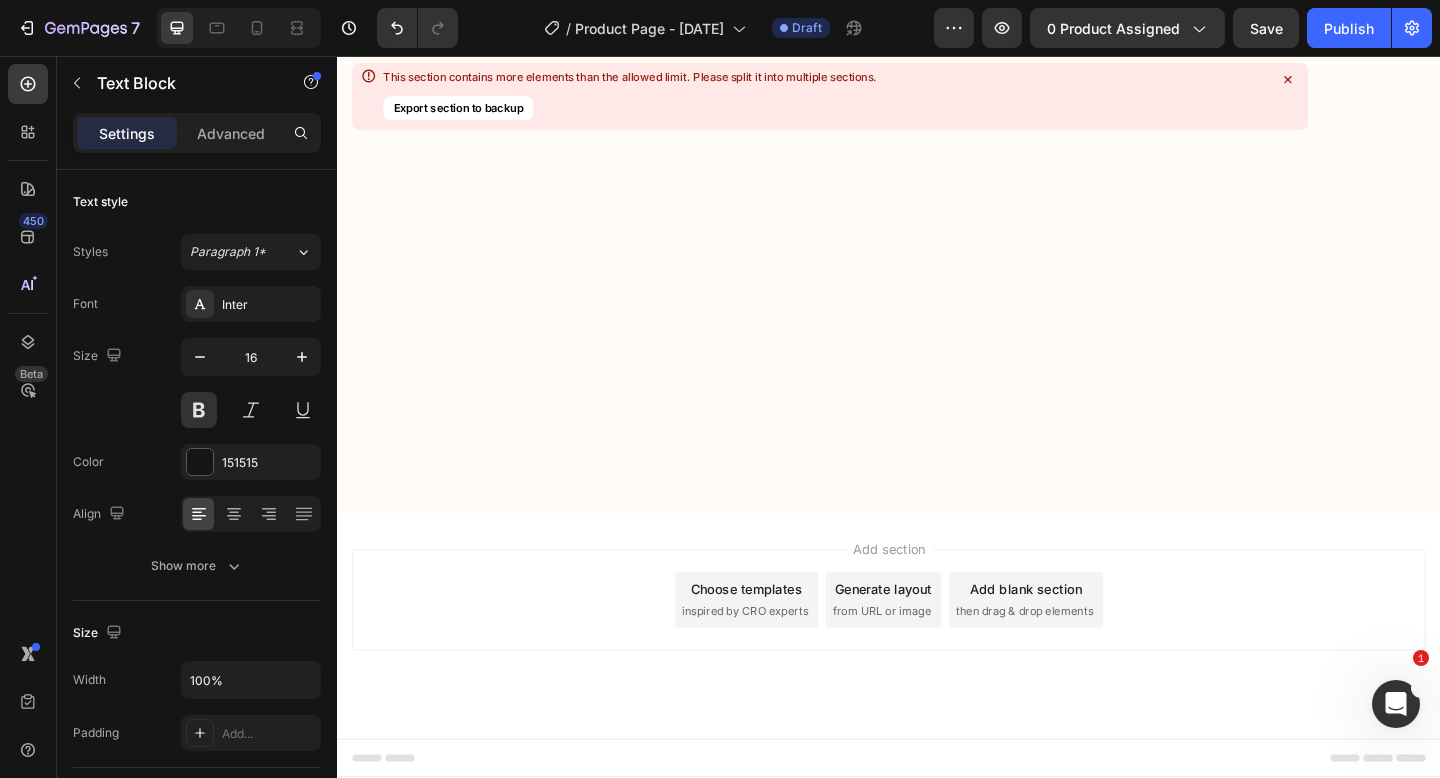 click on "By the end of the first week, I could read the message on my phone without holding it at arm's length. The smaller texts were becoming clearer each day" at bounding box center [868, -4050] 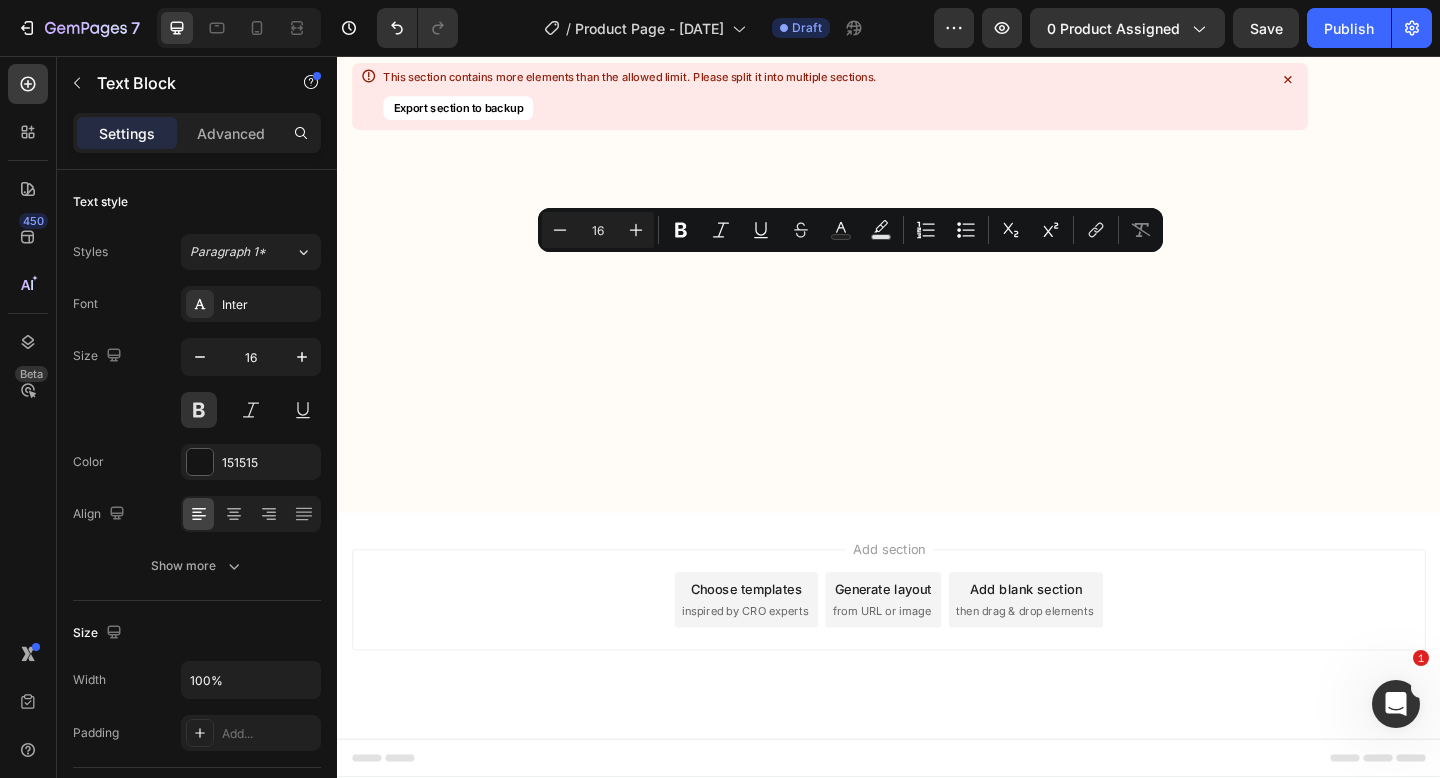 scroll, scrollTop: 13176, scrollLeft: 0, axis: vertical 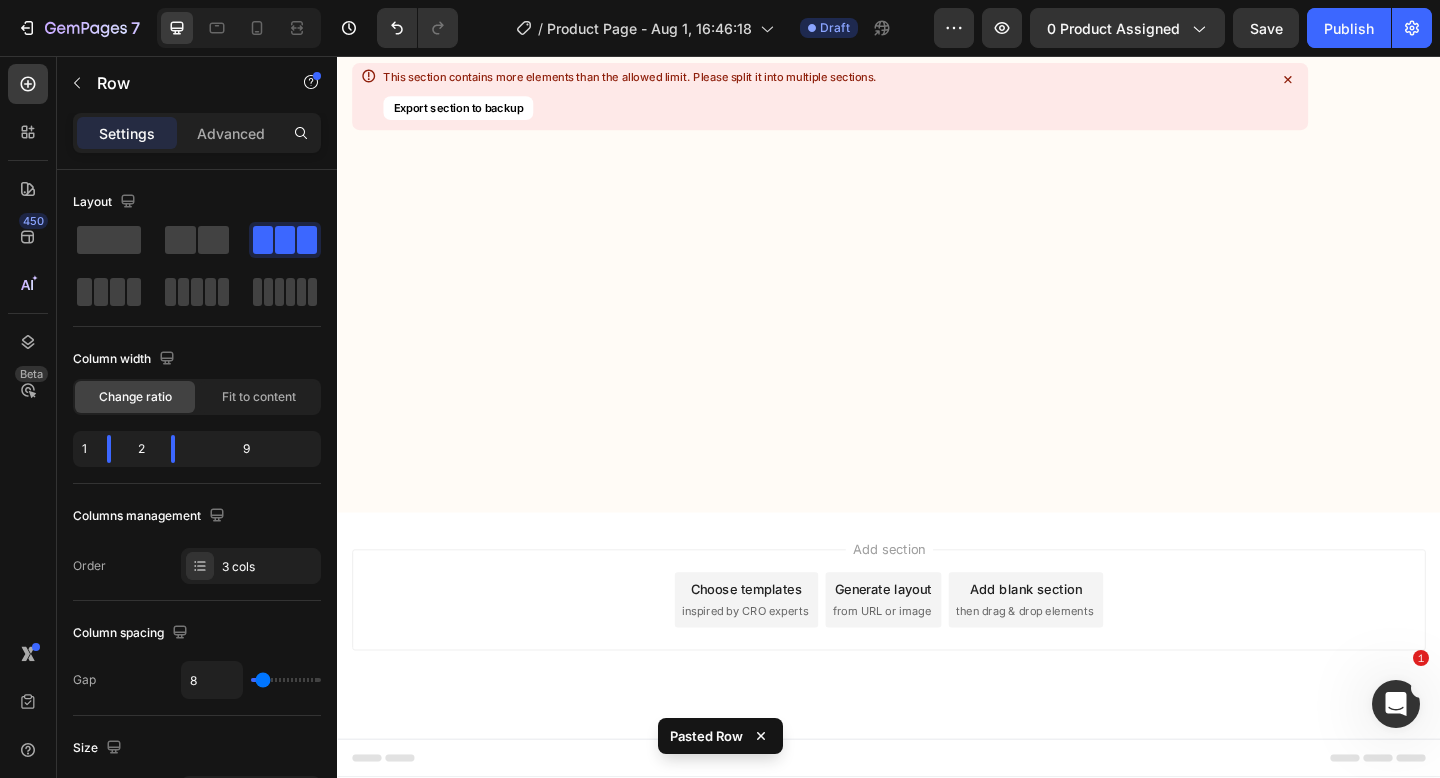click on "Icon Day 1 Heading Row
Icon  The package arrived faster than I expected (within just a few days).    I had ordered the eye drops along with the recommended eye exercises guide, but I couldn't wait to try the drops first.    At [AGE], I'd been struggling with cataracts for years, and my doctor had been pushing me toward surgery.    I had this gut feeling that if these drops didn't work...   I'd have no choice but to schedule the operation. Text Block Row Row Image Row" at bounding box center [779, -4164] 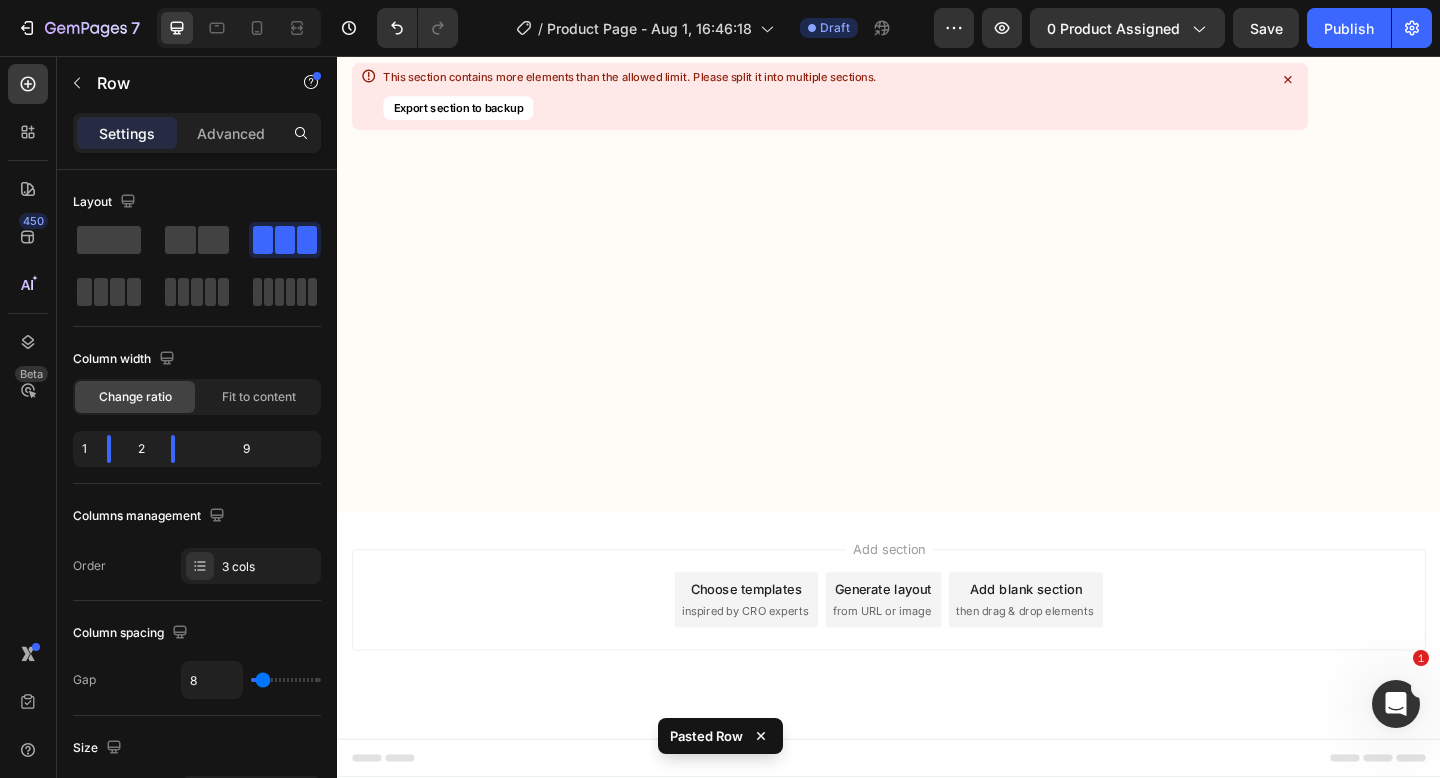scroll, scrollTop: 12043, scrollLeft: 0, axis: vertical 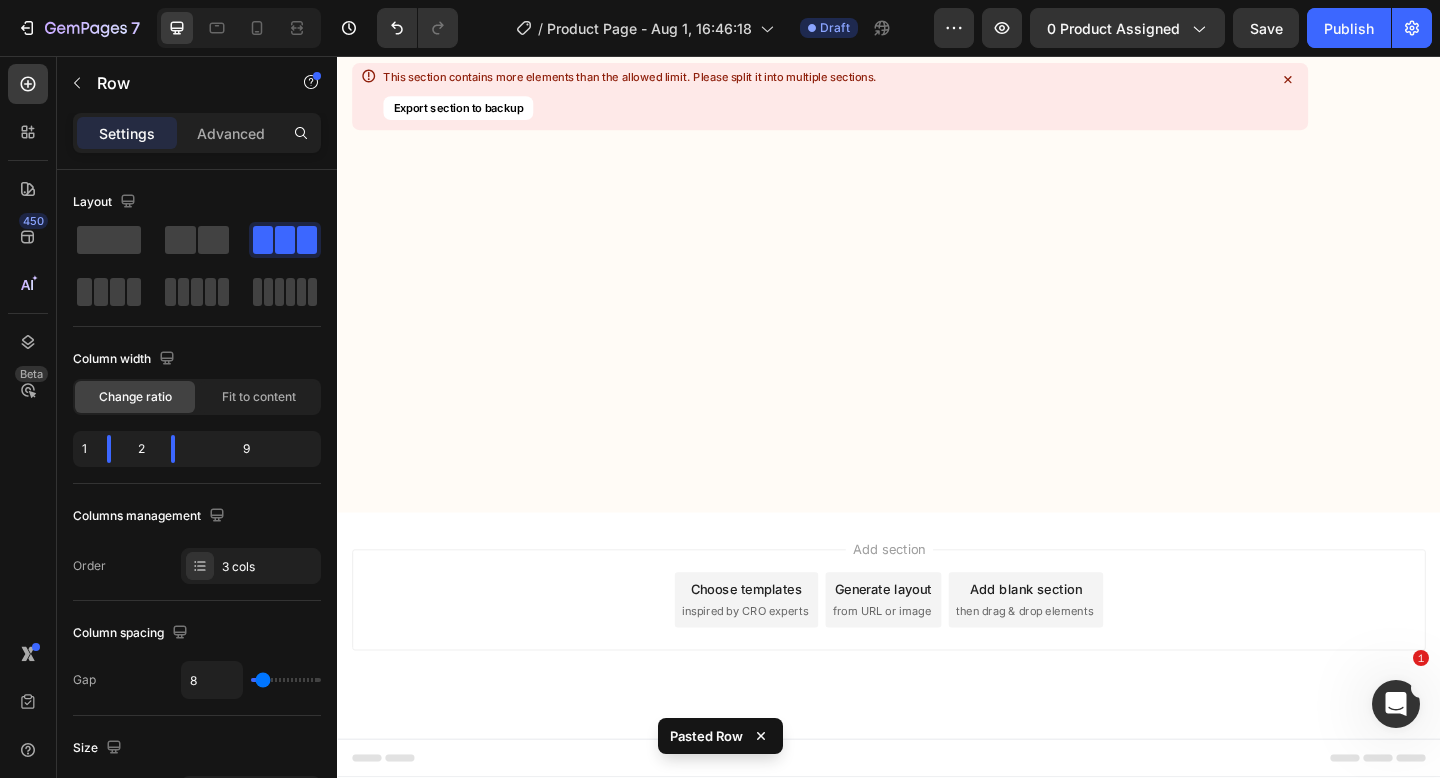 click 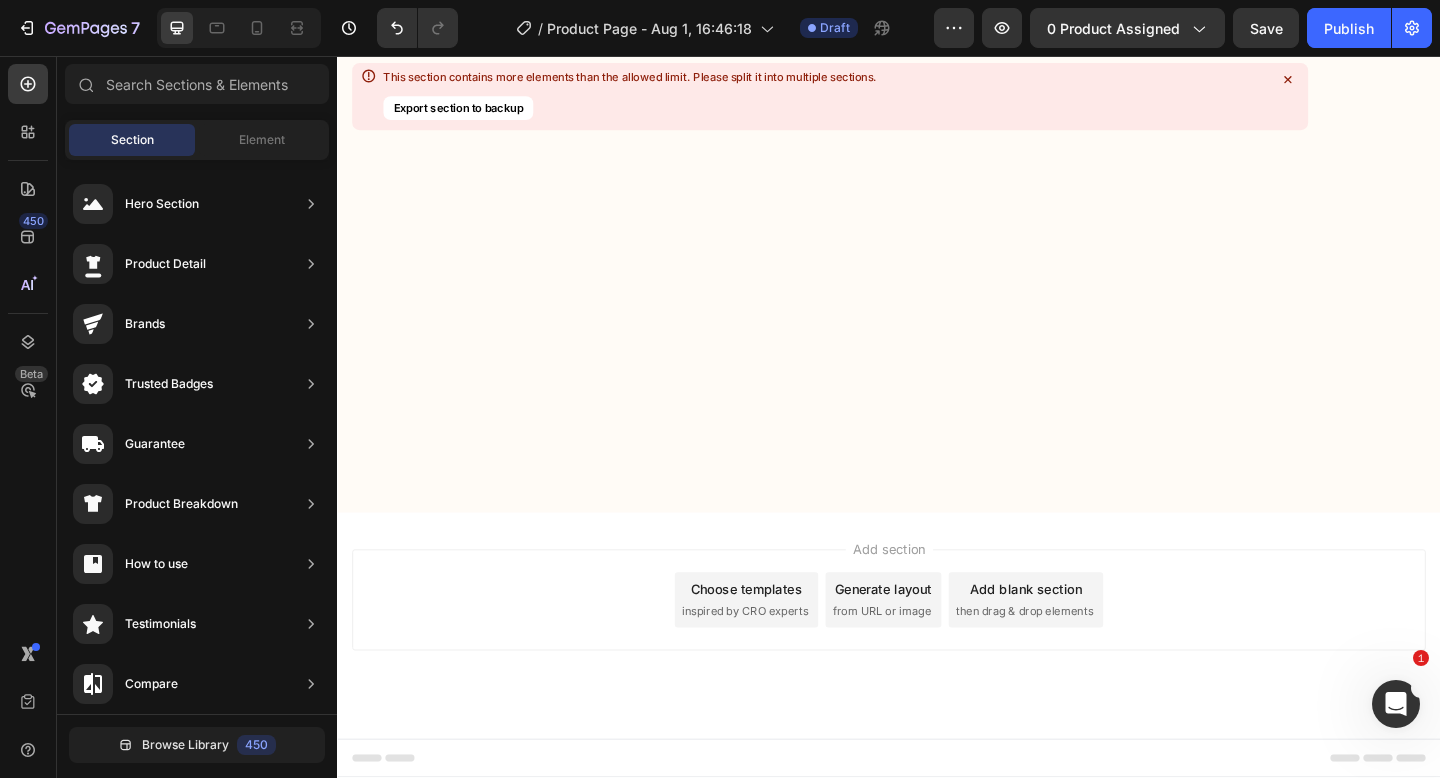 click on "Icon Day 7 Heading Row" at bounding box center [500, -3814] 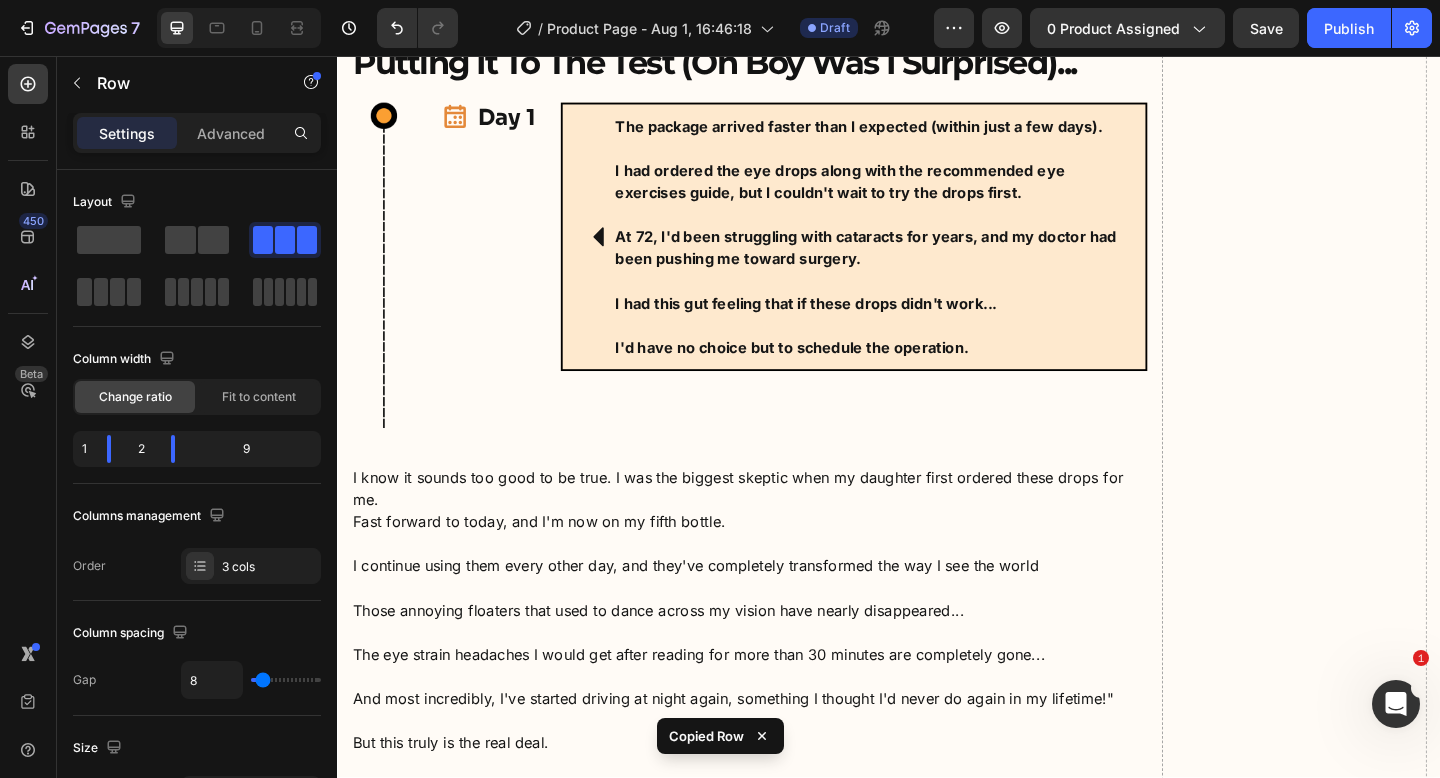 scroll, scrollTop: 13017, scrollLeft: 0, axis: vertical 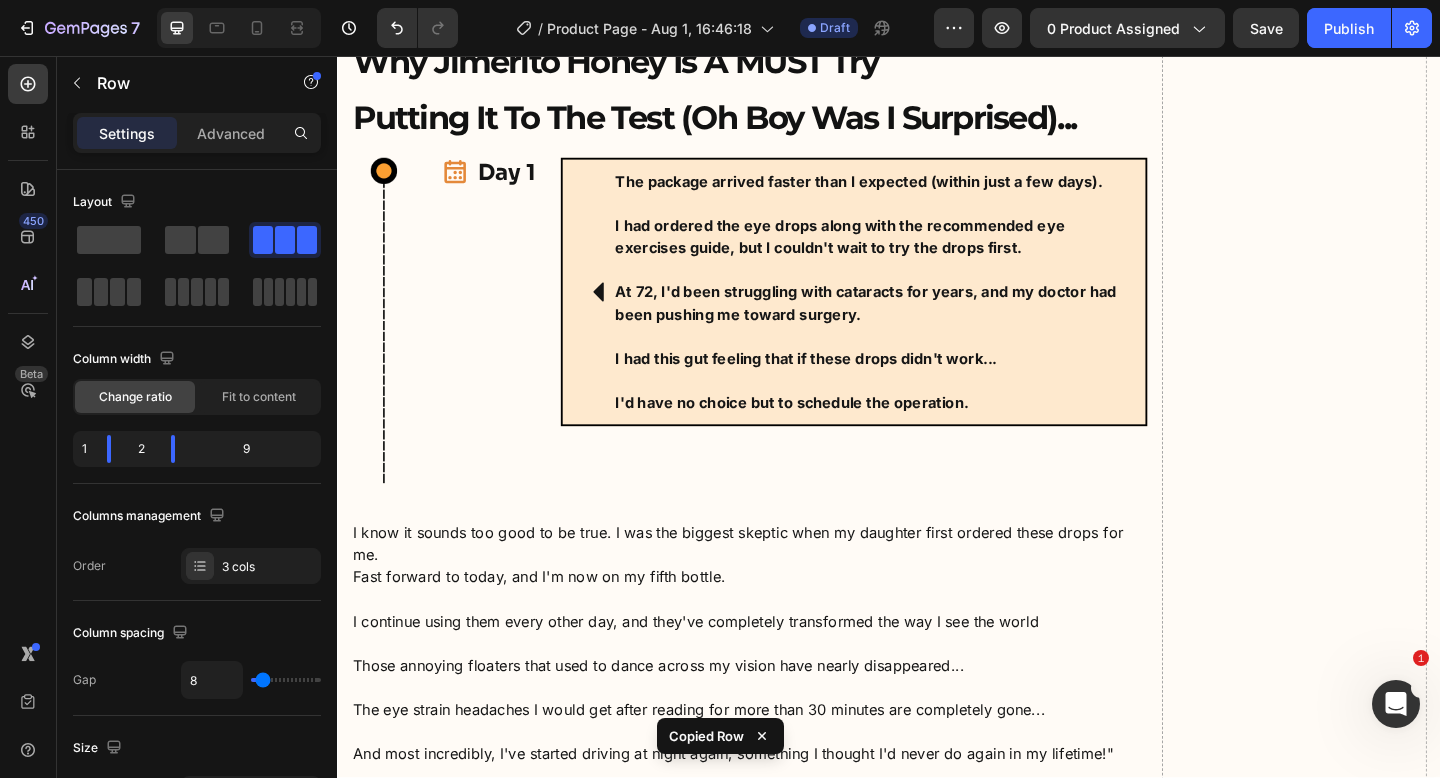 click on "Icon Day 1 Heading Row" at bounding box center [502, 344] 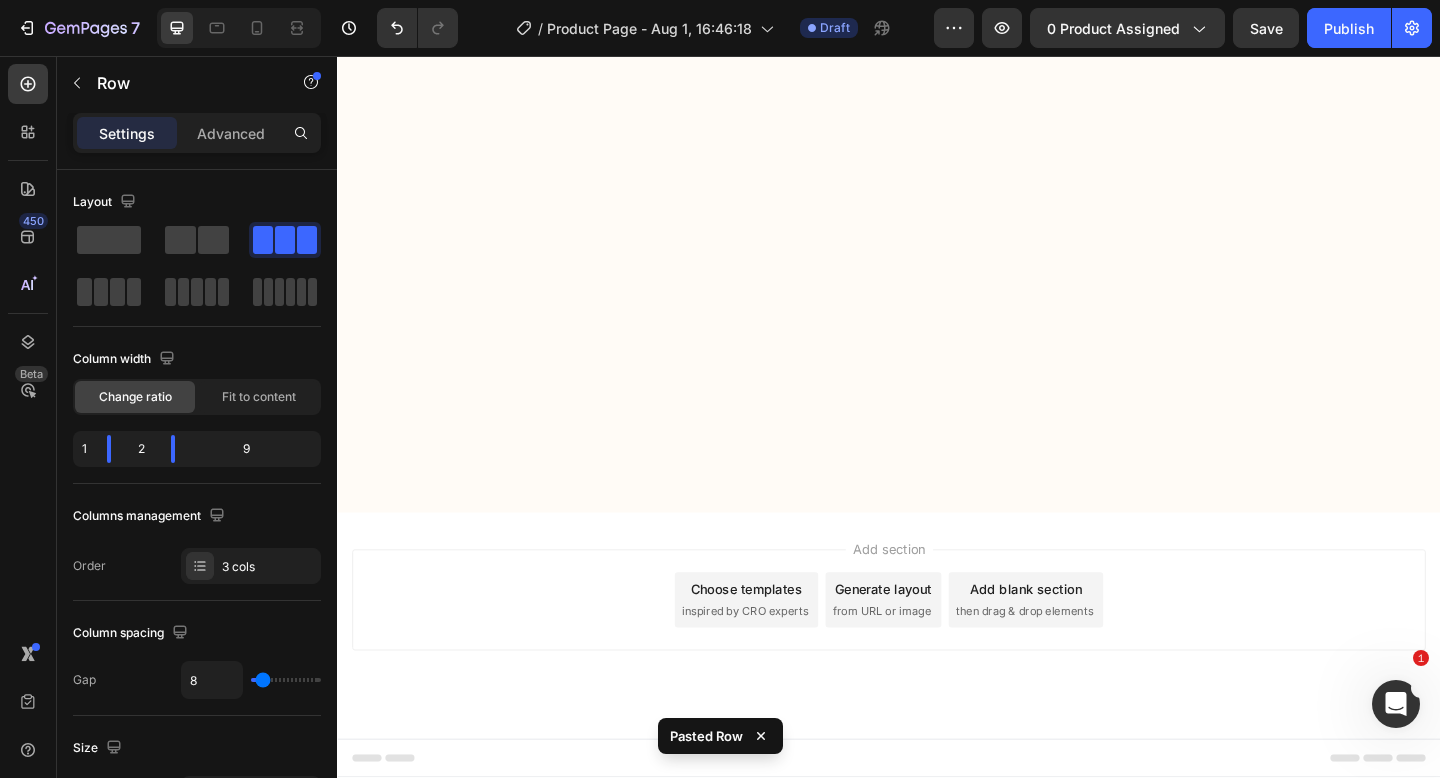 scroll, scrollTop: 12080, scrollLeft: 0, axis: vertical 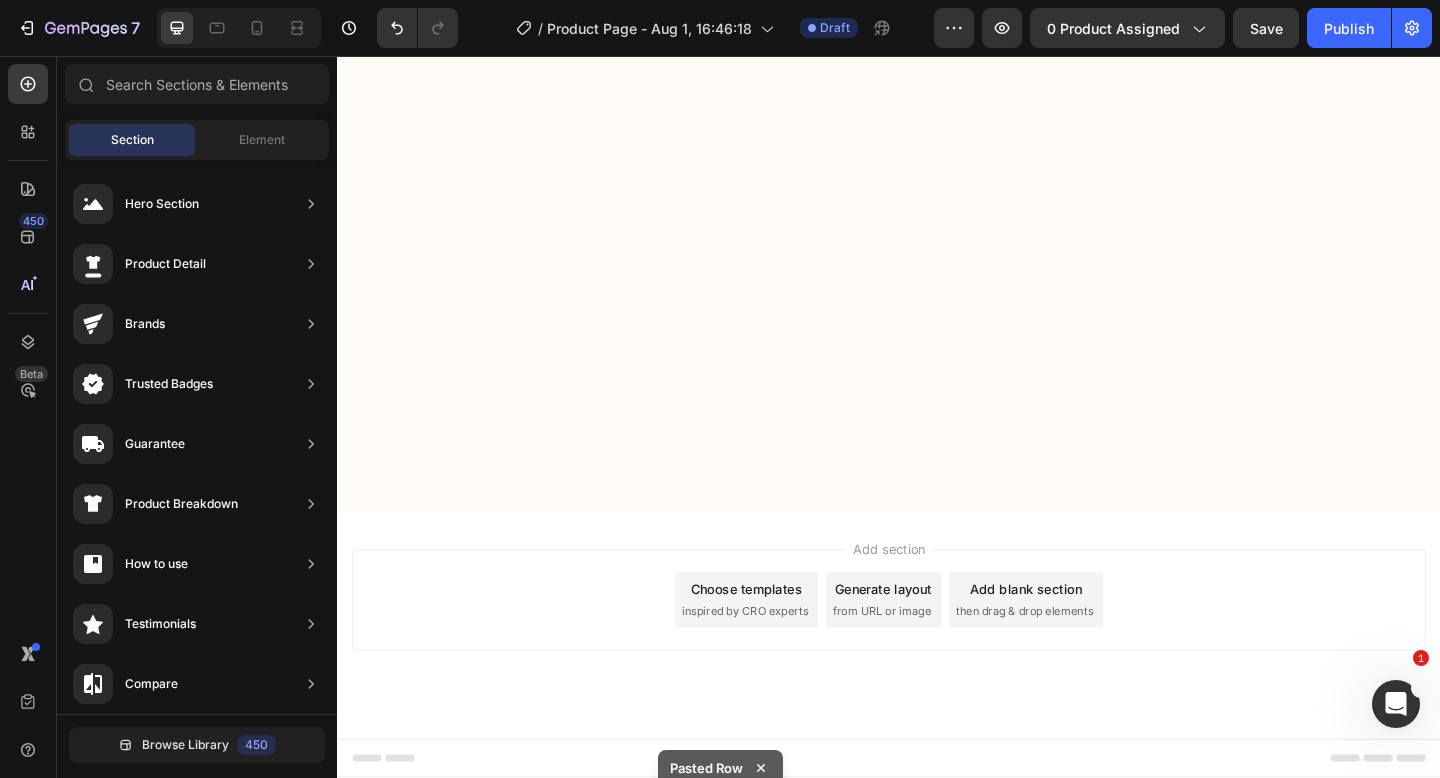 click on "Icon Day 30 Heading Row" at bounding box center [500, -3838] 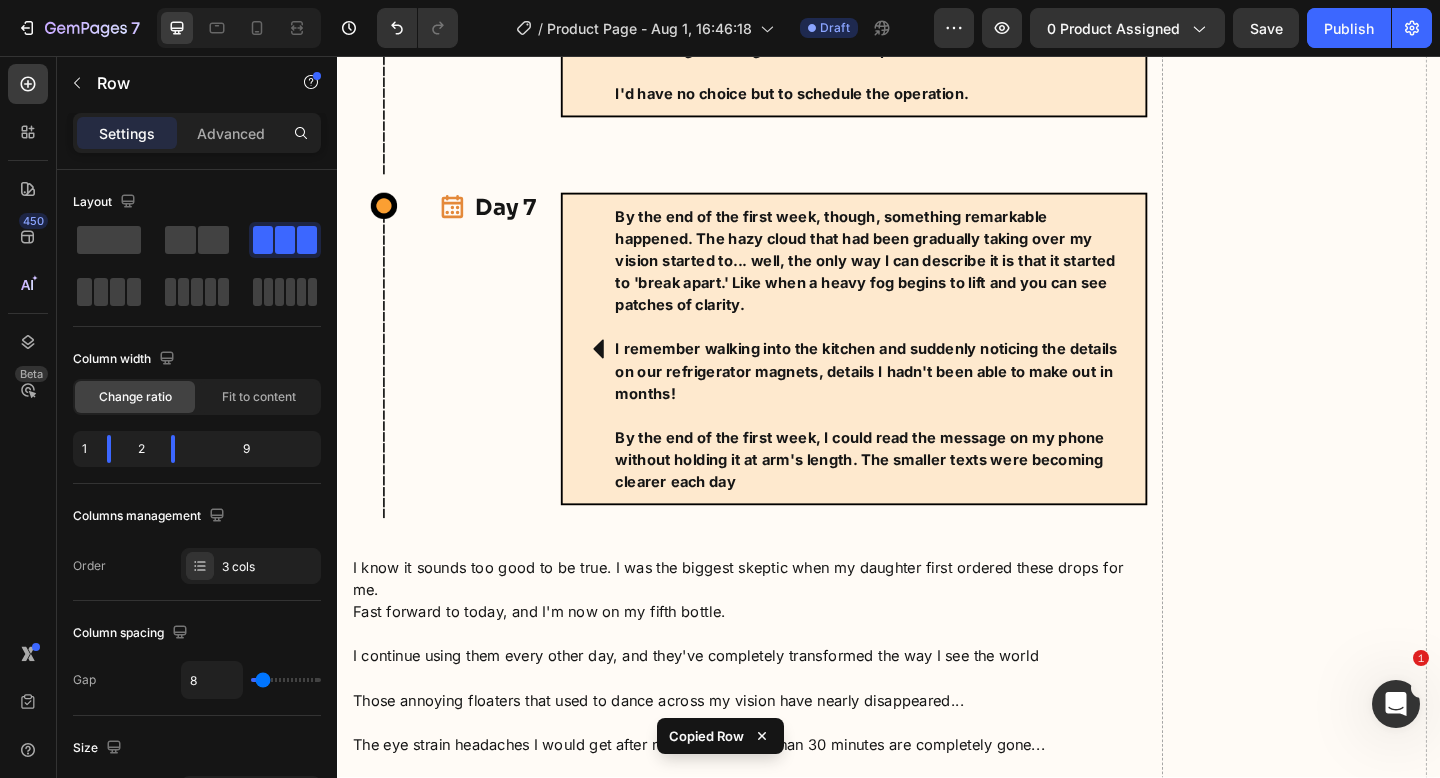scroll, scrollTop: 13010, scrollLeft: 0, axis: vertical 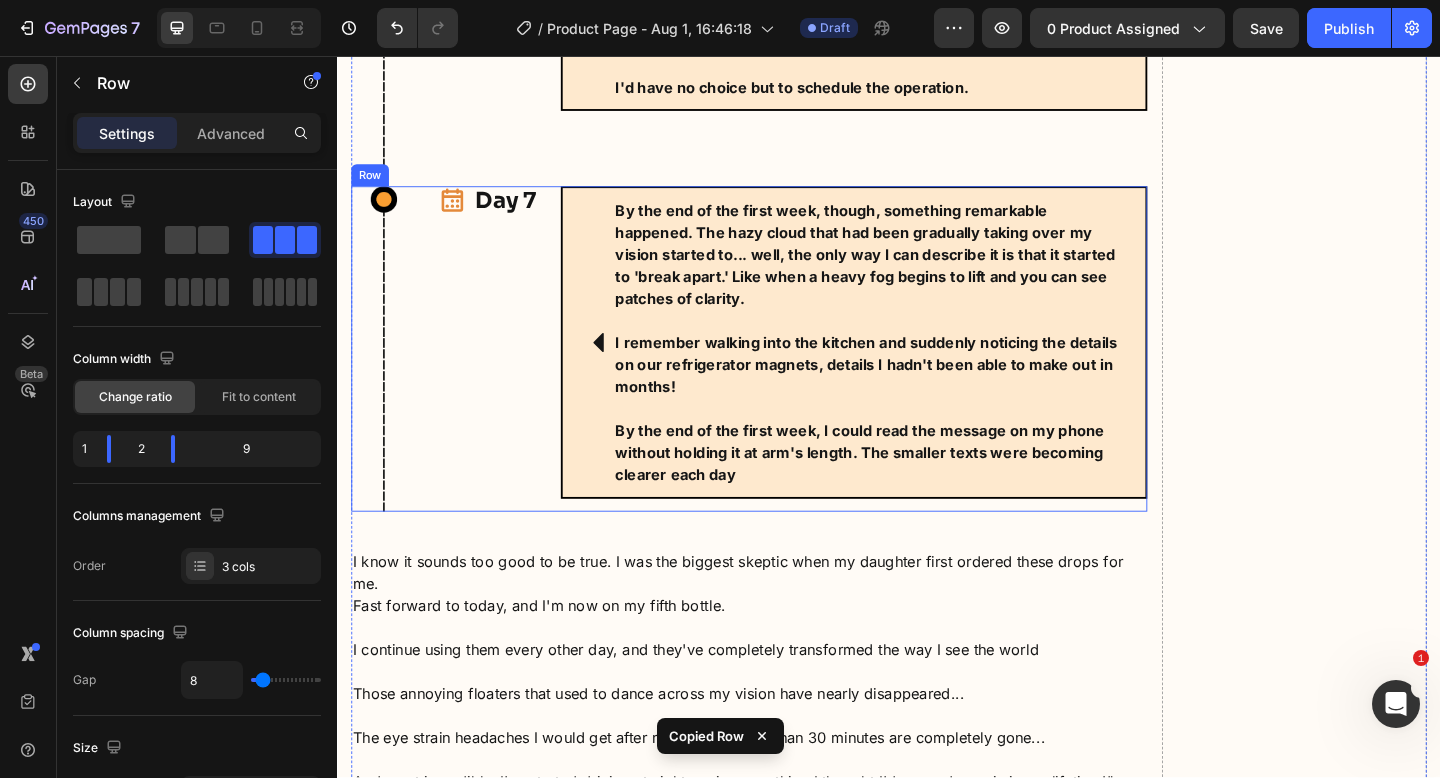 click on "Icon Day 7 Heading Row" at bounding box center [502, 375] 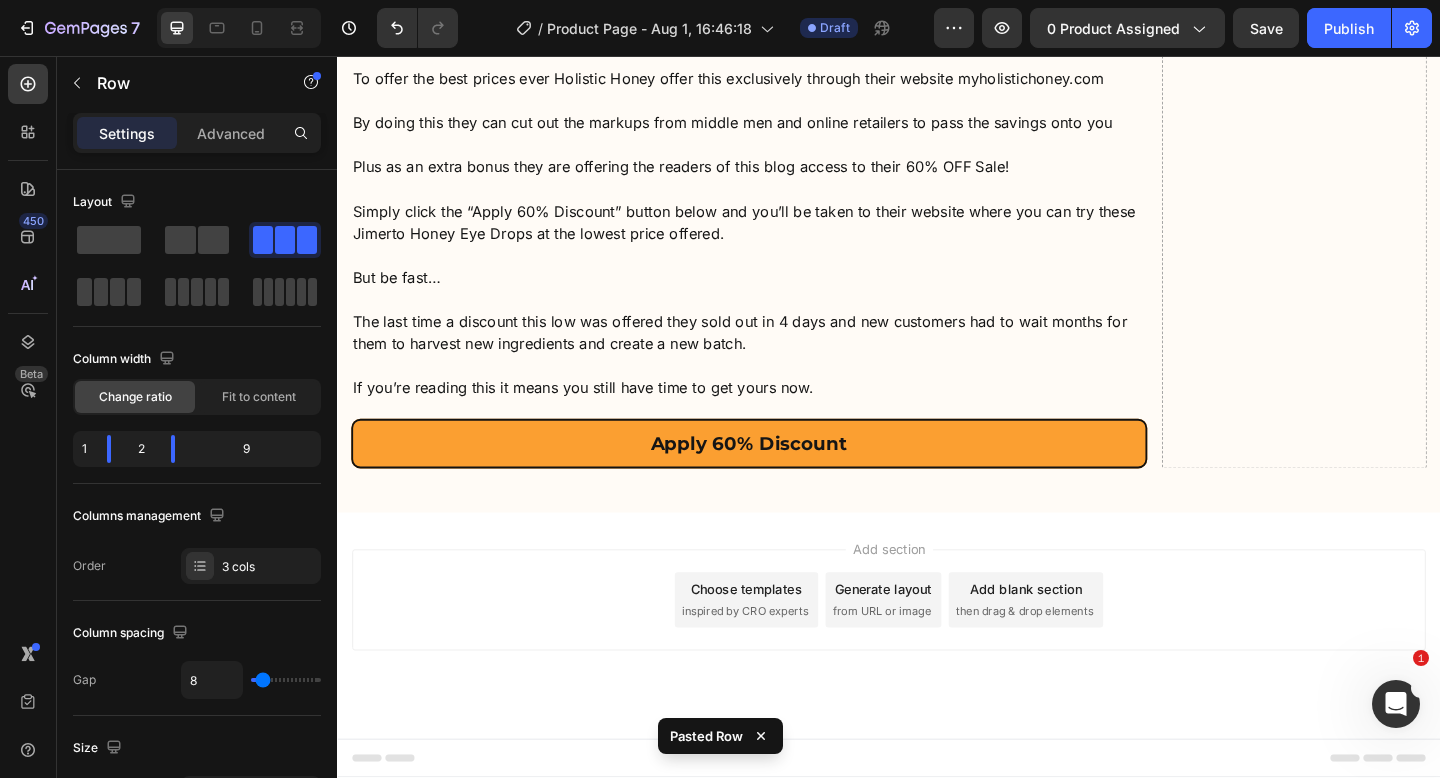 scroll, scrollTop: 12269, scrollLeft: 0, axis: vertical 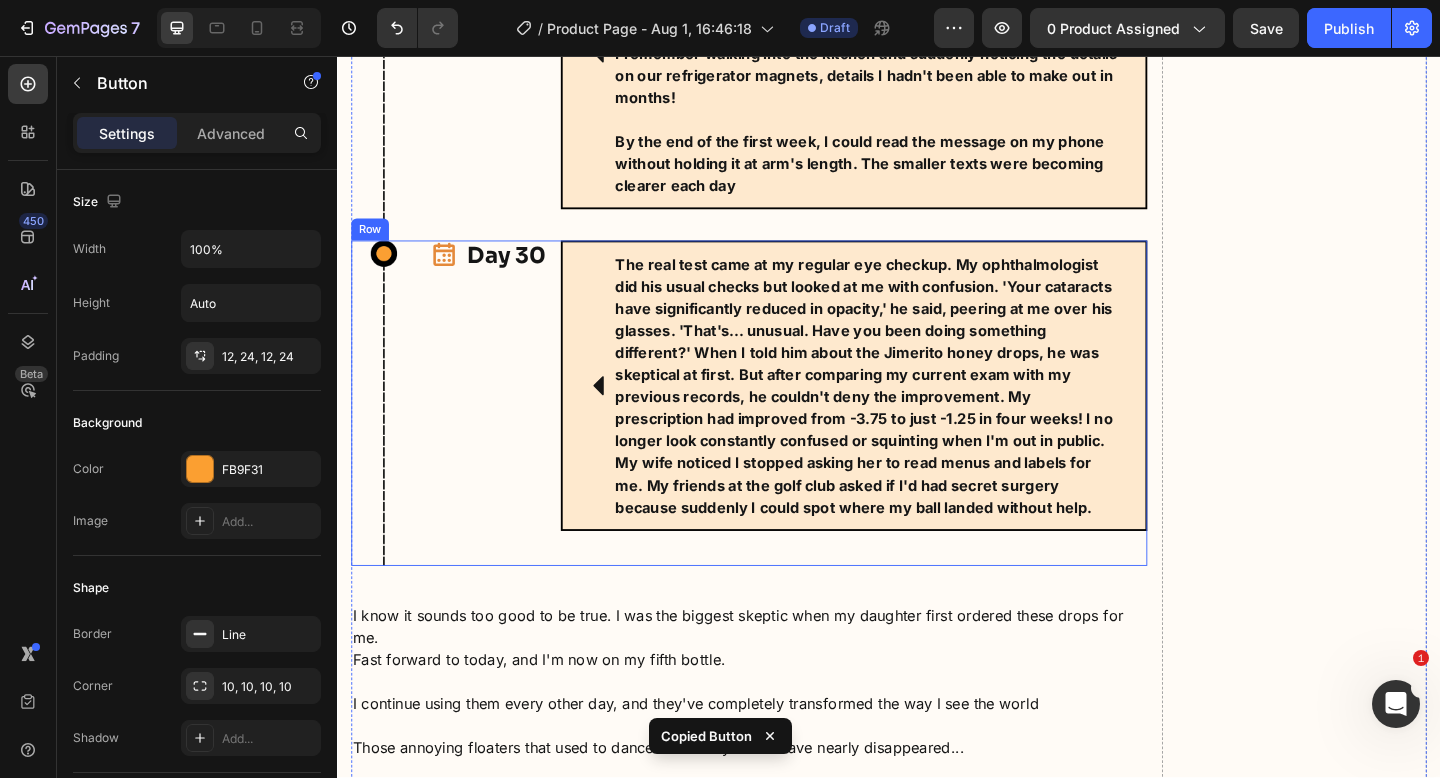 click on "Icon Day 30 Heading Row" at bounding box center (502, 434) 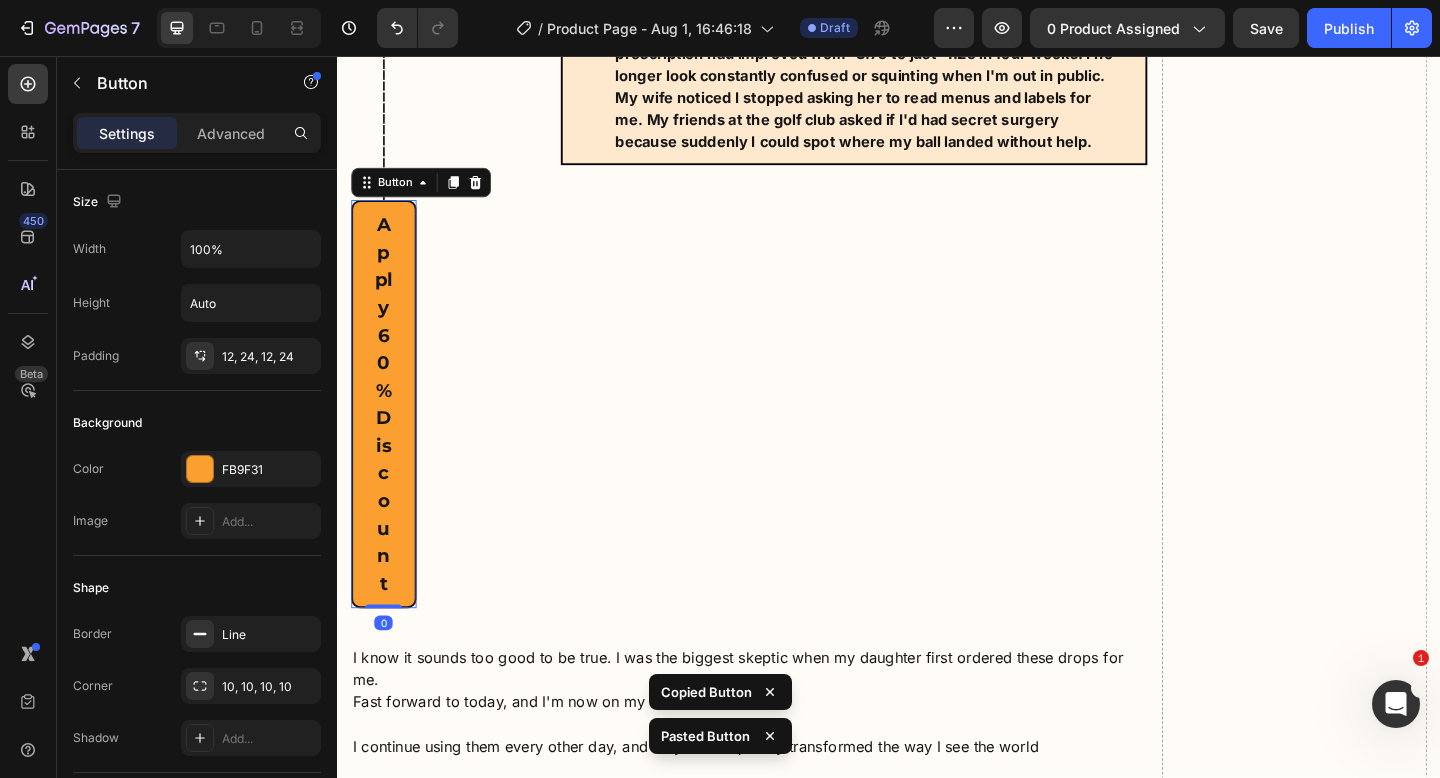 scroll, scrollTop: 13810, scrollLeft: 0, axis: vertical 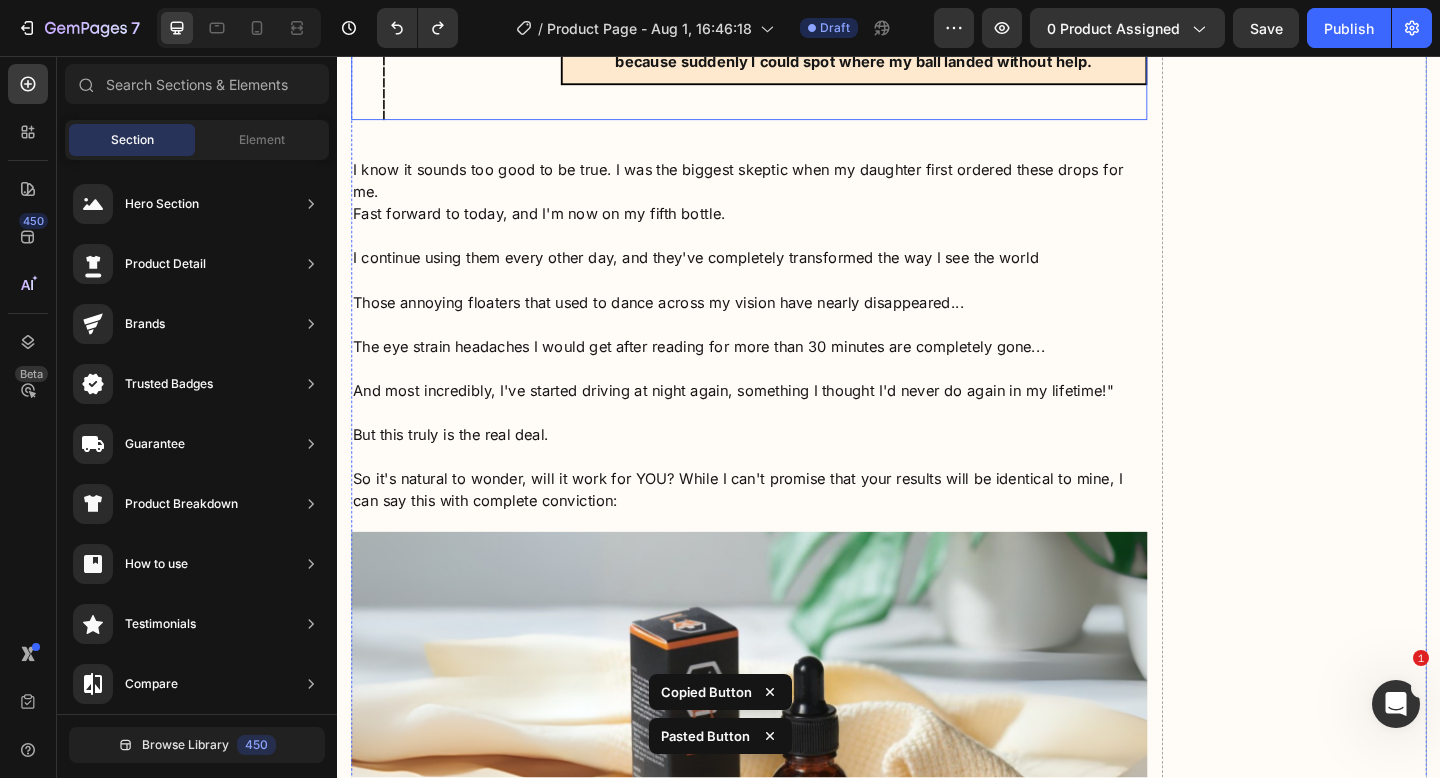 click on "The Icon The real test came at my regular eye checkup. My ophthalmologist did his usual checks but looked at me with confusion. 'Your cataracts have significantly reduced in opacity,' he said, peering at me over his glasses. 'That's... unusual. Have you been doing something different?' When I told him about the Jimerito honey drops, he was skeptical at first. But after comparing my current exam with my previous records, he couldn't deny the improvement. My prescription had improved from -3.75 to just -1.25 in four weeks! I no longer look constantly confused or squinting when I'm out in public. My wife noticed I stopped asking her to read menus and labels for me. My friends at the golf club asked if I'd had secret surgery because suddenly I could spot where my ball landed without help. Text Block Row Row" at bounding box center (898, -51) 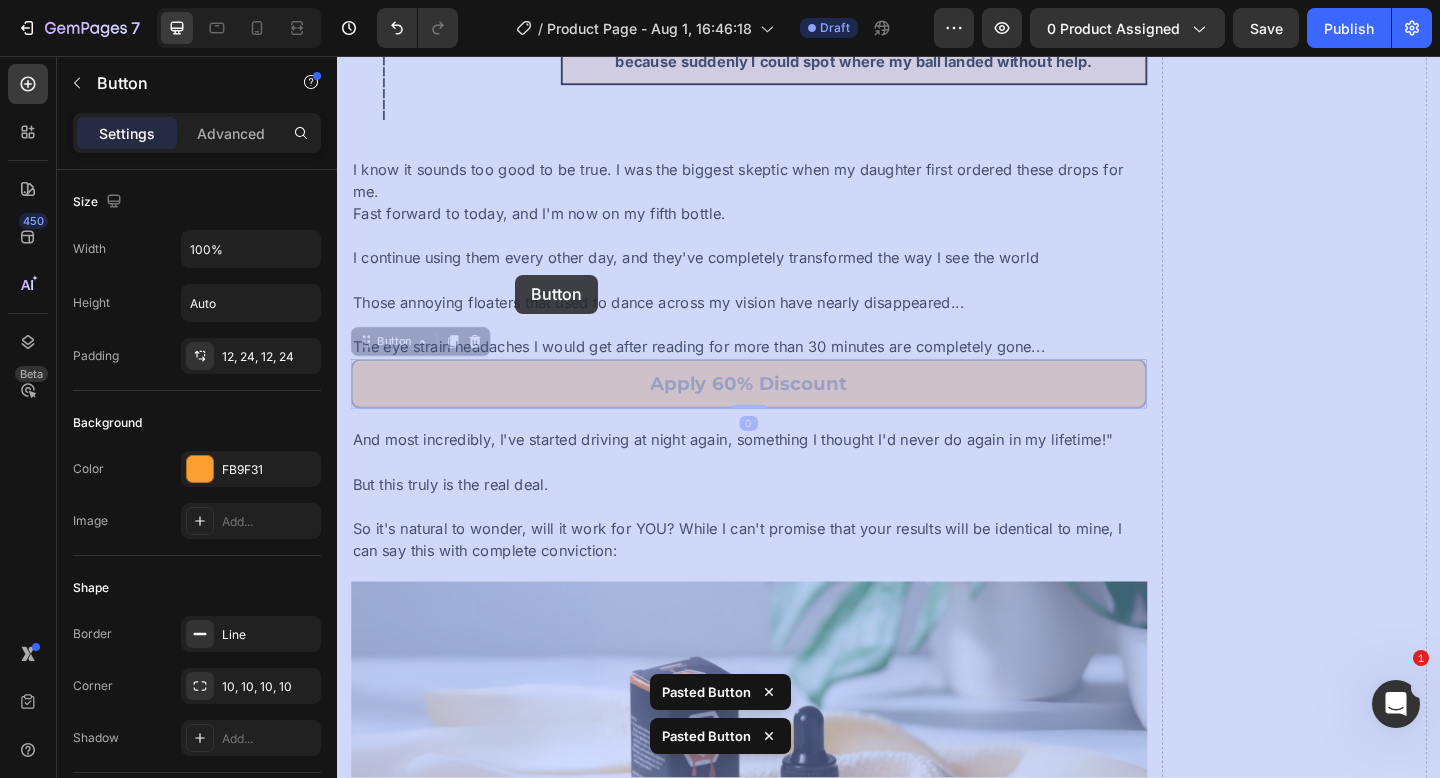 drag, startPoint x: 364, startPoint y: 374, endPoint x: 531, endPoint y: 294, distance: 185.1729 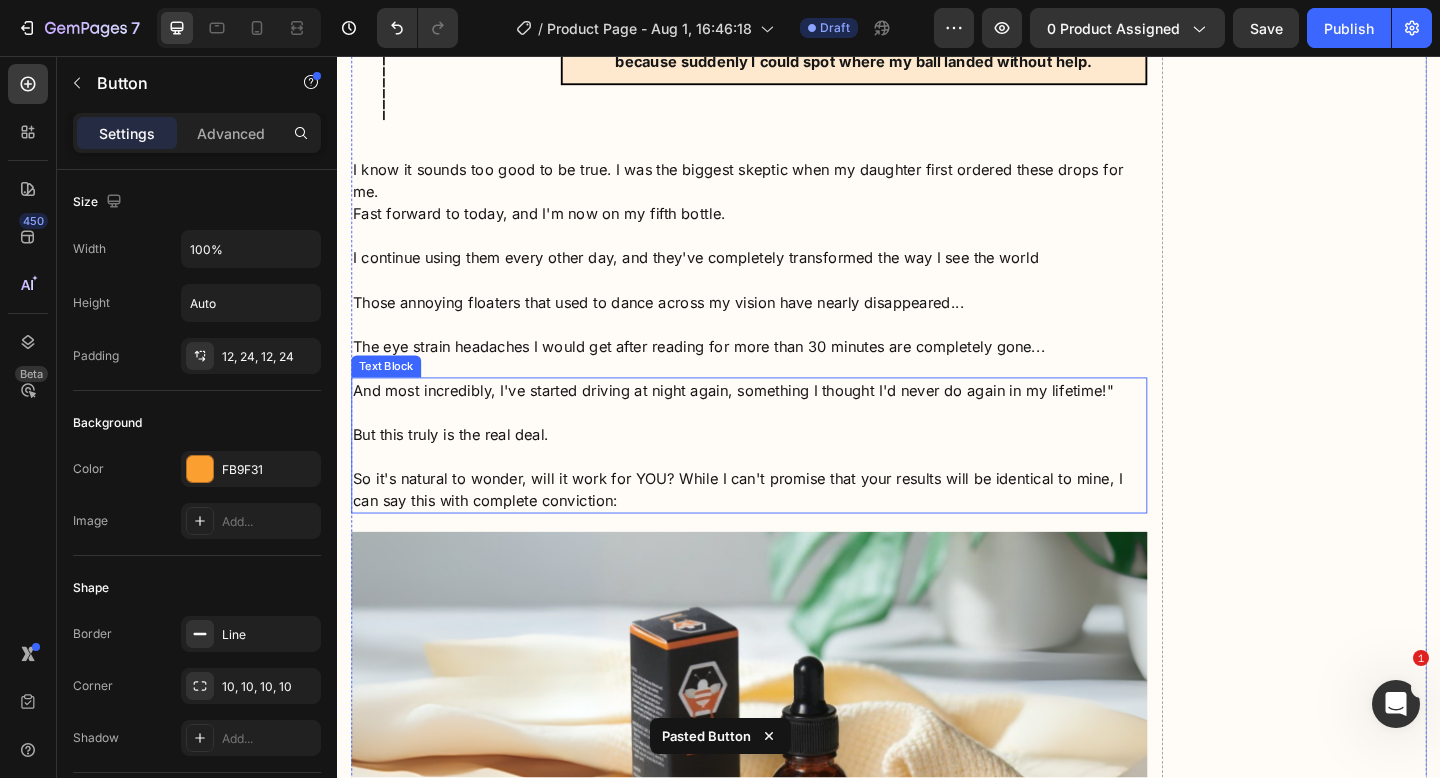 click on "So it's natural to wonder, will it work for YOU? While I can't promise that your results will be identical to mine, I can say this with complete conviction:" at bounding box center (785, 516) 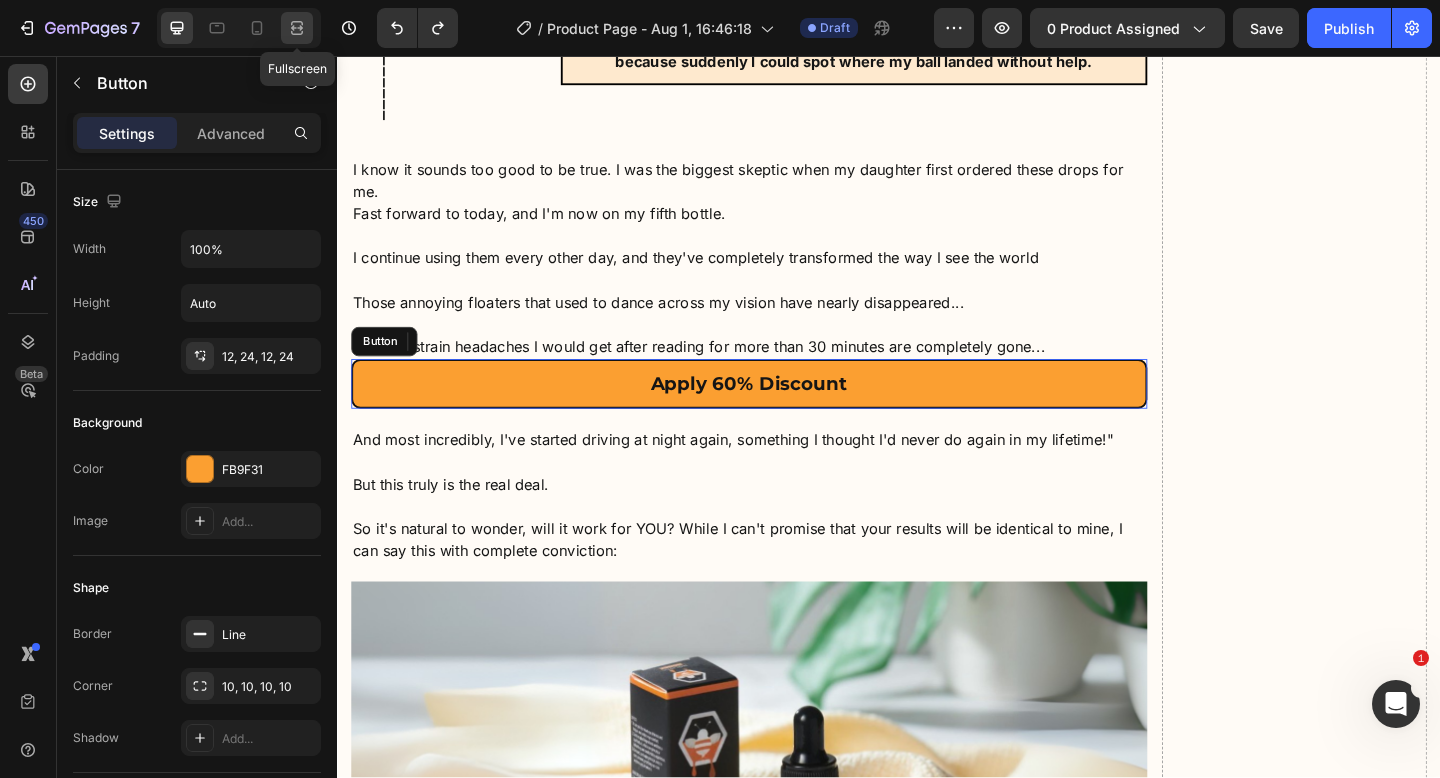 click 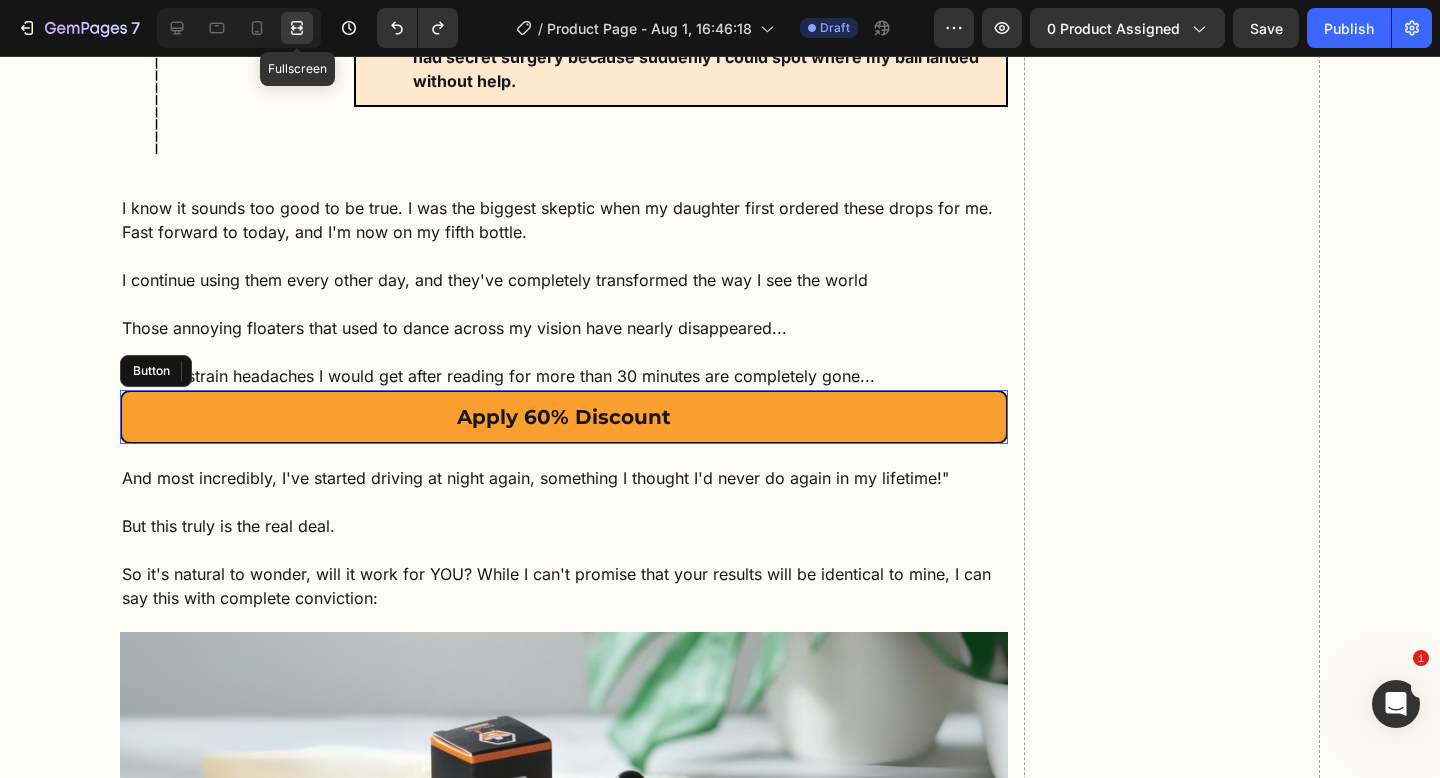 scroll, scrollTop: 13828, scrollLeft: 0, axis: vertical 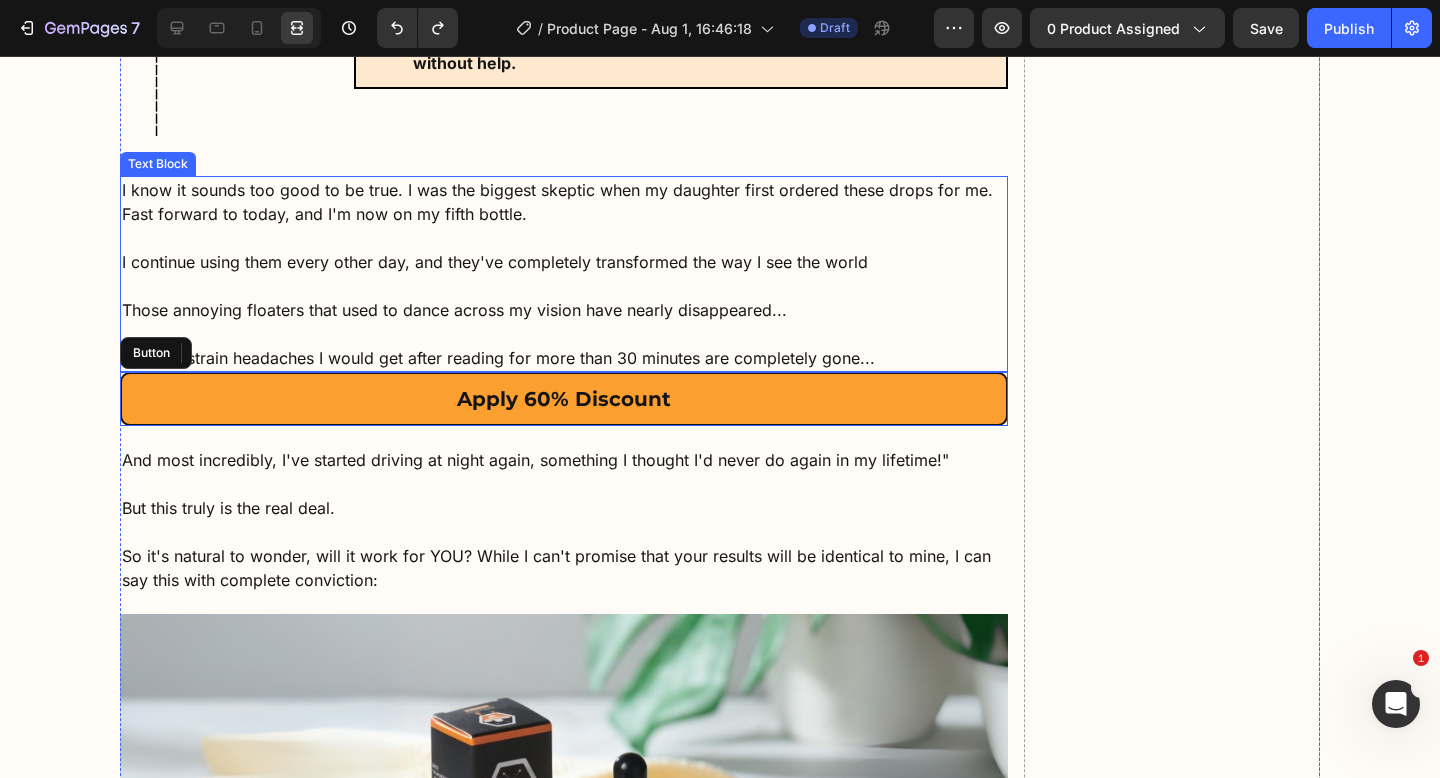 click on "I know it sounds too good to be true. I was the biggest skeptic when my daughter first ordered these drops for me. Fast forward to today, and I'm now on my fifth bottle." at bounding box center (564, 202) 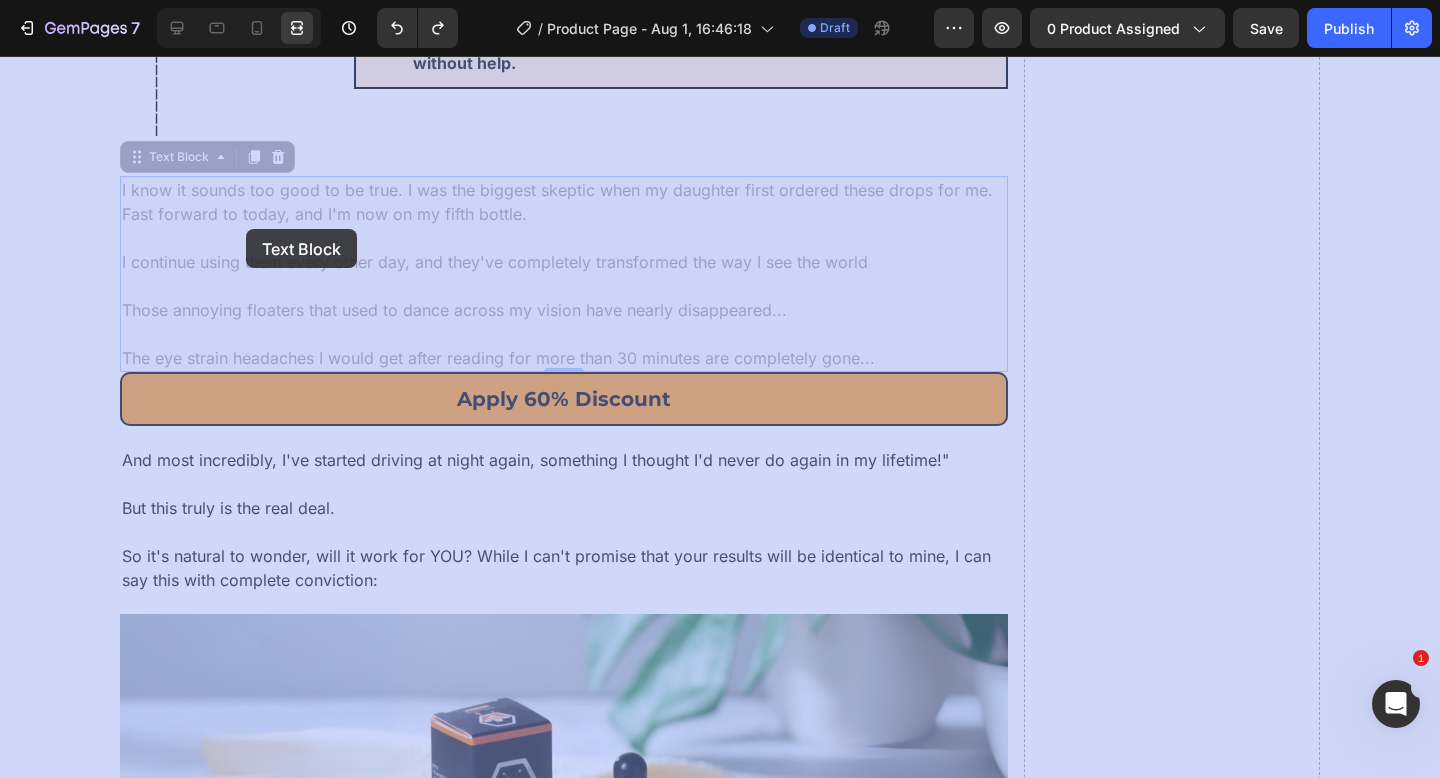 drag, startPoint x: 143, startPoint y: 154, endPoint x: 246, endPoint y: 229, distance: 127.41271 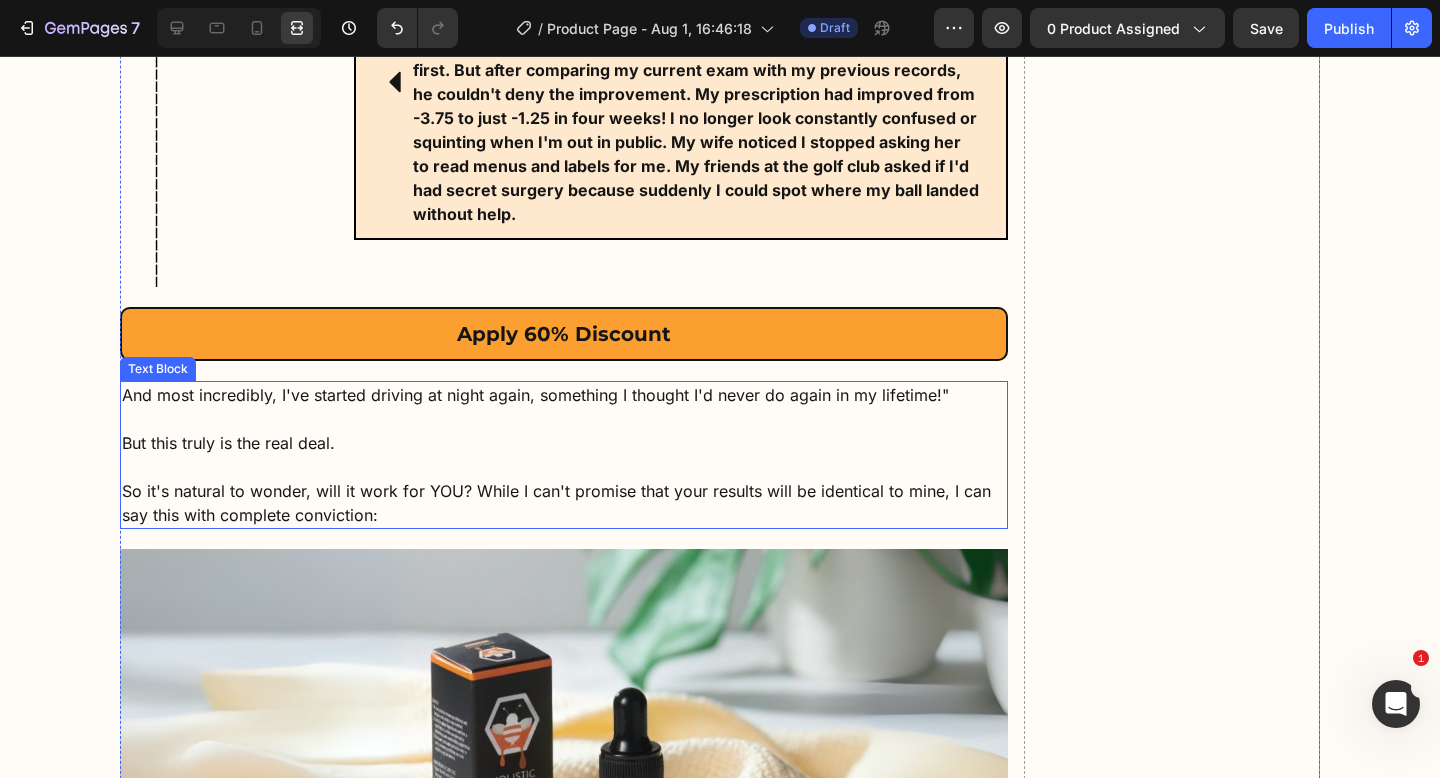 scroll, scrollTop: 13671, scrollLeft: 0, axis: vertical 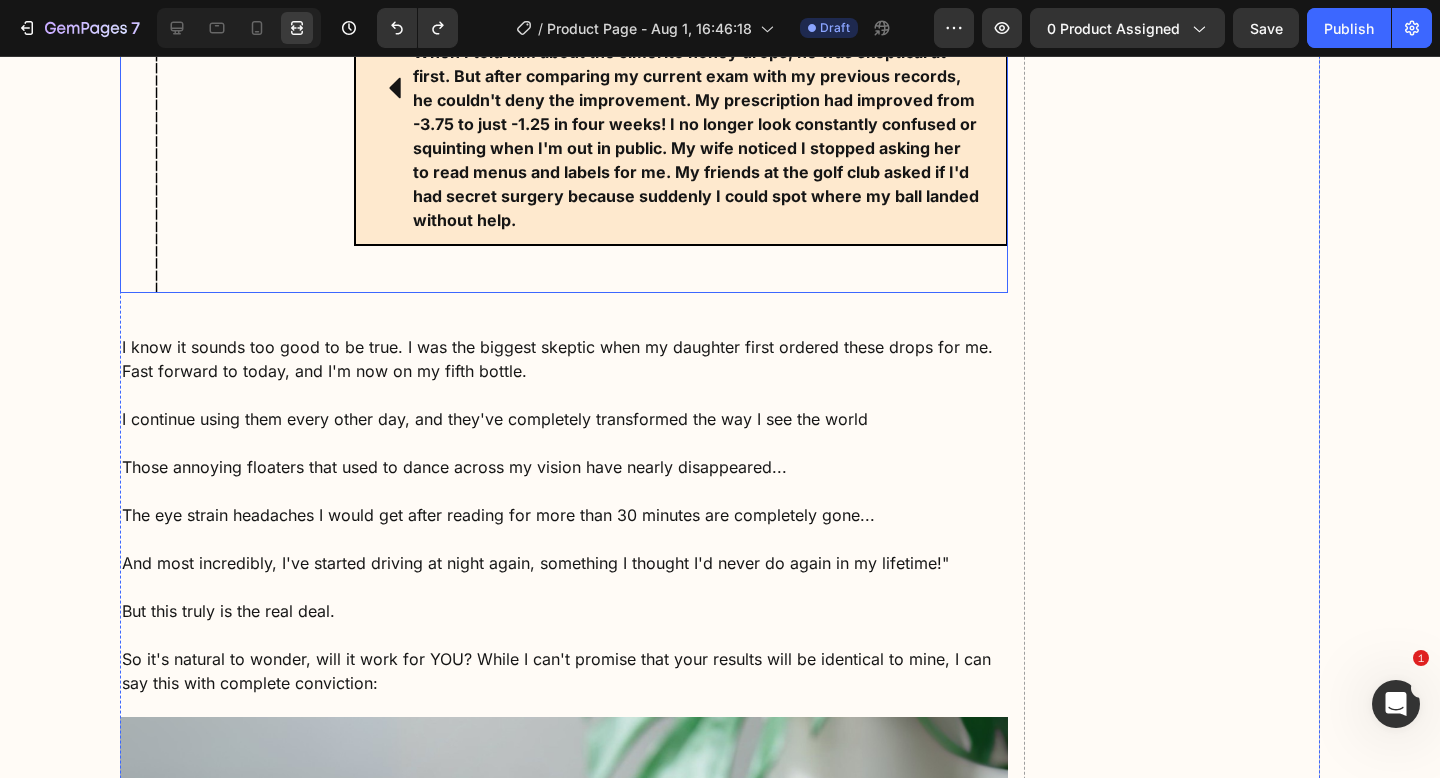 click on "Icon Day 30 Heading Row" at bounding box center (273, 111) 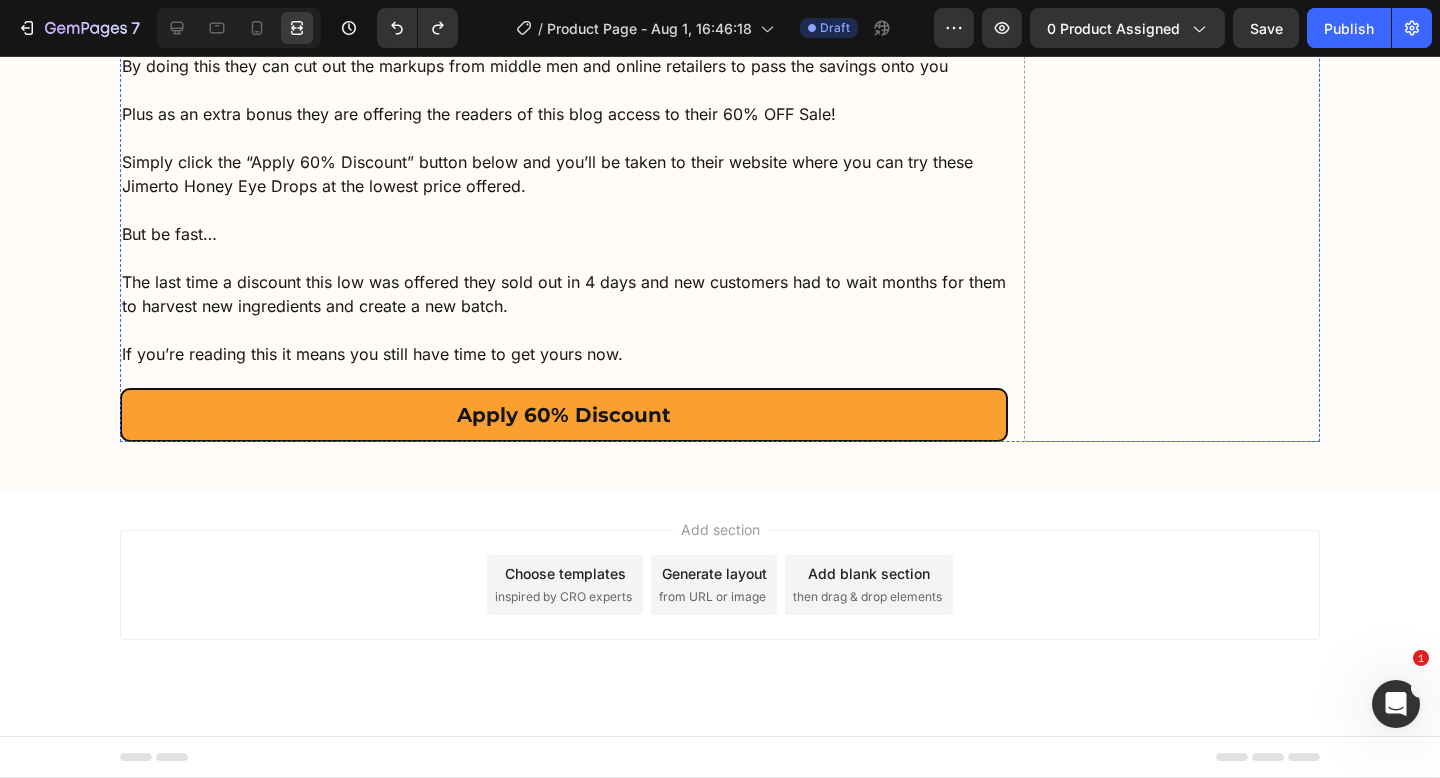 scroll, scrollTop: 12325, scrollLeft: 0, axis: vertical 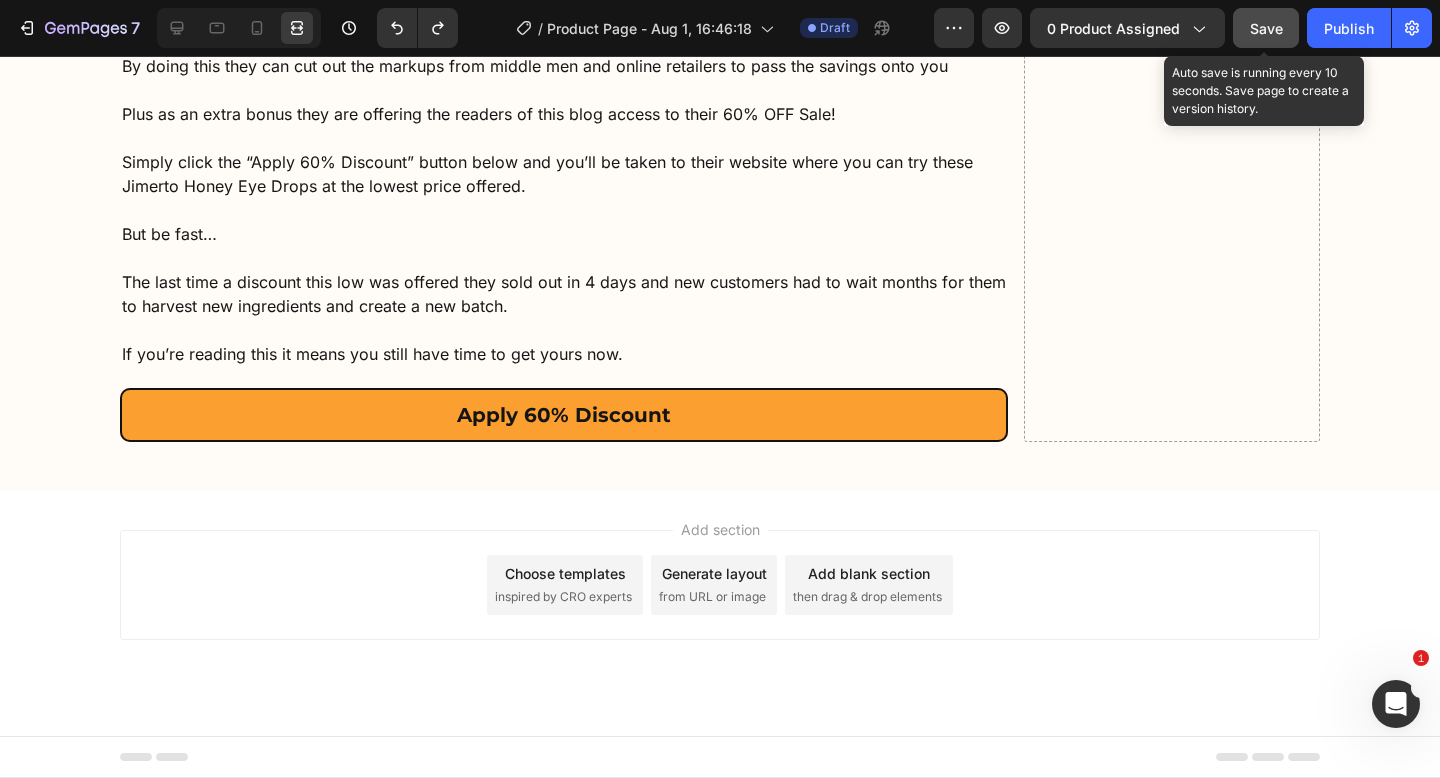 click on "Save" at bounding box center (1266, 28) 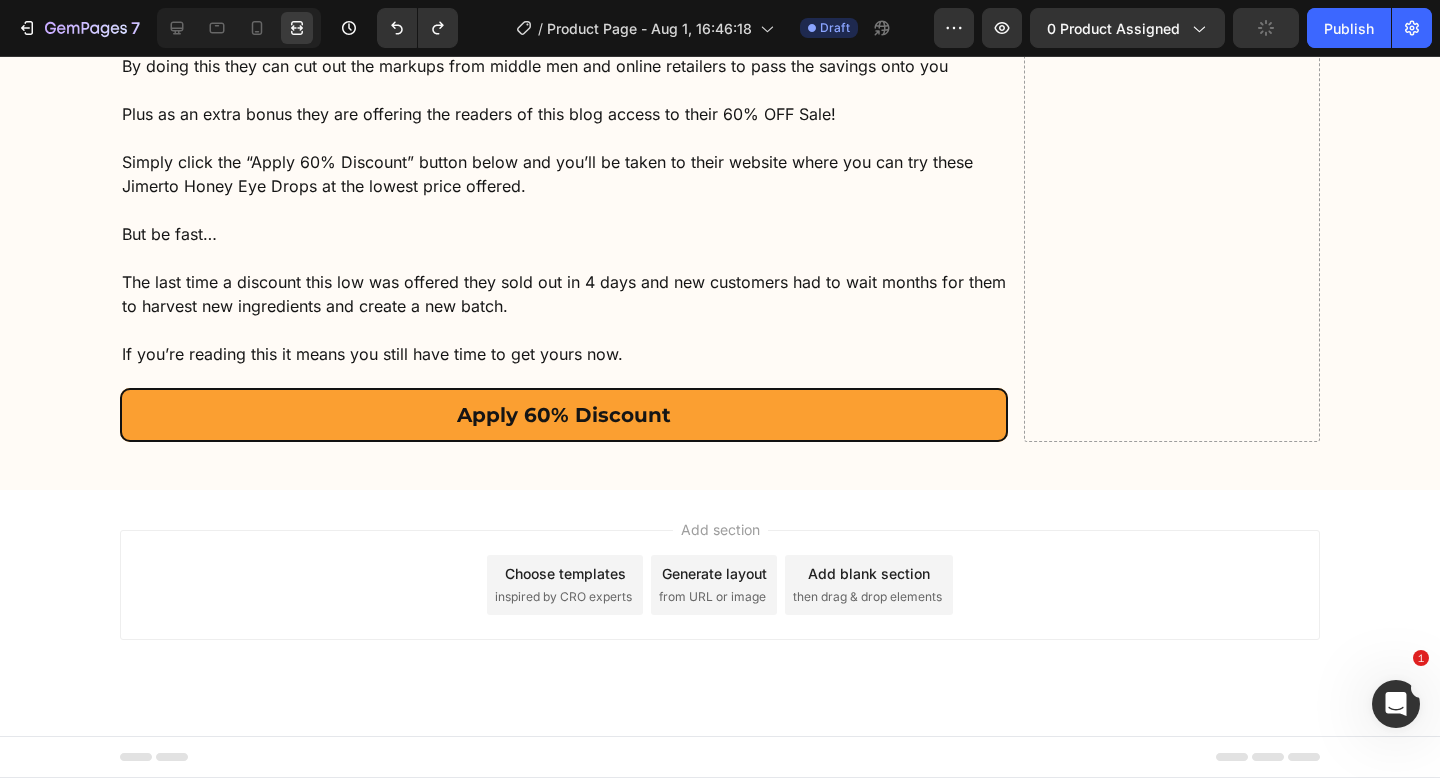 click on "Icon Day 30 Heading Row
Icon The real test came at my regular eye checkup. My ophthalmologist did his usual checks but looked at me with confusion. 'Your cataracts have significantly reduced in opacity,' he said, peering at me over his glasses. 'That's... unusual. Have you been doing something different?' When I told him about the Jimerito honey drops, he was skeptical at first. But after comparing my current exam with my previous records, he couldn't deny the improvement. My prescription had improved from -3.75 to just -1.25 in four weeks! I no longer look constantly confused or squinting when I'm out in public. My wife noticed I stopped asking her to read menus and labels for me. My friends at the golf club asked if I'd had secret surgery because suddenly I could spot where my ball landed without help. Text Block Row Row Image Row" at bounding box center [558, -3809] 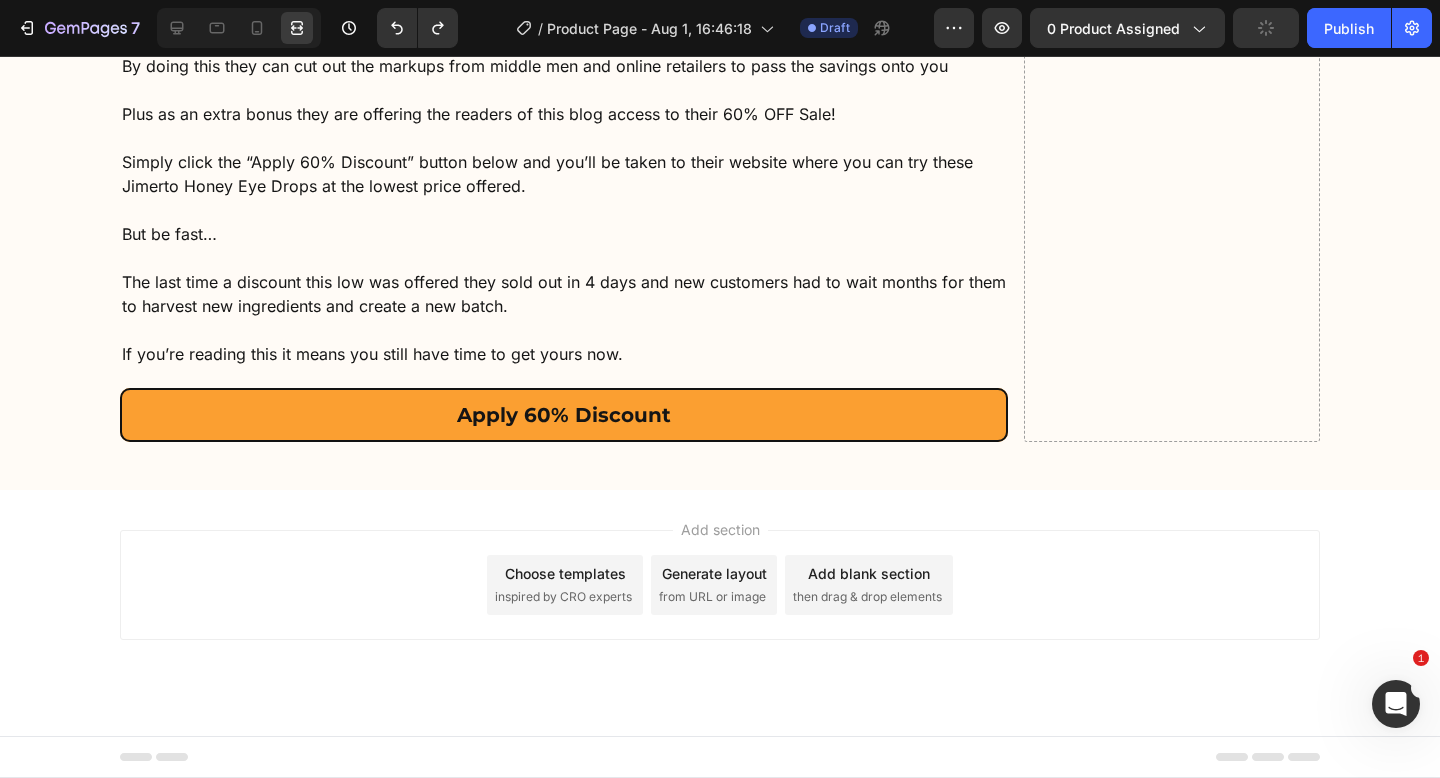 click 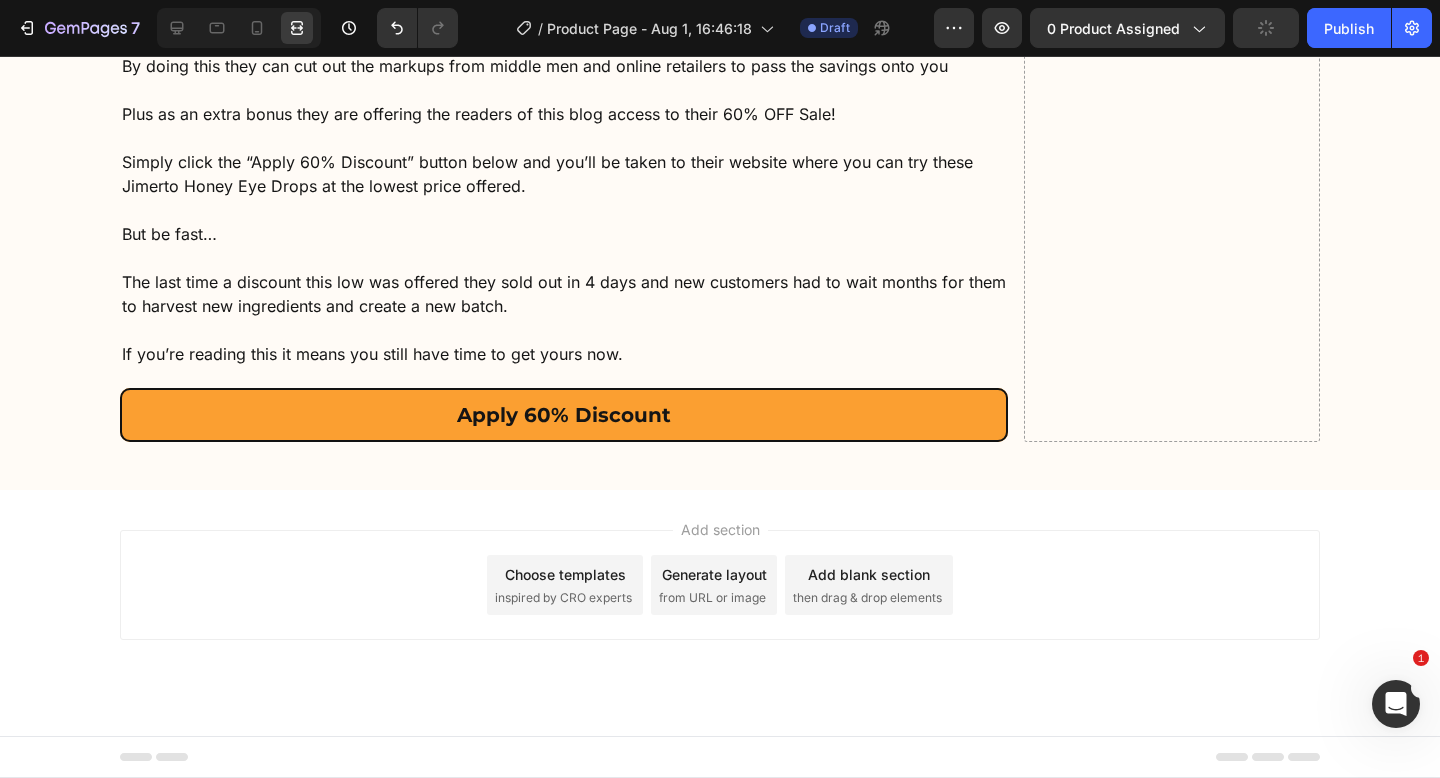 click on "Apply 60% Discount" at bounding box center (558, -3602) 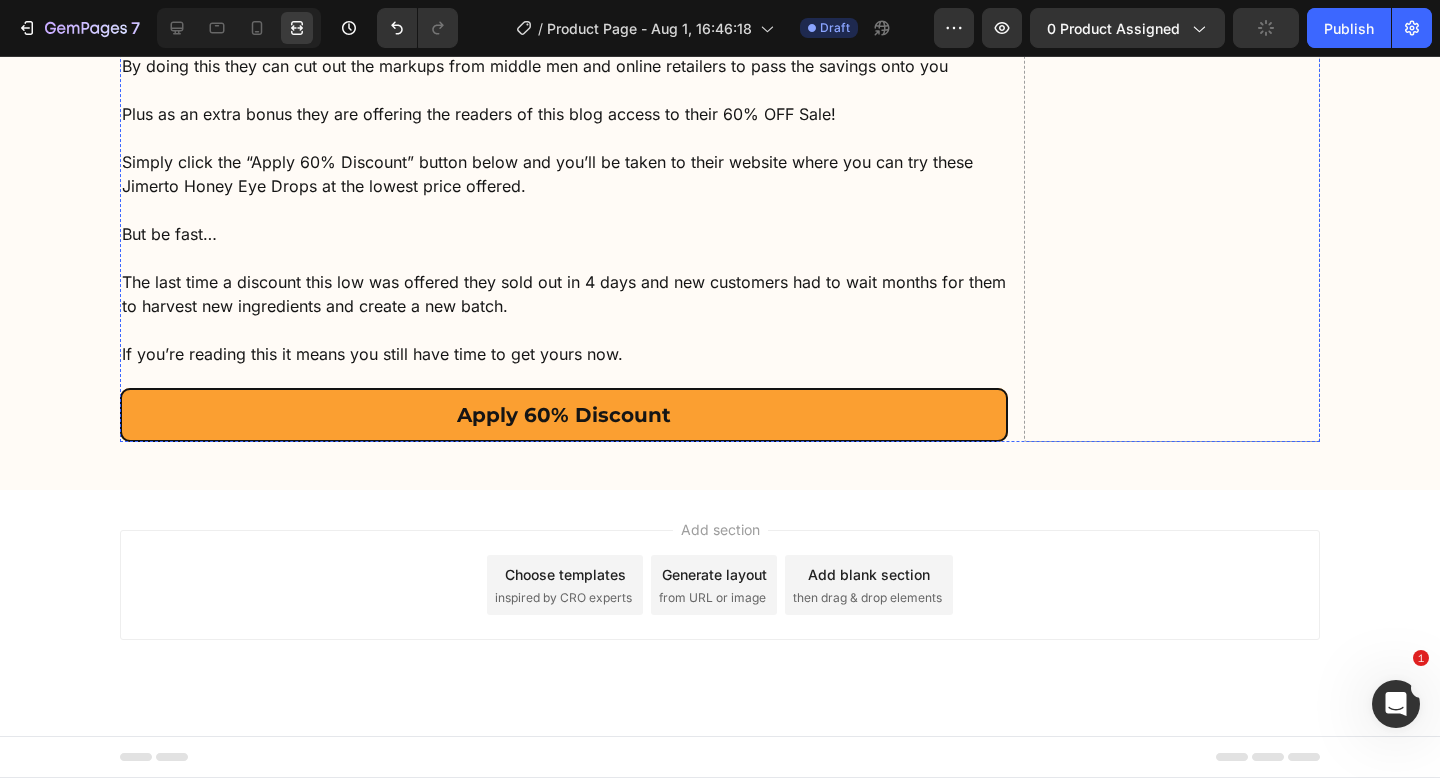 click on "Why Jimerito Honey Is A MUST Try" at bounding box center (564, -3522) 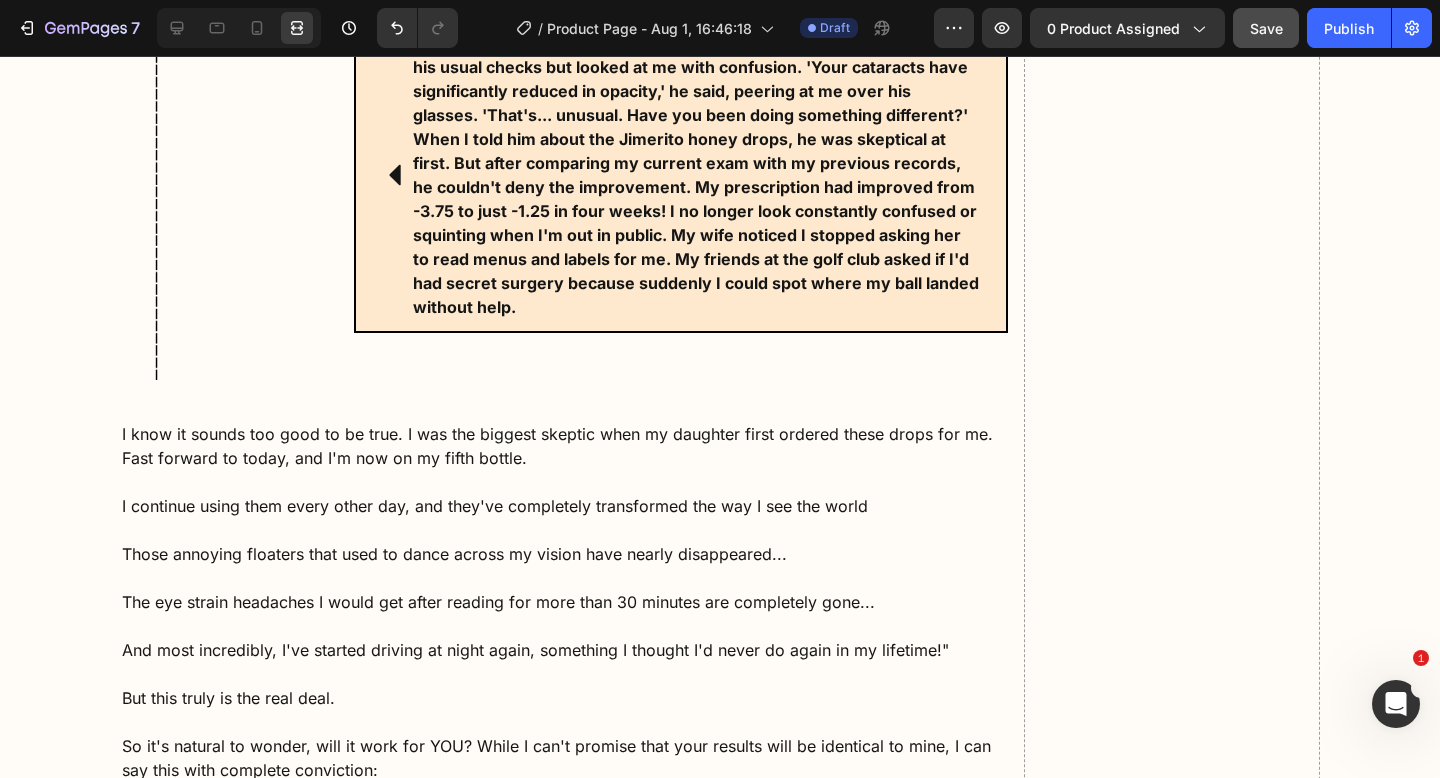 scroll, scrollTop: 13401, scrollLeft: 0, axis: vertical 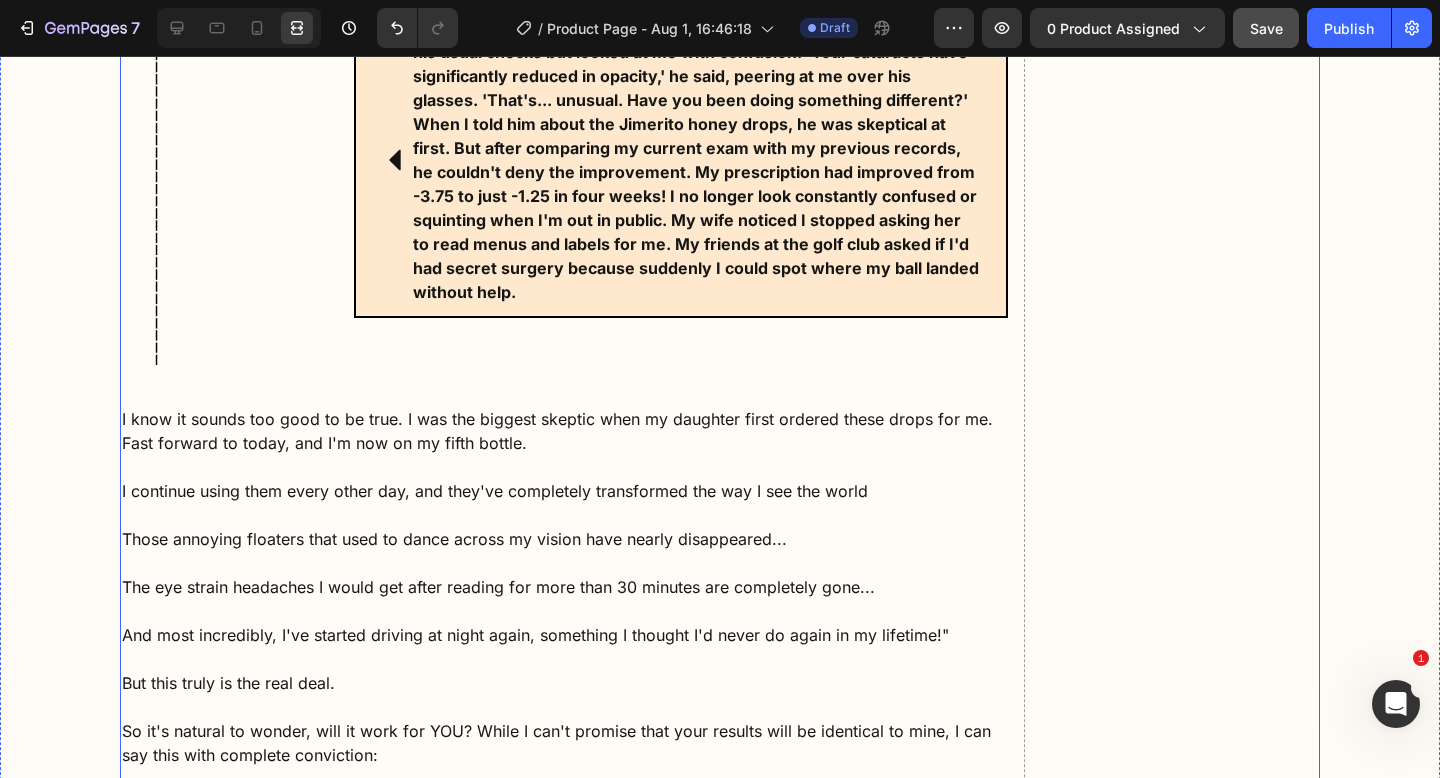 click at bounding box center [564, 467] 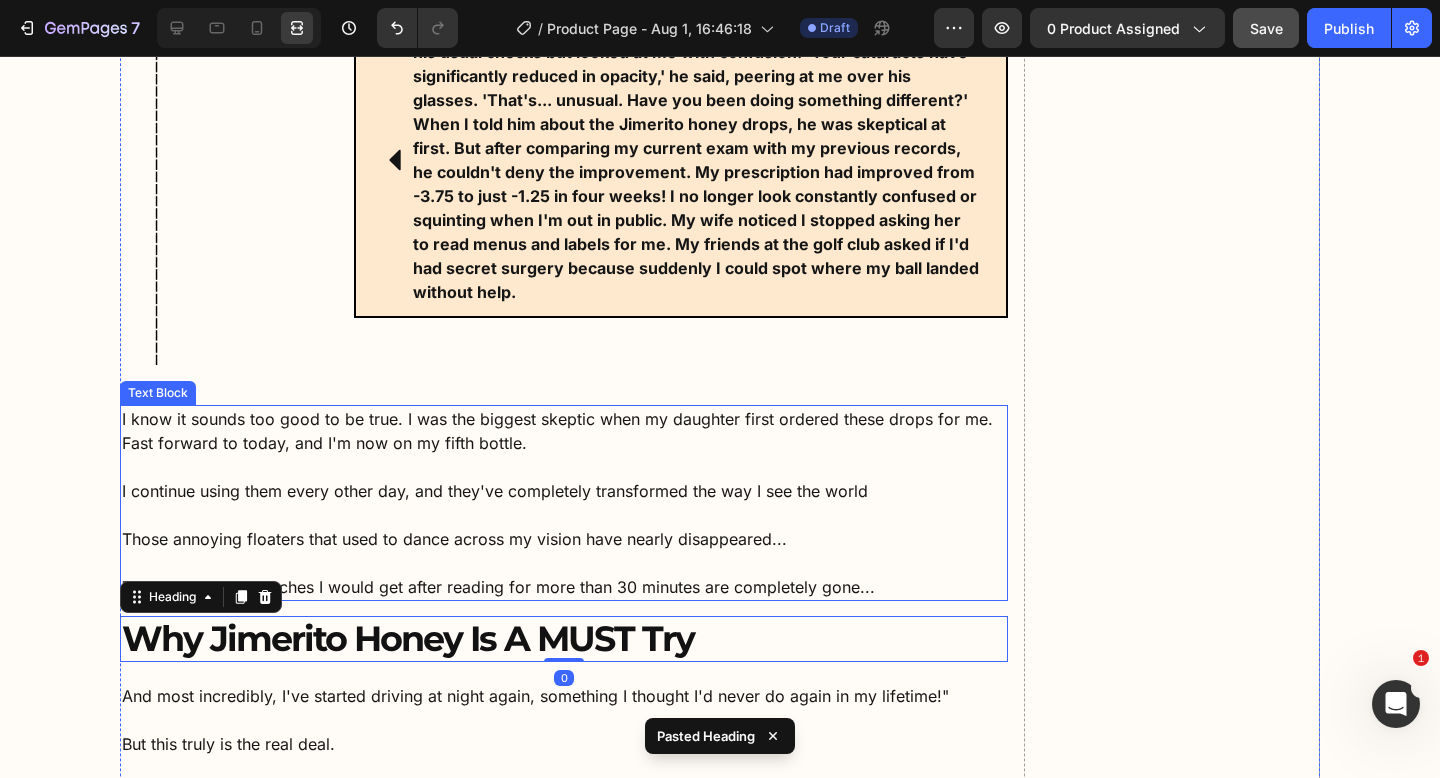 click on "Those annoying floaters that used to dance across my vision have nearly disappeared..." at bounding box center [564, 527] 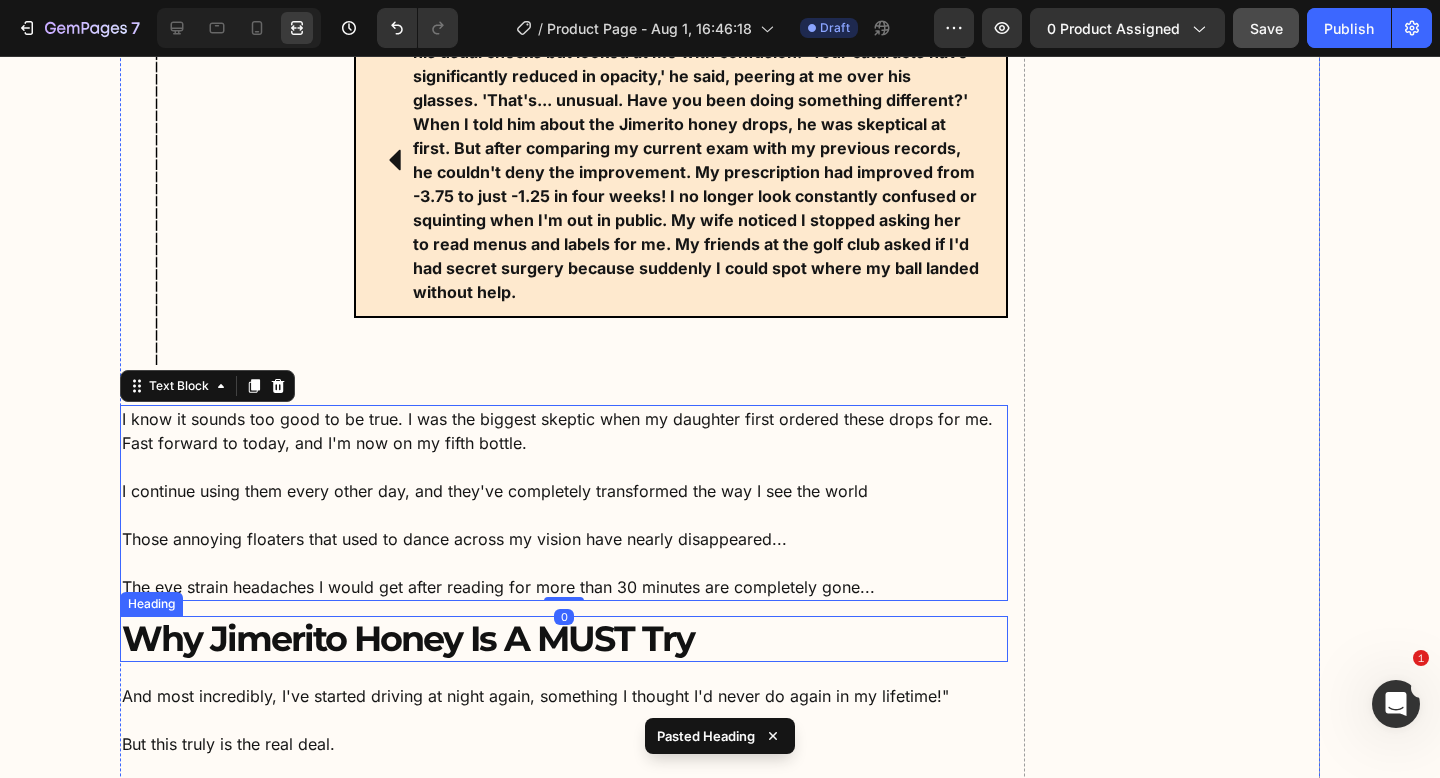 click on "Why Jimerito Honey Is A MUST Try" at bounding box center [564, 639] 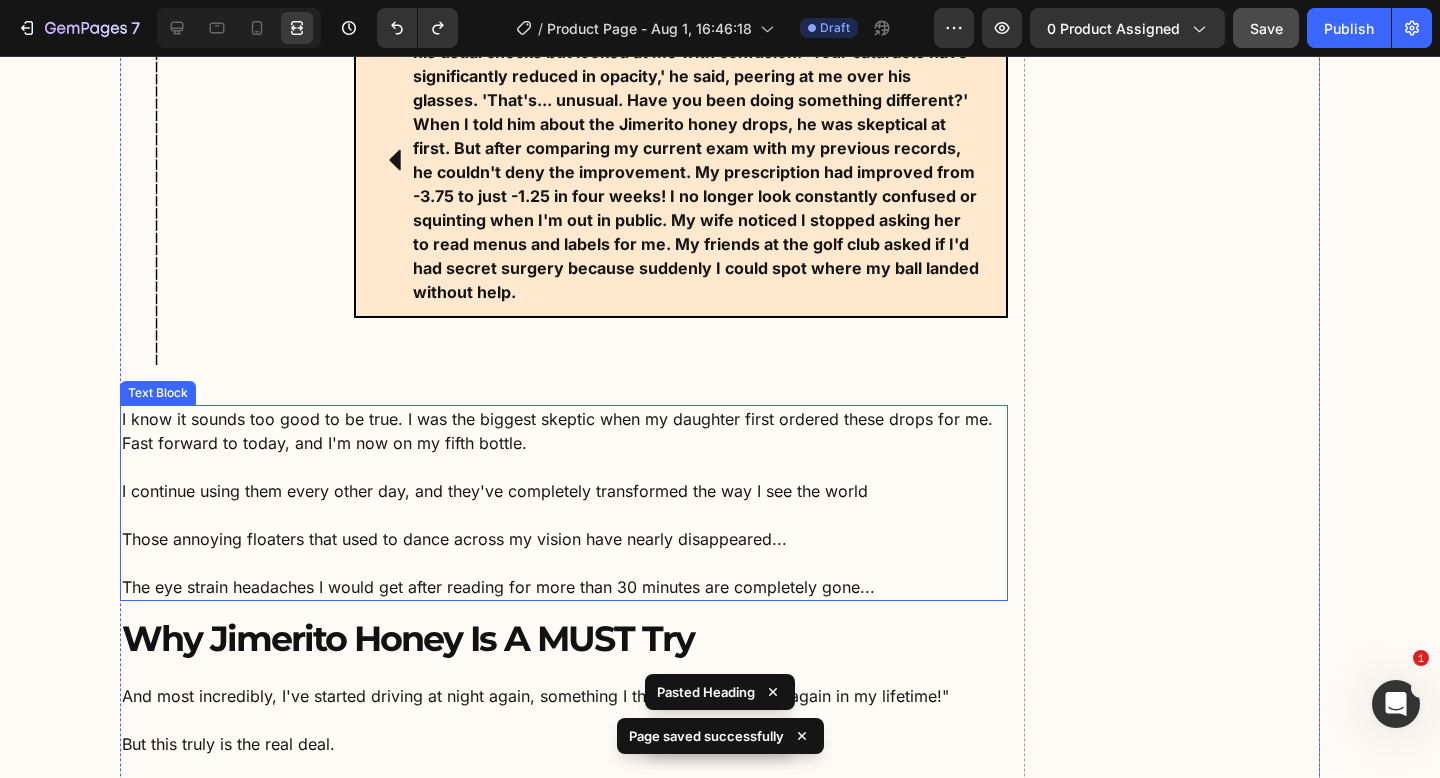 click on "I continue using them every other day, and they've completely transformed the way I see the world" at bounding box center [564, 491] 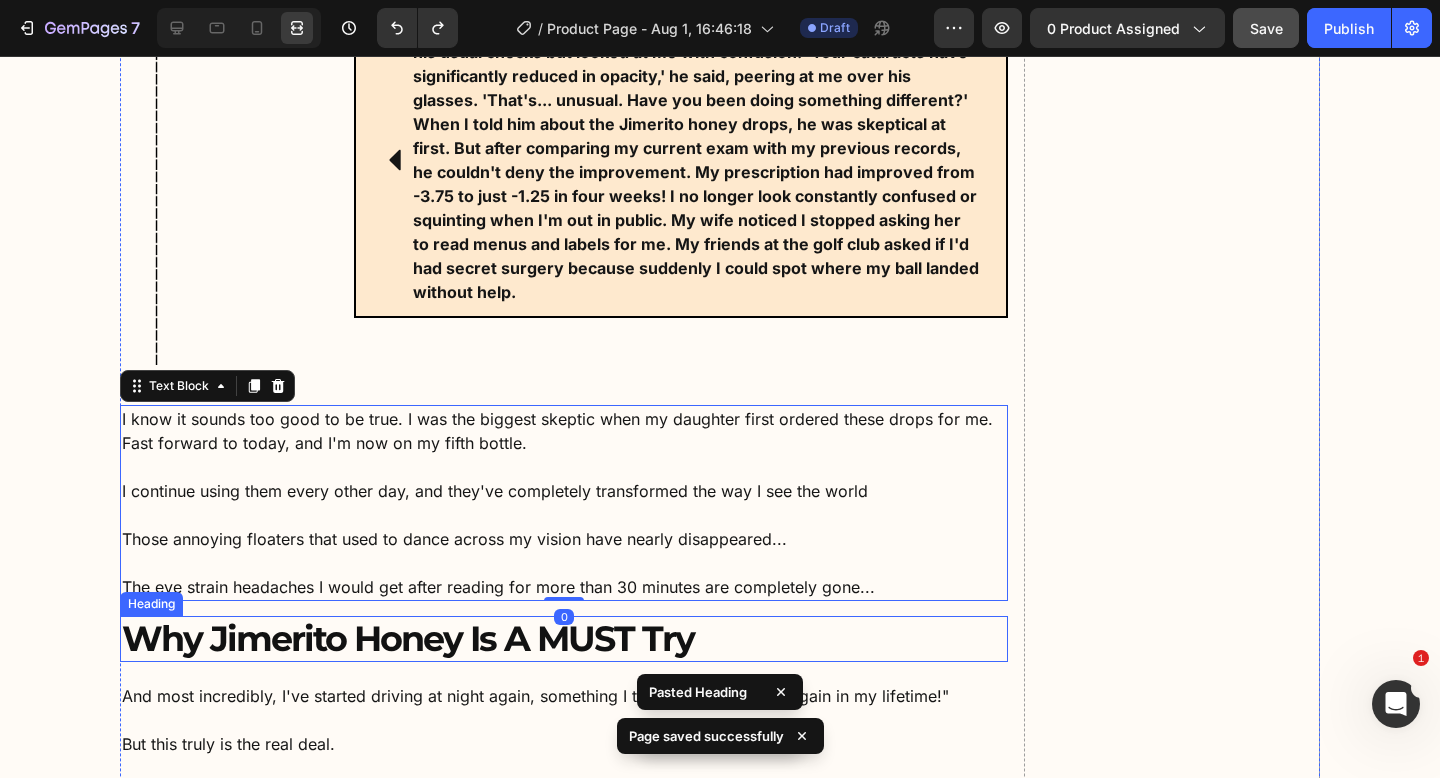 click on "Why Jimerito Honey Is A MUST Try" at bounding box center [564, 639] 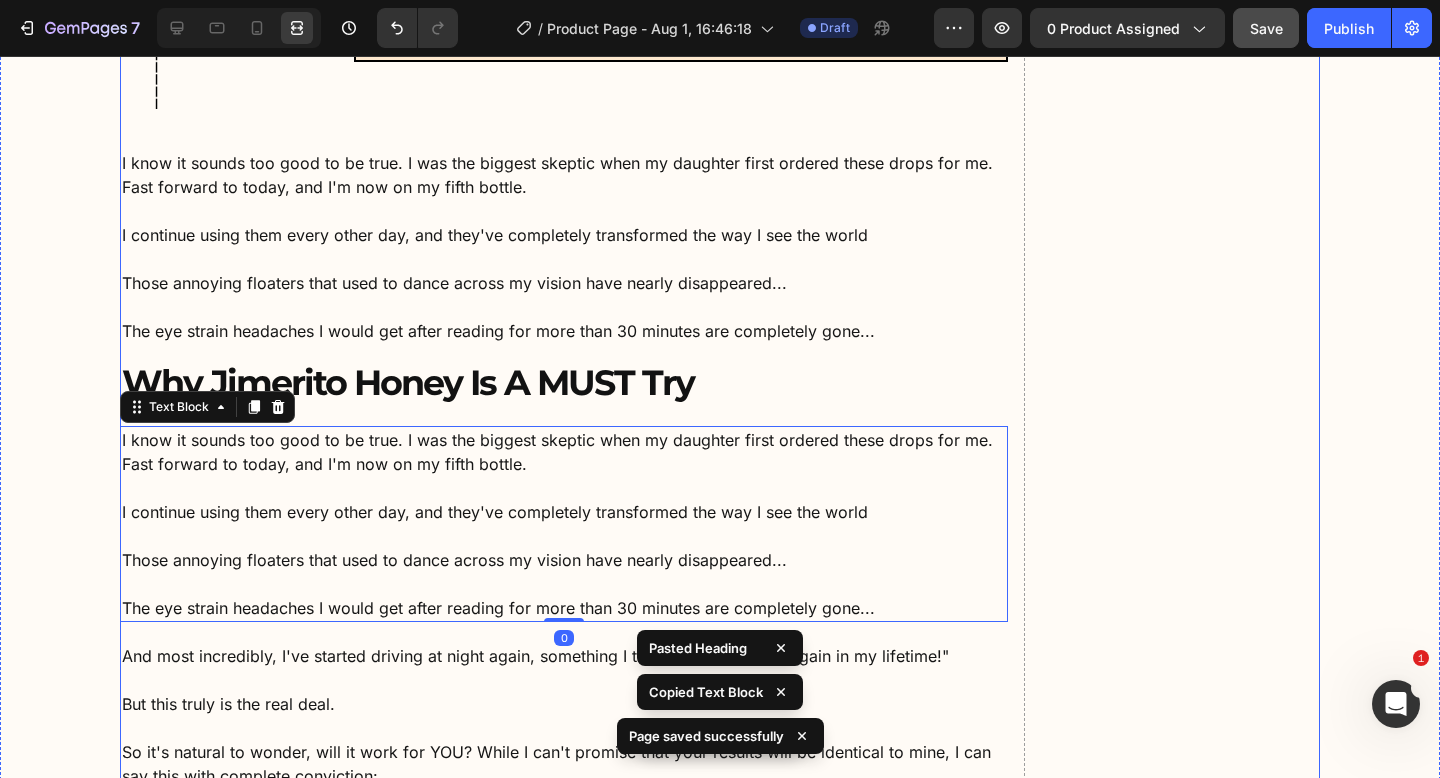 scroll, scrollTop: 13653, scrollLeft: 0, axis: vertical 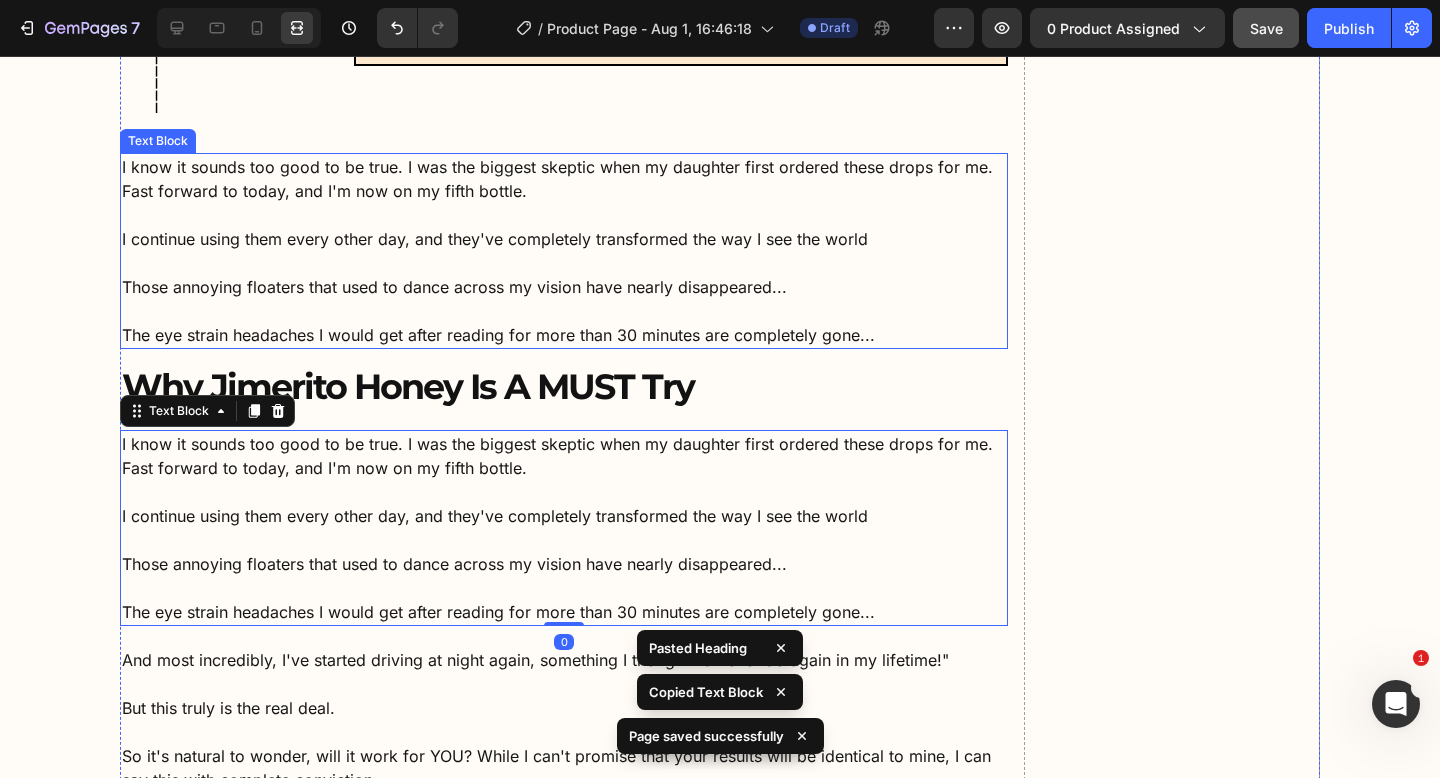 click on "I know it sounds too good to be true. I was the biggest skeptic when my daughter first ordered these drops for me. Fast forward to today, and I'm now on my fifth bottle." at bounding box center (564, 179) 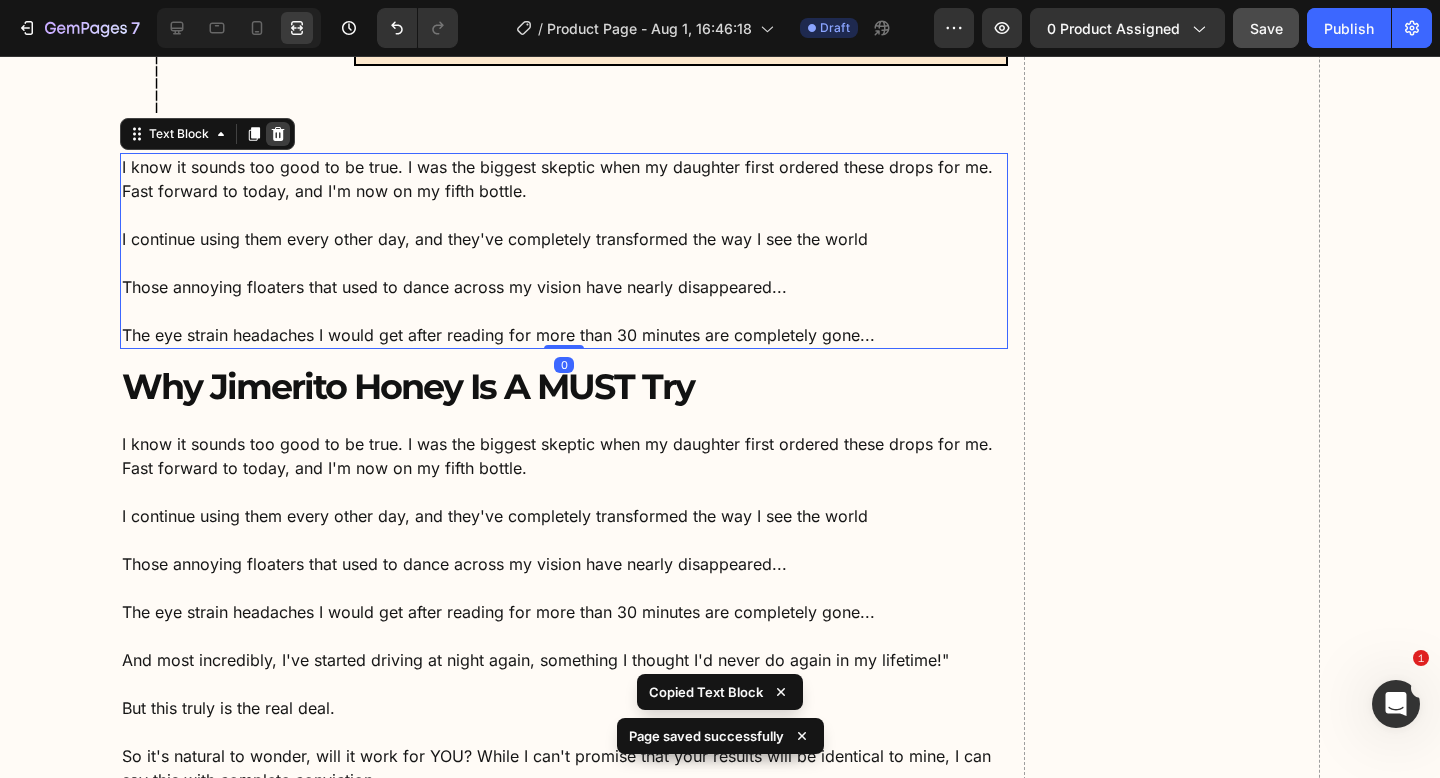 click 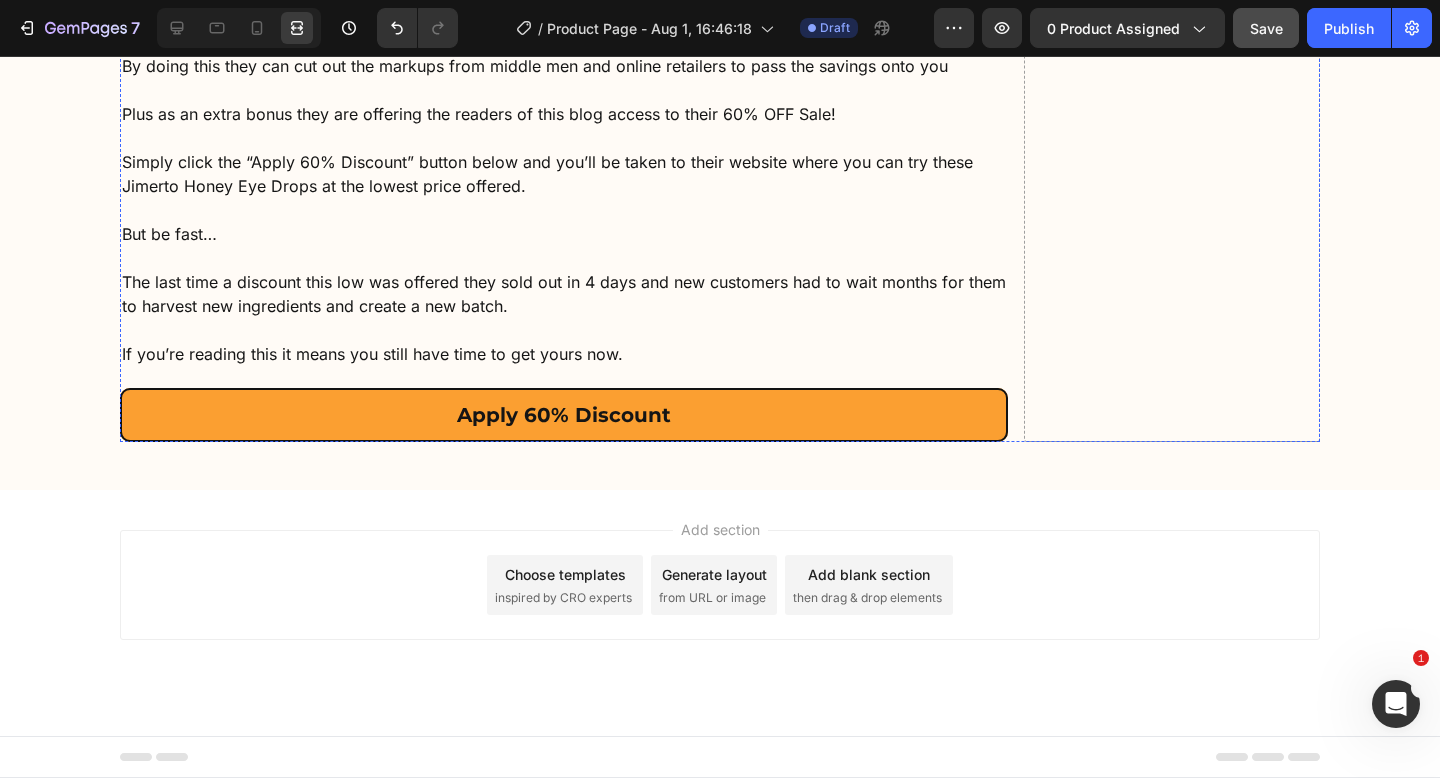 scroll, scrollTop: 12155, scrollLeft: 0, axis: vertical 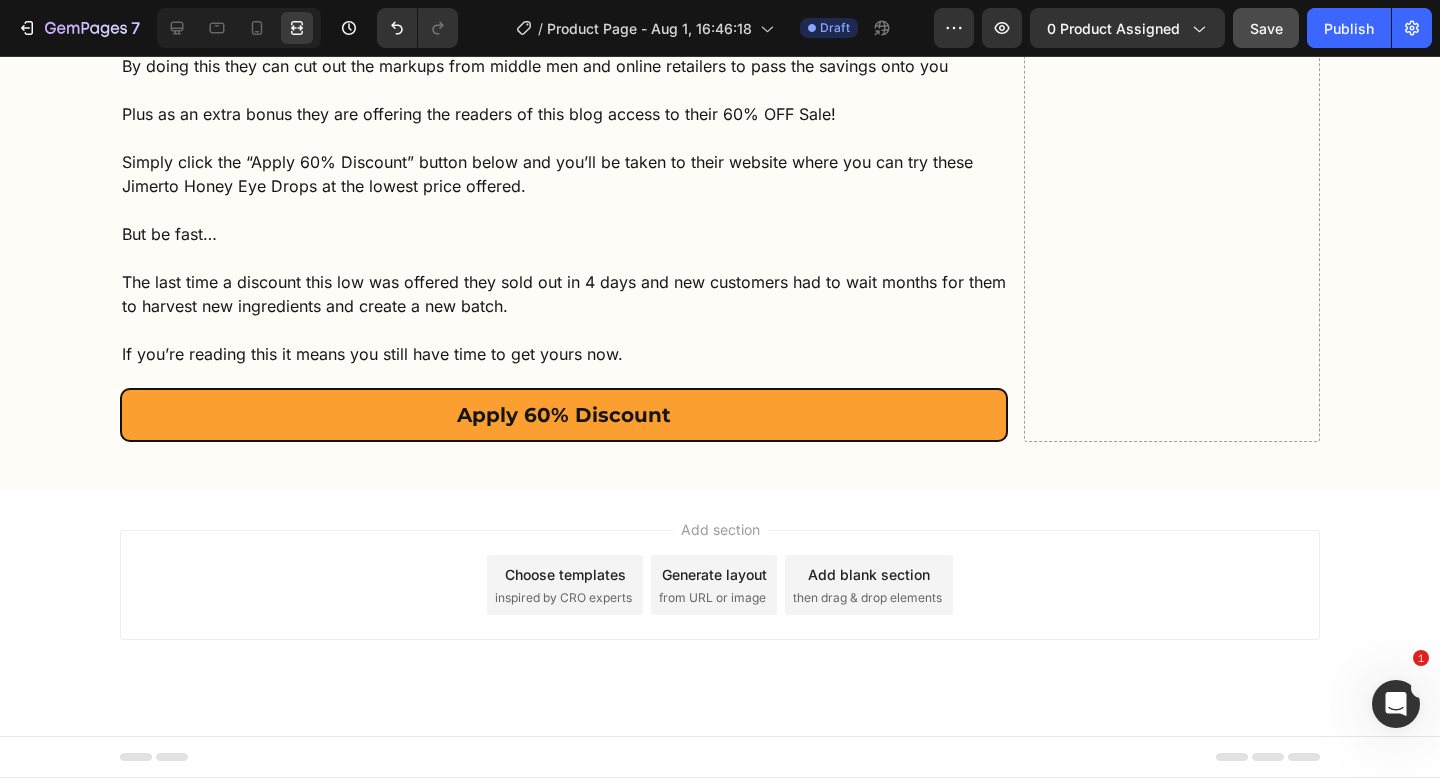 click on "Putting It To The Test (Oh Boy Was I Surprised)..." at bounding box center (558, -3679) 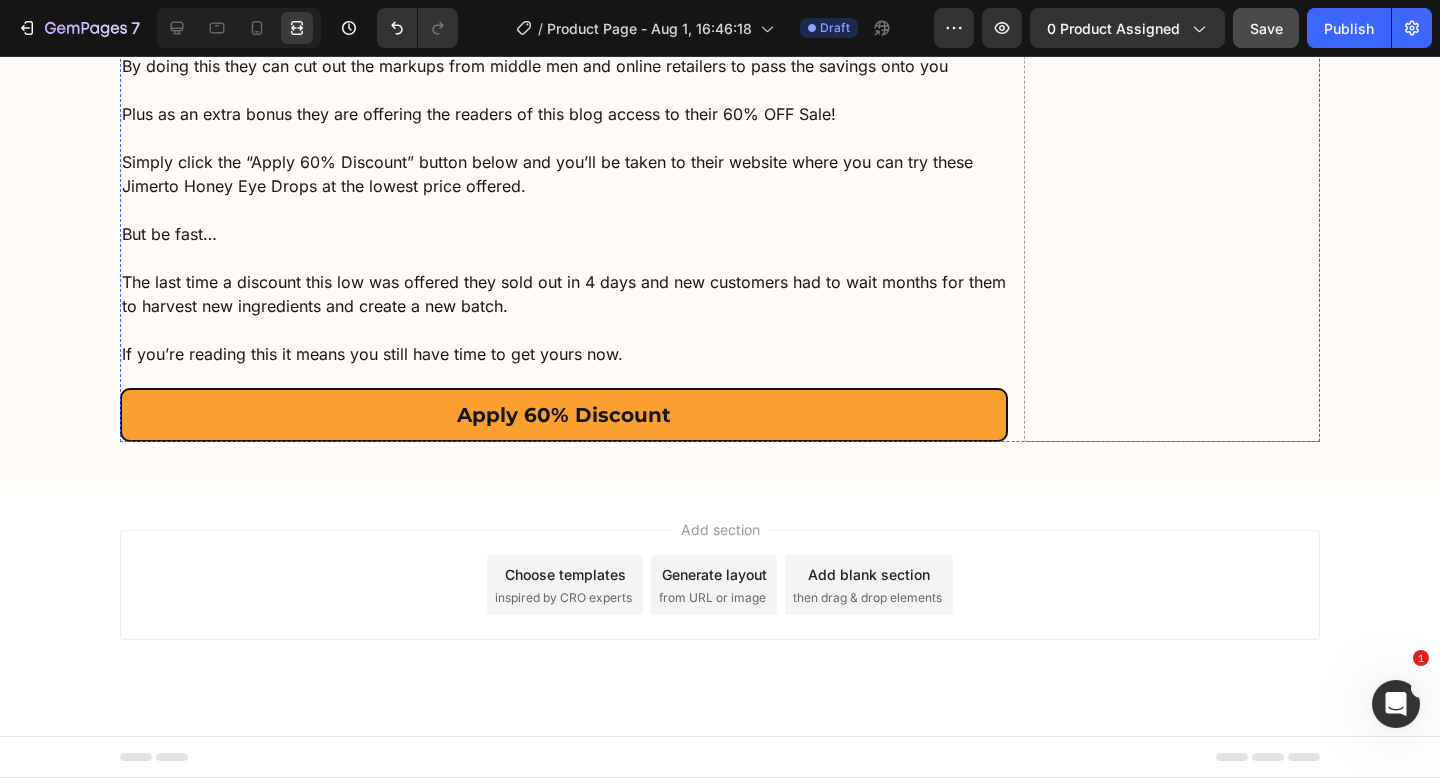 click on "Why Jimerito Honey Is A MUST Try" at bounding box center [564, -3583] 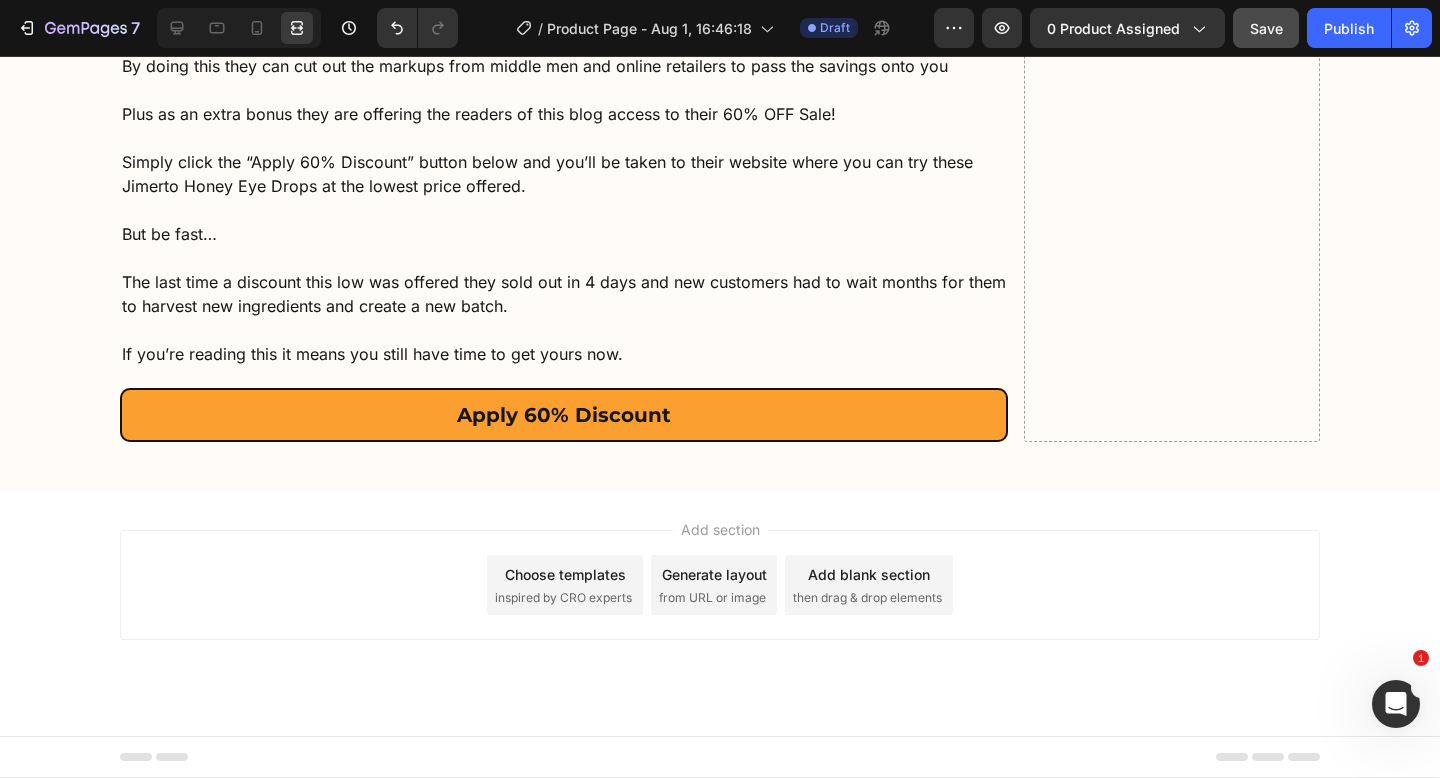 click at bounding box center [265, -3625] 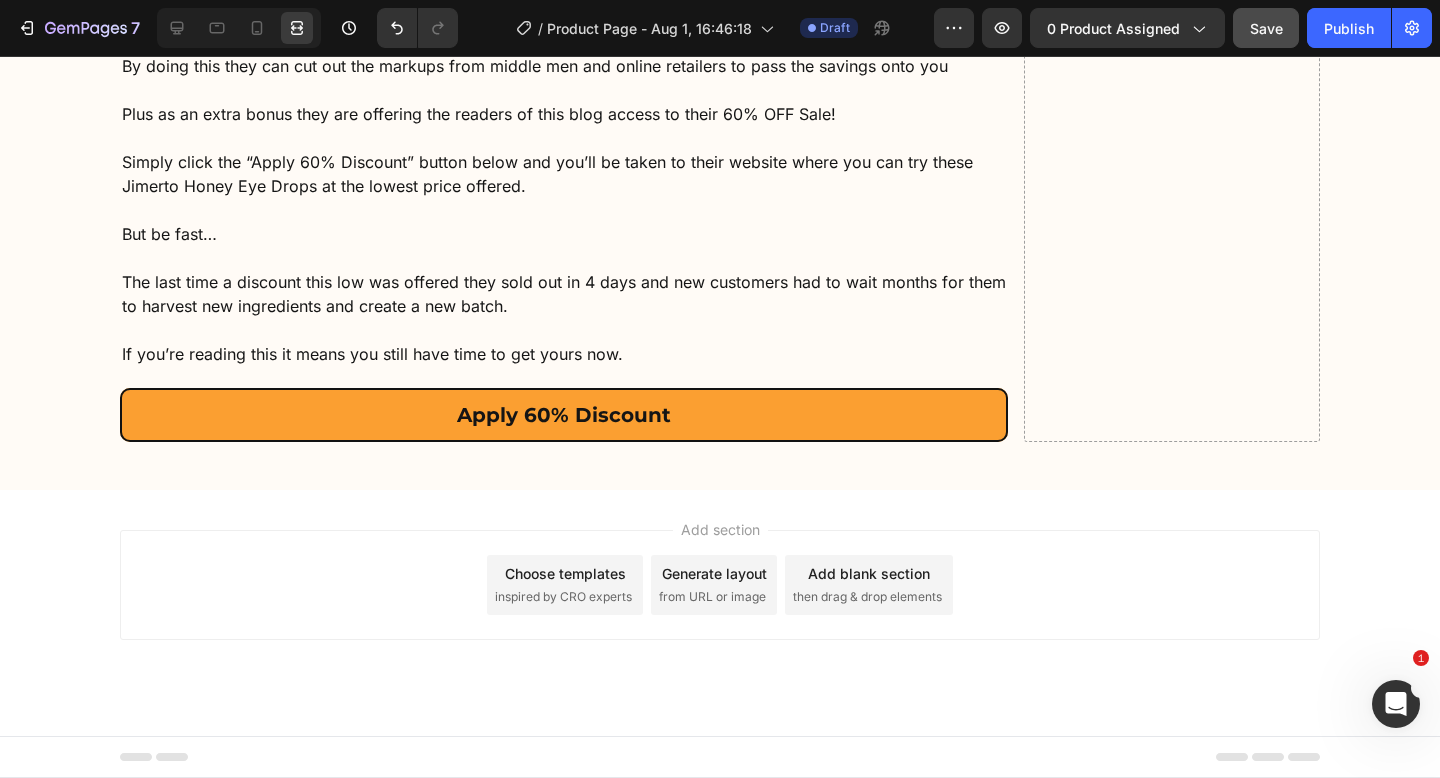 scroll, scrollTop: 16473, scrollLeft: 0, axis: vertical 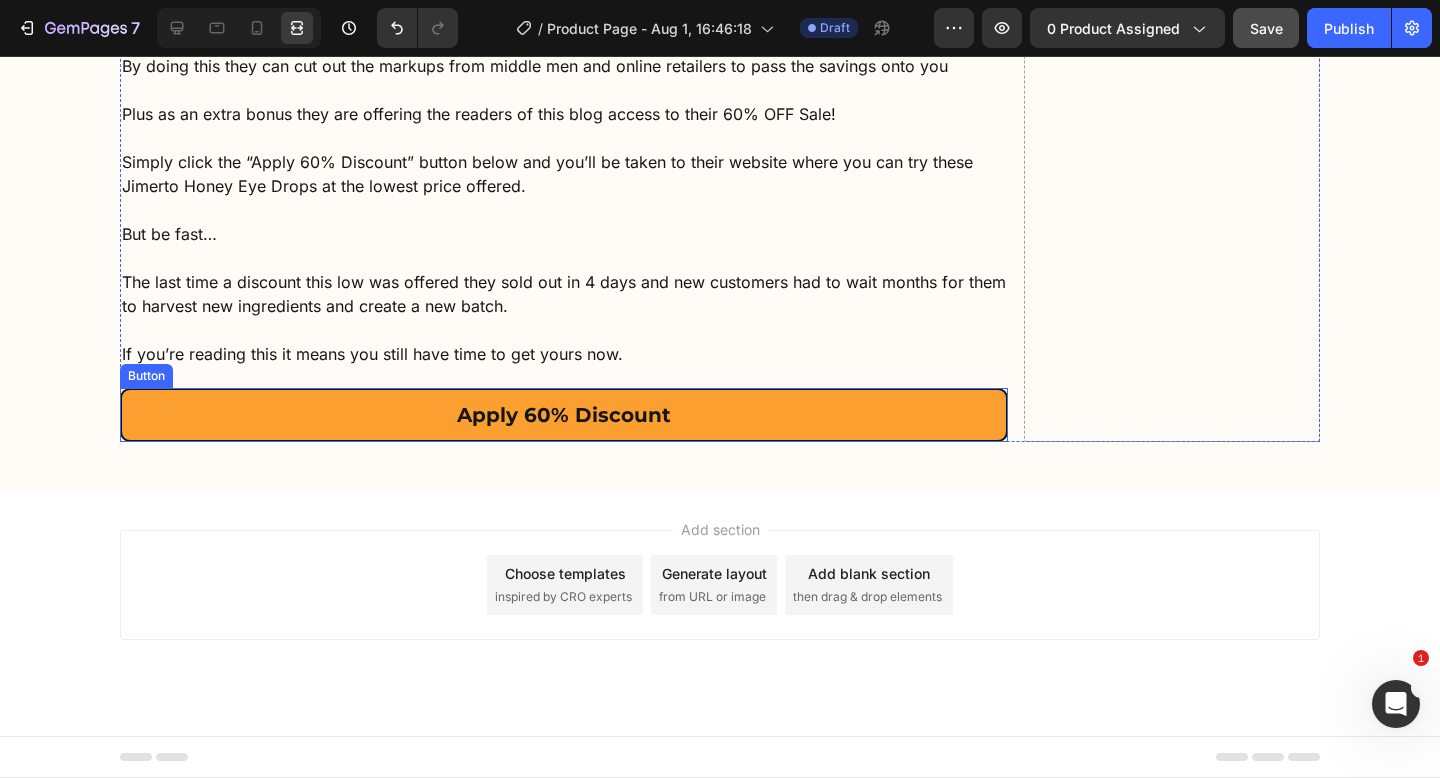 click on "Apply 60% Discount" at bounding box center (564, 415) 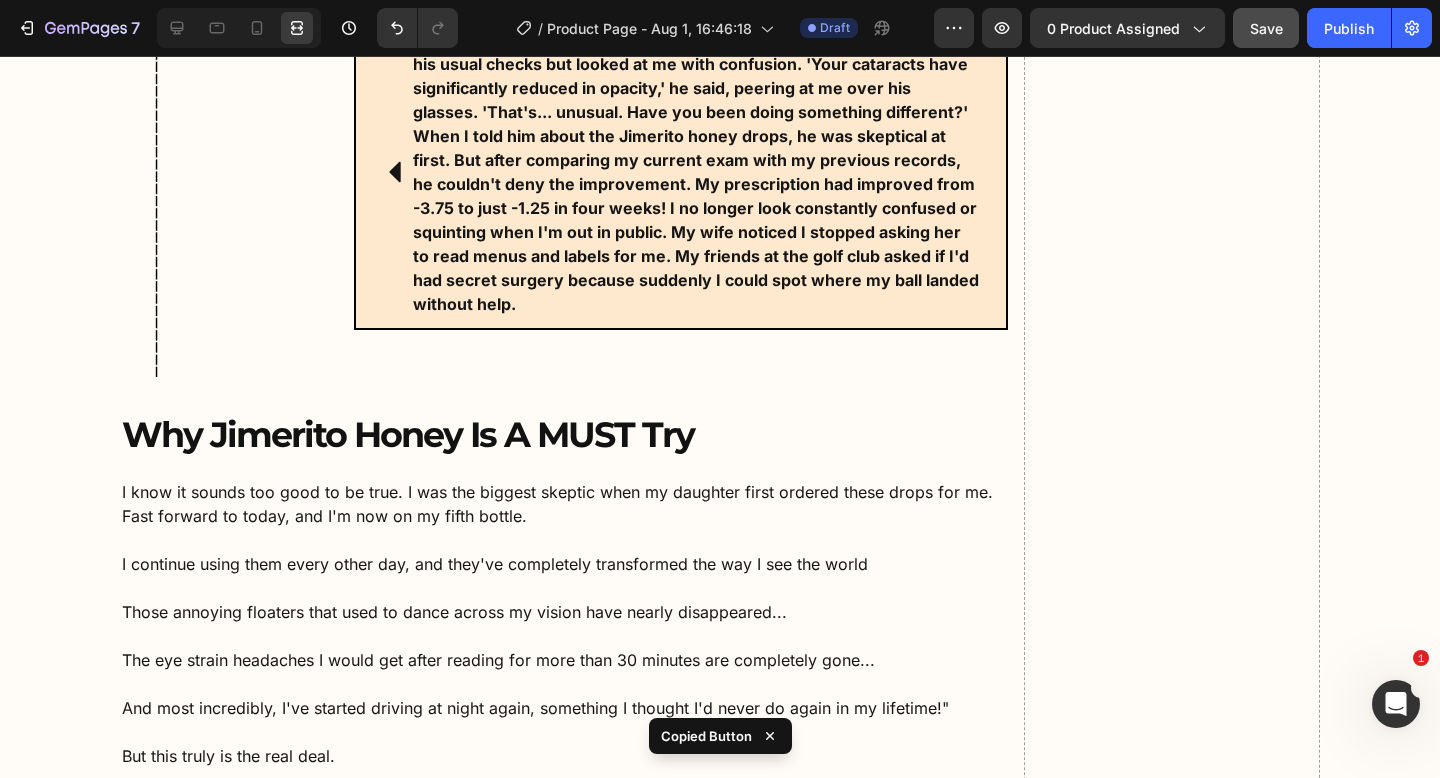 scroll, scrollTop: 13265, scrollLeft: 0, axis: vertical 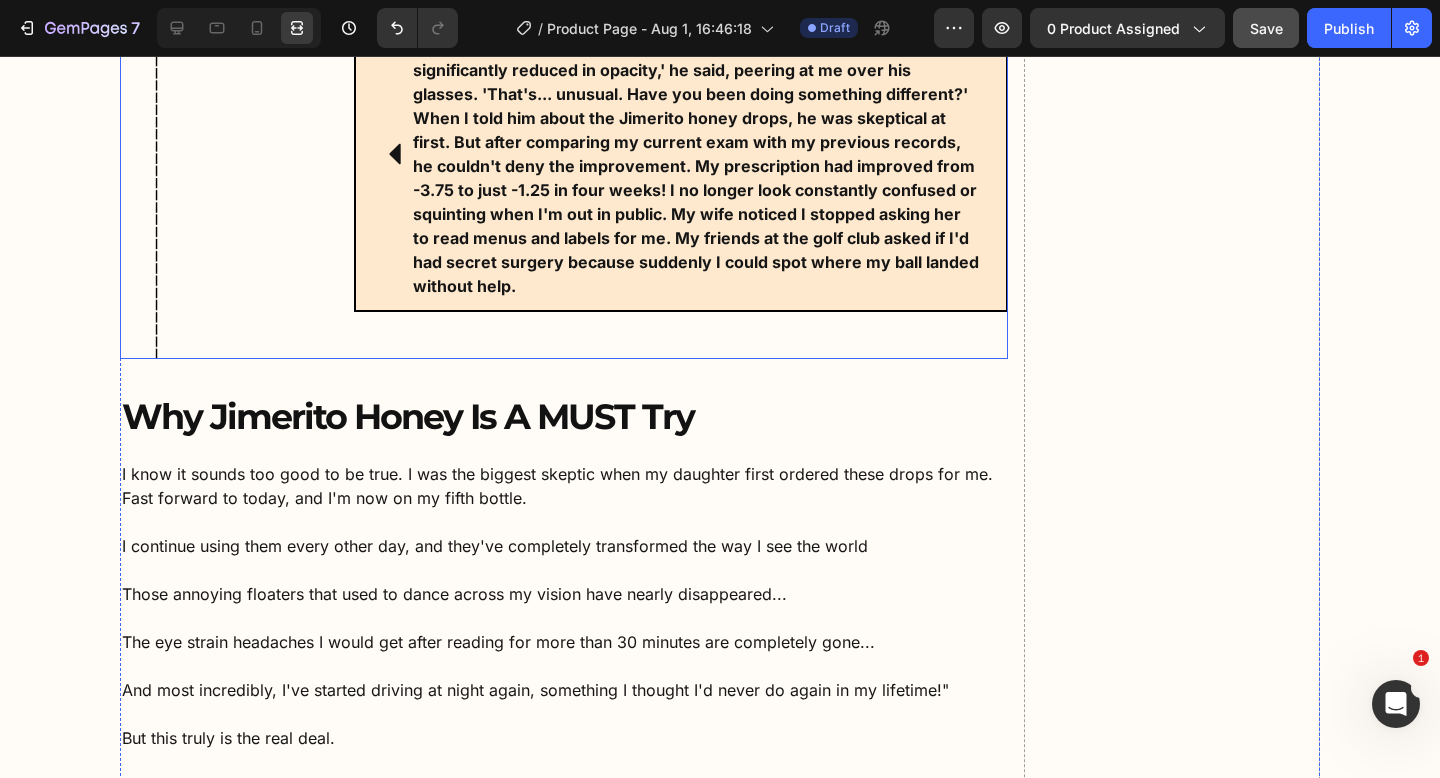 click on "Icon Day 30 Heading Row" at bounding box center (273, 177) 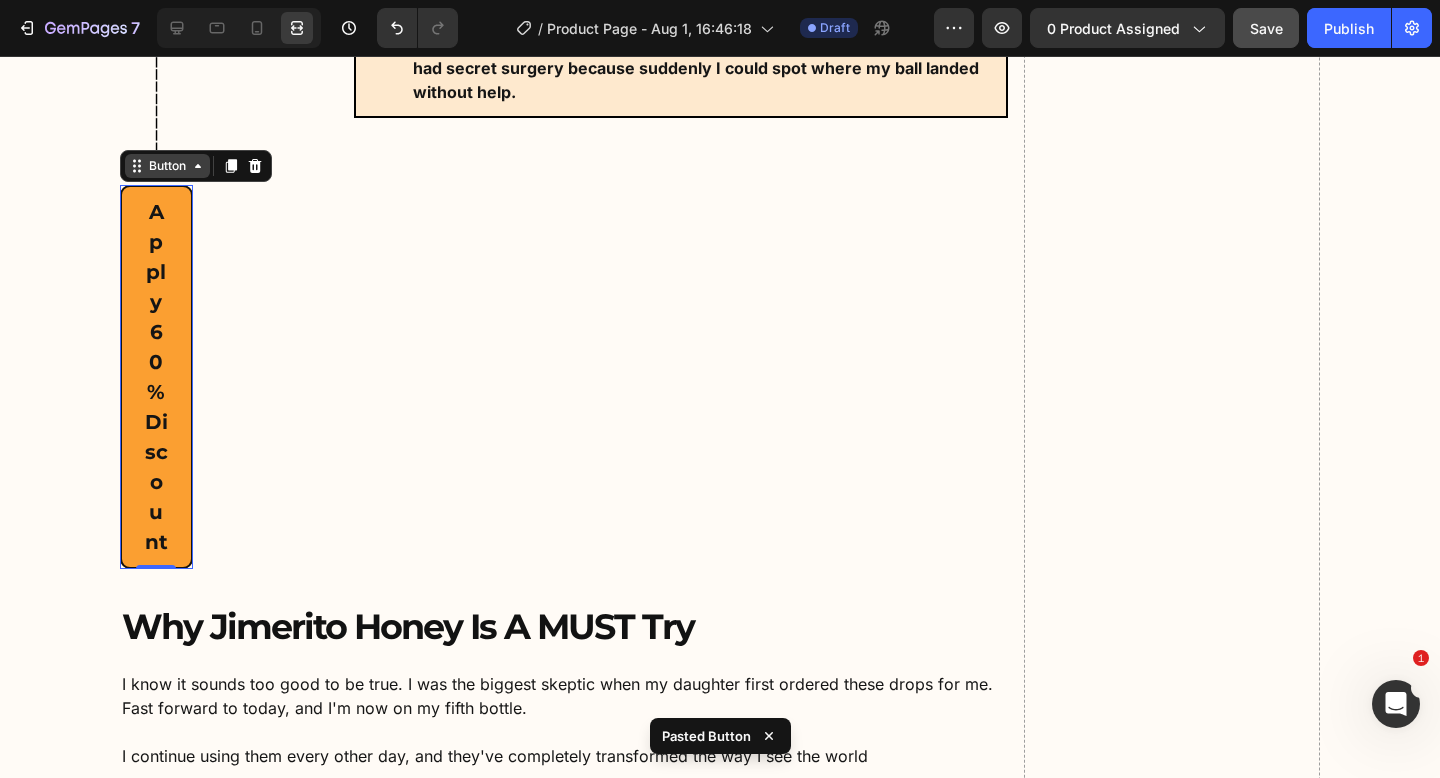 scroll, scrollTop: 13460, scrollLeft: 0, axis: vertical 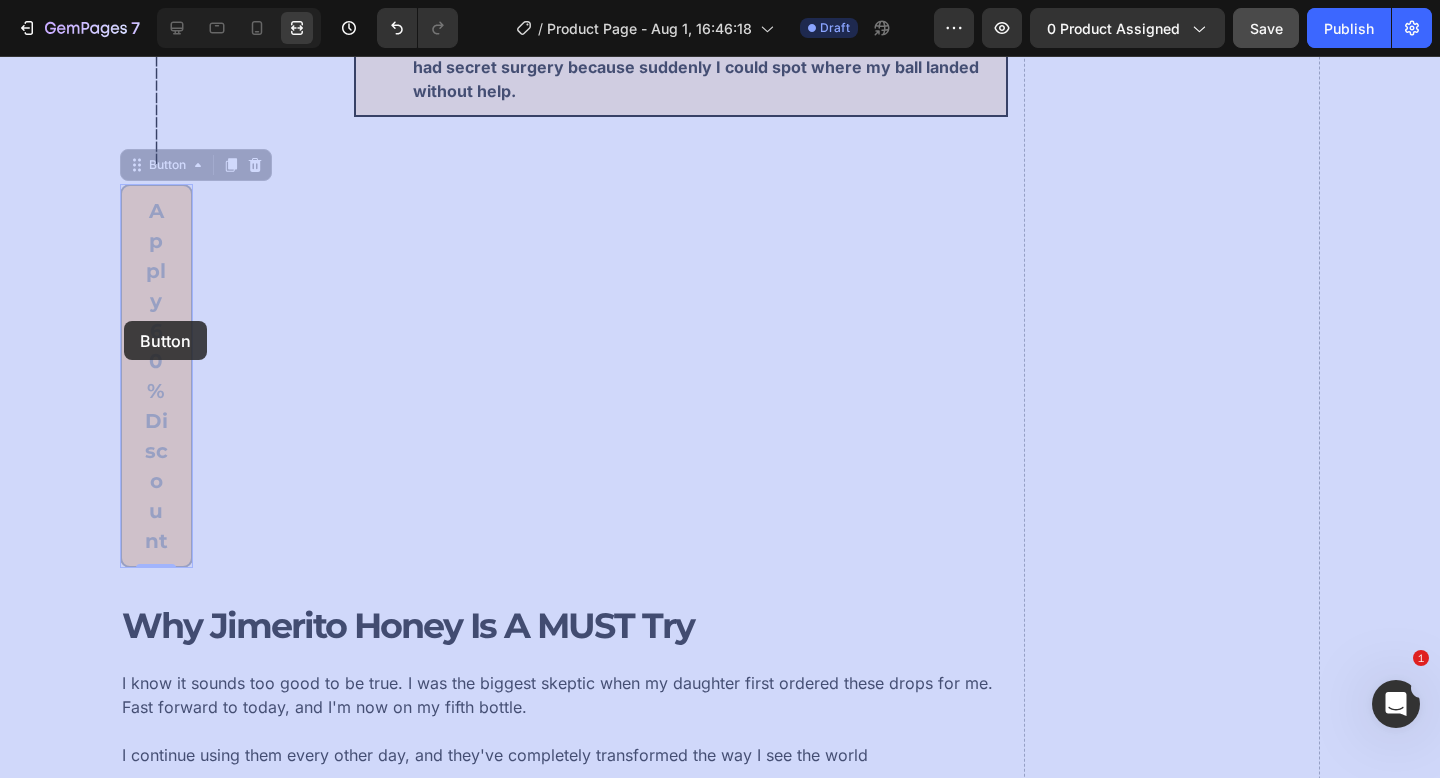 drag, startPoint x: 138, startPoint y: 165, endPoint x: 124, endPoint y: 321, distance: 156.62694 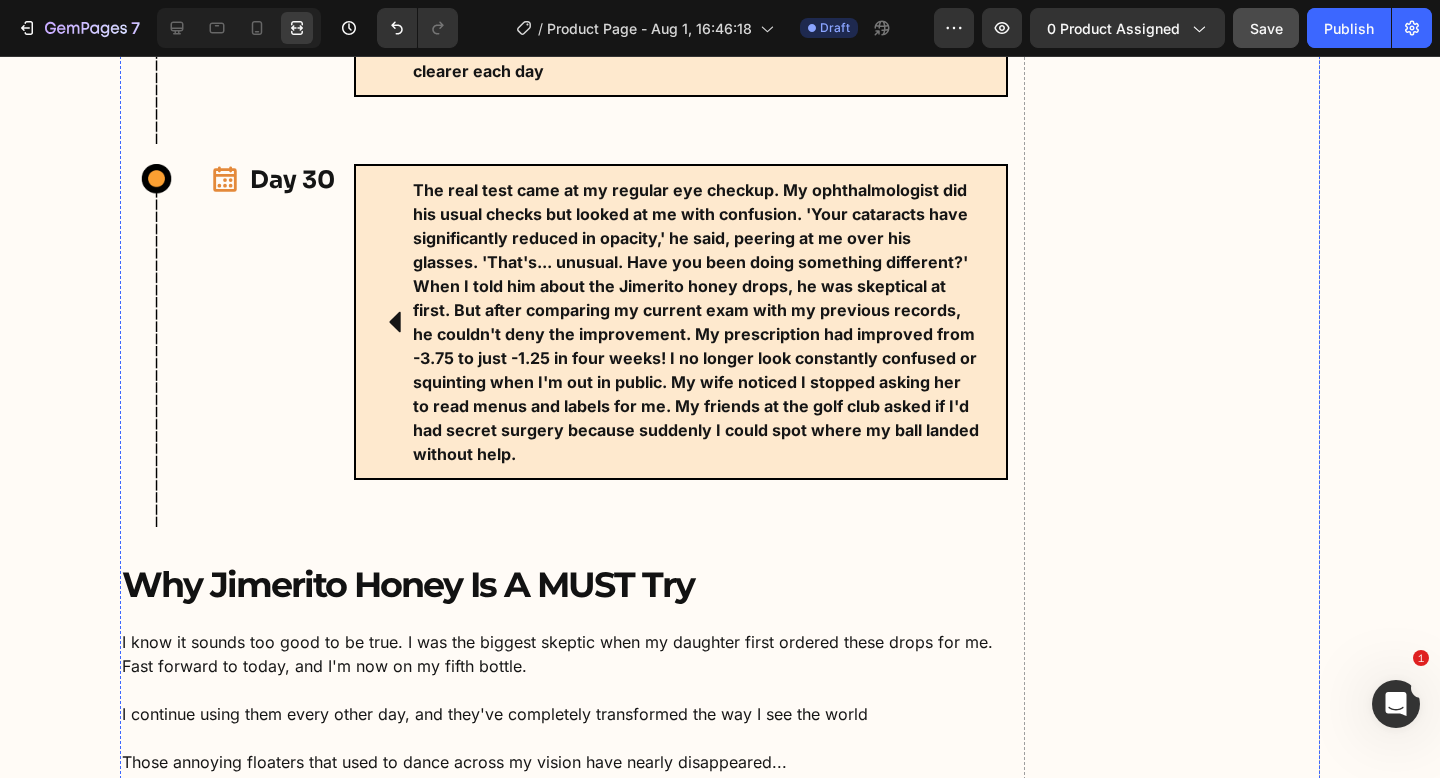 scroll, scrollTop: 13102, scrollLeft: 0, axis: vertical 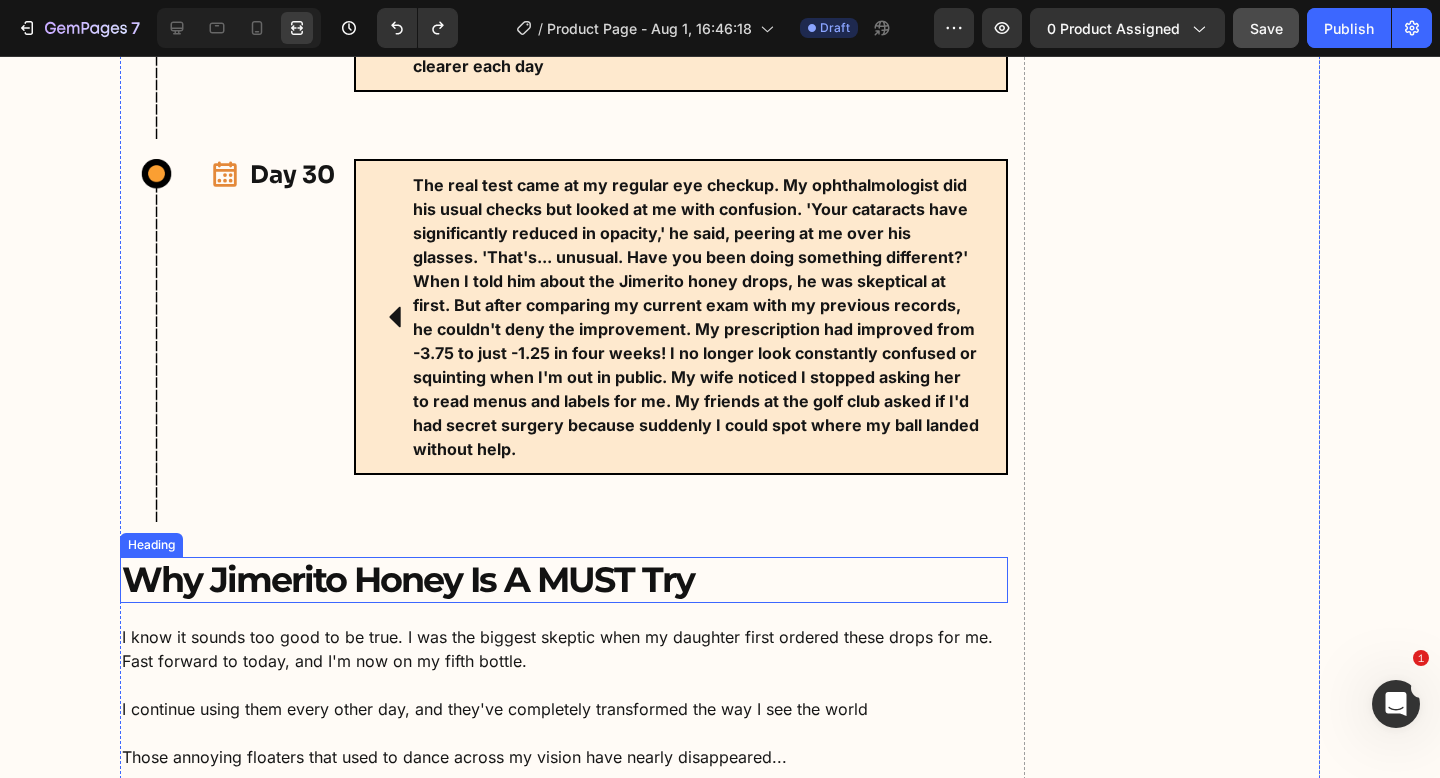 click on "Why Jimerito Honey Is A MUST Try" at bounding box center (564, 580) 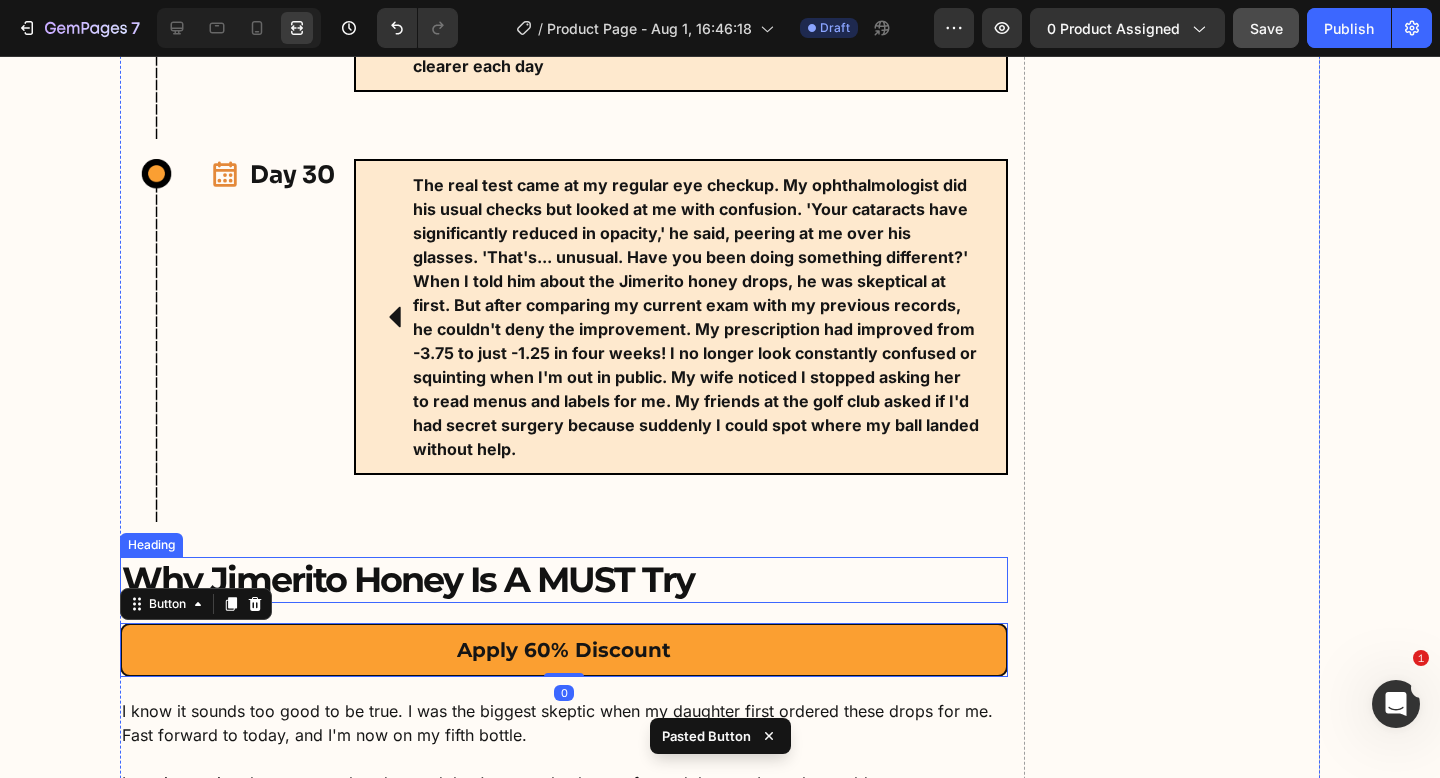 click on "Why Jimerito Honey Is A MUST Try" at bounding box center [564, 580] 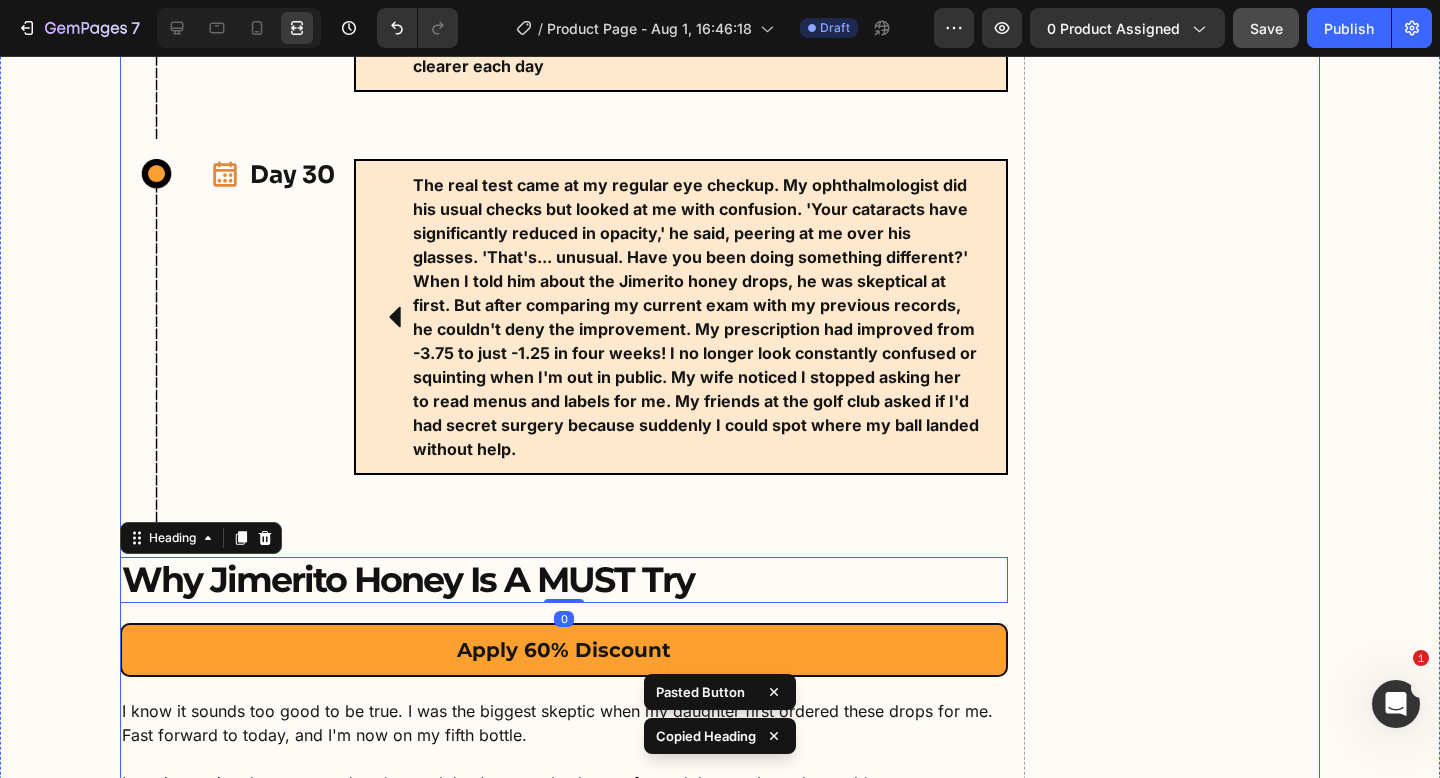 click on "Apply 60% Discount Button" at bounding box center (564, 640) 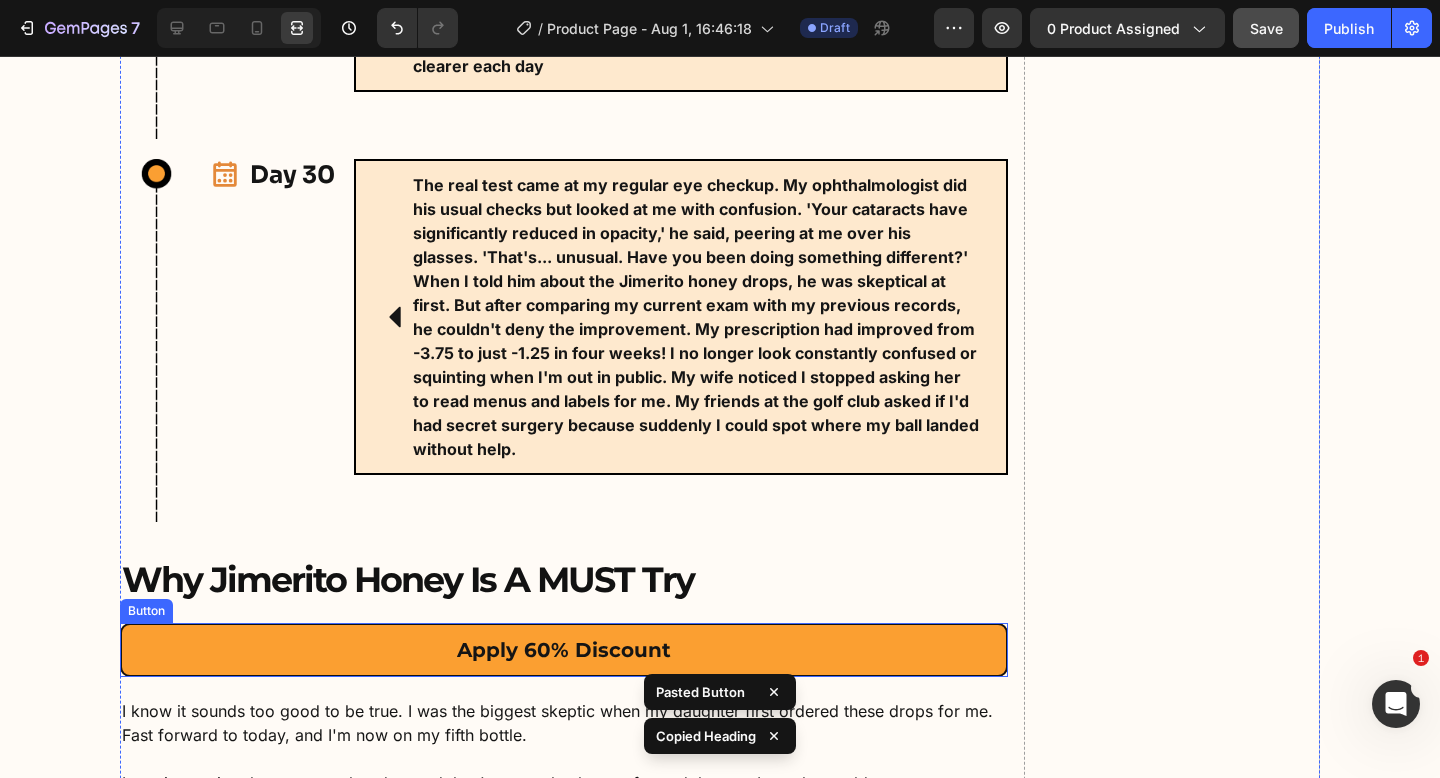 click on "Apply 60% Discount" at bounding box center (564, 650) 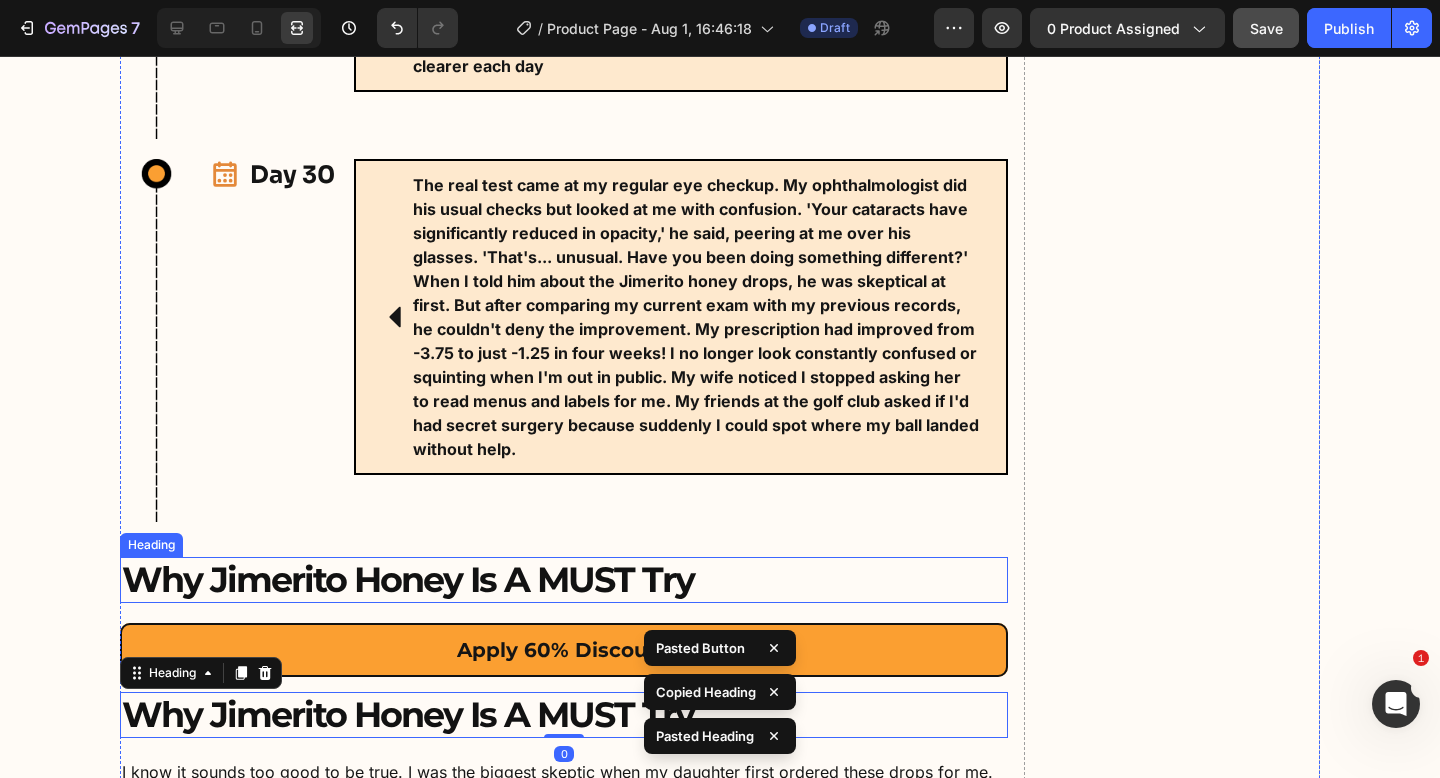 click on "Why Jimerito Honey Is A MUST Try" at bounding box center (564, 580) 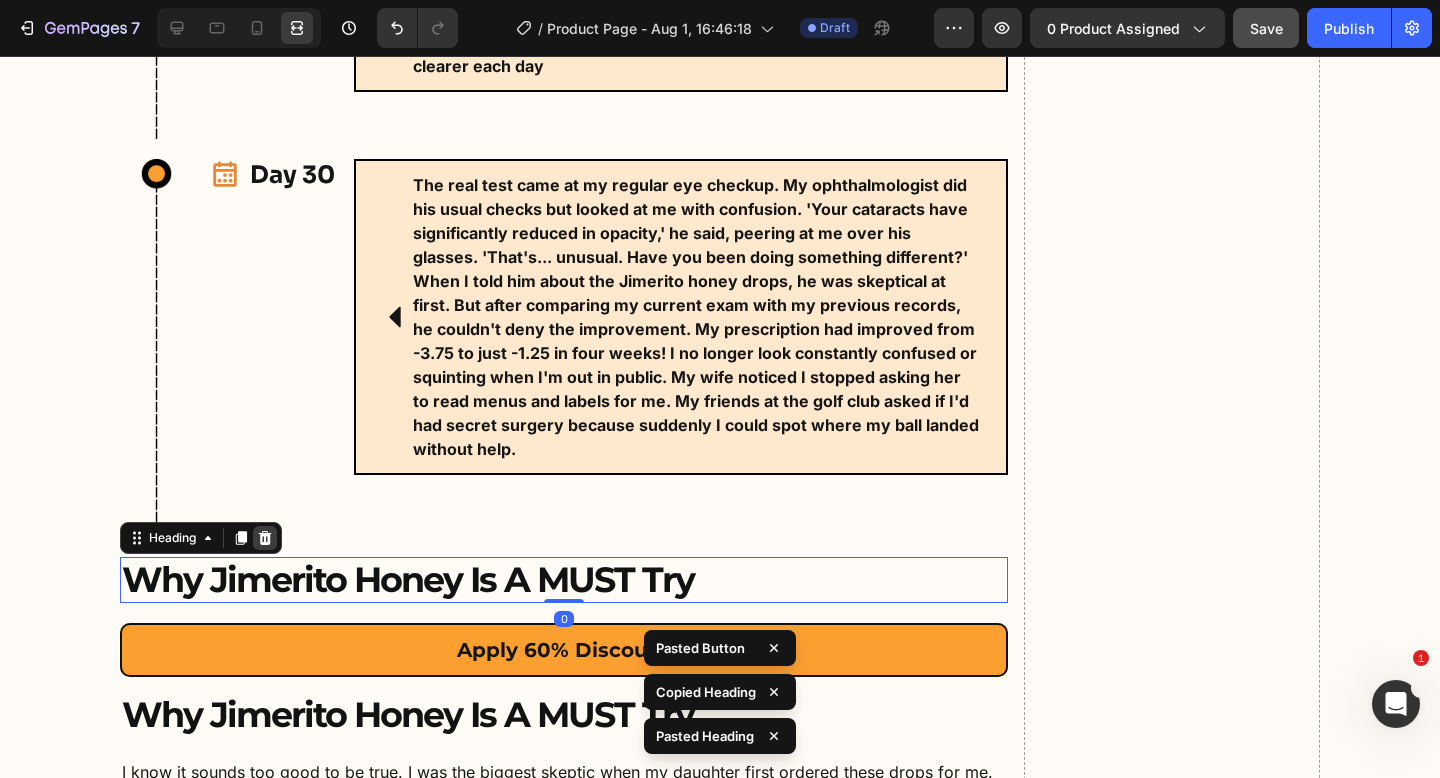 click at bounding box center [265, 538] 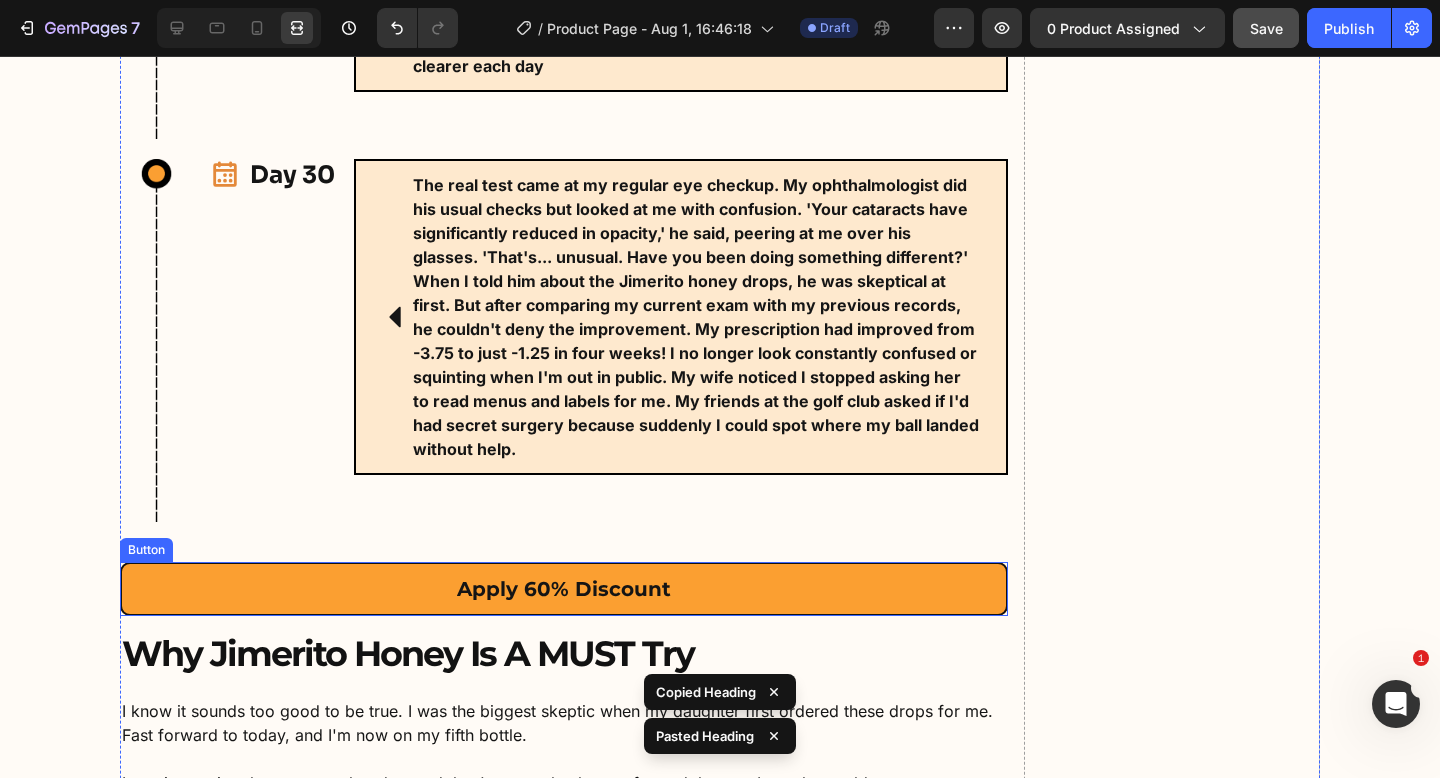 click on "Apply 60% Discount" at bounding box center [564, 589] 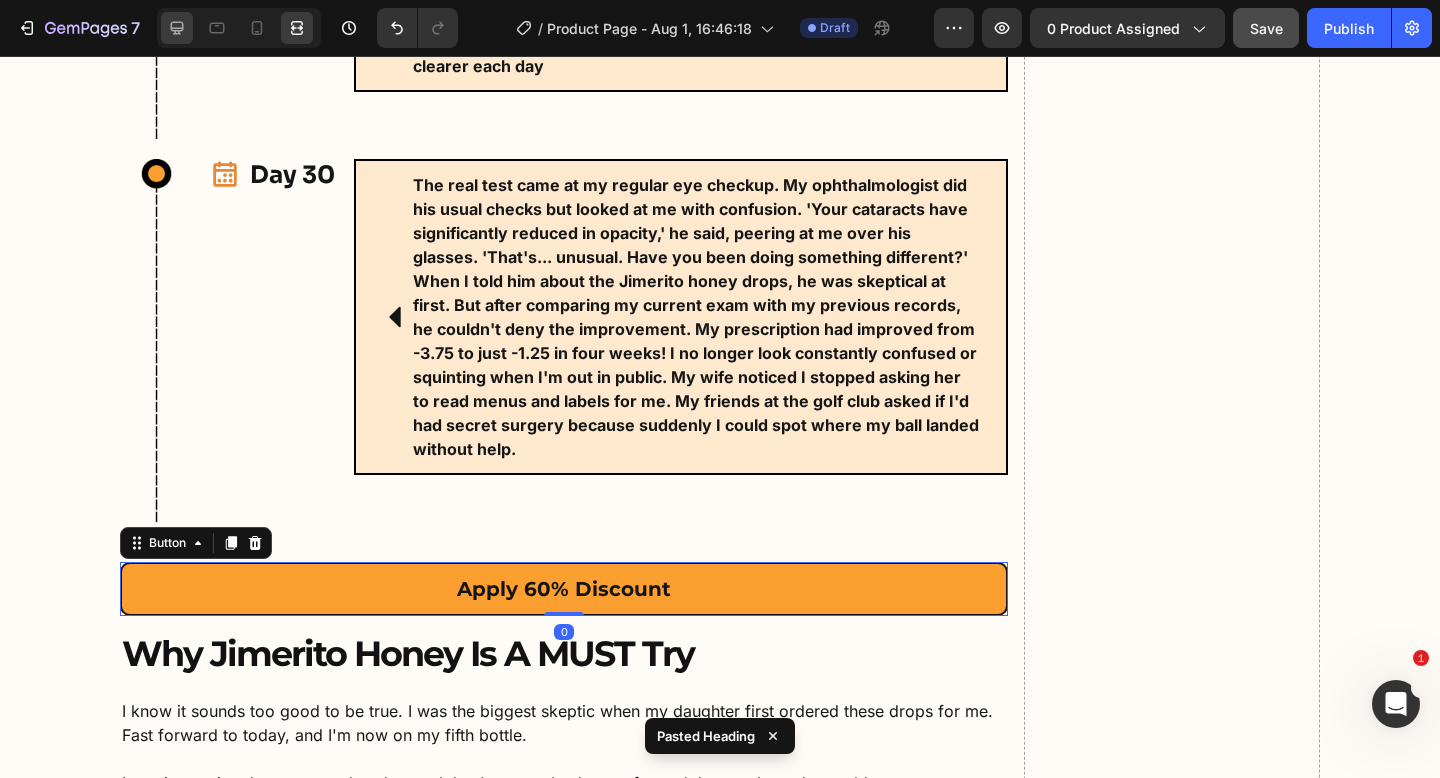 click 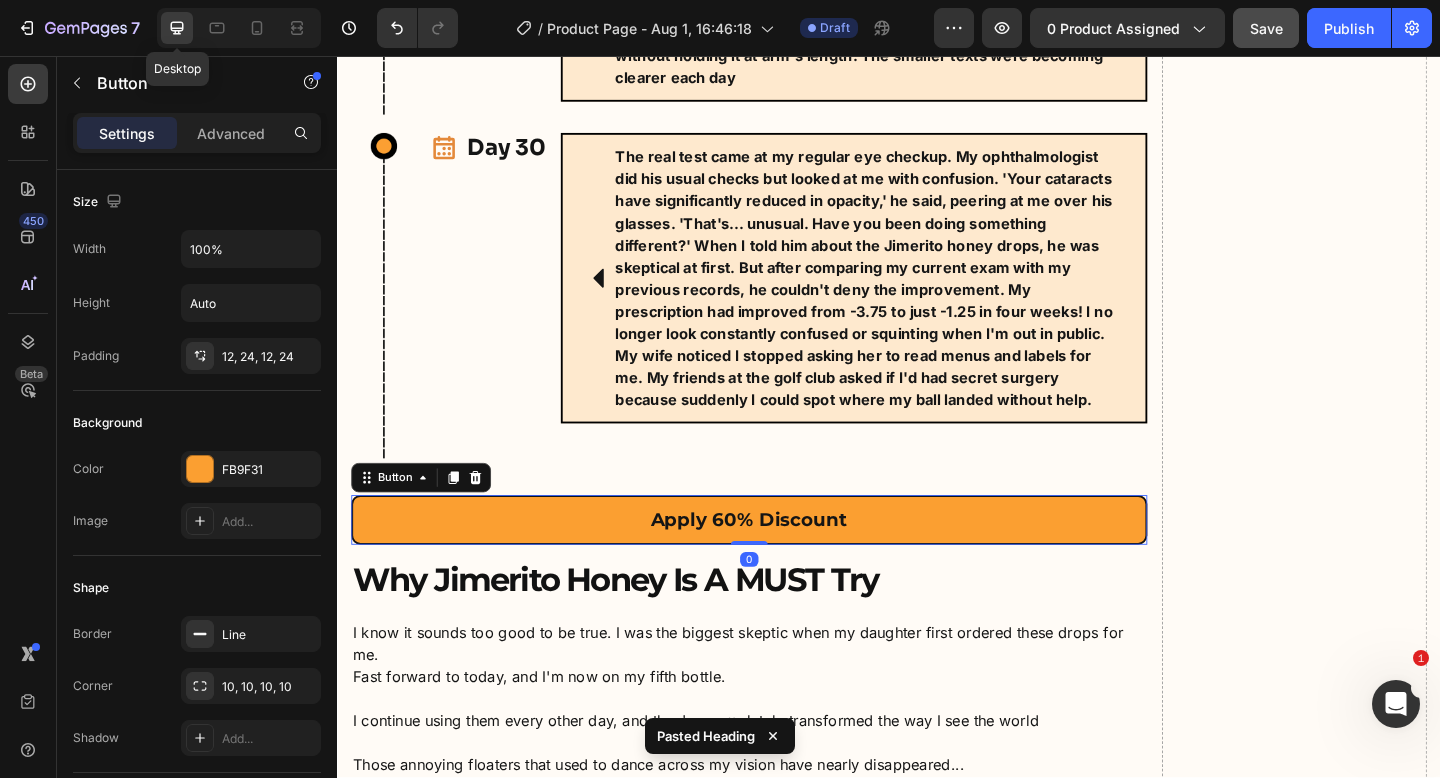 scroll, scrollTop: 13093, scrollLeft: 0, axis: vertical 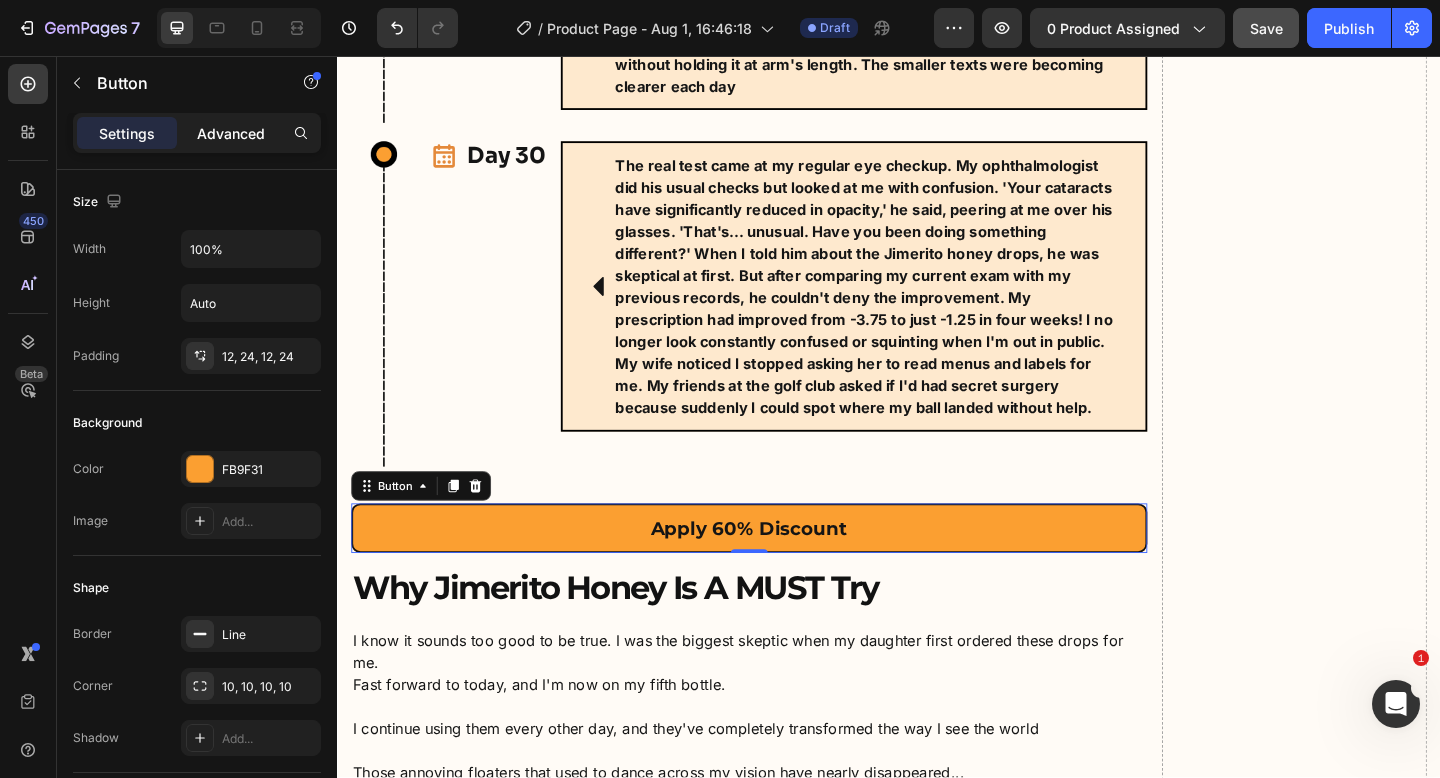 click on "Advanced" at bounding box center (231, 133) 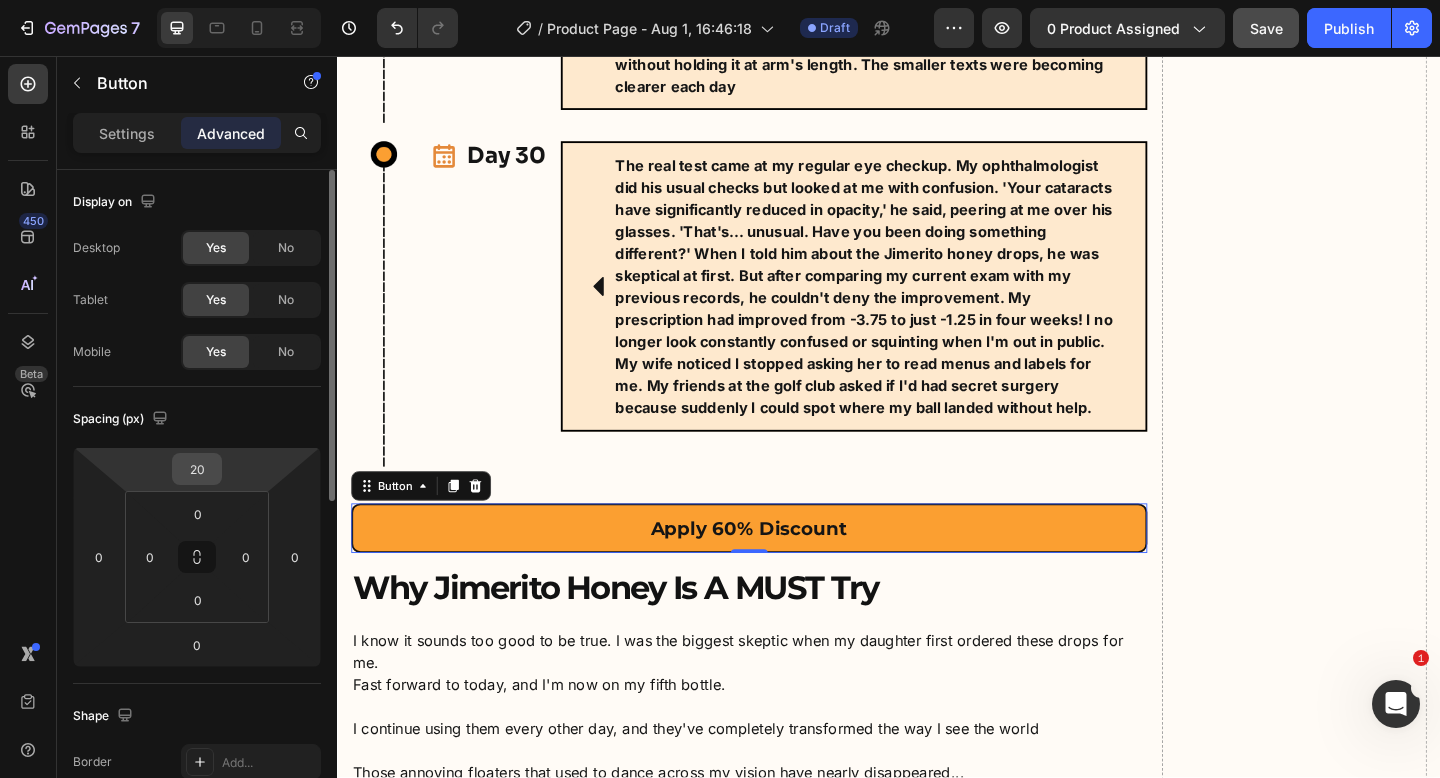 click on "20" at bounding box center (197, 469) 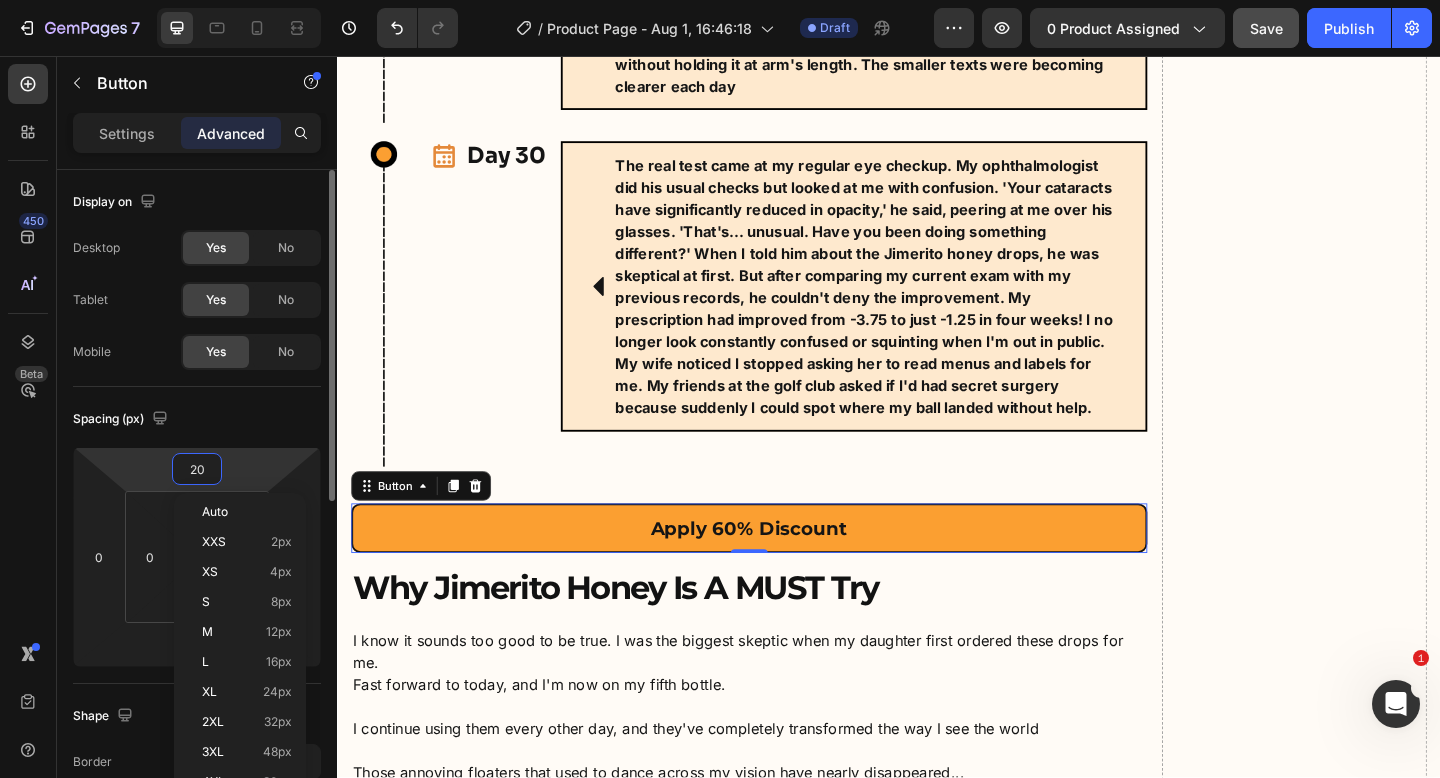 type on "0" 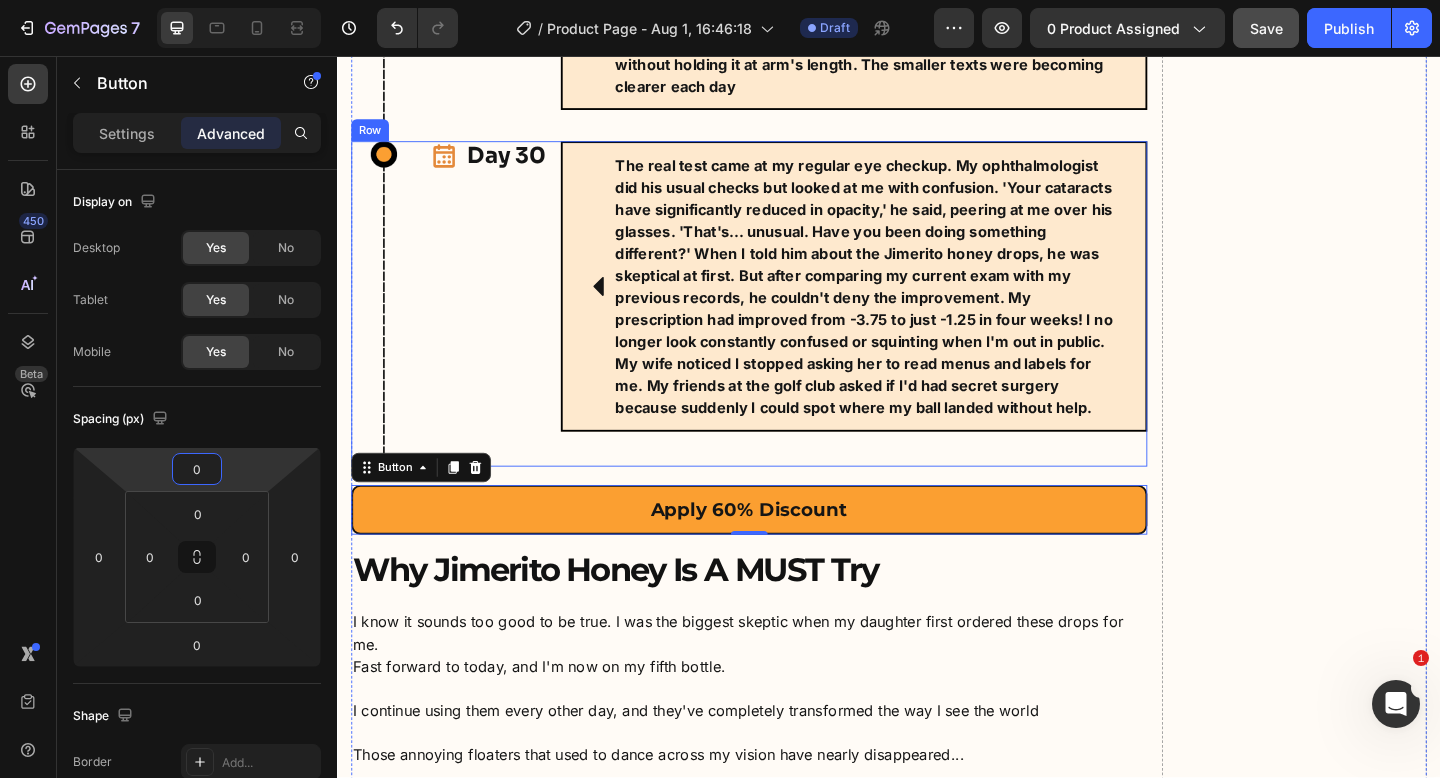 click on "Icon Day 30 Heading Row" at bounding box center [502, 326] 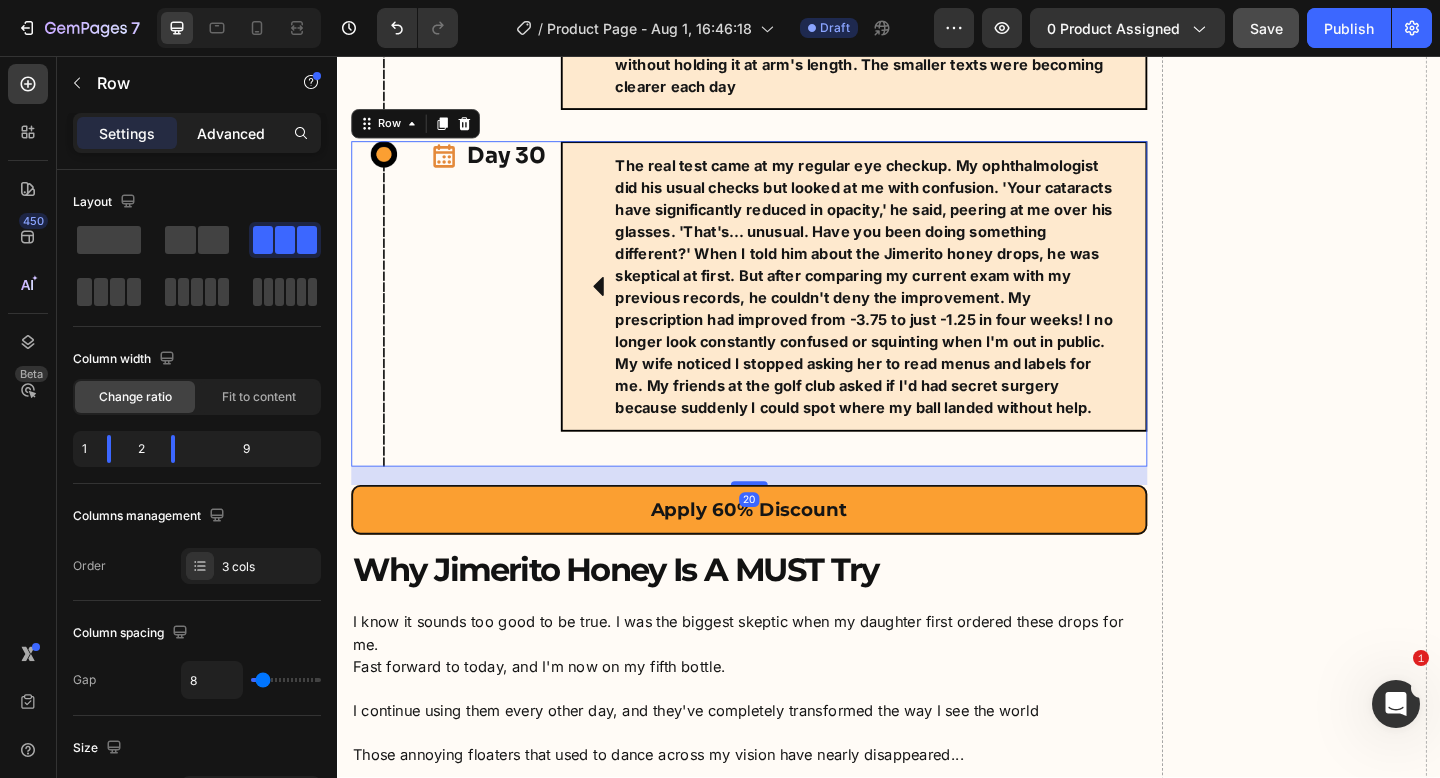 click on "Advanced" at bounding box center [231, 133] 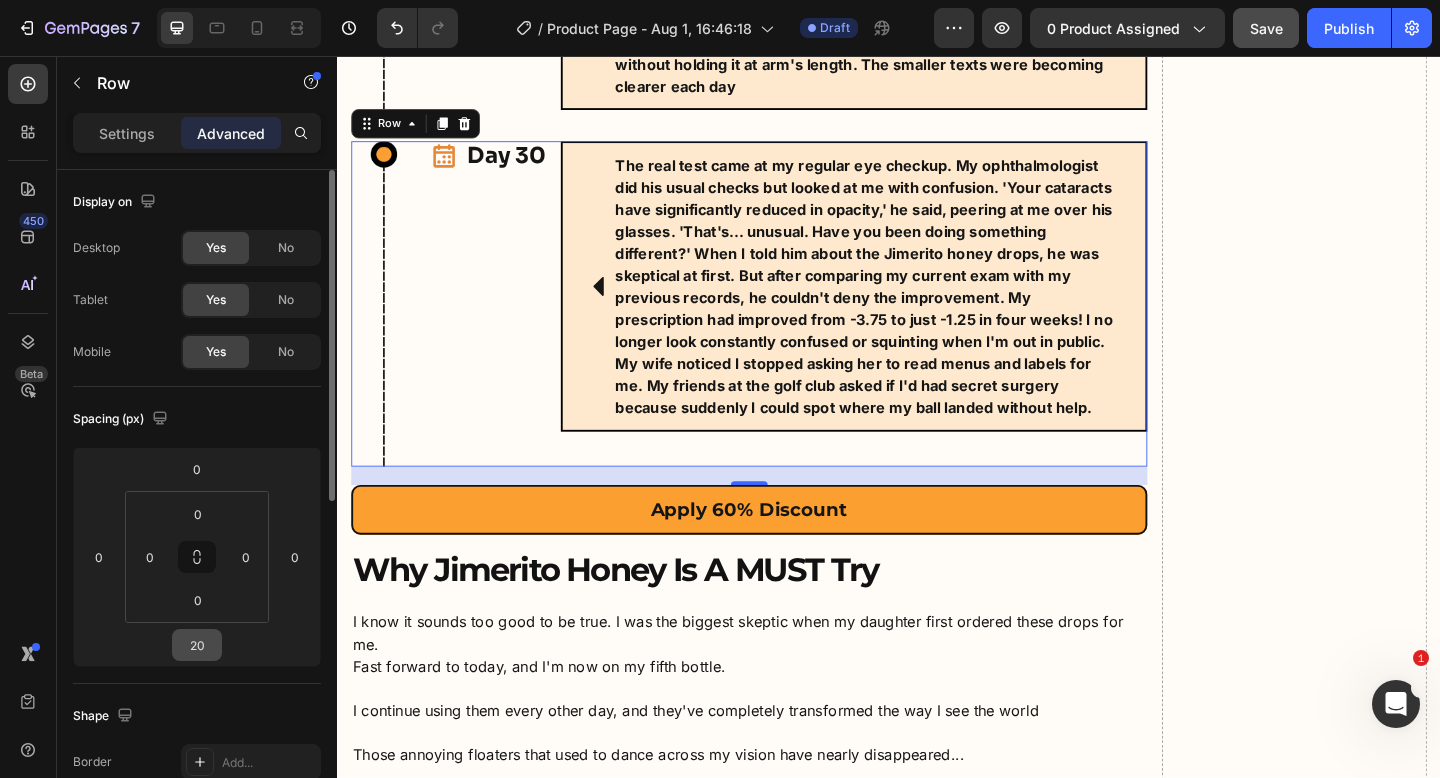 click on "20" at bounding box center [197, 645] 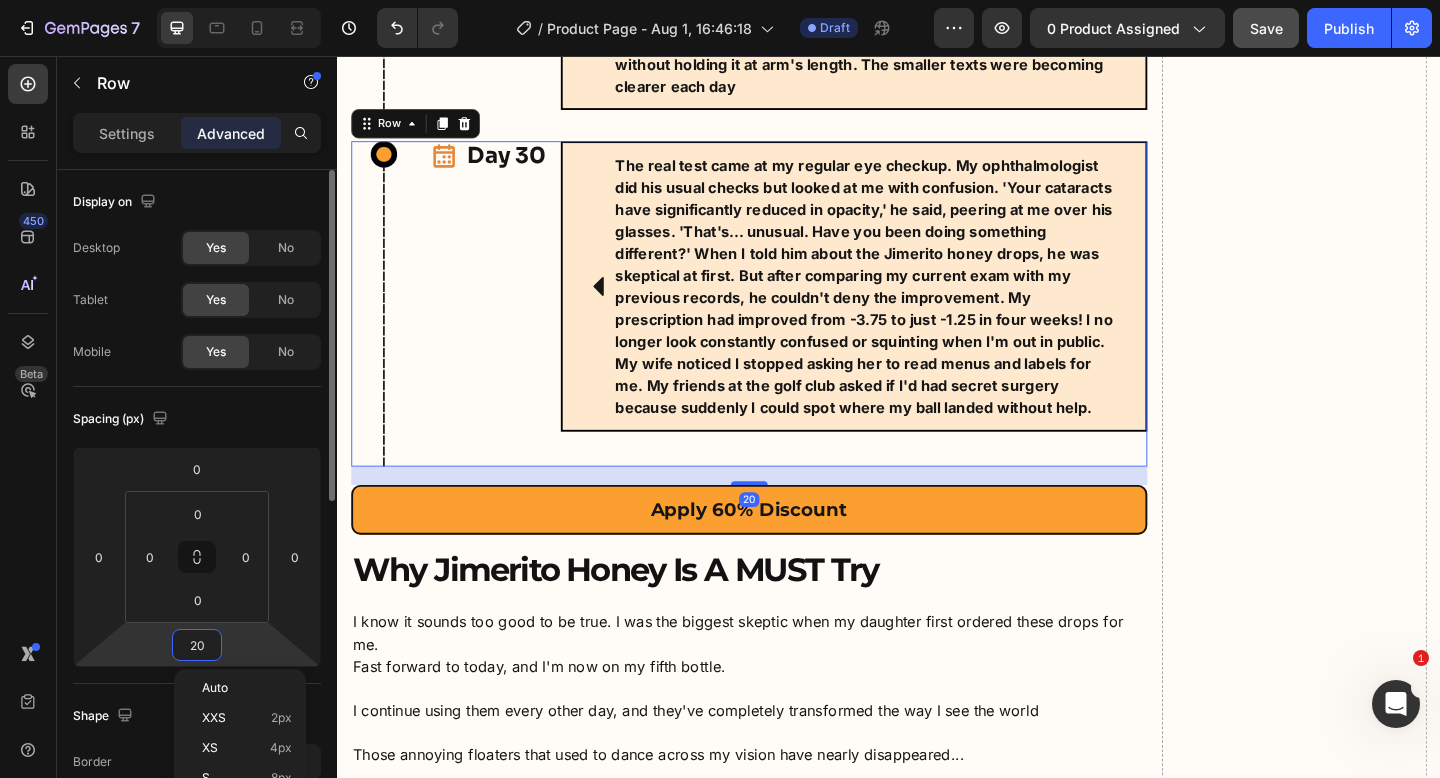 type on "0" 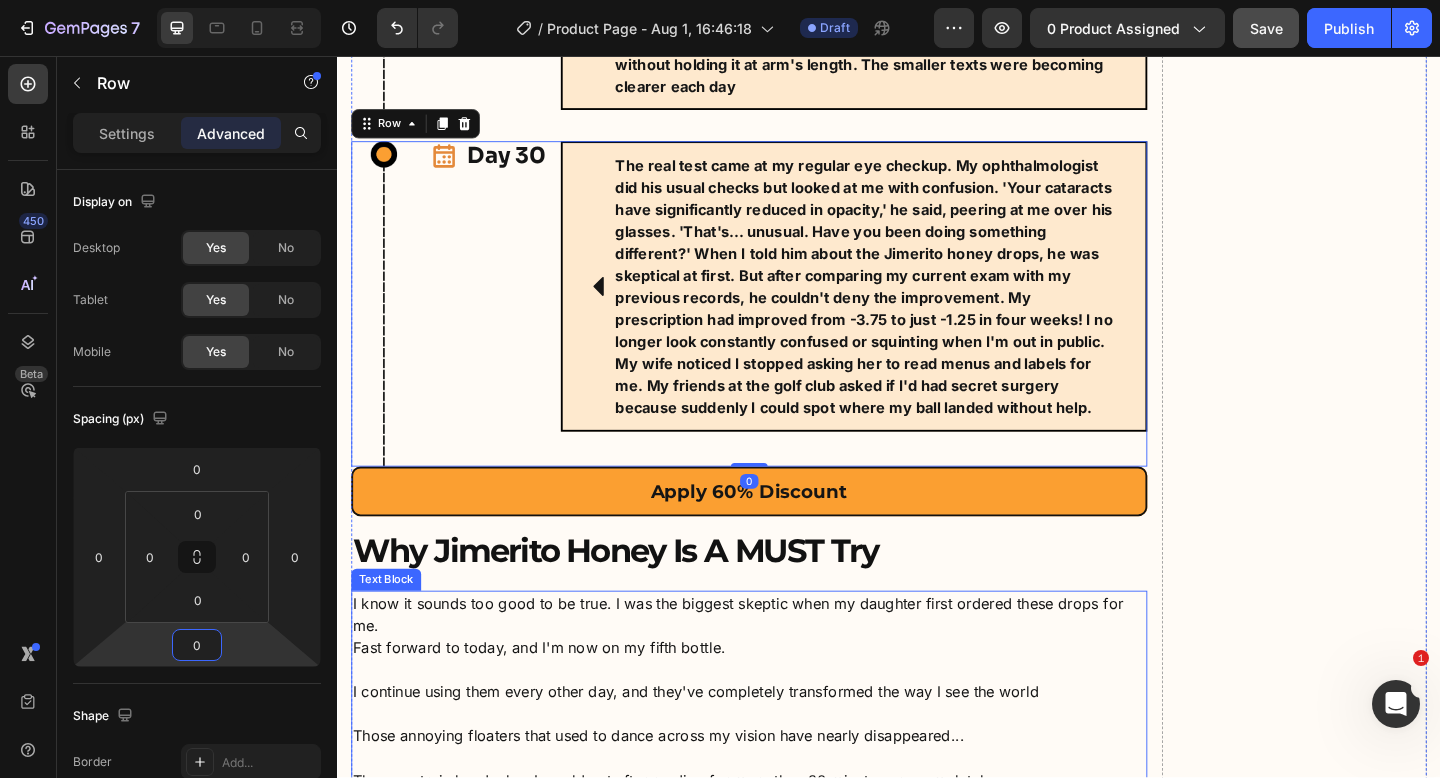 click on "The eye strain headaches I would get after reading for more than 30 minutes are completely gone..." at bounding box center (785, 832) 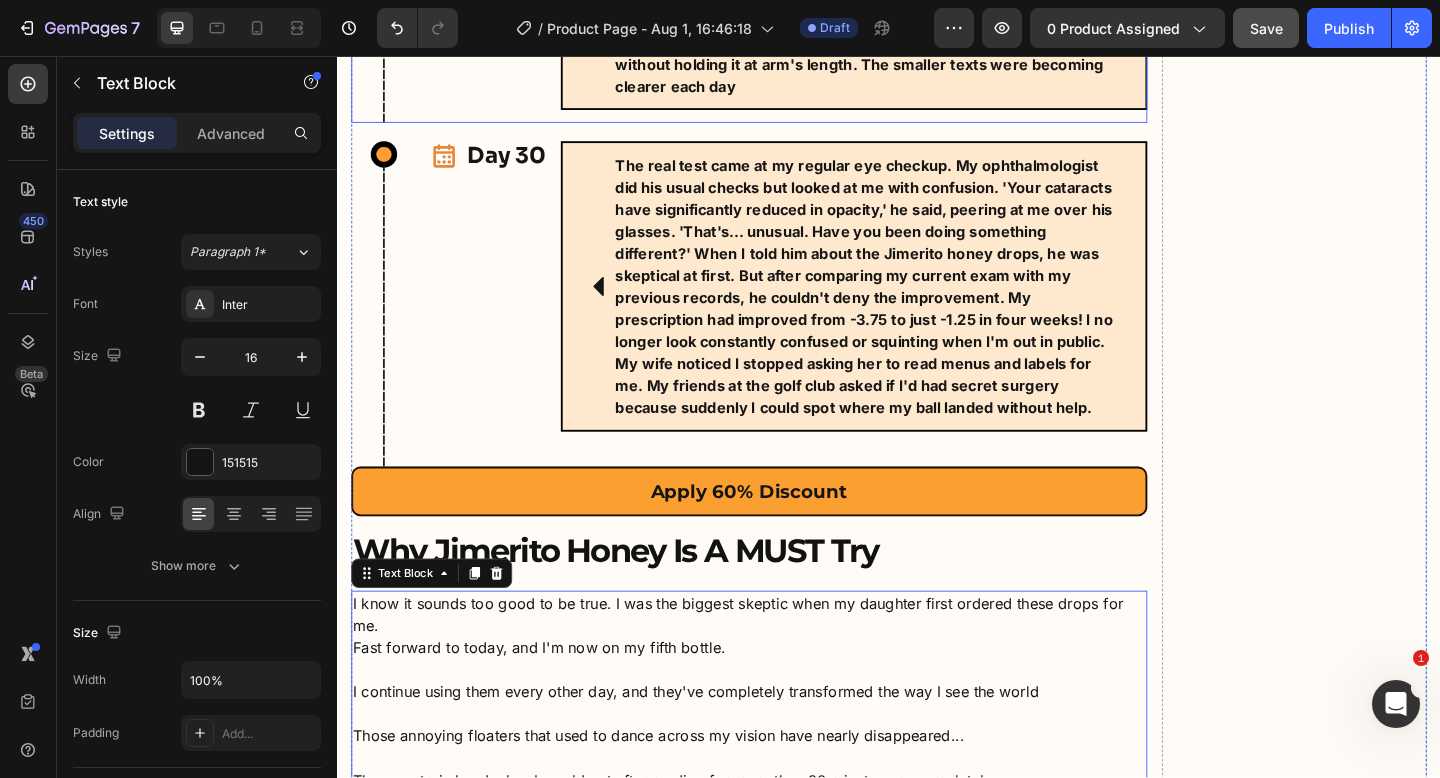 click on "Icon Day 7 Heading Row" at bounding box center [502, -48] 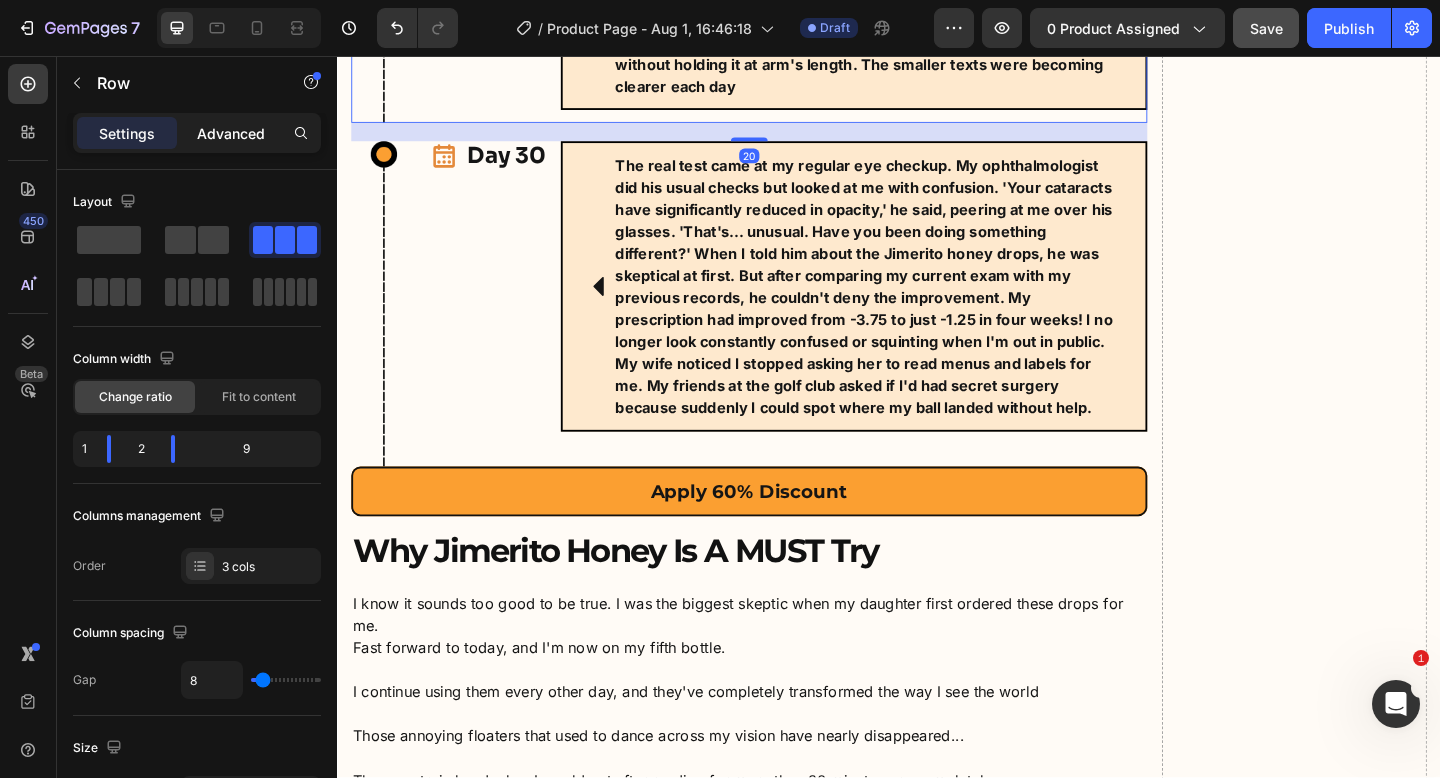 click on "Advanced" 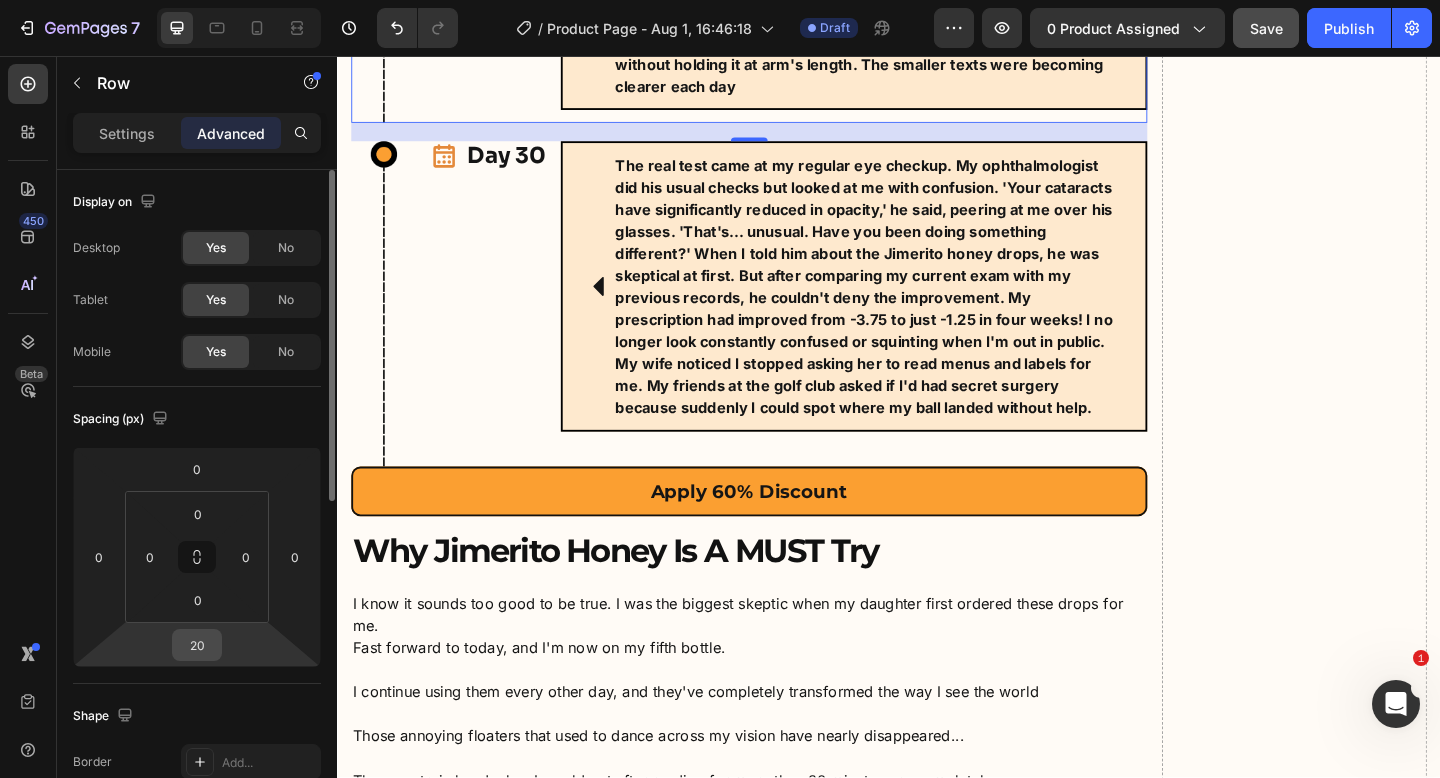 click on "20" at bounding box center (197, 645) 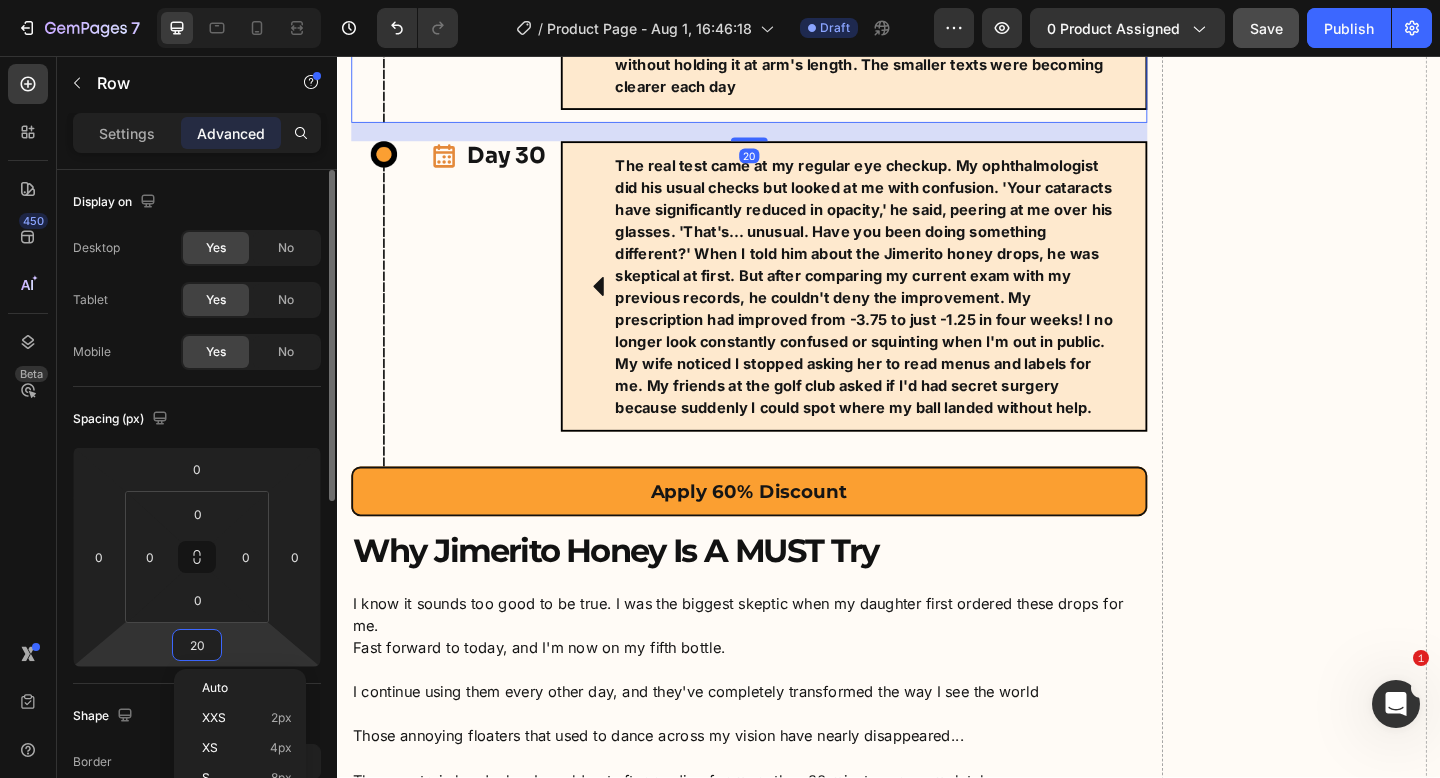 type on "0" 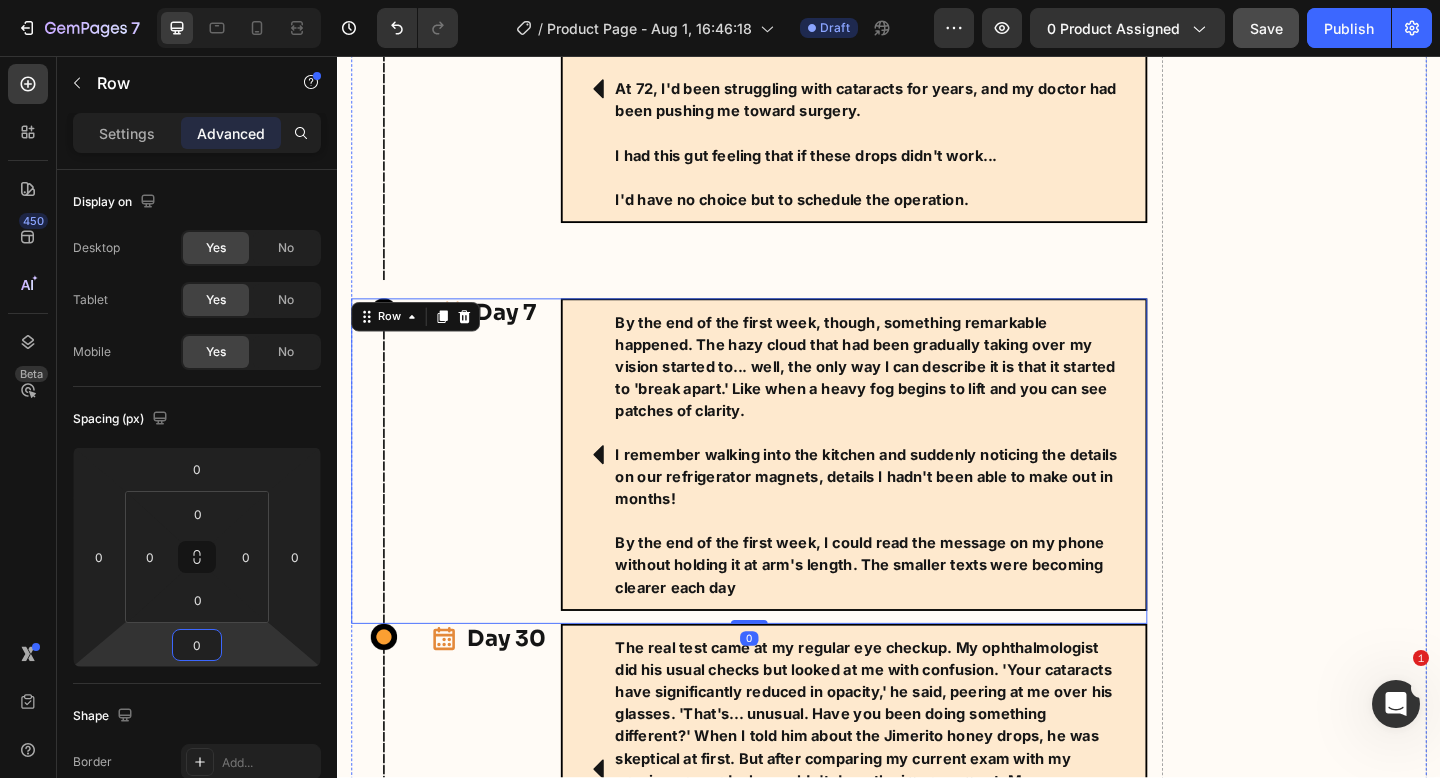 scroll, scrollTop: 12534, scrollLeft: 0, axis: vertical 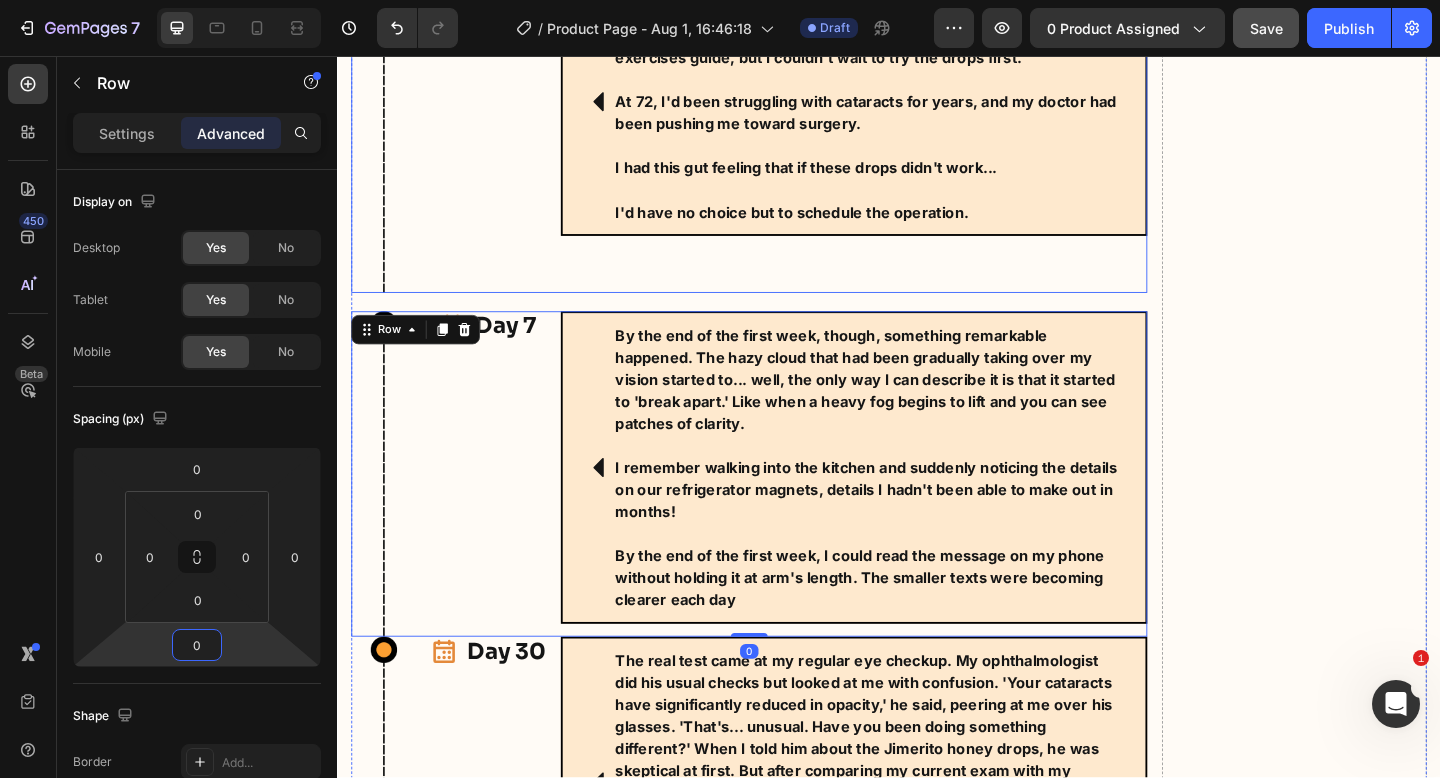 click on "Icon Day 1 Heading Row" at bounding box center [502, 137] 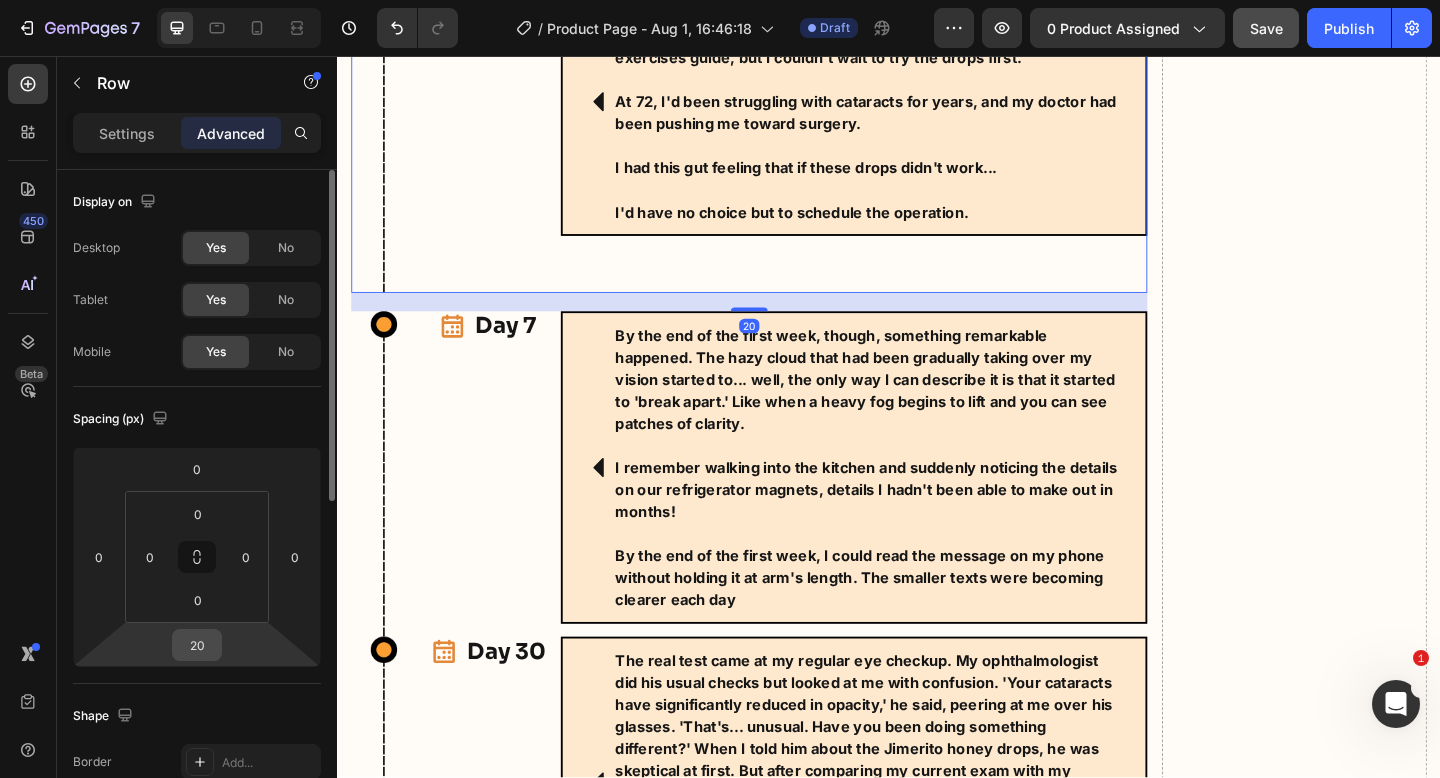 click on "7  Version history  /  Product Page - Aug 1, 16:46:18 Draft Preview 0 product assigned  Save   Publish  450 Beta Sections(18) Elements(84) Section Element Hero Section Product Detail Brands Trusted Badges Guarantee Product Breakdown How to use Testimonials Compare Bundle FAQs Social Proof Brand Story Product List Collection Blog List Contact Sticky Add to Cart Custom Footer Browse Library 450 Layout
Row
Row
Row
Row Text
Heading
Text Block Button
Button
Button Media
Image
Image" at bounding box center [720, 0] 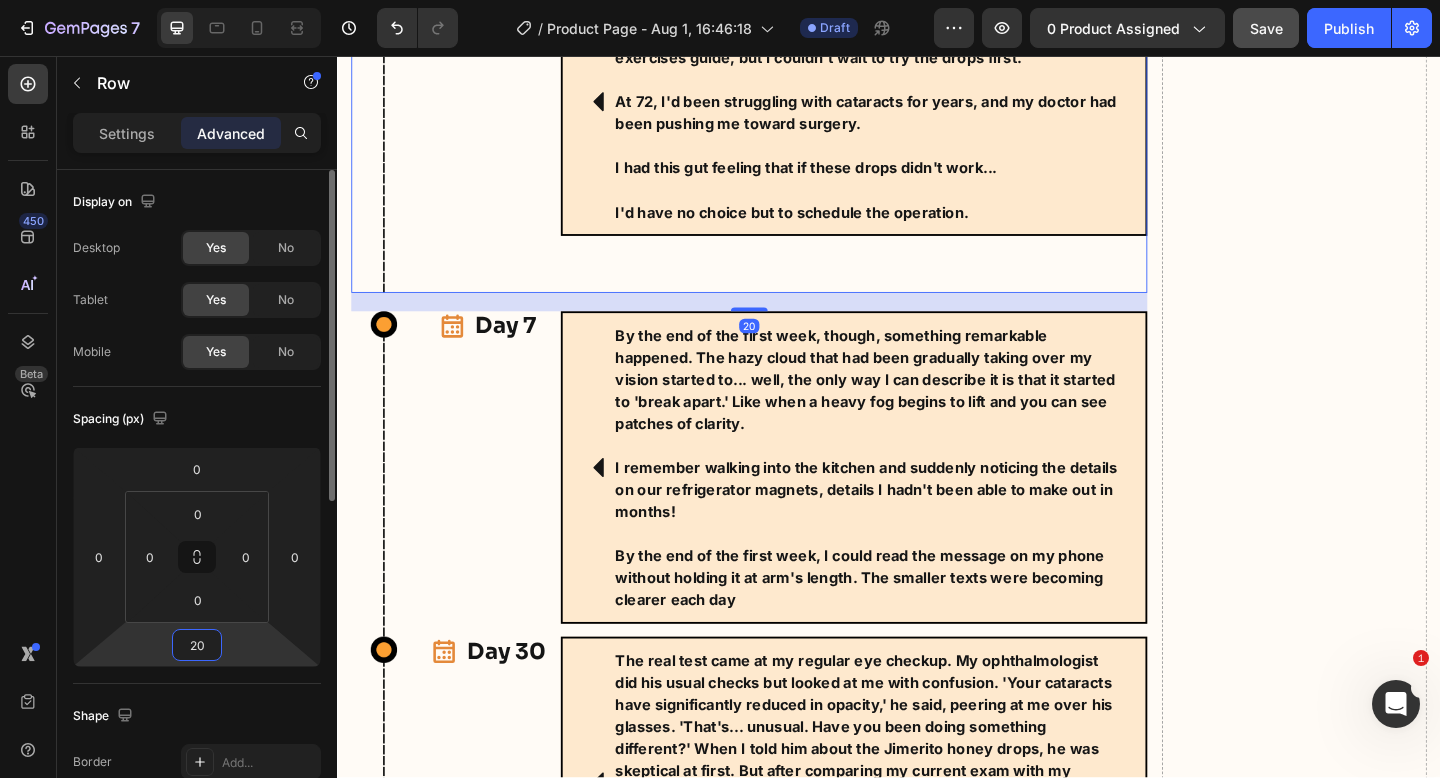 click on "20" at bounding box center (197, 645) 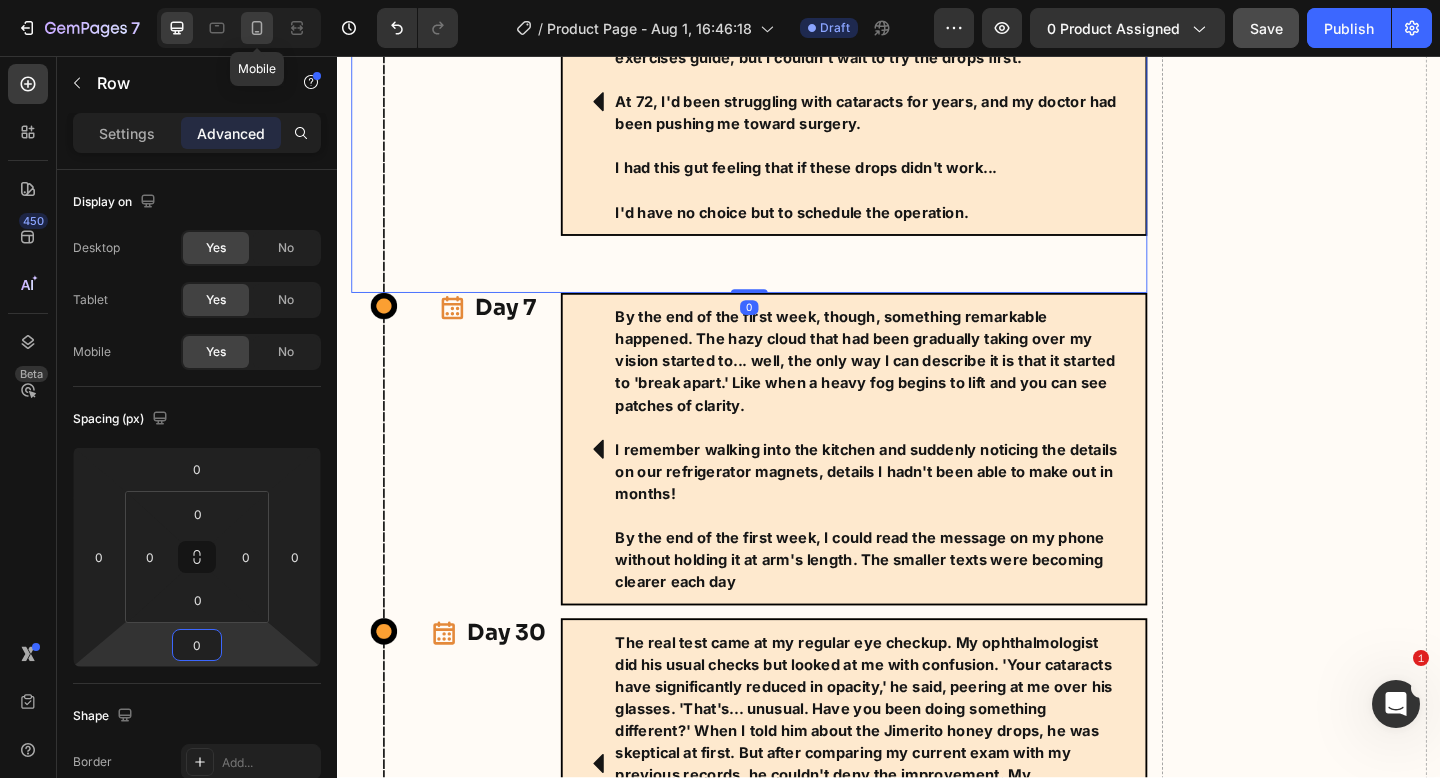 type on "0" 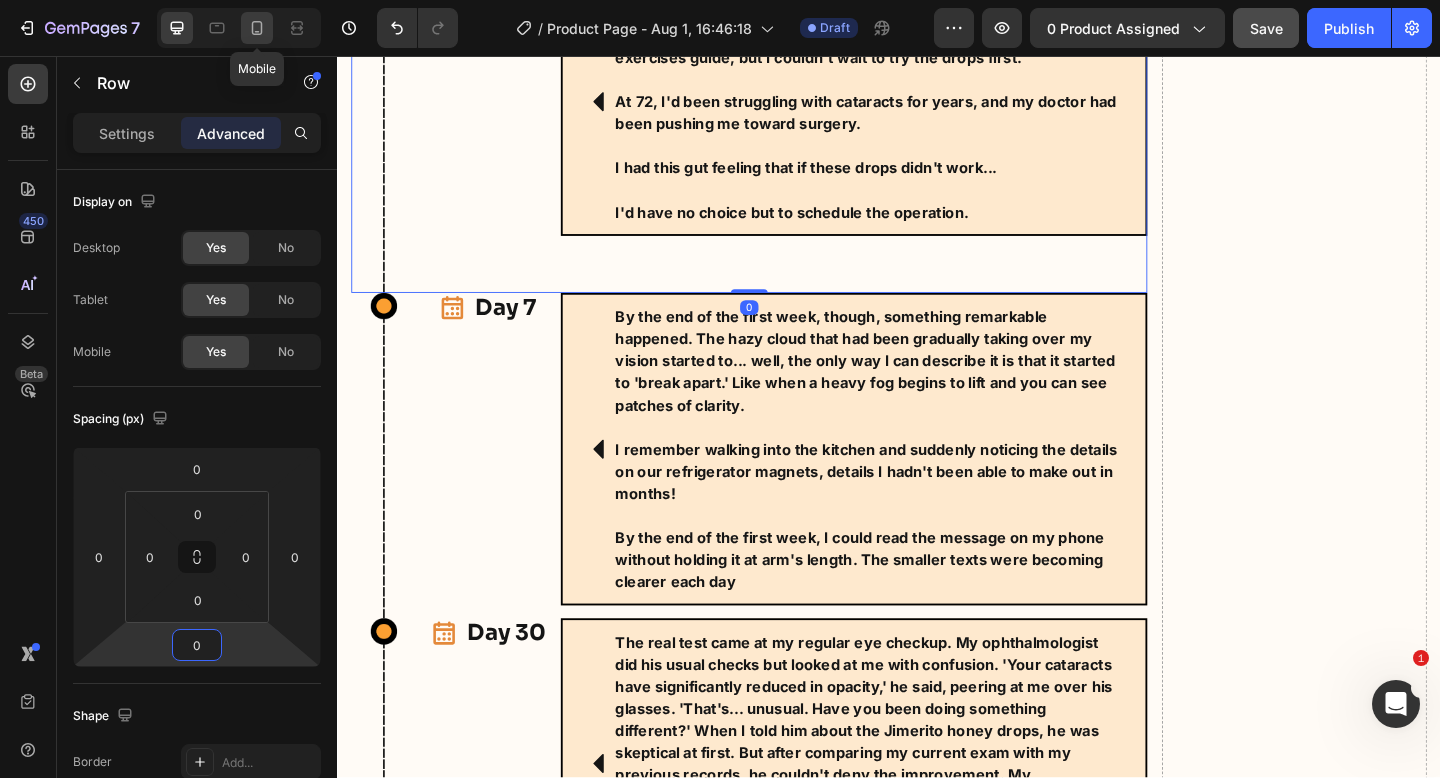 click 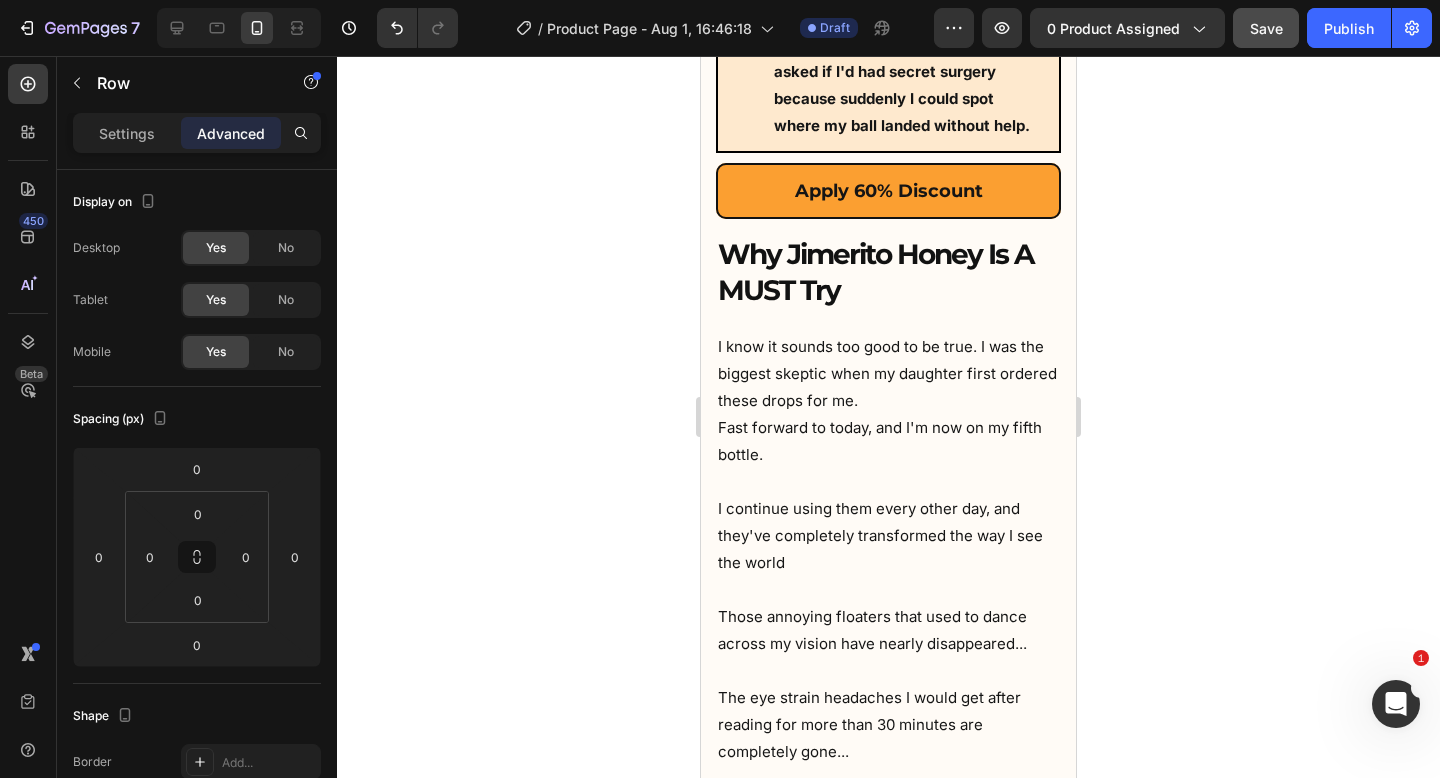 scroll, scrollTop: 17408, scrollLeft: 0, axis: vertical 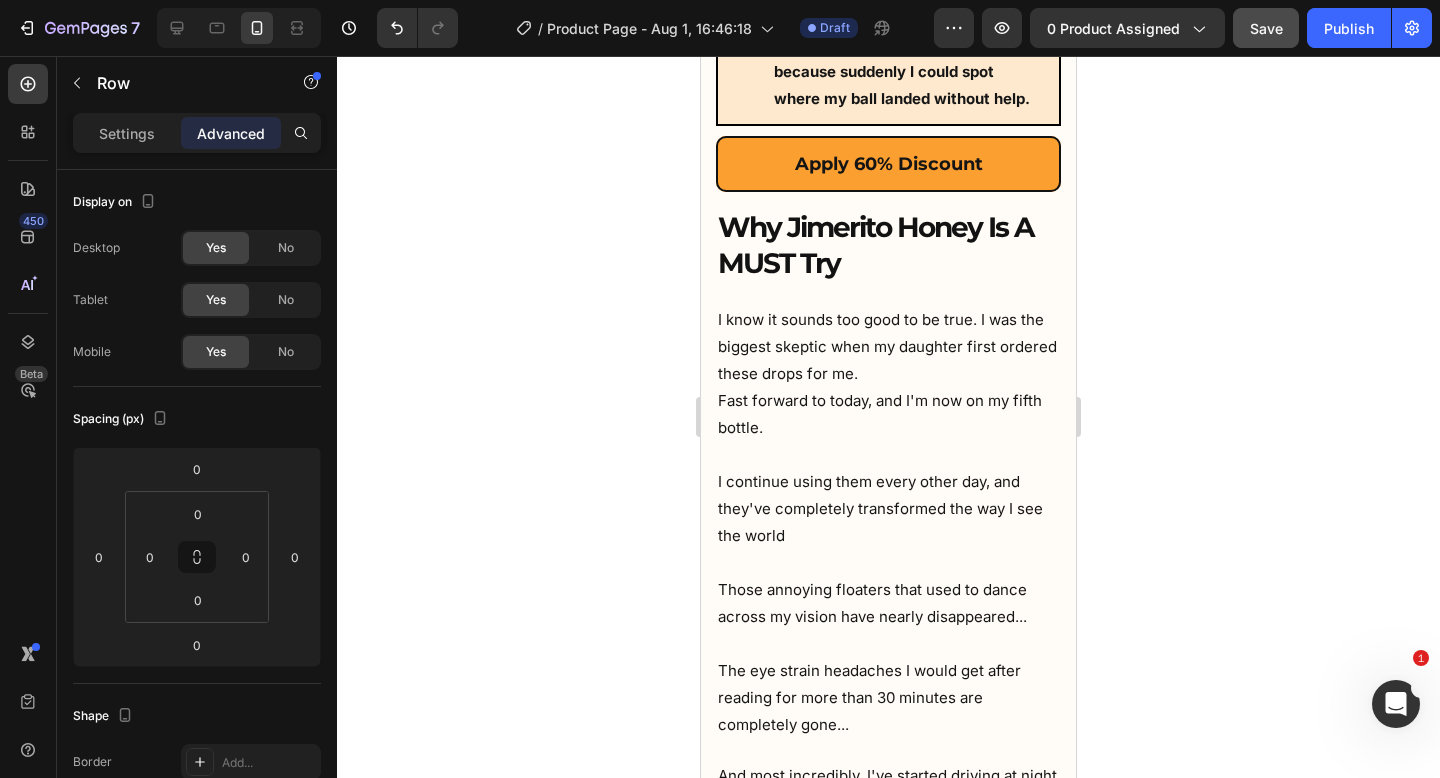 click at bounding box center [888, -3001] 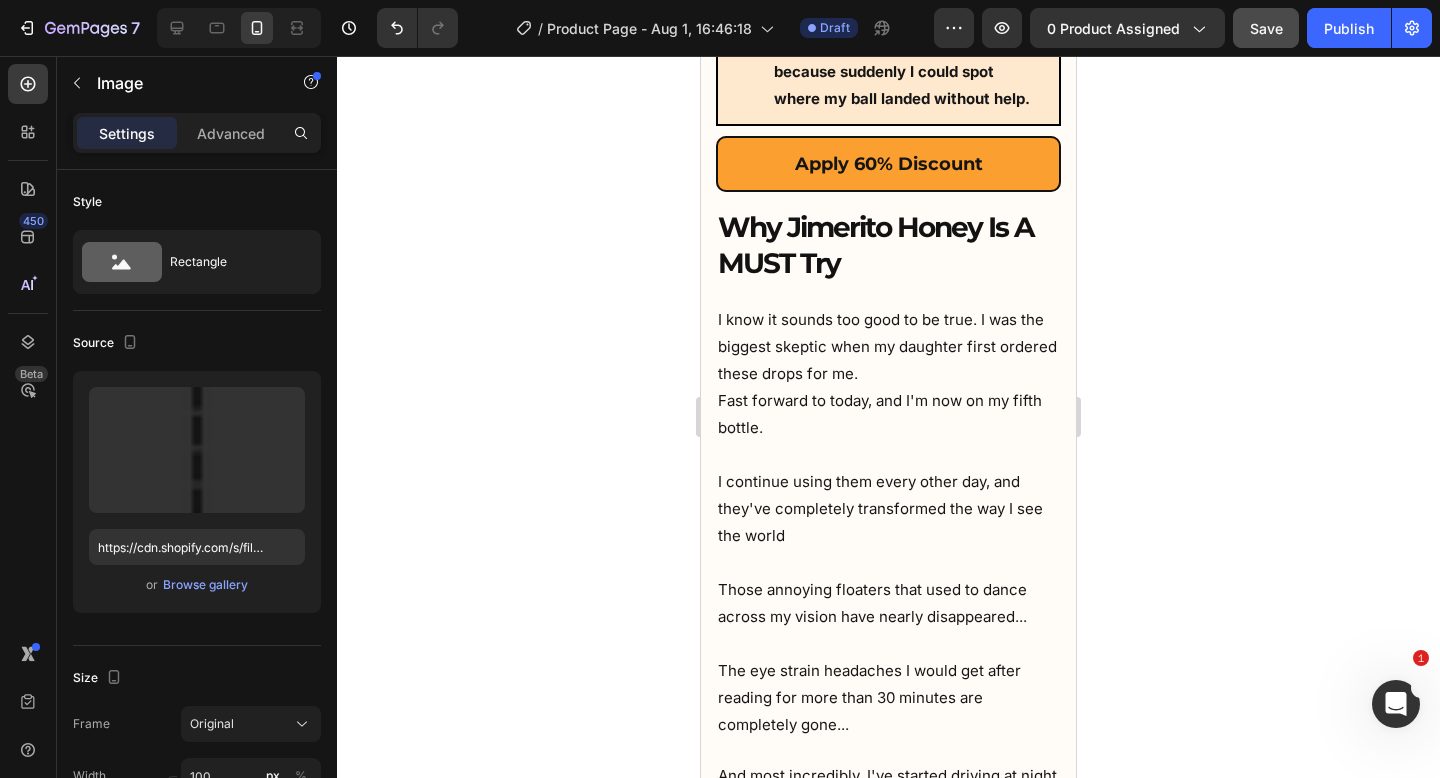 click on "Icon Day 1 Heading Row" at bounding box center (888, -3269) 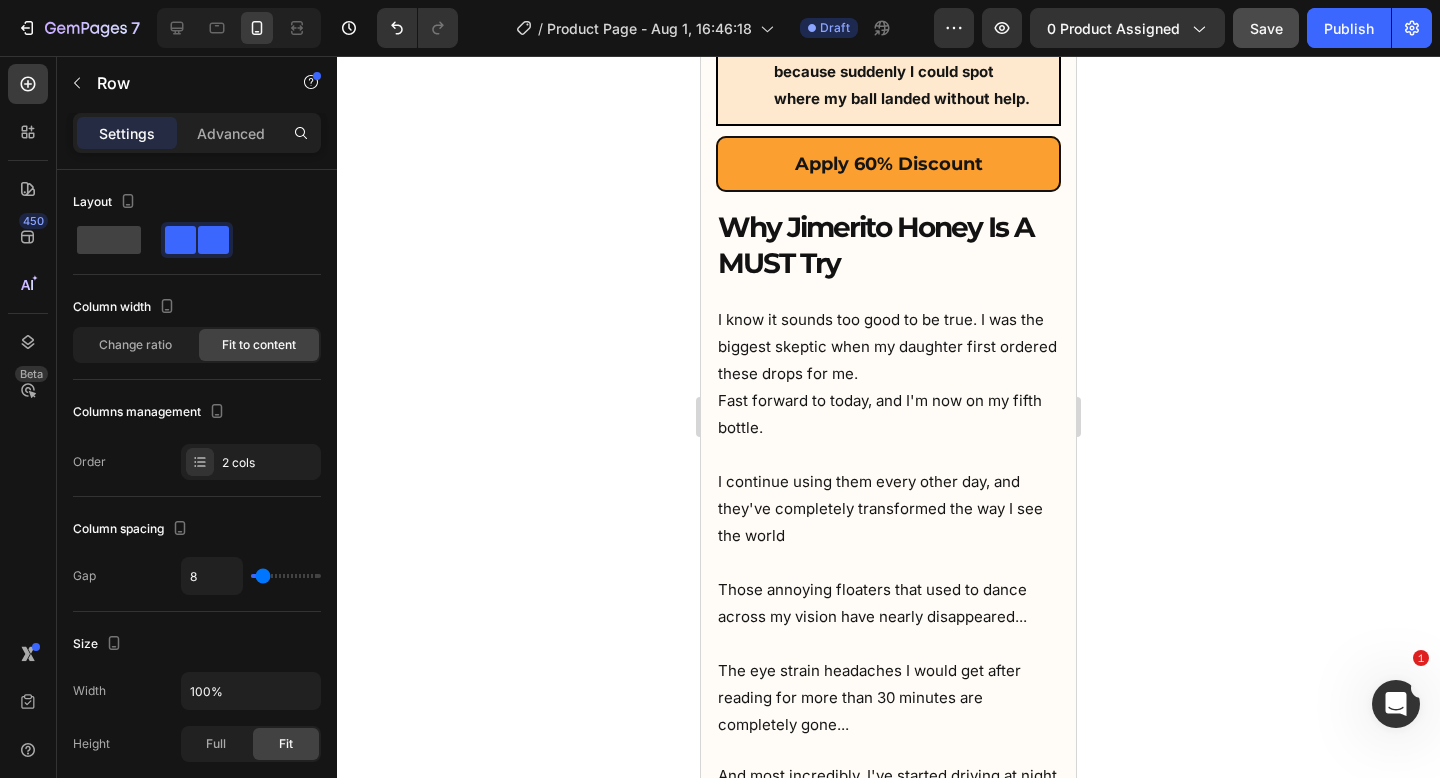click 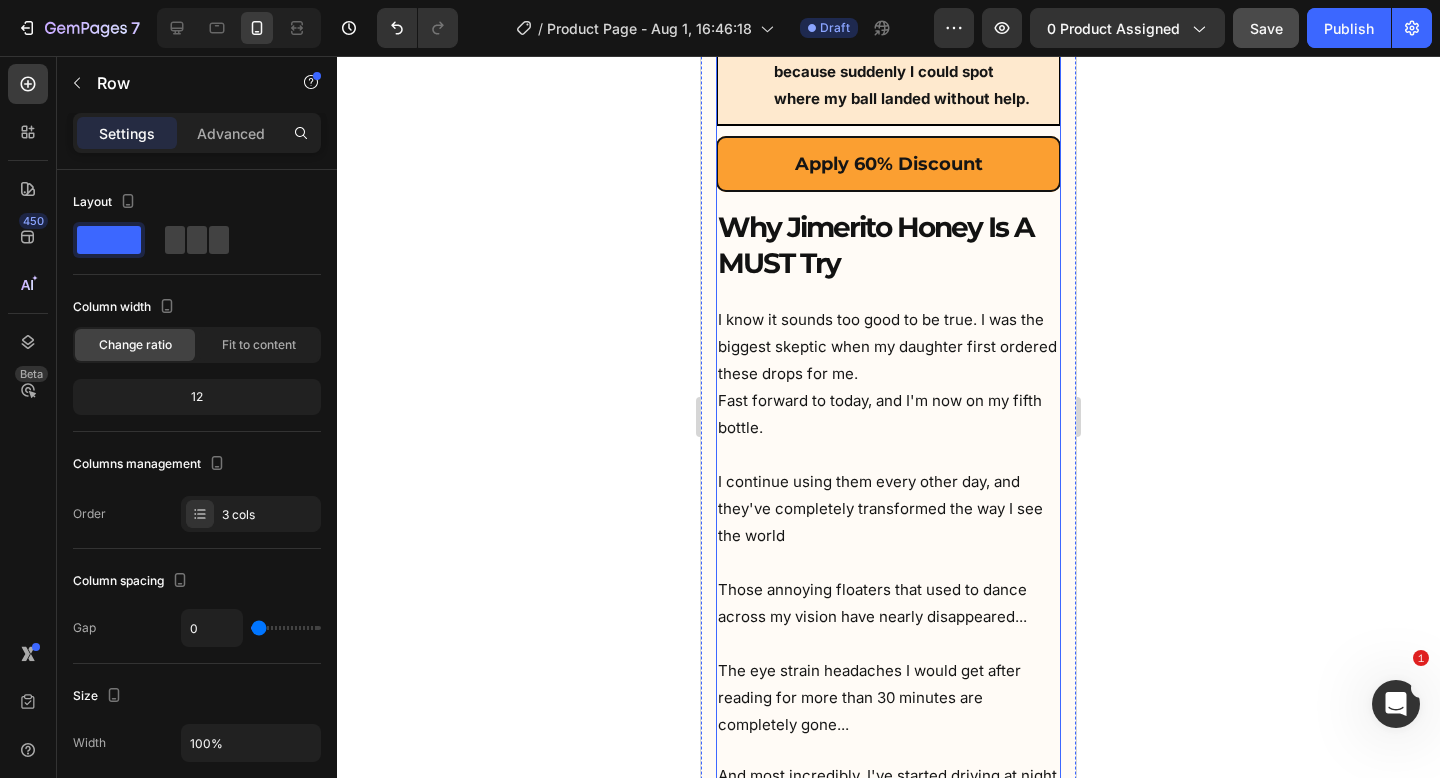 click on "Putting It To The Test (Oh Boy Was I Surprised)... Heading
Icon Day 1 Heading Row
Icon  The package arrived faster than I expected (within just a few days).    I had ordered the eye drops along with the recommended eye exercises guide, but I couldn't wait to try the drops first.    At 72, I'd been struggling with cataracts for years, and my doctor had been pushing me toward surgery.    I had this gut feeling that if these drops didn't work...   I'd have no choice but to schedule the operation. Text Block Row Row Image Row
Icon Day 7 Heading Row
Icon By the end of the first week, though, something remarkable happened. The hazy cloud that had been gradually taking over my vision started to... well, the only way I can describe it is that it started to 'break apart.' Like when a heavy fog begins to lift and you can see patches of clarity. Text Block Row Row Image Row
Icon Day 30 Heading Row
Icon Text Block" at bounding box center (888, 396) 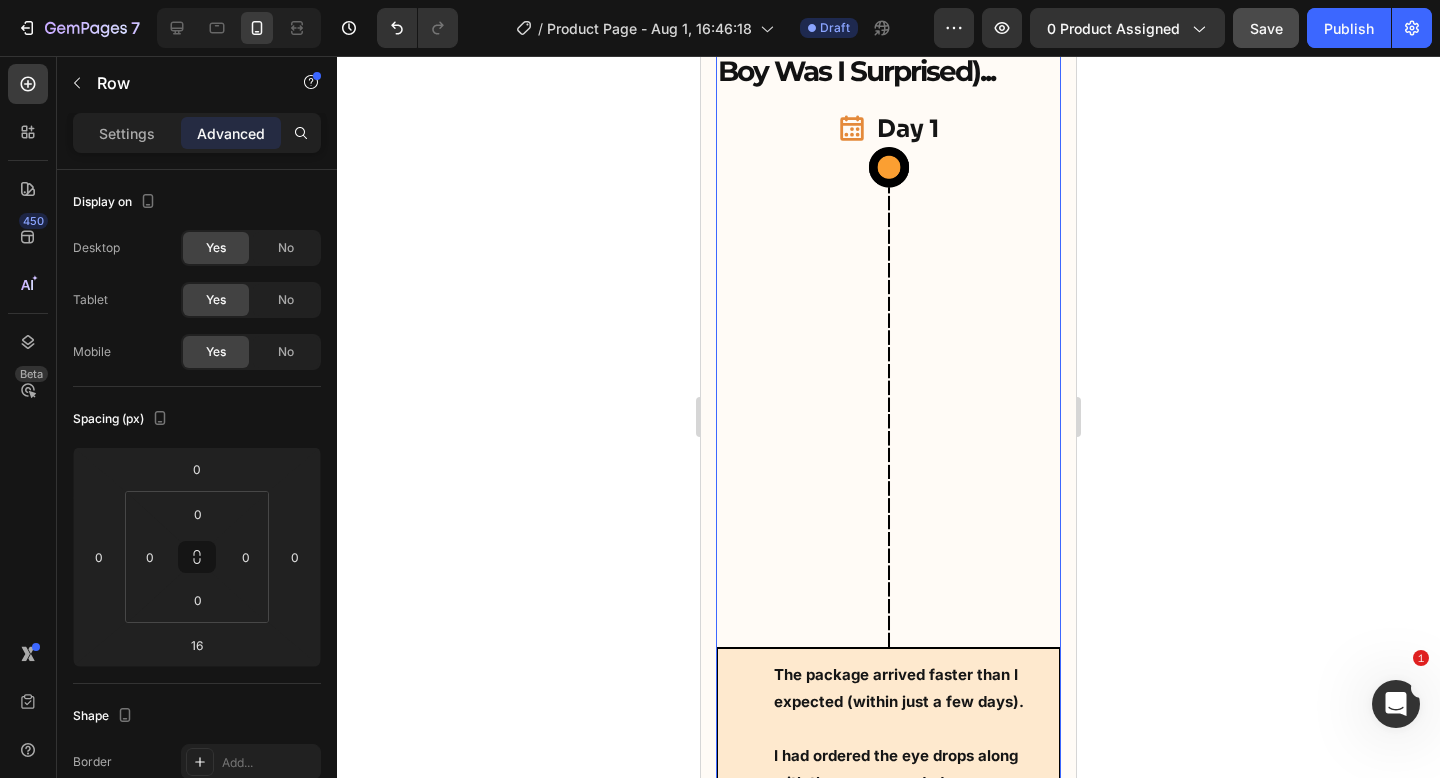 scroll, scrollTop: 17629, scrollLeft: 0, axis: vertical 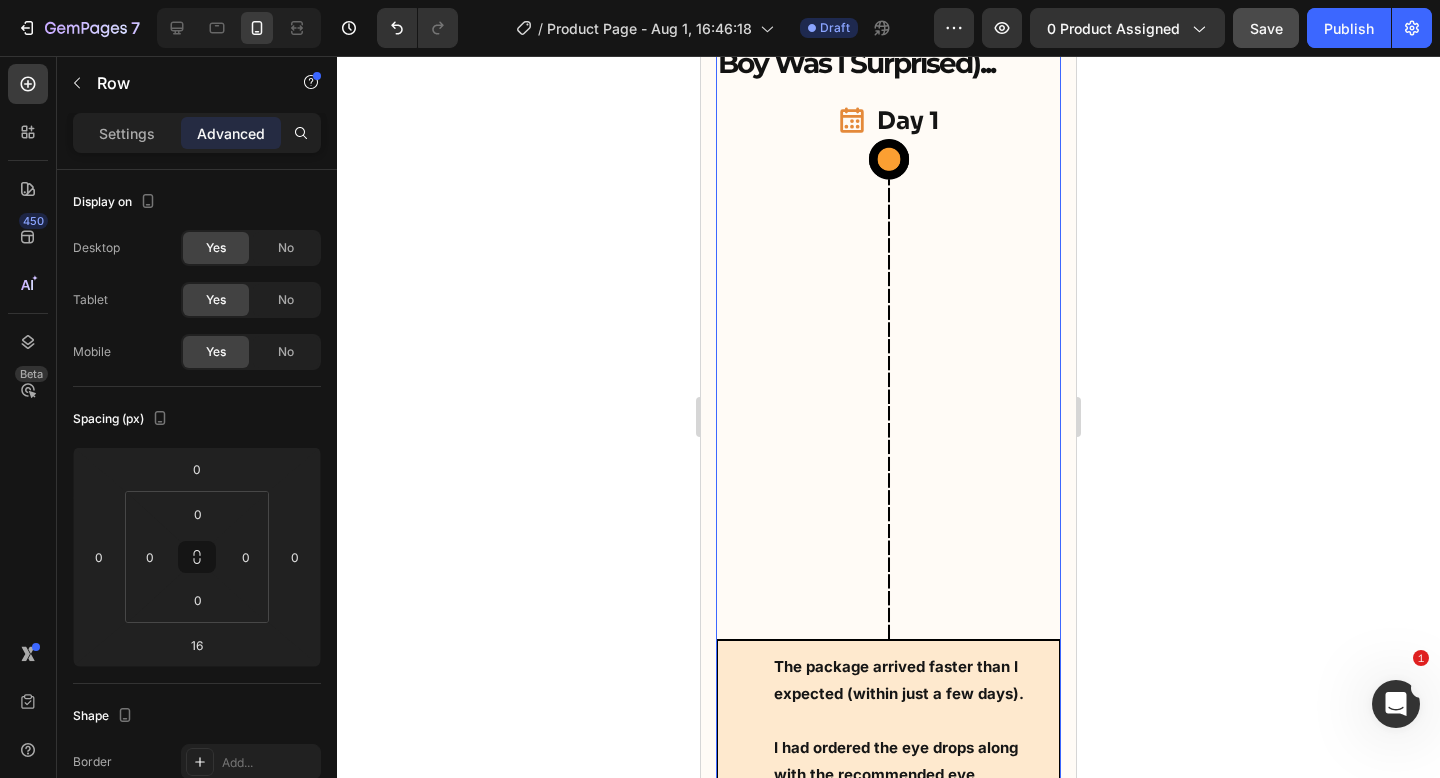 click on "Putting It To The Test (Oh Boy Was I Surprised)..." at bounding box center [888, 44] 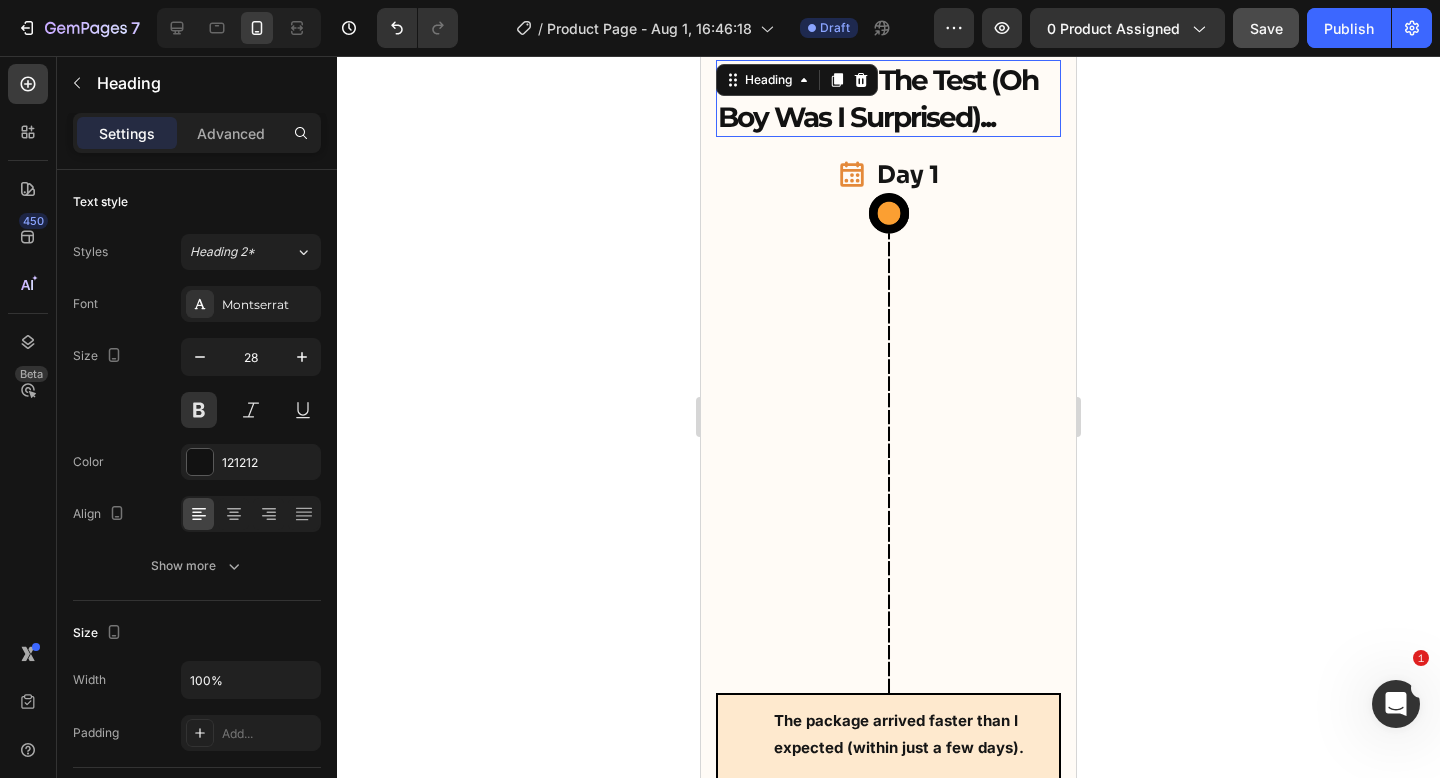 scroll, scrollTop: 17482, scrollLeft: 0, axis: vertical 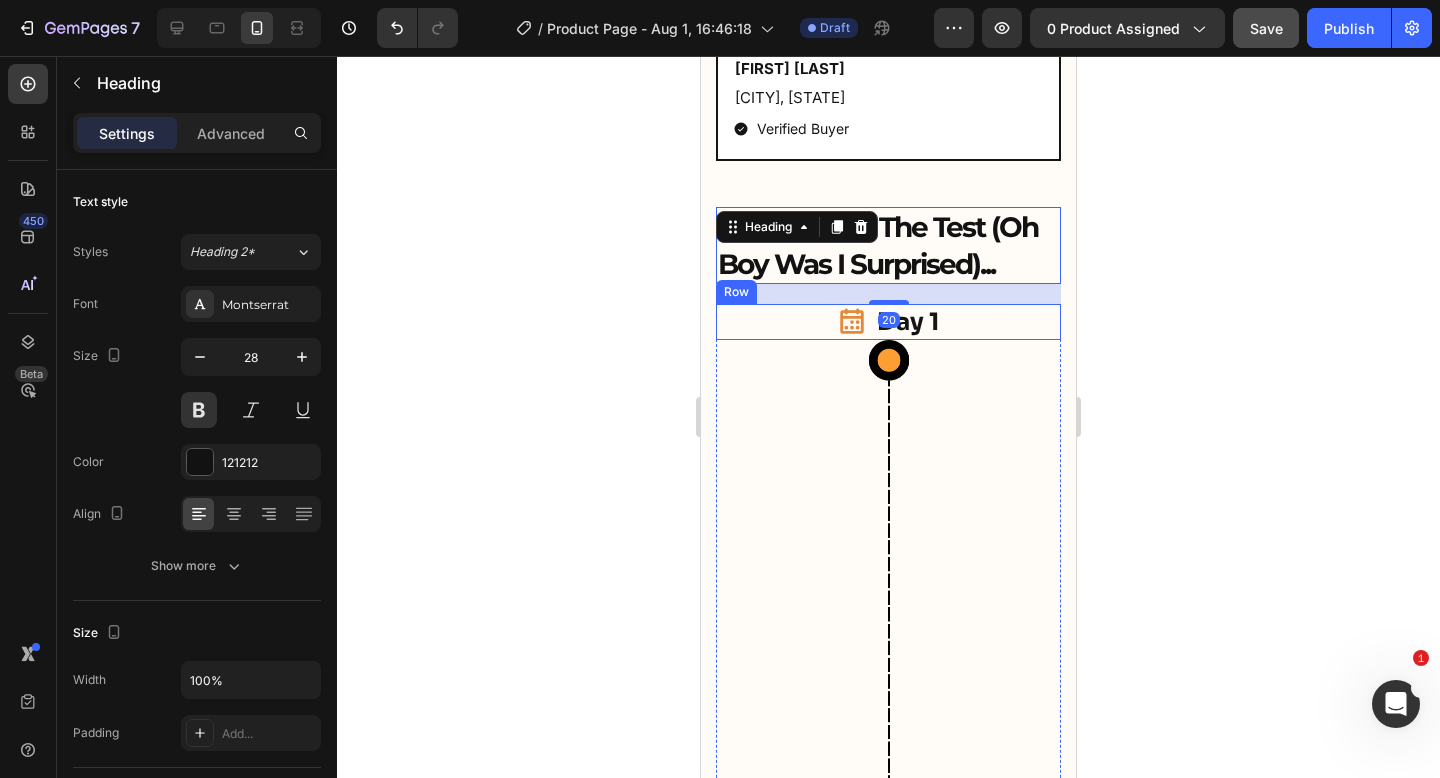 click on "Icon Day 1 Heading Row" at bounding box center (888, 322) 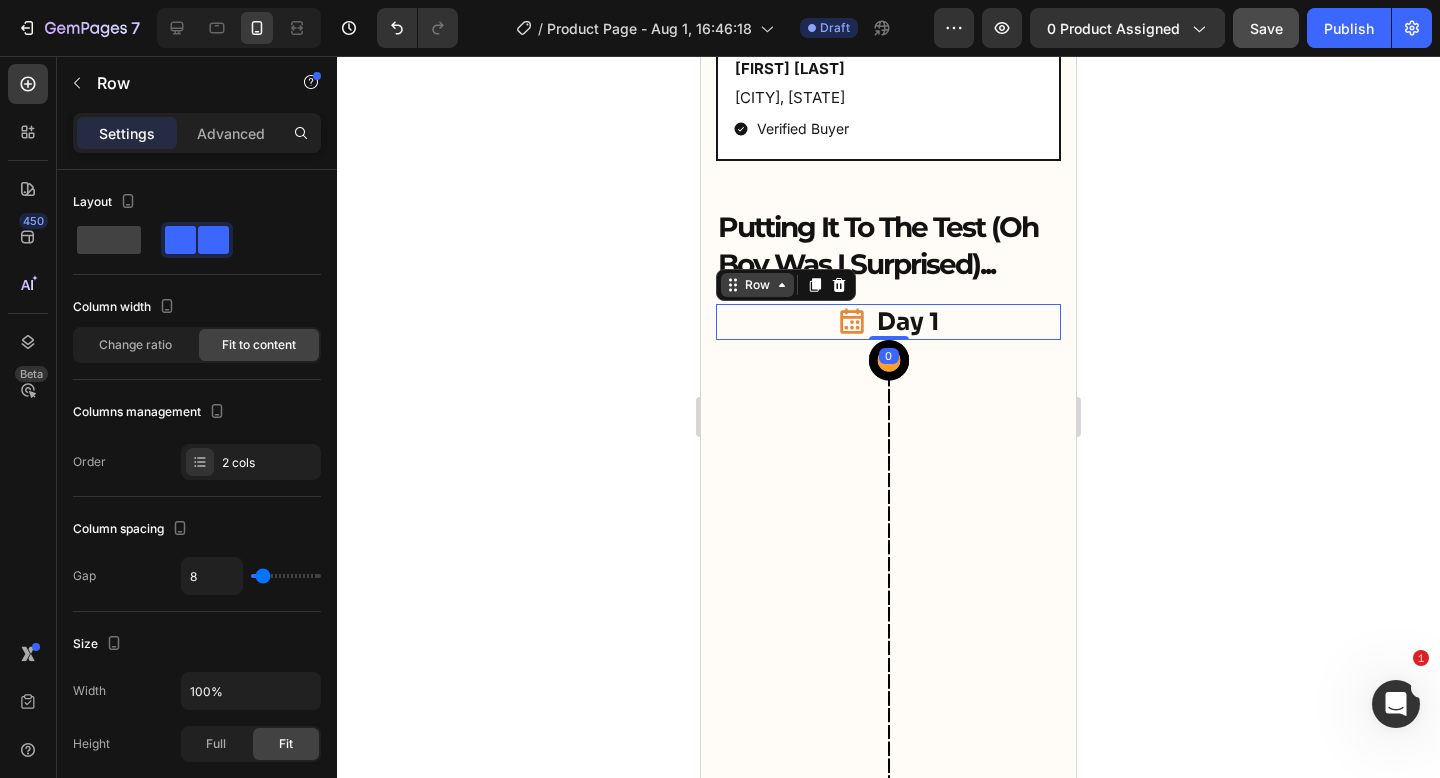 click 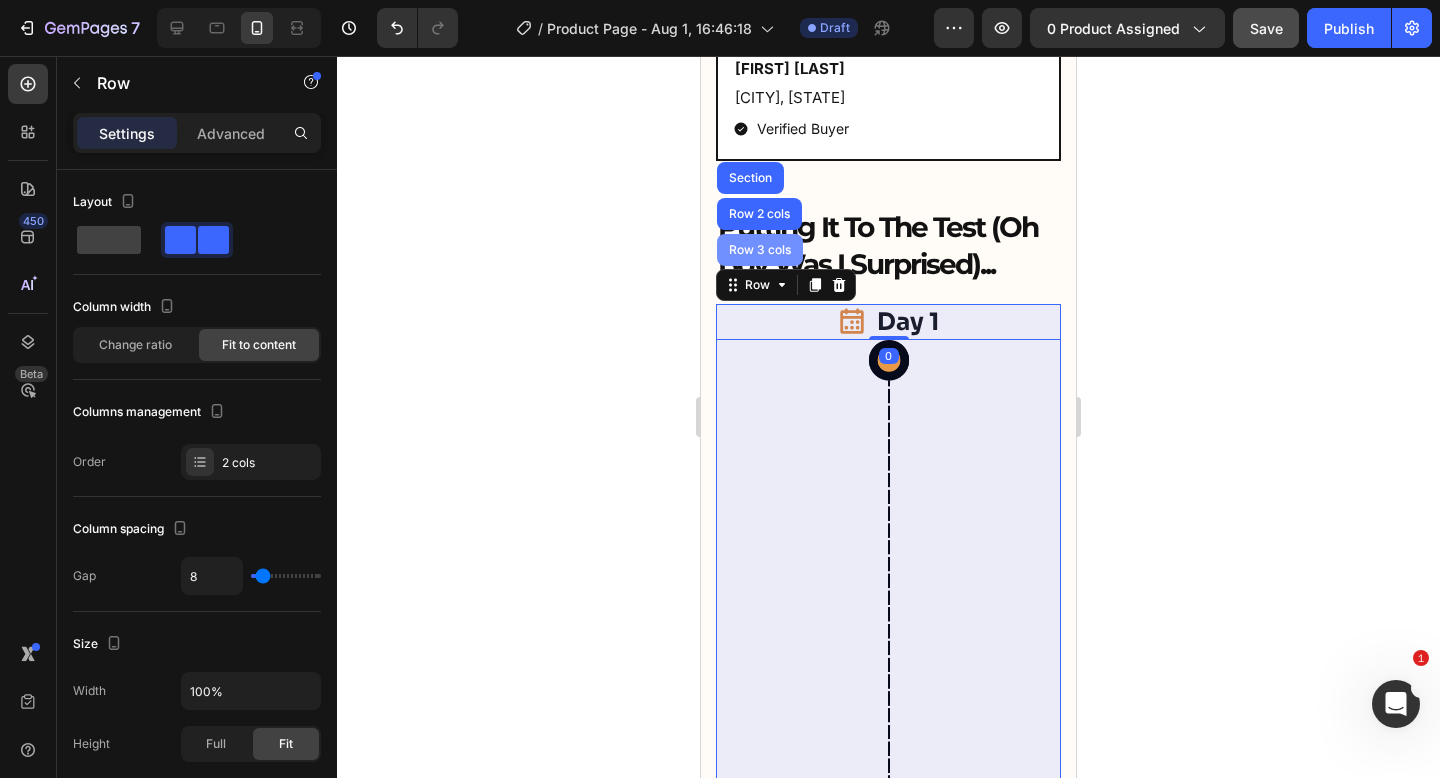 click on "Row 3 cols" at bounding box center [760, 250] 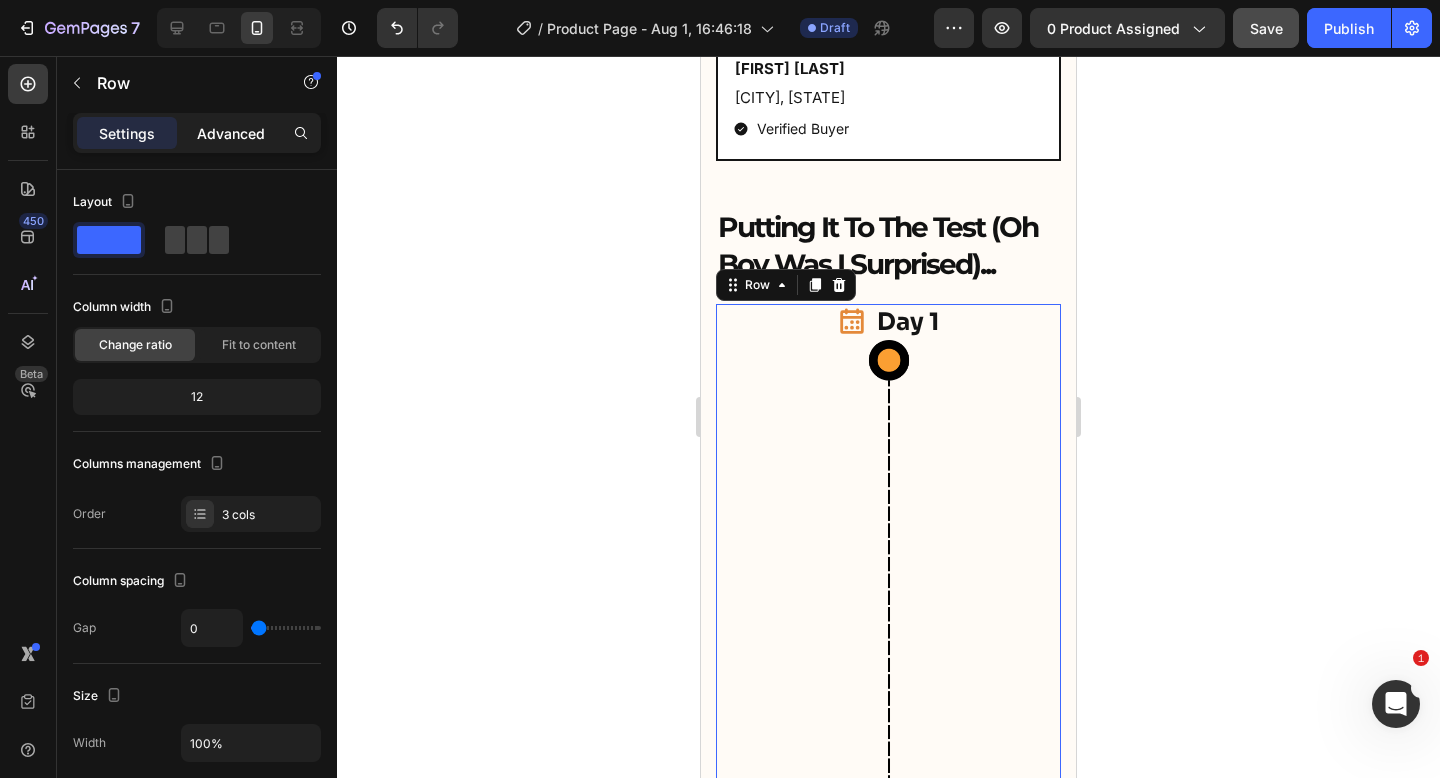 click on "Advanced" at bounding box center (231, 133) 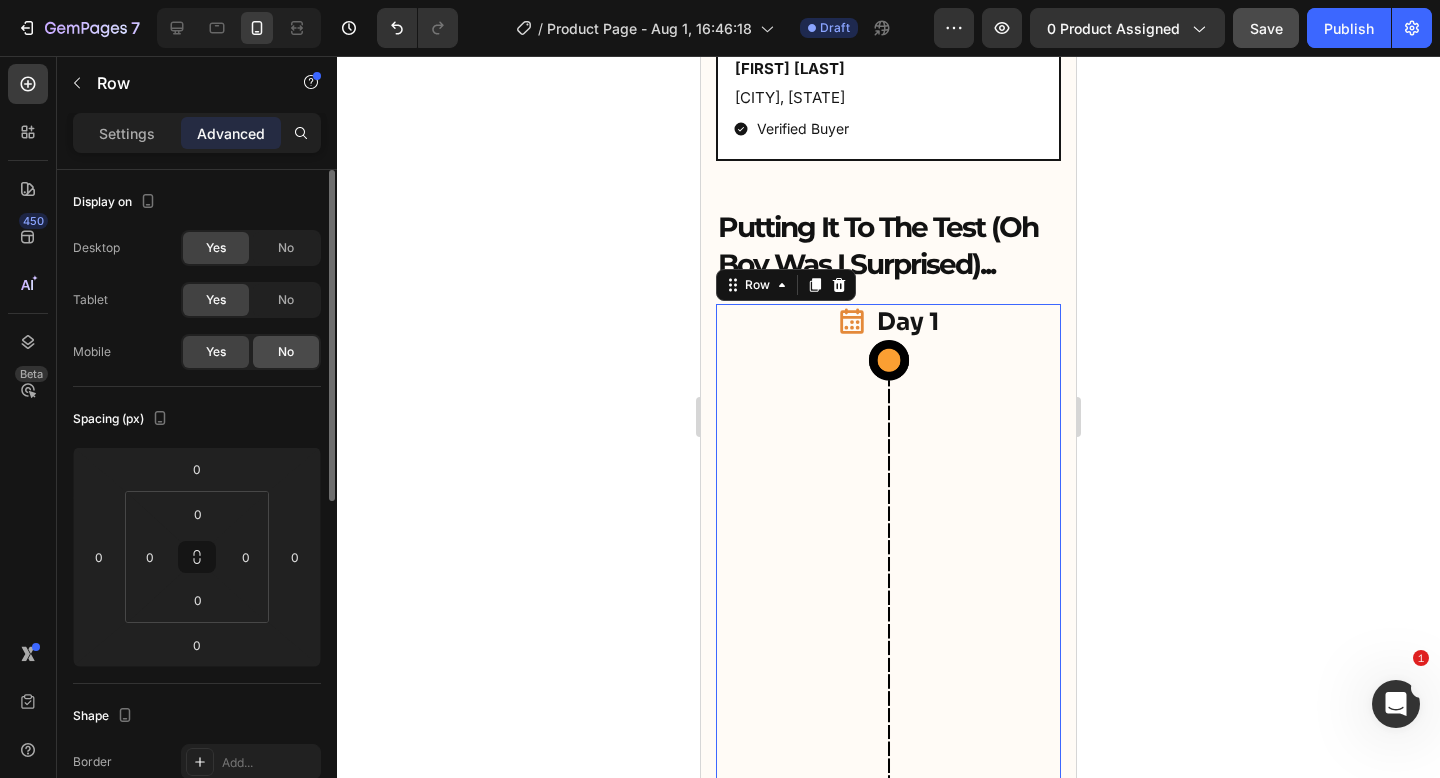 click on "No" 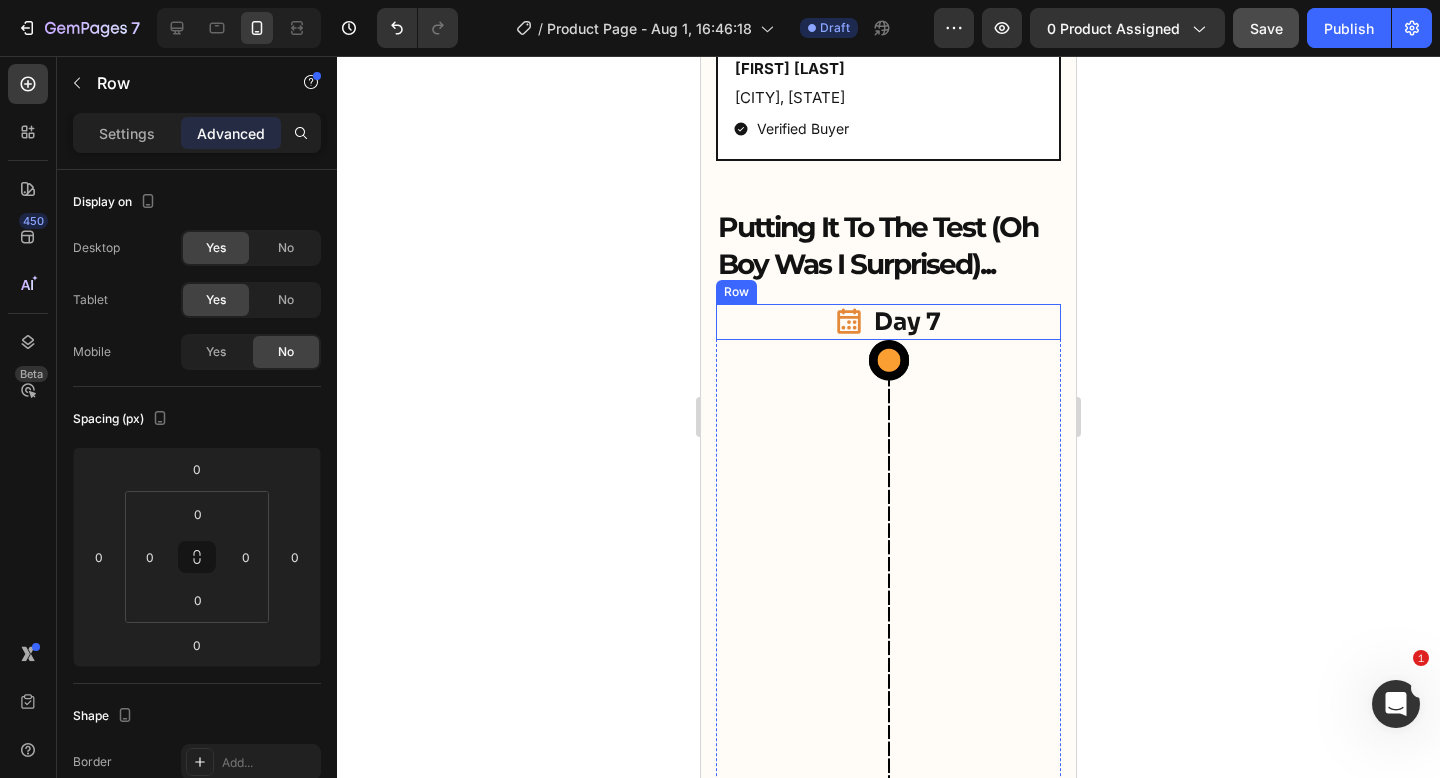 click on "Icon Day 7 Heading Row" at bounding box center (888, 322) 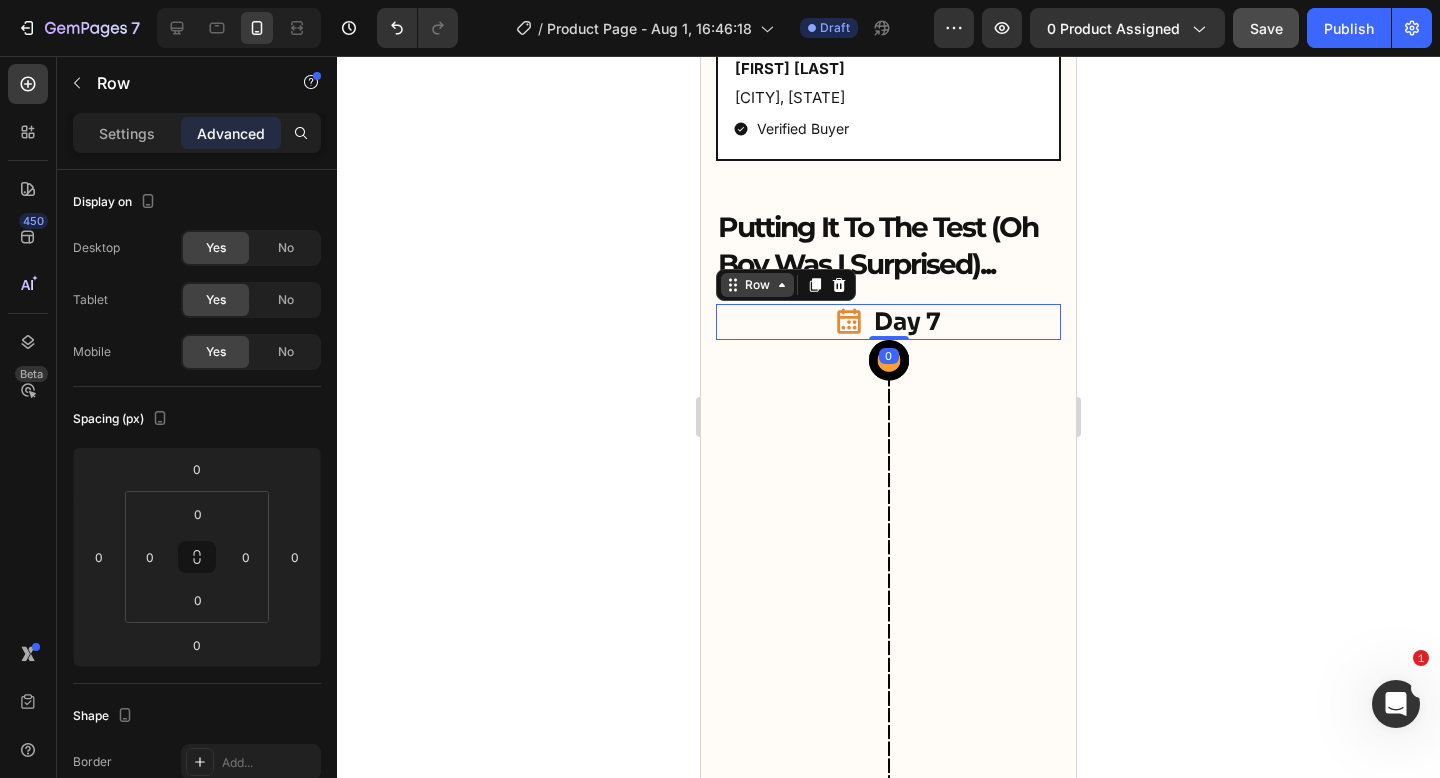 click on "Row" at bounding box center [757, 285] 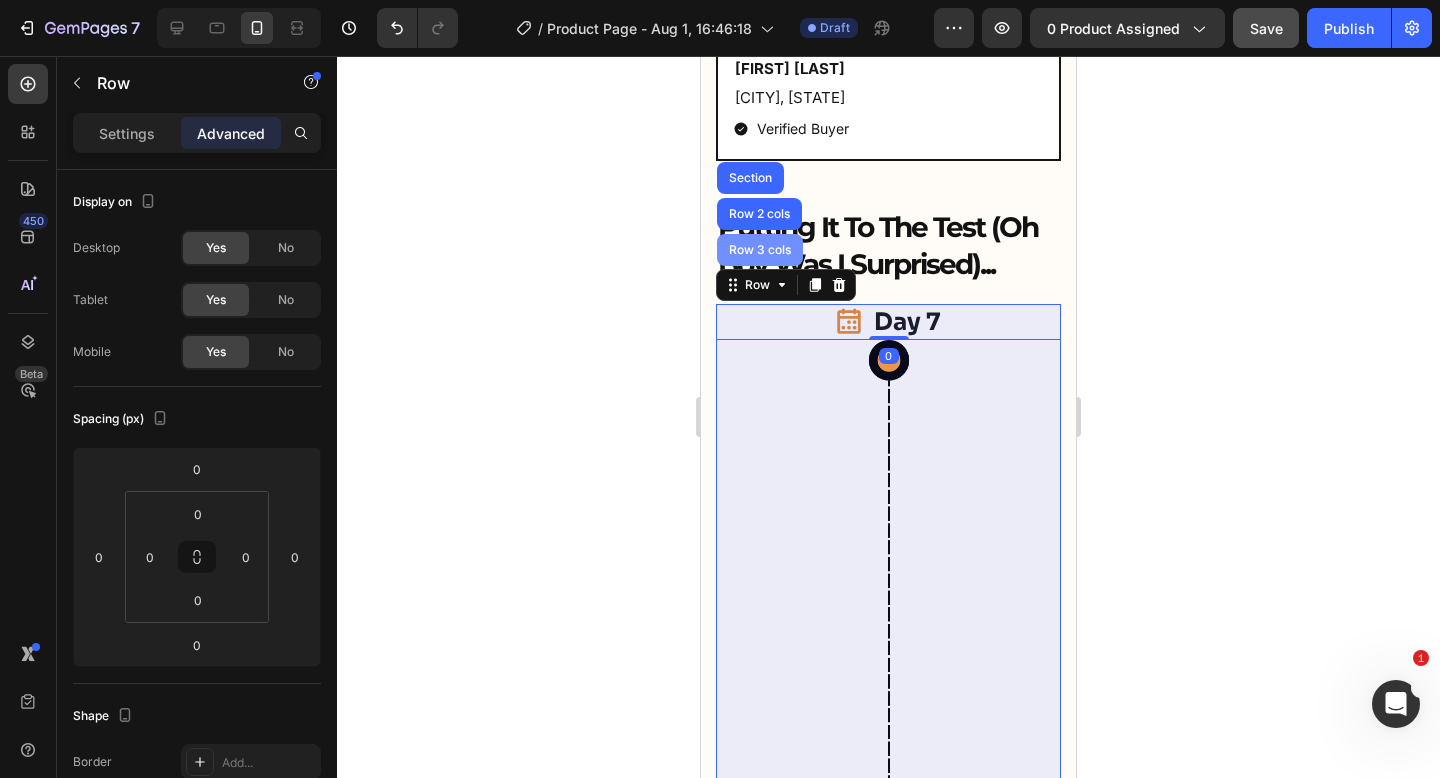 click on "Row 3 cols" at bounding box center [760, 250] 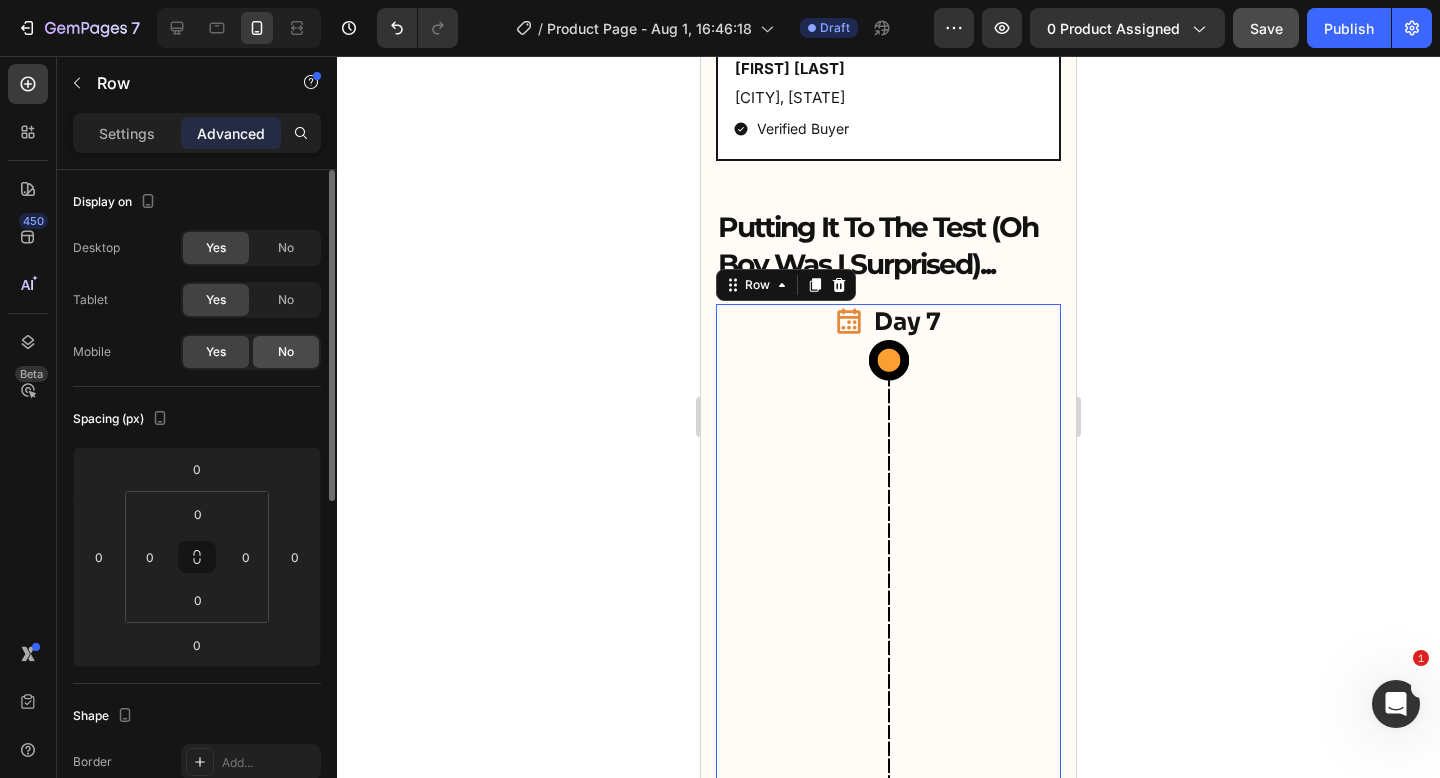 click on "No" 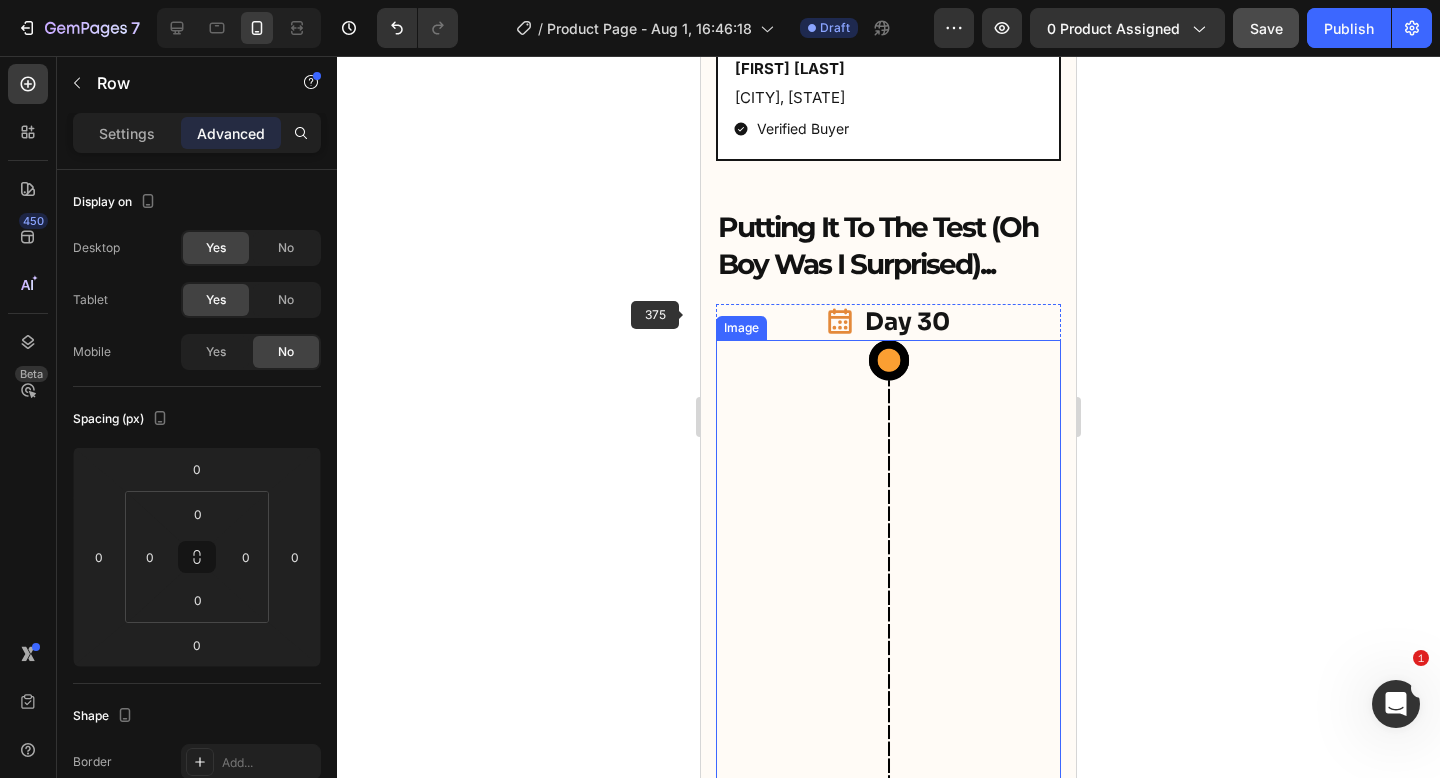 click at bounding box center (888, 590) 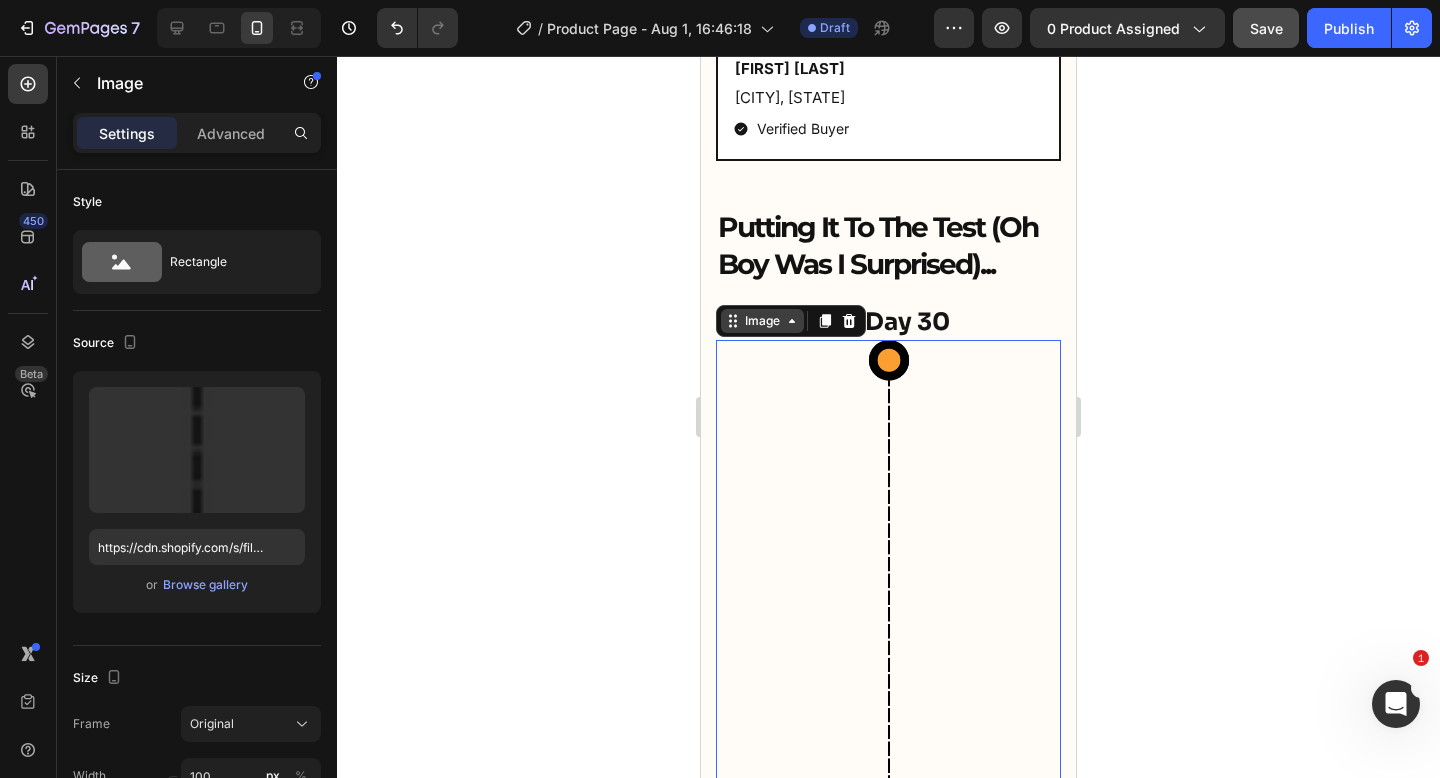 click on "Image" at bounding box center (762, 321) 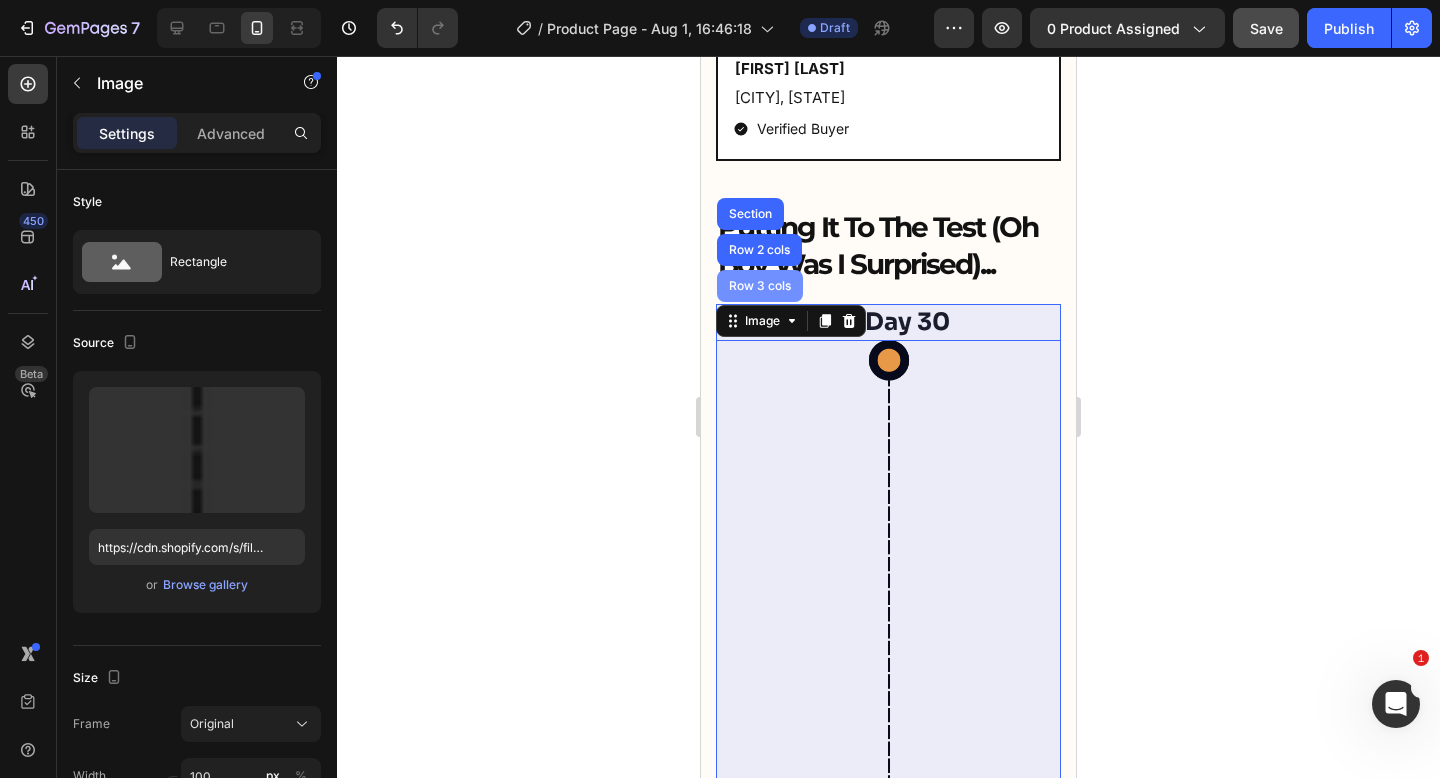 click on "Row 3 cols" at bounding box center [760, 286] 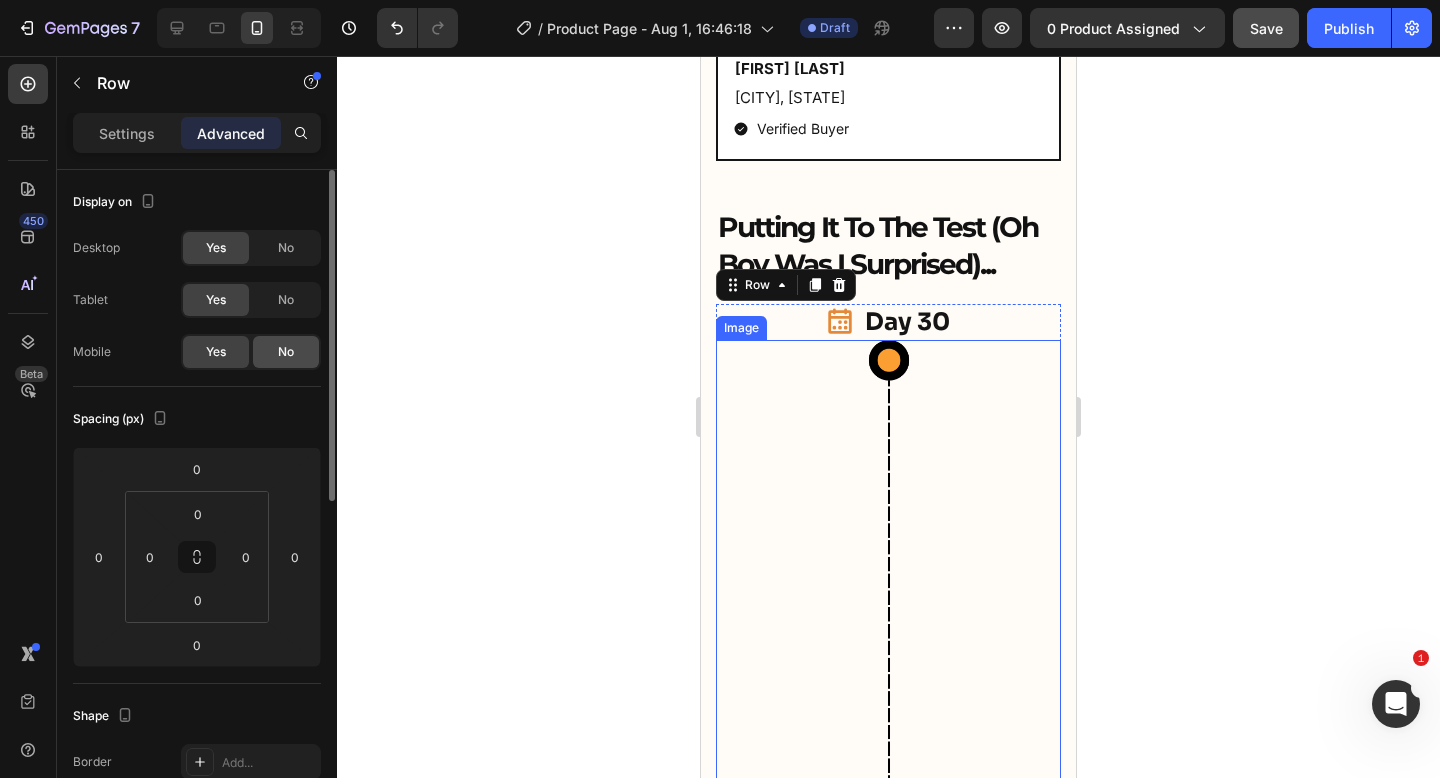 click on "No" 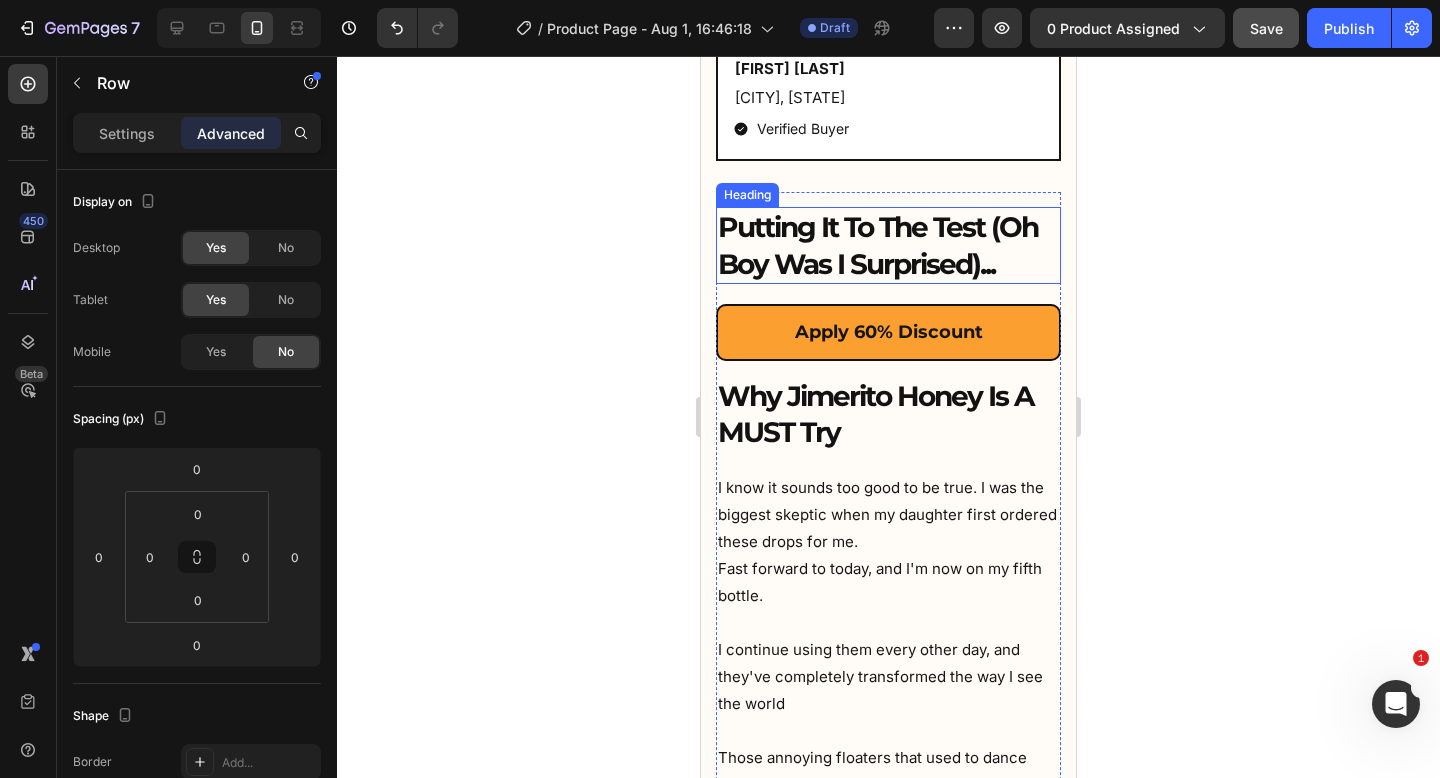 click on "Putting It To The Test (Oh Boy Was I Surprised)..." at bounding box center (888, 245) 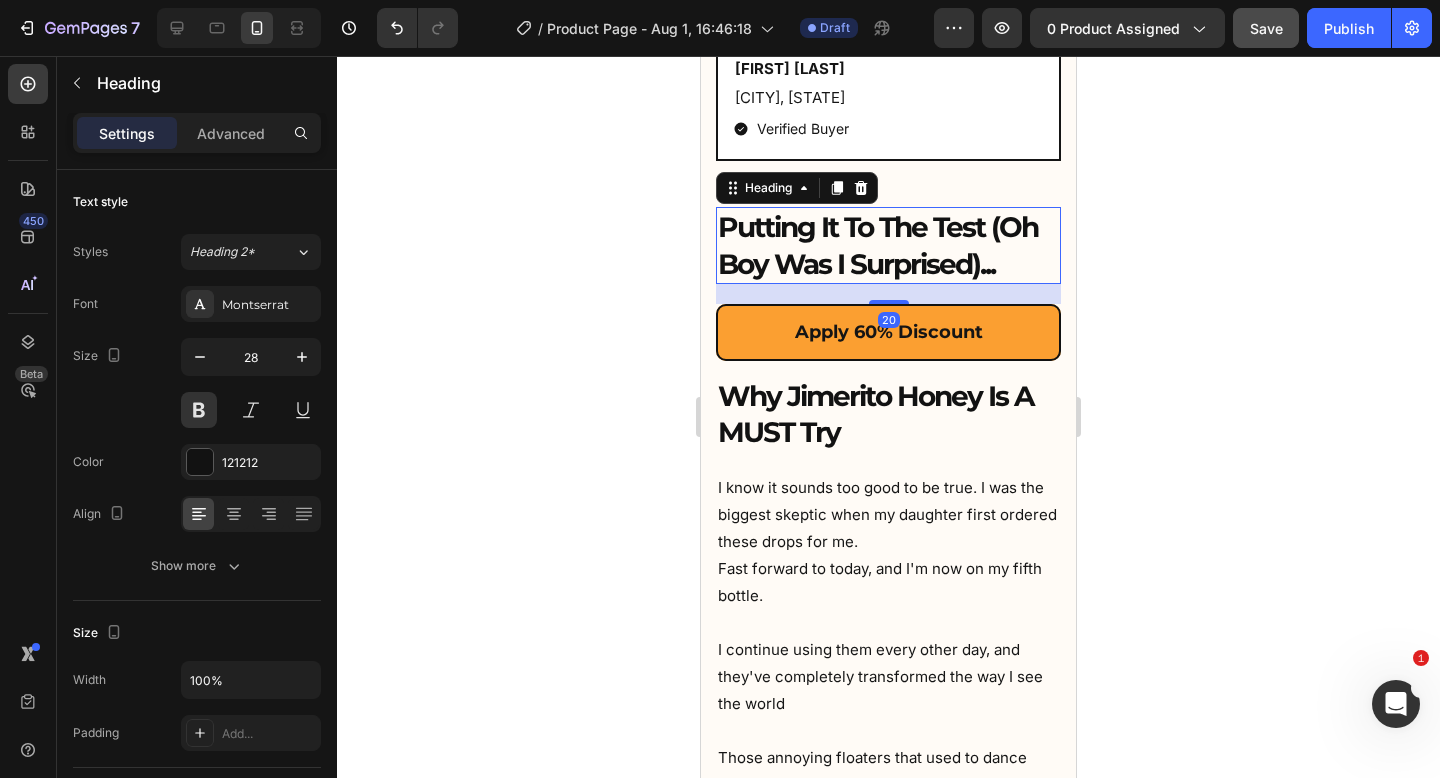 click on "Apply 60% Discount" at bounding box center [888, 332] 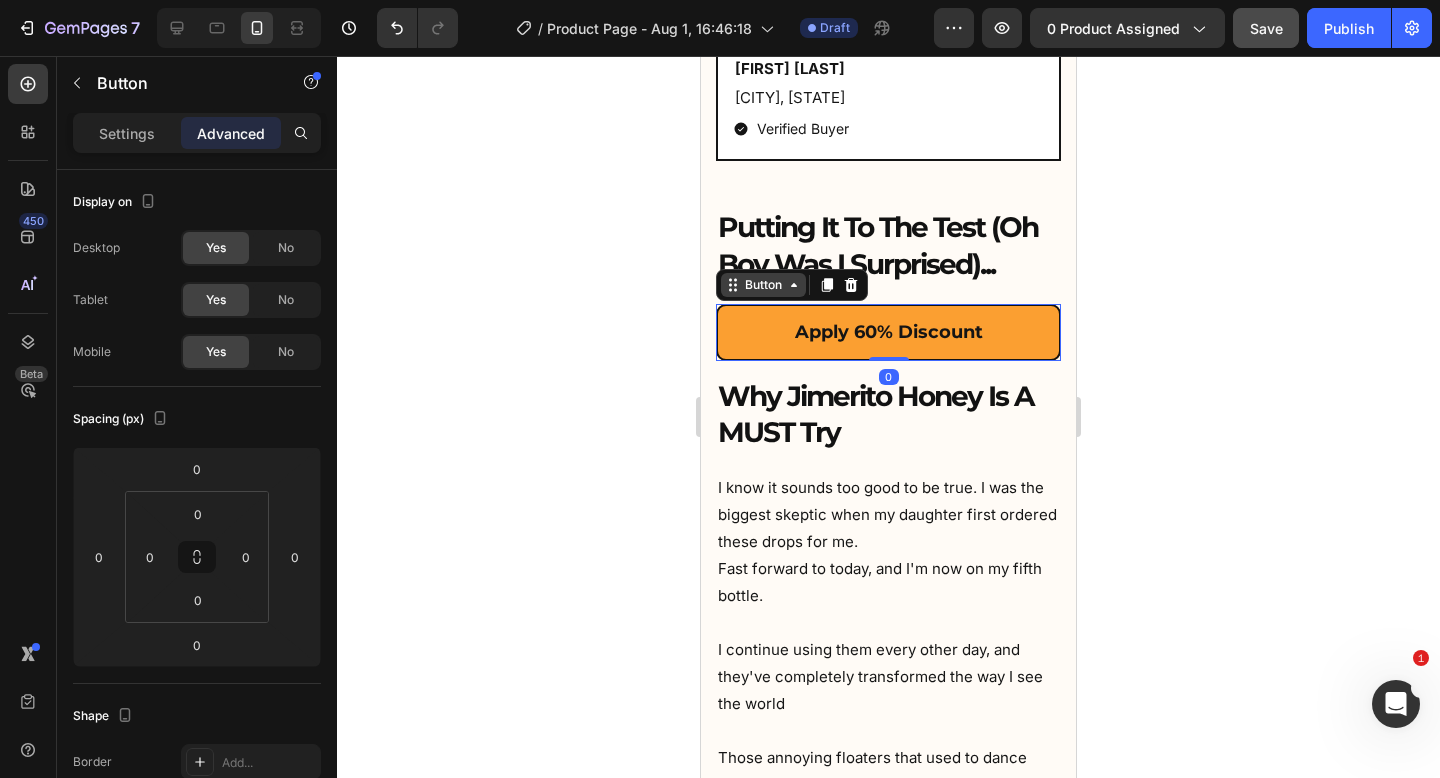 click on "Button" at bounding box center [763, 285] 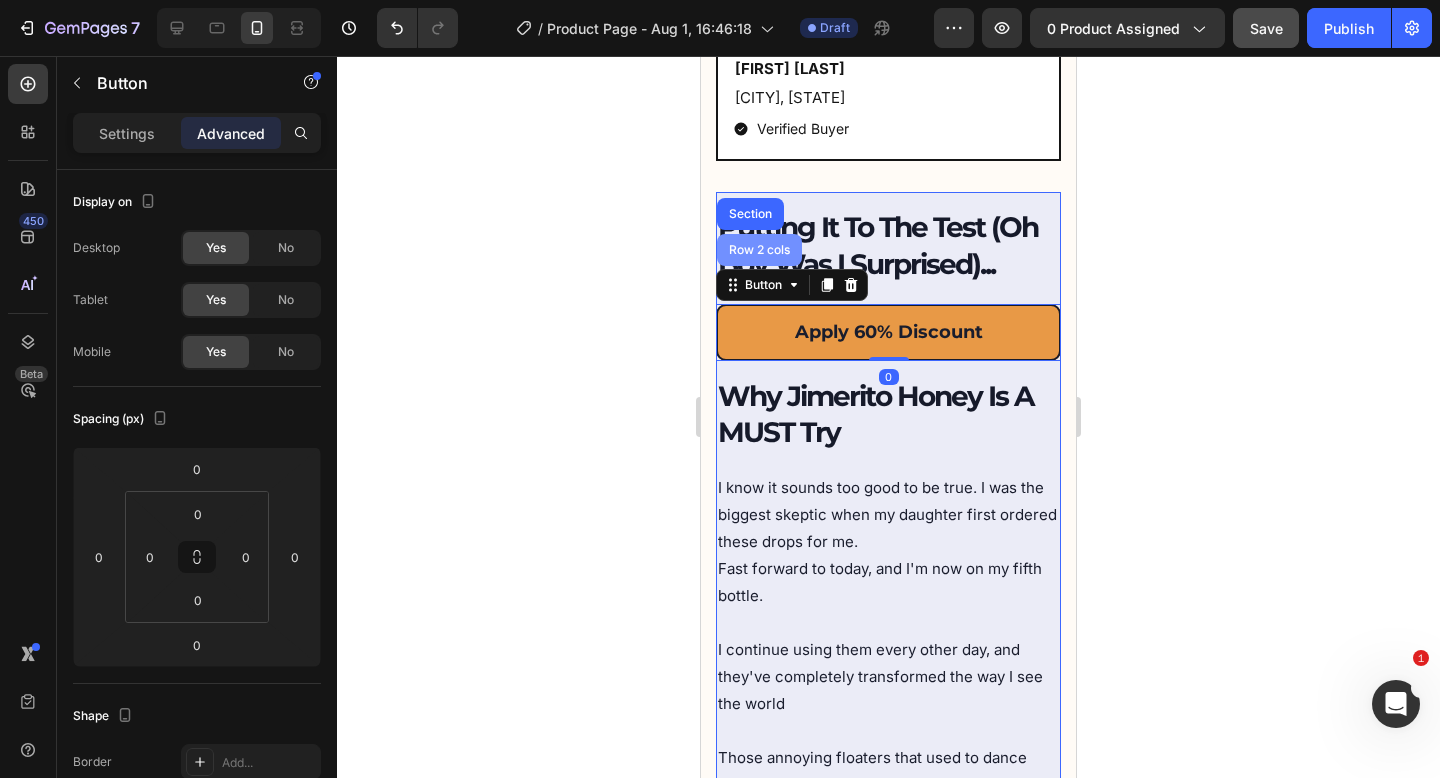 click on "Row 2 cols" at bounding box center (759, 250) 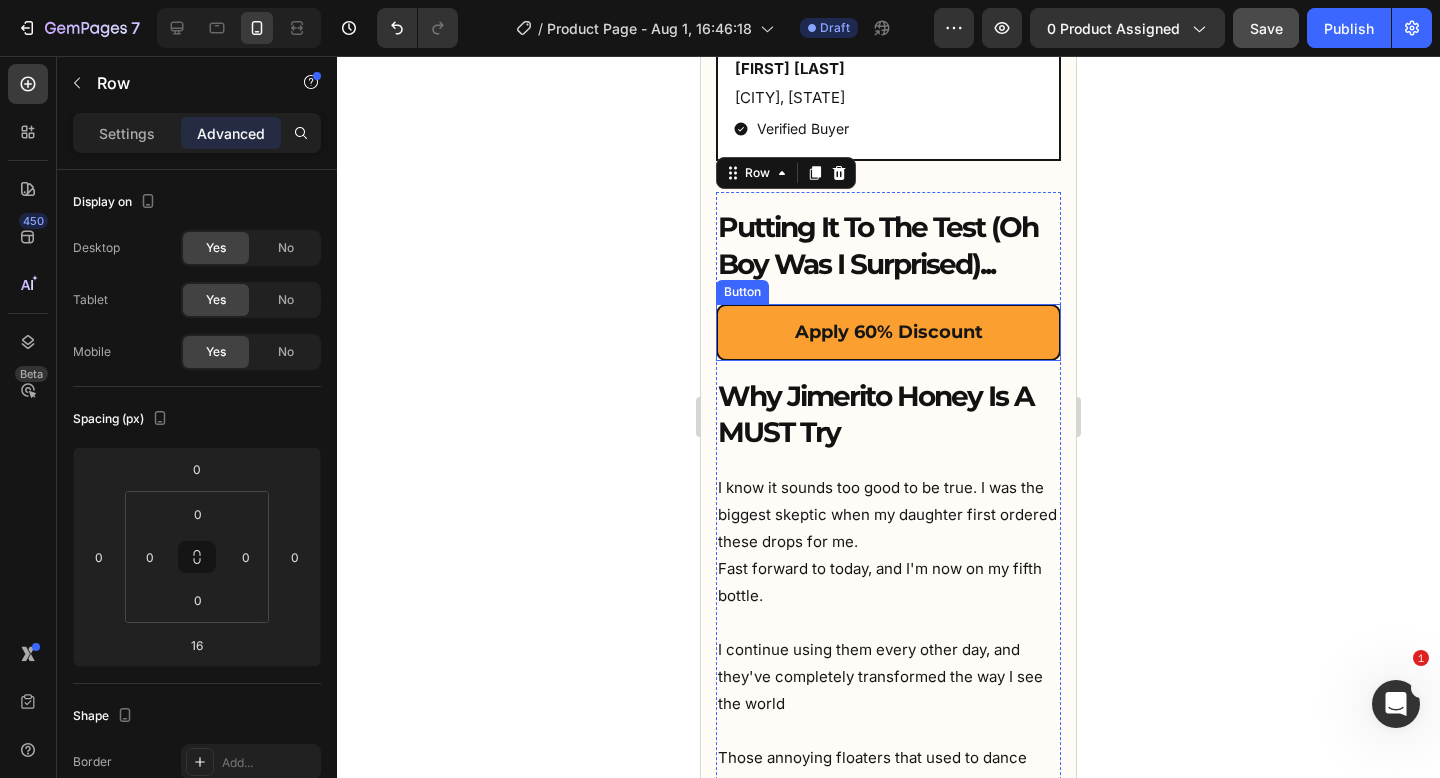 click on "Apply 60% Discount" at bounding box center (888, 332) 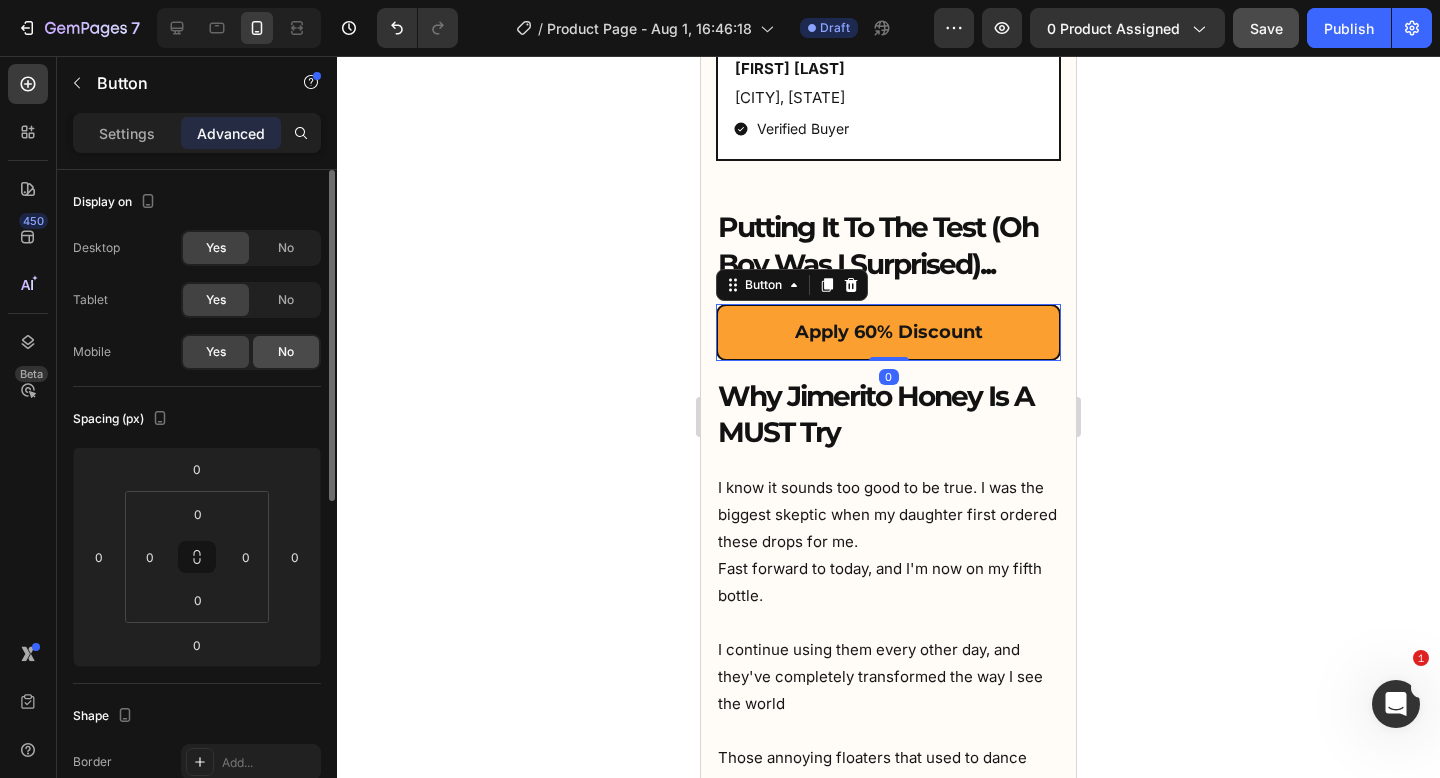 click on "No" 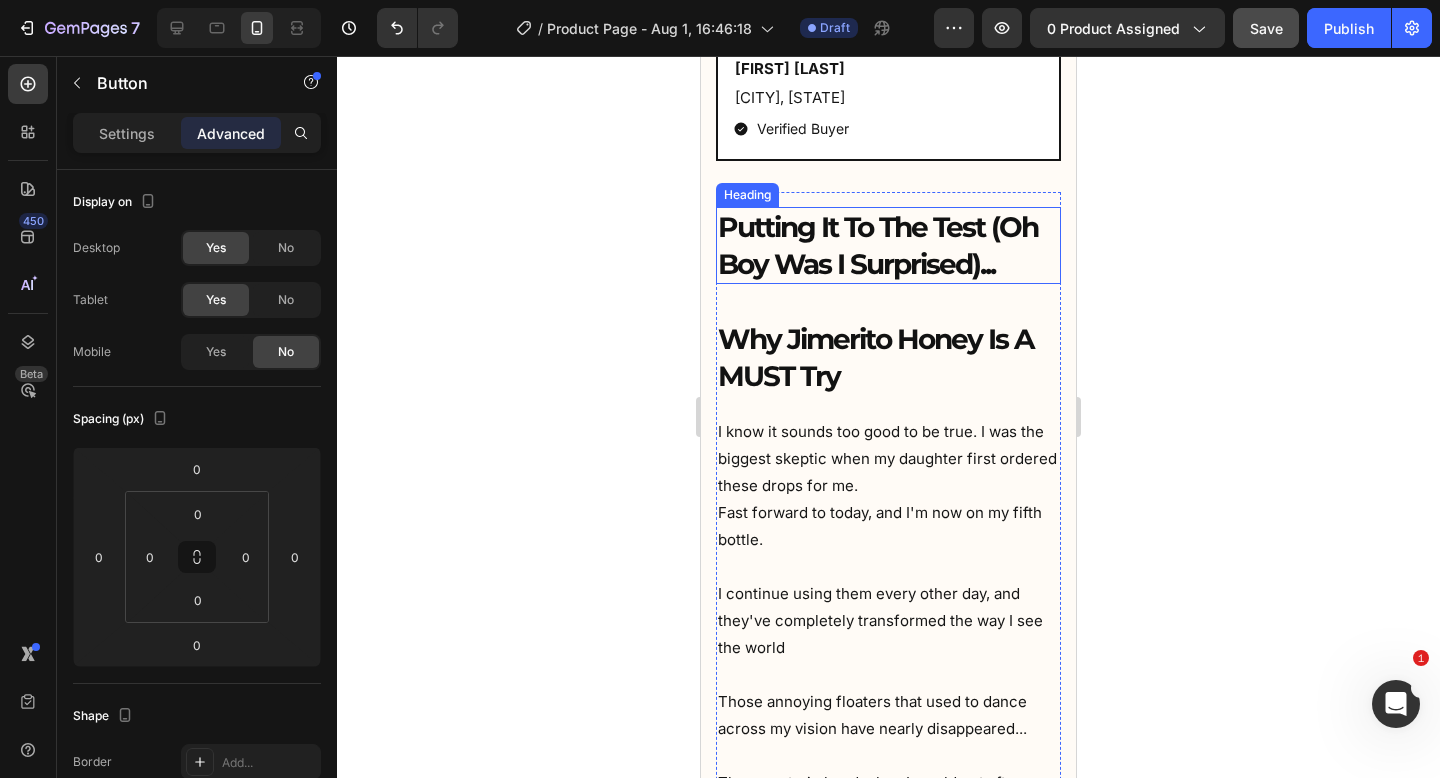 click on "Putting It To The Test (Oh Boy Was I Surprised)..." at bounding box center (888, 245) 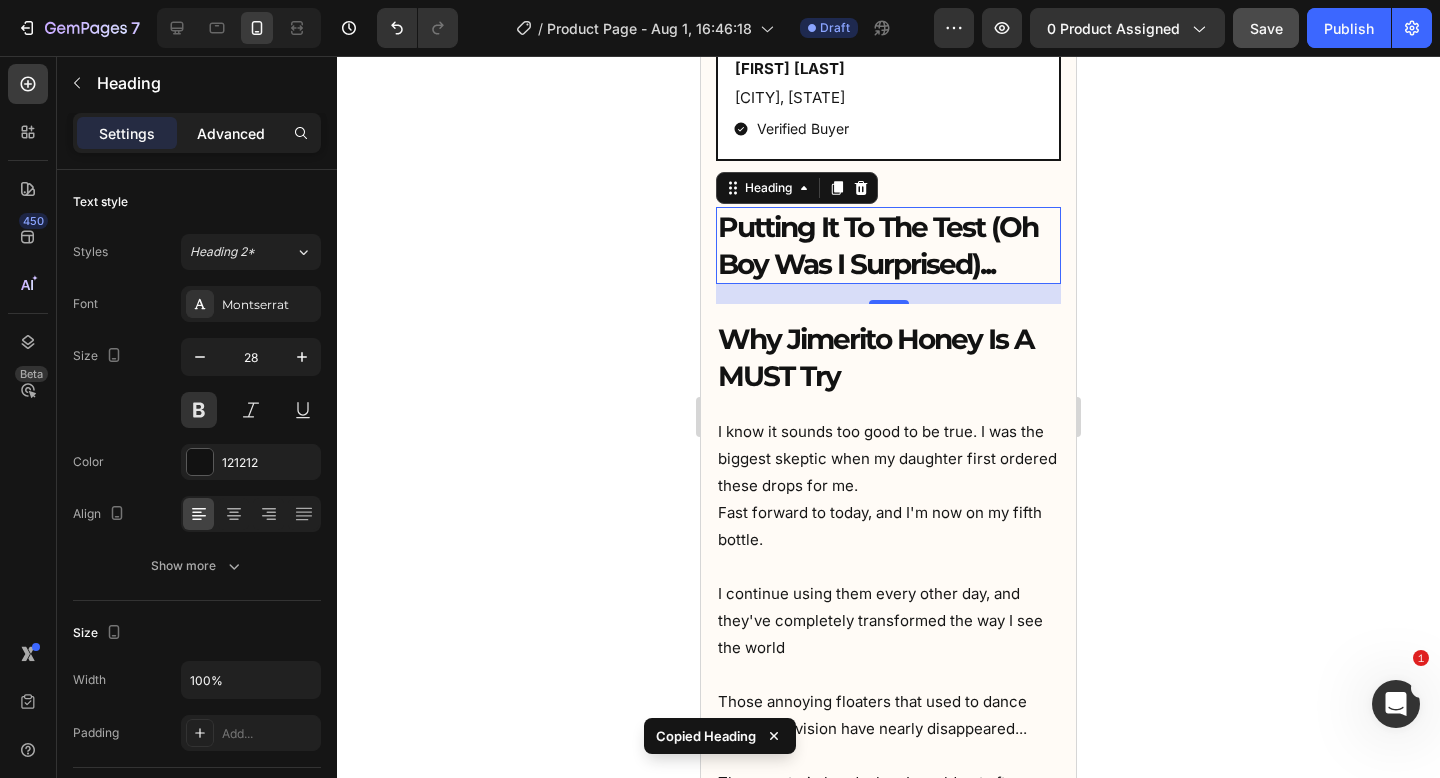 click on "Advanced" at bounding box center [231, 133] 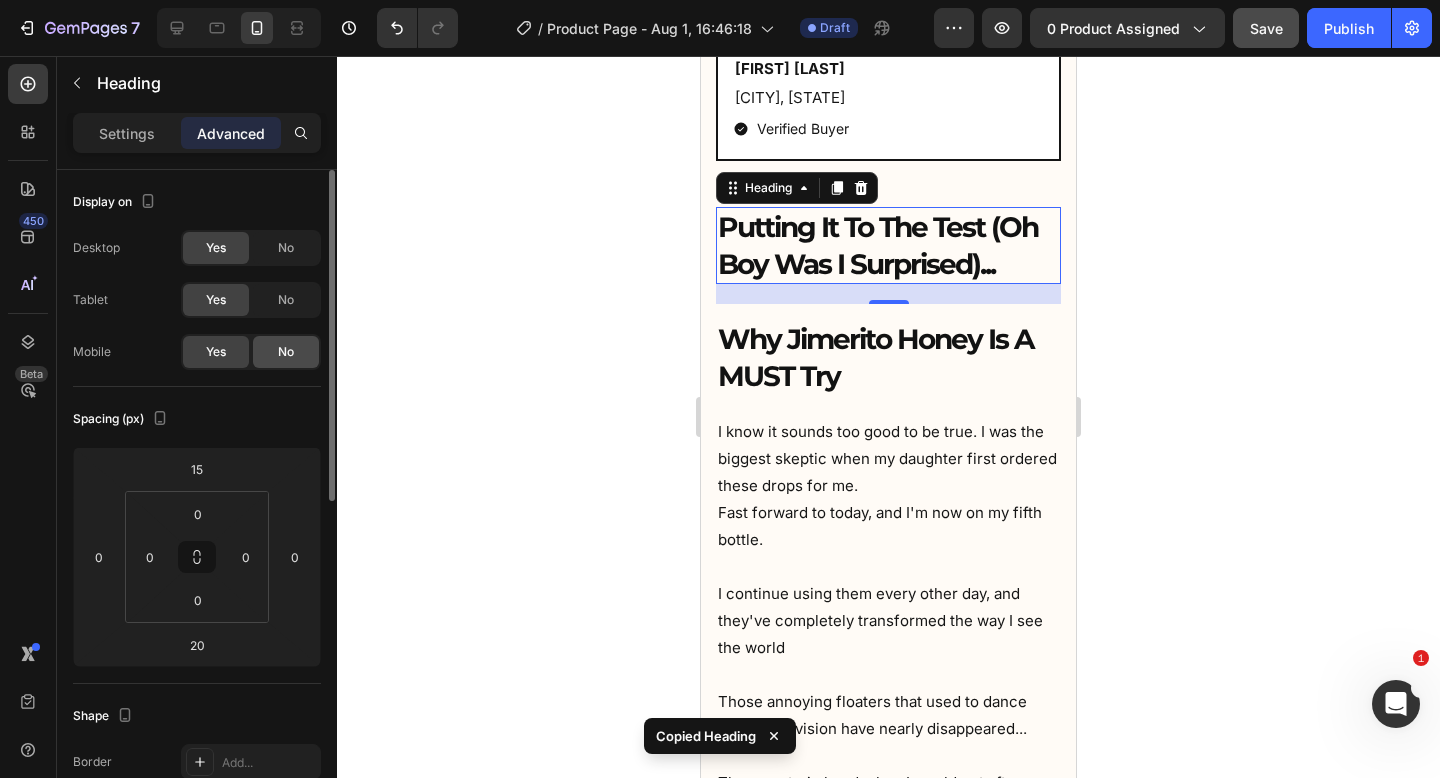 click on "No" 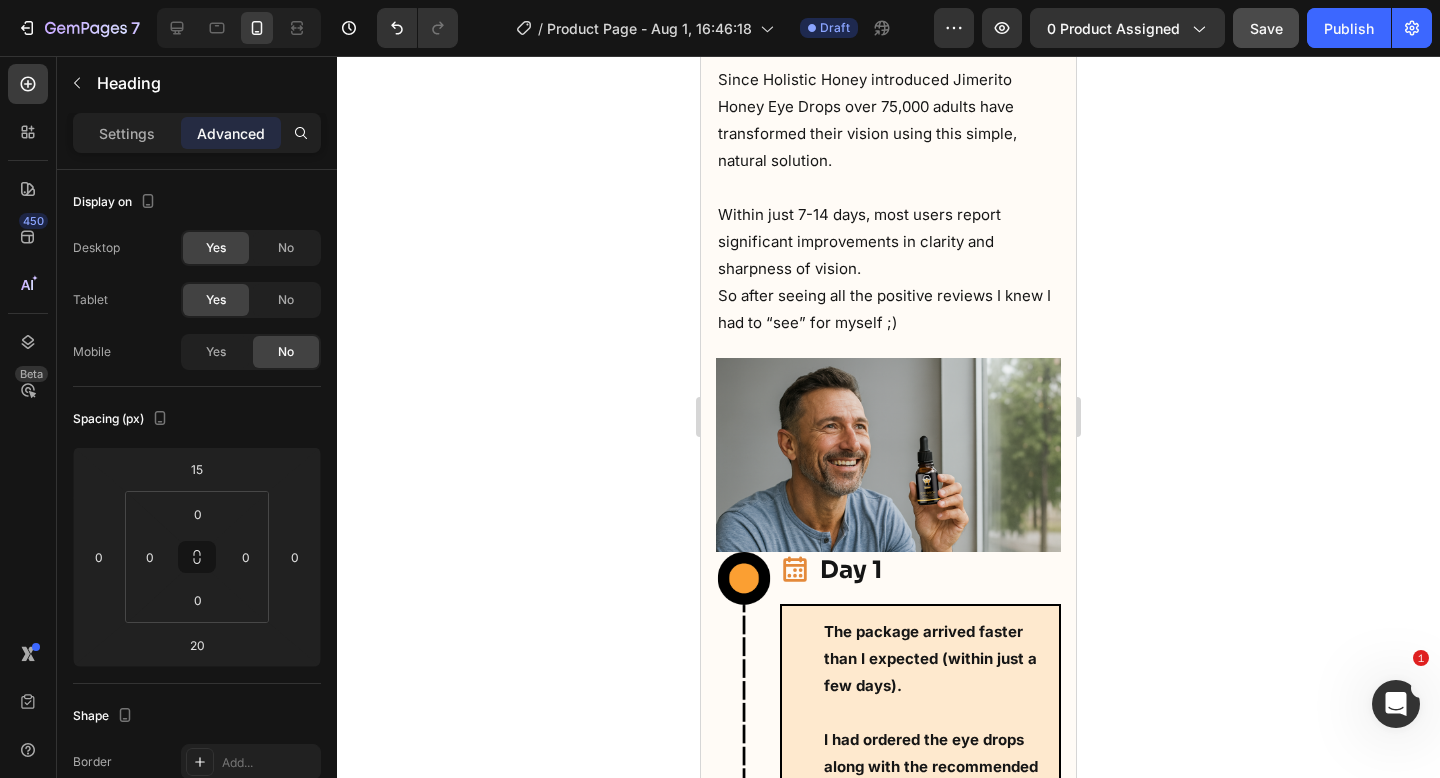 scroll, scrollTop: 13092, scrollLeft: 0, axis: vertical 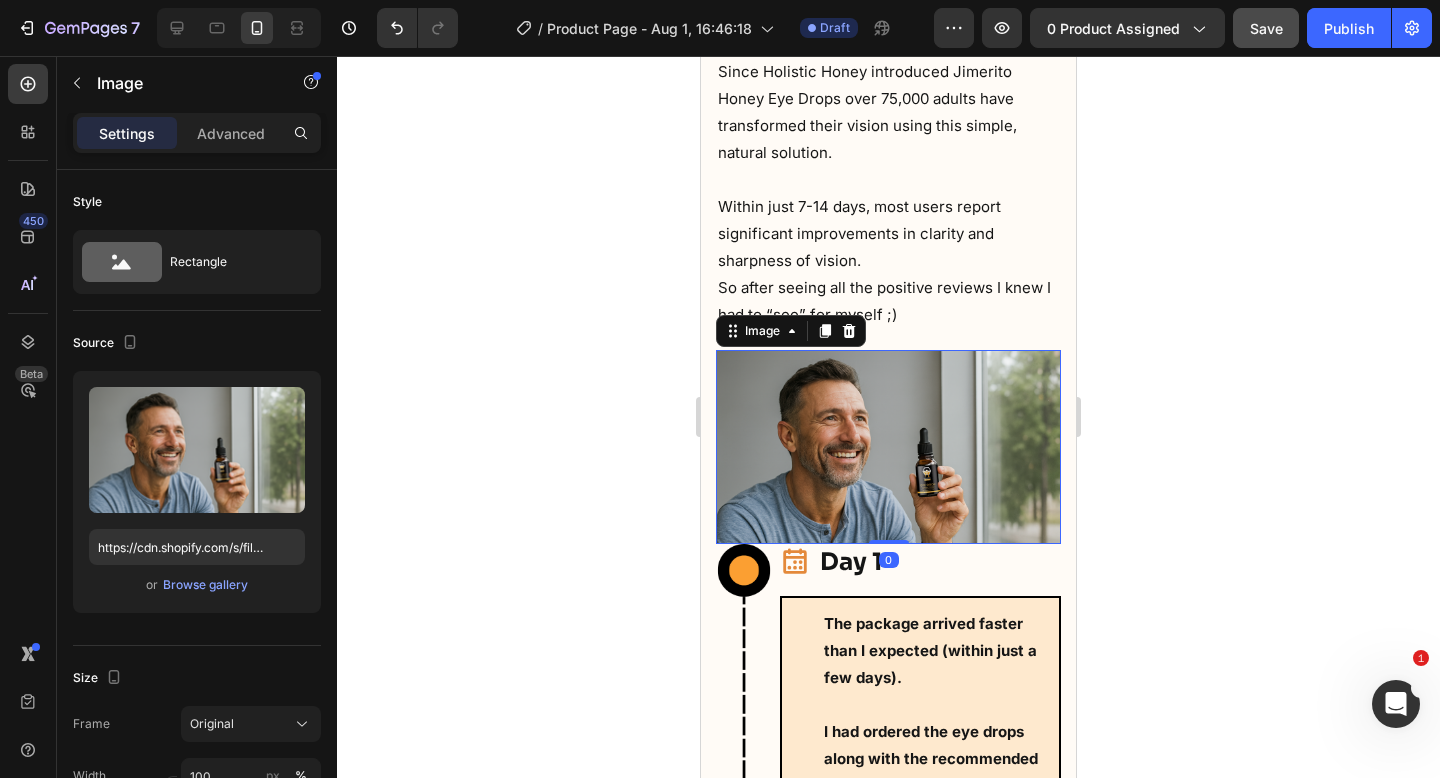 click at bounding box center [888, 447] 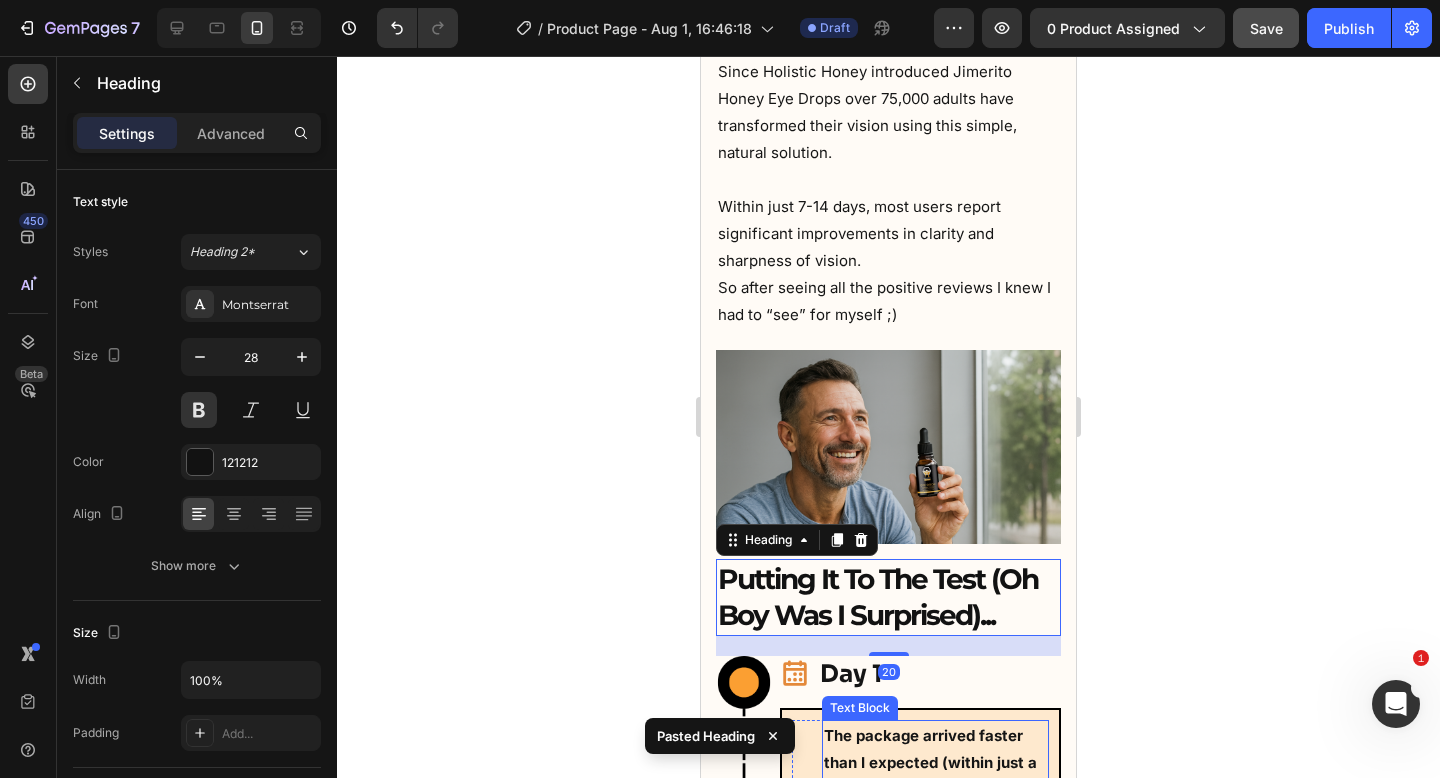 click on "The package arrived faster than I expected (within just a few days)." at bounding box center [935, 762] 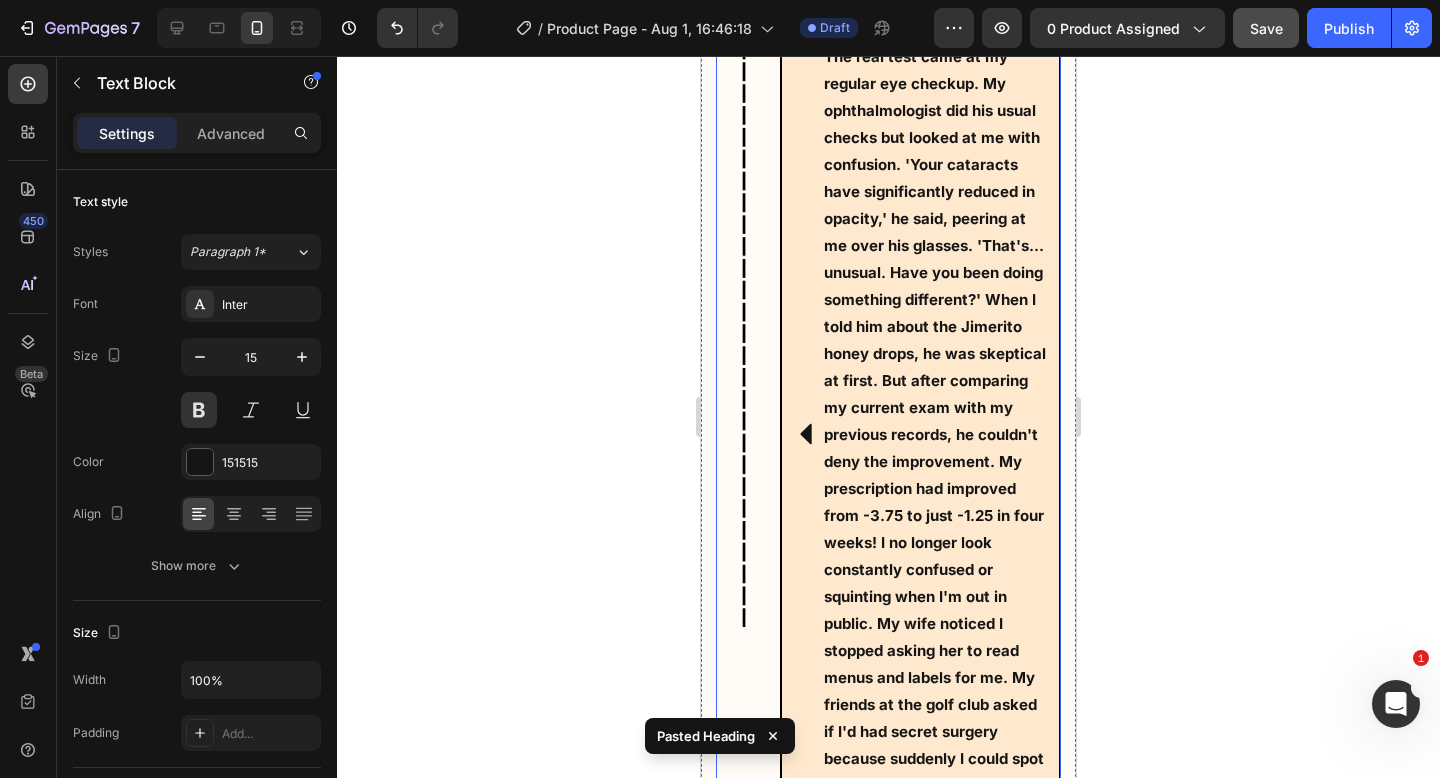scroll, scrollTop: 15128, scrollLeft: 0, axis: vertical 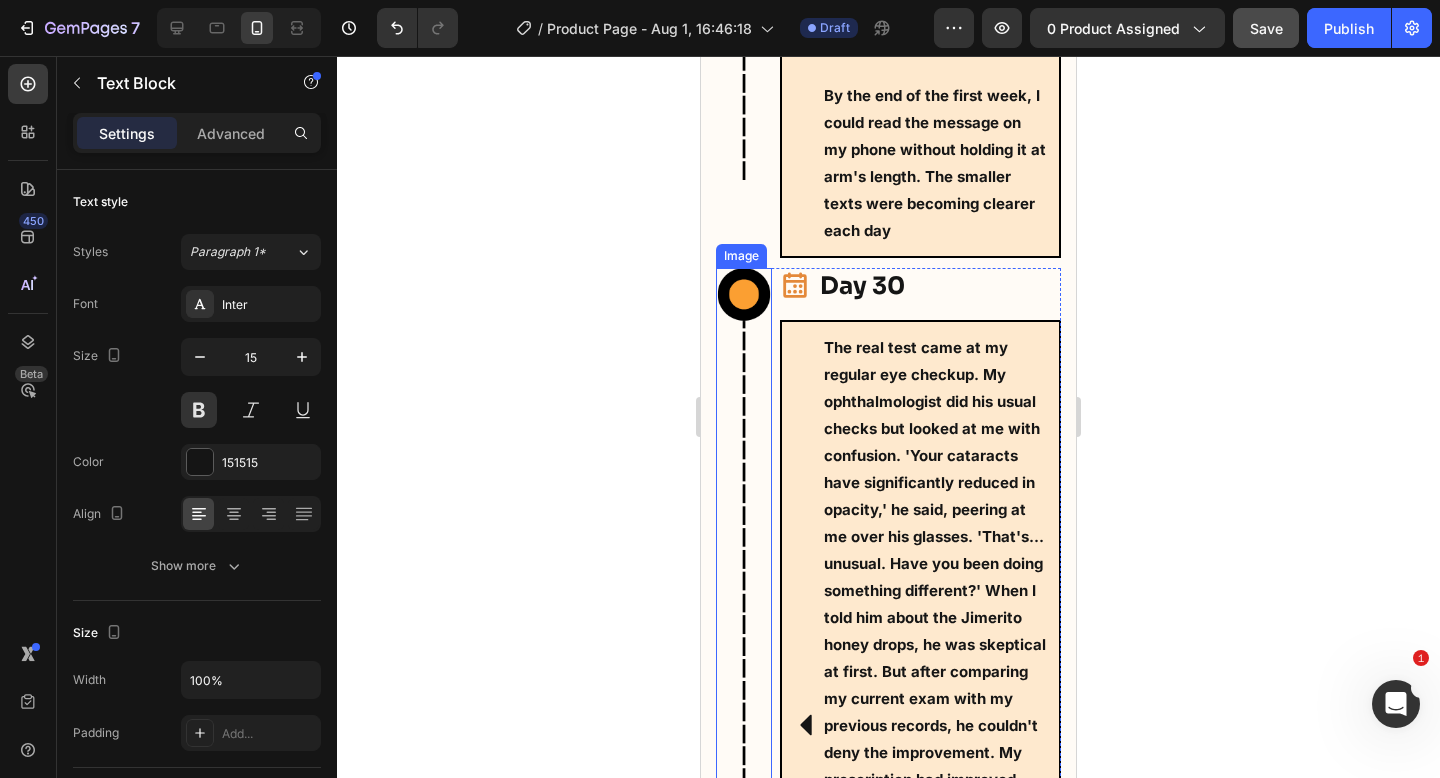 click at bounding box center (744, 593) 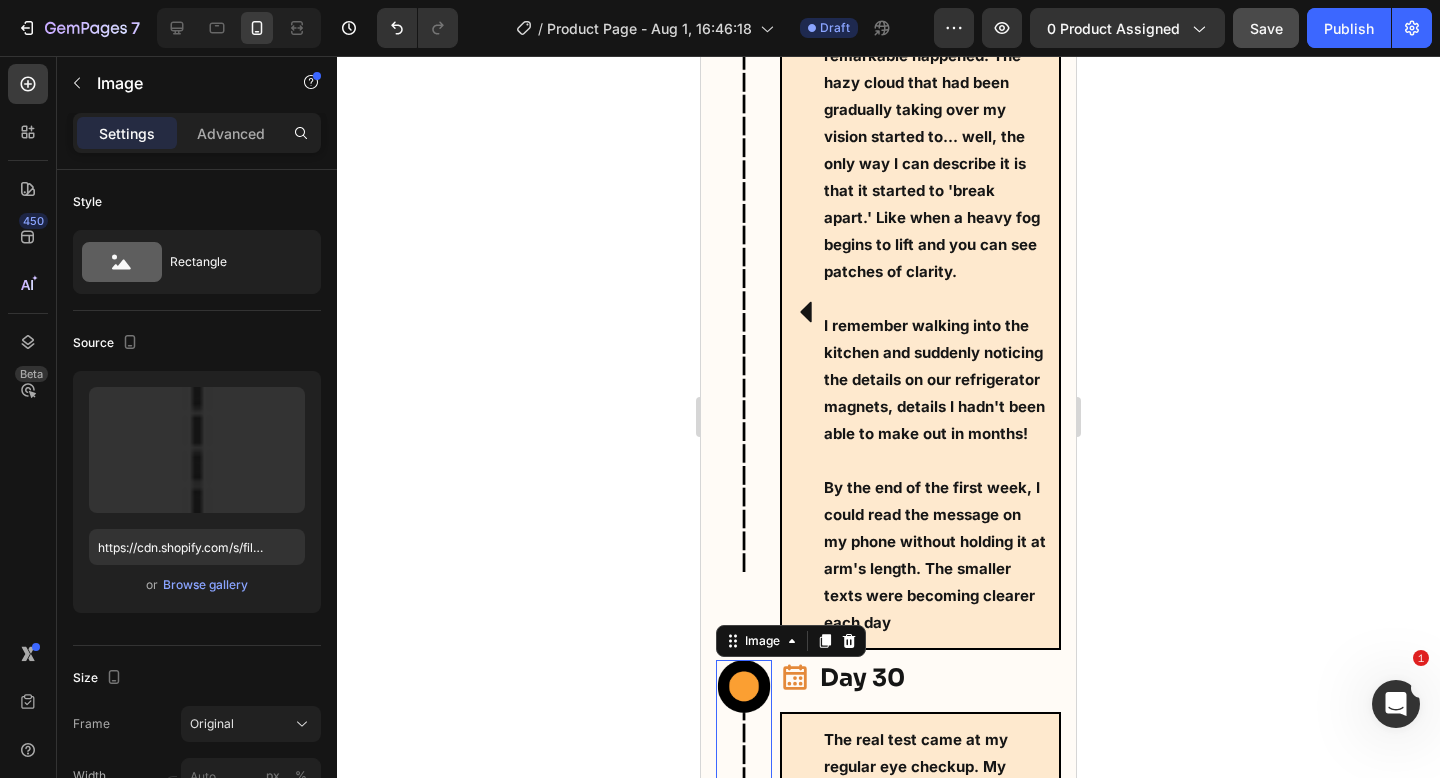 scroll, scrollTop: 14508, scrollLeft: 0, axis: vertical 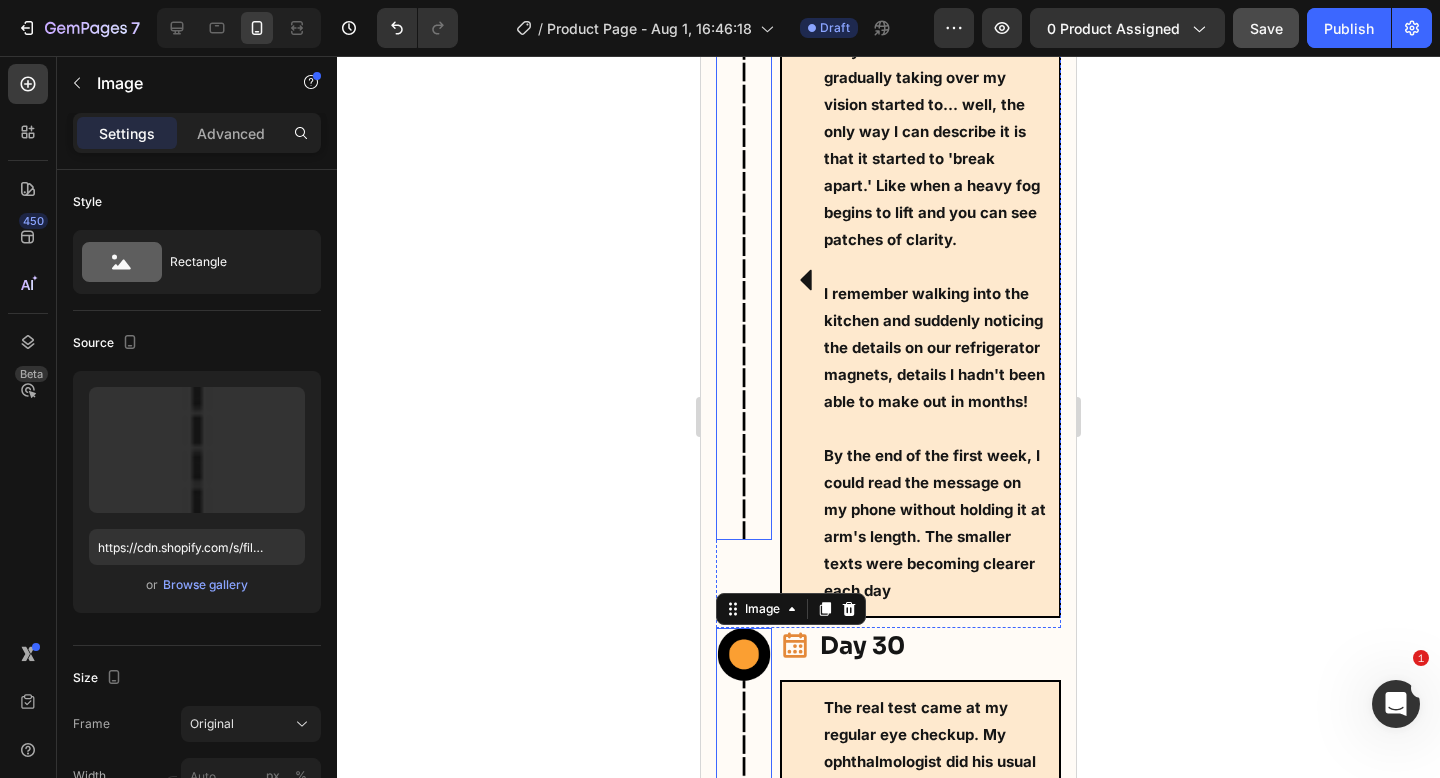 click at bounding box center [744, 215] 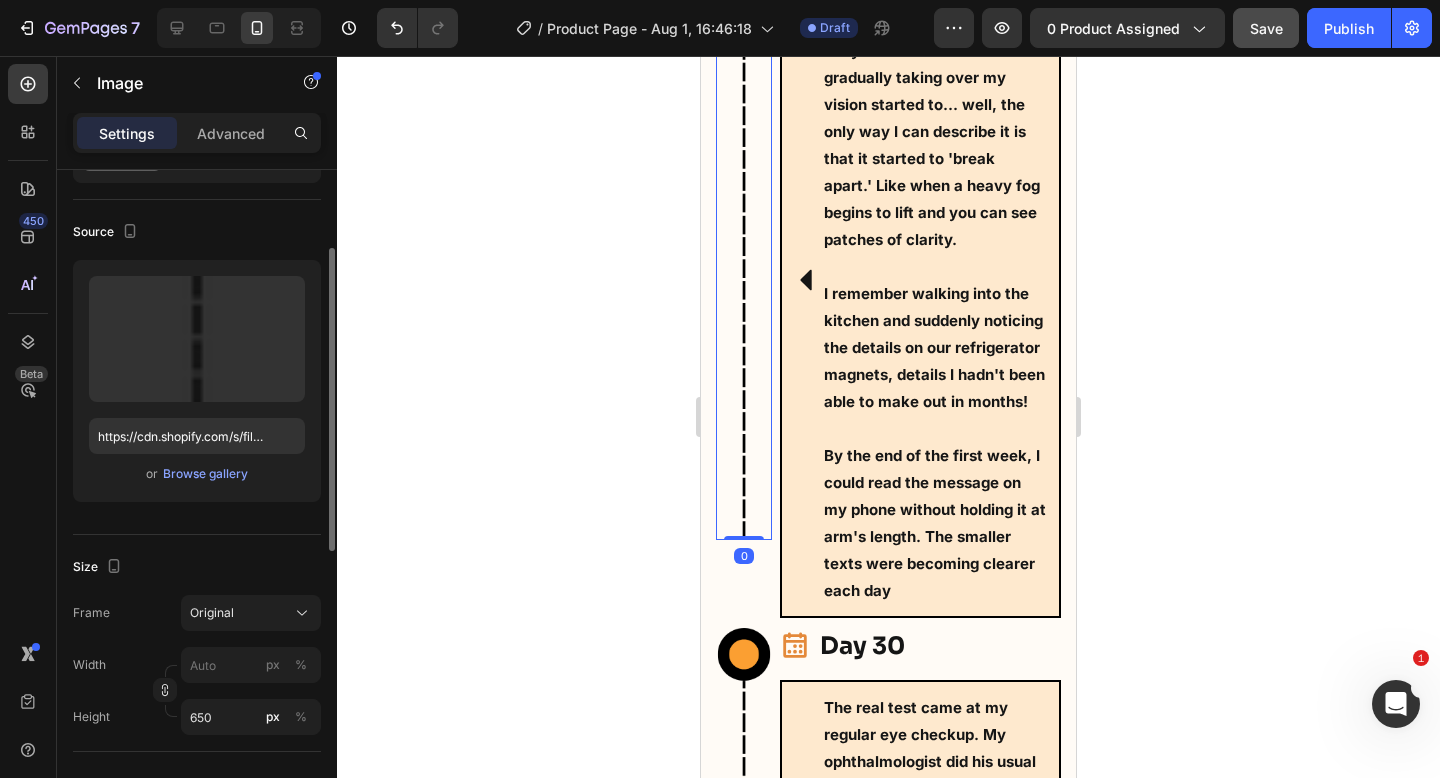 scroll, scrollTop: 138, scrollLeft: 0, axis: vertical 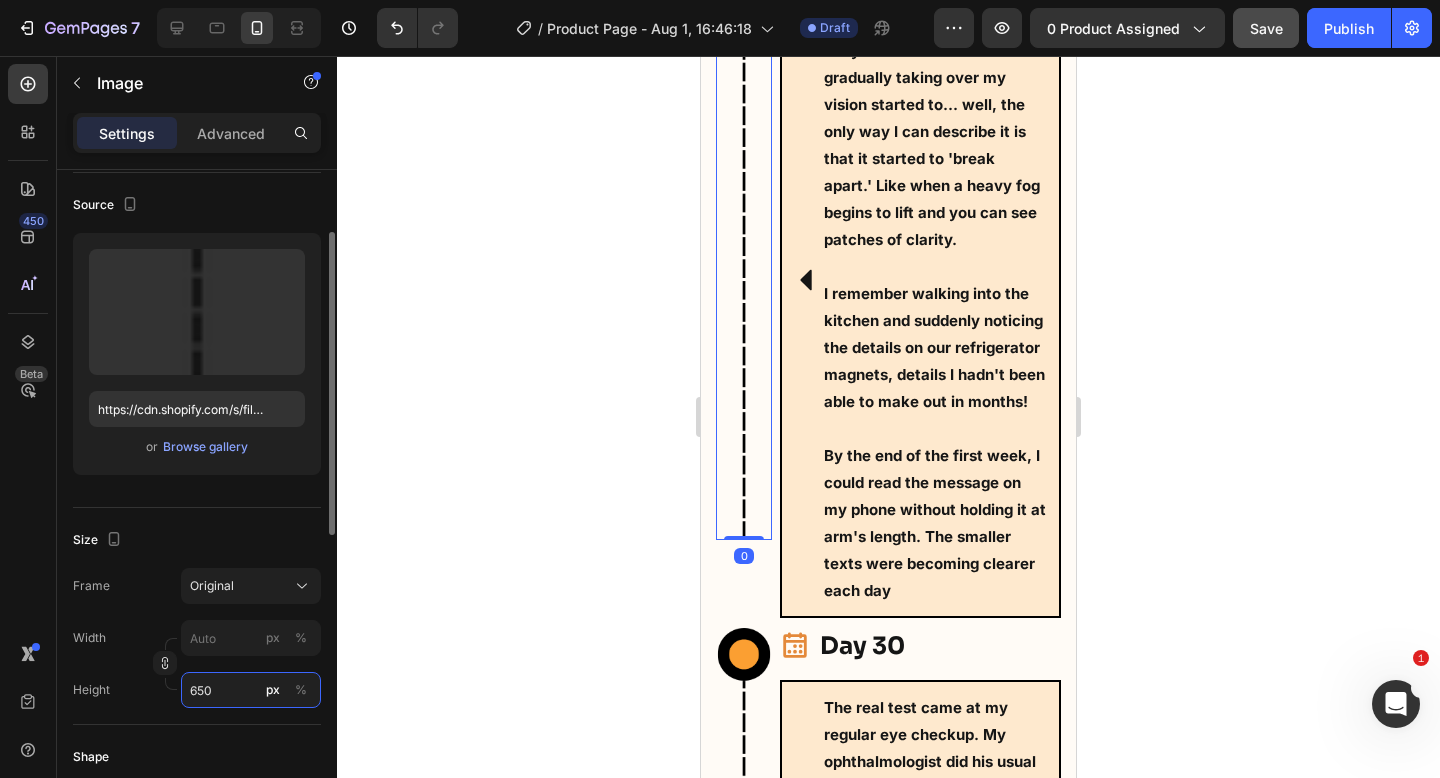 click on "650" at bounding box center (251, 690) 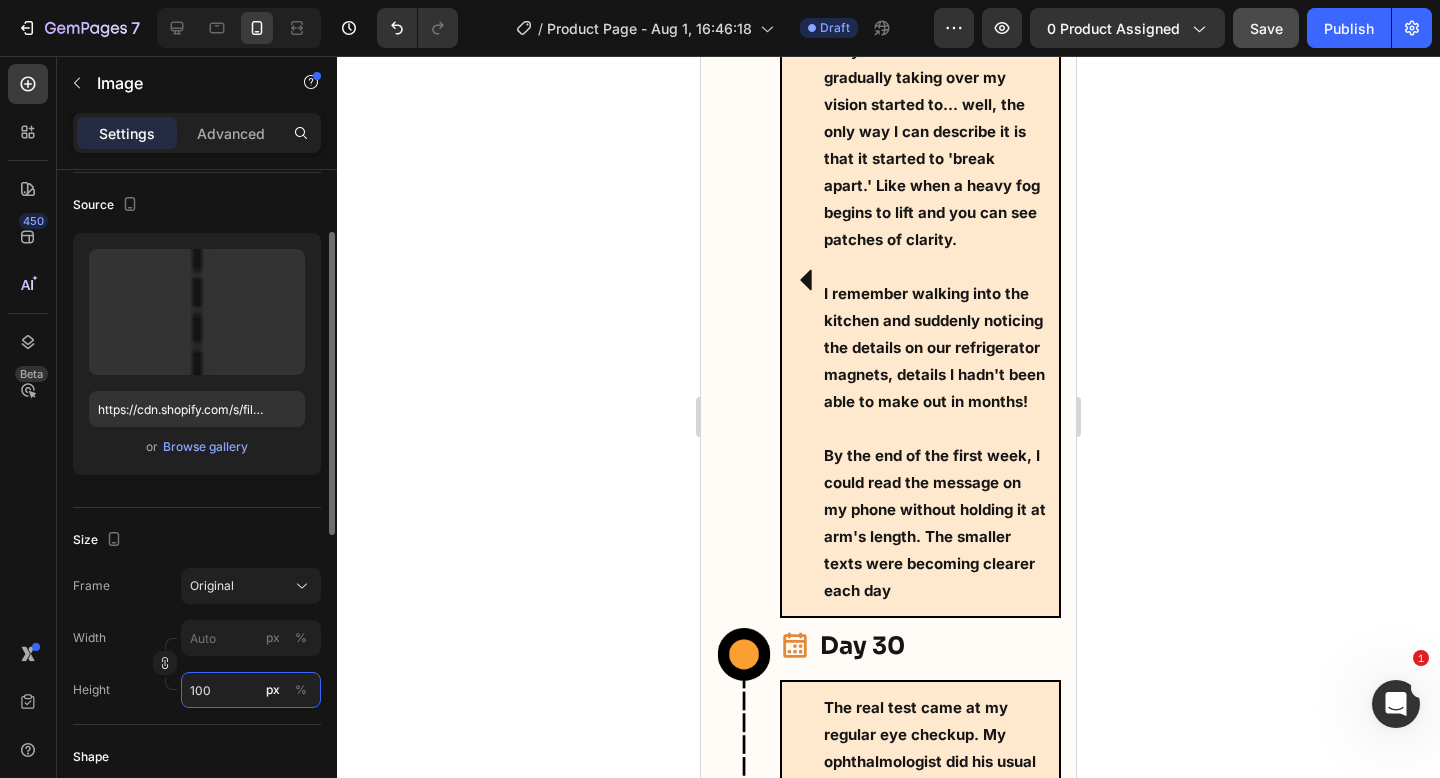 type on "100" 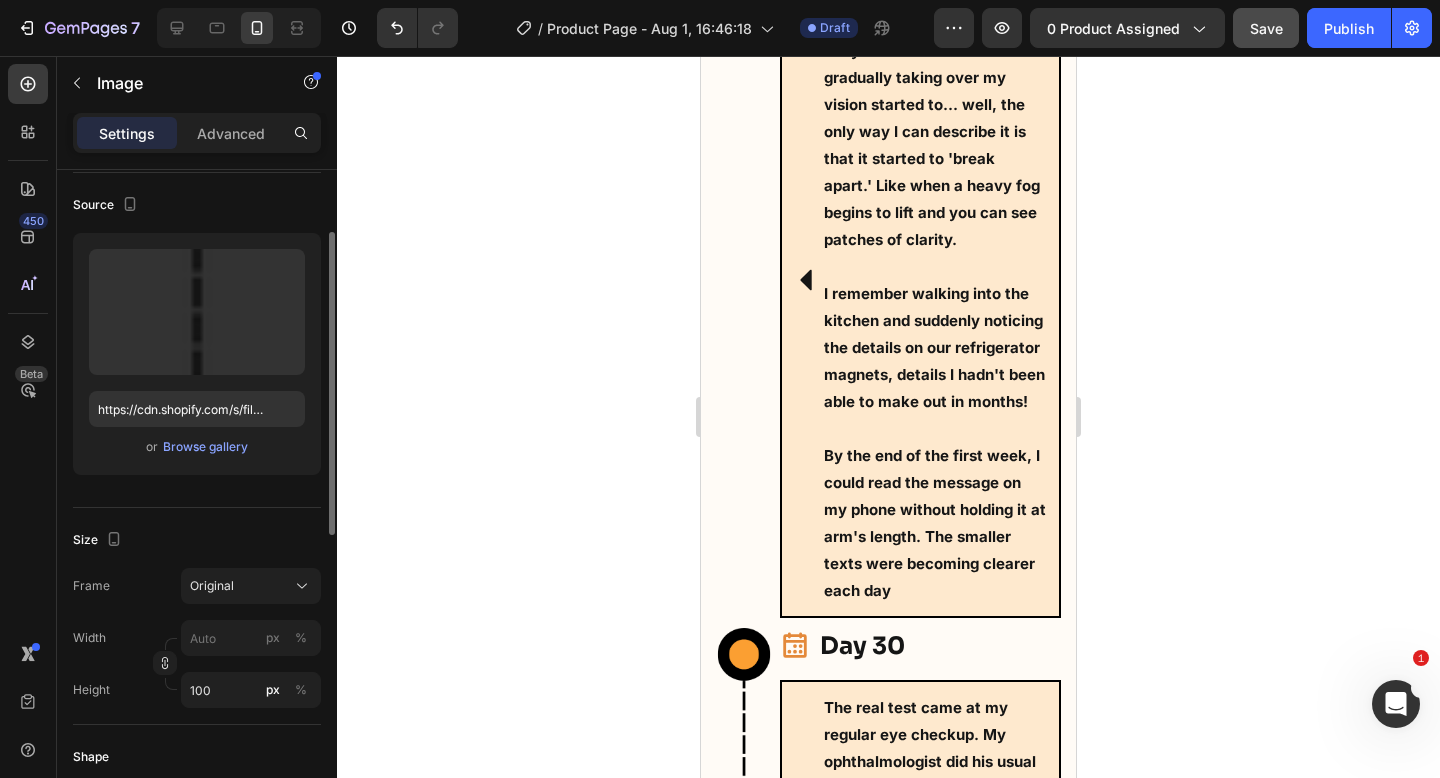 click on "Width px % Height 100 px %" at bounding box center (197, 664) 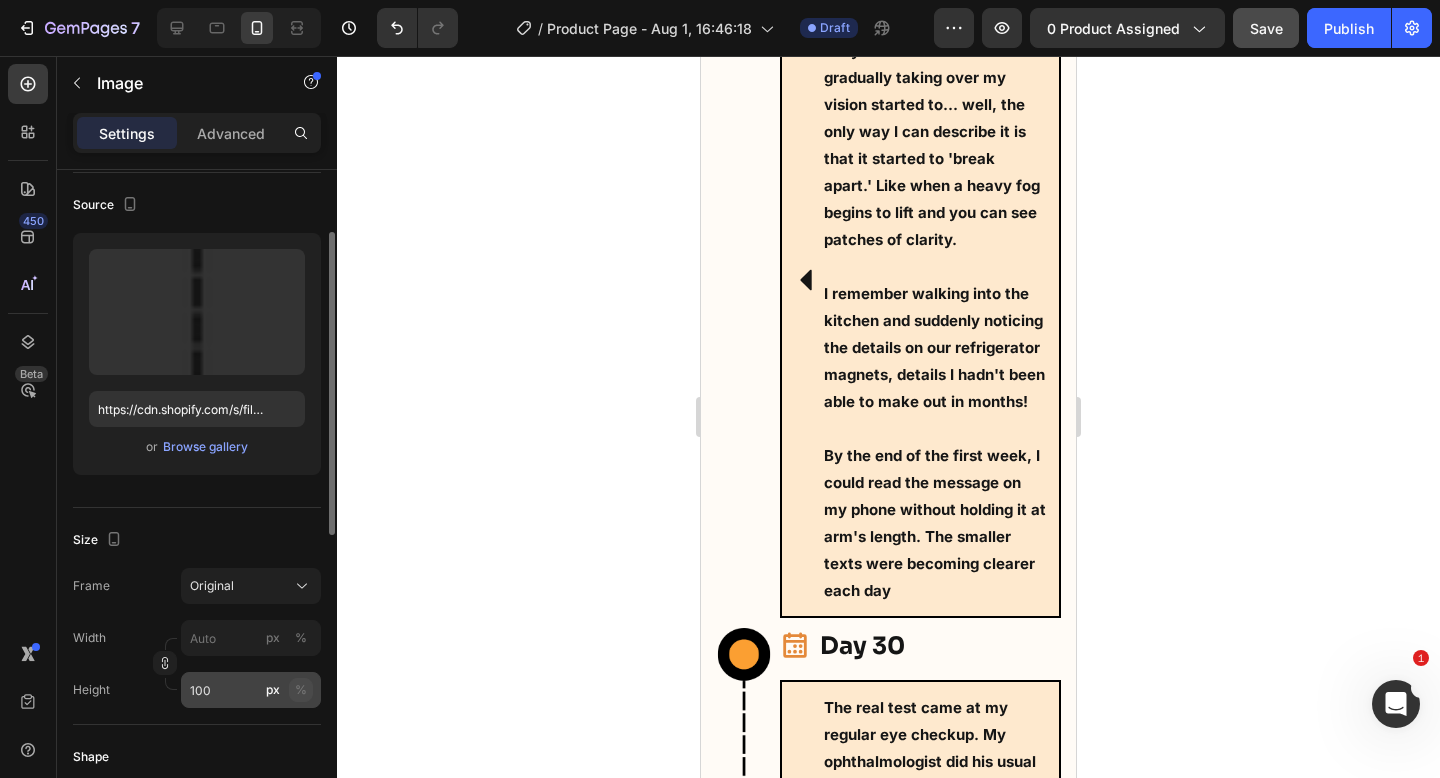 click on "%" 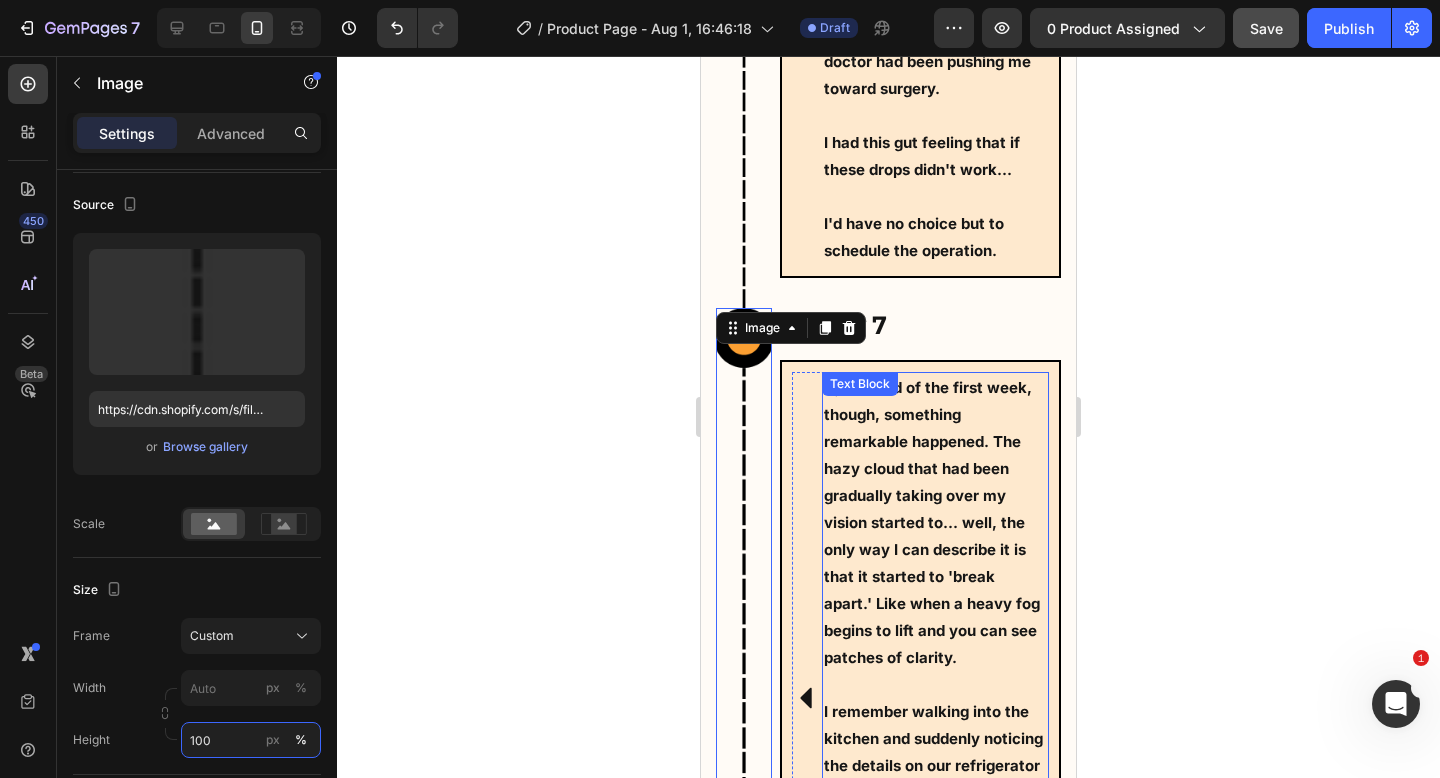 scroll, scrollTop: 14067, scrollLeft: 0, axis: vertical 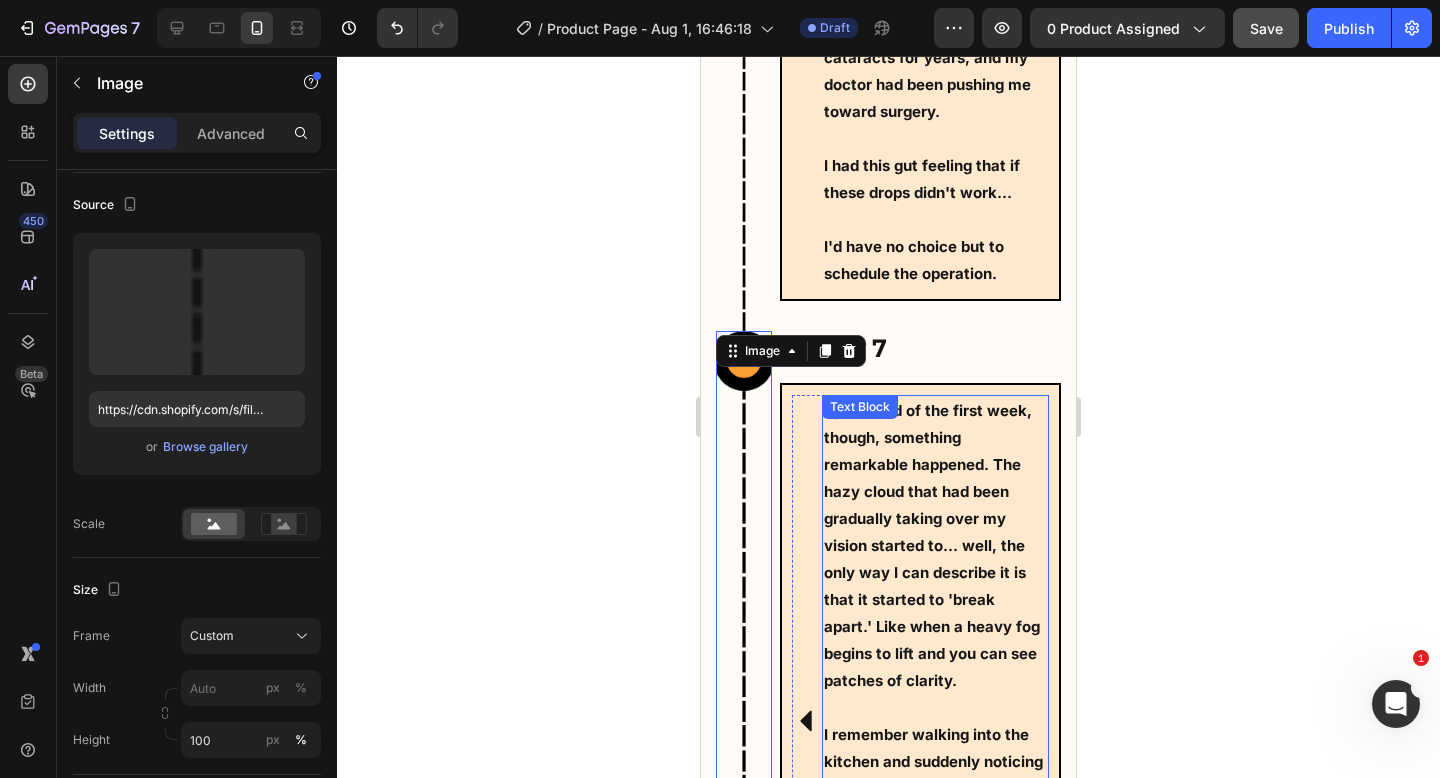 click on "By the end of the first week, though, something remarkable happened. The hazy cloud that had been gradually taking over my vision started to... well, the only way I can describe it is that it started to 'break apart.' Like when a heavy fog begins to lift and you can see patches of clarity. I remember walking into the kitchen and suddenly noticing the details on our refrigerator magnets, details I hadn't been able to make out in months! By the end of the first week, I could read the message on my phone without holding it at arm's length. The smaller texts were becoming clearer each day Text Block" at bounding box center [935, 721] 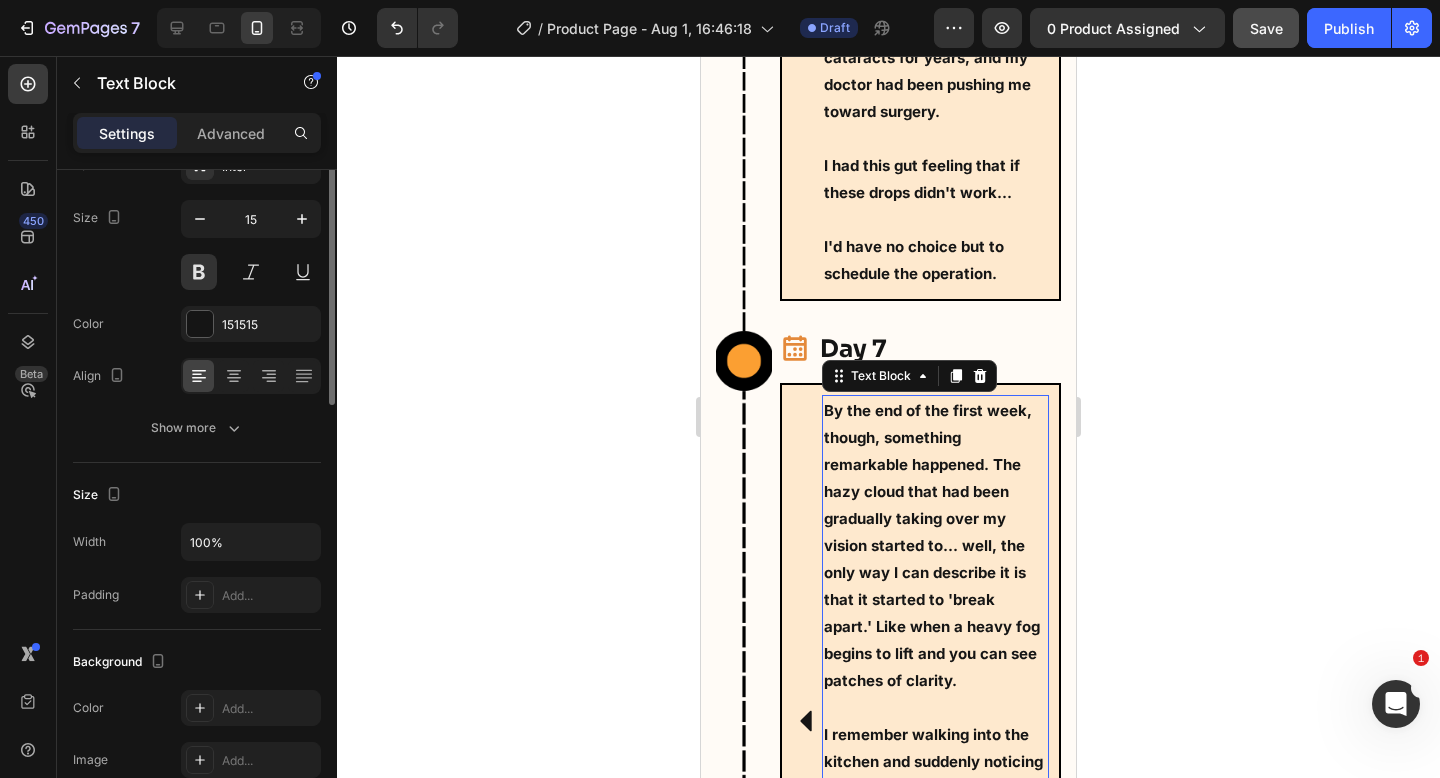 scroll, scrollTop: 0, scrollLeft: 0, axis: both 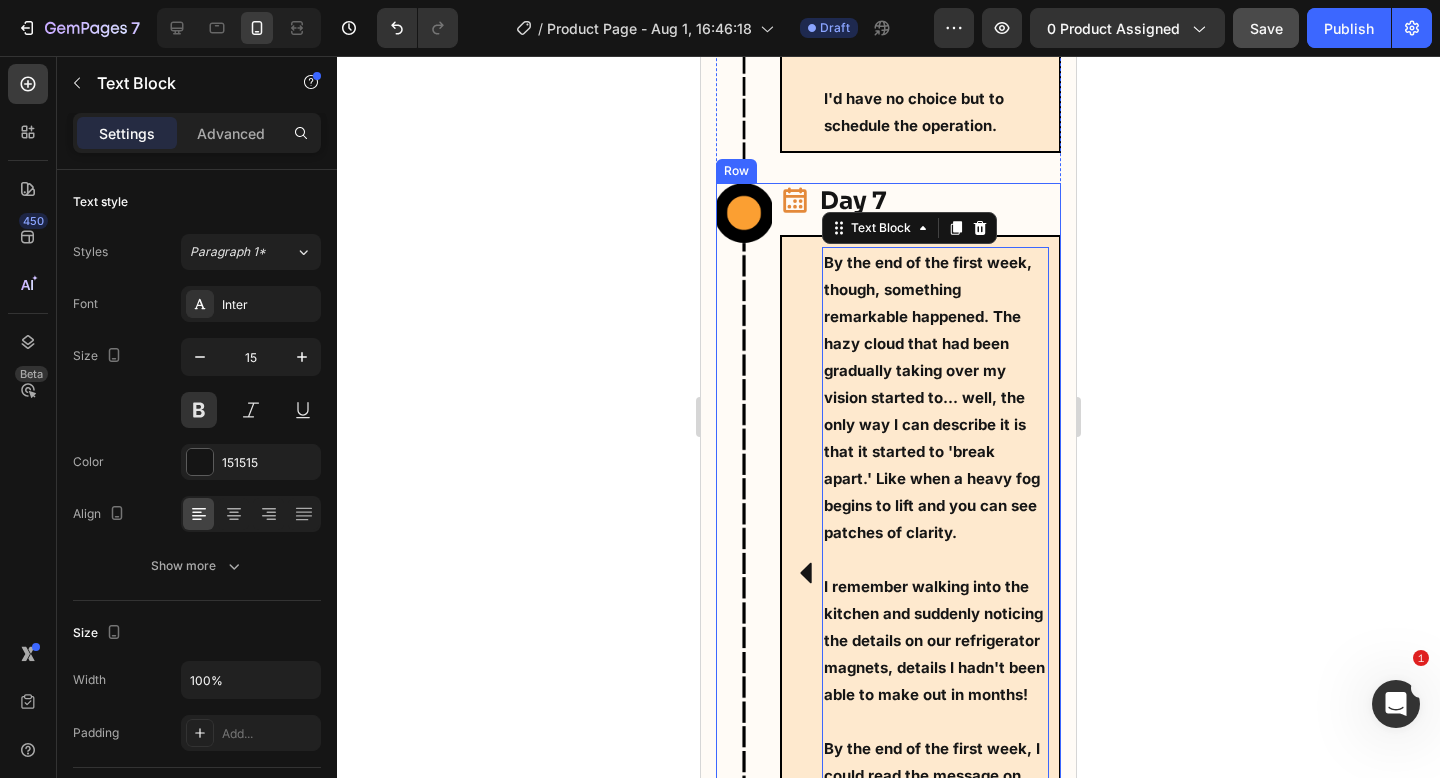 click on "Image
Icon Day 7 Heading Row
Icon By the end of the first week, though, something remarkable happened. The hazy cloud that had been gradually taking over my vision started to... well, the only way I can describe it is that it started to 'break apart.' Like when a heavy fog begins to lift and you can see patches of clarity. I remember walking into the kitchen and suddenly noticing the details on our refrigerator magnets, details I hadn't been able to make out in months! By the end of the first week, I could read the message on my phone without holding it at arm's length. The smaller texts were becoming clearer each day Text Block   0 Row Row Row" at bounding box center [888, 552] 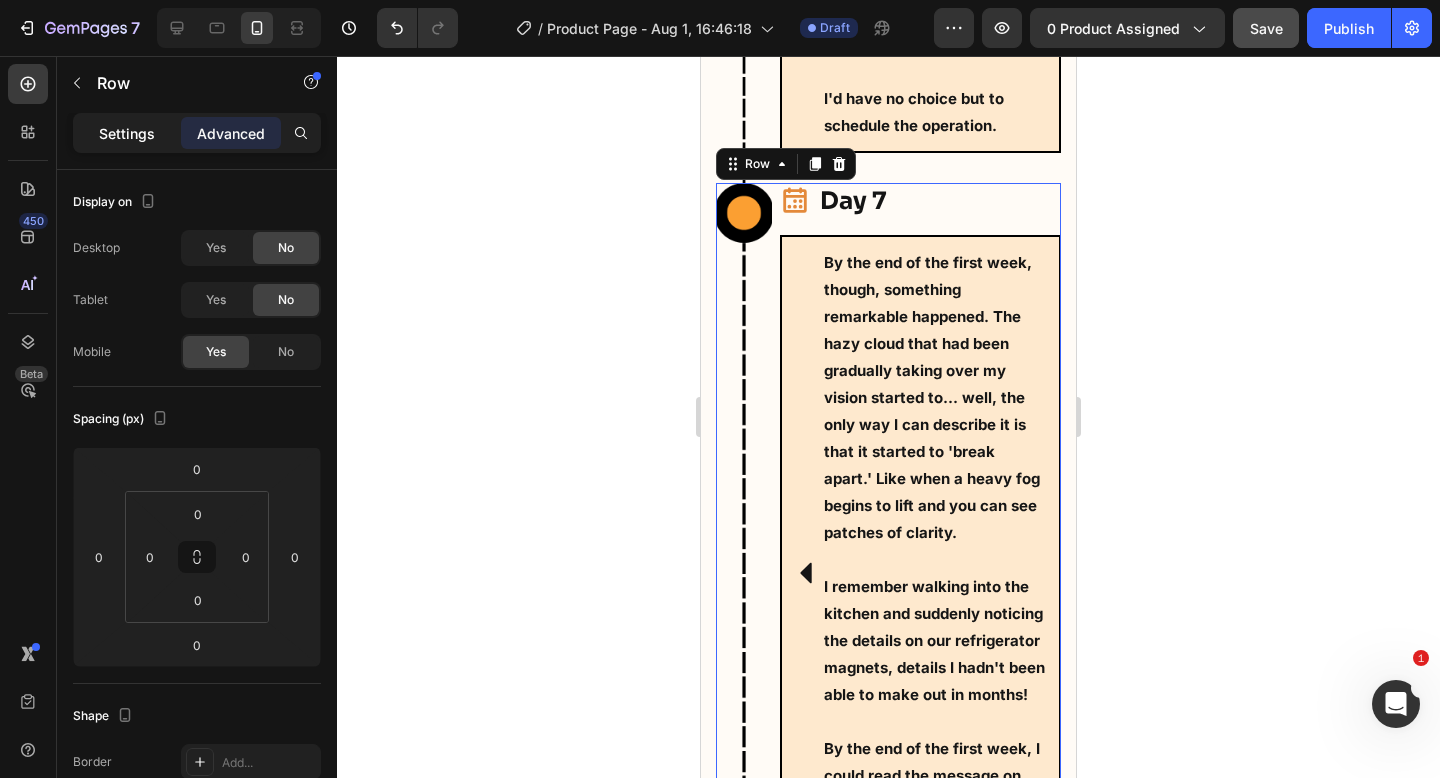click on "Settings" 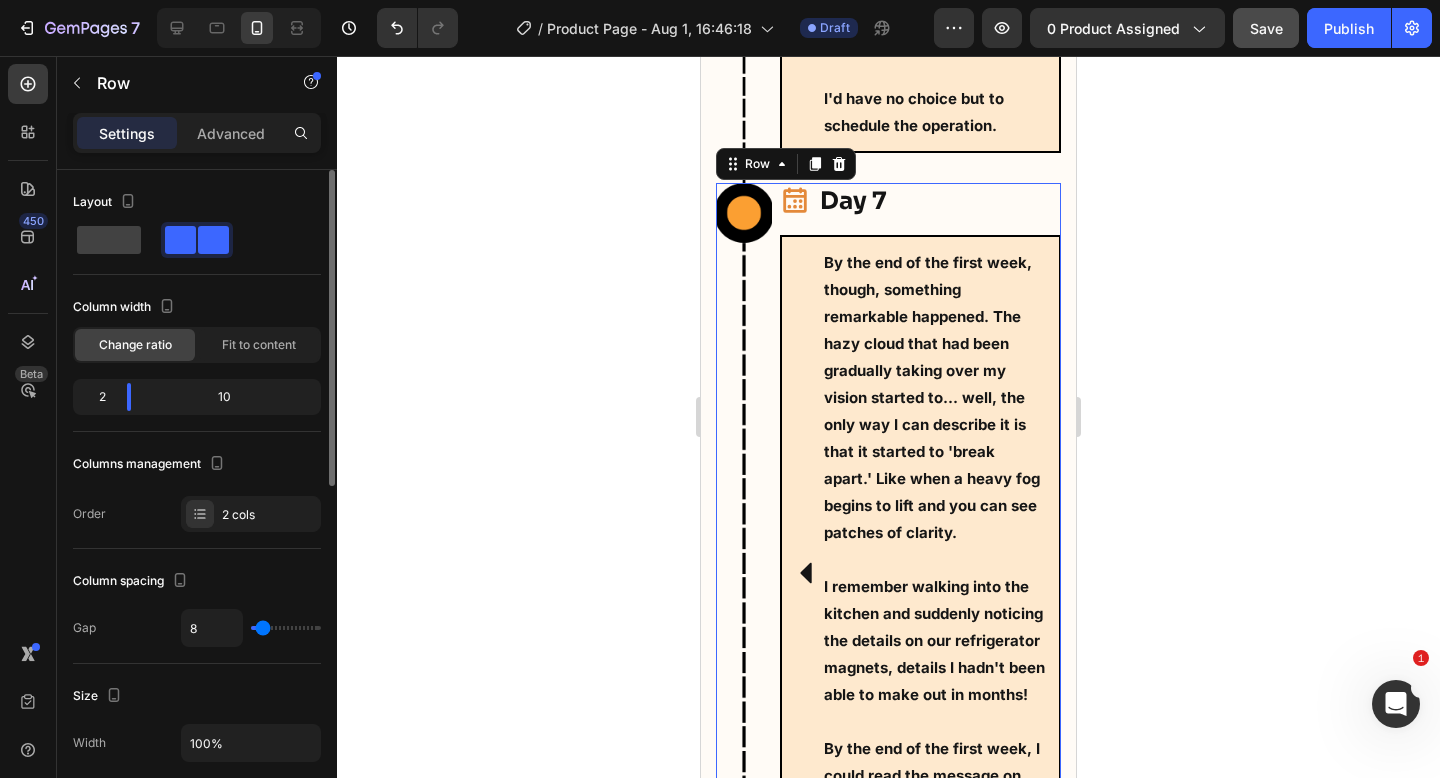 type on "19" 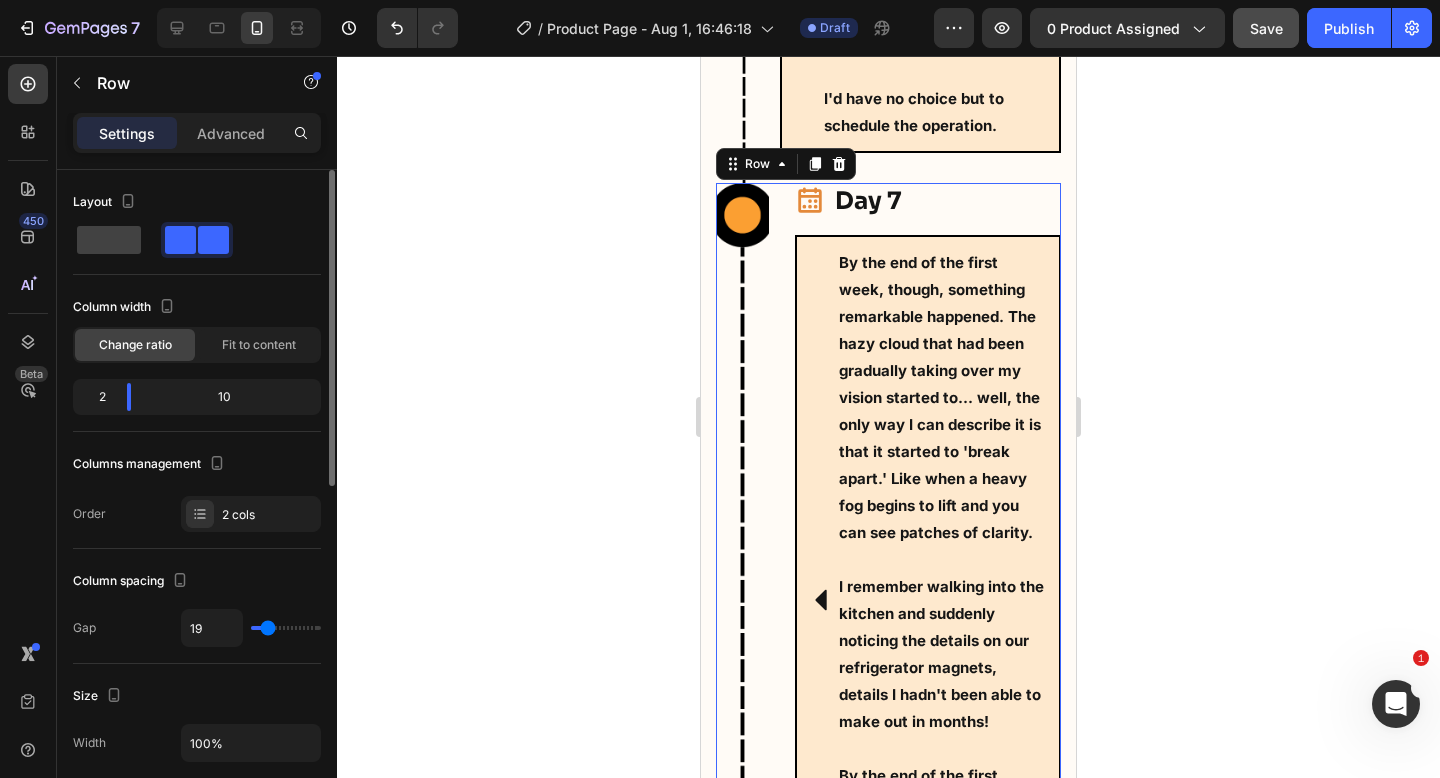 type on "26" 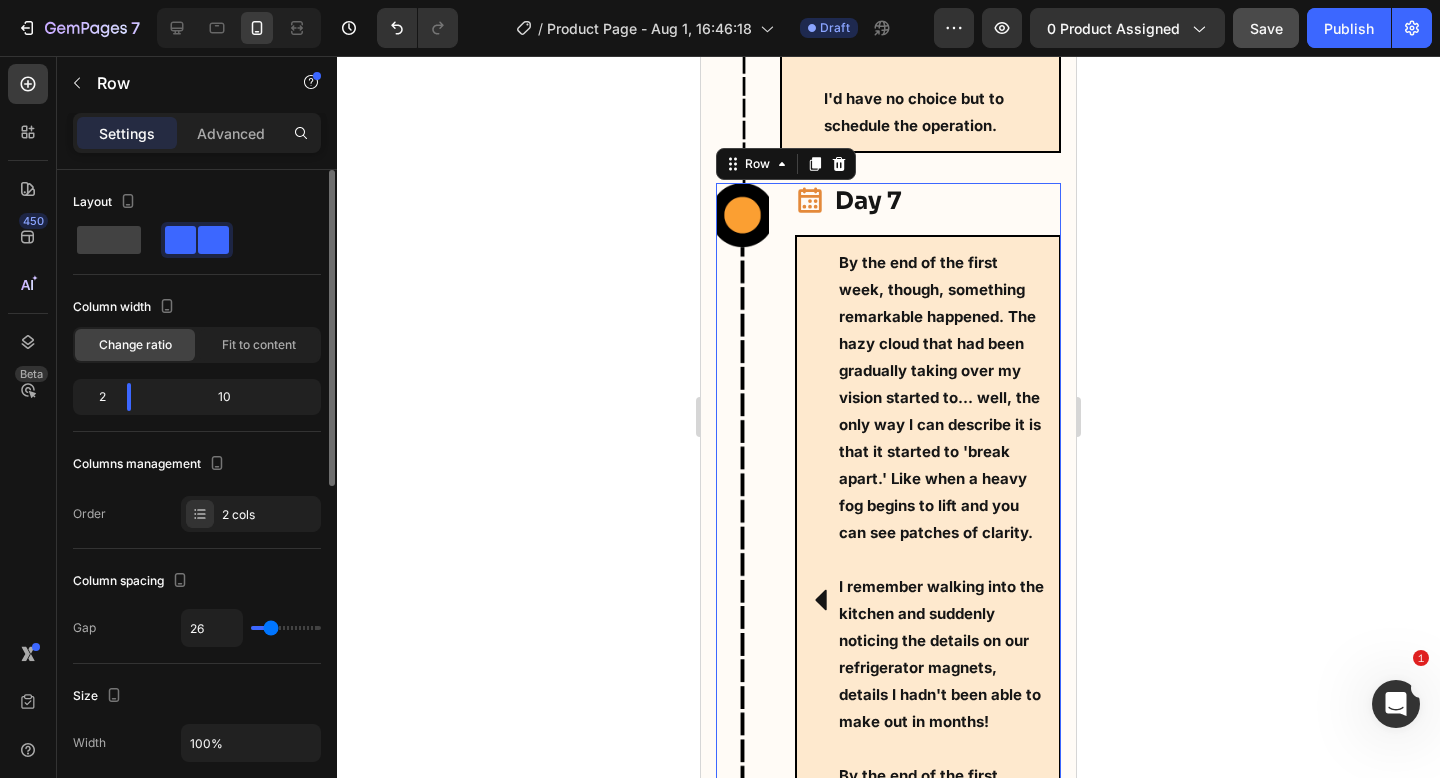 type on "25" 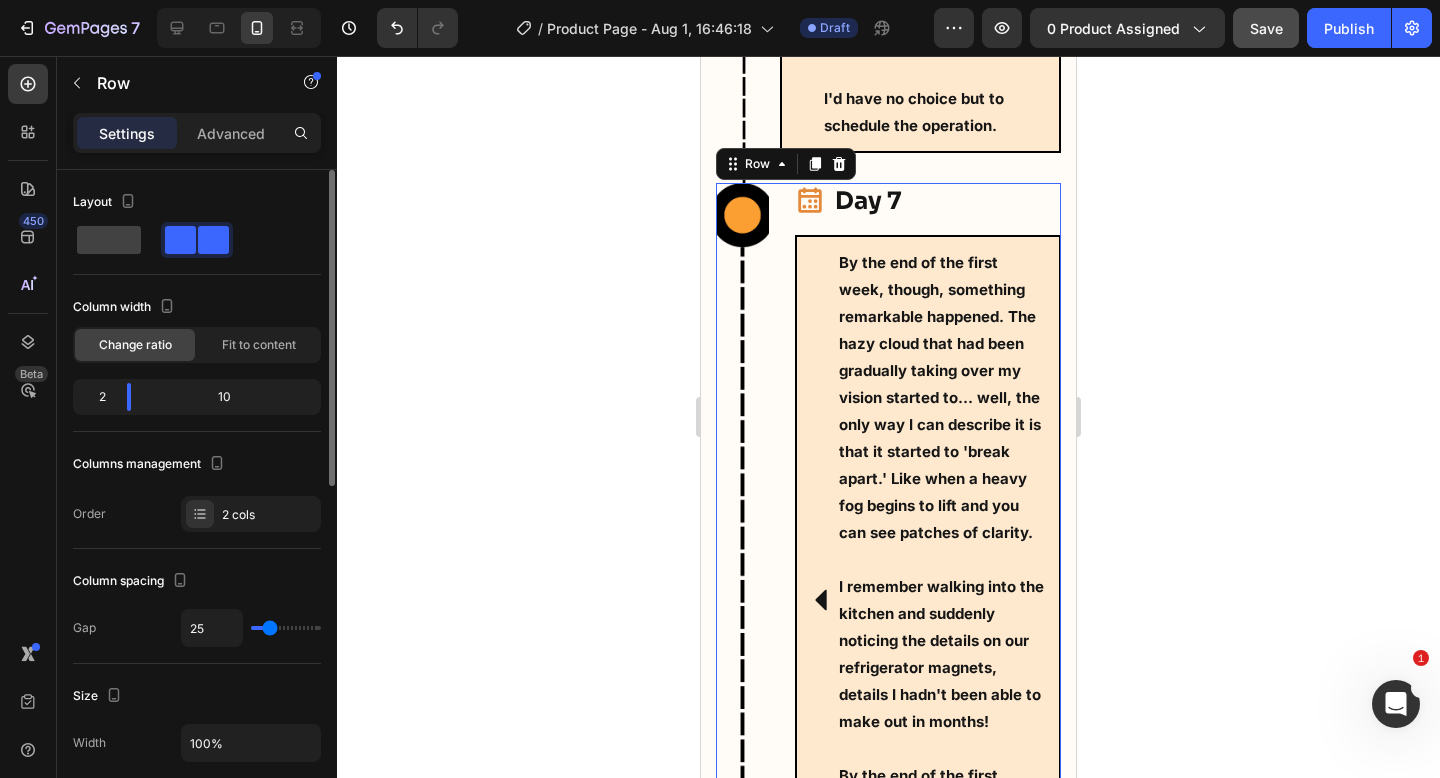 type on "23" 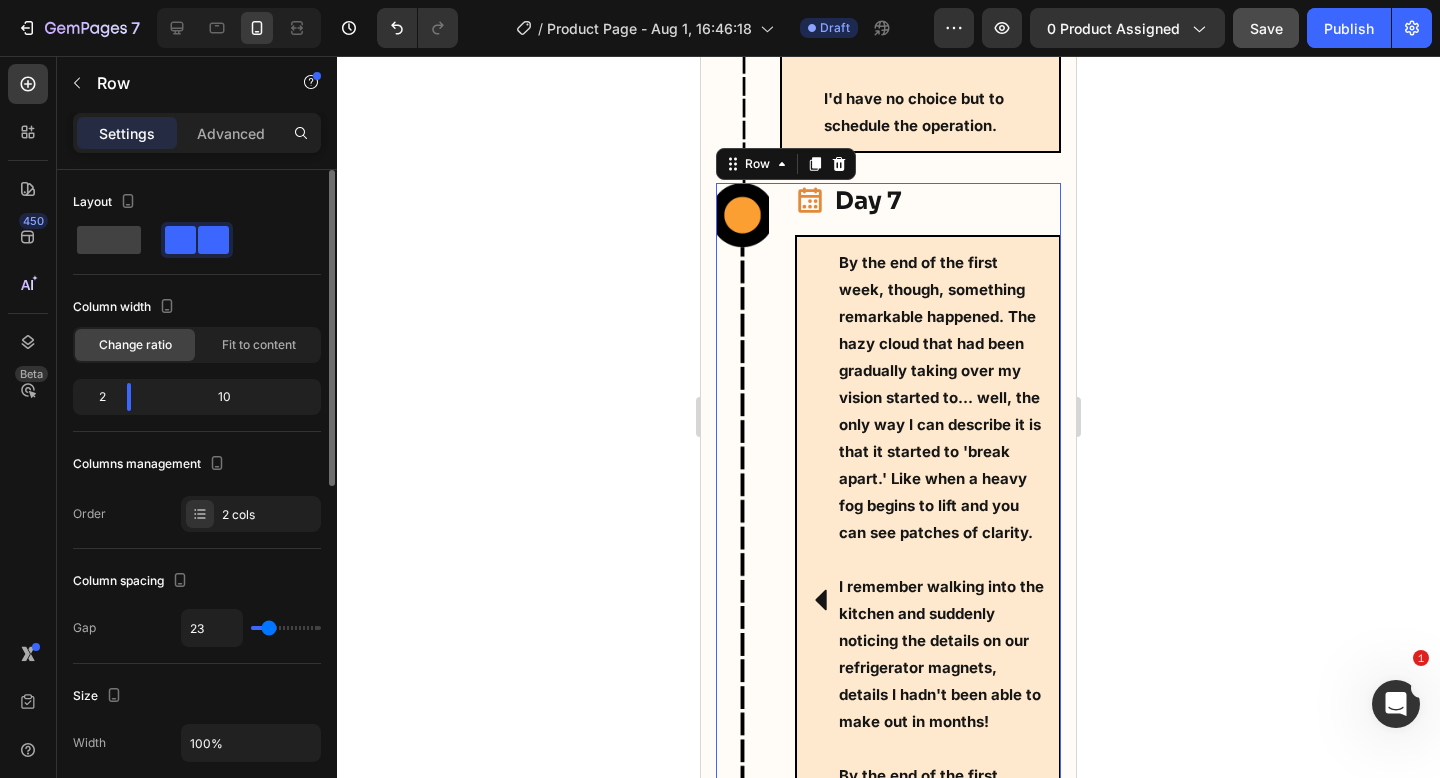 type on "21" 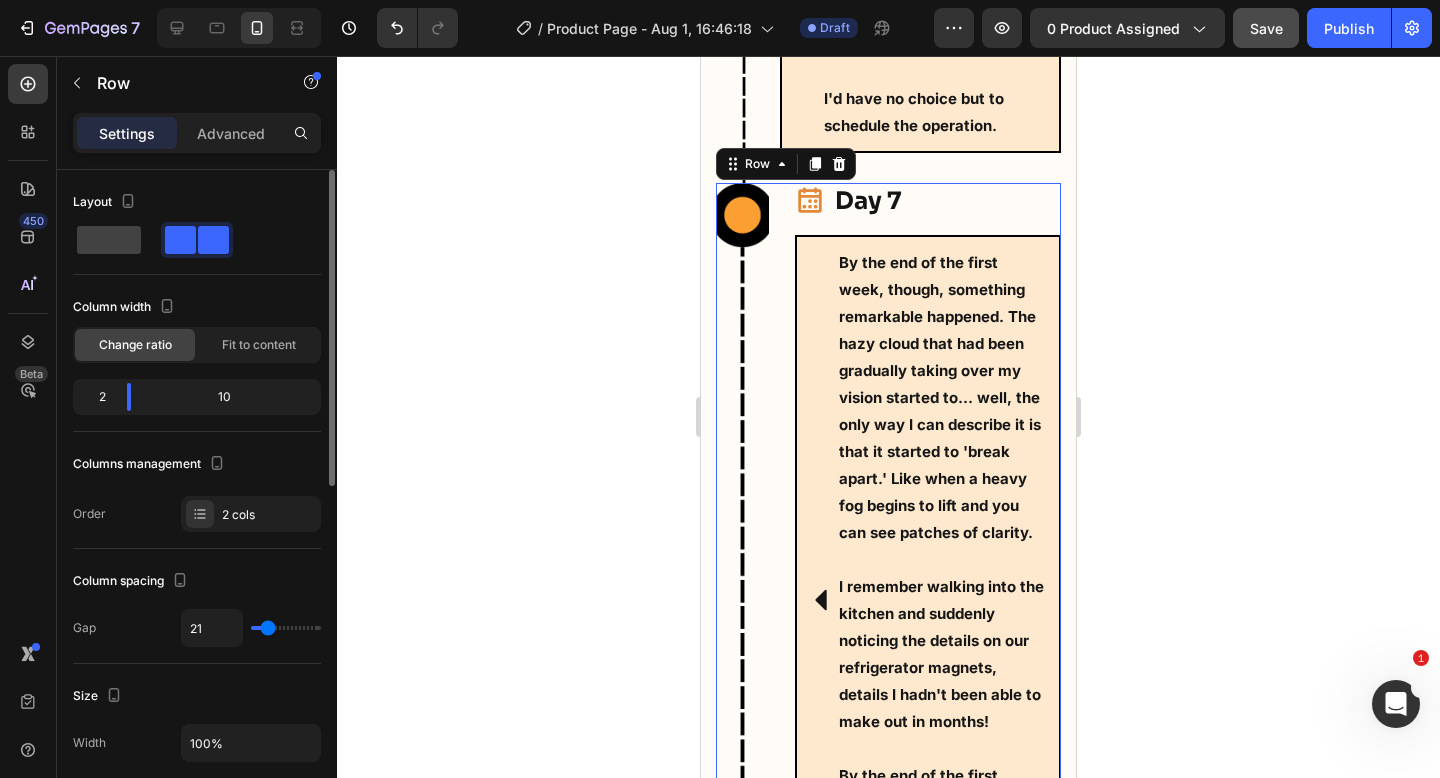 type on "20" 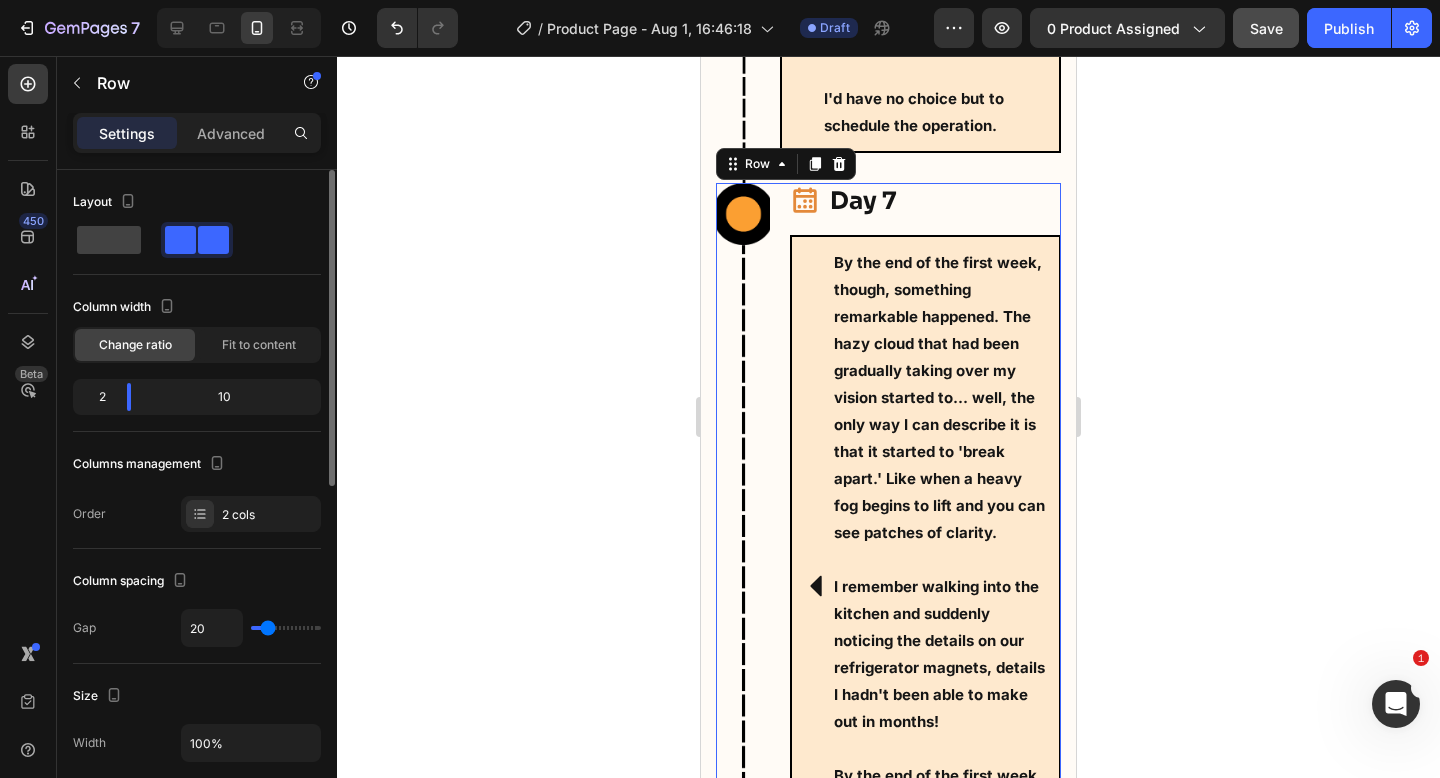 type on "19" 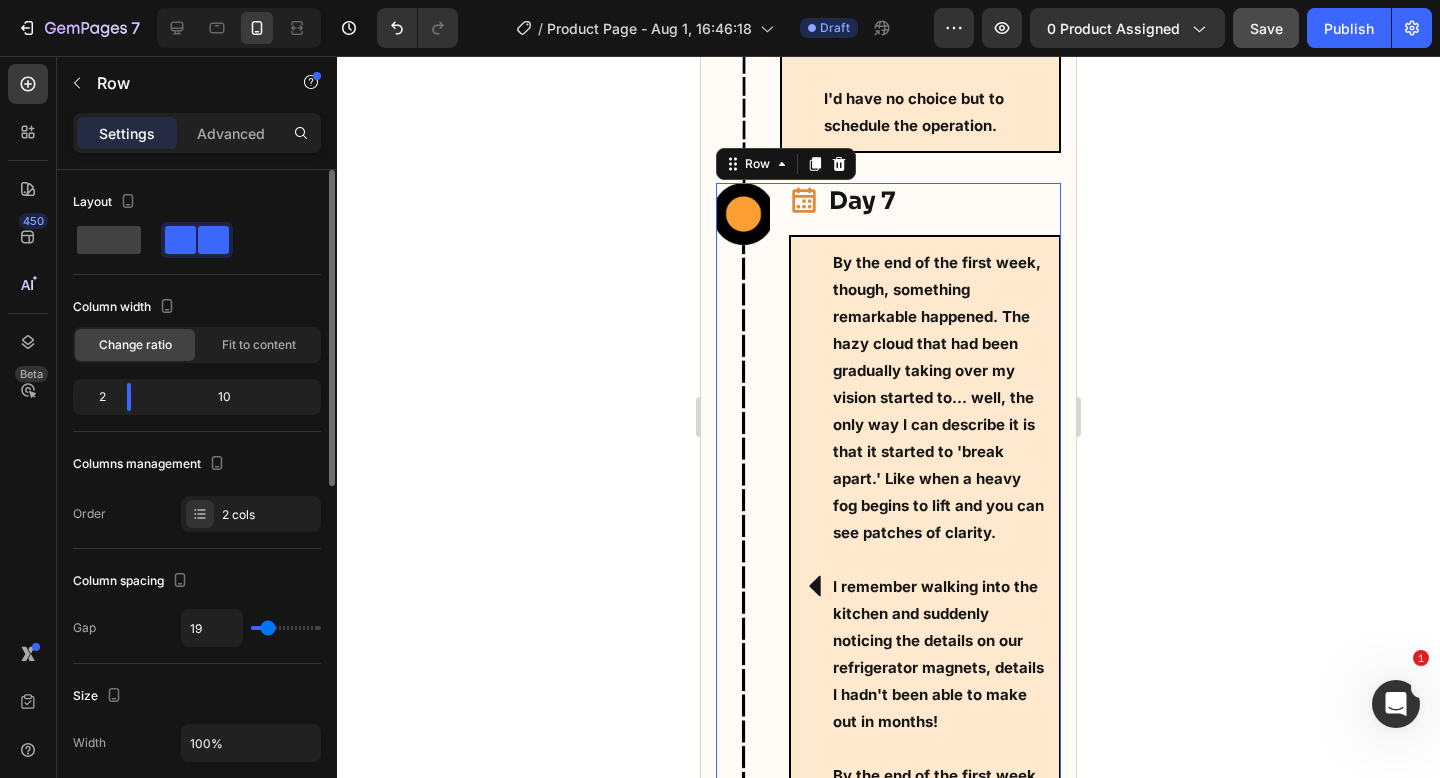 type on "18" 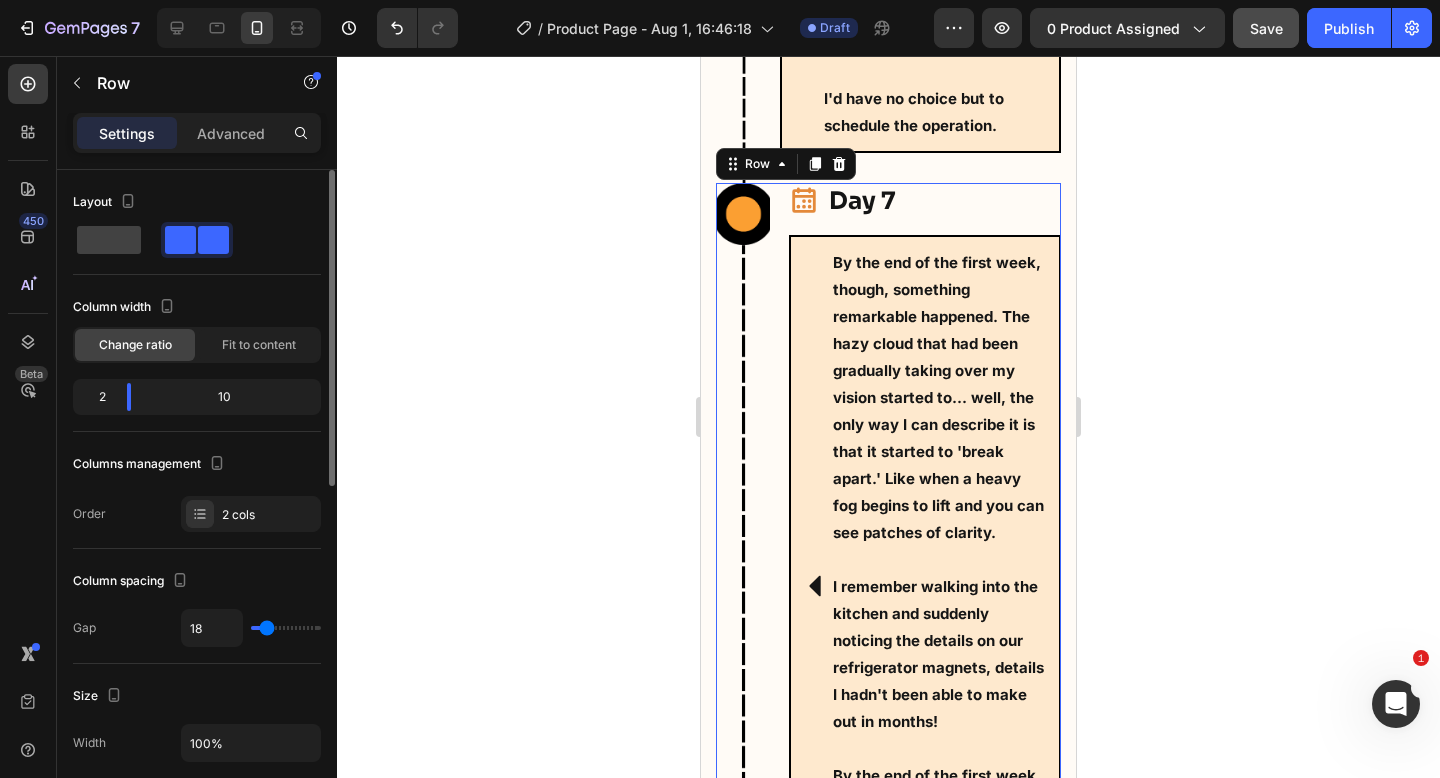 type on "17" 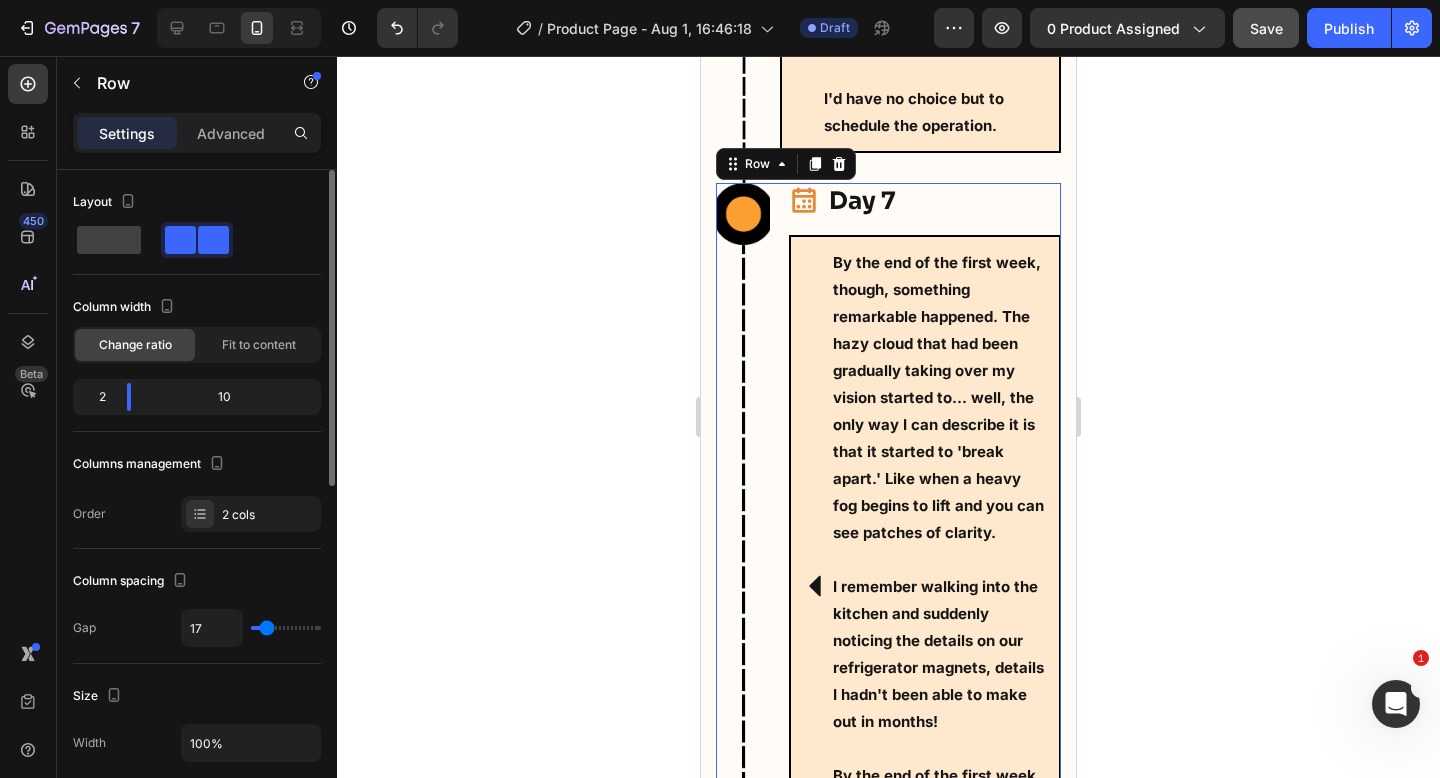type on "13" 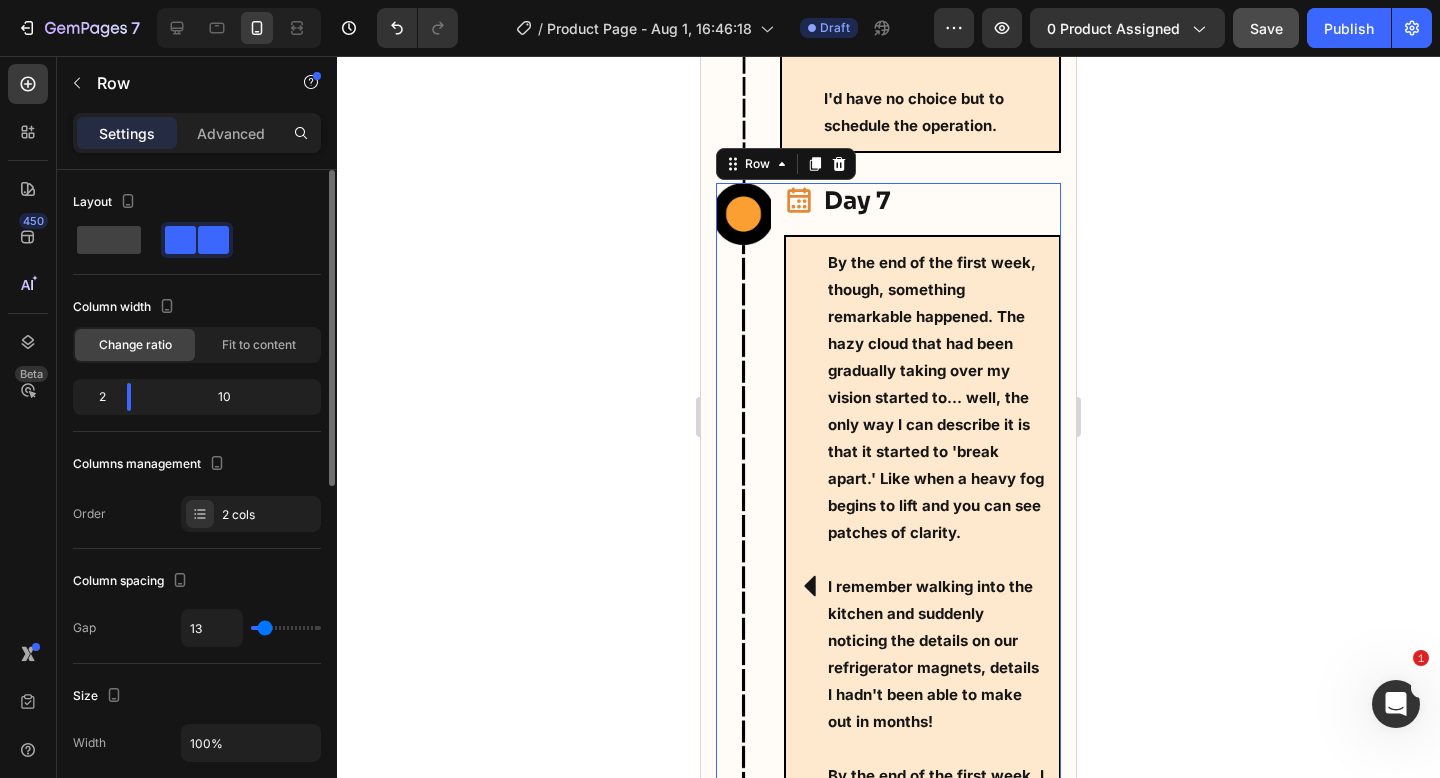 type on "6" 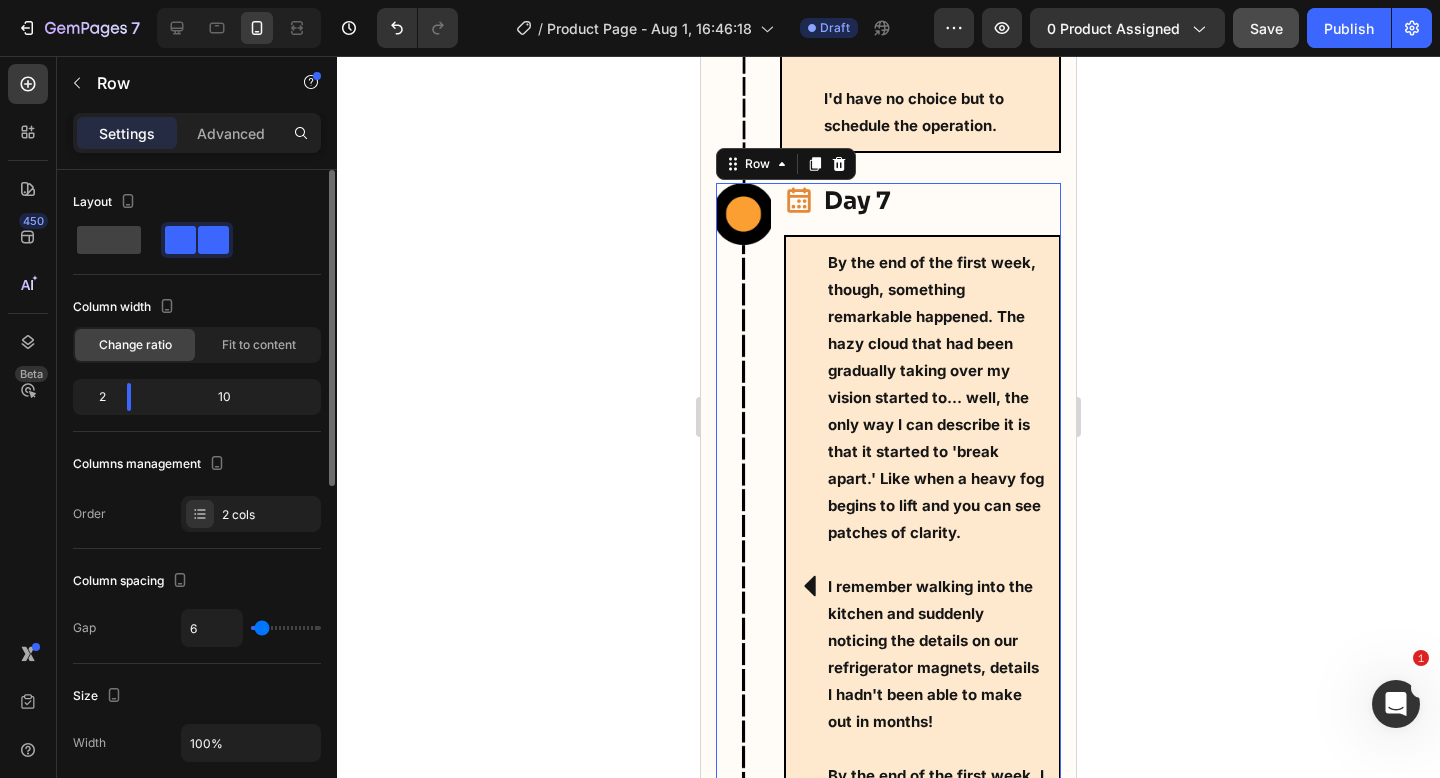 type on "4" 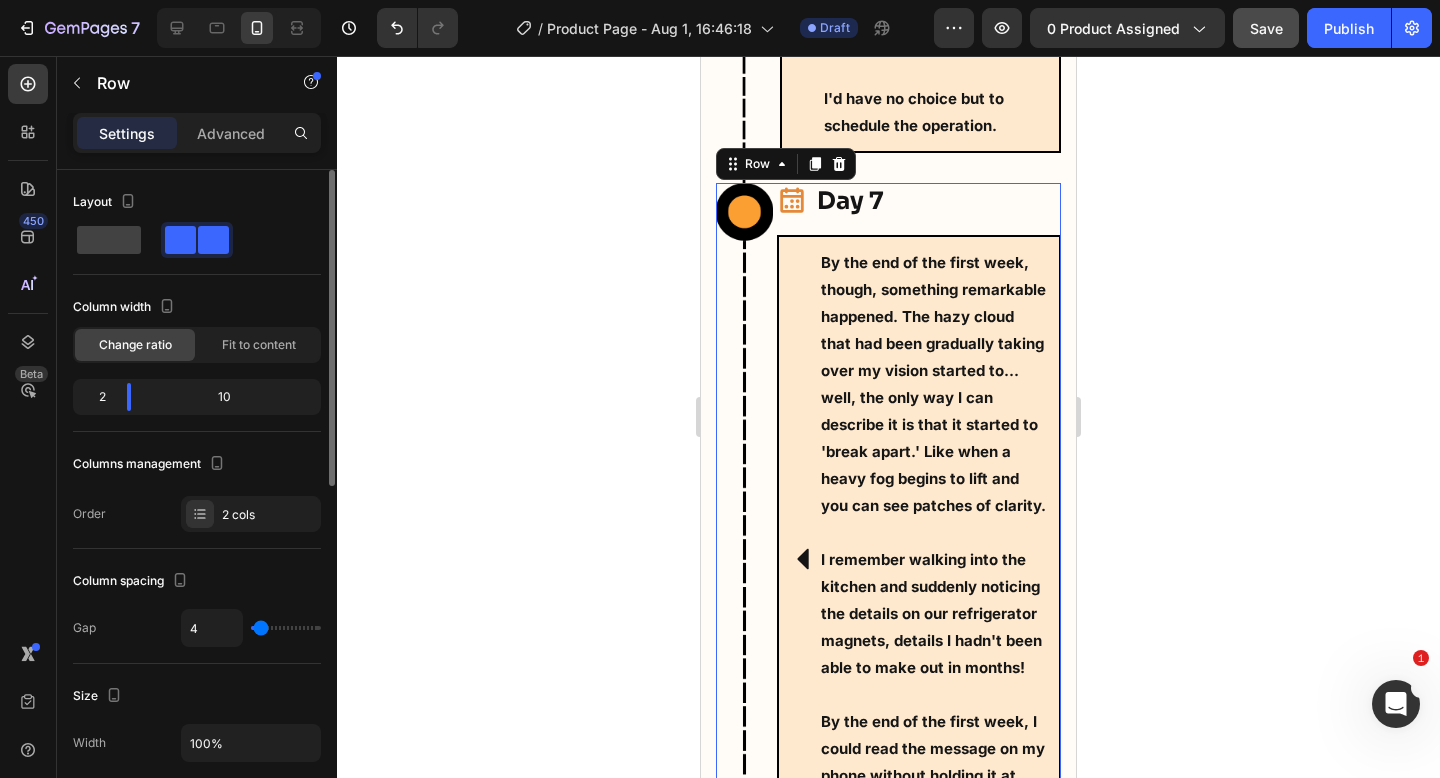 type on "0" 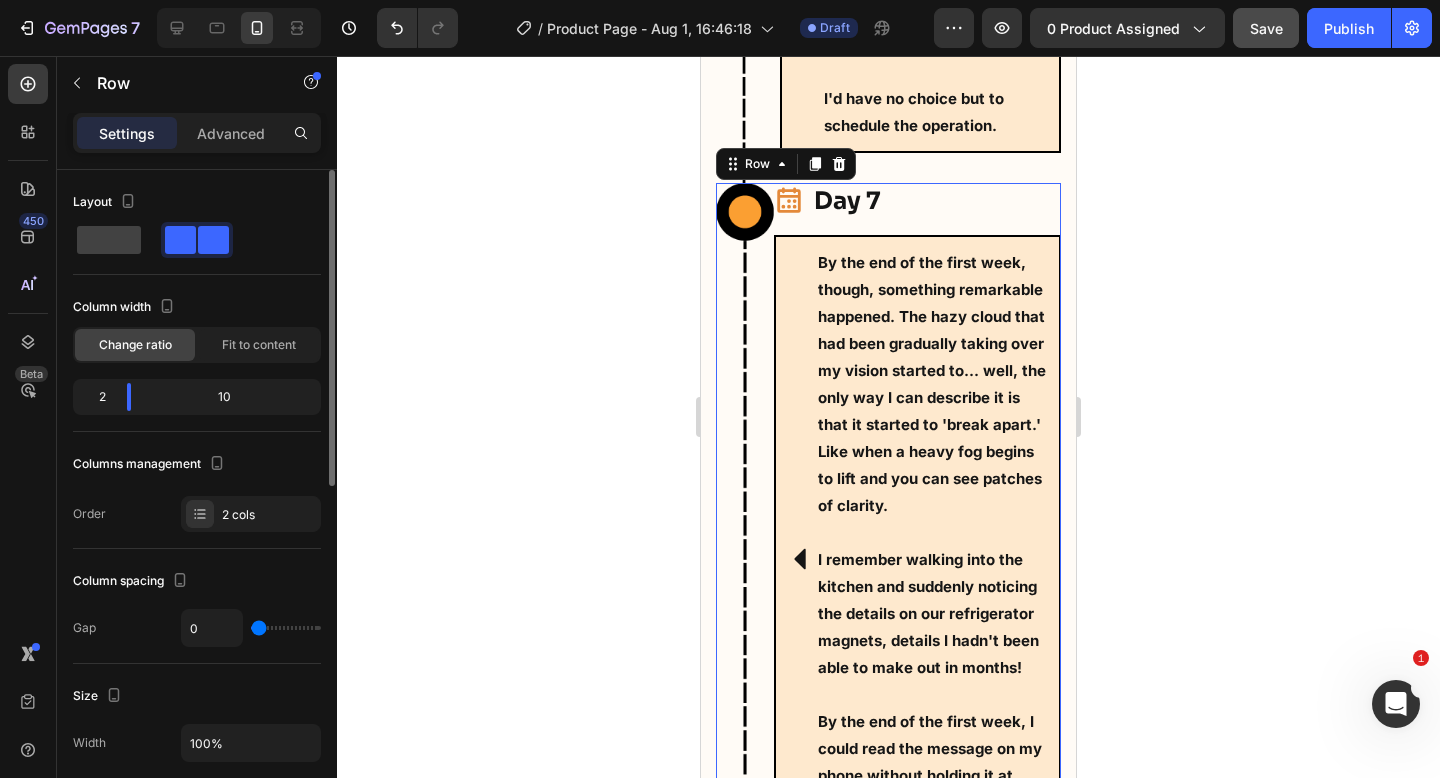 type on "0" 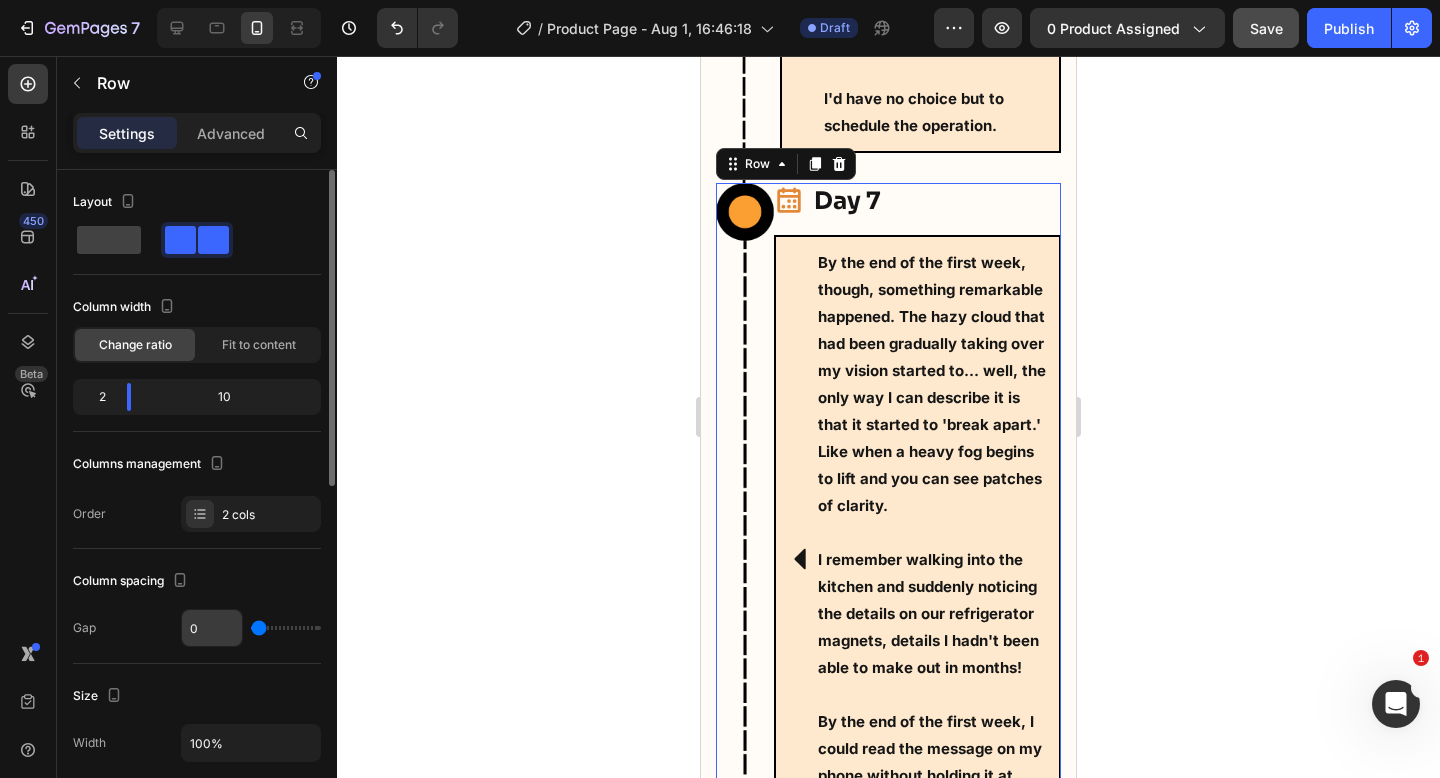 click on "0" at bounding box center (212, 628) 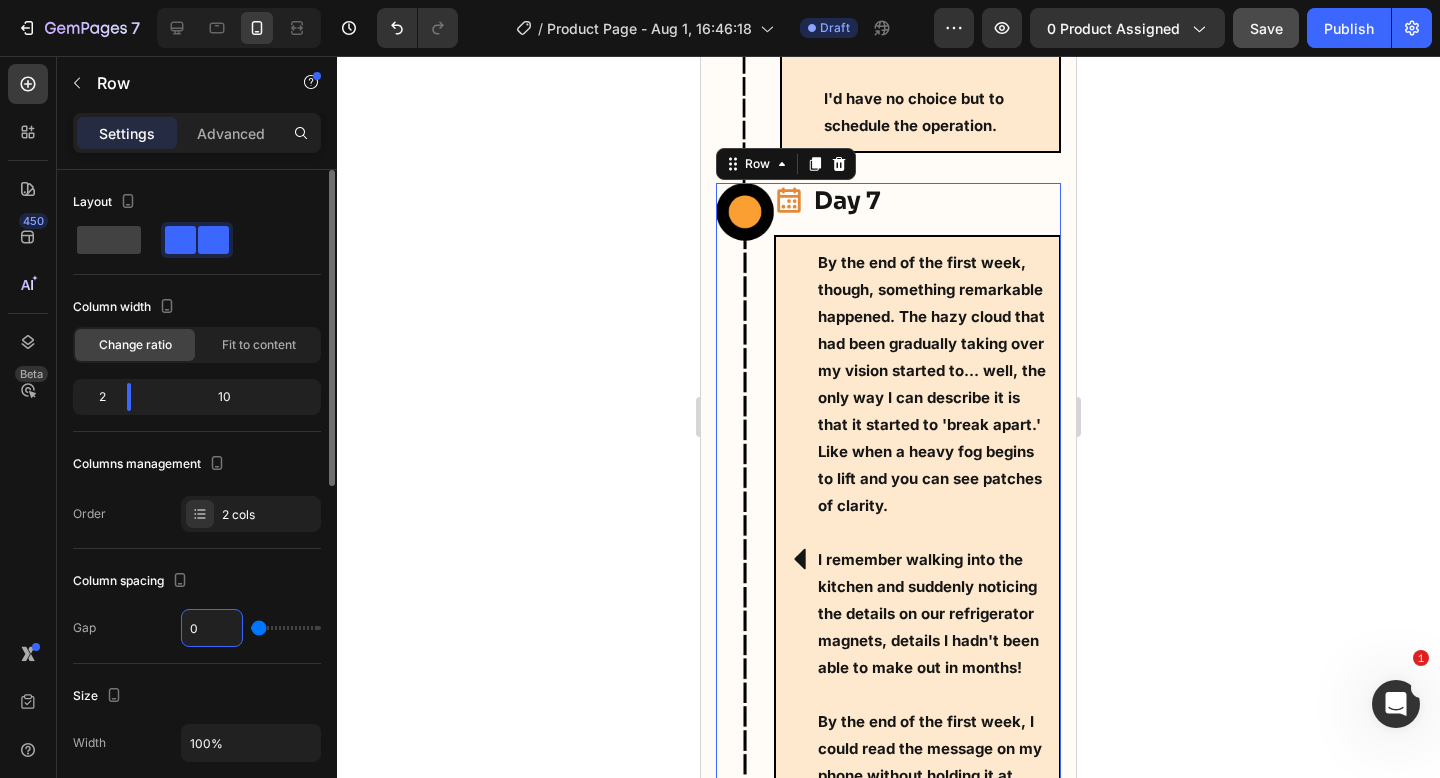 click on "0" at bounding box center (212, 628) 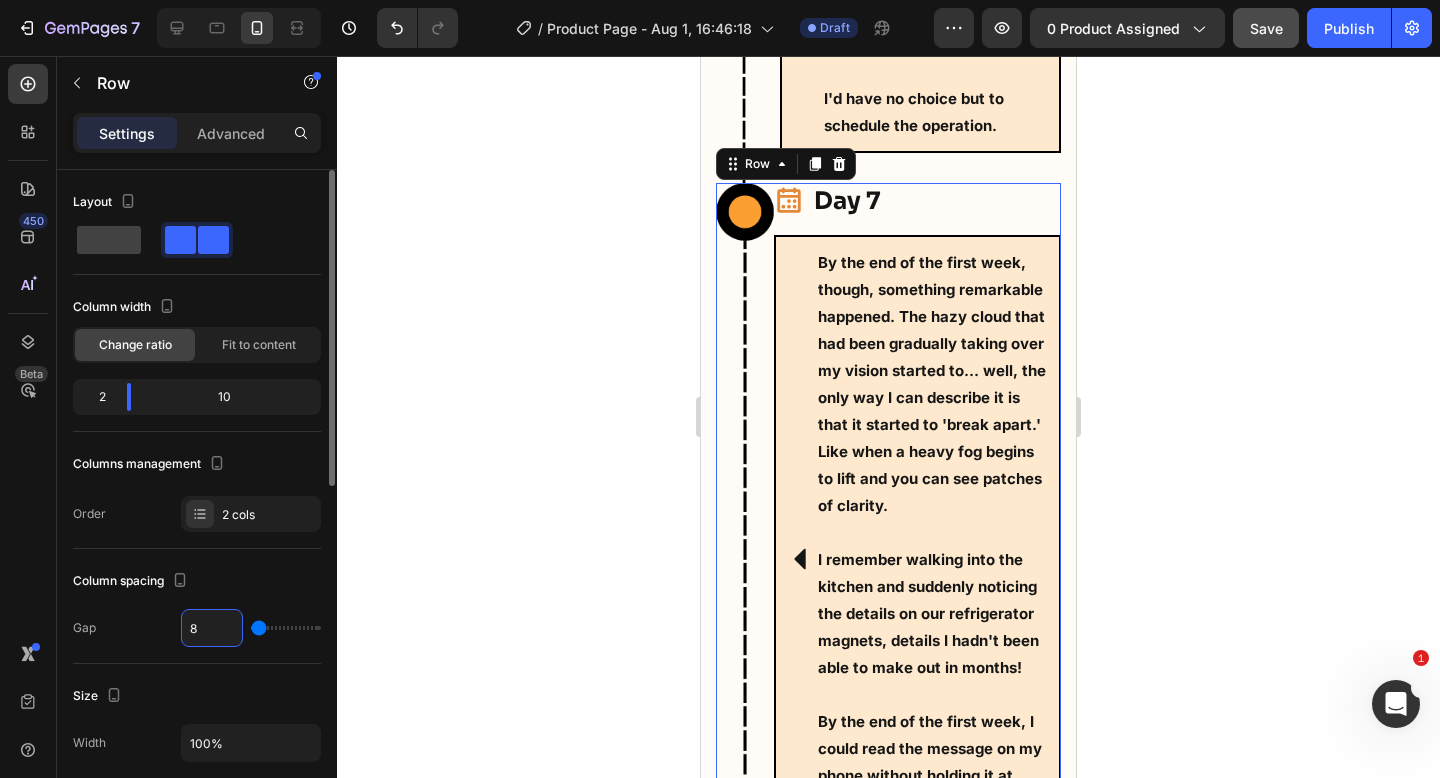type on "8" 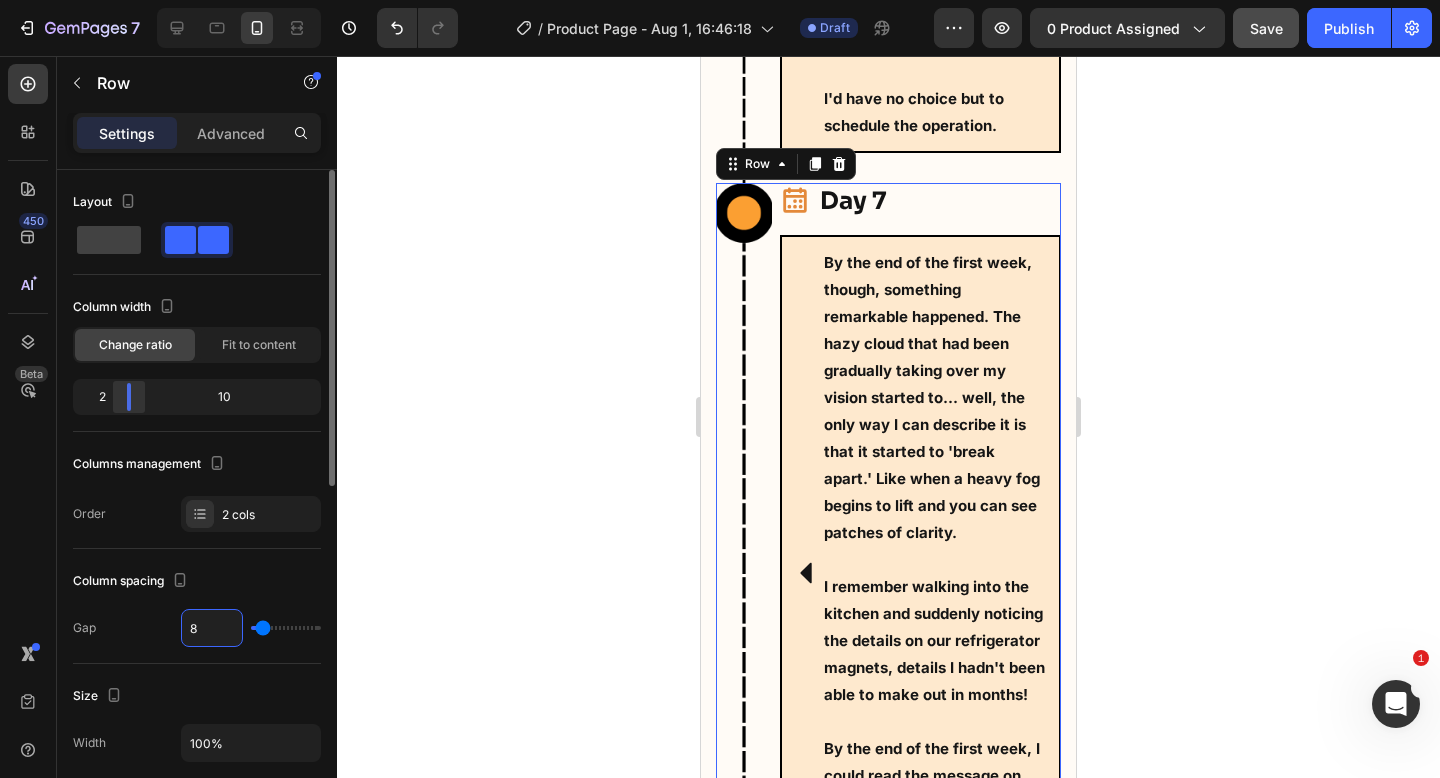 type on "8" 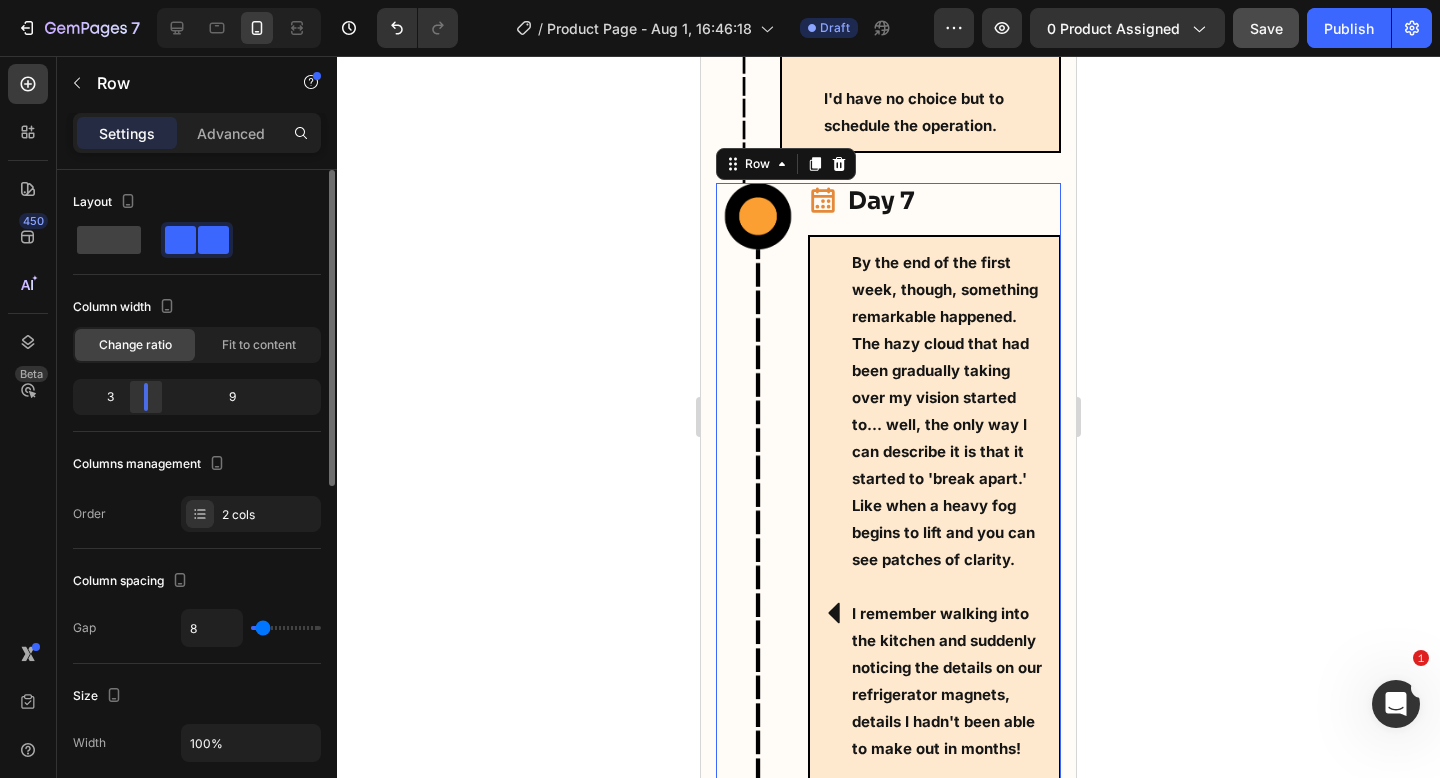 drag, startPoint x: 139, startPoint y: 395, endPoint x: 3, endPoint y: 216, distance: 224.80435 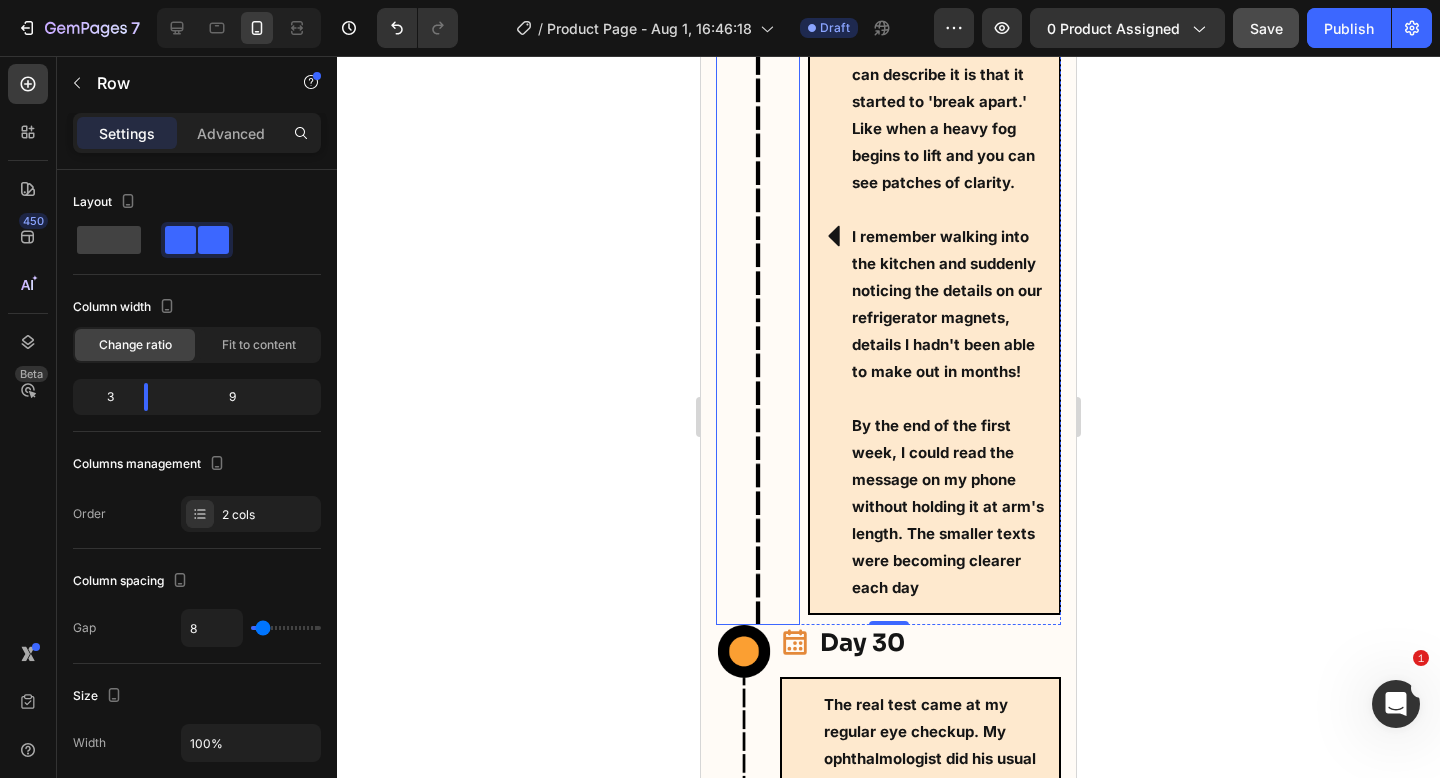 scroll, scrollTop: 14736, scrollLeft: 0, axis: vertical 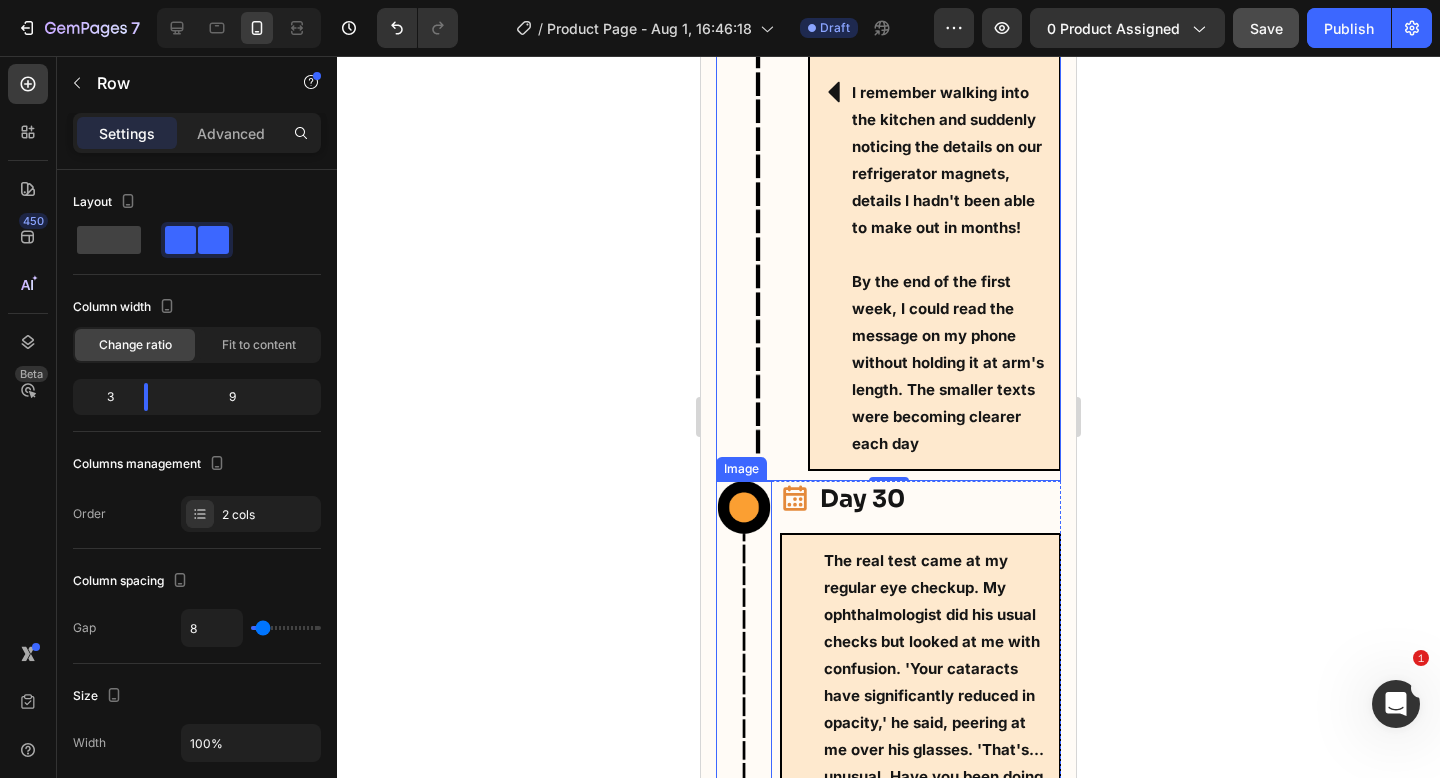 click at bounding box center [744, 806] 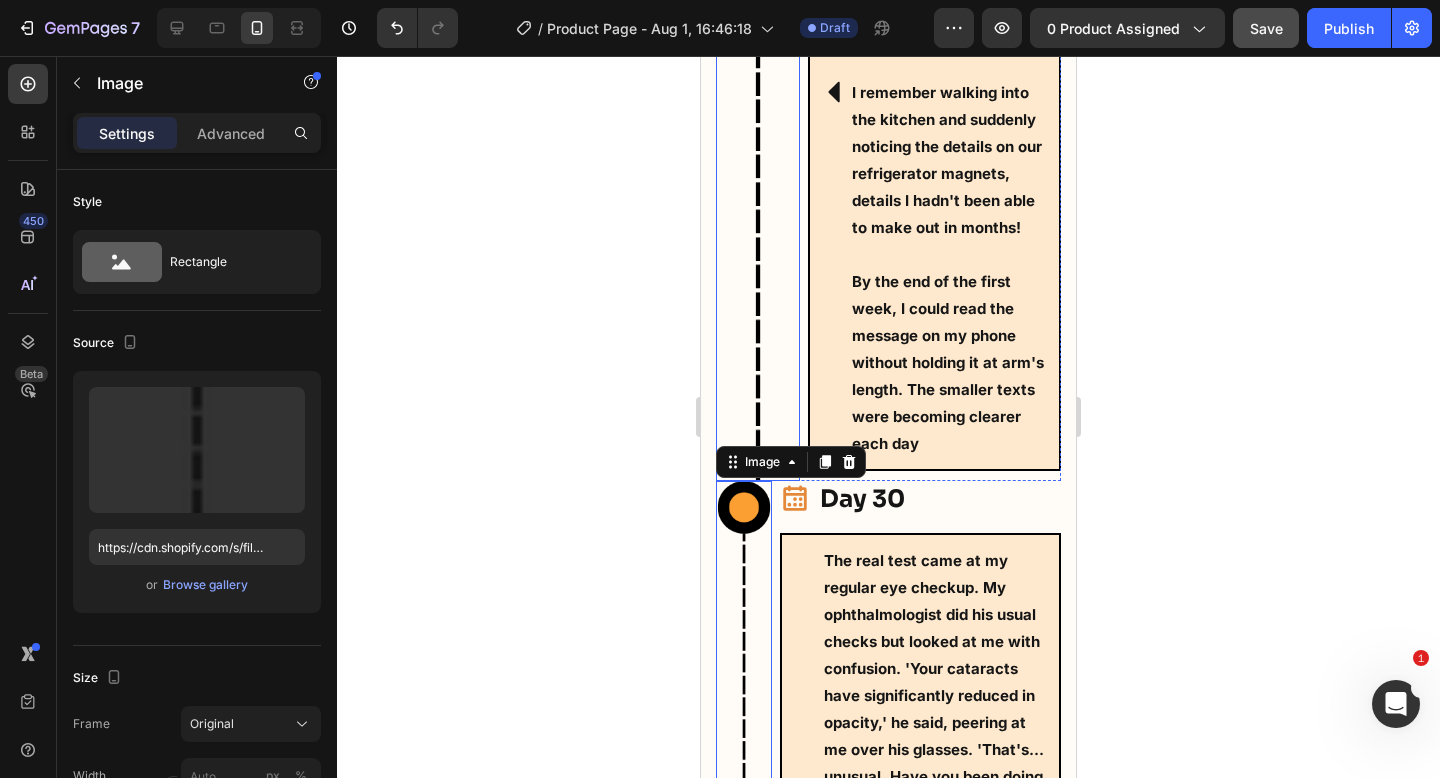 click at bounding box center (758, 71) 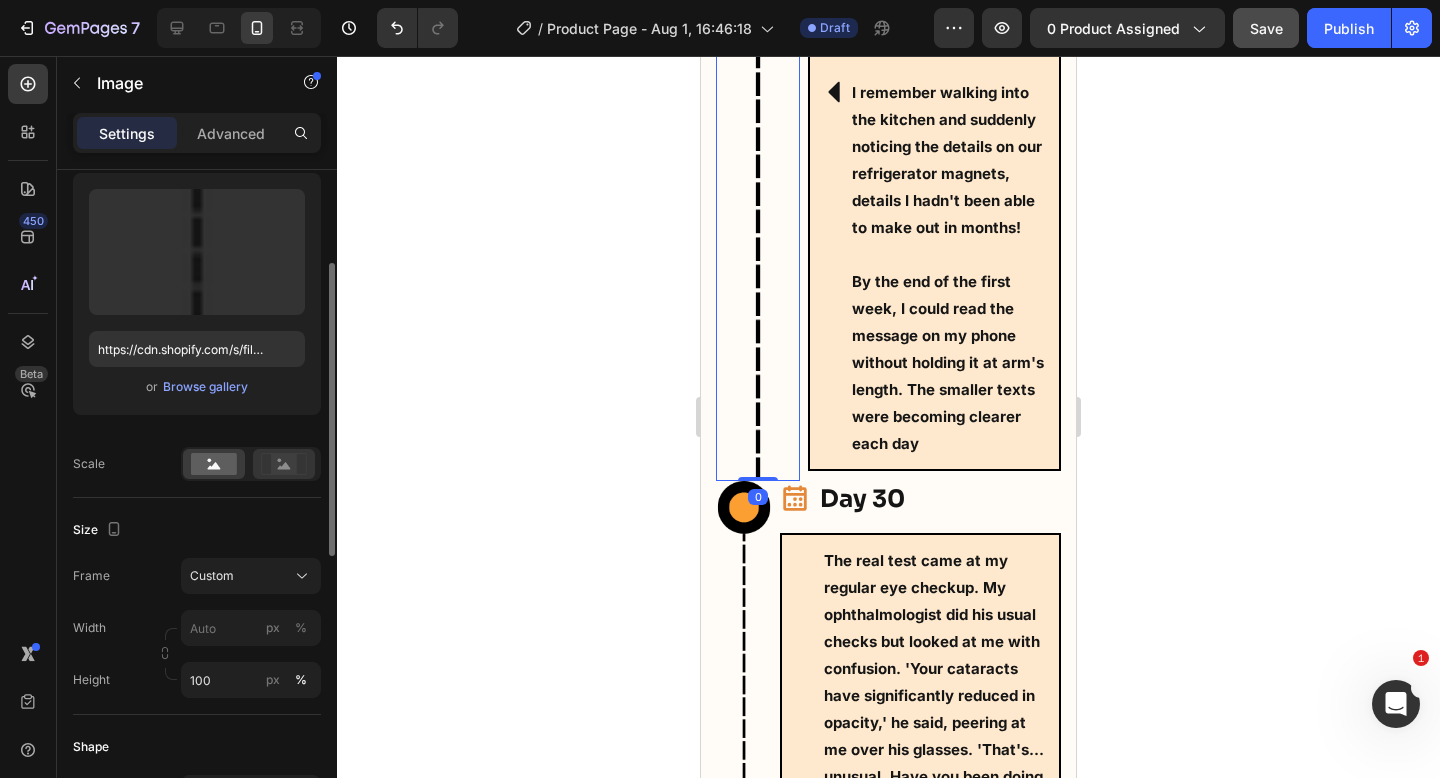 scroll, scrollTop: 202, scrollLeft: 0, axis: vertical 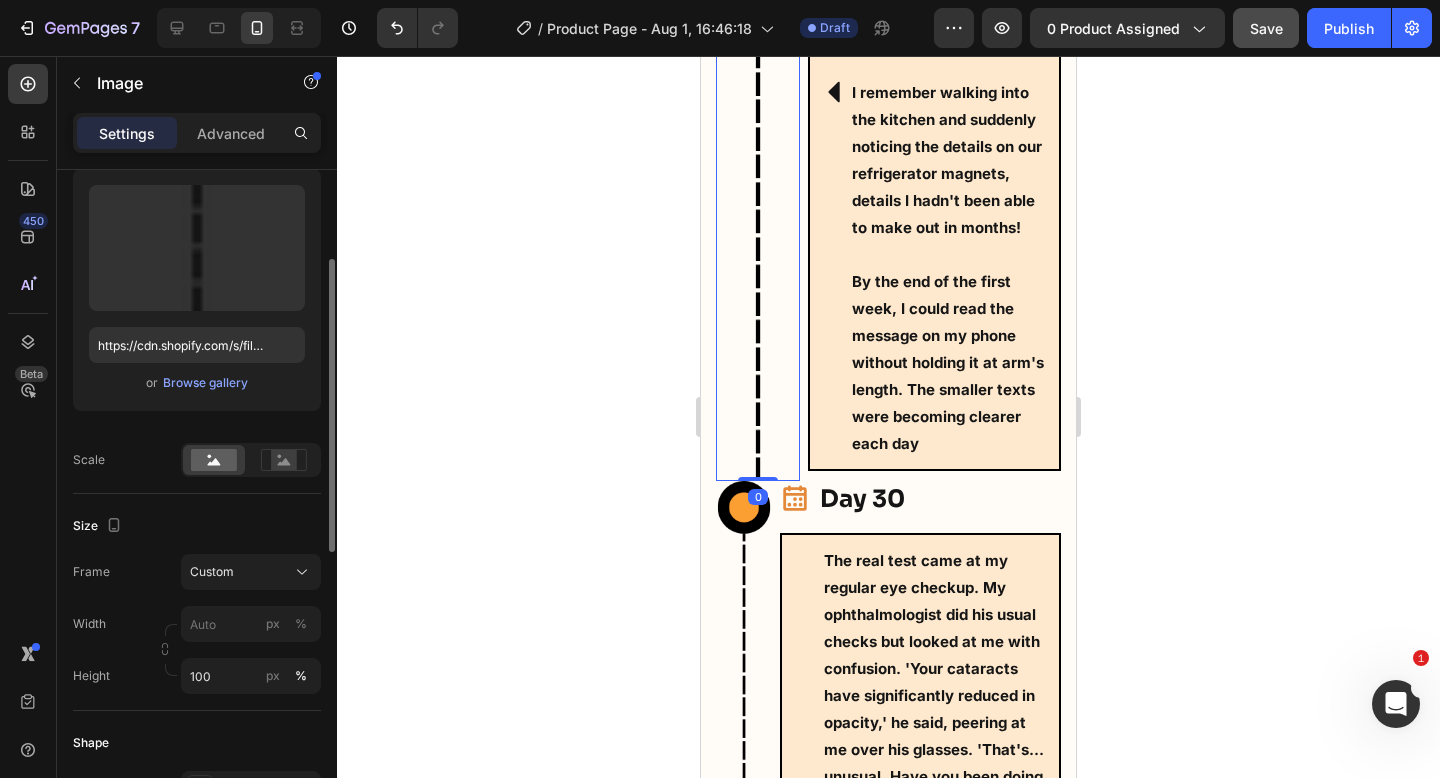 click on "Size Frame Custom Width px % Height 100 px %" 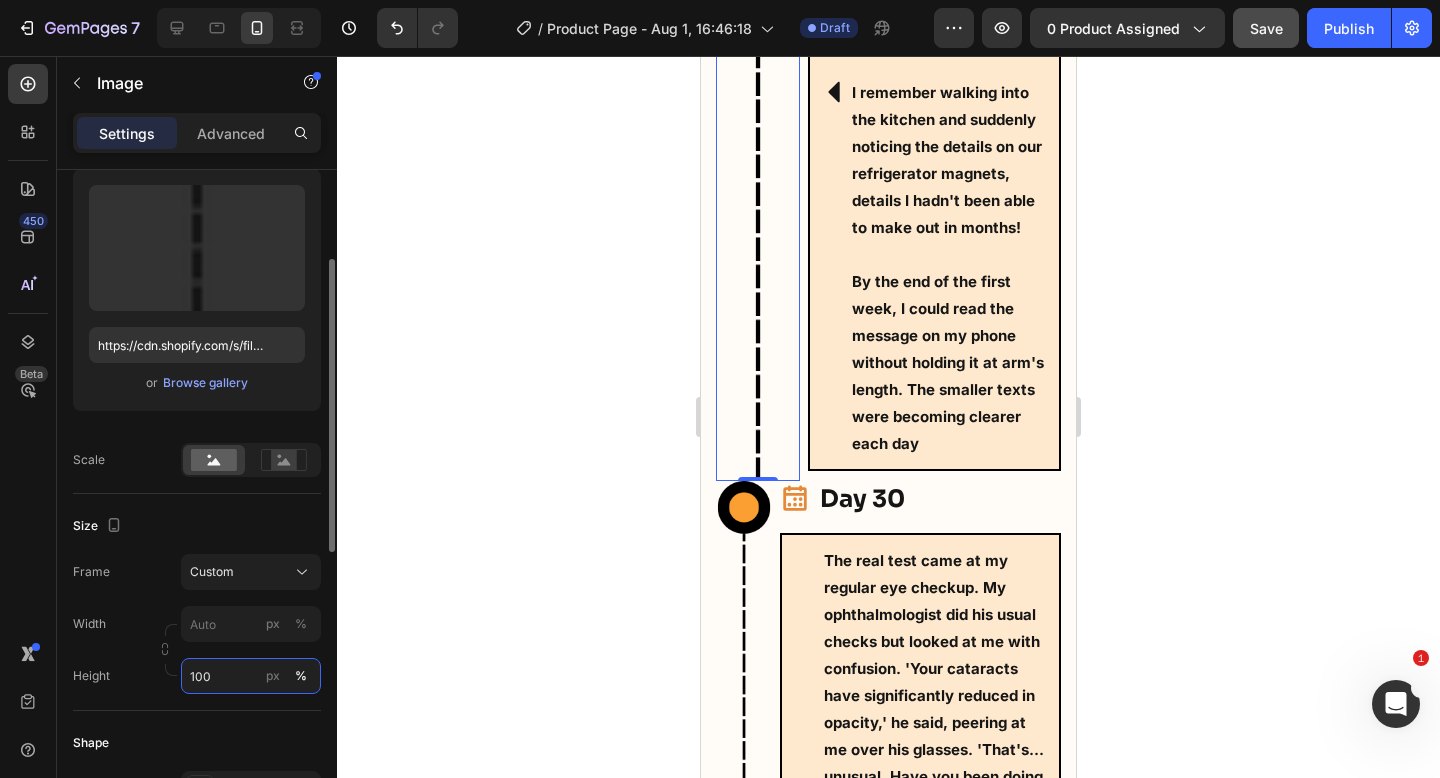 click on "100" at bounding box center (251, 676) 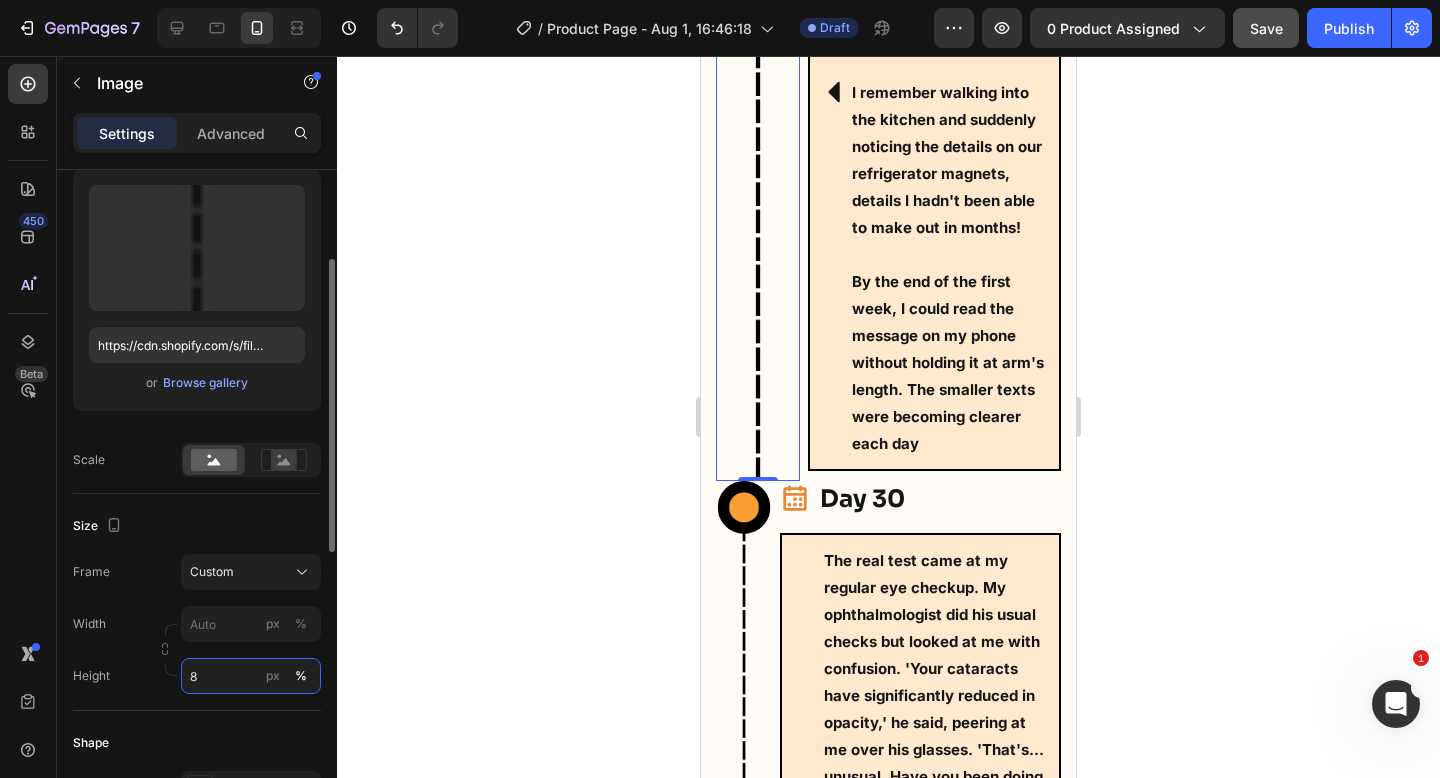 type on "80" 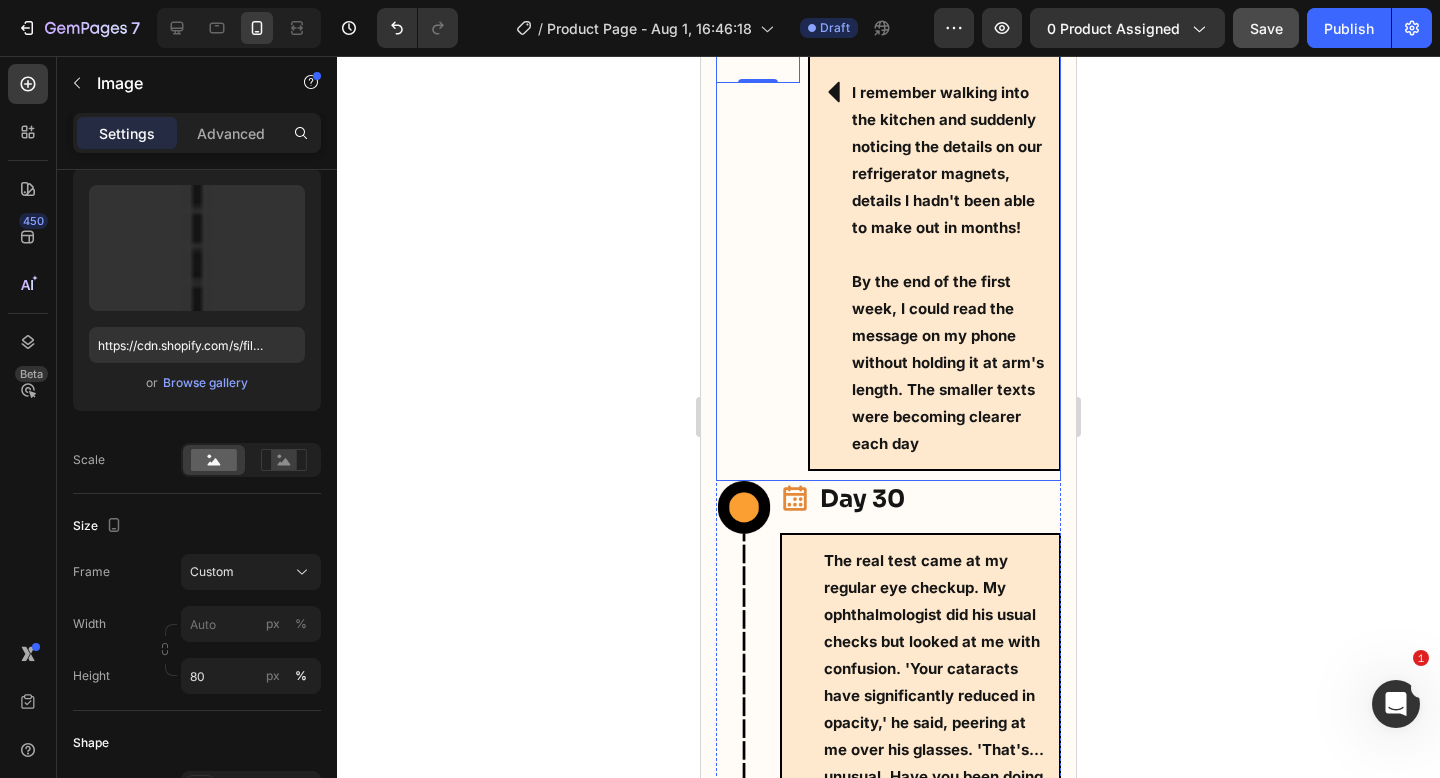 click on "Image   0" at bounding box center (758, 71) 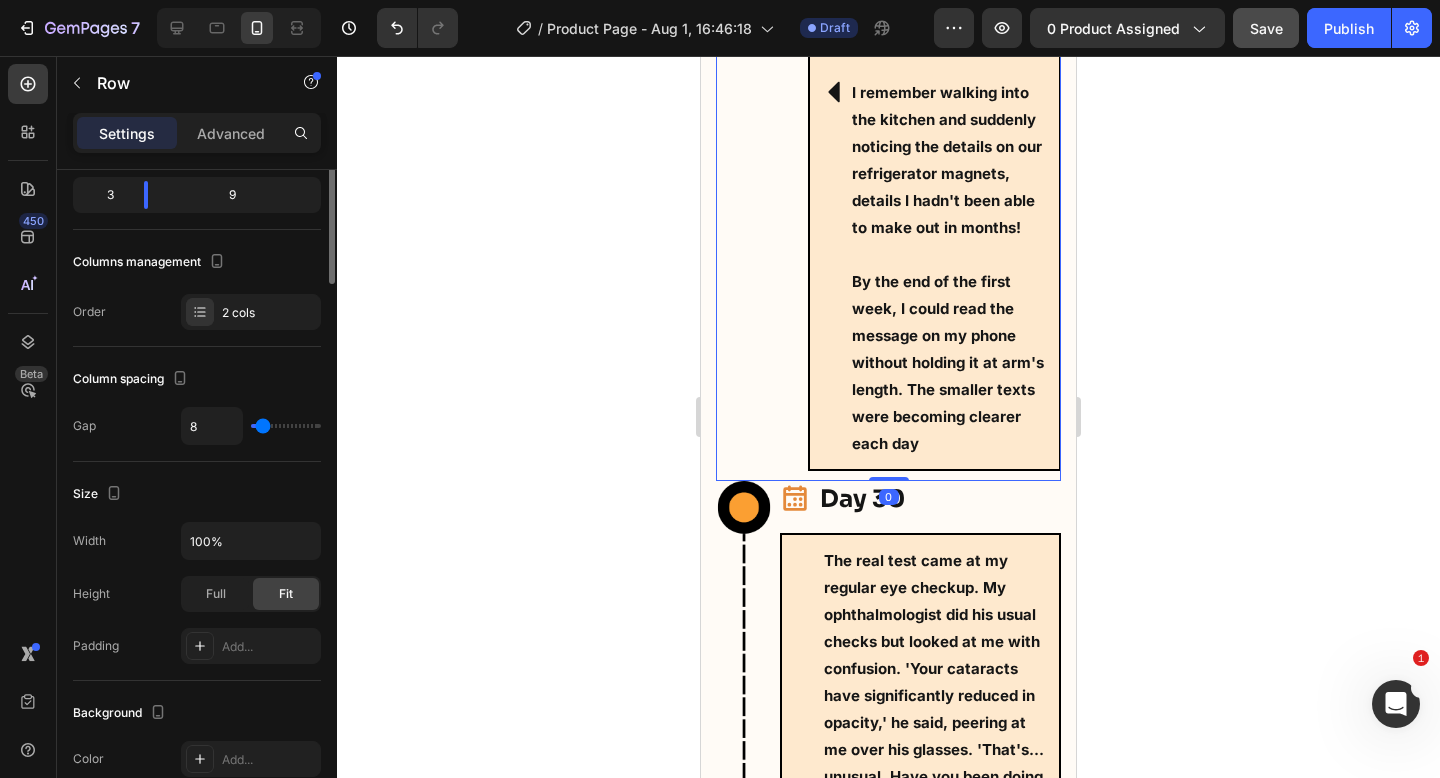 scroll, scrollTop: 0, scrollLeft: 0, axis: both 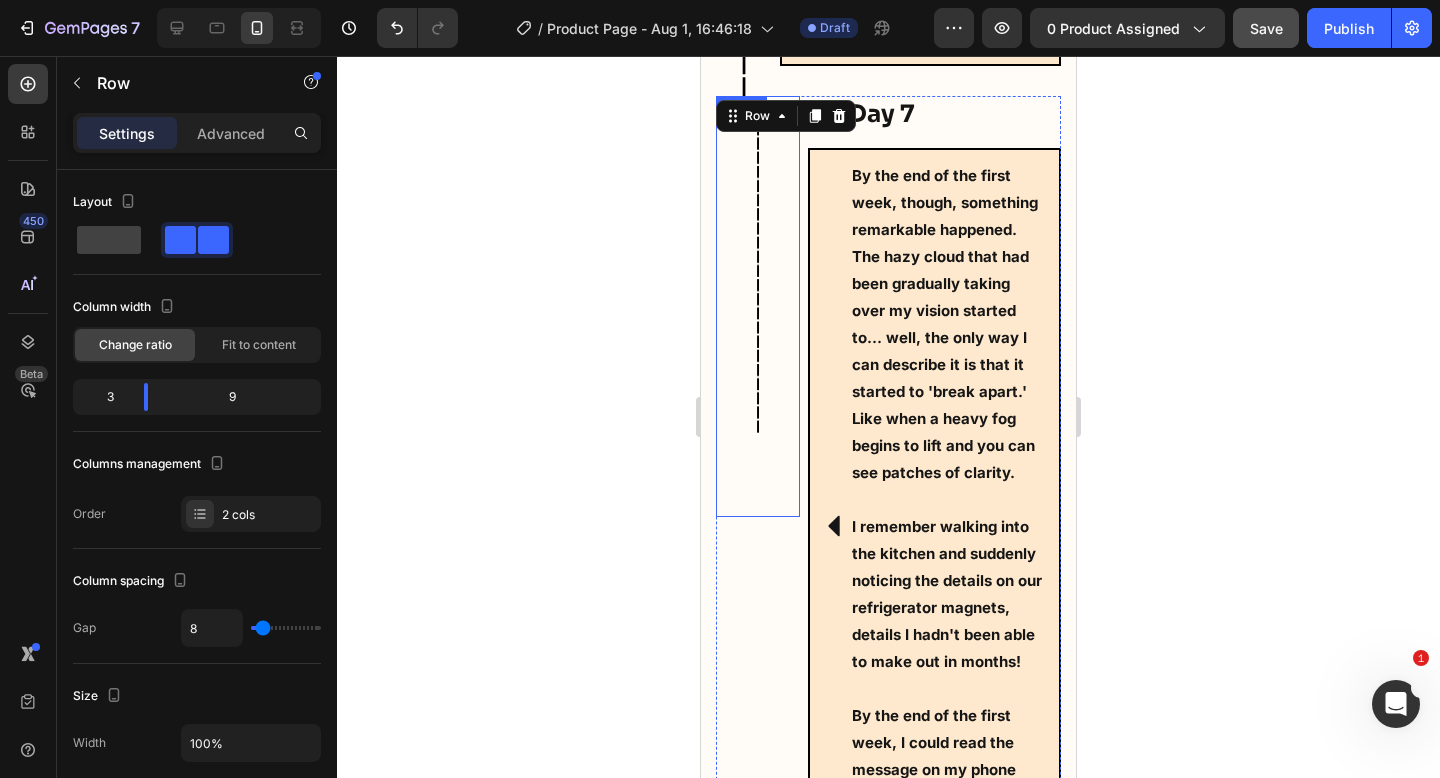 click at bounding box center [758, 264] 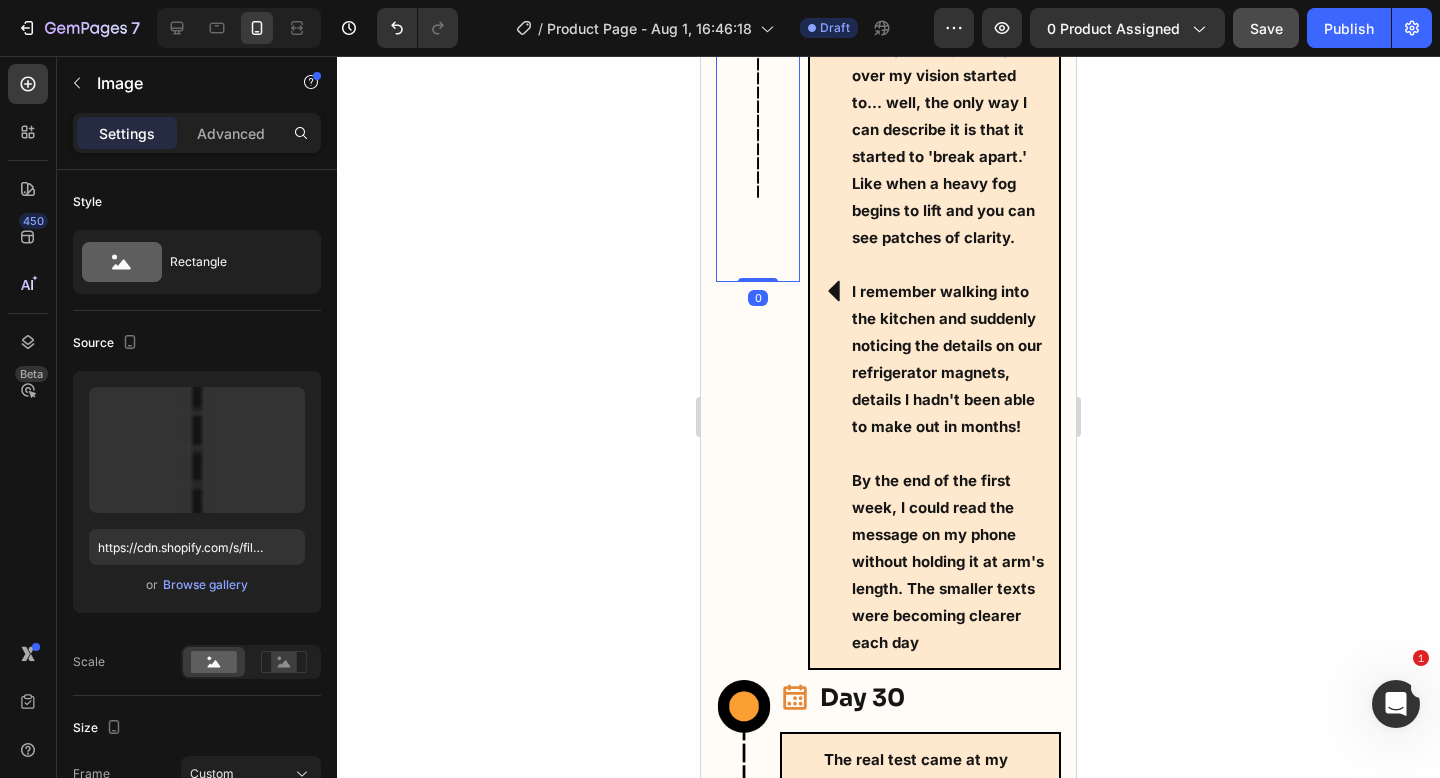 scroll, scrollTop: 14557, scrollLeft: 0, axis: vertical 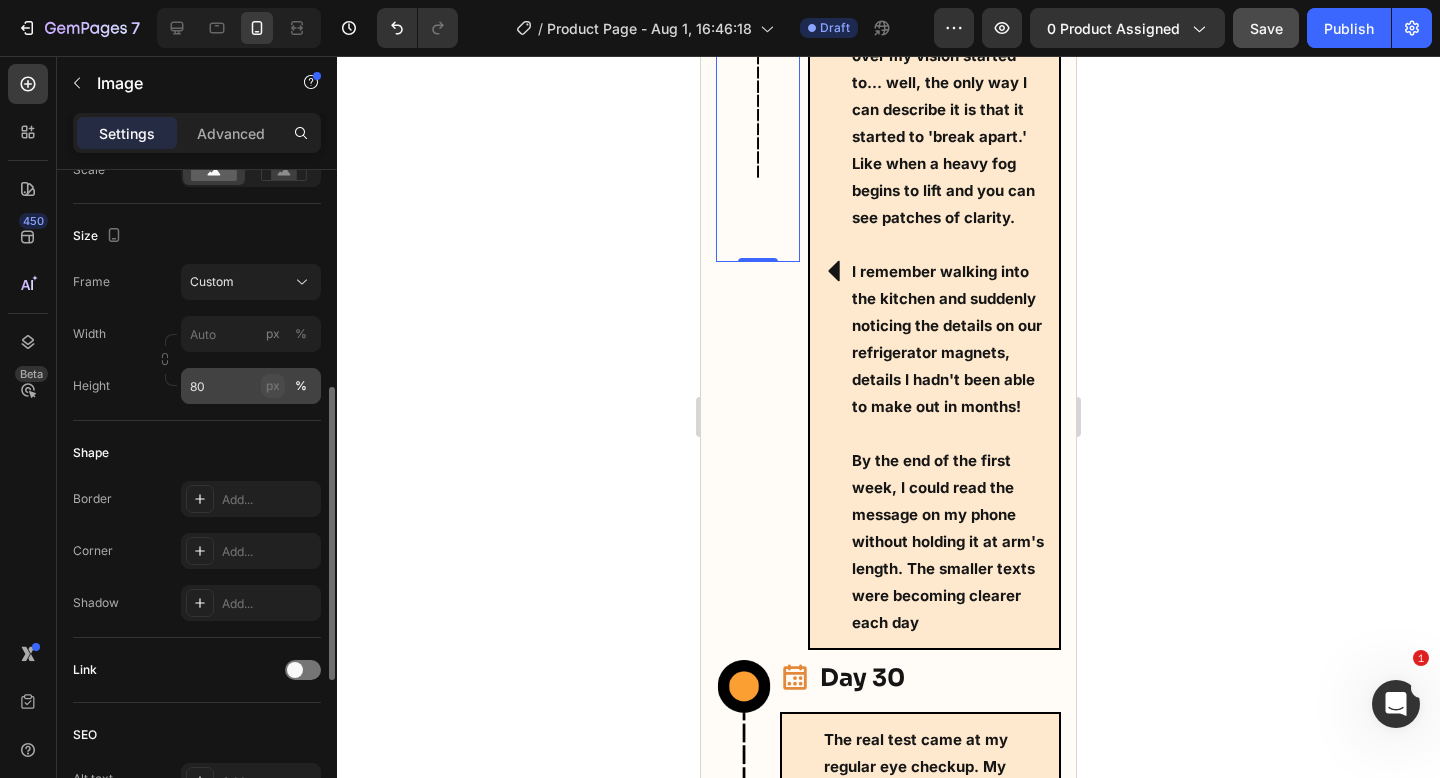 click on "px" at bounding box center (273, 386) 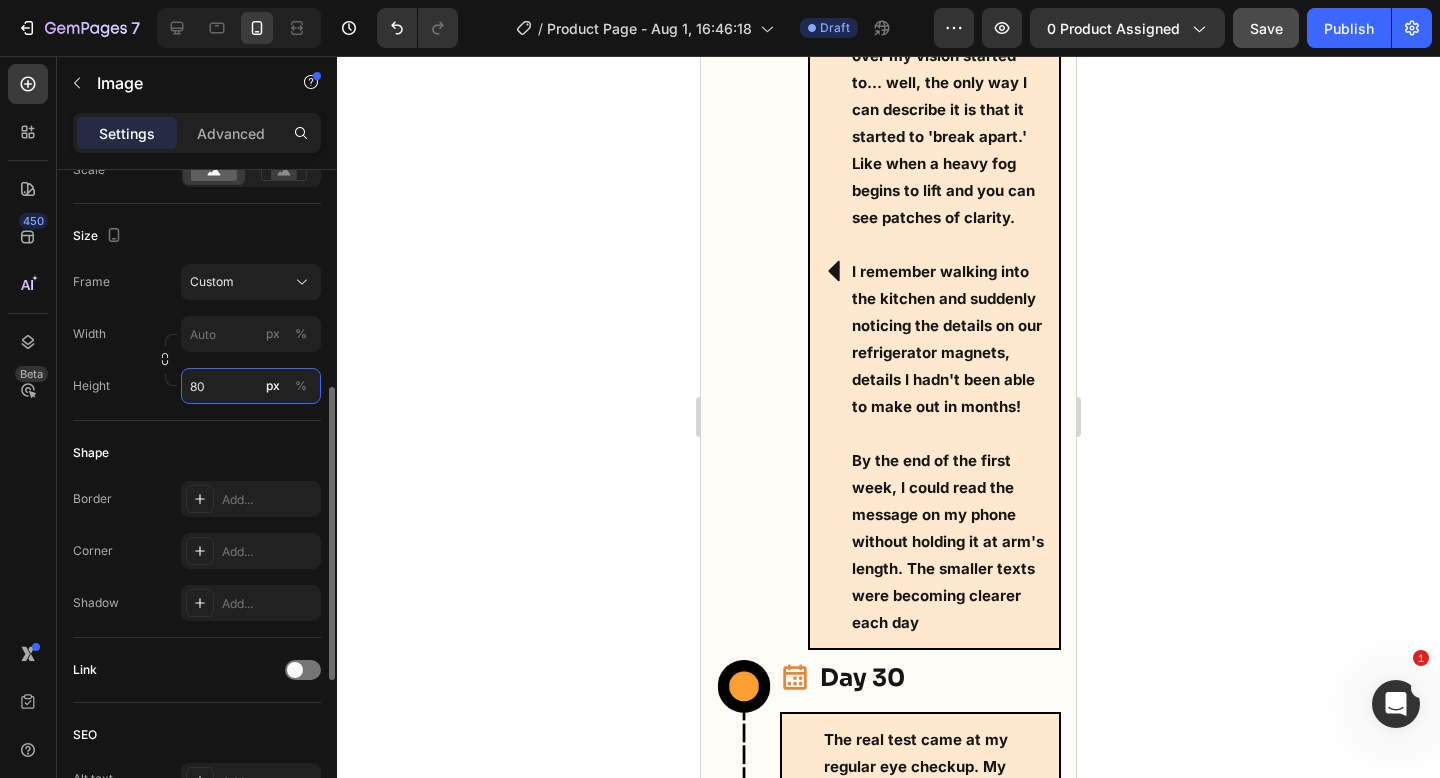 click on "80" at bounding box center [251, 386] 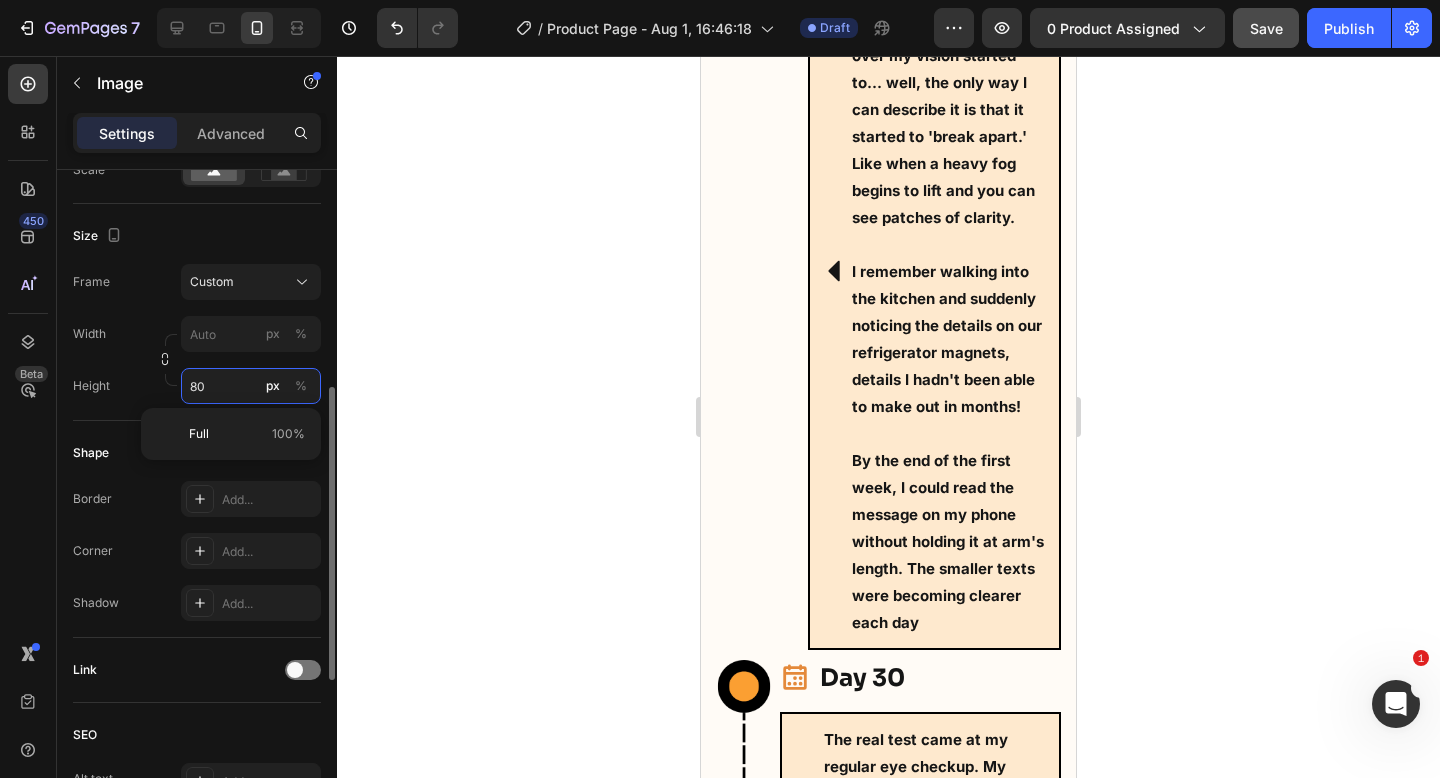 click on "80" at bounding box center (251, 386) 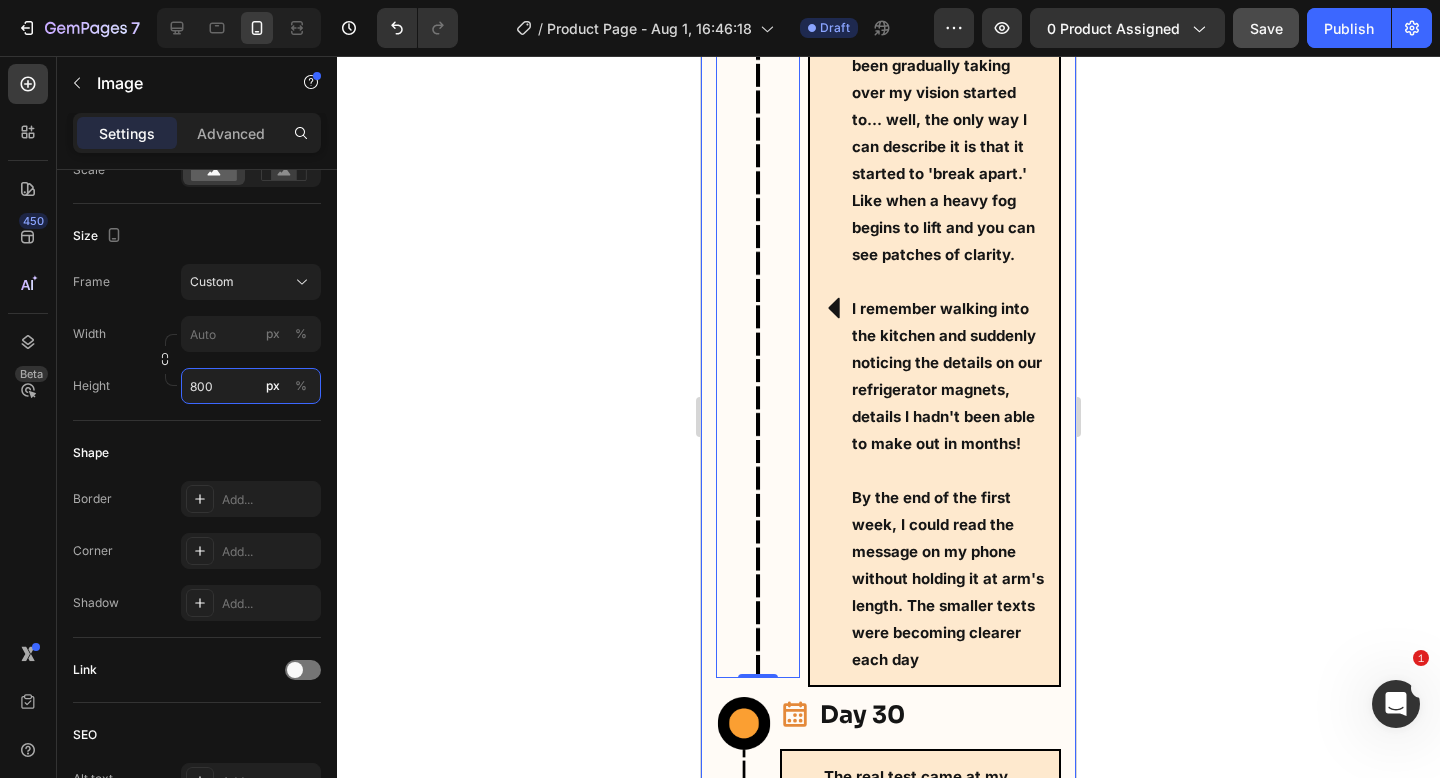 scroll, scrollTop: 14525, scrollLeft: 0, axis: vertical 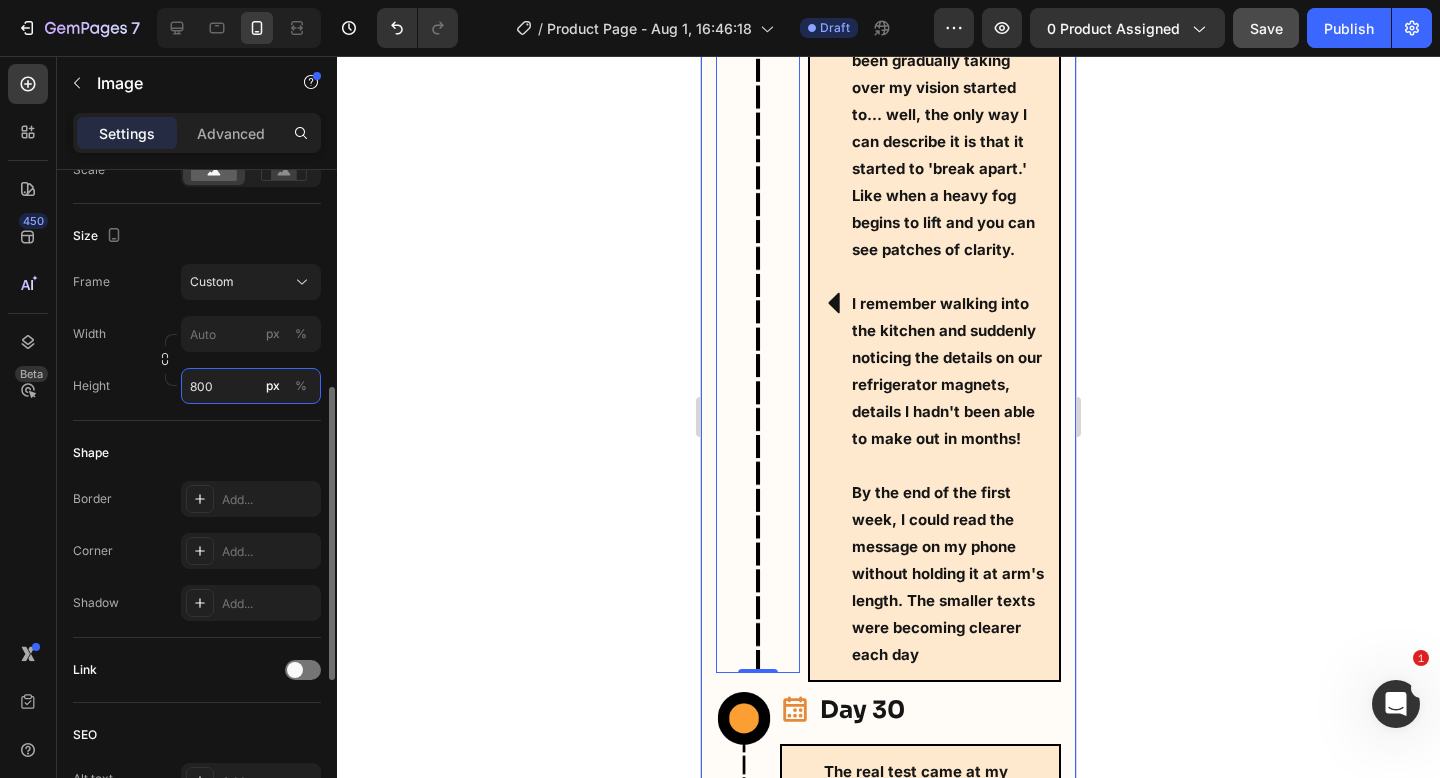 click on "800" at bounding box center (251, 386) 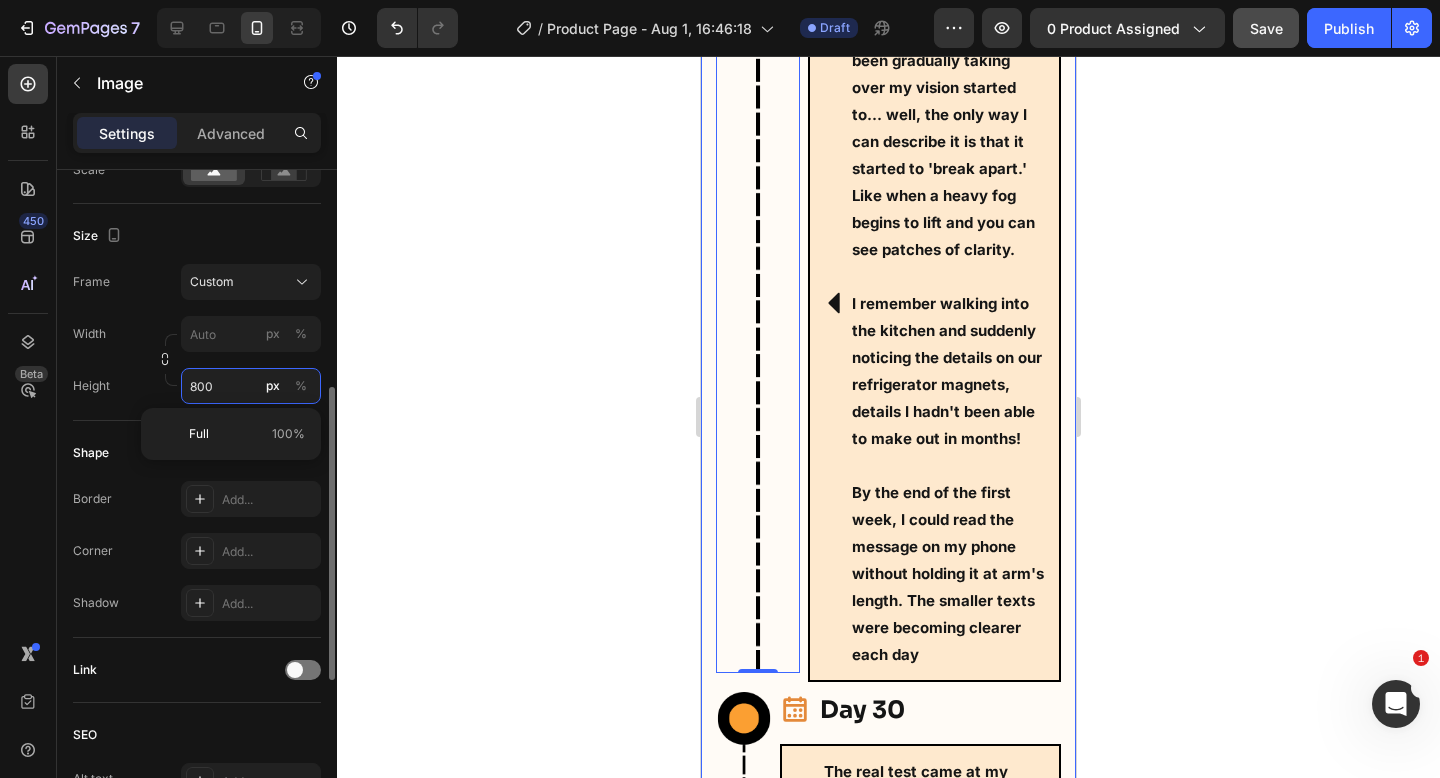 click on "800" at bounding box center (251, 386) 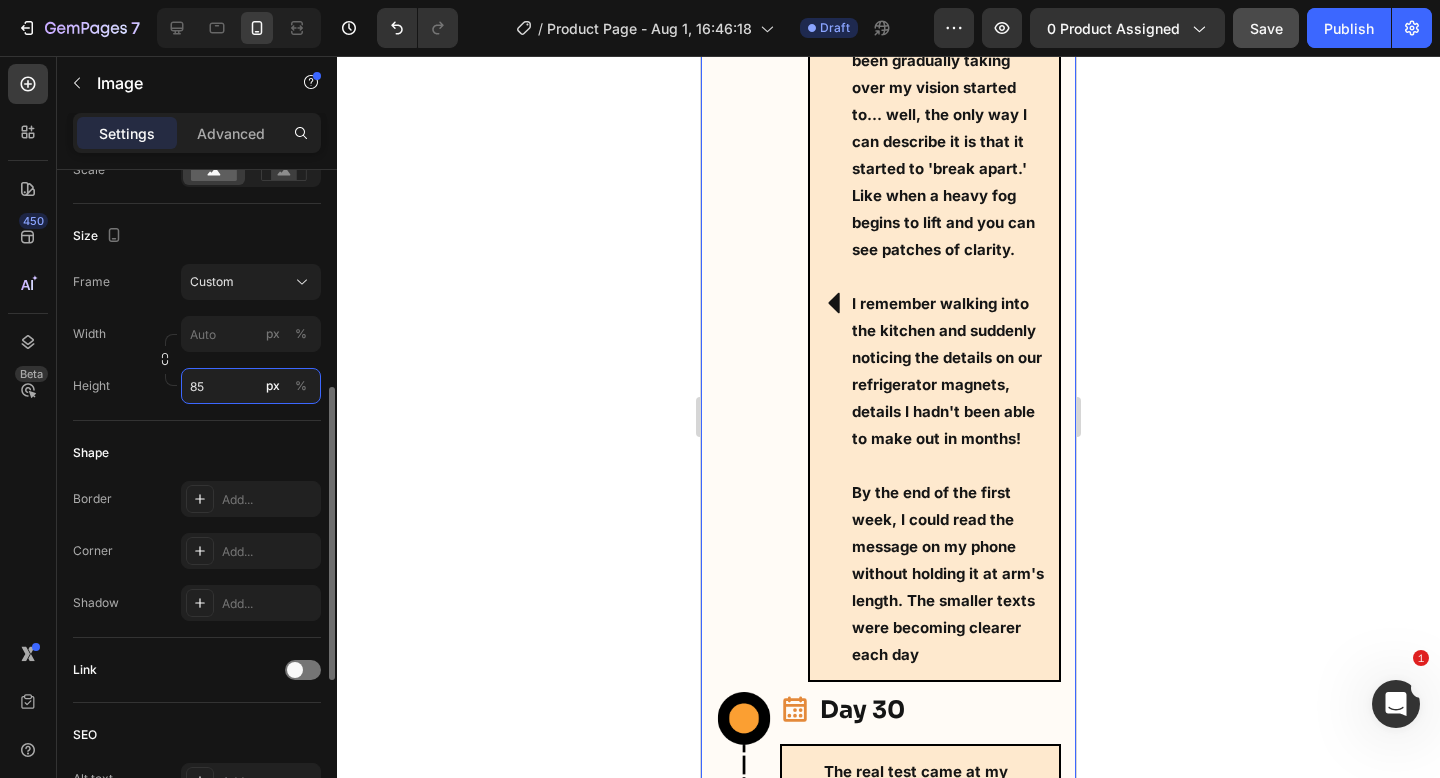 type on "850" 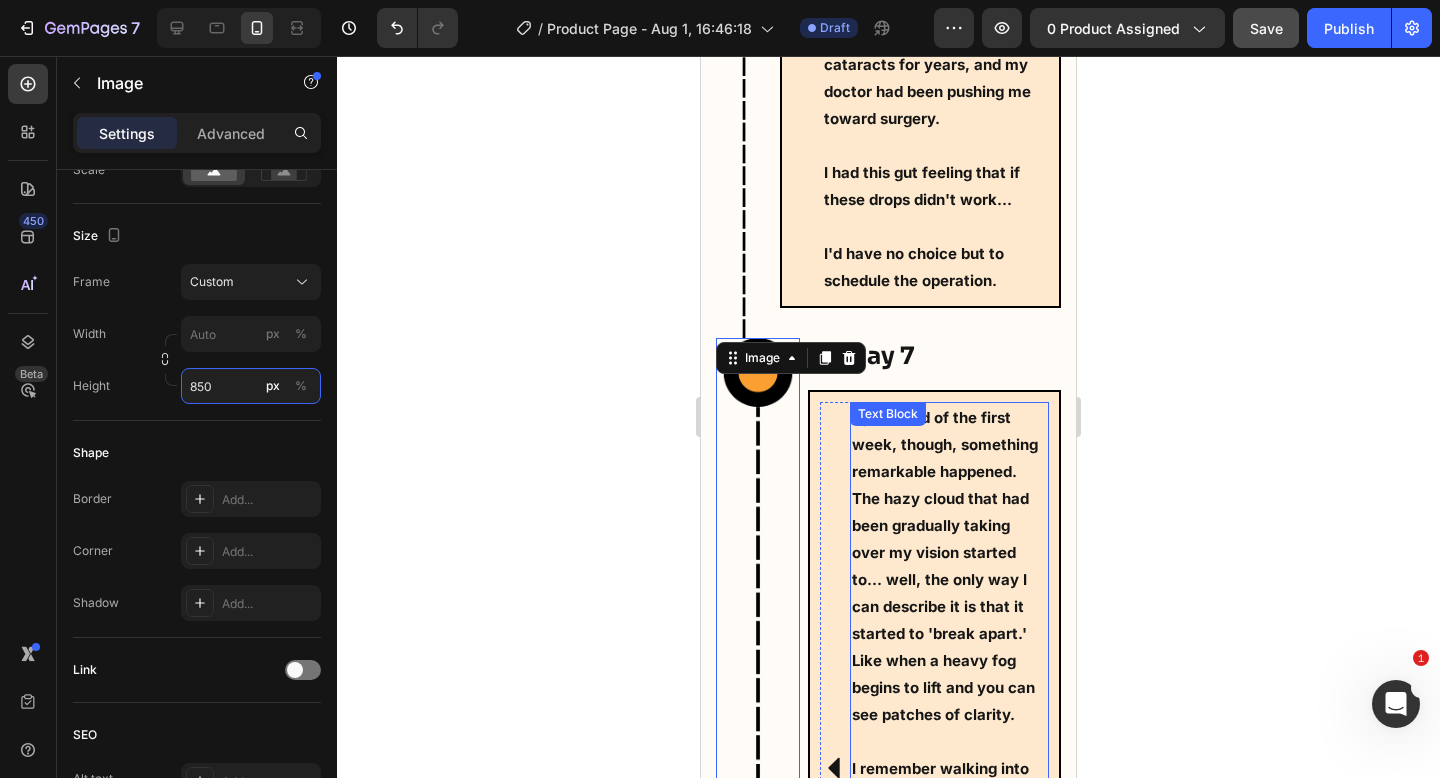 scroll, scrollTop: 14044, scrollLeft: 0, axis: vertical 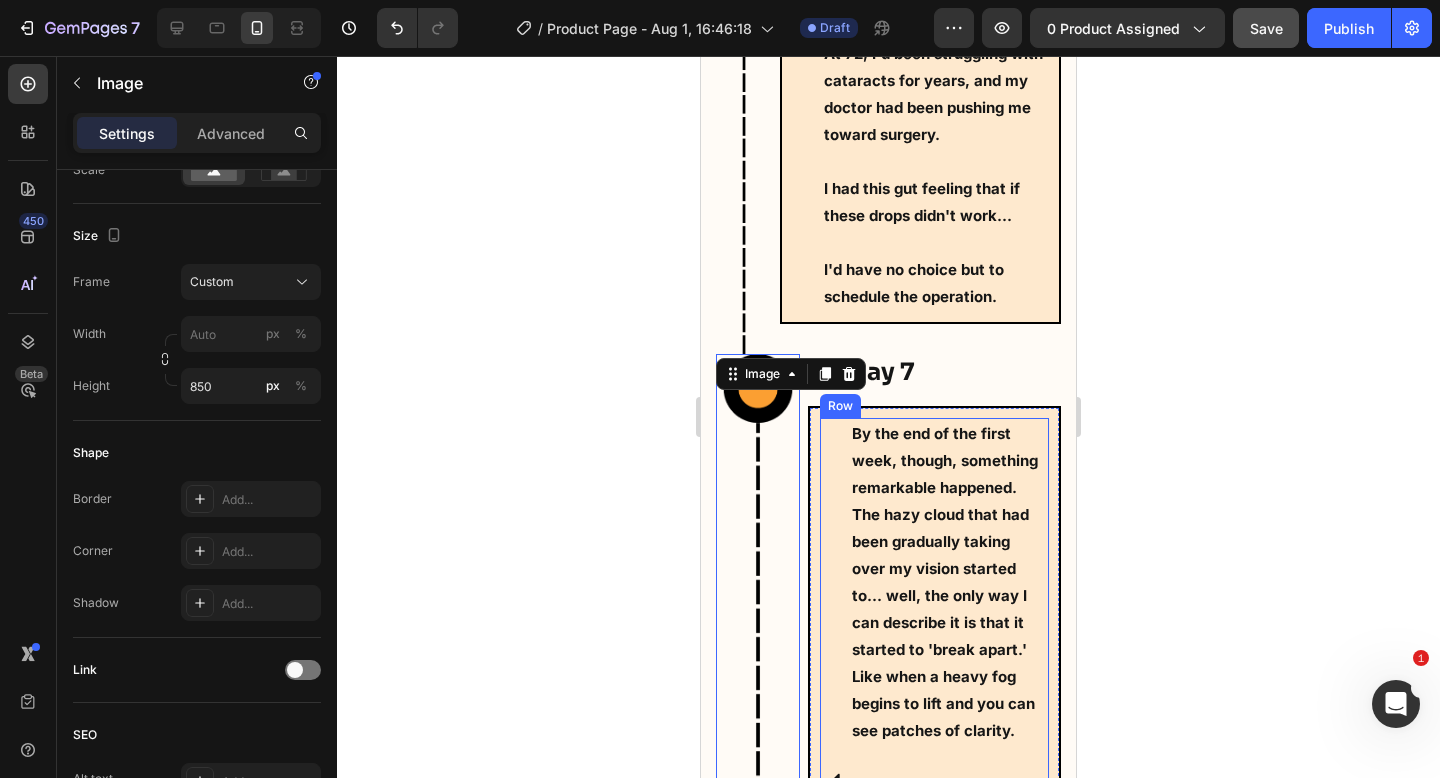 click on "By the end of the first week, though, something remarkable happened. The hazy cloud that had been gradually taking over my vision started to... well, the only way I can describe it is that it started to 'break apart.' Like when a heavy fog begins to lift and you can see patches of clarity." at bounding box center [949, 582] 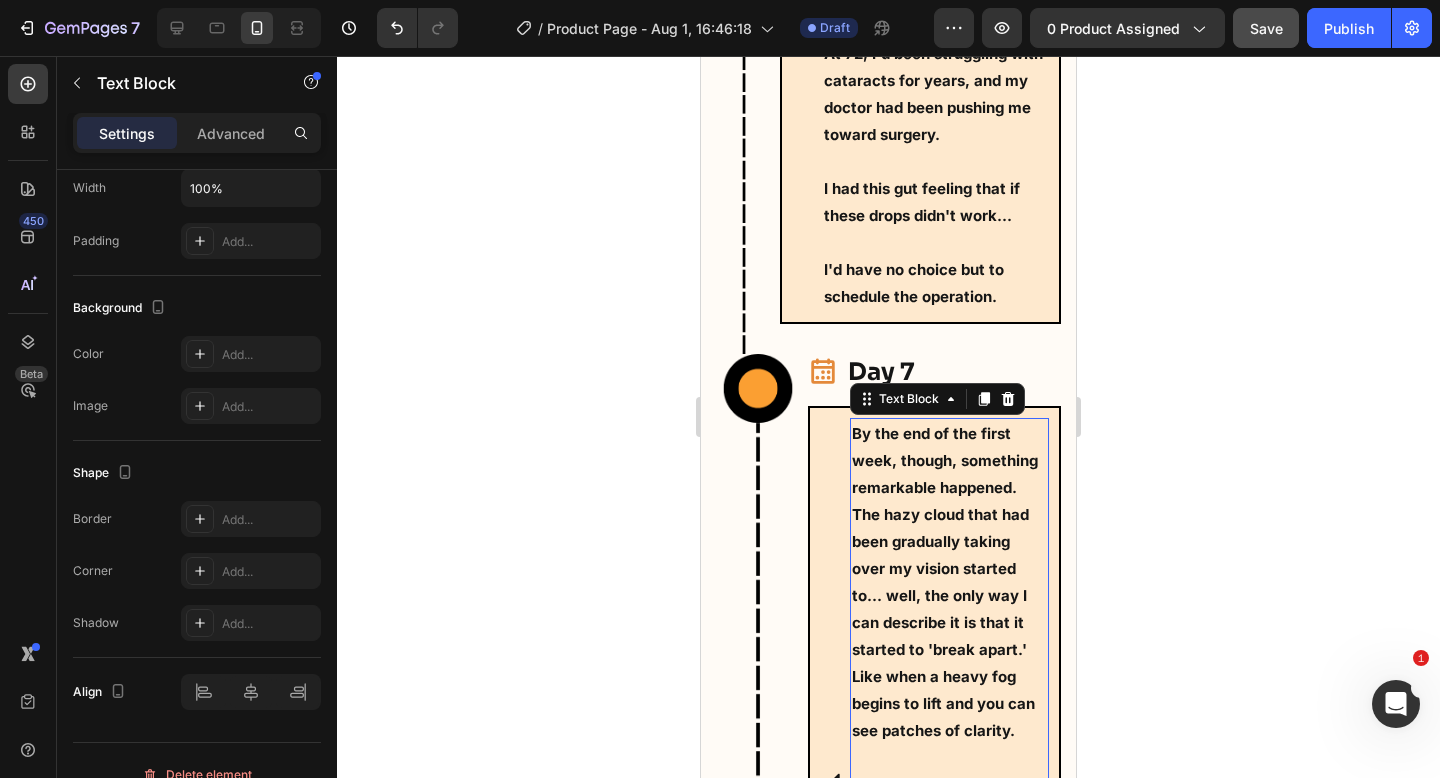 scroll, scrollTop: 0, scrollLeft: 0, axis: both 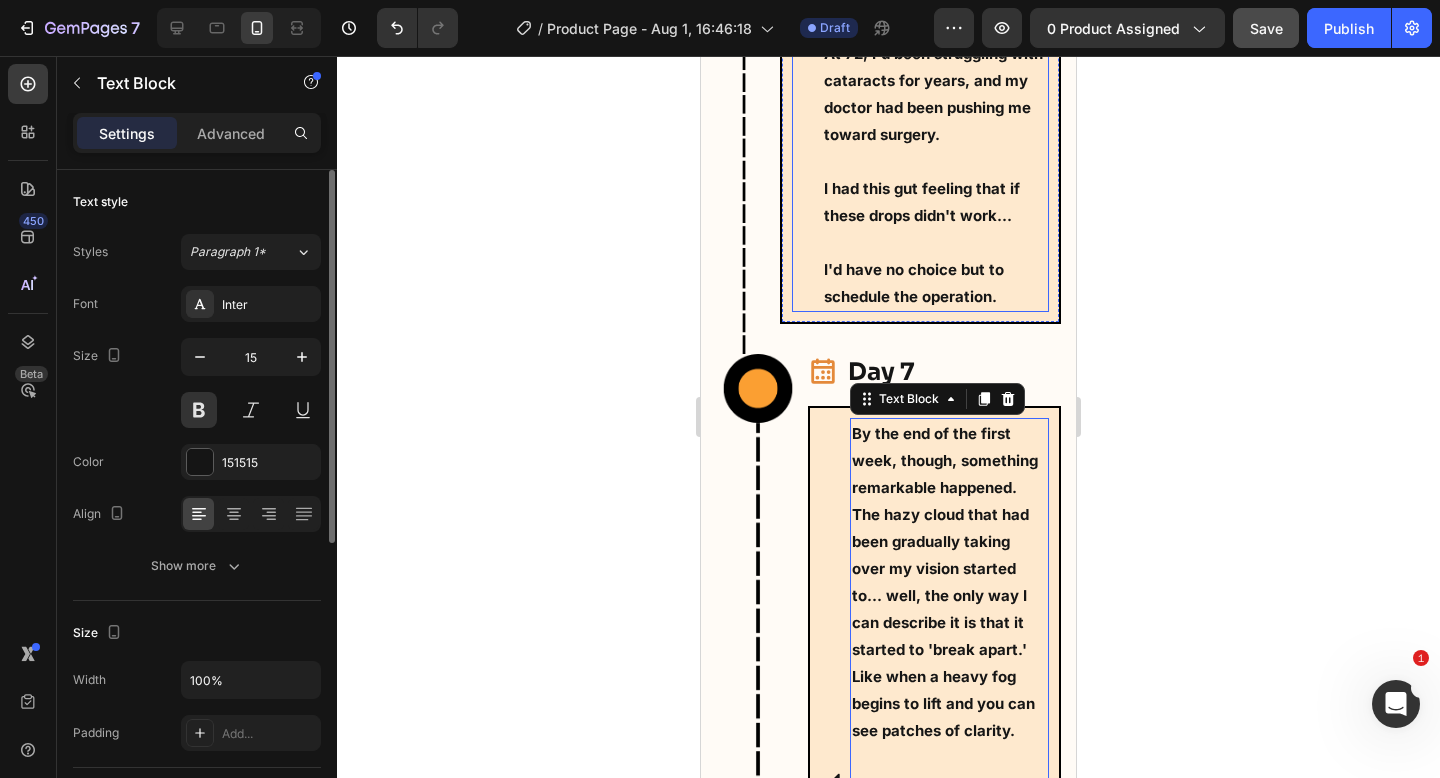click on "Image
Icon Day 1 Heading Row
Icon  The package arrived faster than I expected (within just a few days).    I had ordered the eye drops along with the recommended eye exercises guide, but I couldn't wait to try the drops first.    At [AGE], I'd been struggling with cataracts for years, and my doctor had been pushing me toward surgery.    I had this gut feeling that if these drops didn't work...   I'd have no choice but to schedule the operation. Text Block Row Row Row" at bounding box center [888, 29] 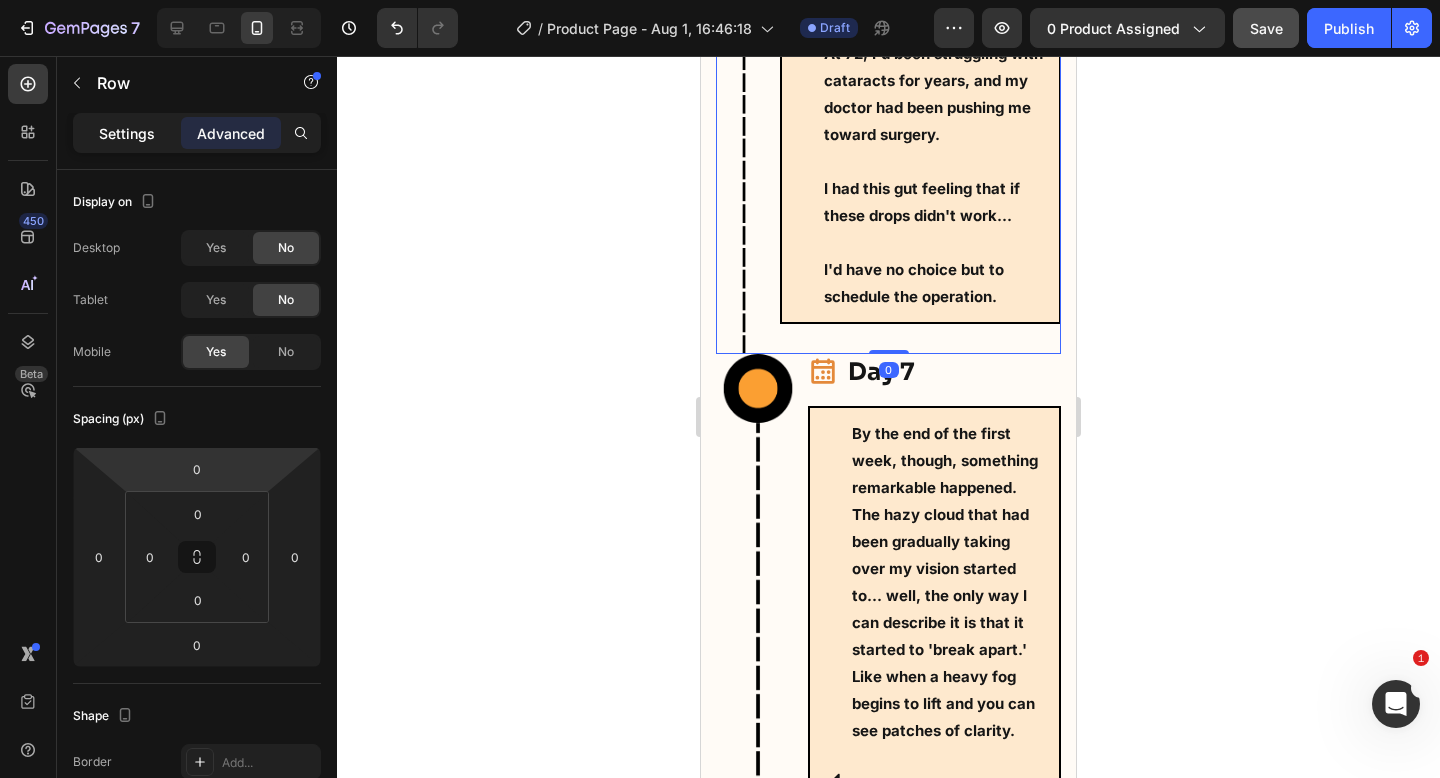 click on "Settings" at bounding box center (127, 133) 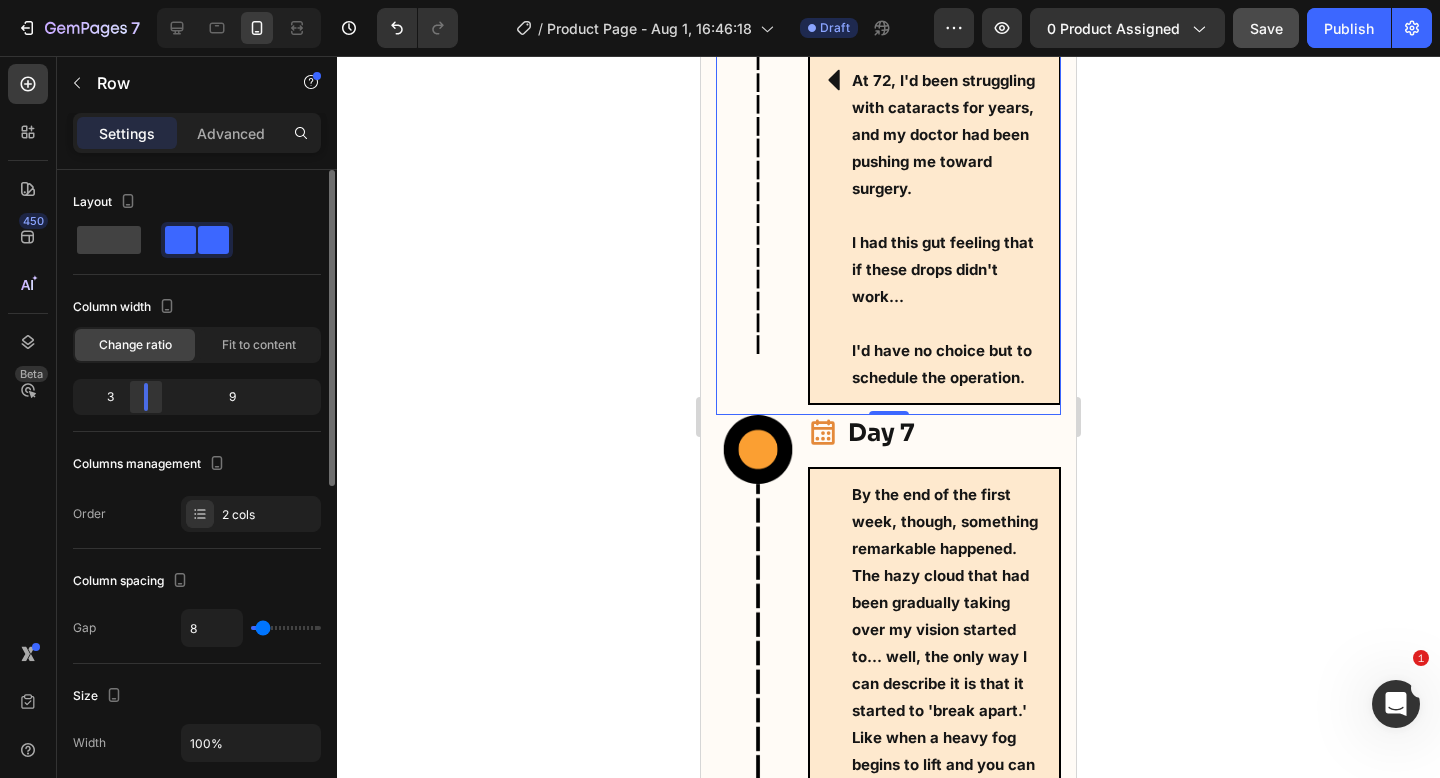 click 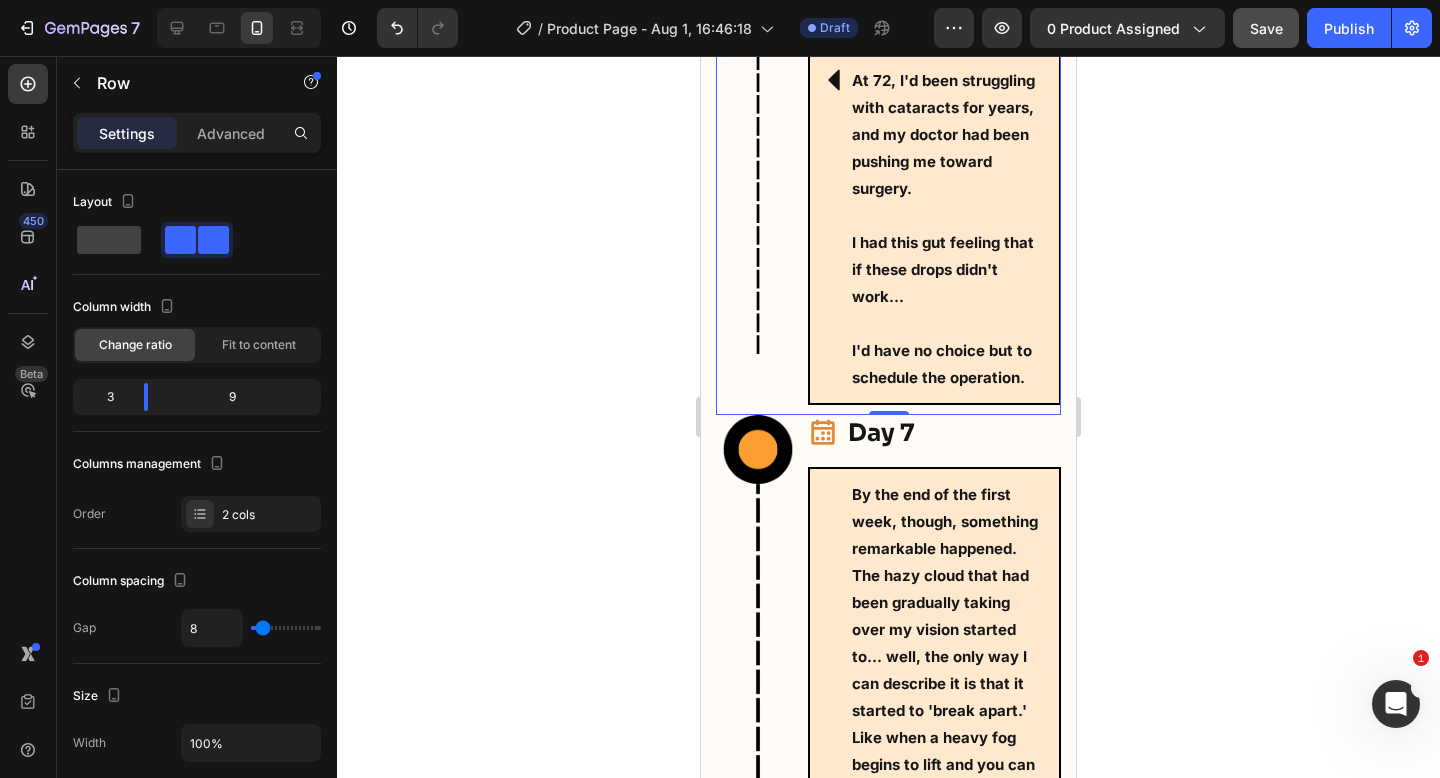 click at bounding box center [758, 29] 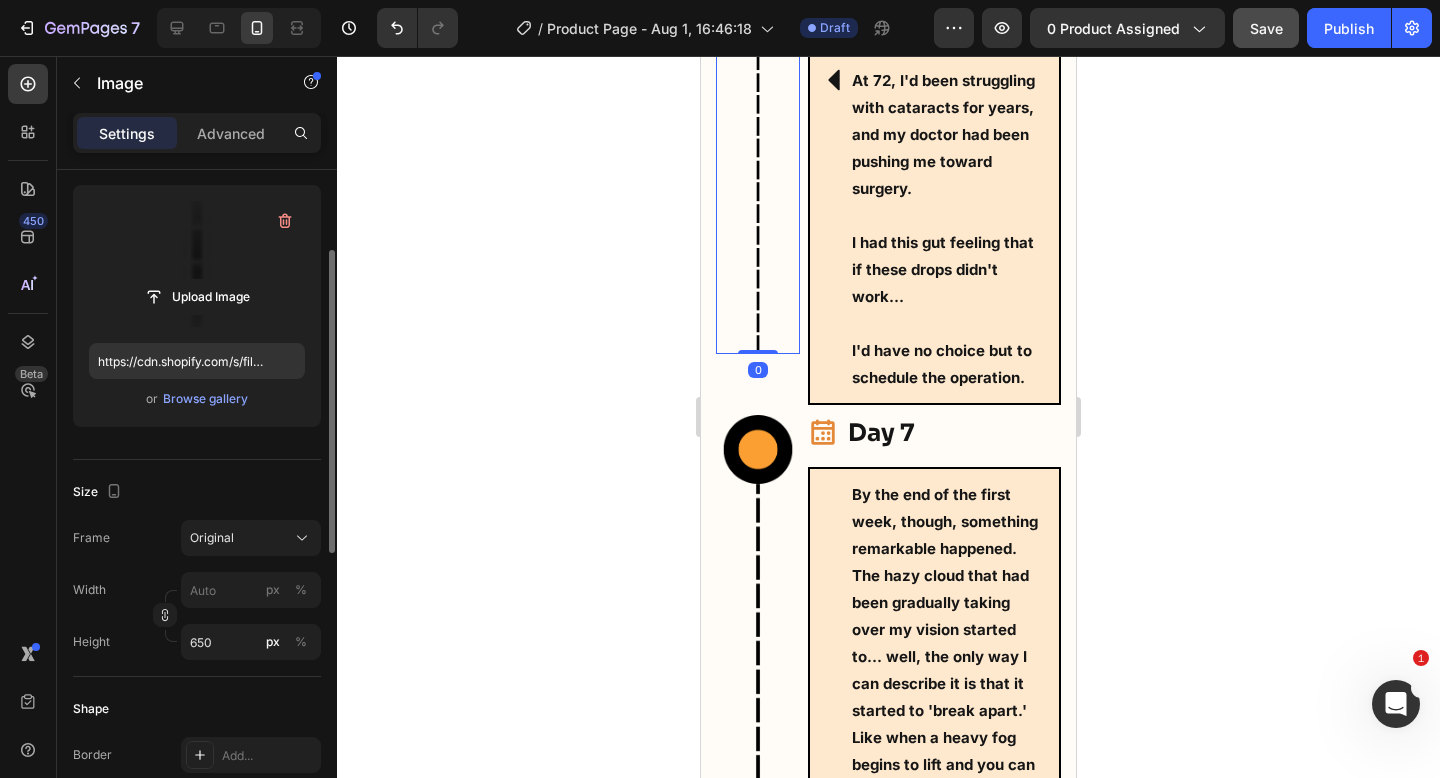 scroll, scrollTop: 189, scrollLeft: 0, axis: vertical 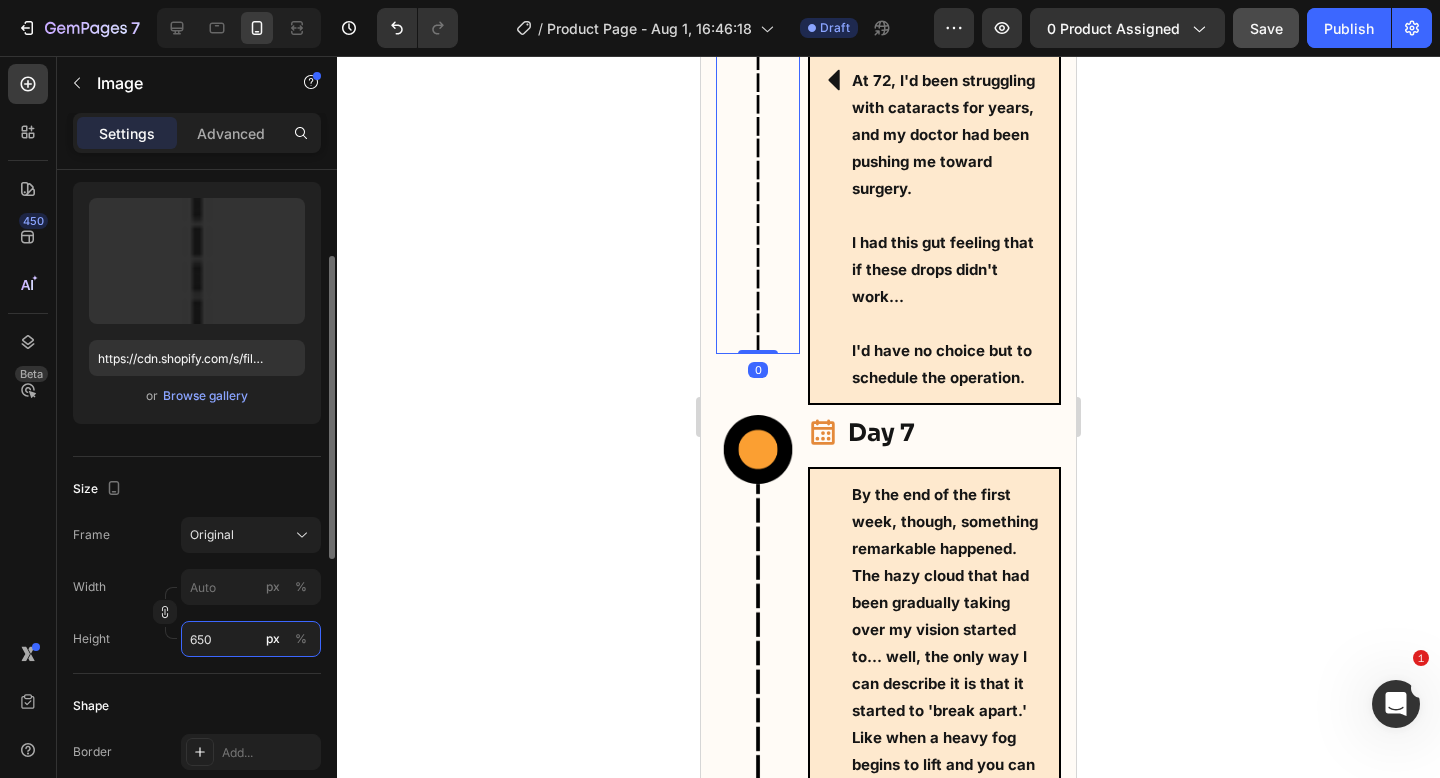 click on "650" at bounding box center [251, 639] 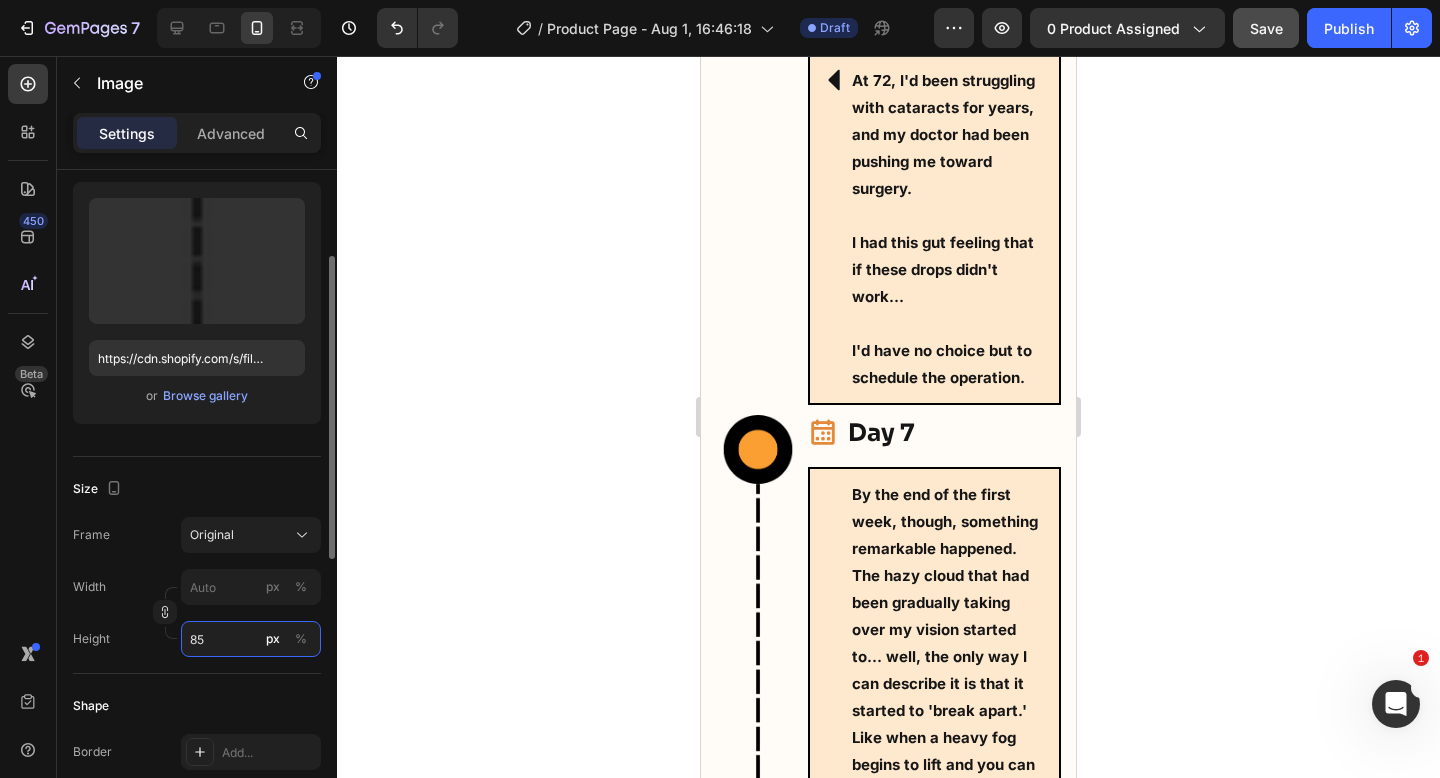 type on "850" 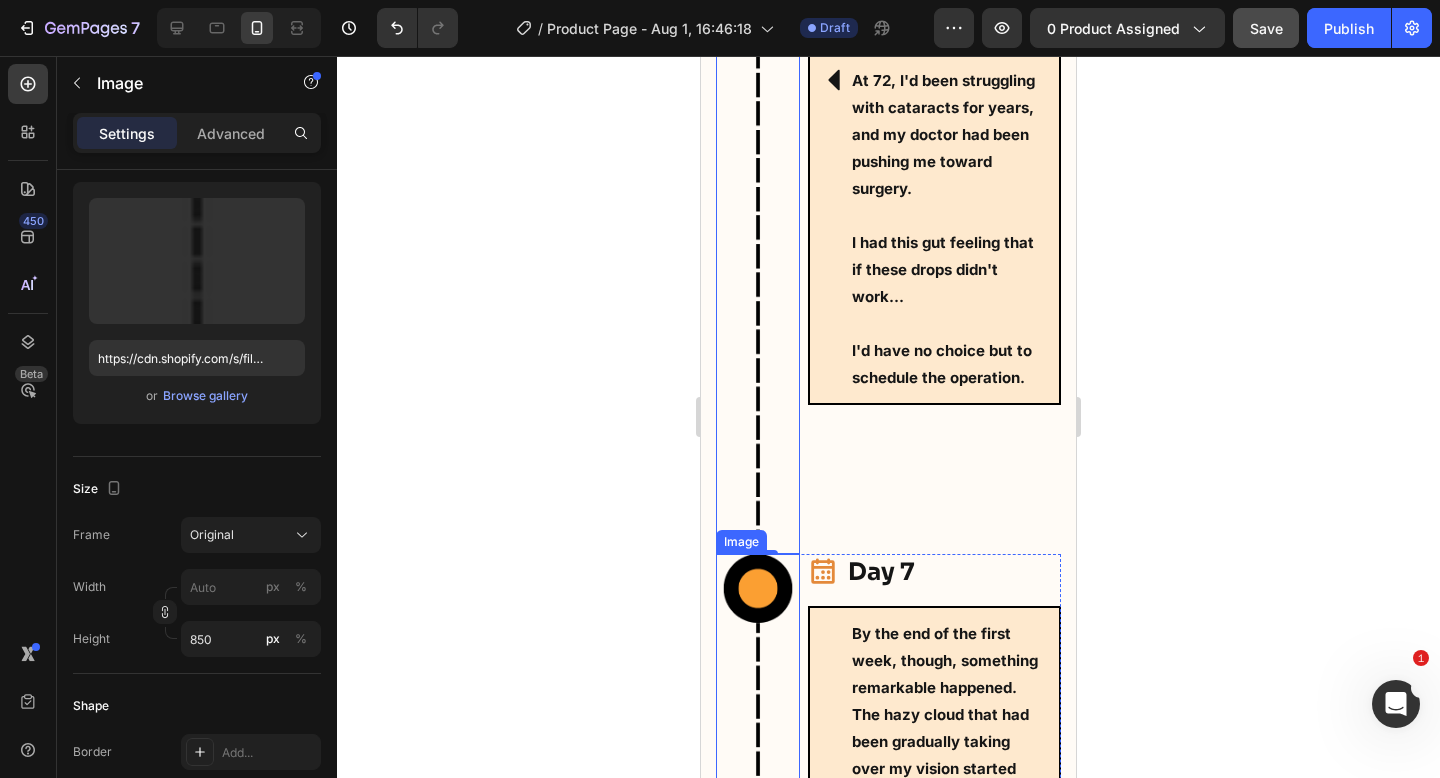 click on "Icon Day 1 Heading Row
Icon  The package arrived faster than I expected (within just a few days).    I had ordered the eye drops along with the recommended eye exercises guide, but I couldn't wait to try the drops first.    At [AGE], I'd been struggling with cataracts for years, and my doctor had been pushing me toward surgery.    I had this gut feeling that if these drops didn't work...   I'd have no choice but to schedule the operation. Text Block Row Row" at bounding box center (934, 129) 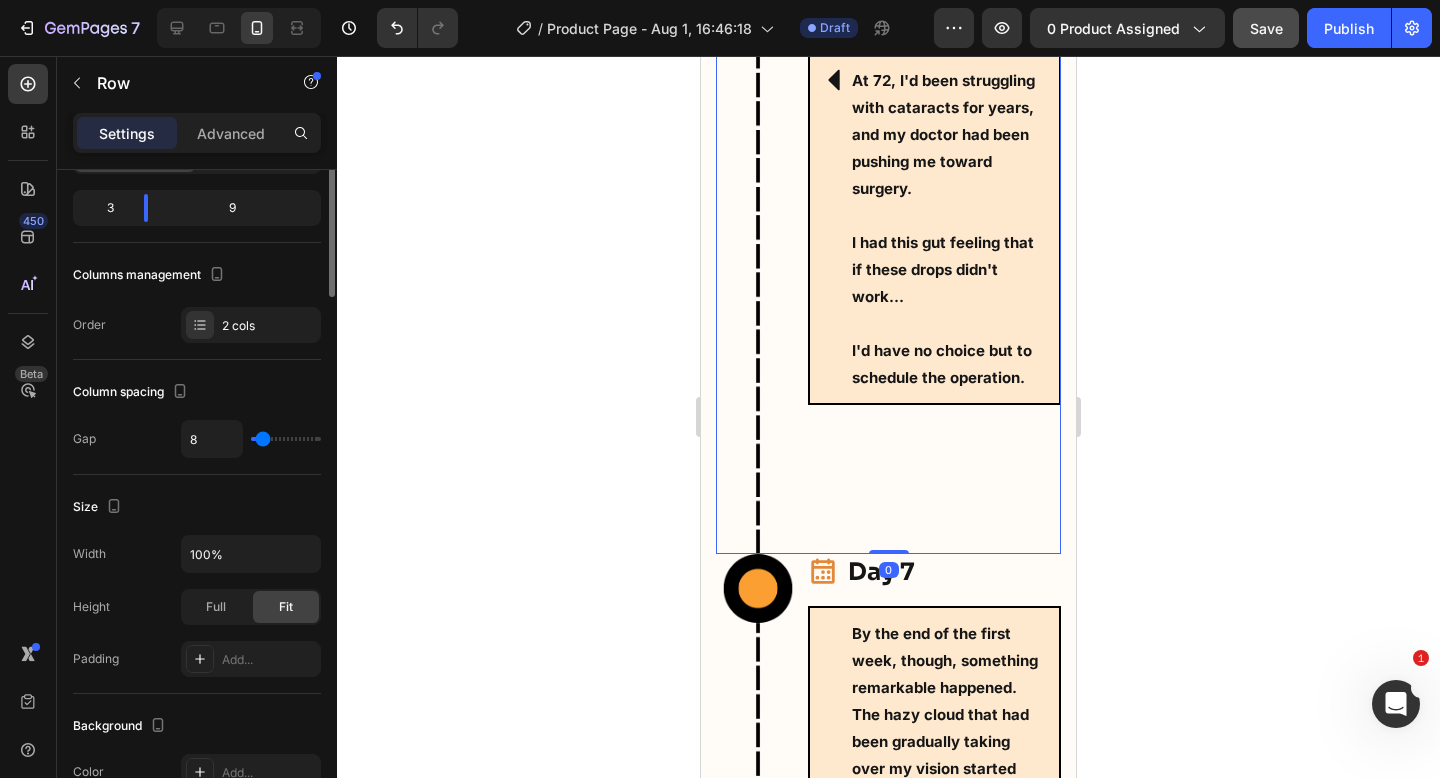 scroll, scrollTop: 0, scrollLeft: 0, axis: both 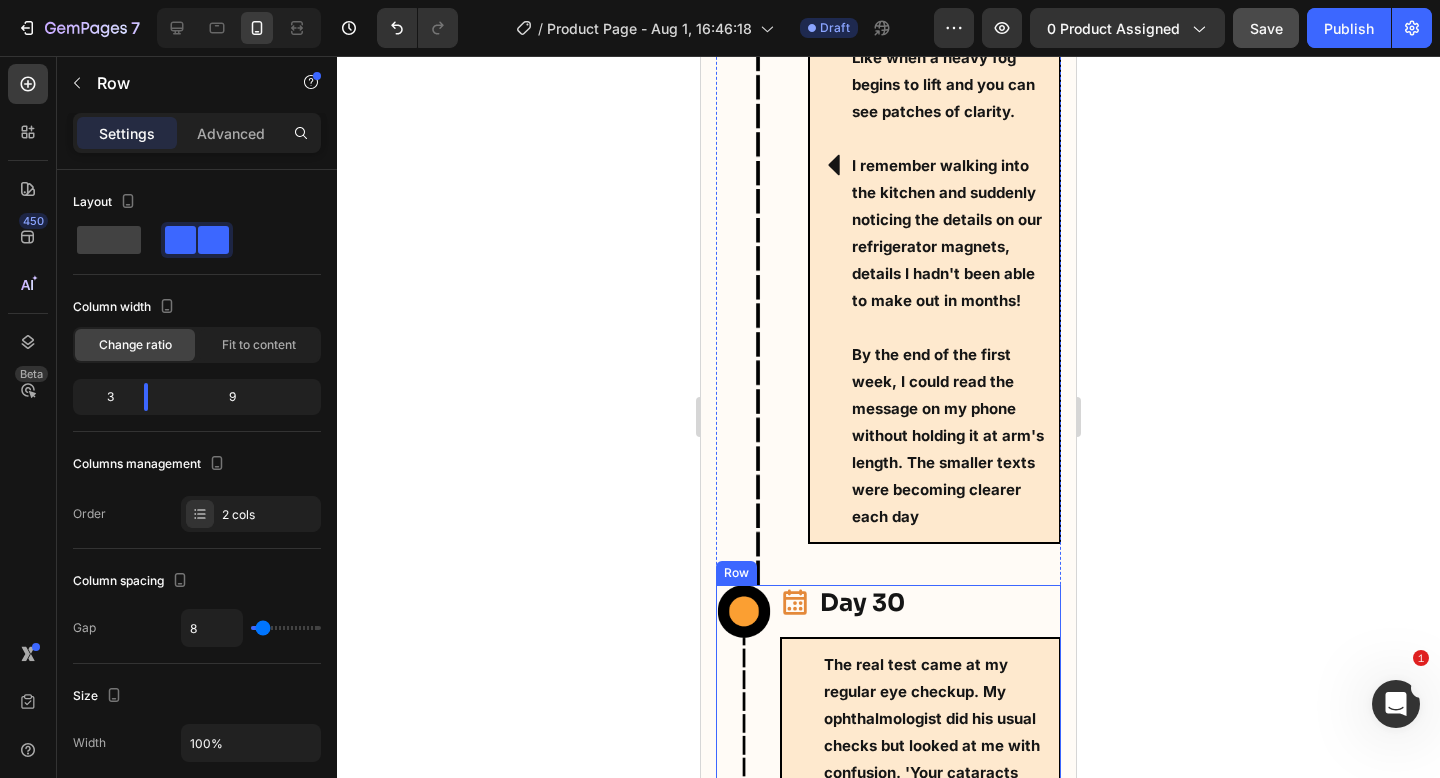 click on "Image
Icon Day 30 Heading Row
Icon The real test came at my regular eye checkup. My ophthalmologist did his usual checks but looked at me with confusion. 'Your cataracts have significantly reduced in opacity,' he said, peering at me over his glasses. 'That's... unusual. Have you been doing something different?' When I told him about the Jimerito honey drops, he was skeptical at first. But after comparing my current exam with my previous records, he couldn't deny the improvement. My prescription had improved from -3.75 to just -1.25 in four weeks! I no longer look constantly confused or squinting when I'm out in public. My wife noticed I stopped asking her to read menus and labels for me. My friends at the golf club asked if I'd had secret surgery because suddenly I could spot where my ball landed without help. Text Block Row Row Row" at bounding box center [888, 1021] 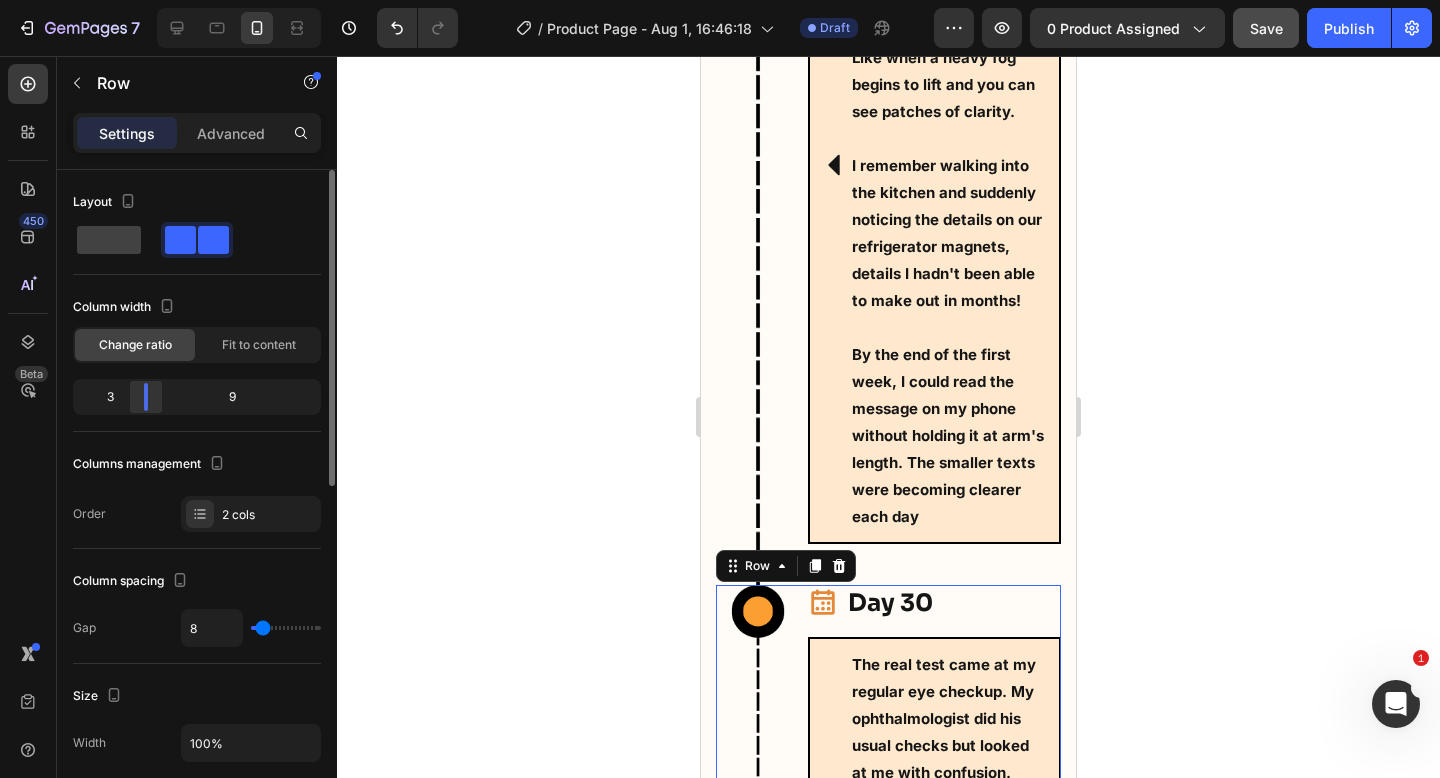 drag, startPoint x: 121, startPoint y: 404, endPoint x: 131, endPoint y: 405, distance: 10.049875 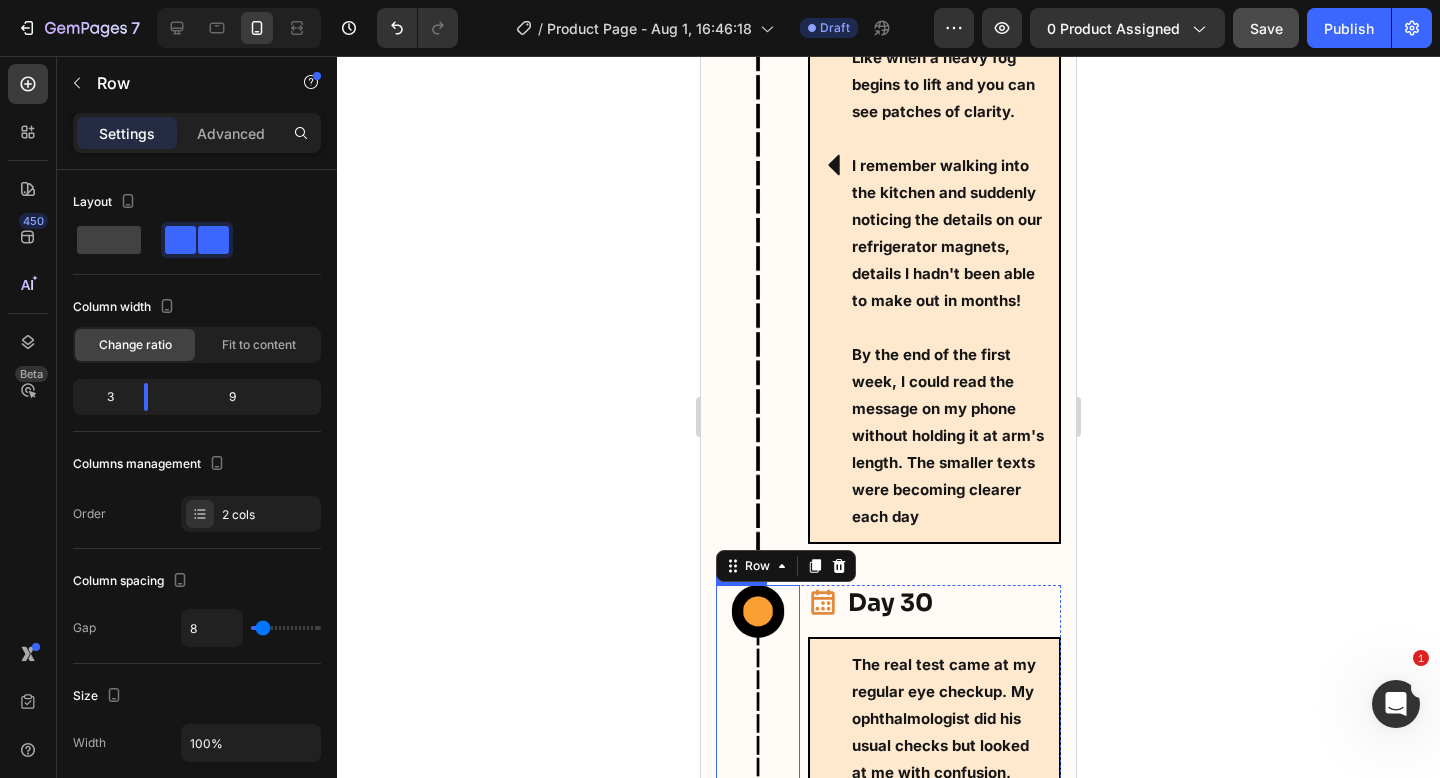 click at bounding box center (758, 910) 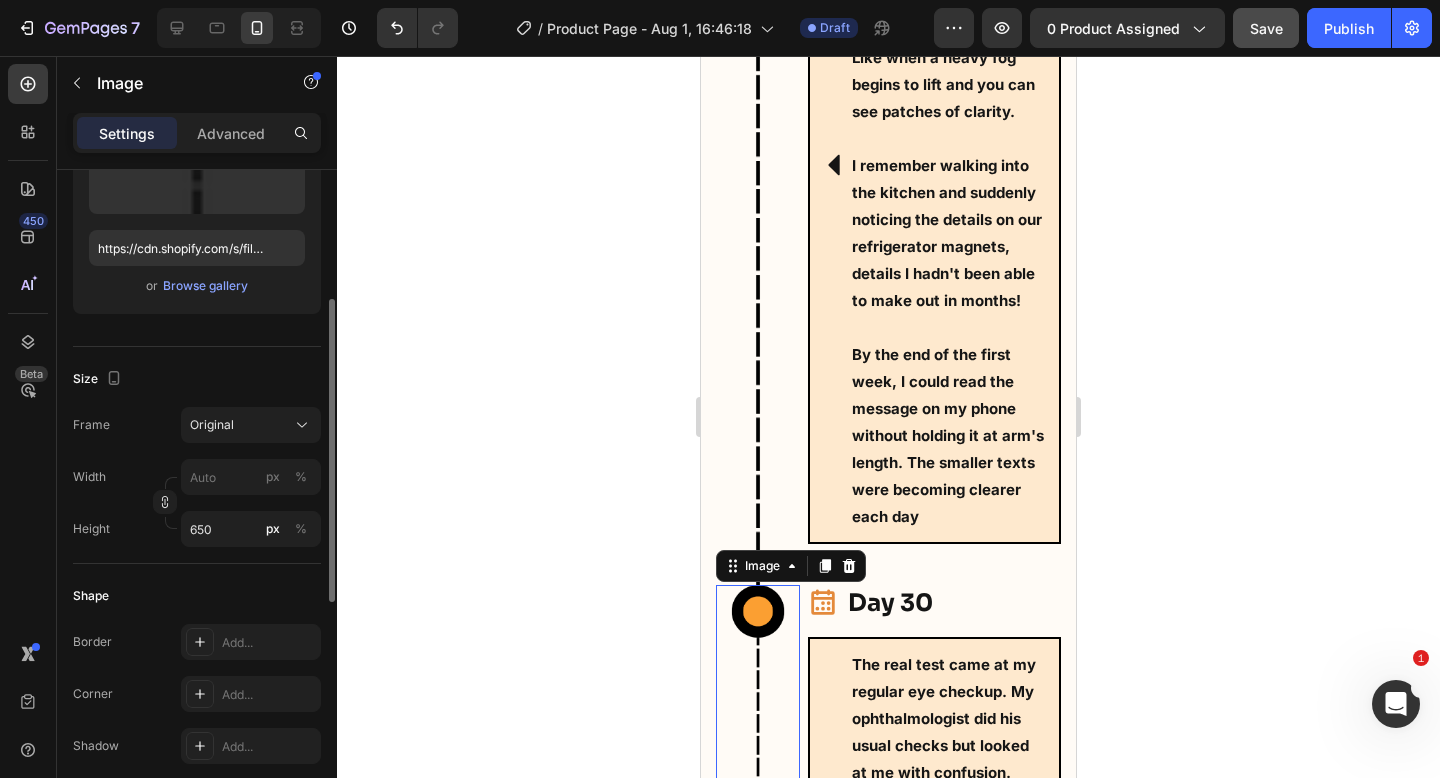 scroll, scrollTop: 300, scrollLeft: 0, axis: vertical 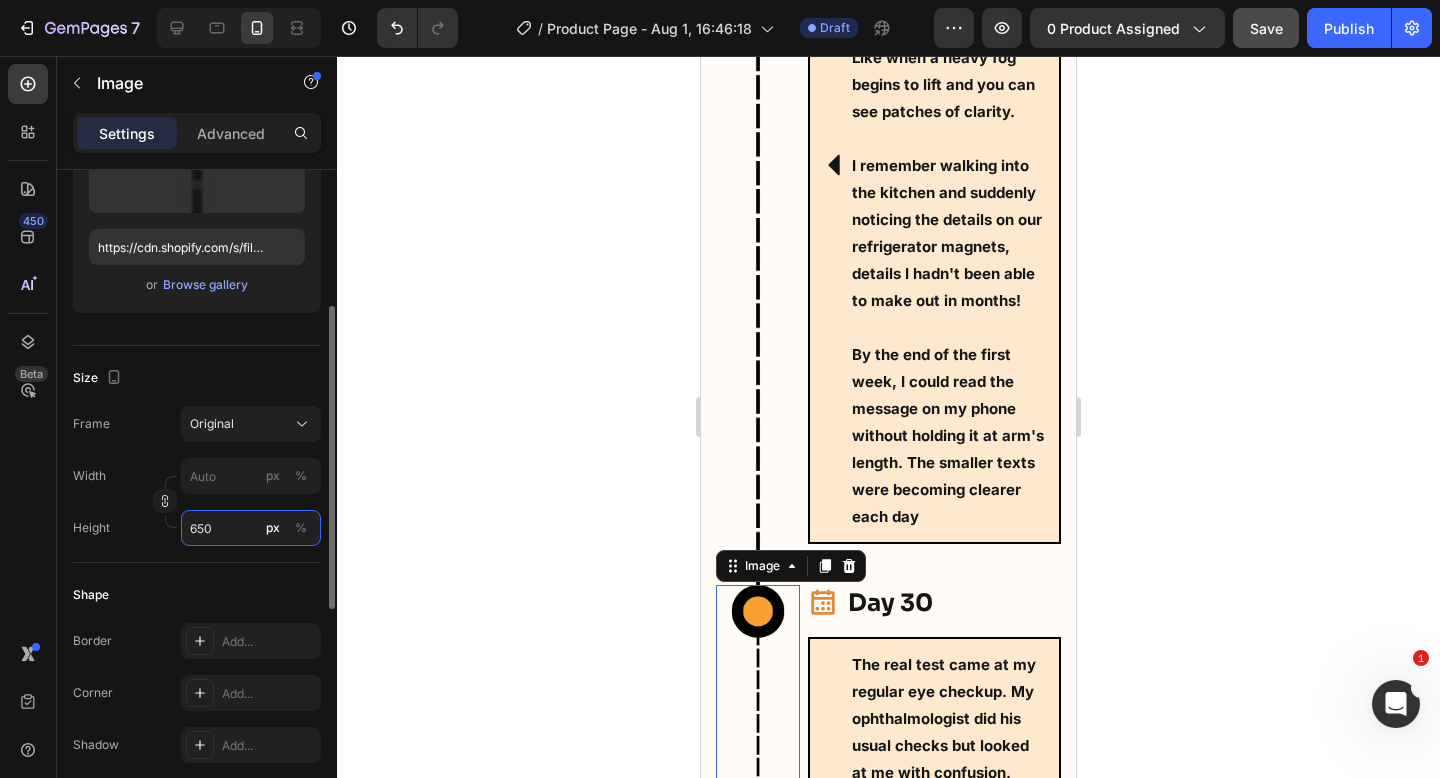 click on "650" at bounding box center (251, 528) 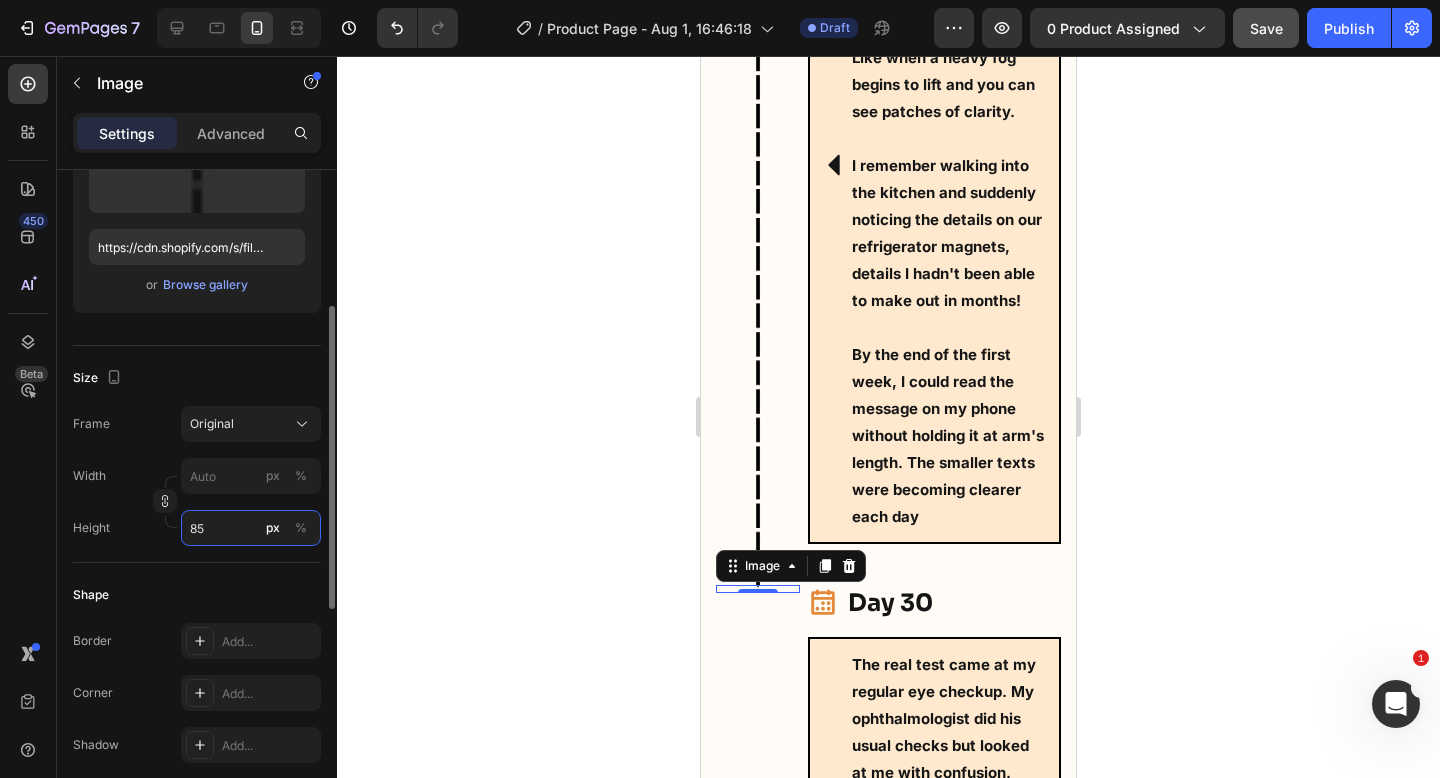 type on "850" 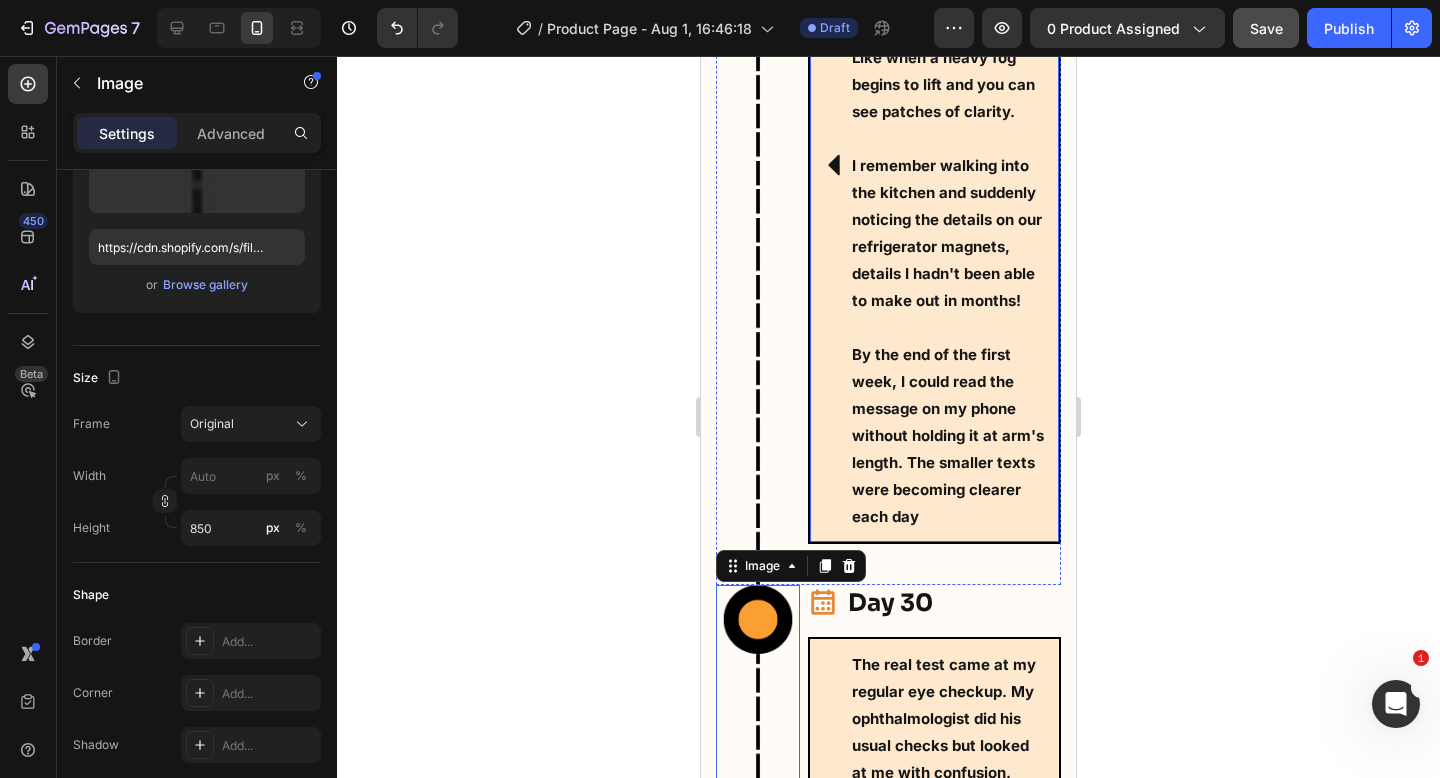 click on "Icon By the end of the first week, though, something remarkable happened. The hazy cloud that had been gradually taking over my vision started to... well, the only way I can describe it is that it started to 'break apart.' Like when a heavy fog begins to lift and you can see patches of clarity. I remember walking into the kitchen and suddenly noticing the details on our refrigerator magnets, details I hadn't been able to make out in months! By the end of the first week, I could read the message on my phone without holding it at arm's length. The smaller texts were becoming clearer each day Text Block Row Row" at bounding box center [934, 165] 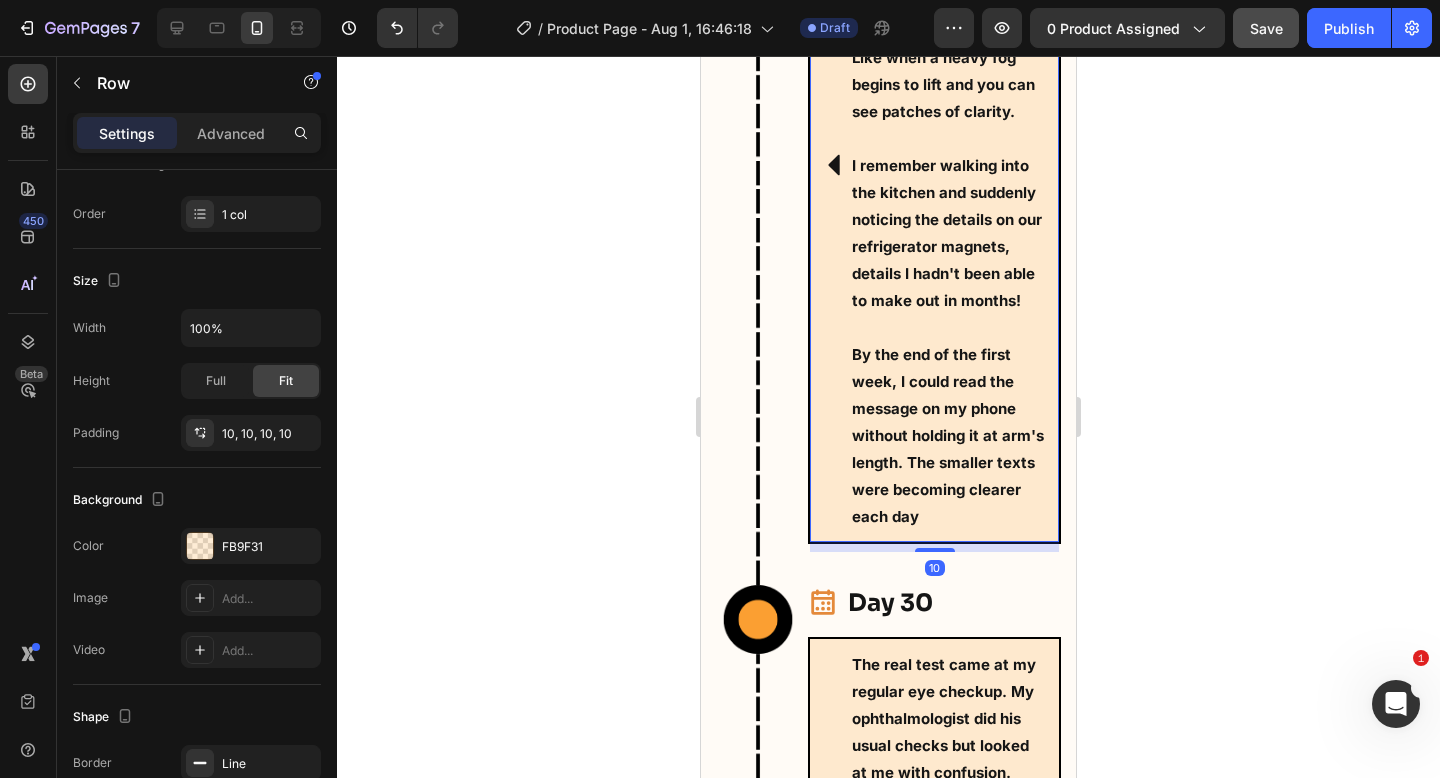 scroll, scrollTop: 0, scrollLeft: 0, axis: both 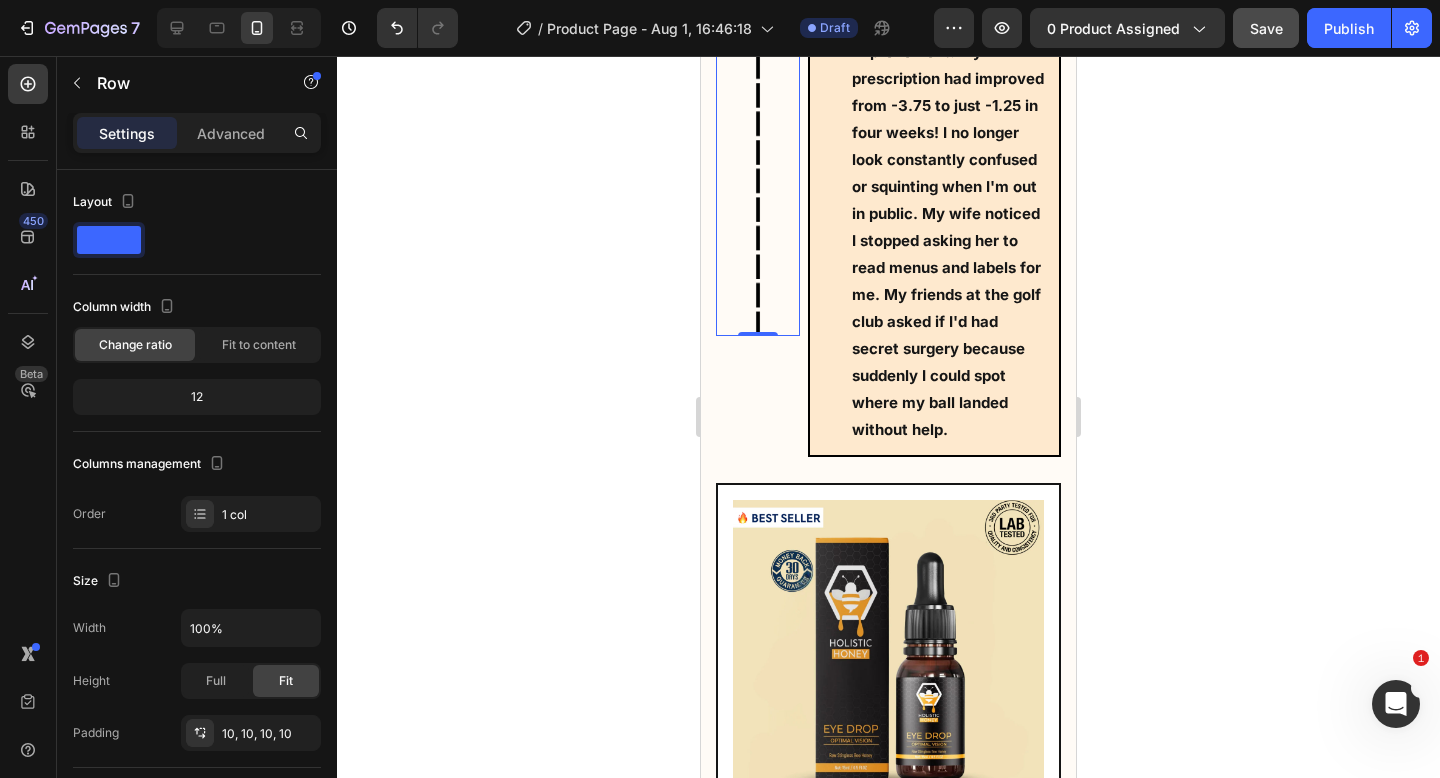 click at bounding box center [758, -89] 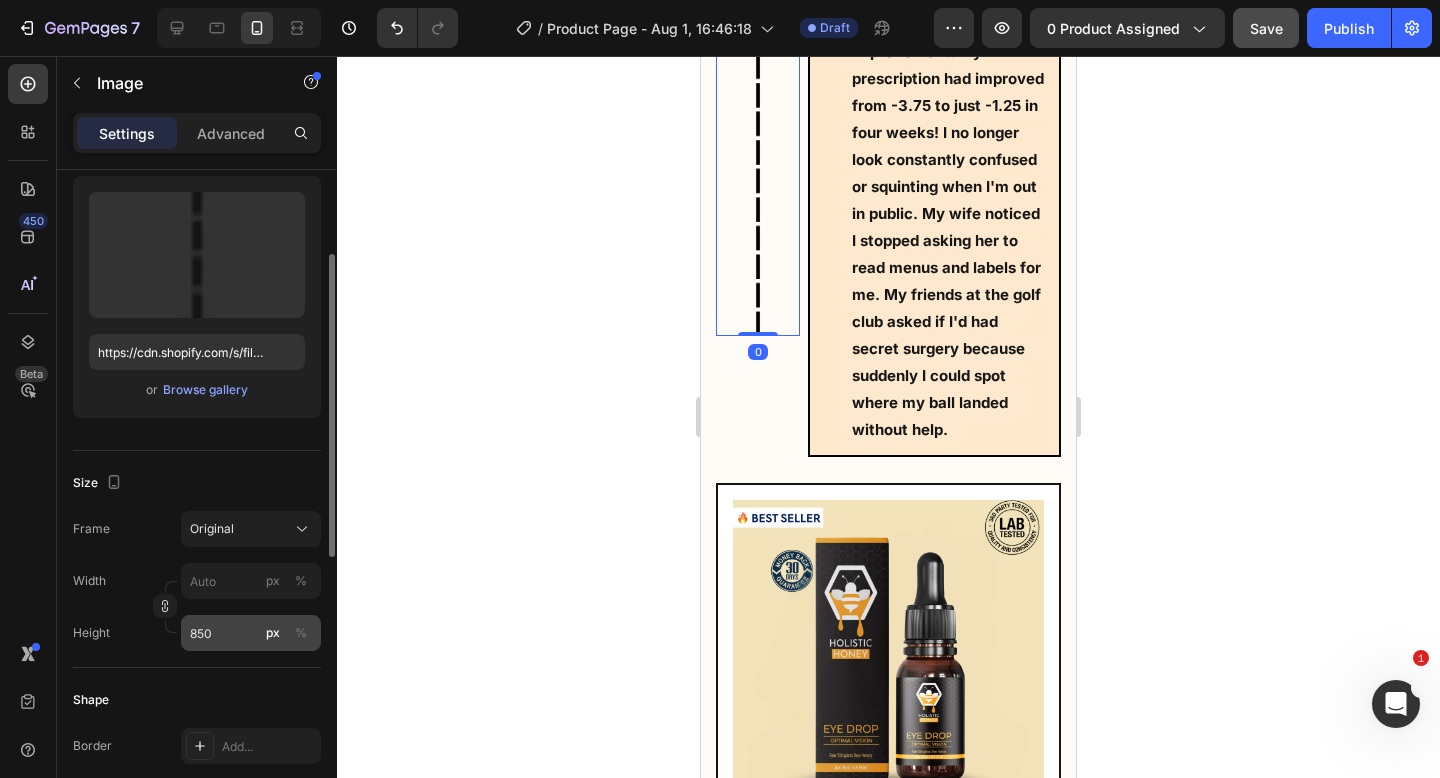 scroll, scrollTop: 192, scrollLeft: 0, axis: vertical 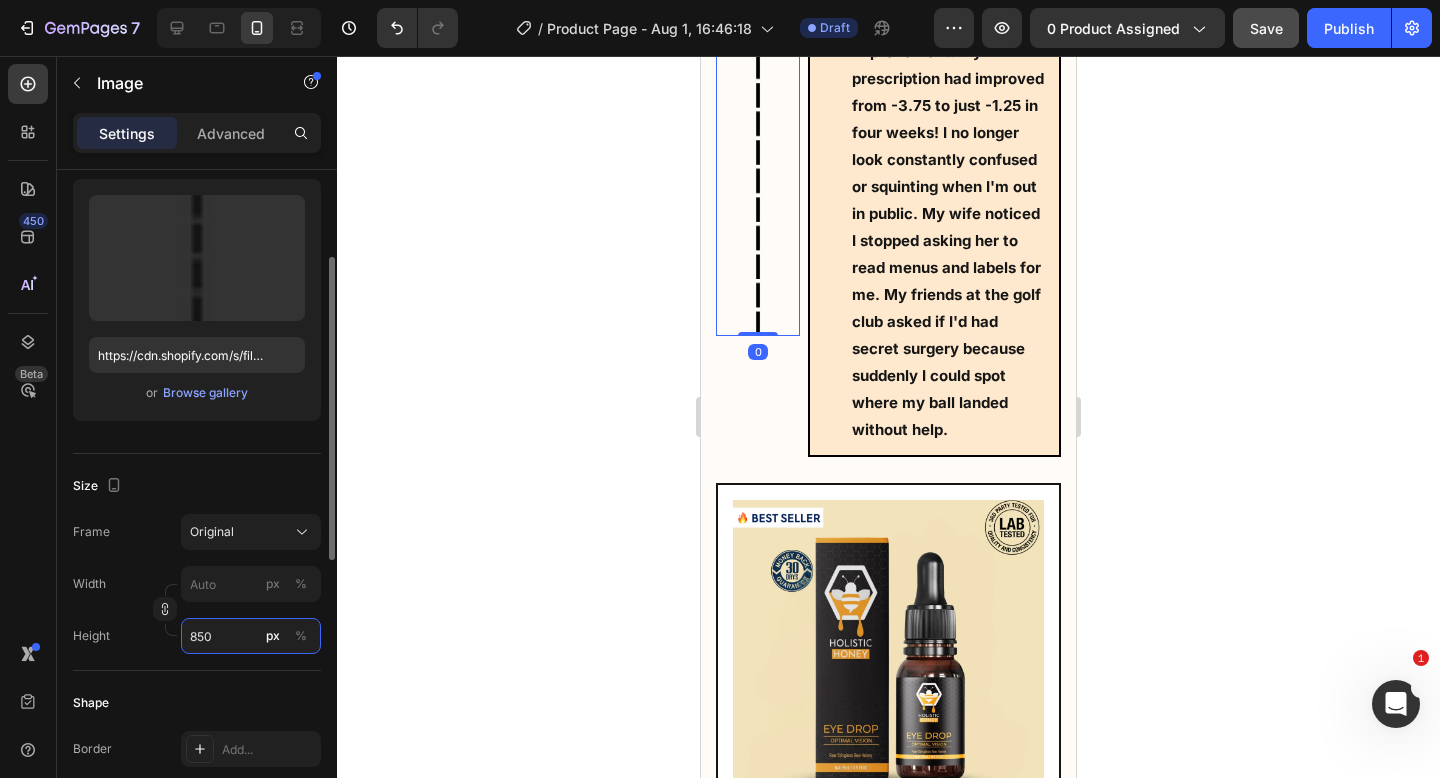 click on "850" at bounding box center (251, 636) 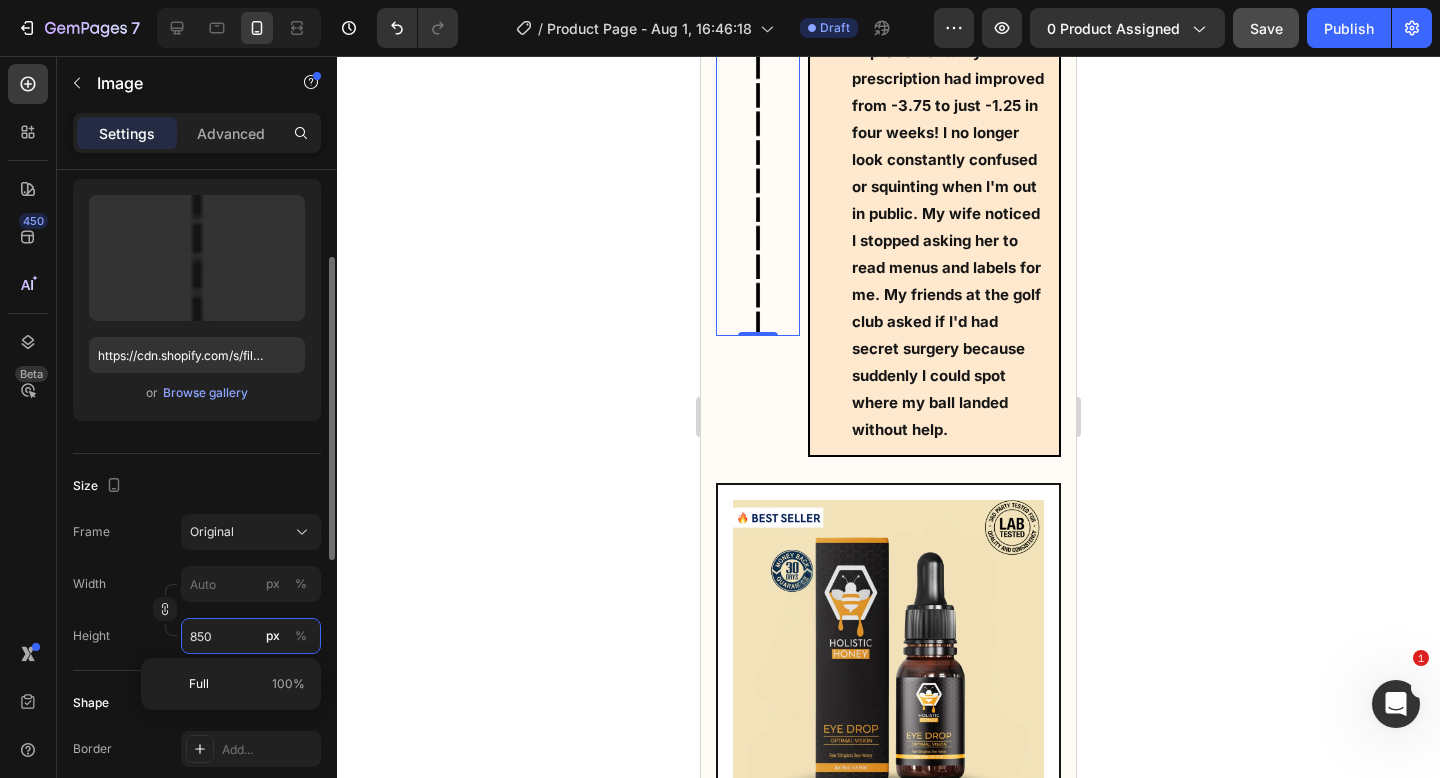 click on "850" at bounding box center (251, 636) 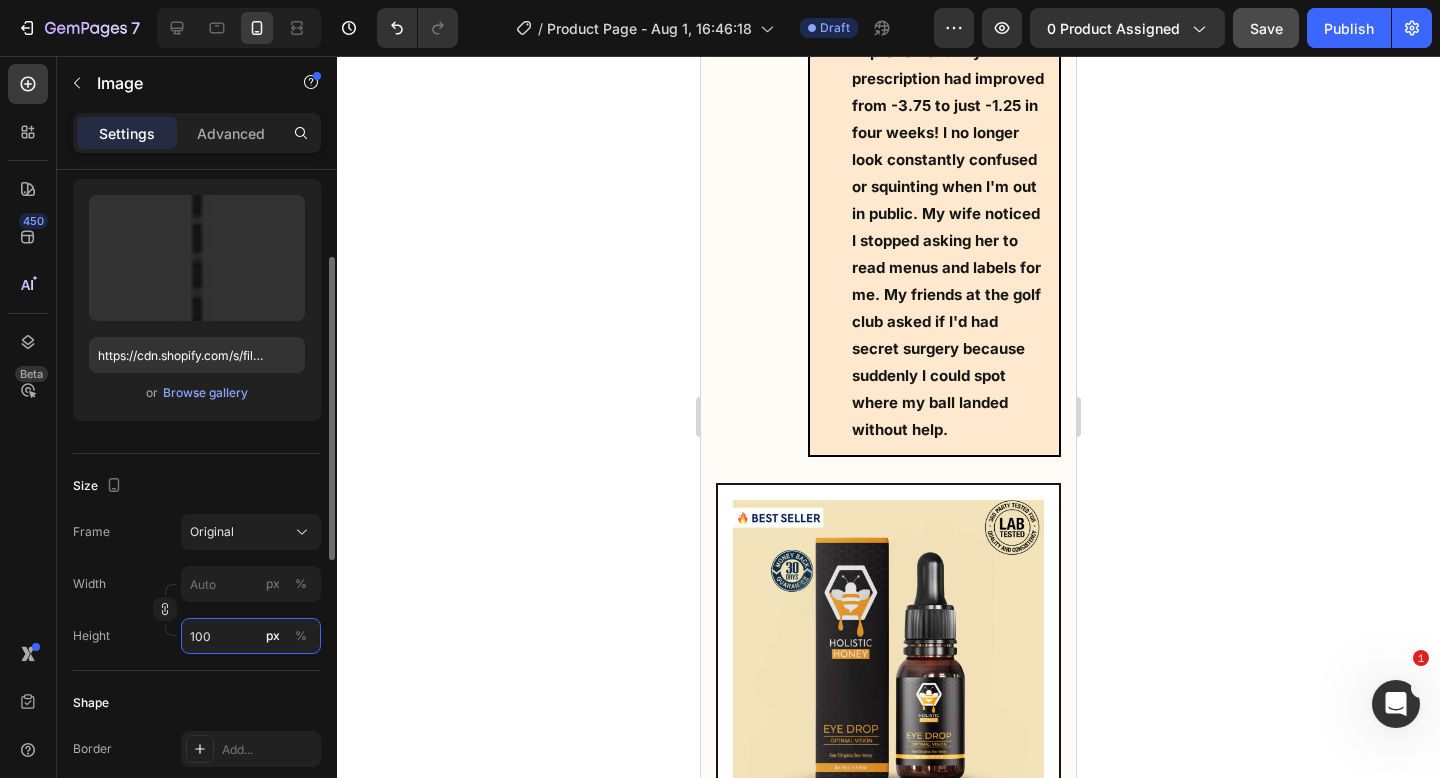 type on "1000" 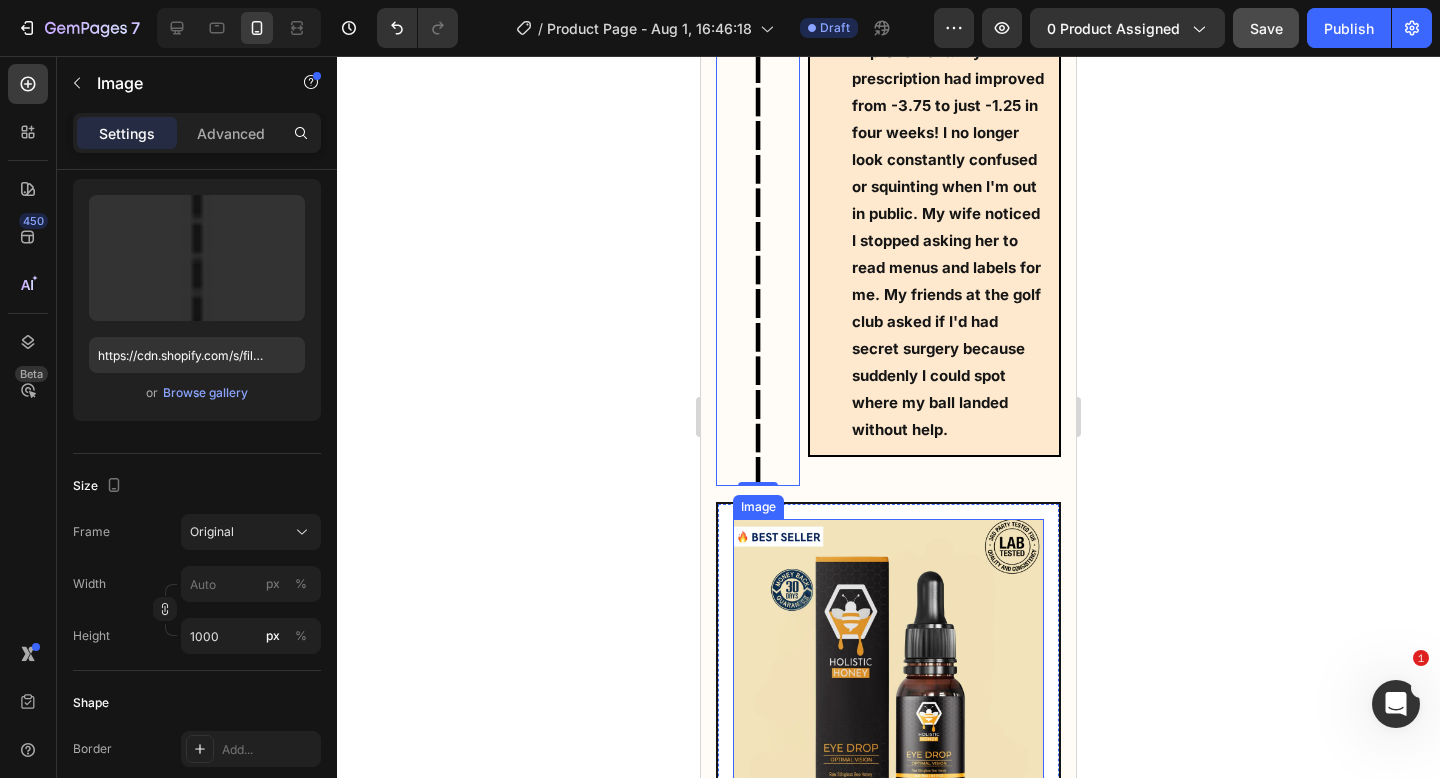 click at bounding box center [888, 674] 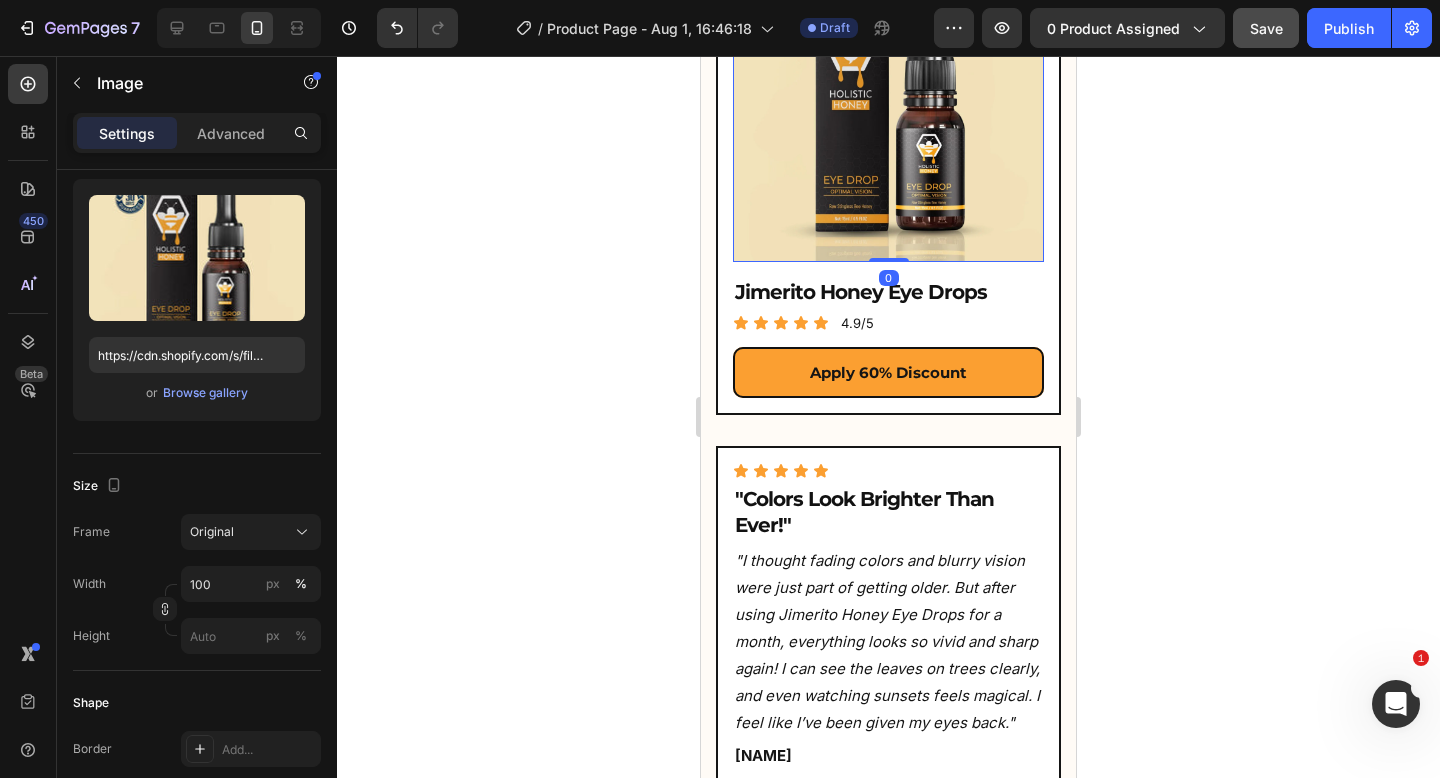 scroll, scrollTop: 16550, scrollLeft: 0, axis: vertical 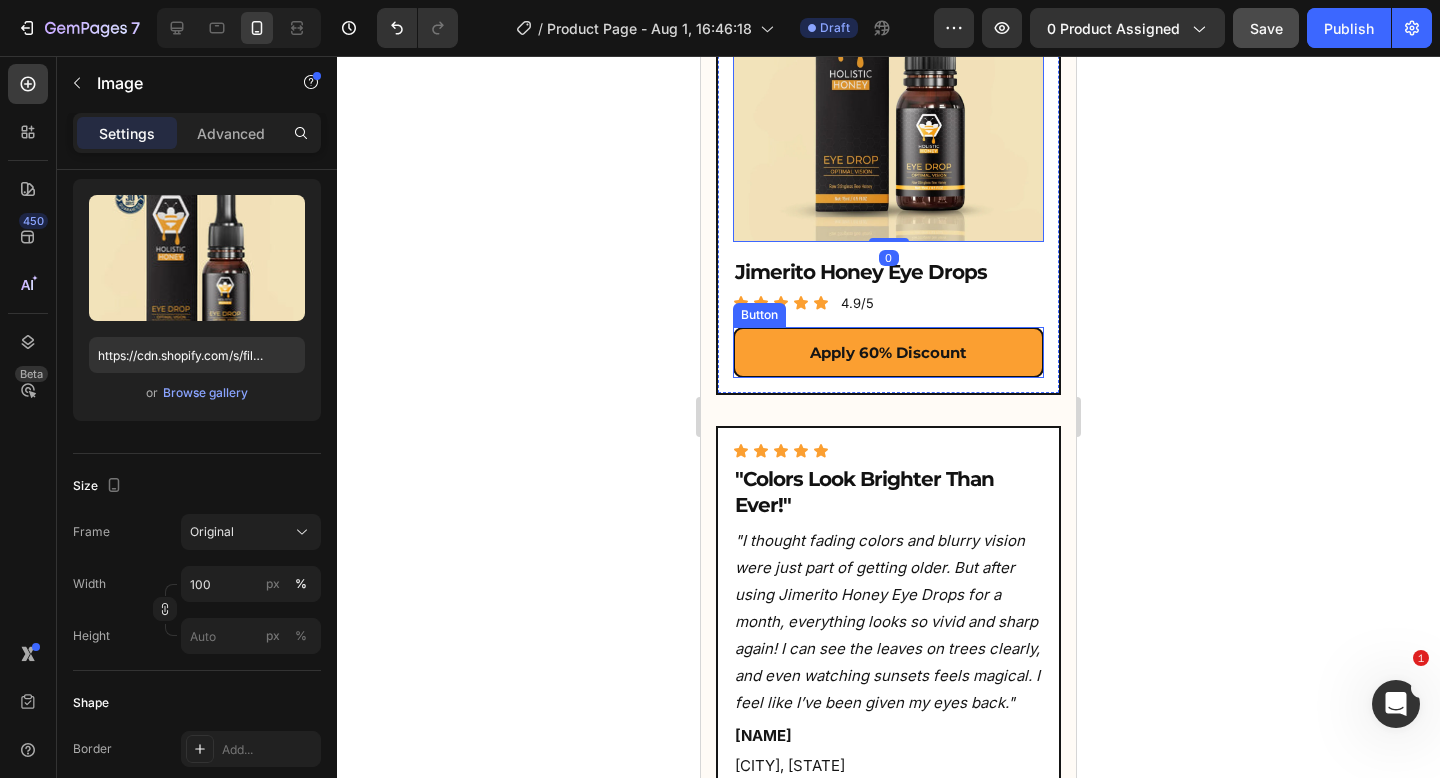 click on "Apply 60% Discount" at bounding box center [888, 352] 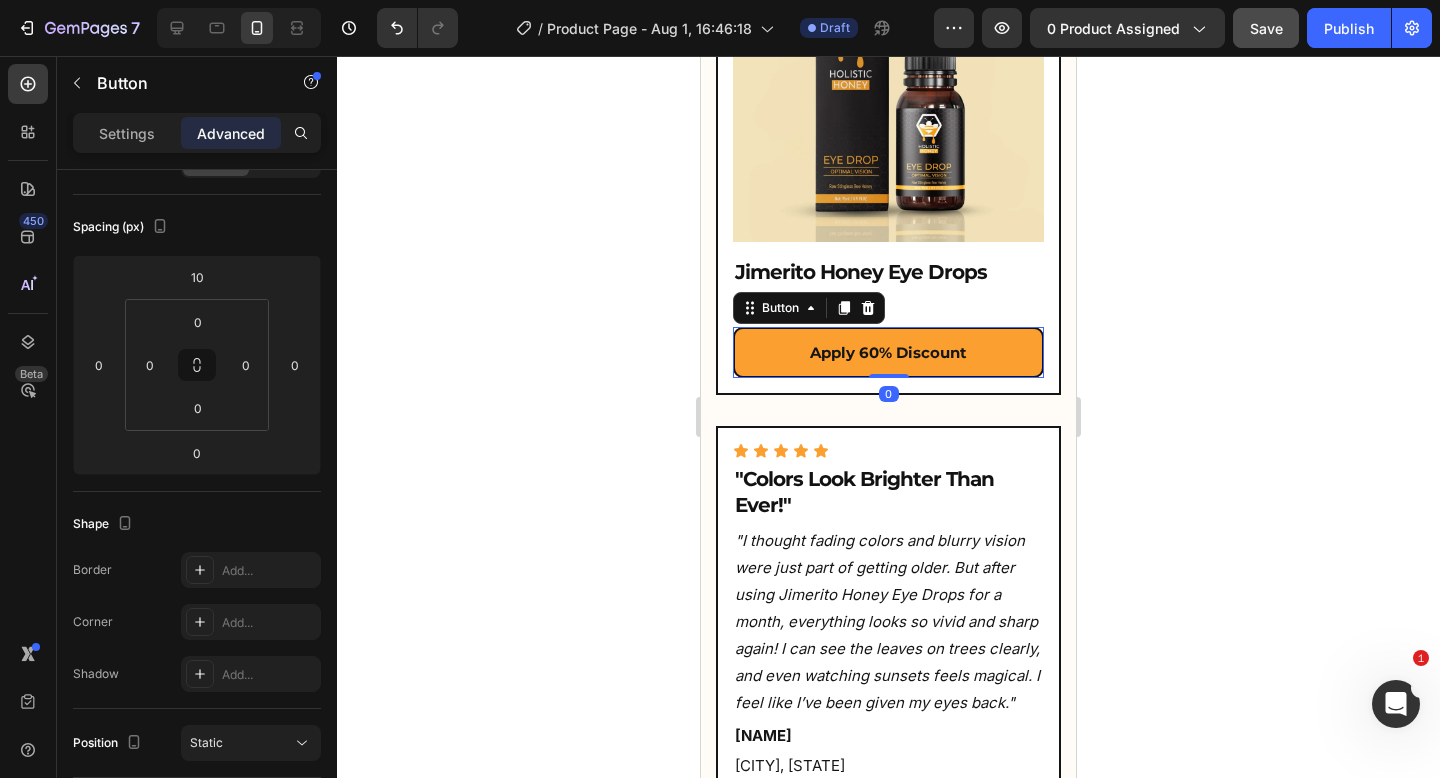 scroll, scrollTop: 0, scrollLeft: 0, axis: both 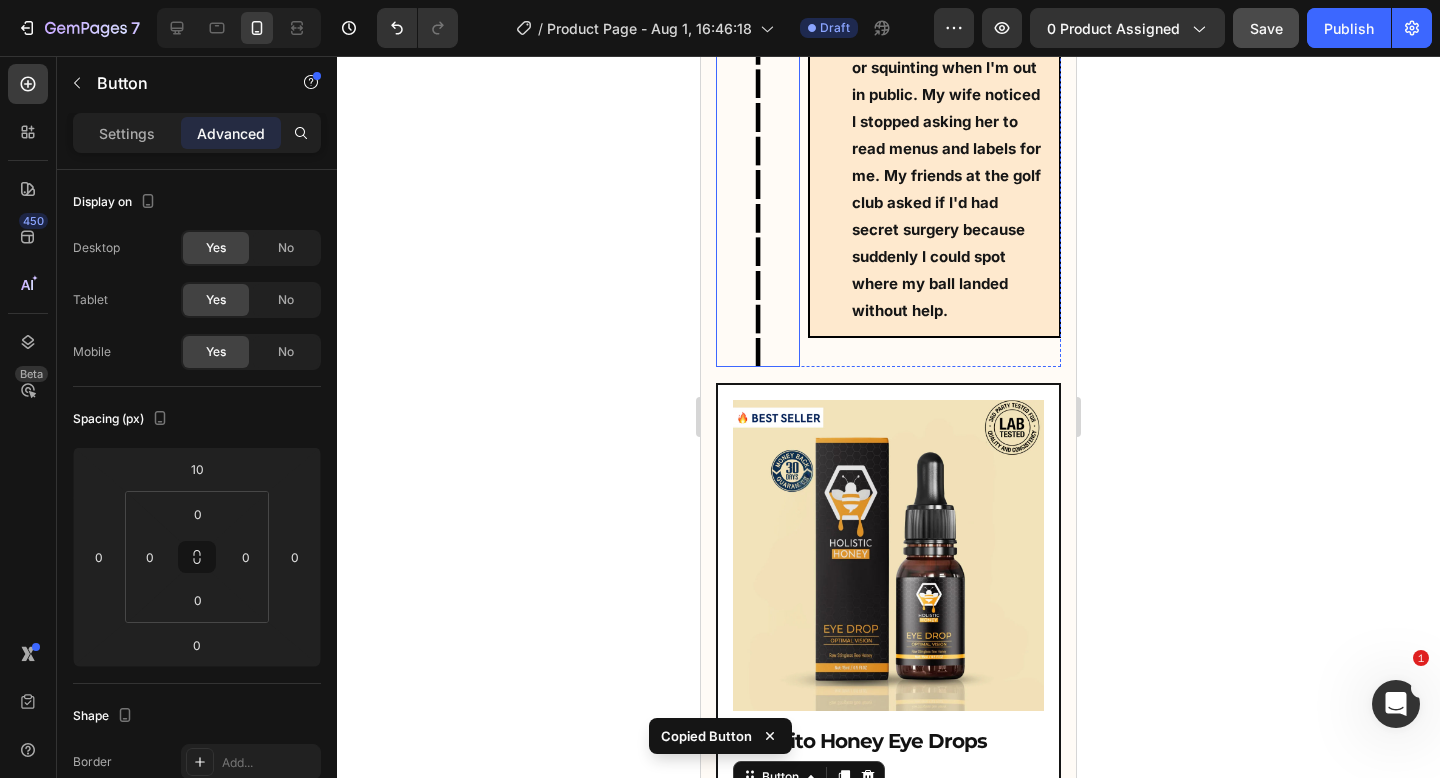 click at bounding box center [758, -133] 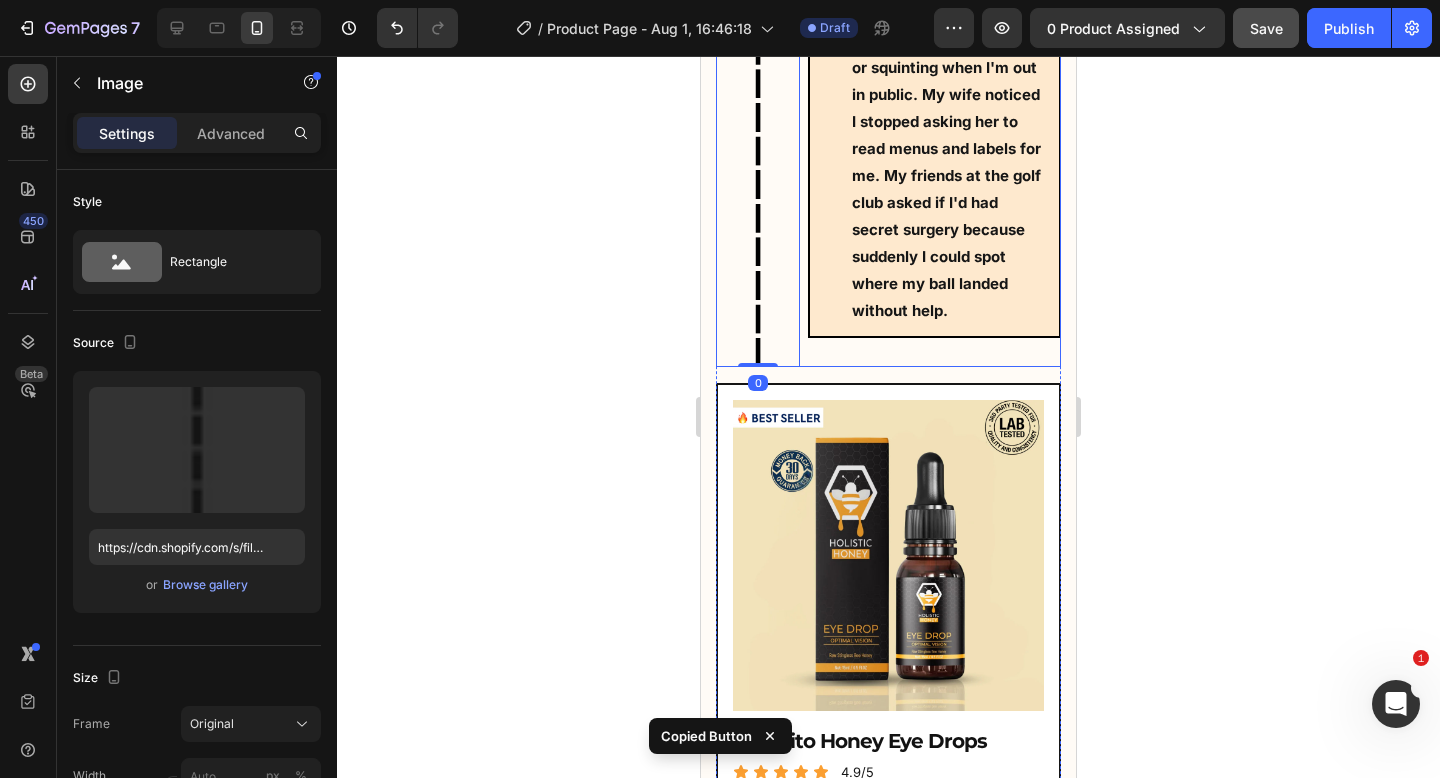 click on "Icon Day 30 Heading Row
Icon The real test came at my regular eye checkup. My ophthalmologist did his usual checks but looked at me with confusion. 'Your cataracts have significantly reduced in opacity,' he said, peering at me over his glasses. 'That's... unusual. Have you been doing something different?' When I told him about the Jimerito honey drops, he was skeptical at first. But after comparing my current exam with my previous records, he couldn't deny the improvement. My prescription had improved from -3.75 to just -1.25 in four weeks! I no longer look constantly confused or squinting when I'm out in public. My wife noticed I stopped asking her to read menus and labels for me. My friends at the golf club asked if I'd had secret surgery because suddenly I could spot where my ball landed without help. Text Block Row Row" at bounding box center (934, -133) 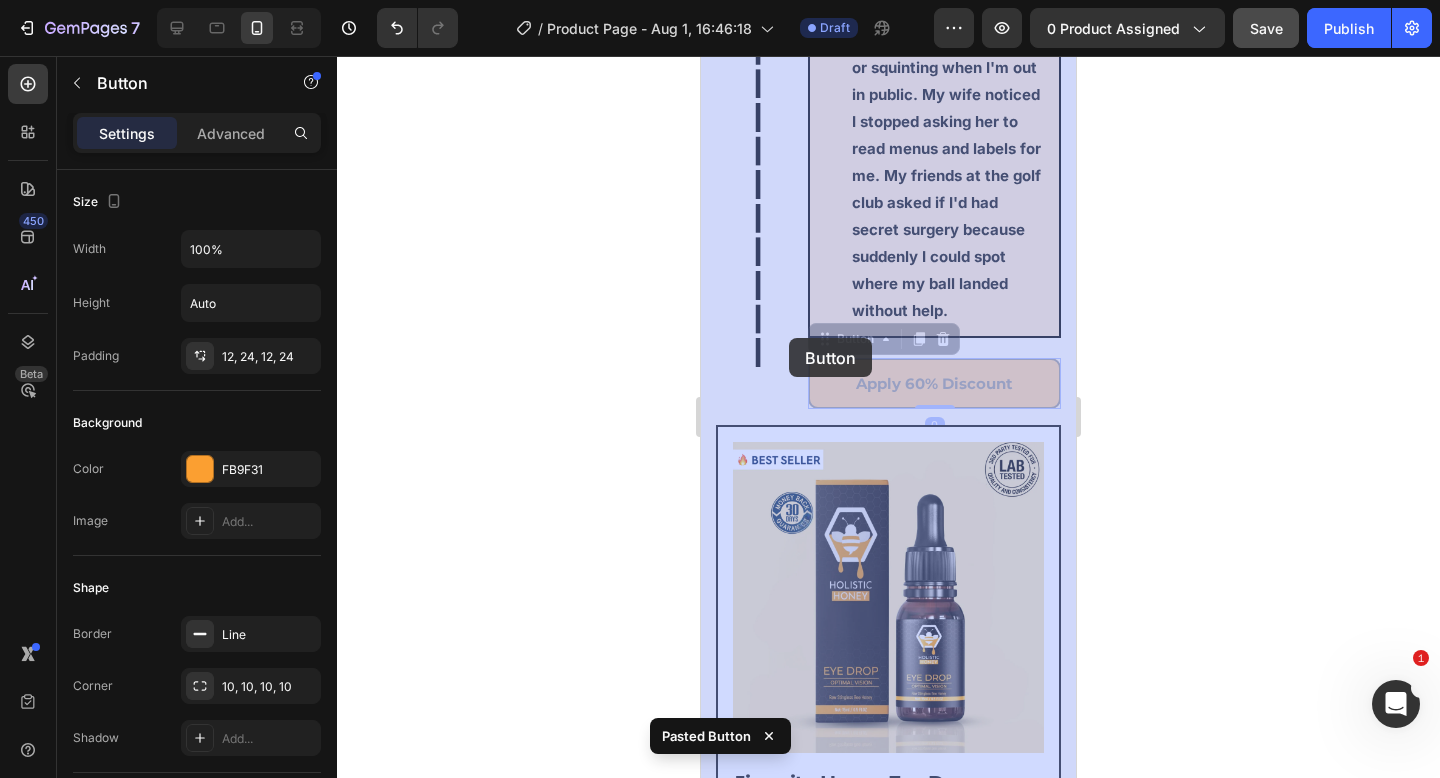 drag, startPoint x: 815, startPoint y: 281, endPoint x: 789, endPoint y: 338, distance: 62.649822 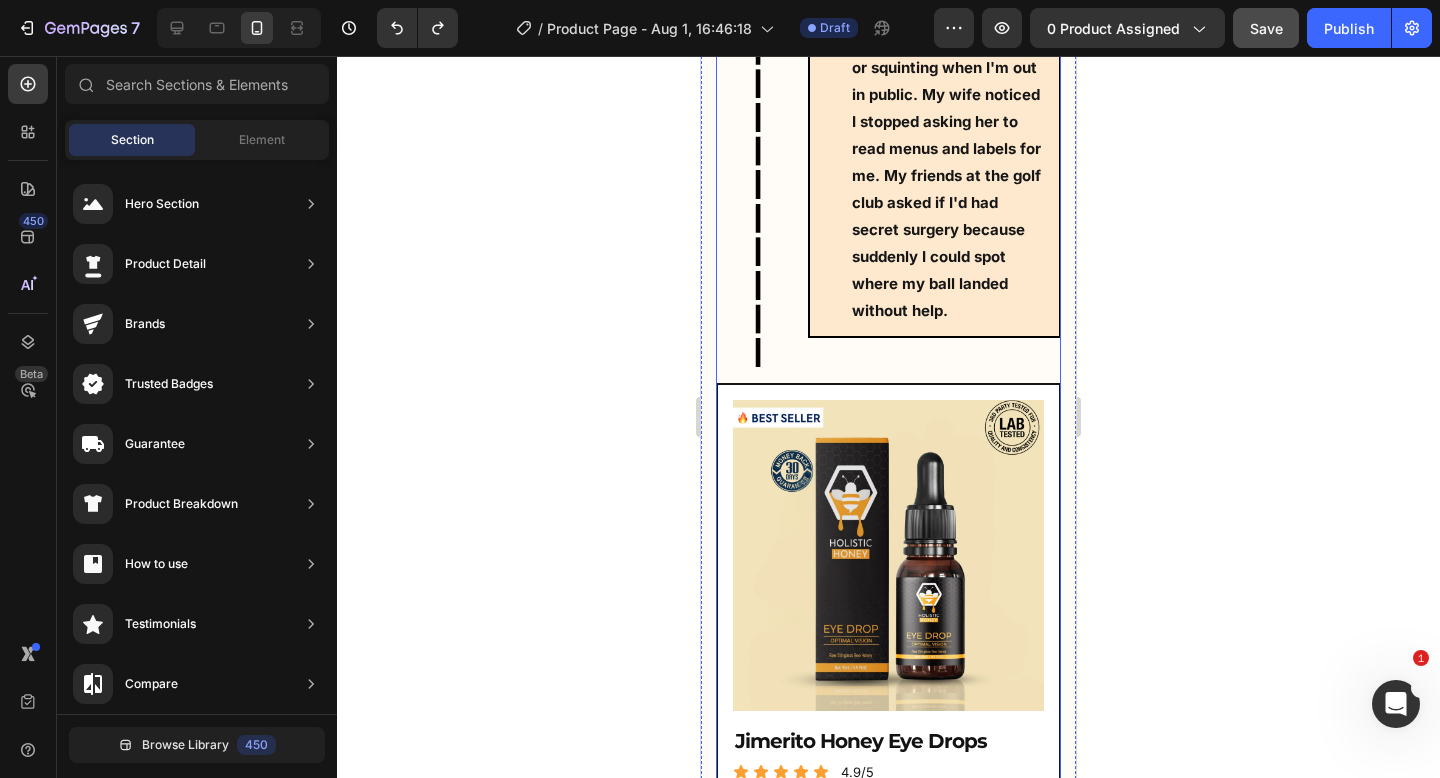 click at bounding box center (758, -133) 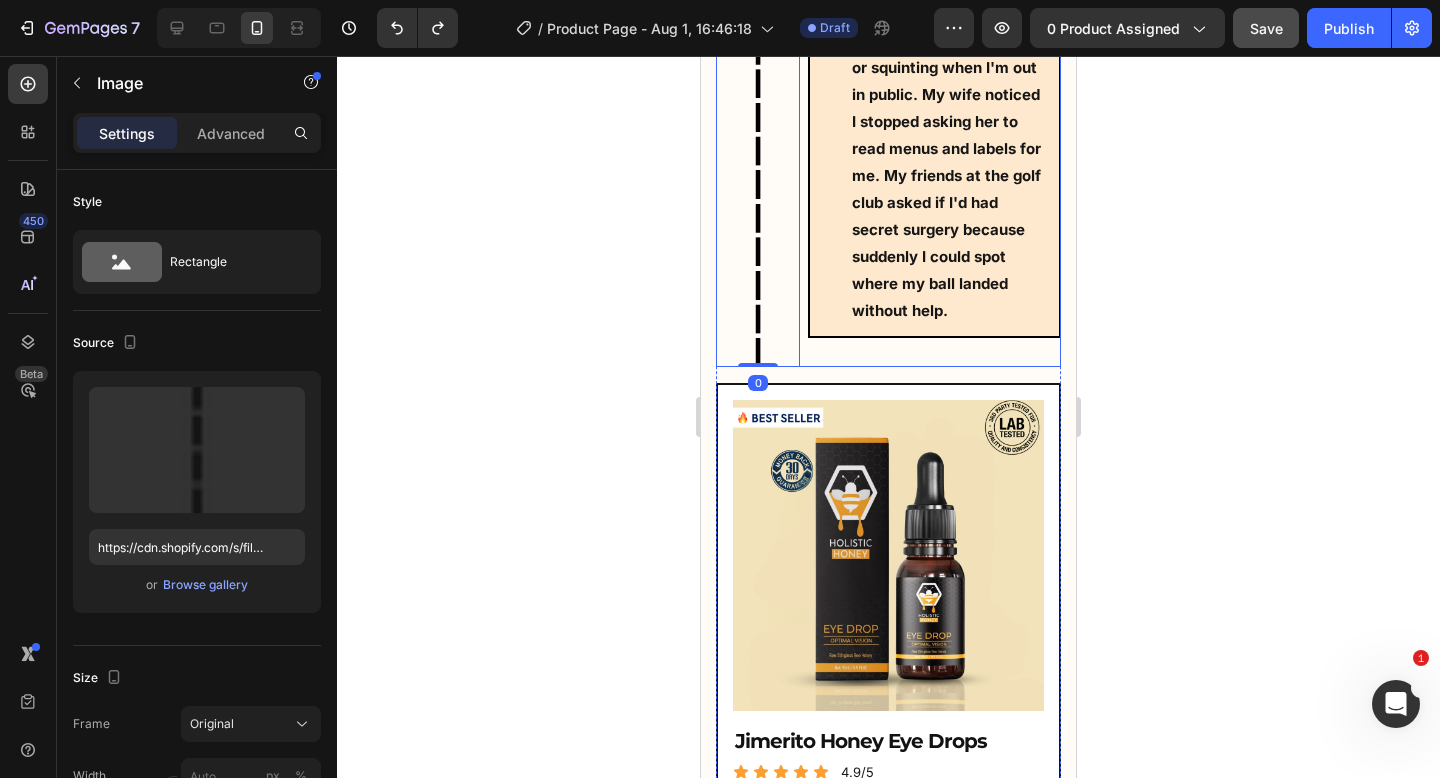 click on "Icon Day 30 Heading Row
Icon The real test came at my regular eye checkup. My ophthalmologist did his usual checks but looked at me with confusion. 'Your cataracts have significantly reduced in opacity,' he said, peering at me over his glasses. 'That's... unusual. Have you been doing something different?' When I told him about the Jimerito honey drops, he was skeptical at first. But after comparing my current exam with my previous records, he couldn't deny the improvement. My prescription had improved from -3.75 to just -1.25 in four weeks! I no longer look constantly confused or squinting when I'm out in public. My wife noticed I stopped asking her to read menus and labels for me. My friends at the golf club asked if I'd had secret surgery because suddenly I could spot where my ball landed without help. Text Block Row Row" at bounding box center [934, -133] 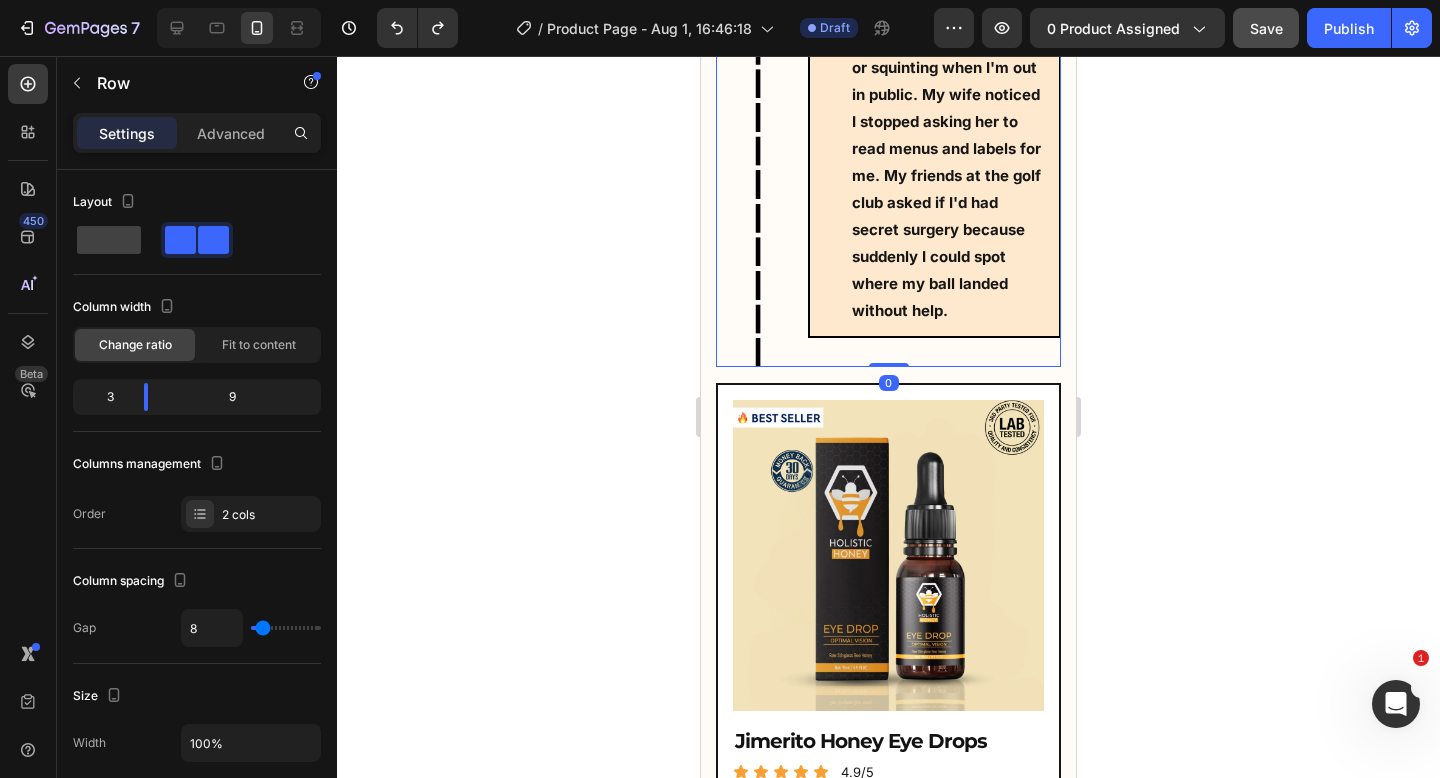click on "Icon Day 30 Heading Row
Icon The real test came at my regular eye checkup. My ophthalmologist did his usual checks but looked at me with confusion. 'Your cataracts have significantly reduced in opacity,' he said, peering at me over his glasses. 'That's... unusual. Have you been doing something different?' When I told him about the Jimerito honey drops, he was skeptical at first. But after comparing my current exam with my previous records, he couldn't deny the improvement. My prescription had improved from -3.75 to just -1.25 in four weeks! I no longer look constantly confused or squinting when I'm out in public. My wife noticed I stopped asking her to read menus and labels for me. My friends at the golf club asked if I'd had secret surgery because suddenly I could spot where my ball landed without help. Text Block Row Row" at bounding box center (934, -133) 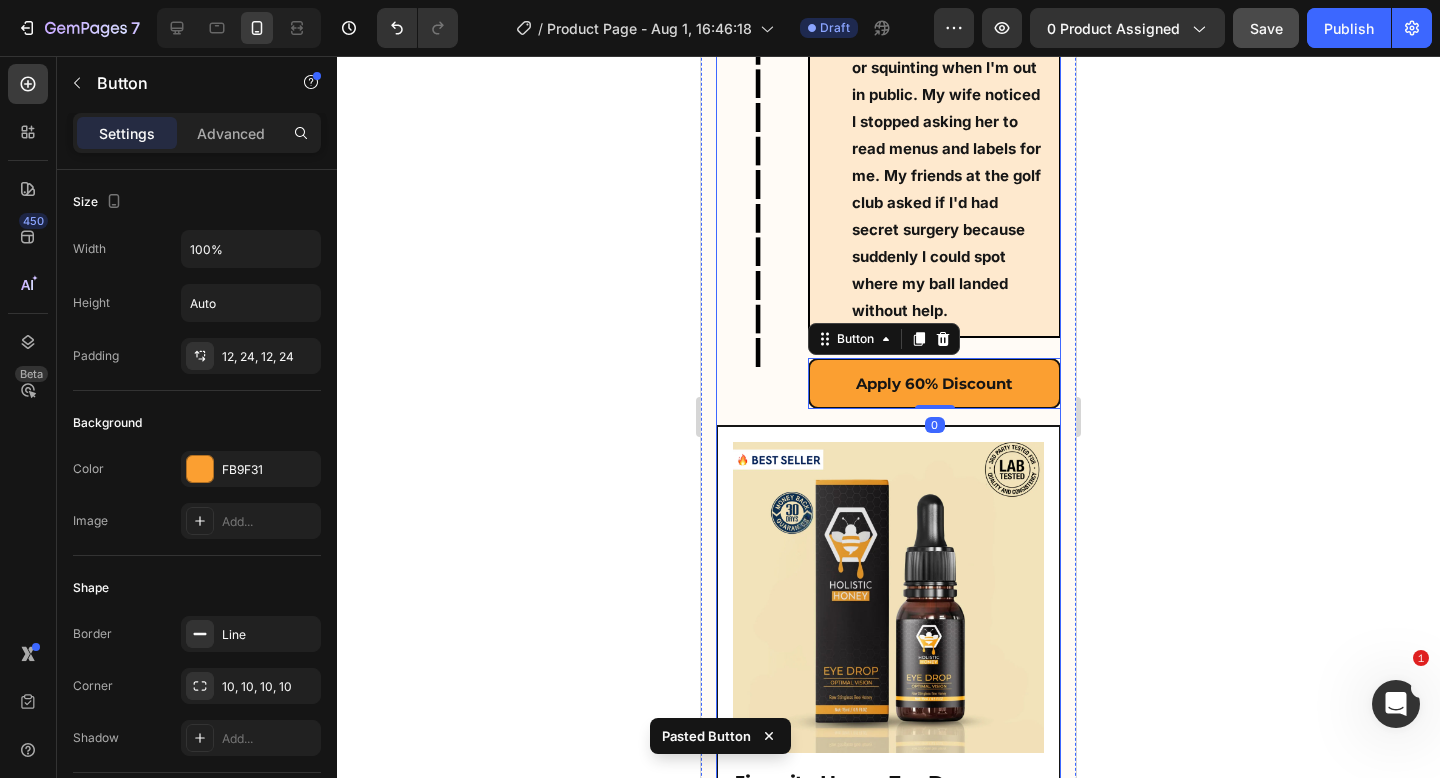 click at bounding box center (888, 597) 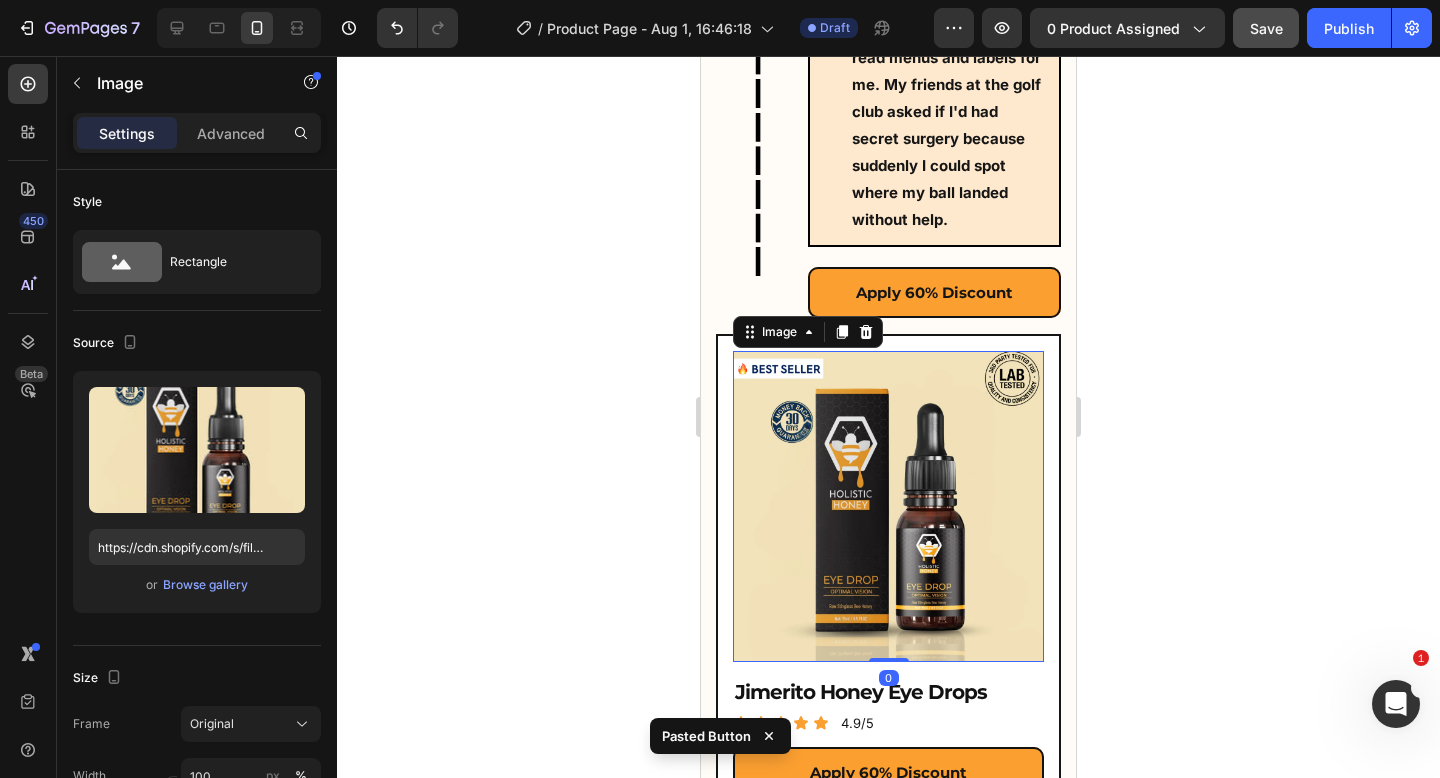 scroll, scrollTop: 16175, scrollLeft: 0, axis: vertical 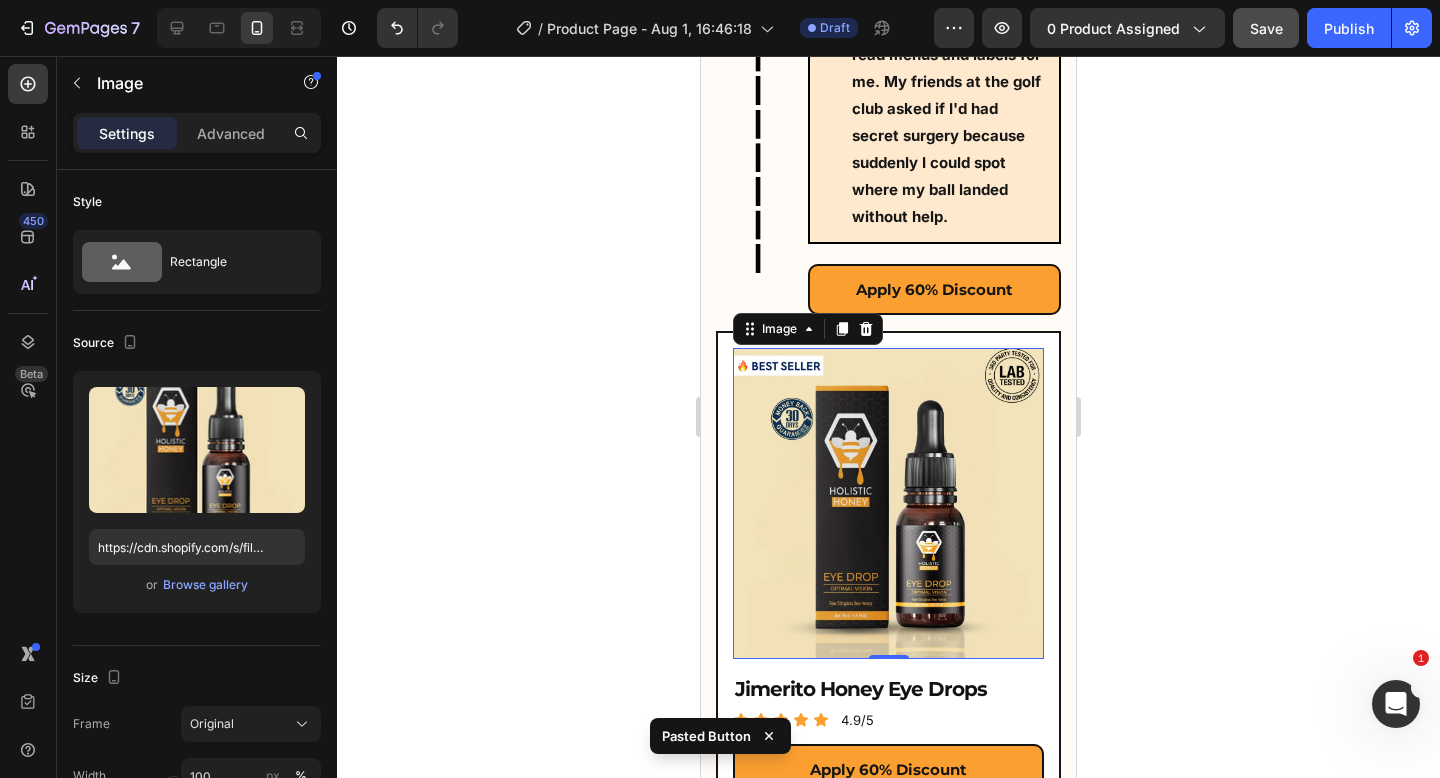 click on "Apply 60% Discount" at bounding box center (934, 289) 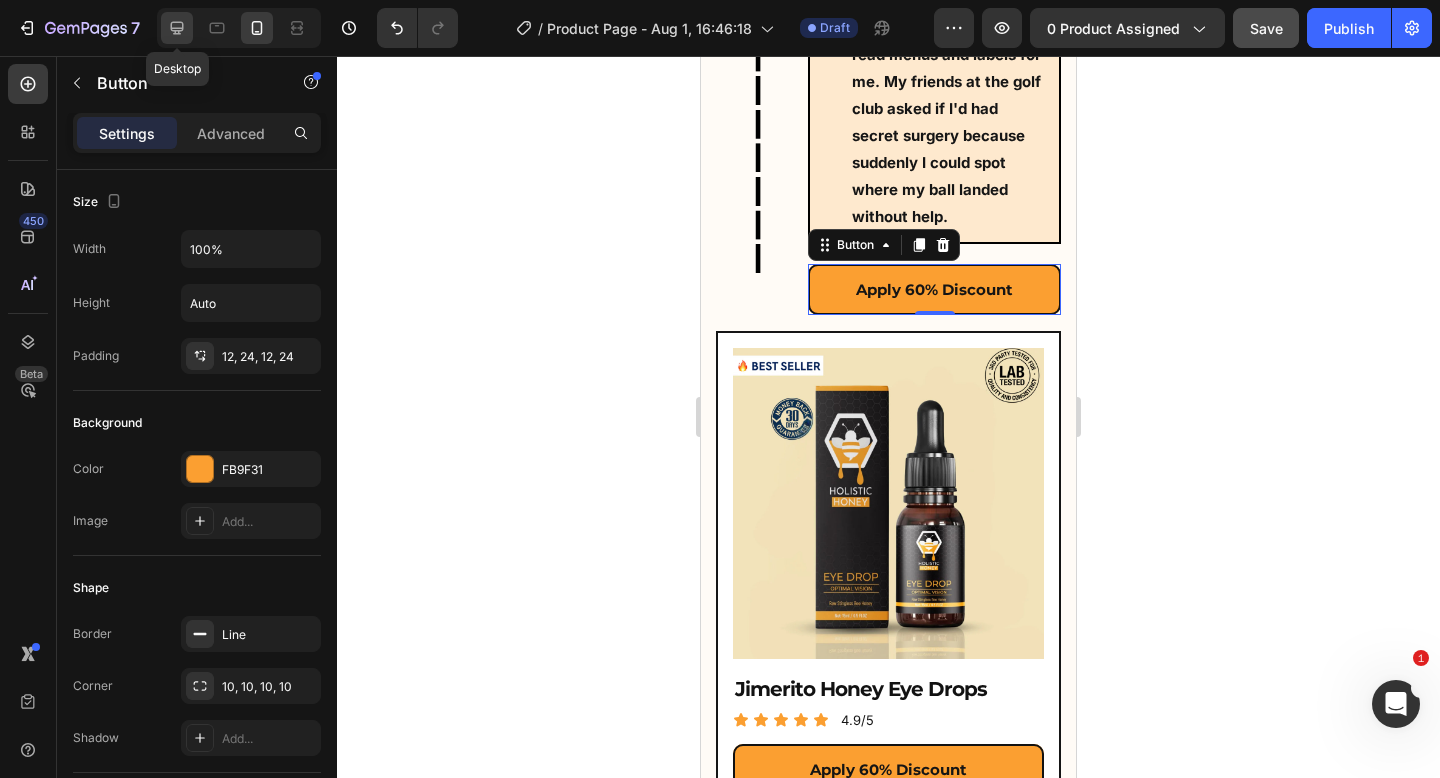 click 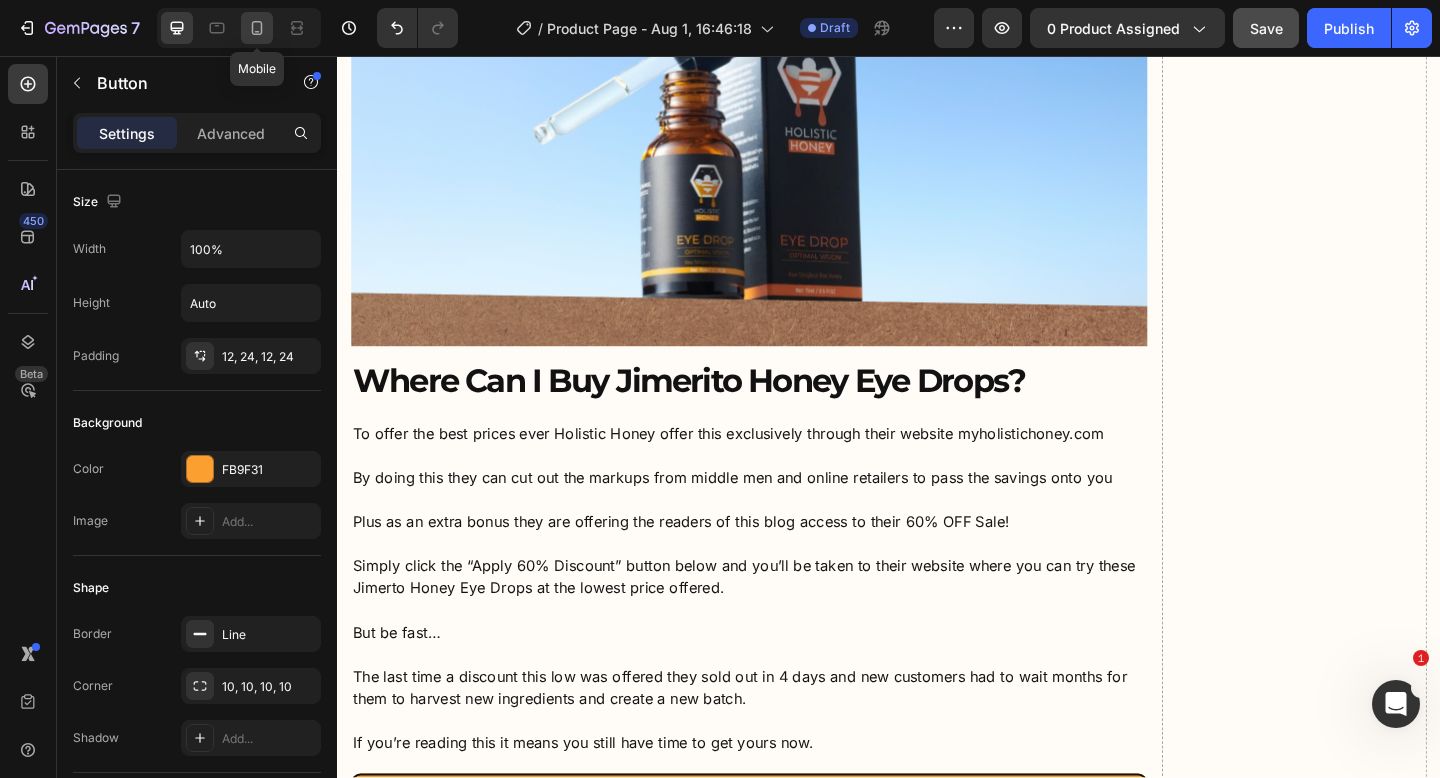 click 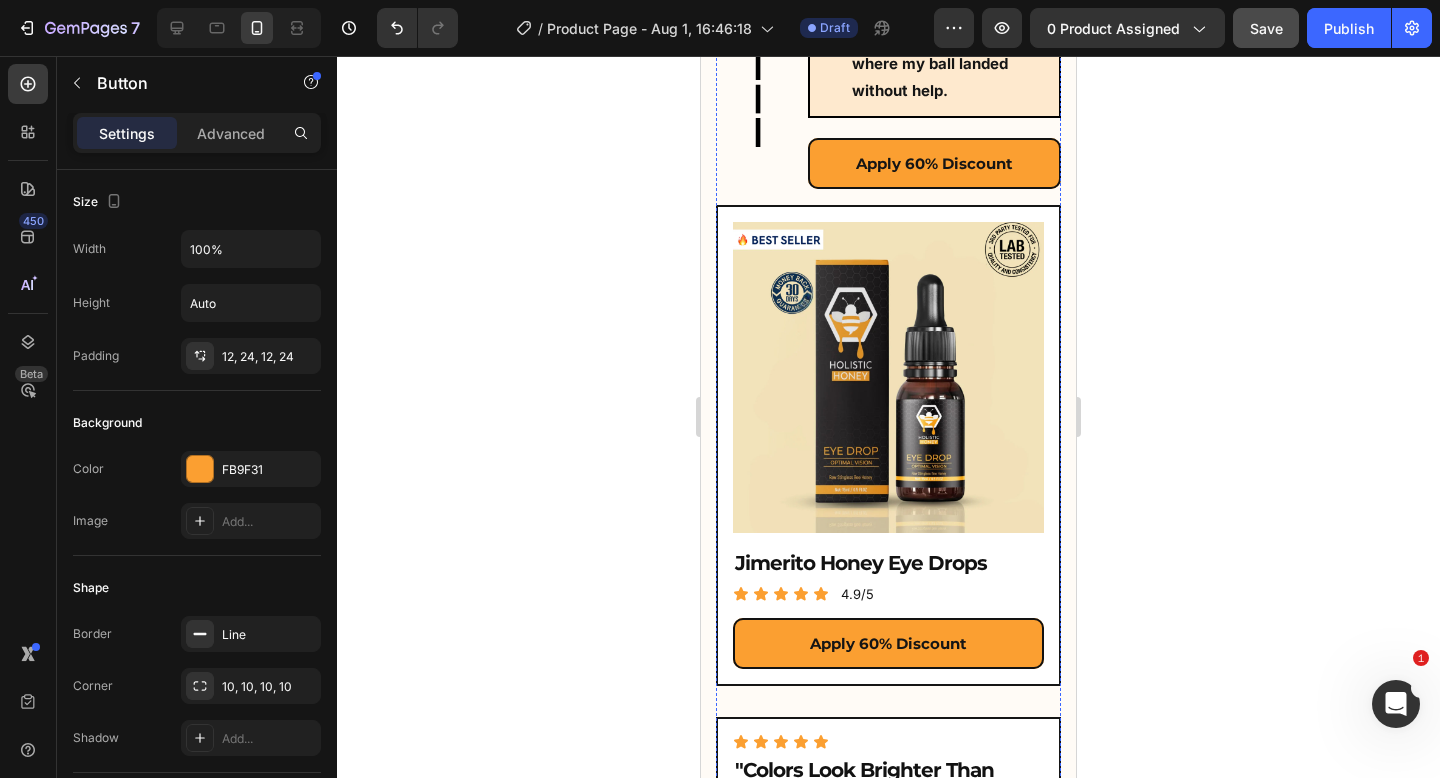 scroll, scrollTop: 16302, scrollLeft: 0, axis: vertical 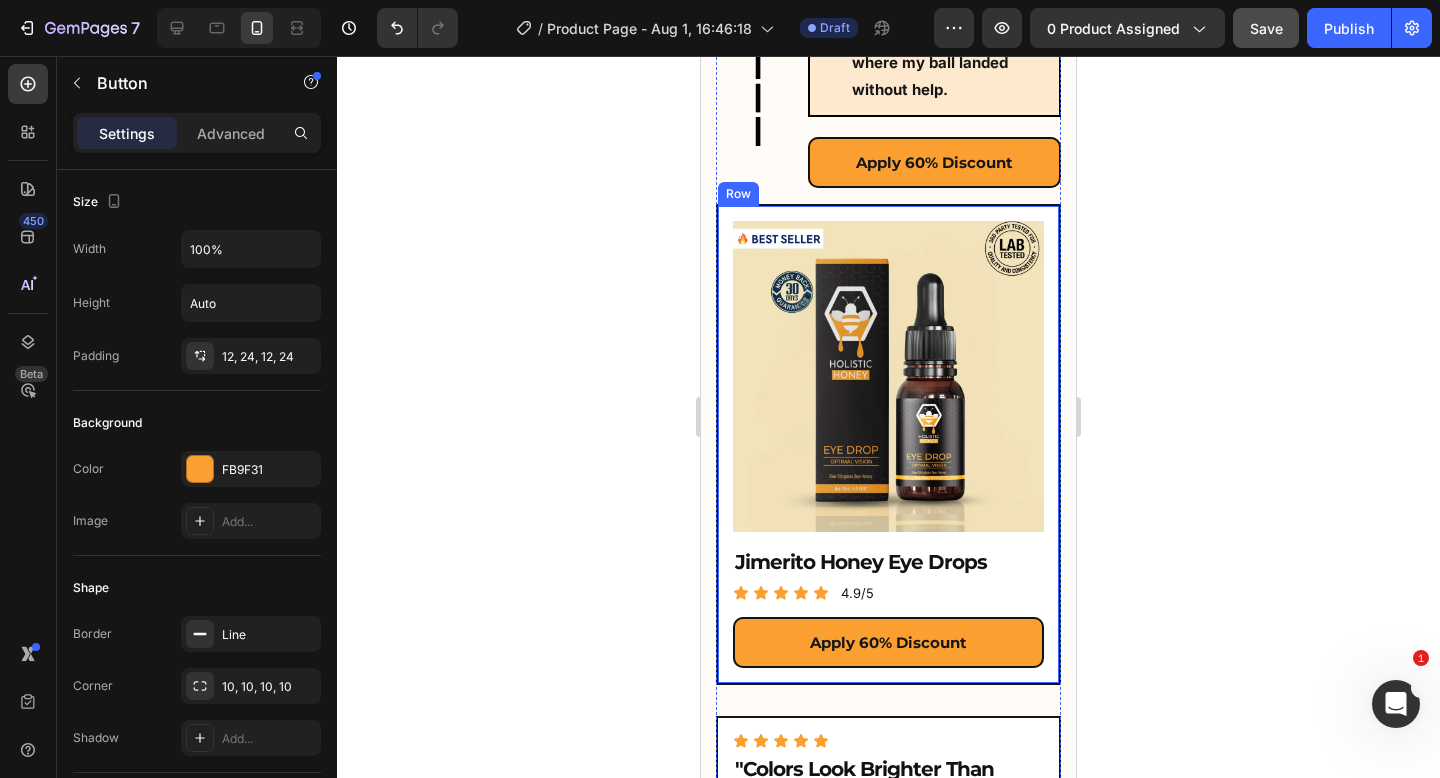 click on "Image Jimerito Honey Eye Drops  Heading Icon Icon Icon Icon Icon Icon List 4.9/5 Text Block Row Apply 60% Discount Button Row" at bounding box center (888, 444) 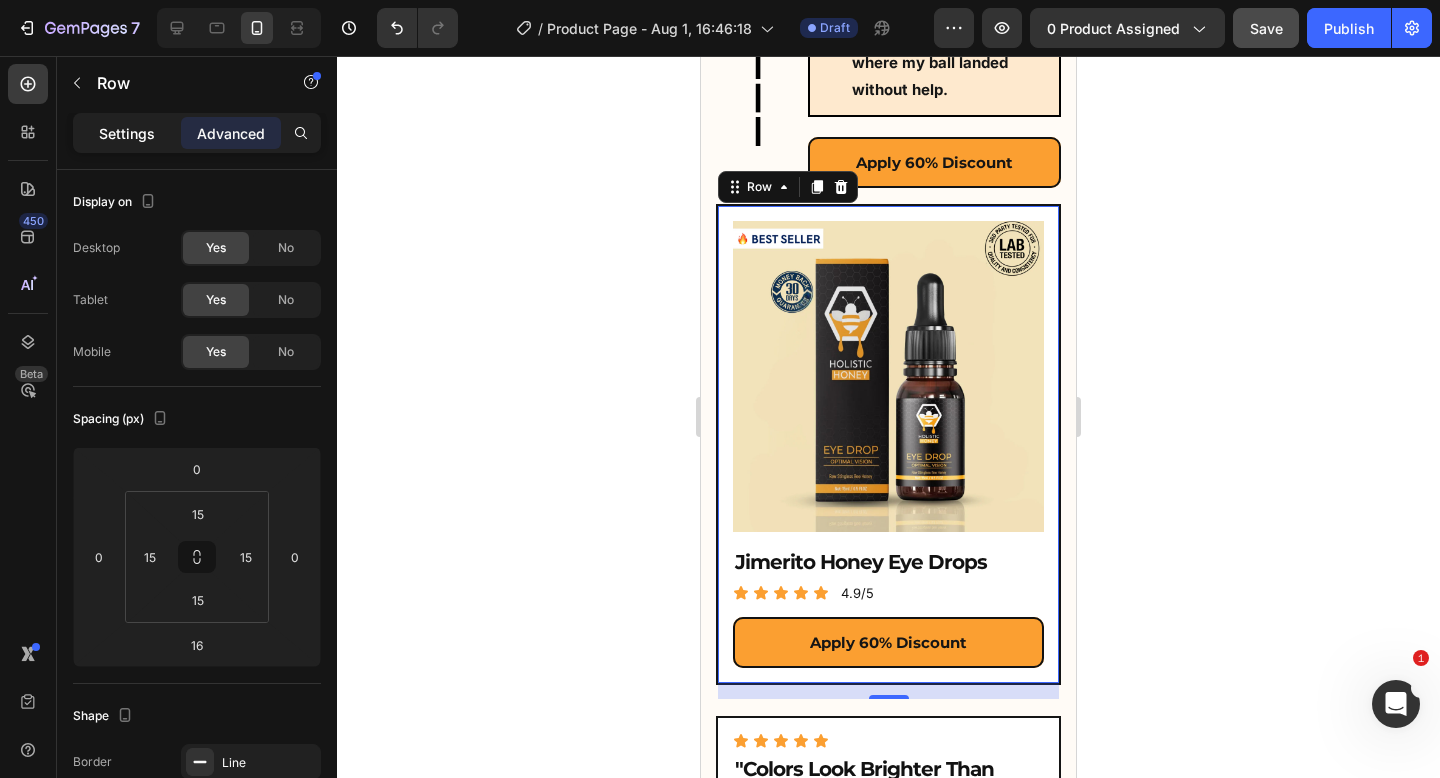 click on "Settings" at bounding box center [127, 133] 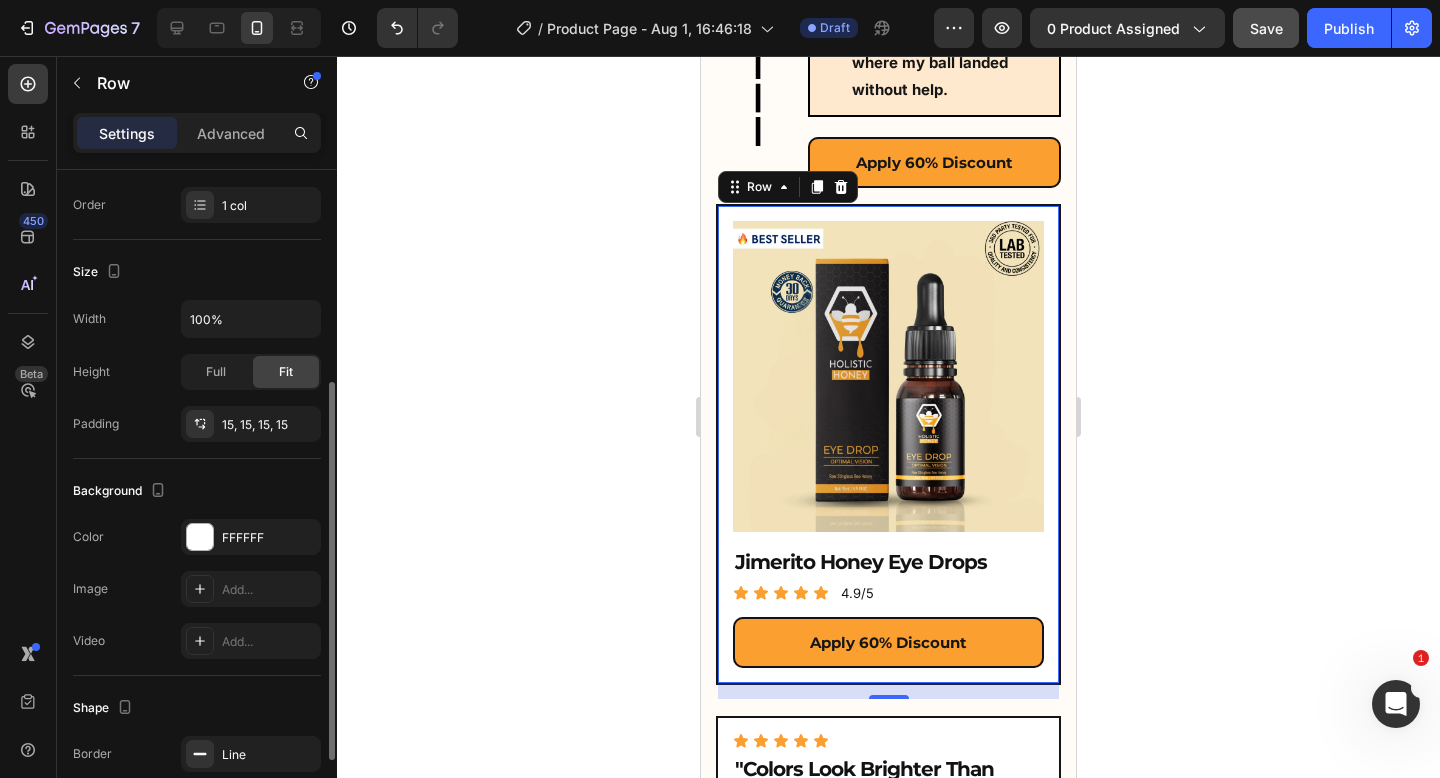 scroll, scrollTop: 0, scrollLeft: 0, axis: both 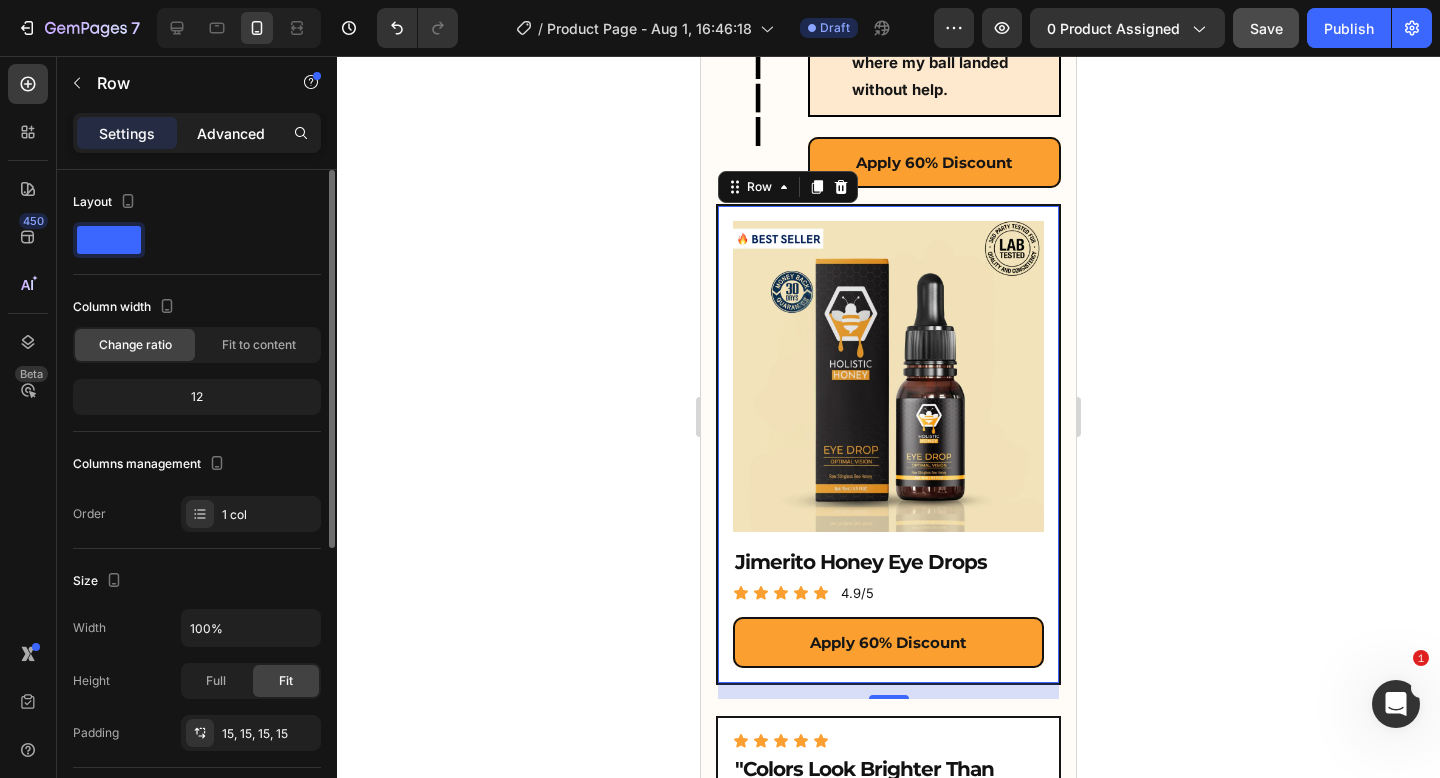 click on "Advanced" at bounding box center (231, 133) 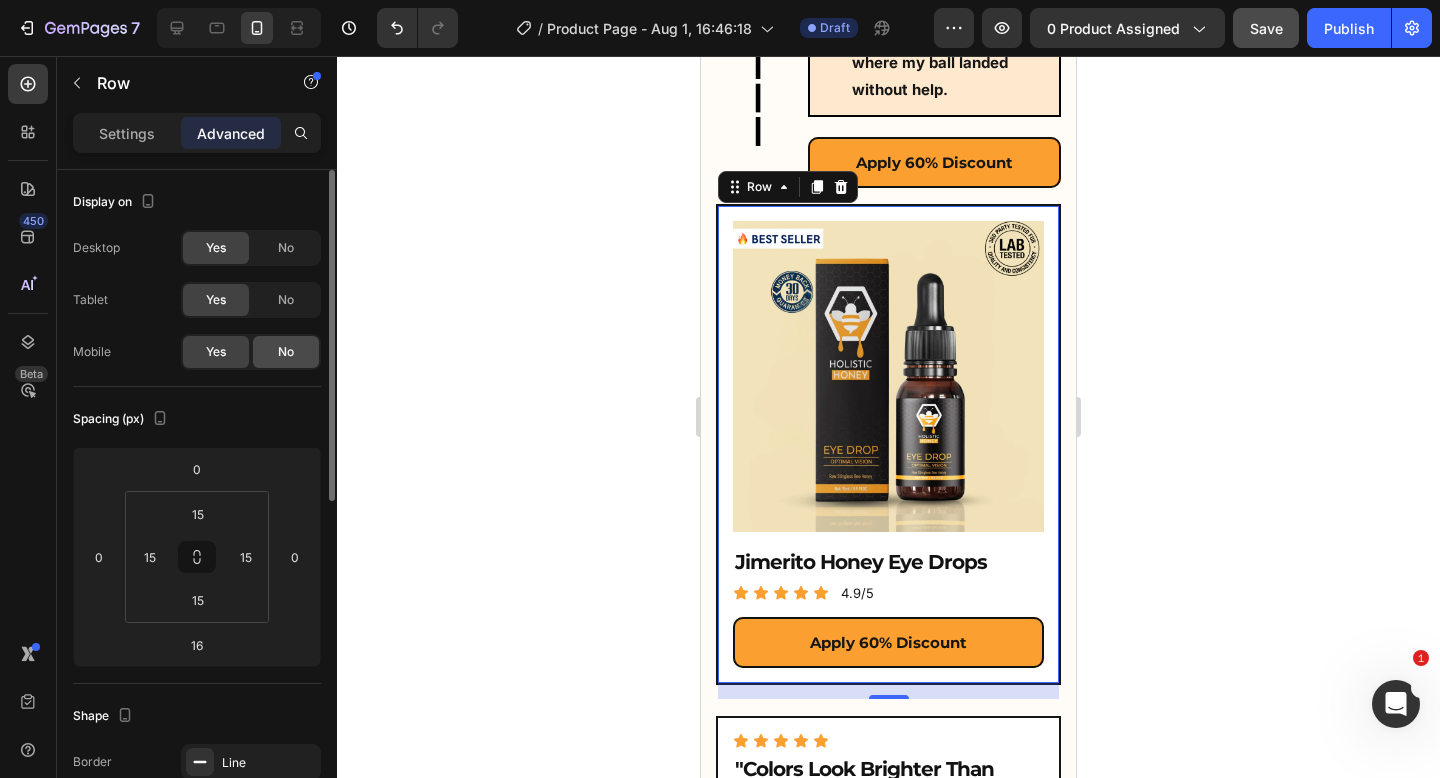 click on "No" 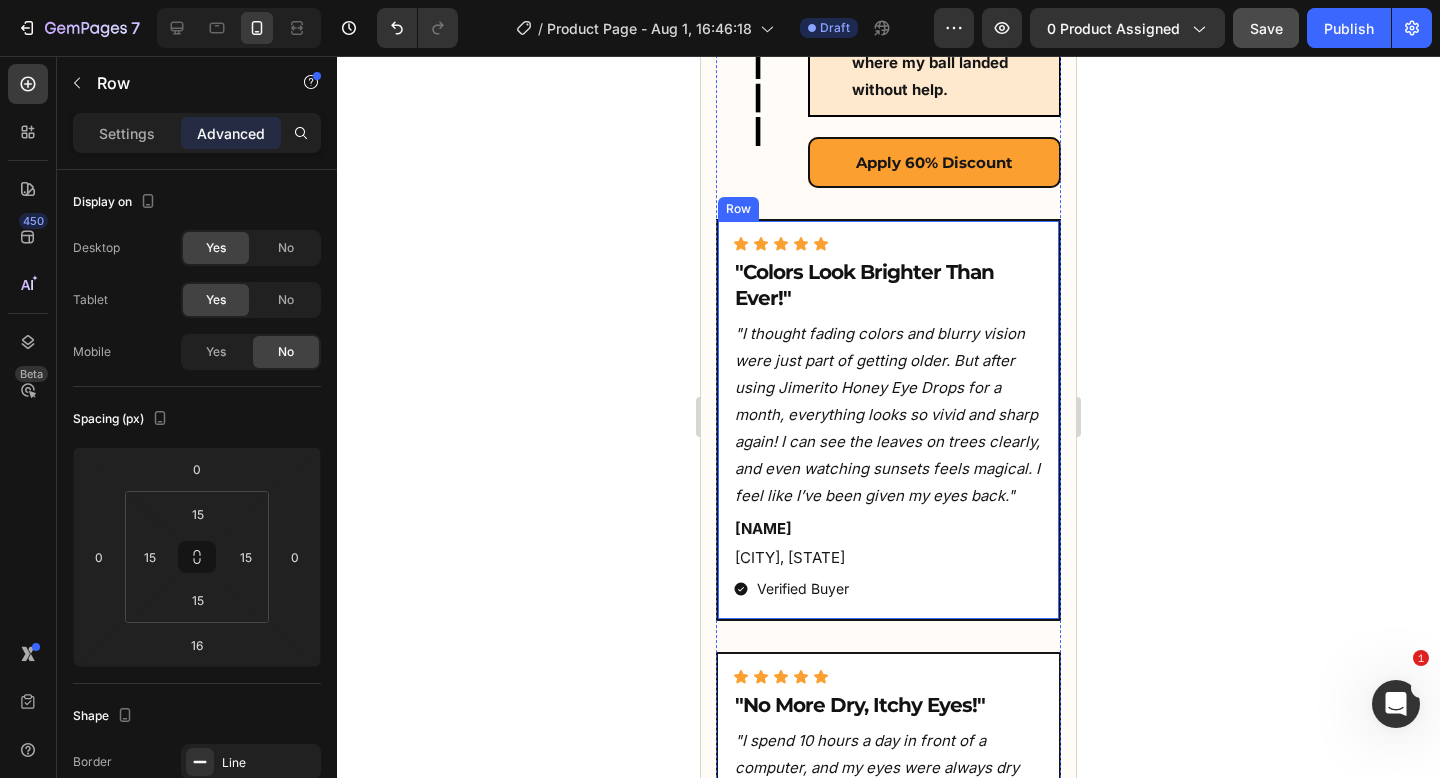 click on "Text Block [FIRST] [LAST]. Text Block [CITY], [STATE] Text Block
Verified Buyer Item List Row" at bounding box center (888, 420) 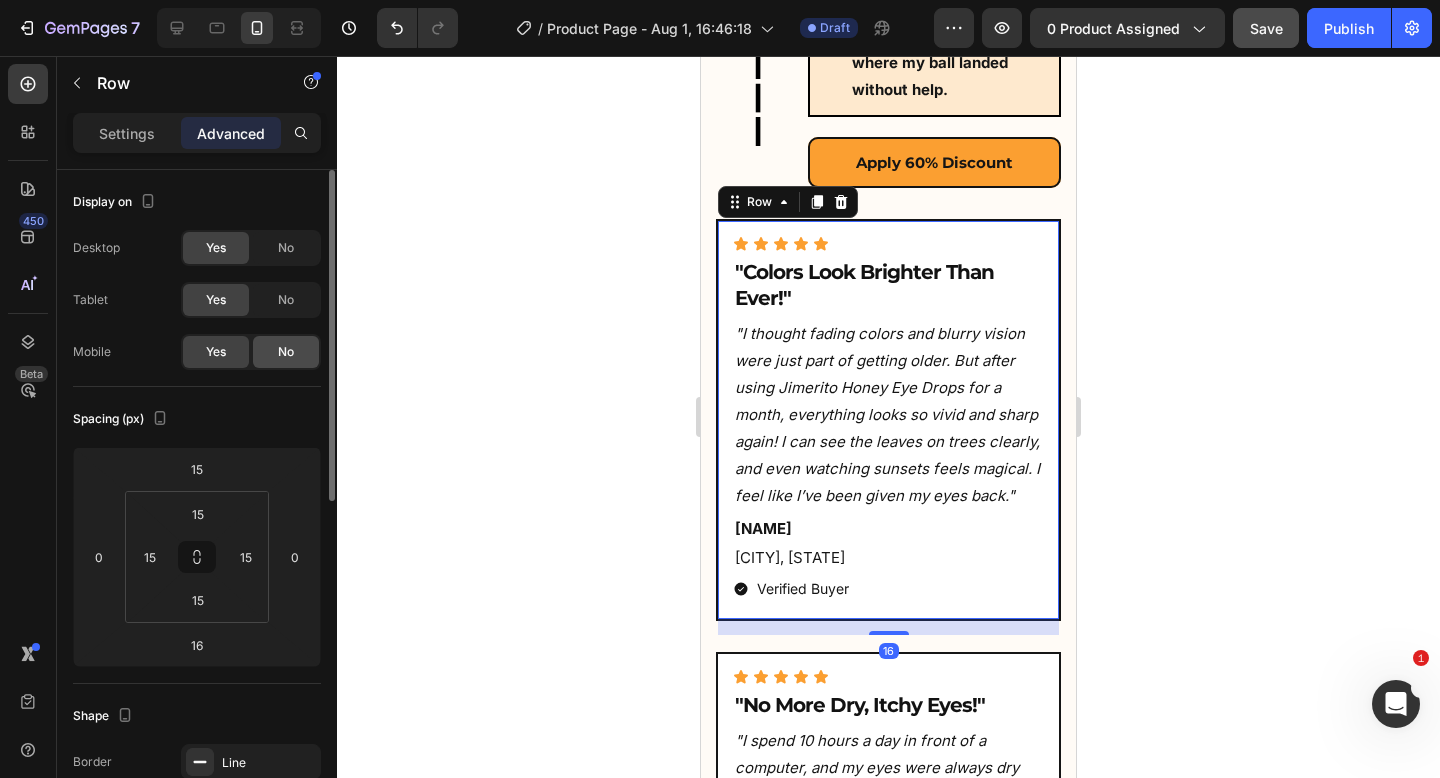click on "No" 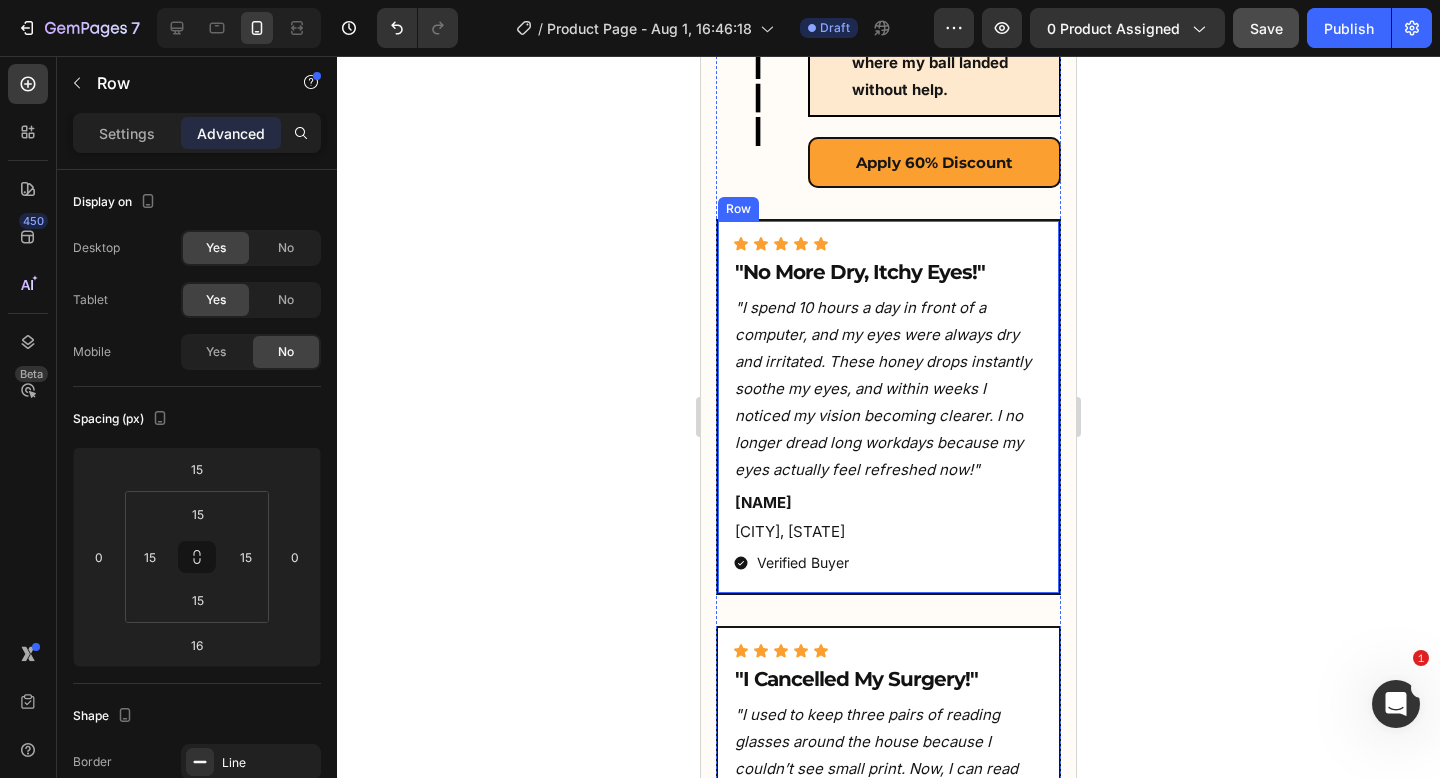 click on "Text Block [FIRST] [LAST]. Text Block [CITY], [STATE] Text Block
Verified Buyer Item List Row" at bounding box center [888, 407] 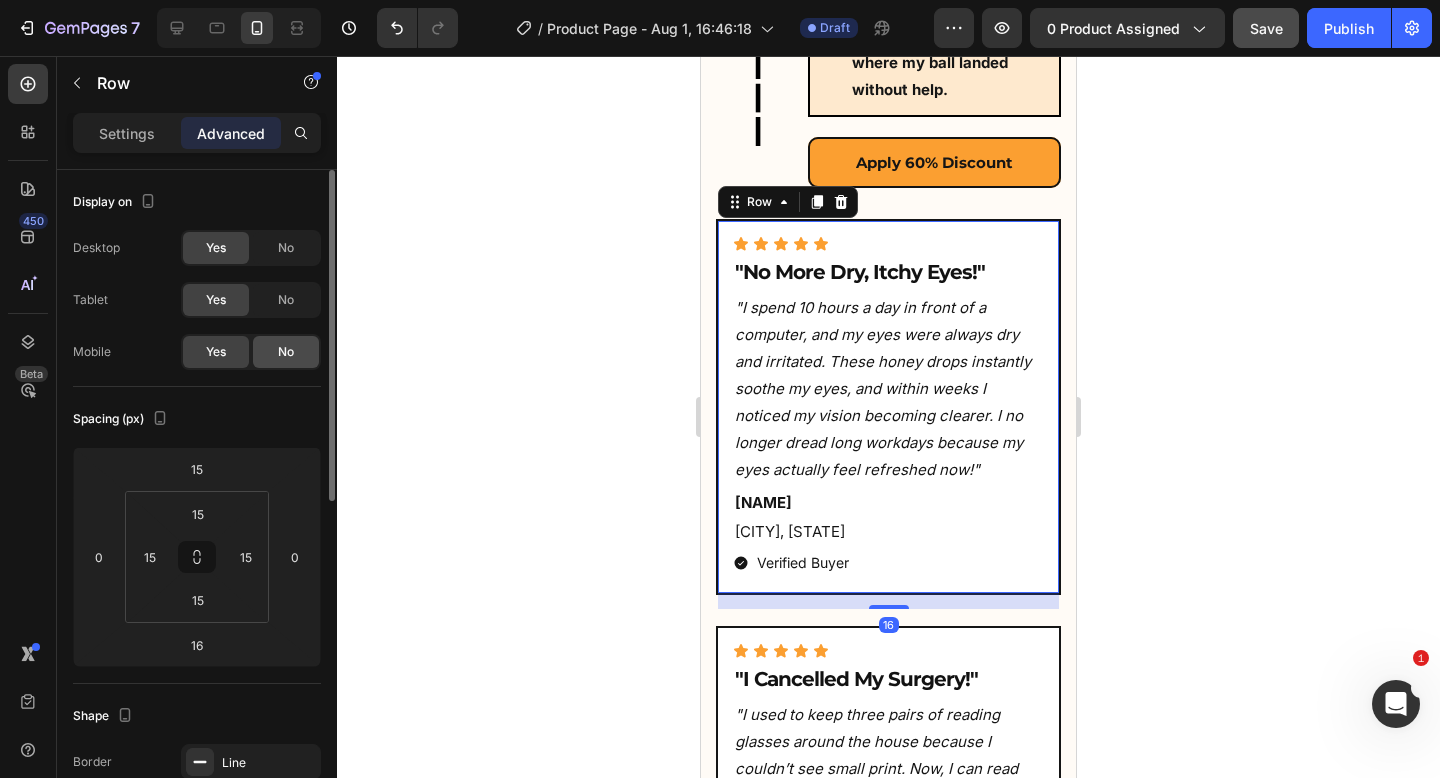 click on "No" 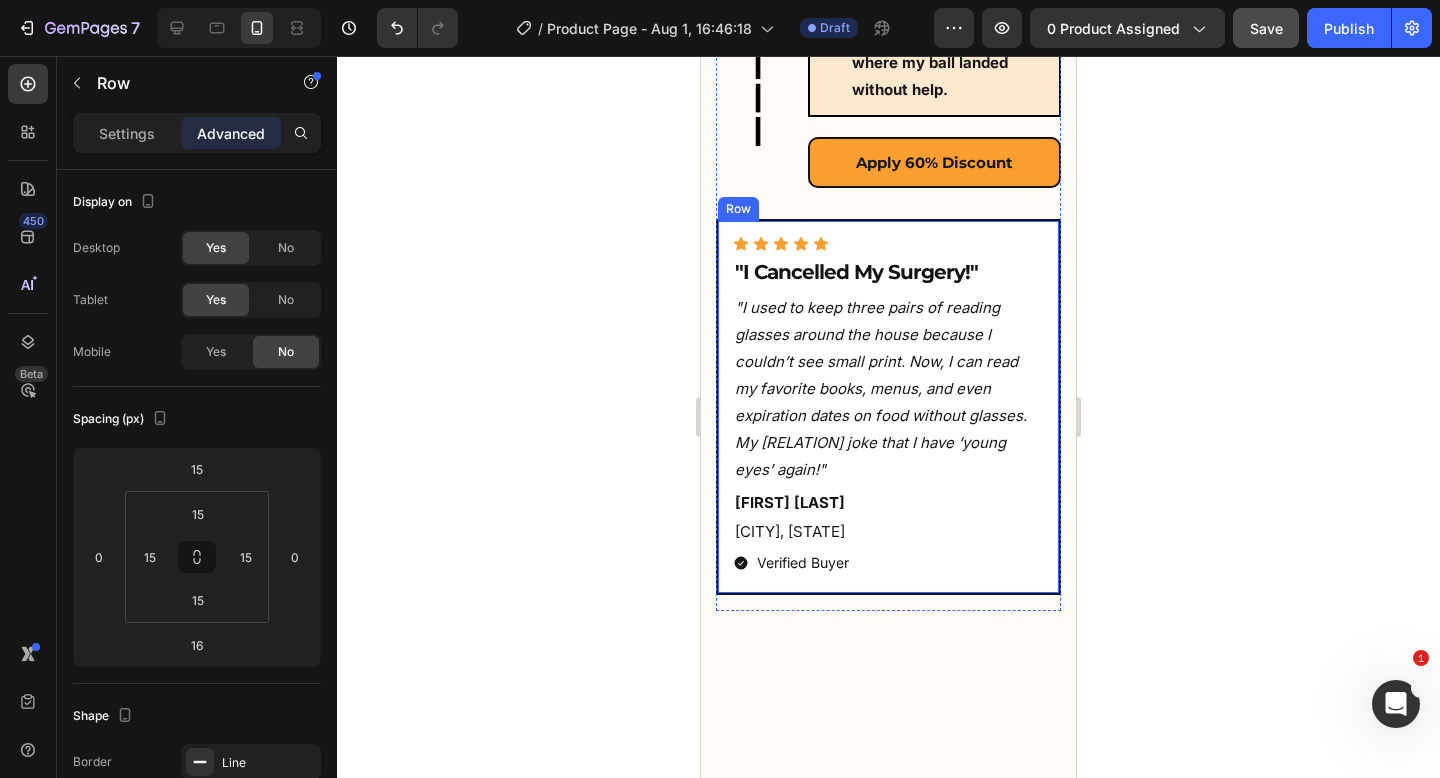 click on "Icon Icon Icon Icon Icon Icon List "I Cancelled My Surgery!" Heading "I used to keep three pairs of reading glasses around the house because I couldn’t see small print. Now, I can read my favorite books, menus, and even expiration dates on food without glasses. My grandkids joke that I have ‘young eyes’ again!" Text Block George T. Text Block Seattle, Washington Text Block
Verified Buyer Item List Row" at bounding box center [888, 407] 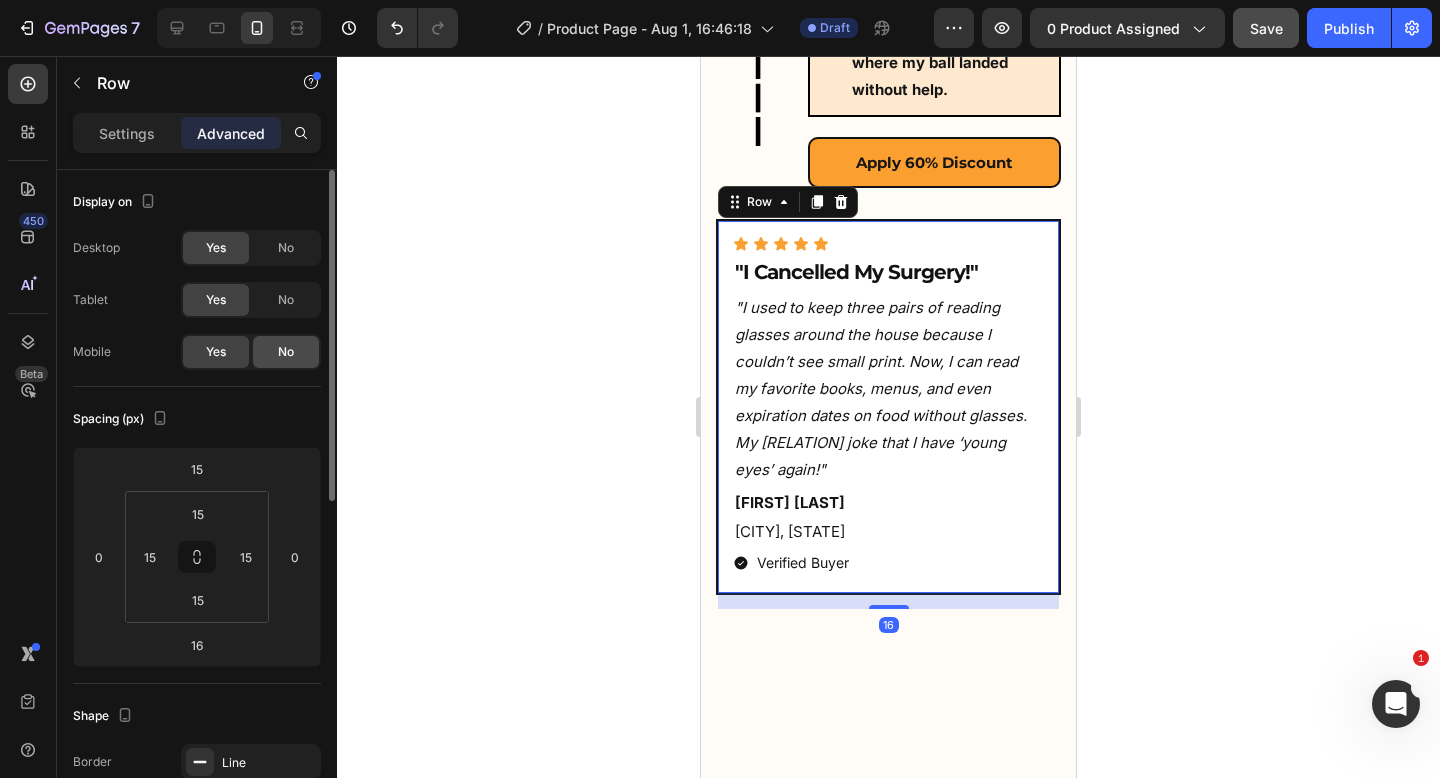click on "No" 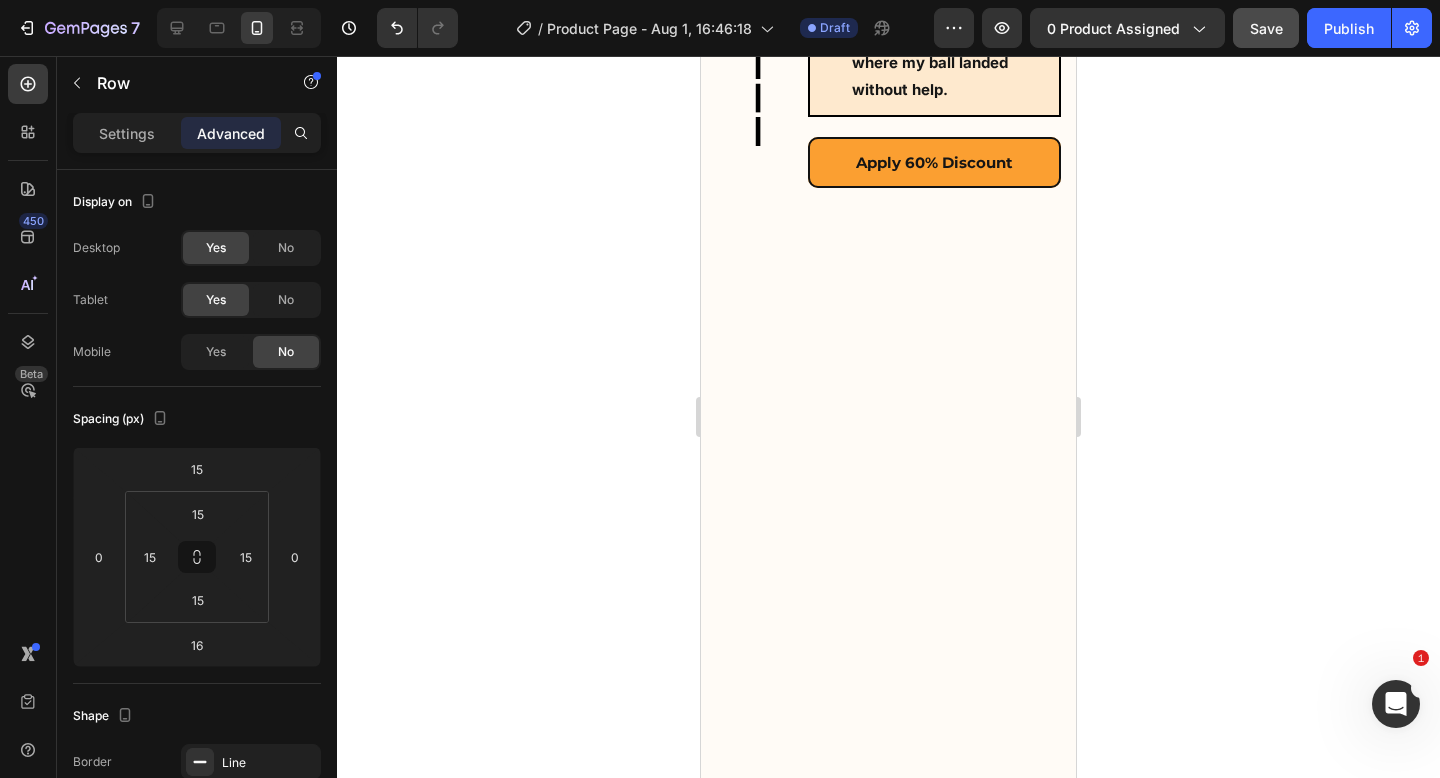click at bounding box center (888, 2361) 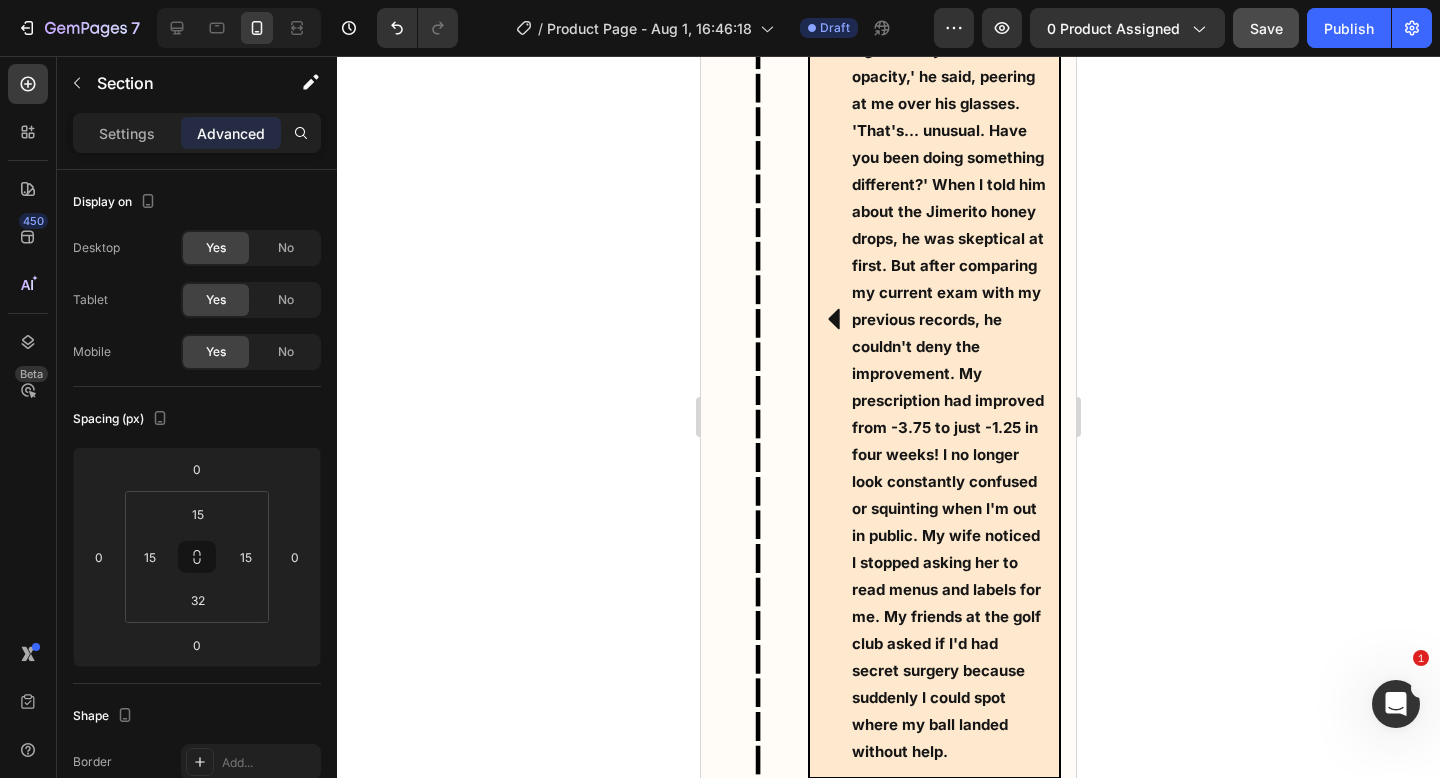 scroll, scrollTop: 16260, scrollLeft: 0, axis: vertical 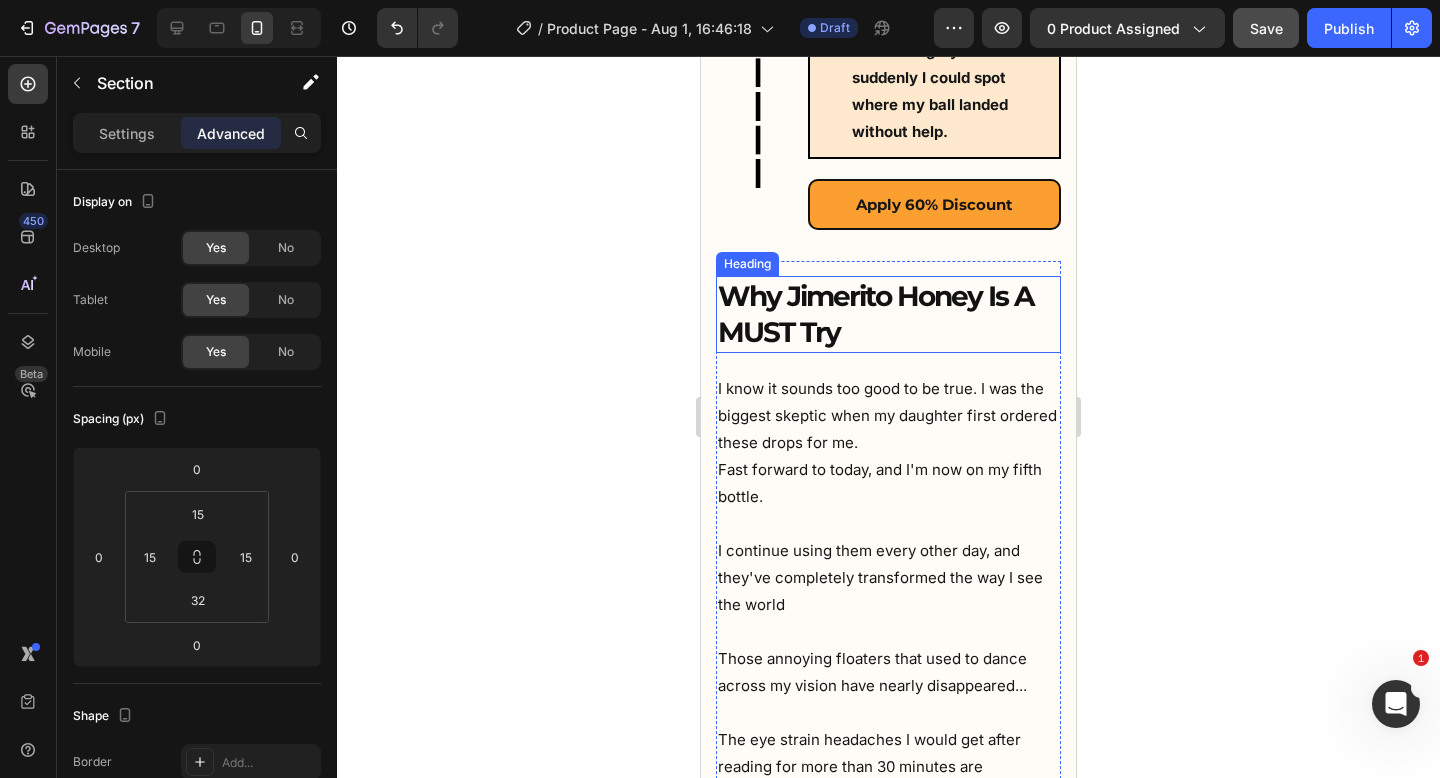 click on "Why Jimerito Honey Is A MUST Try" at bounding box center [888, 314] 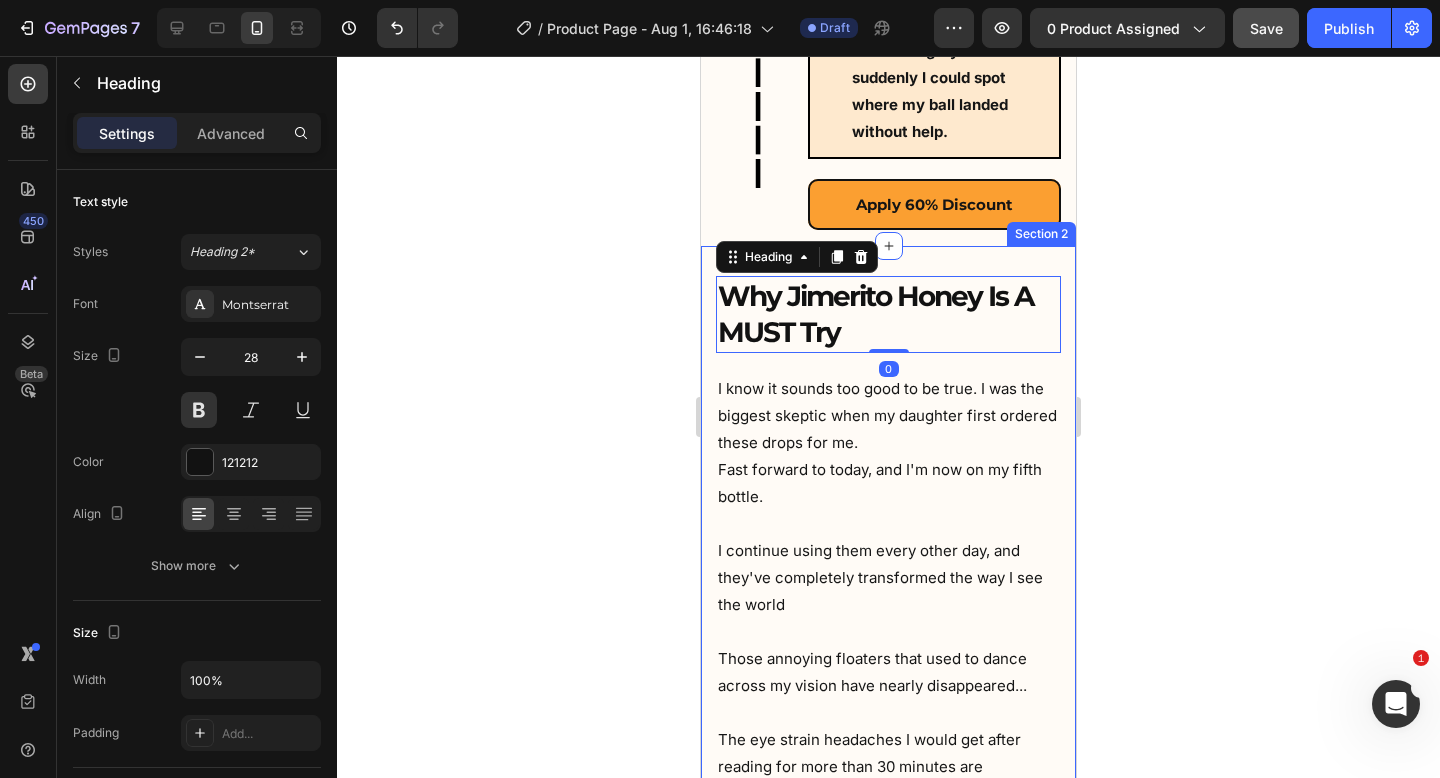 click on "Putting It To The Test (Oh Boy Was I Surprised)... Heading
Icon Day 1 Heading Row
Icon  The package arrived faster than I expected (within just a few days).    I had ordered the eye drops along with the recommended eye exercises guide, but I couldn't wait to try the drops first.    At [AGE], I'd been struggling with cataracts for years, and my doctor had been pushing me toward surgery.    I had this gut feeling that if these drops didn't work...   I'd have no choice but to schedule the operation. Text Block Row Row Image Row
Icon Day 7 Heading Row
Icon By the end of the first week, though, something remarkable happened. The hazy cloud that had been gradually taking over my vision started to... well, the only way I can describe it is that it started to 'break apart.' Like when a heavy fog begins to lift and you can see patches of clarity. Text Block Row Row Image Row
Icon Day 30 Heading Row
Icon Text Block Row" at bounding box center [888, 2412] 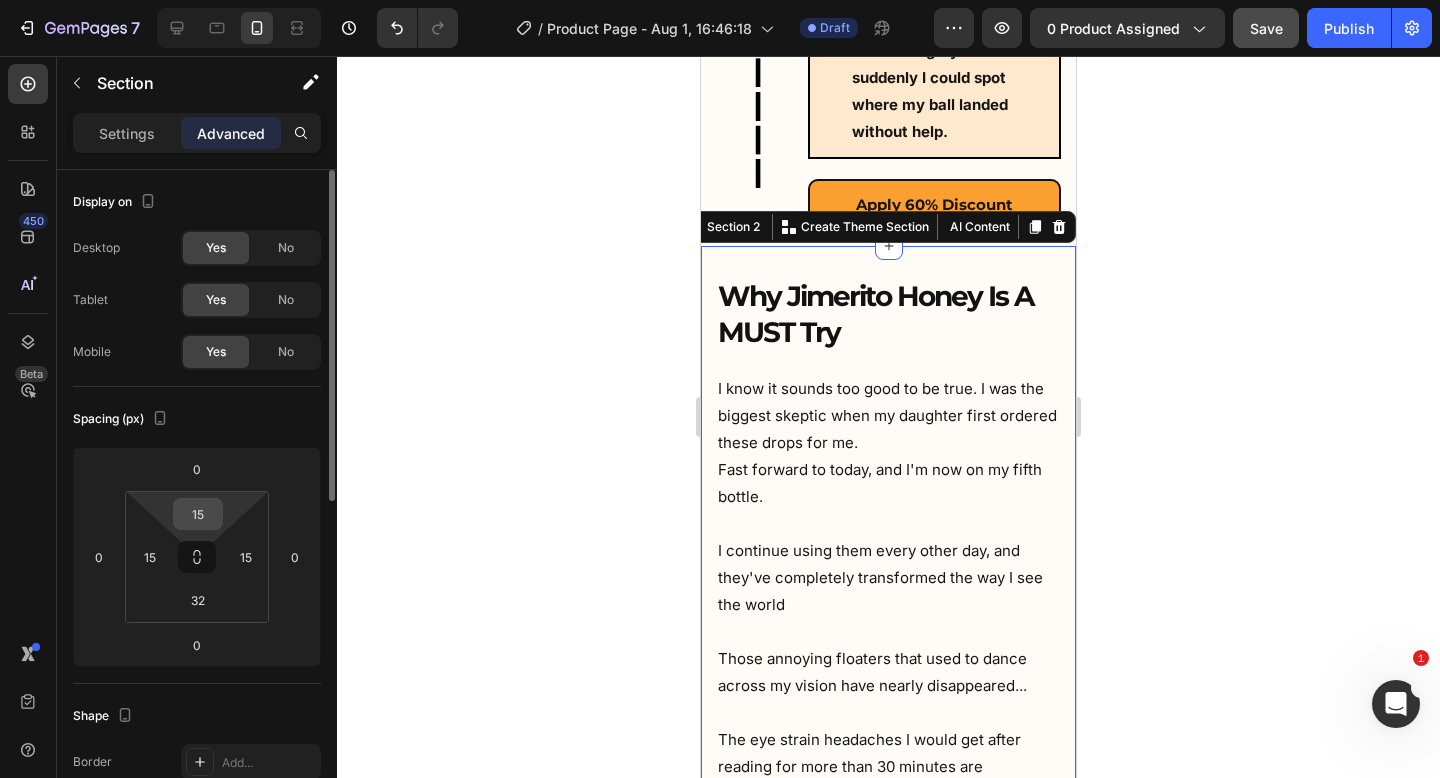 click on "15" at bounding box center (198, 514) 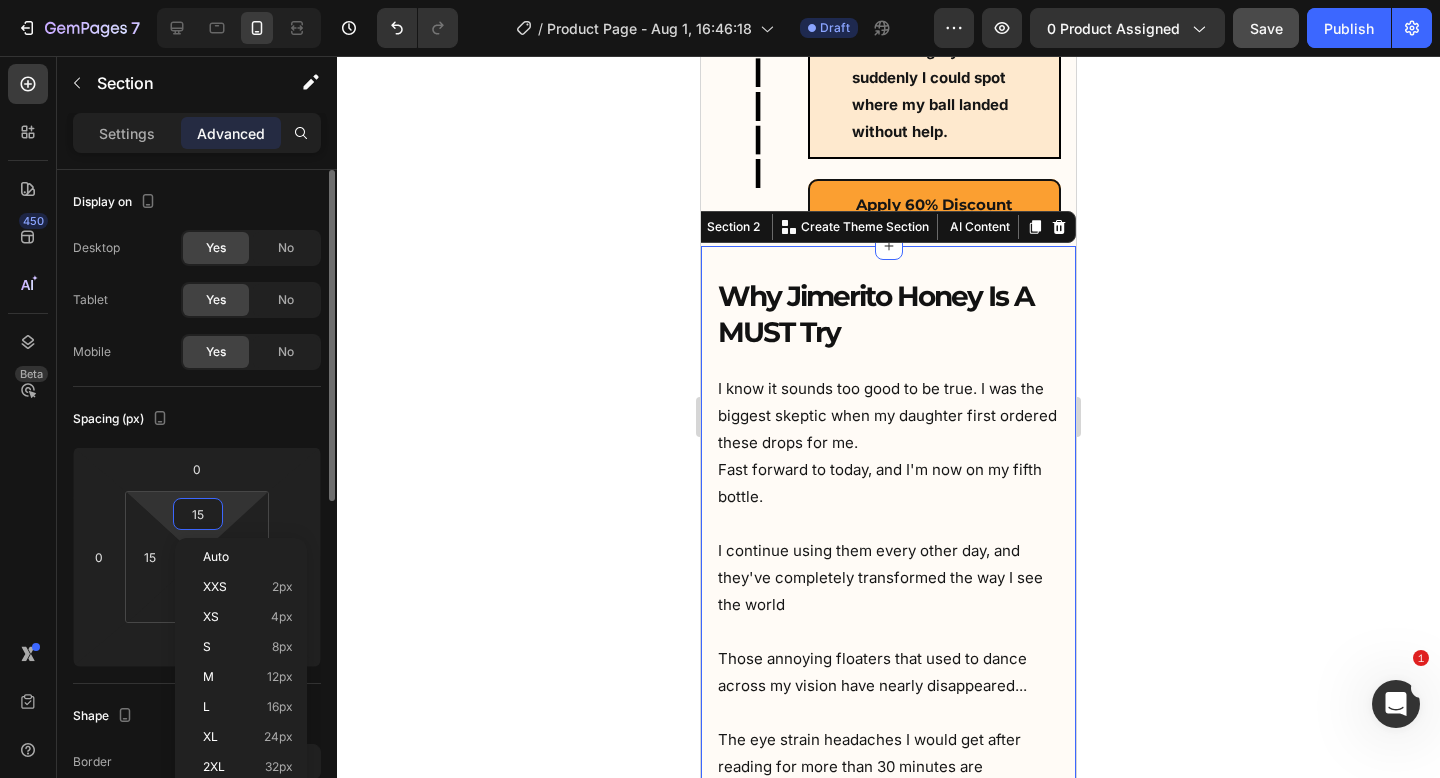 type on "0" 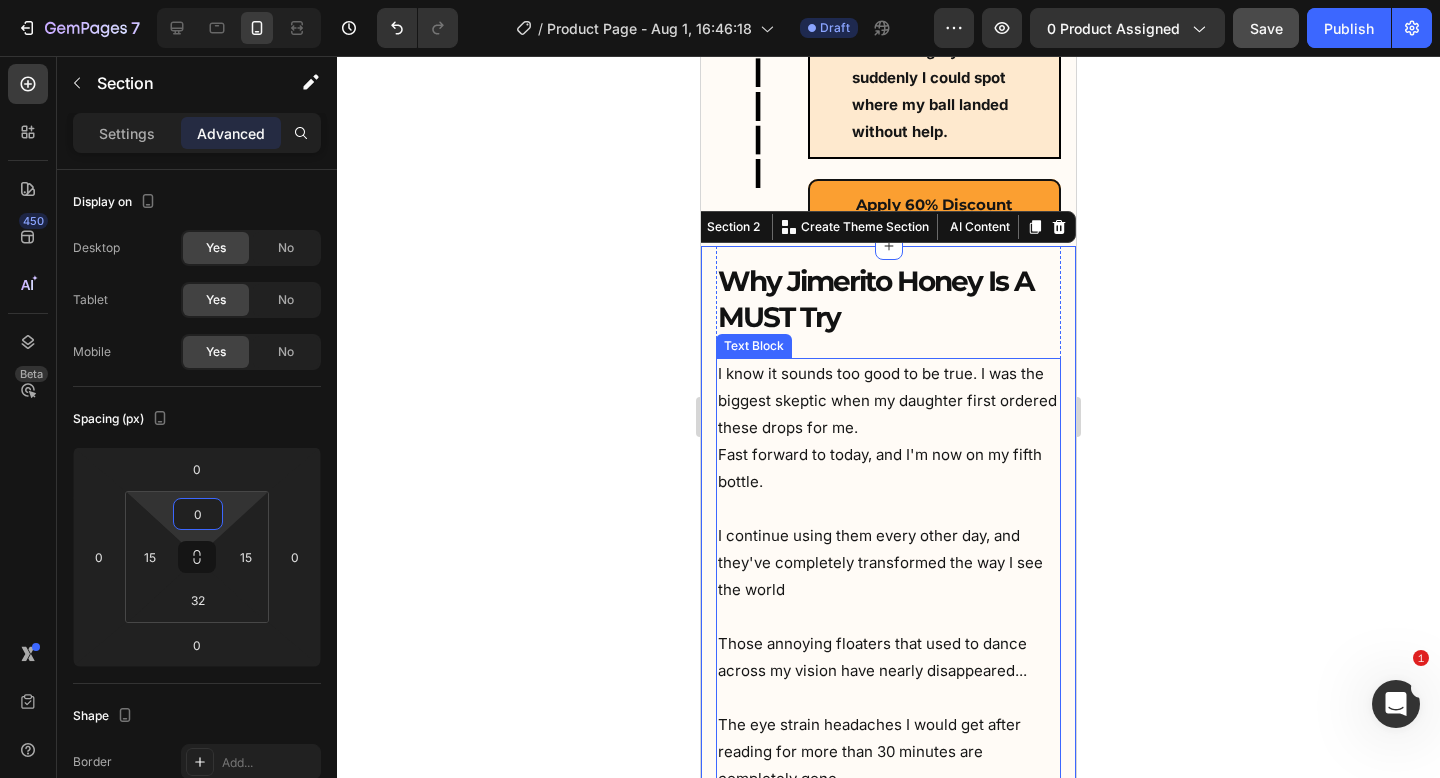 click at bounding box center (888, 508) 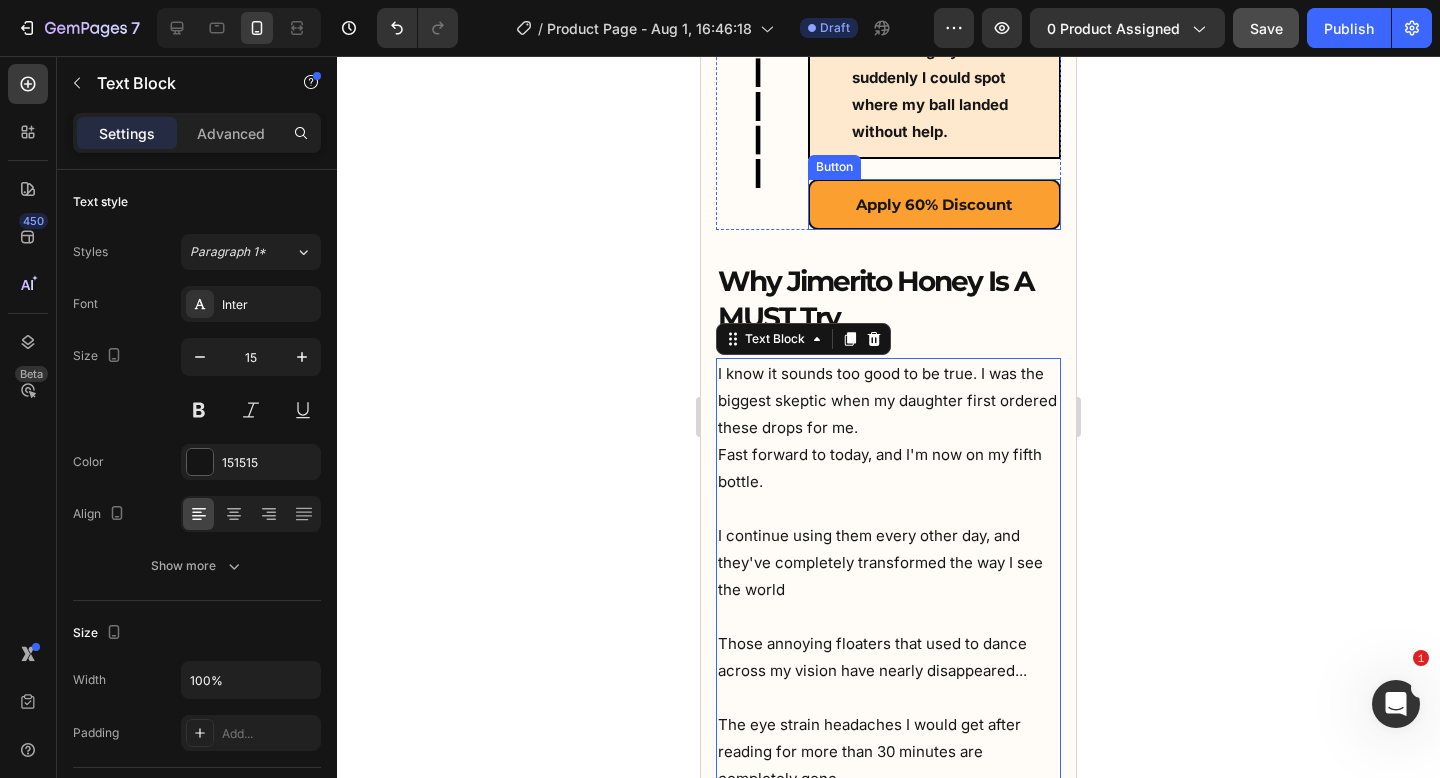 click on "Apply 60% Discount" at bounding box center (934, 204) 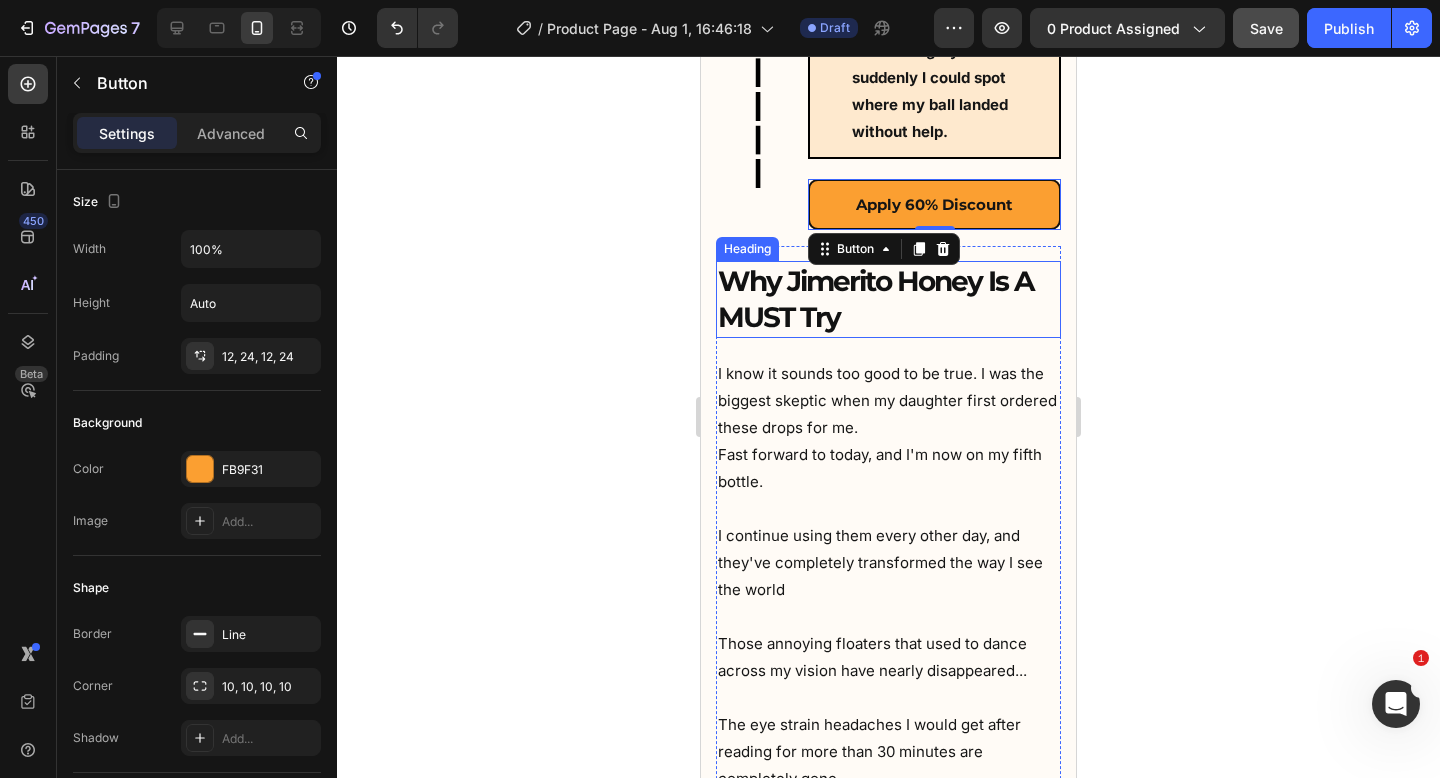 click on "Why Jimerito Honey Is A MUST Try" at bounding box center (888, 299) 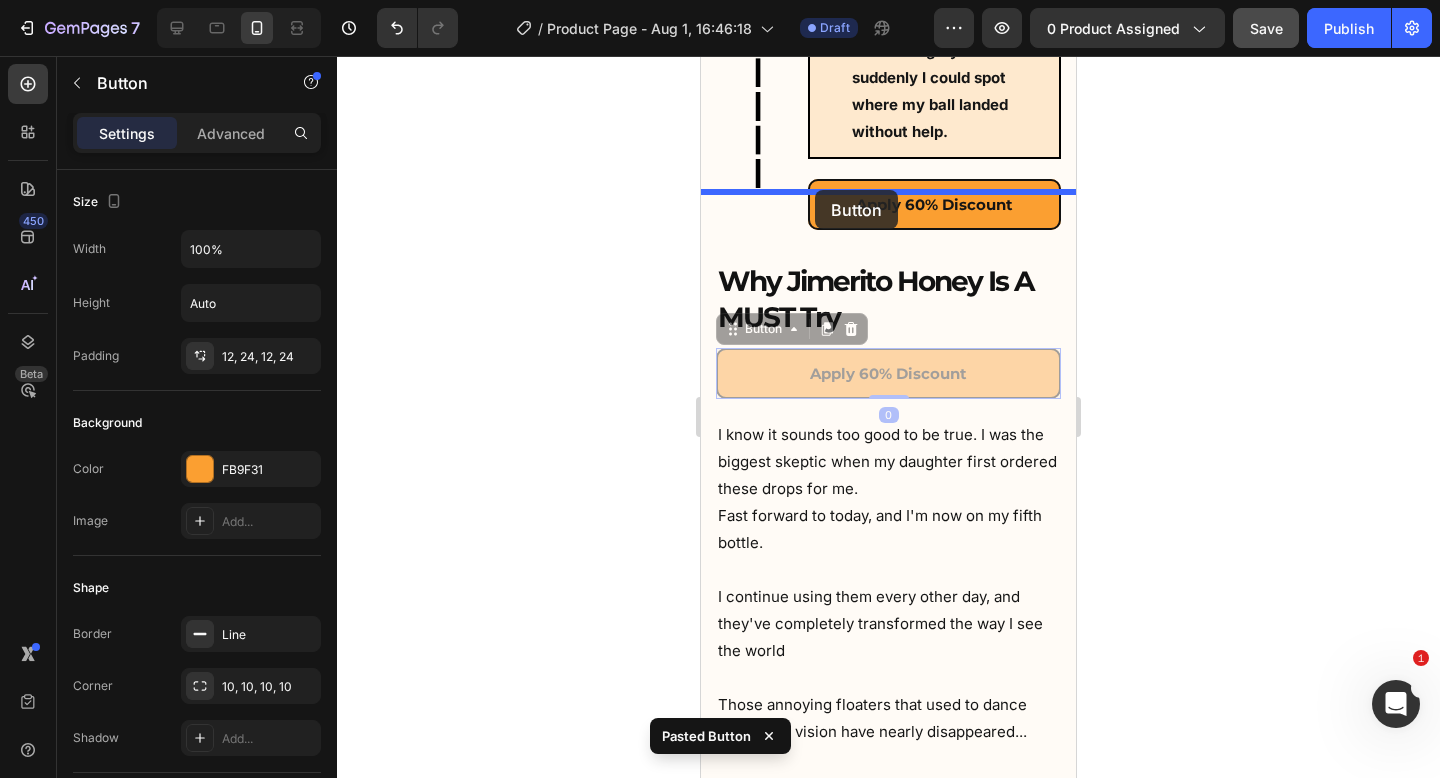 drag, startPoint x: 733, startPoint y: 269, endPoint x: 815, endPoint y: 190, distance: 113.86395 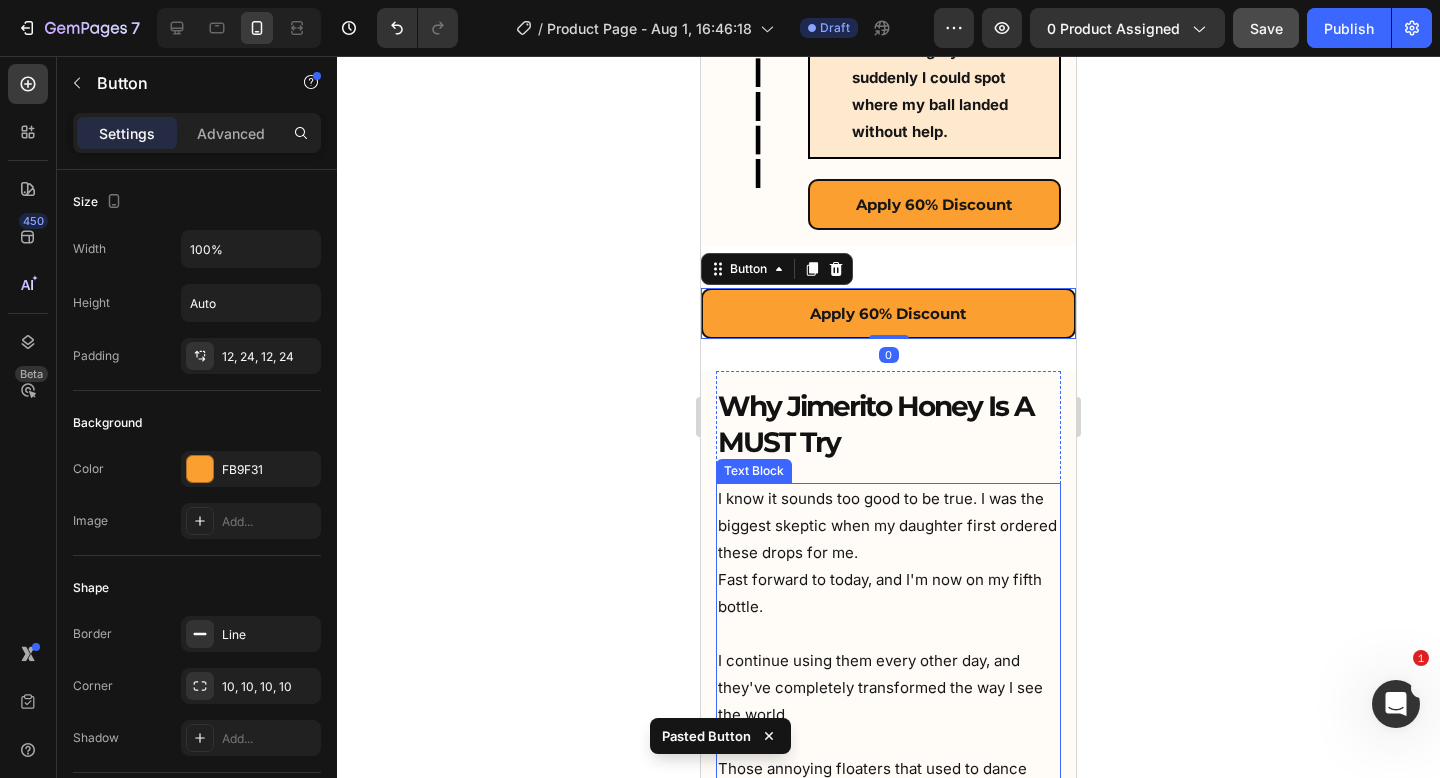 click on "I know it sounds too good to be true. I was the biggest skeptic when my daughter first ordered these drops for me. Fast forward to today, and I'm now on my fifth bottle." at bounding box center (888, 552) 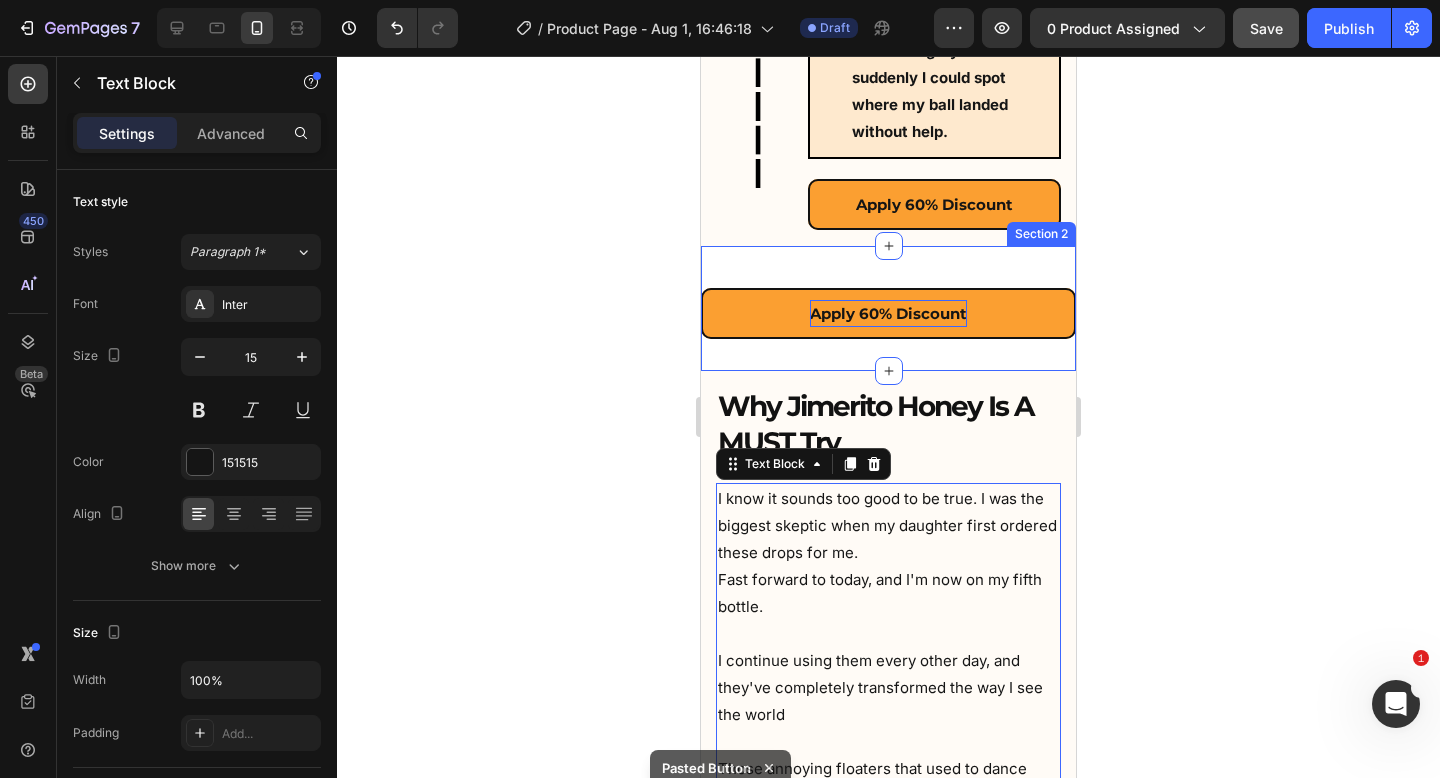 click on "Apply 60% Discount" at bounding box center (888, 313) 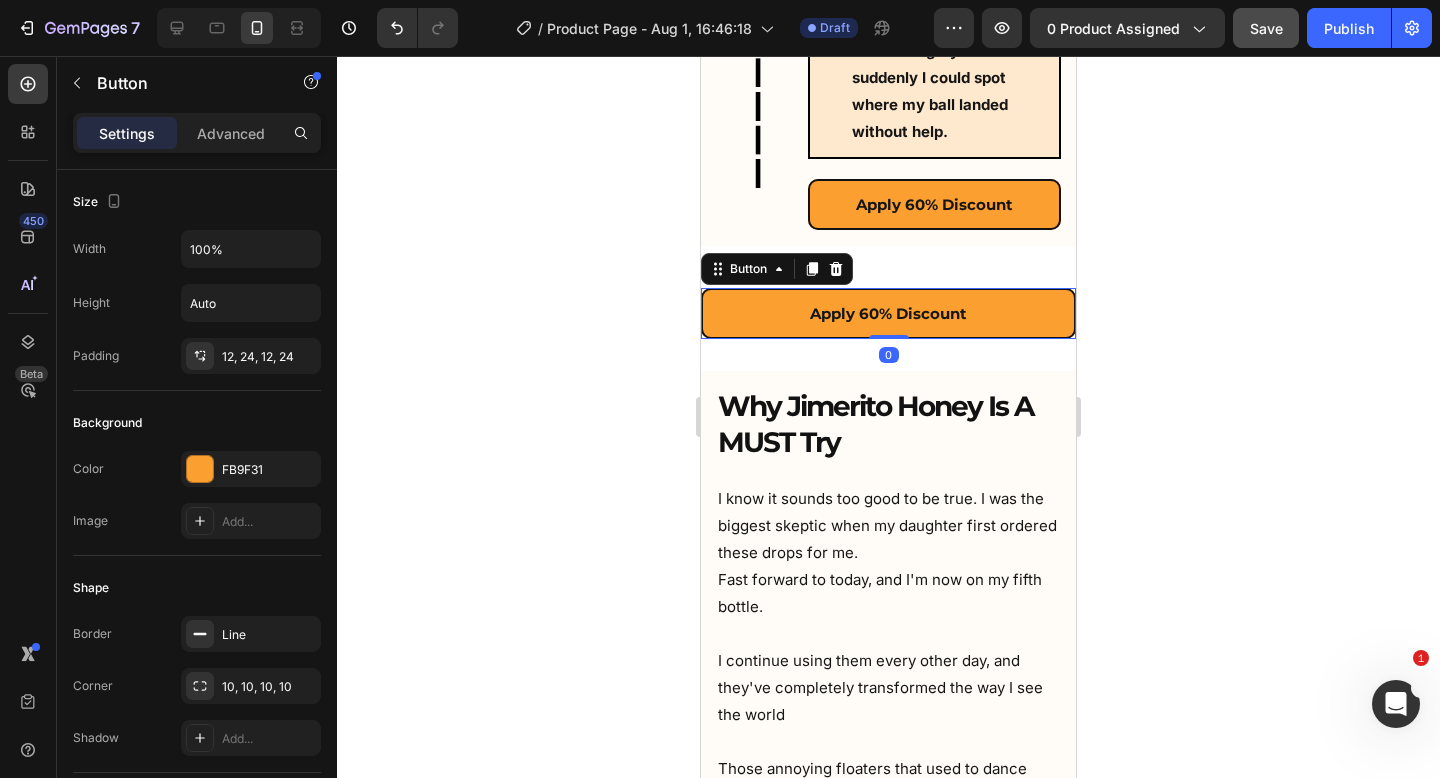 click on "Apply 60% Discount" at bounding box center [888, 313] 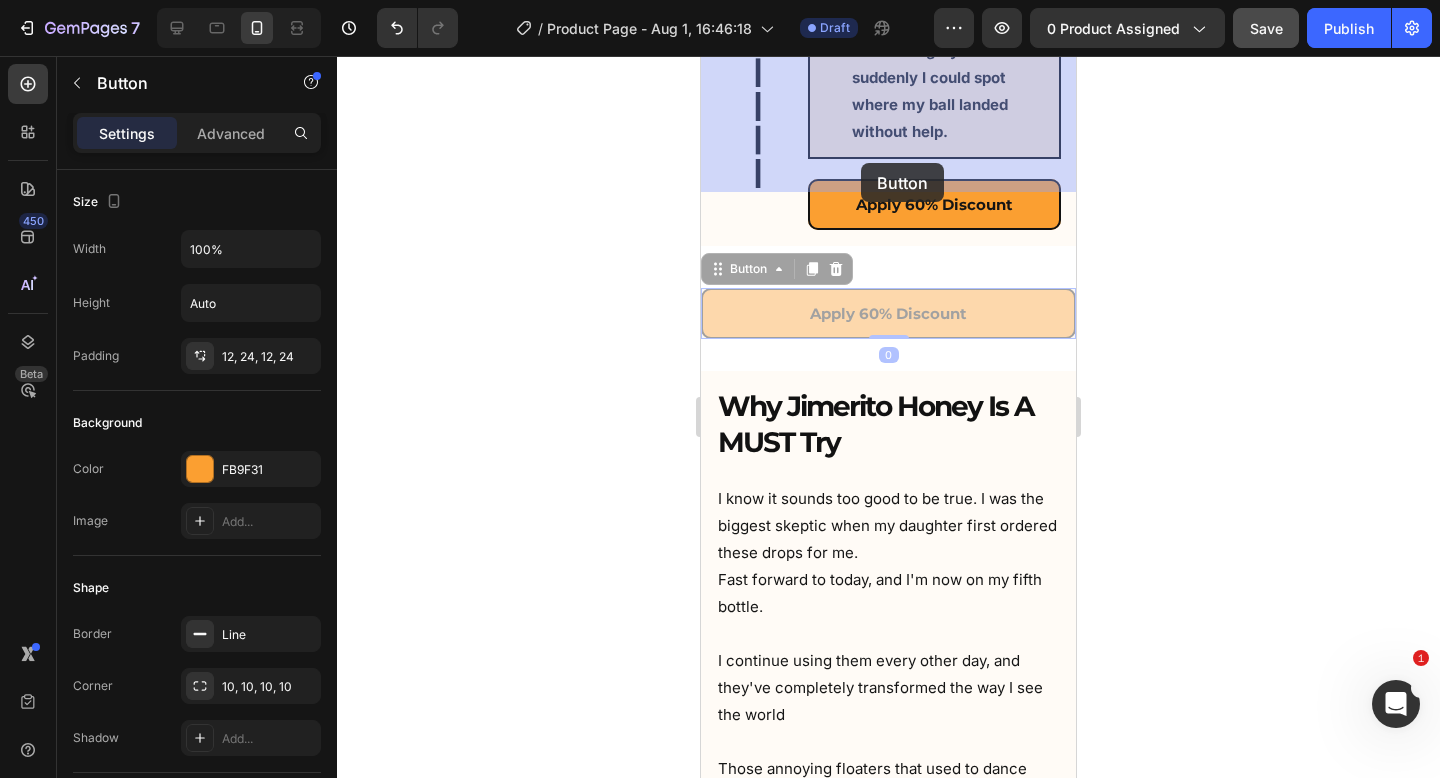 drag, startPoint x: 718, startPoint y: 218, endPoint x: 861, endPoint y: 163, distance: 153.21227 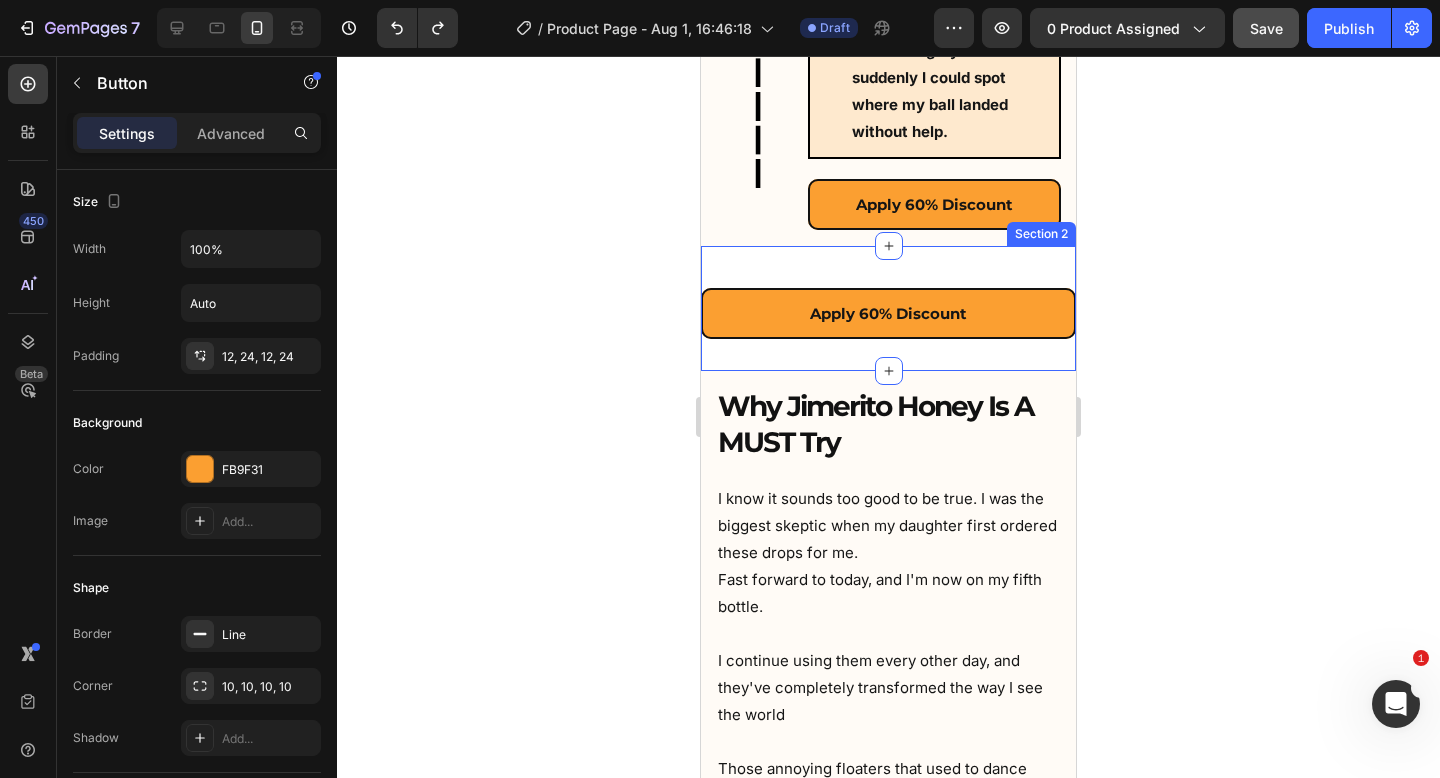 click on "Apply 60% Discount Button Section 2" at bounding box center (888, 308) 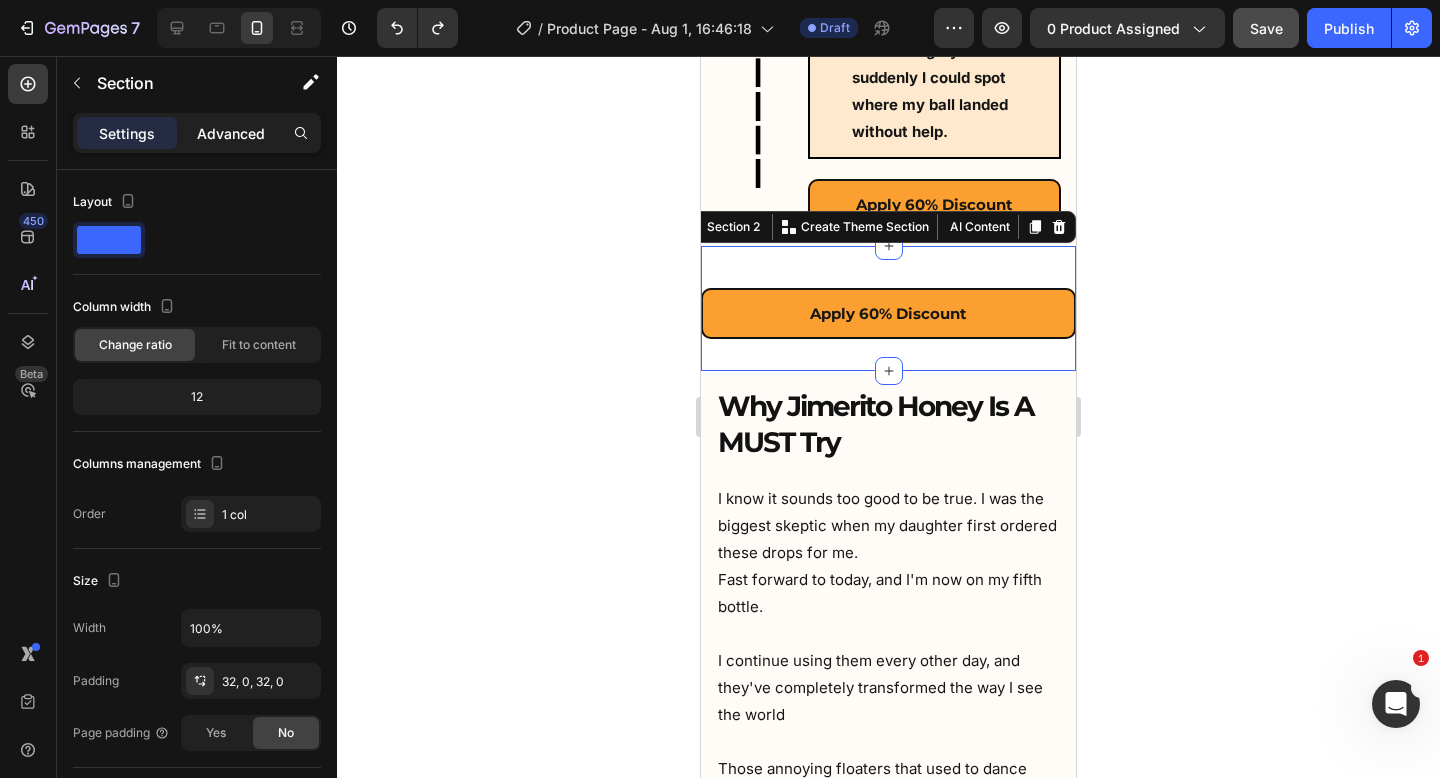click on "Advanced" at bounding box center [231, 133] 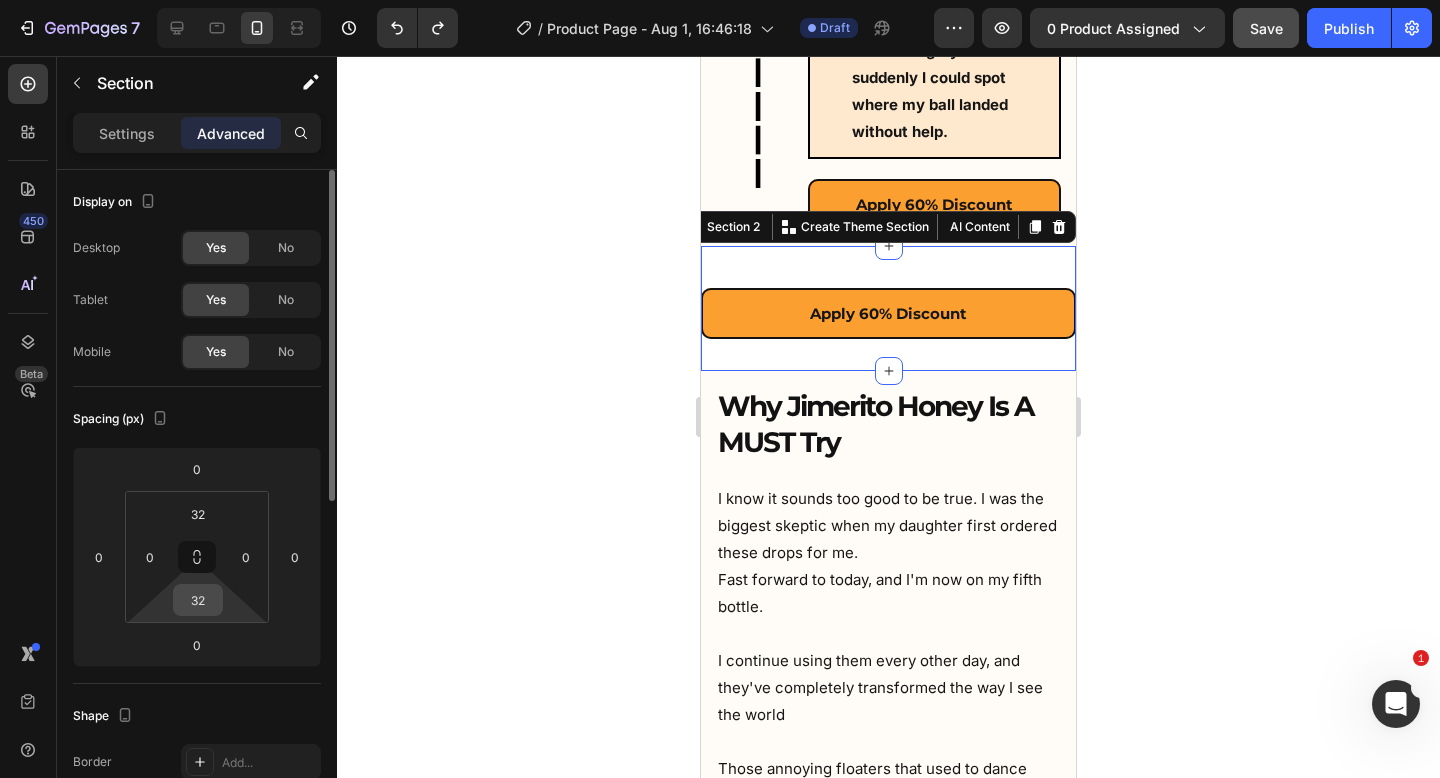 click on "32" at bounding box center [198, 600] 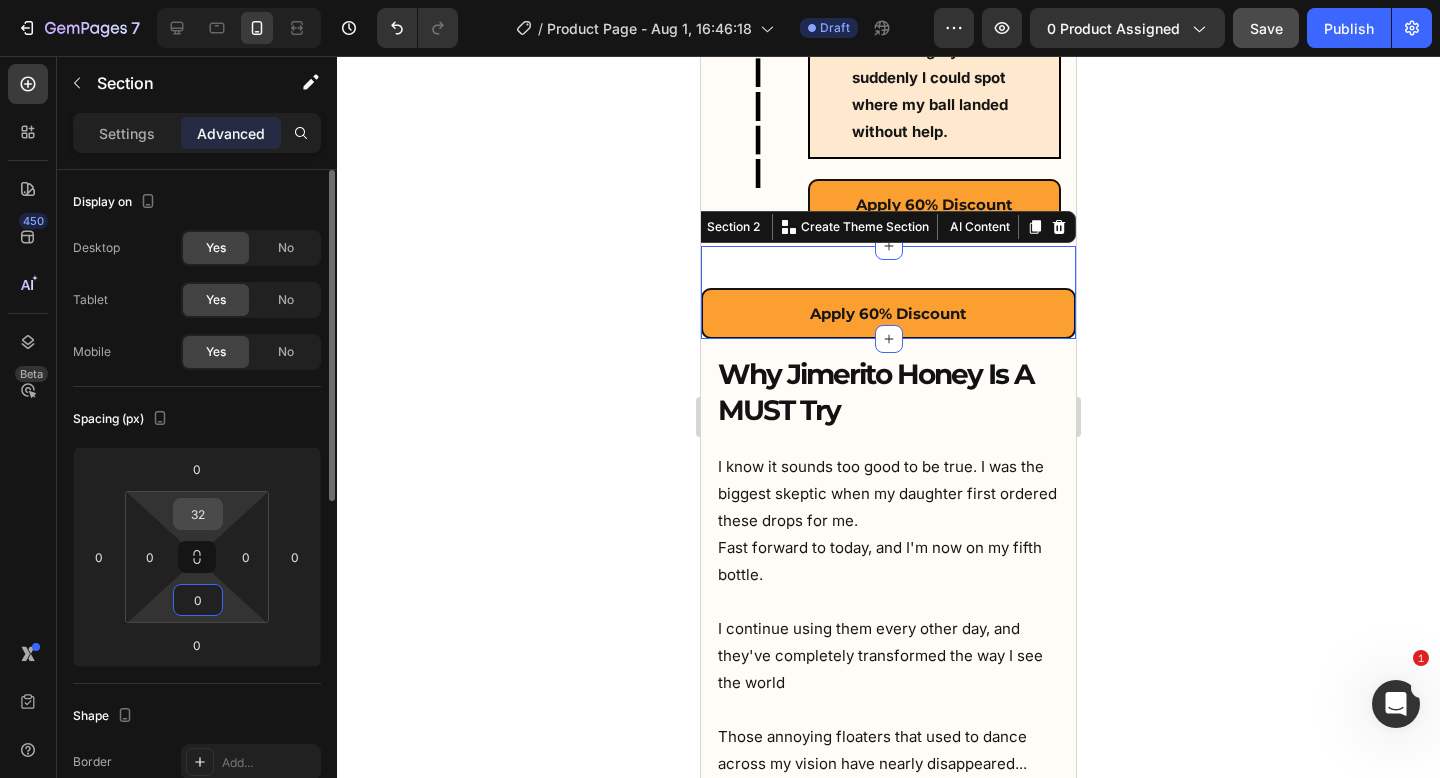 type on "0" 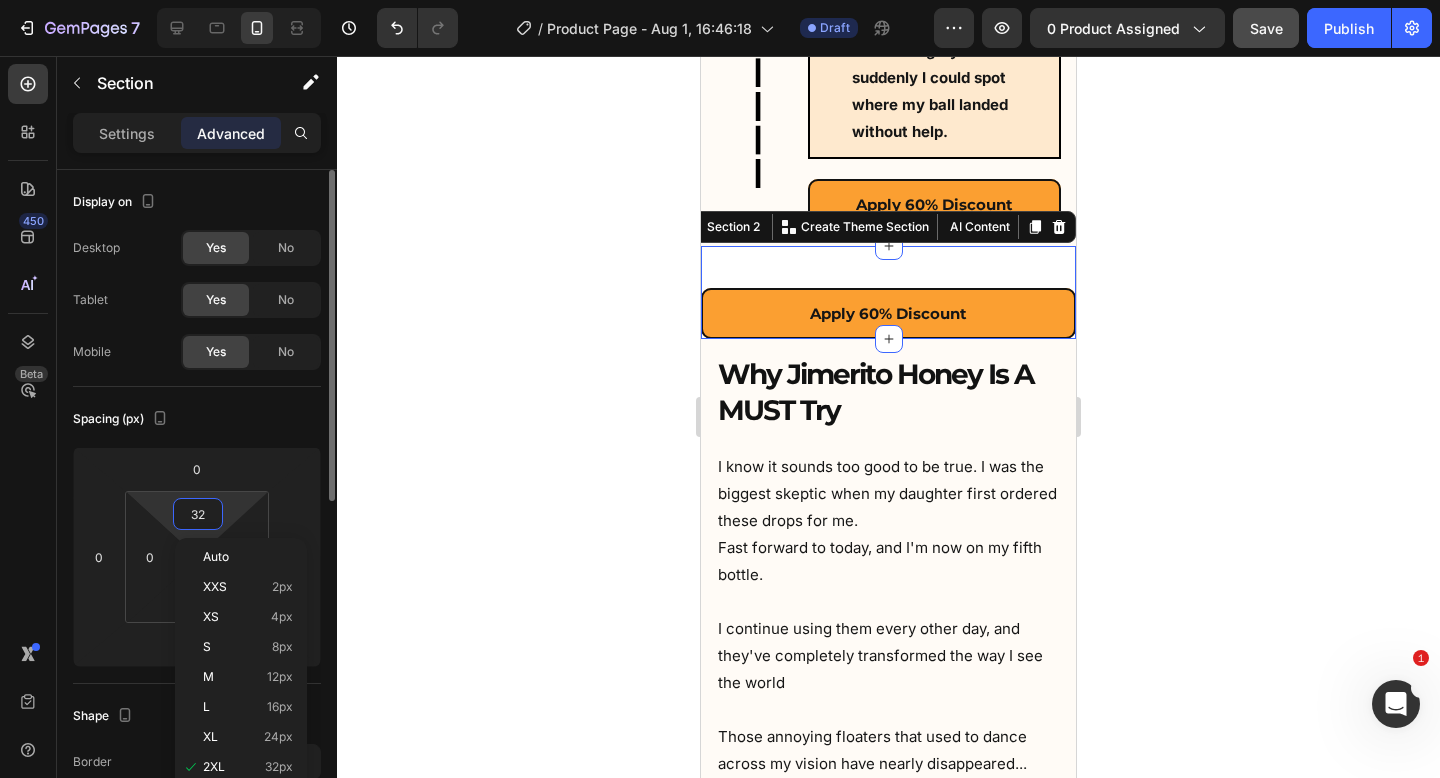 type on "0" 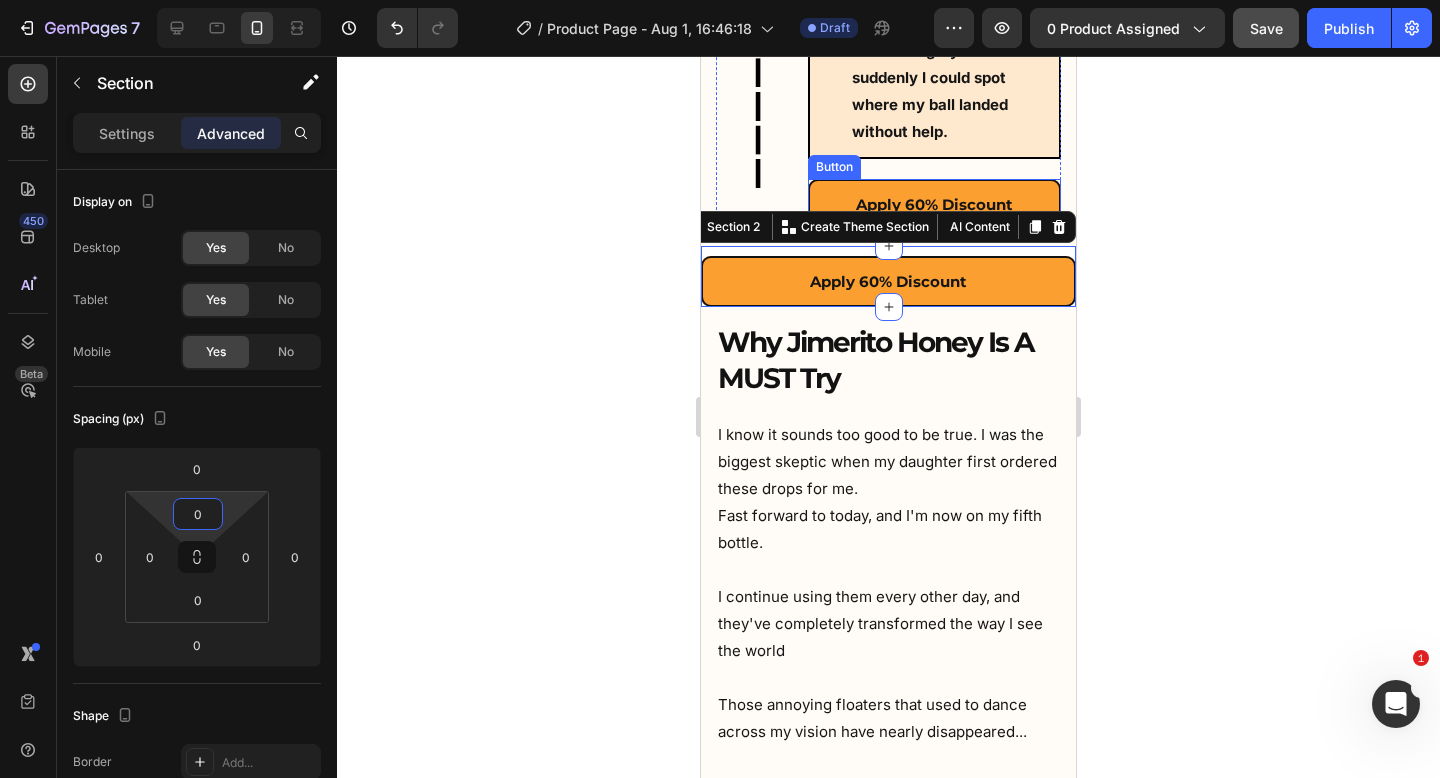 click on "Apply 60% Discount" at bounding box center (934, 204) 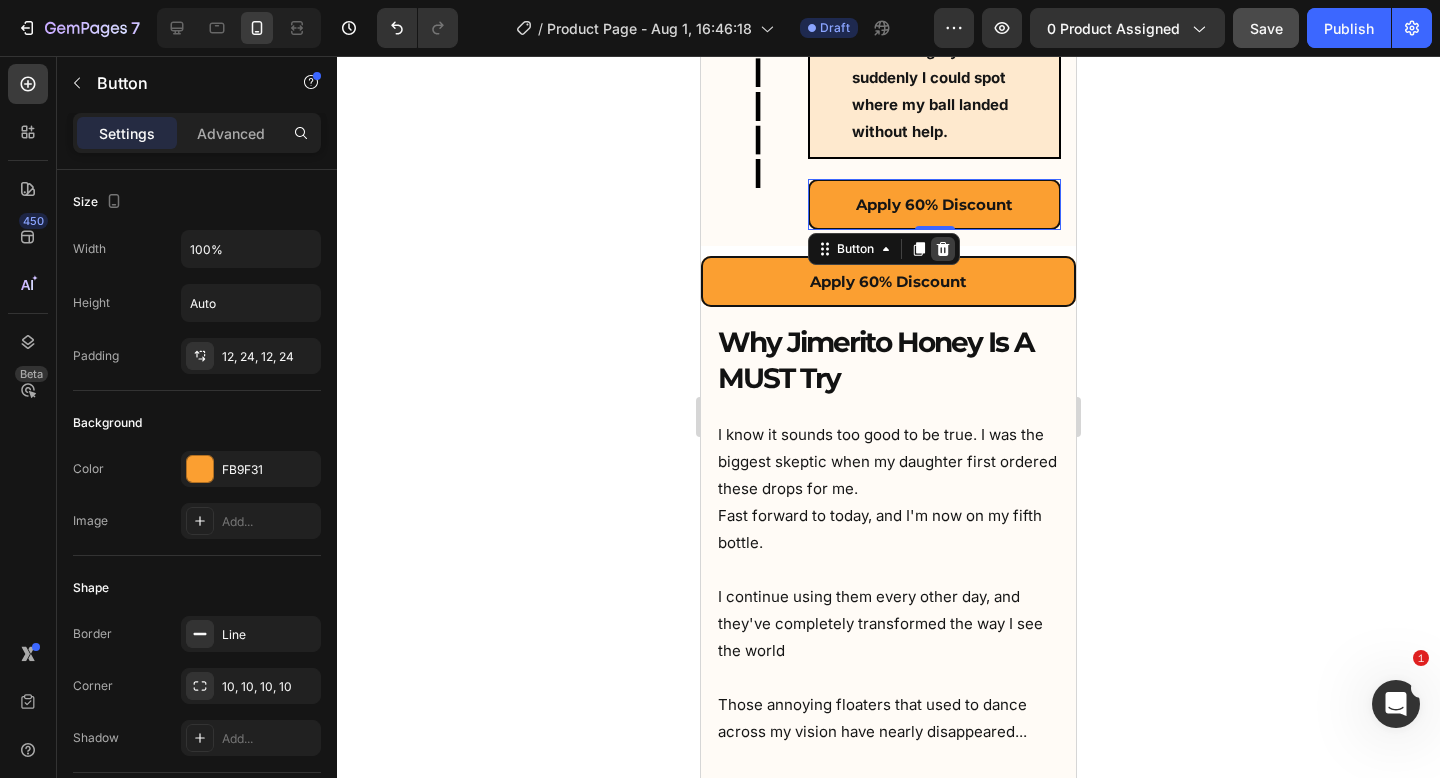 click 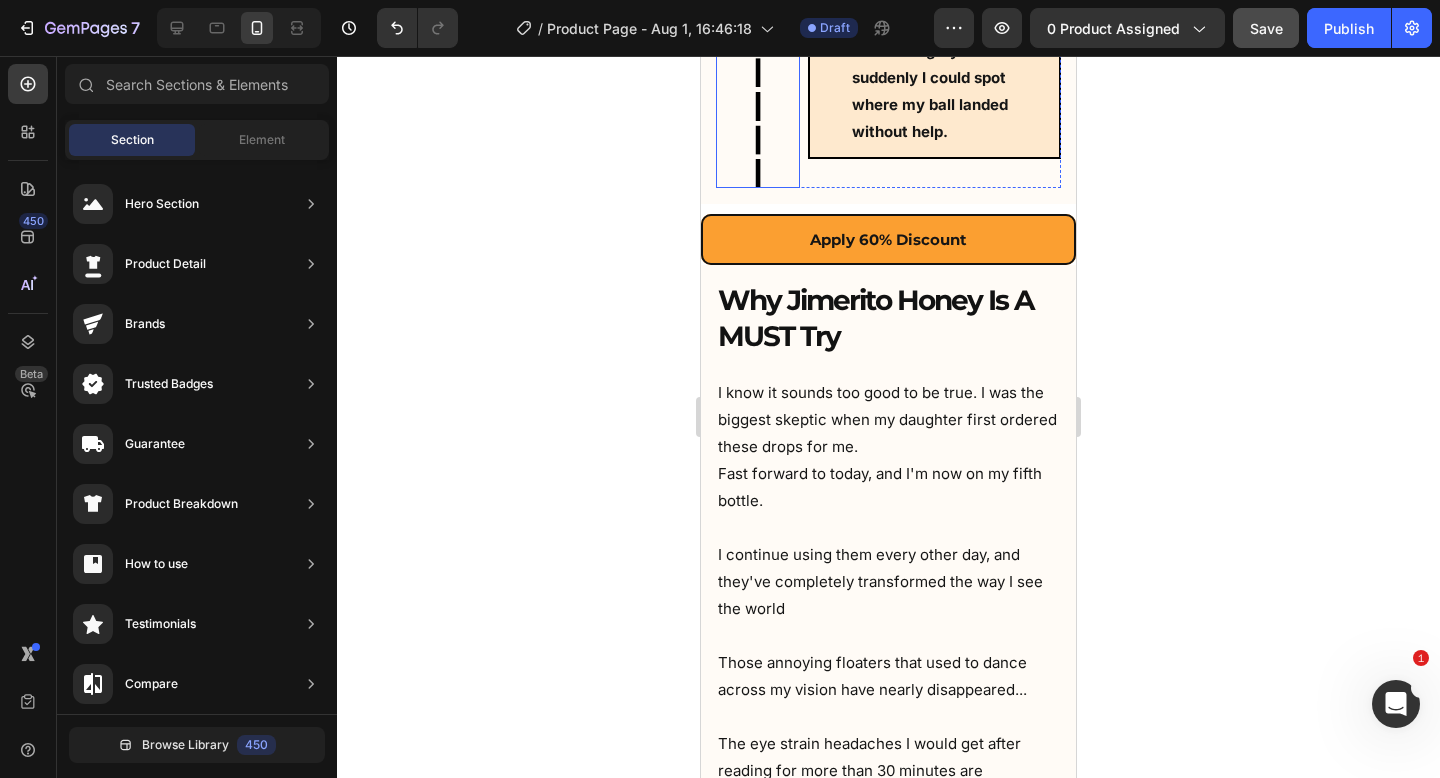 click on "Posted by: [FIRST] [LAST], MD, PhD Medical Researcher  Text Block Row" at bounding box center (888, -7964) 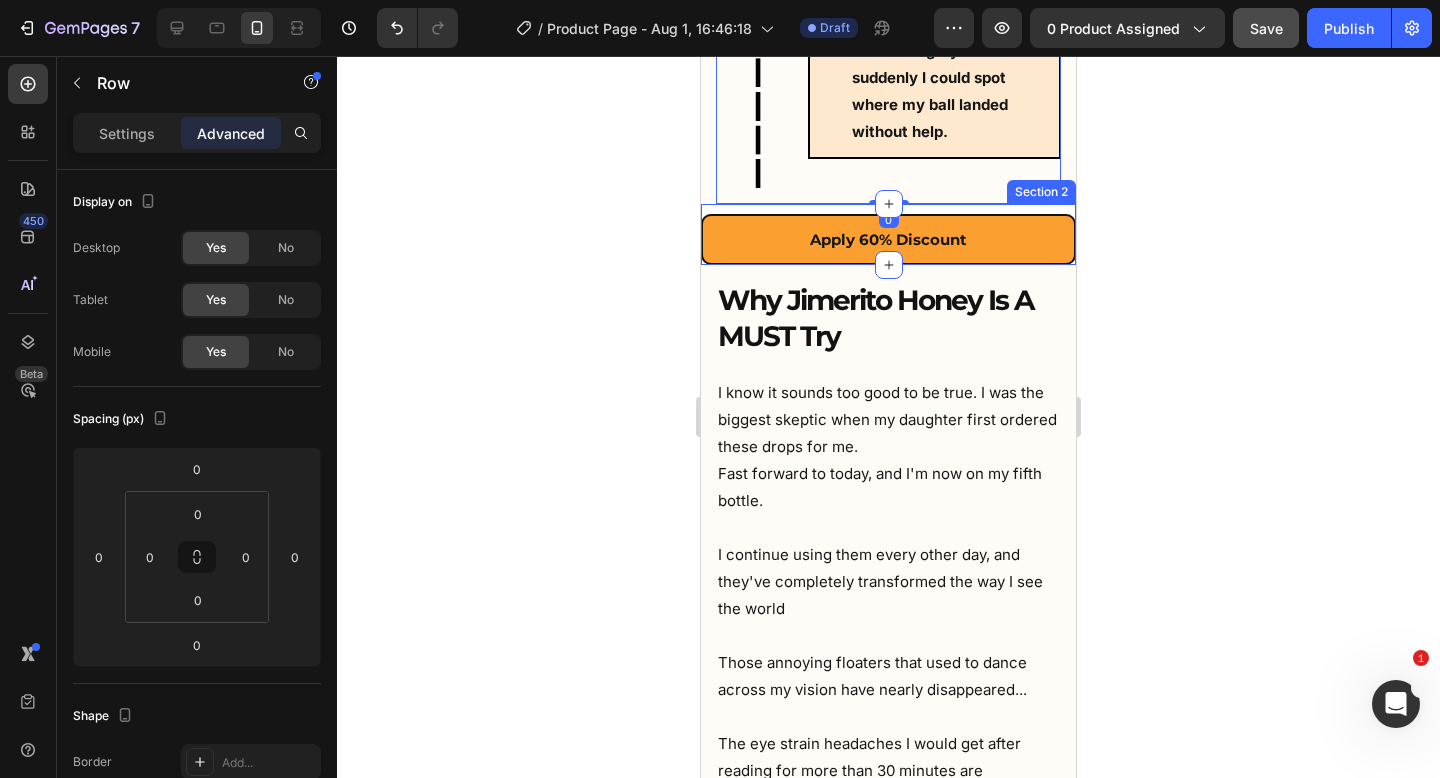 click on "Apply 60% Discount Button" at bounding box center (888, 234) 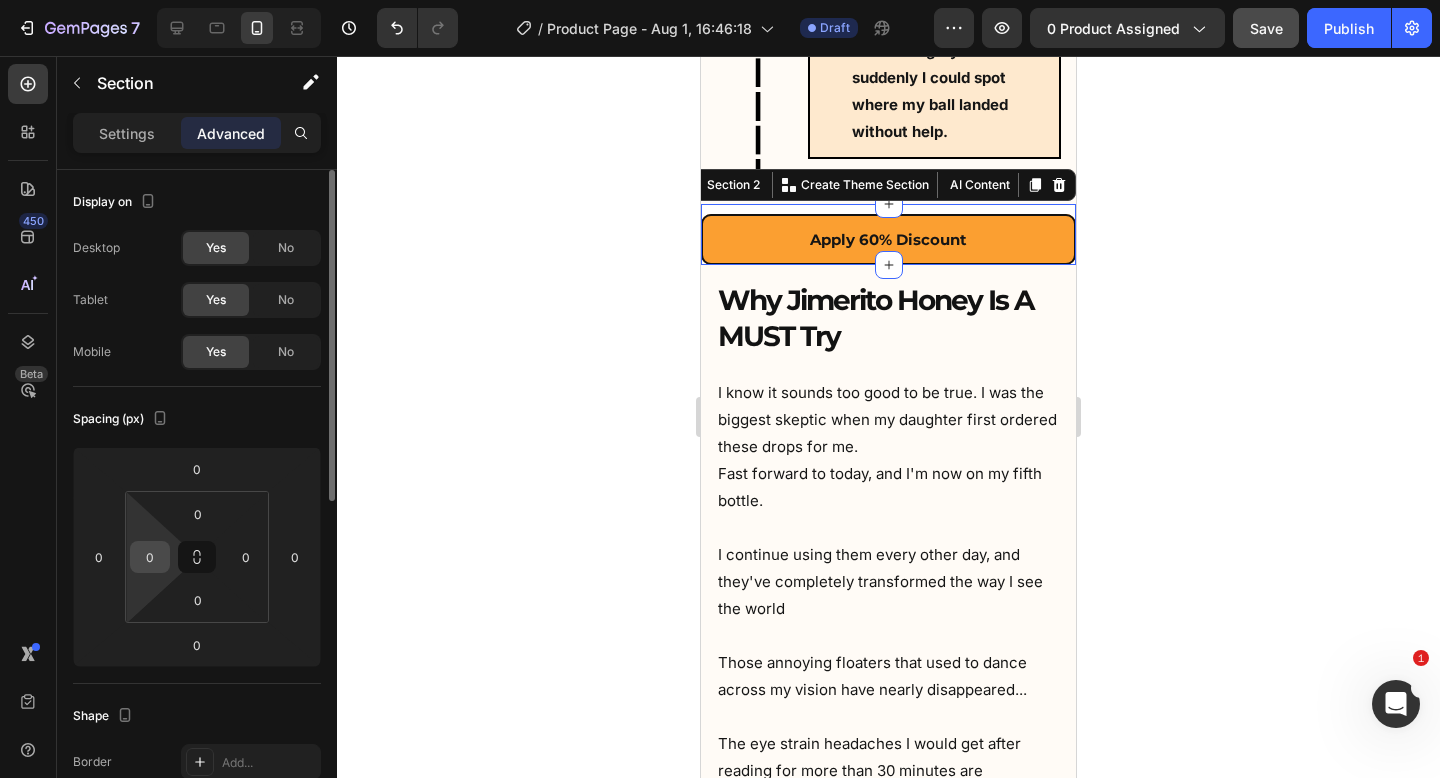 click on "0" at bounding box center [150, 557] 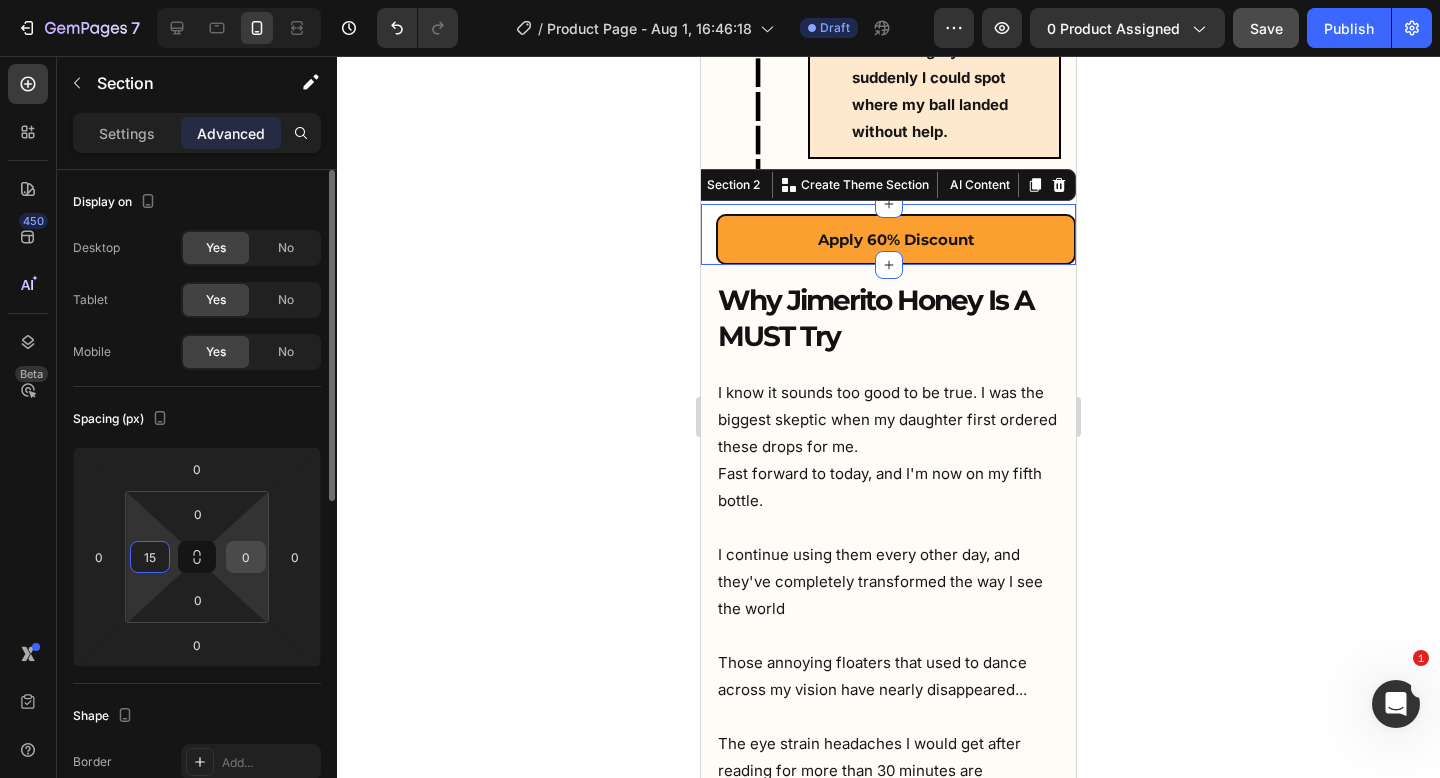 type on "15" 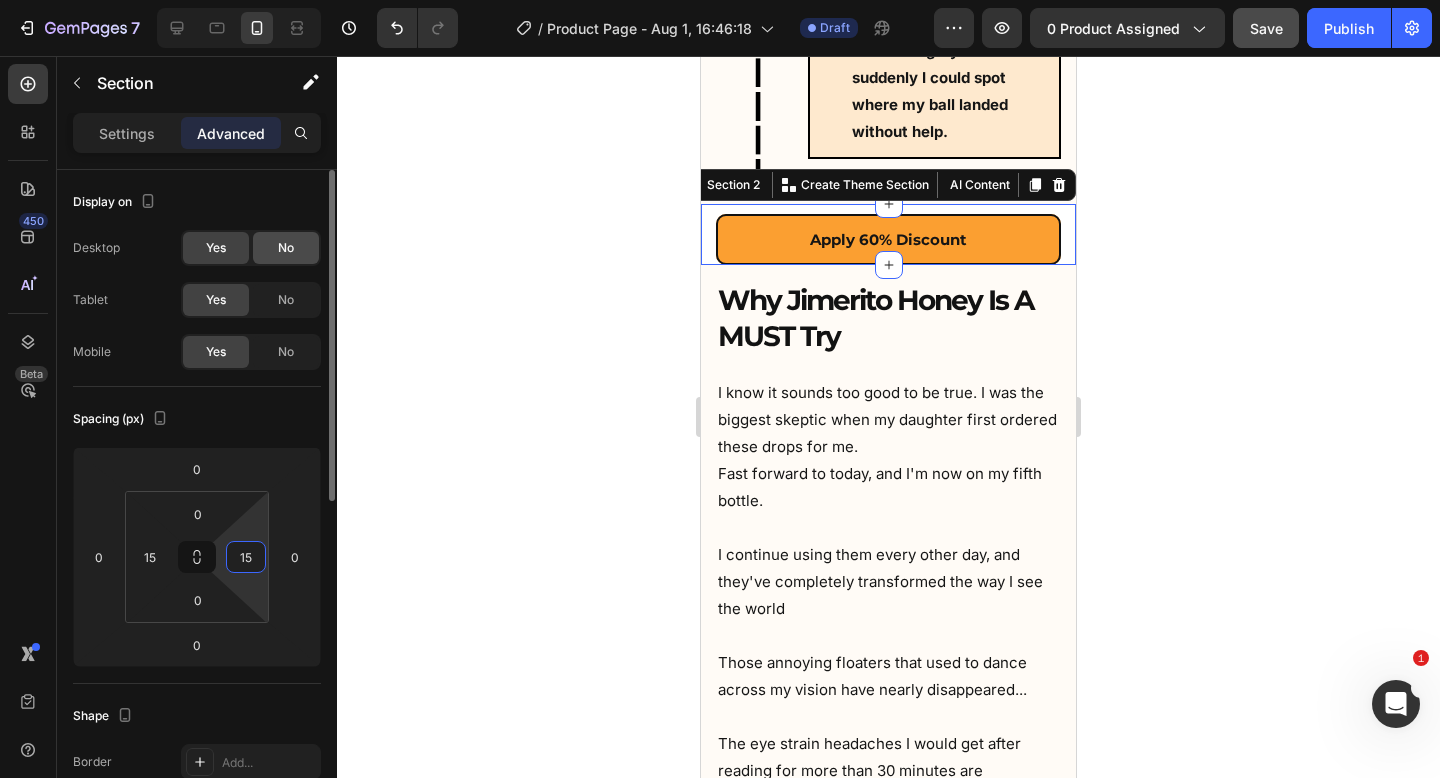 type on "15" 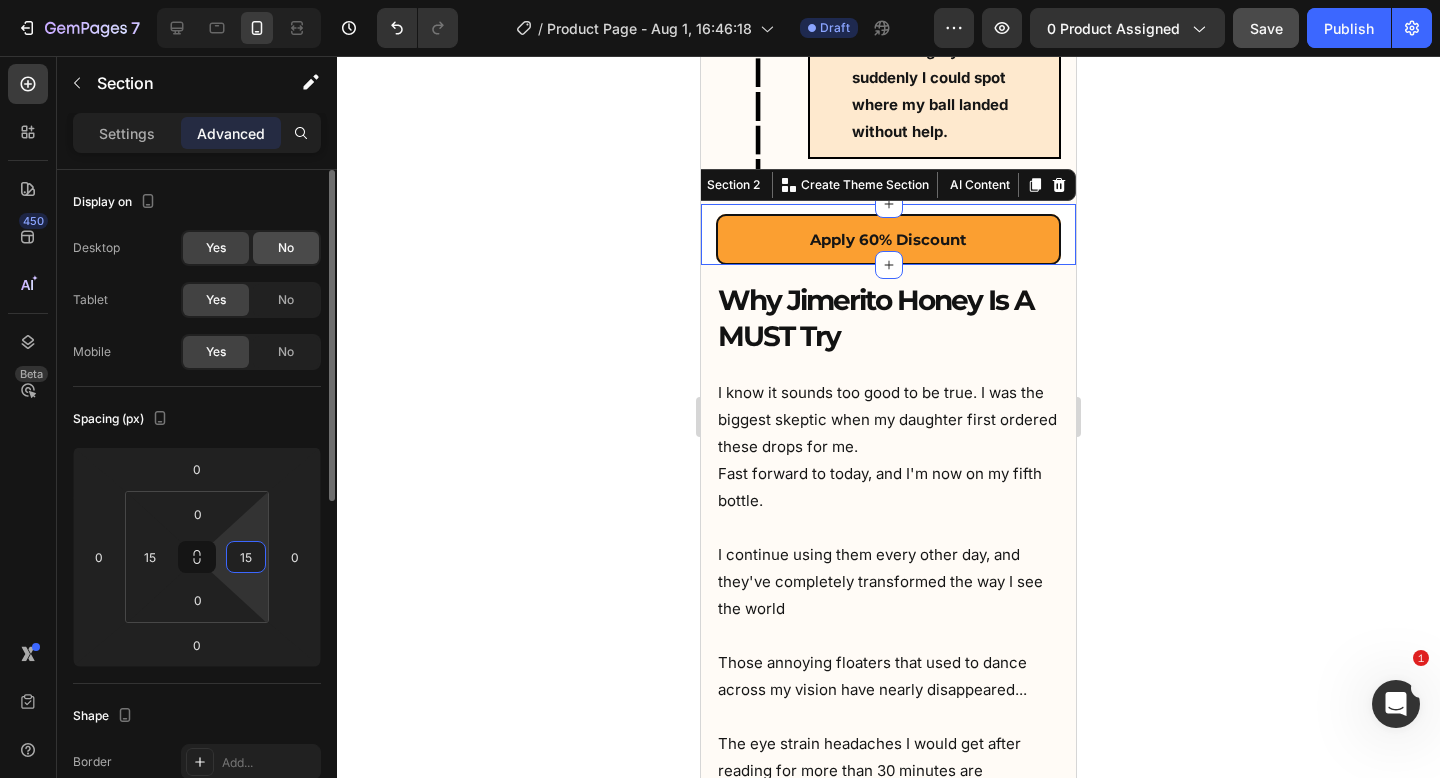click on "No" 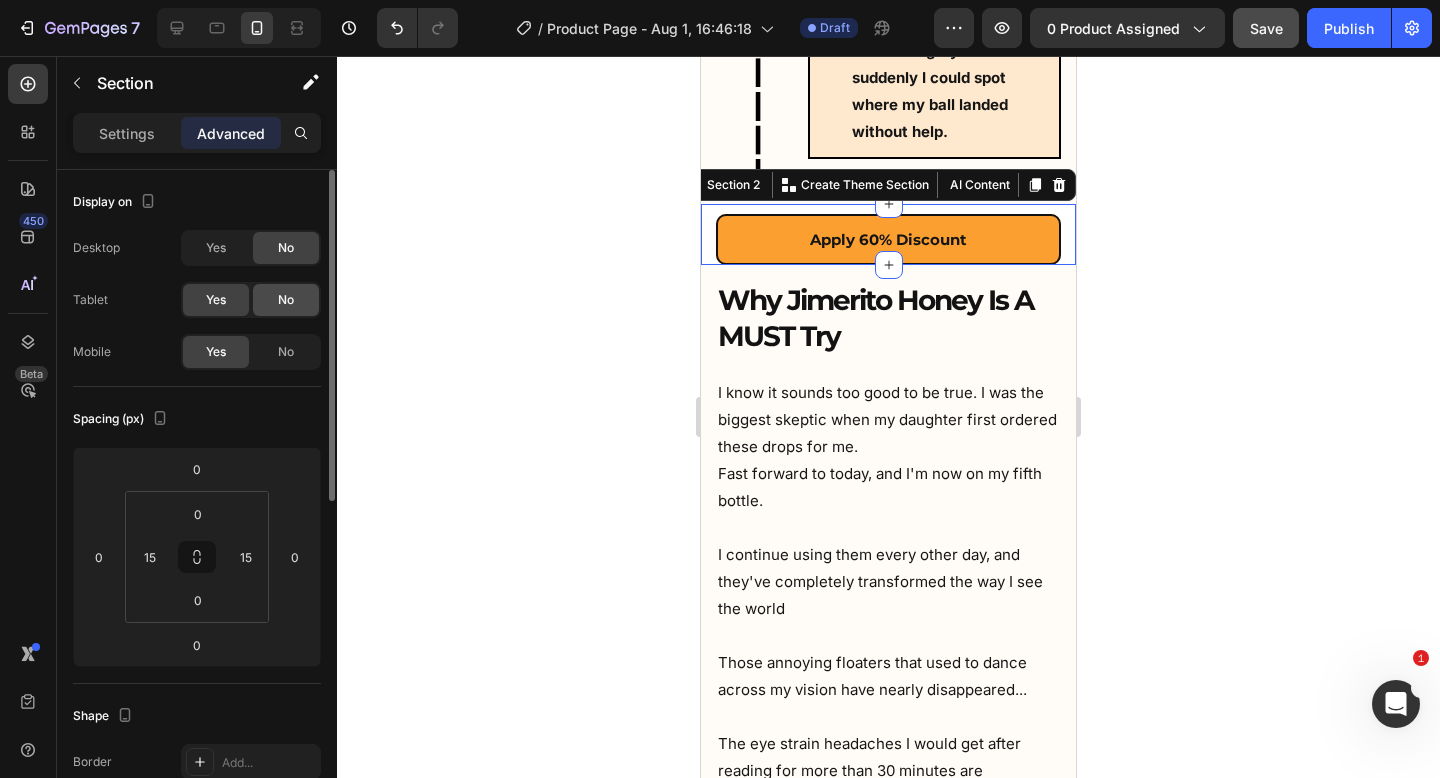 click on "No" 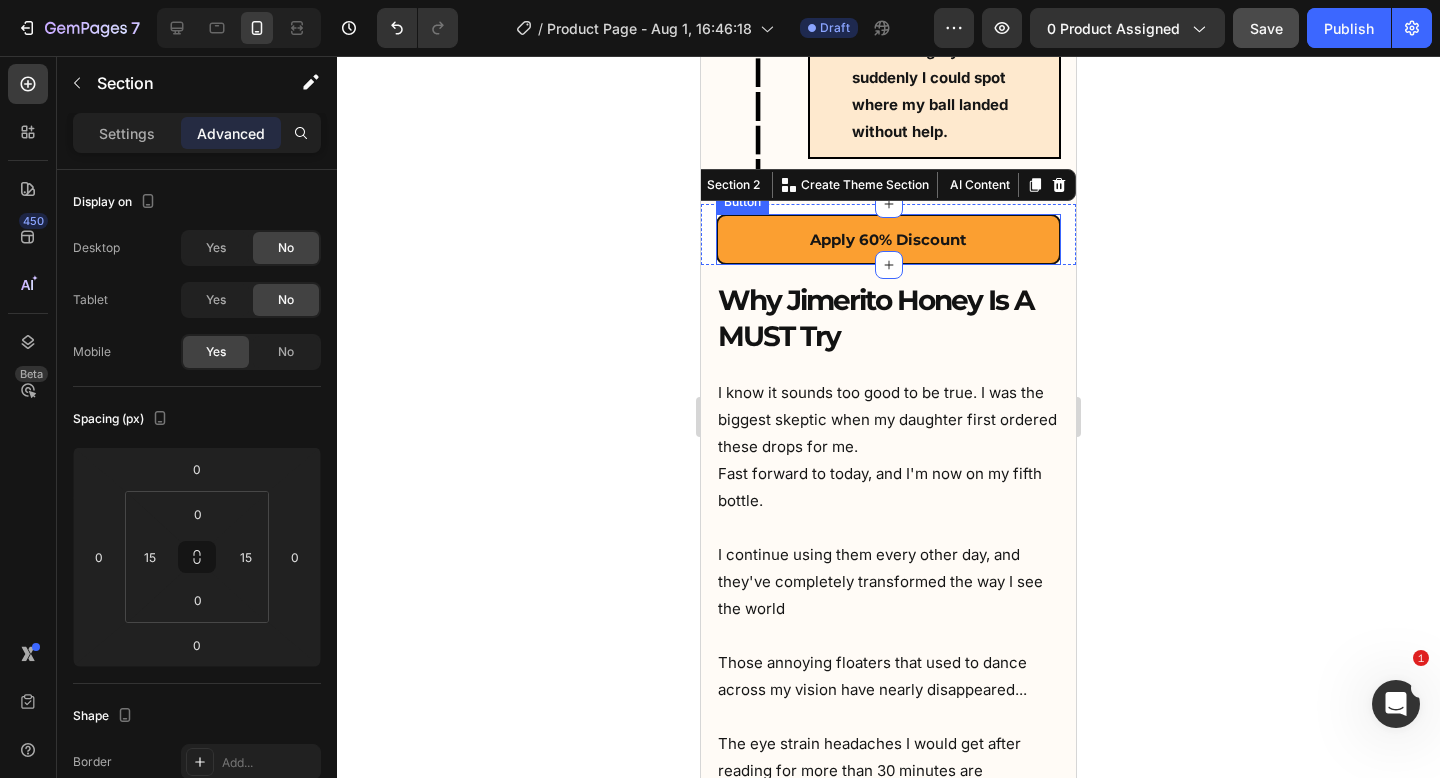 click on "Apply 60% Discount" at bounding box center (888, 239) 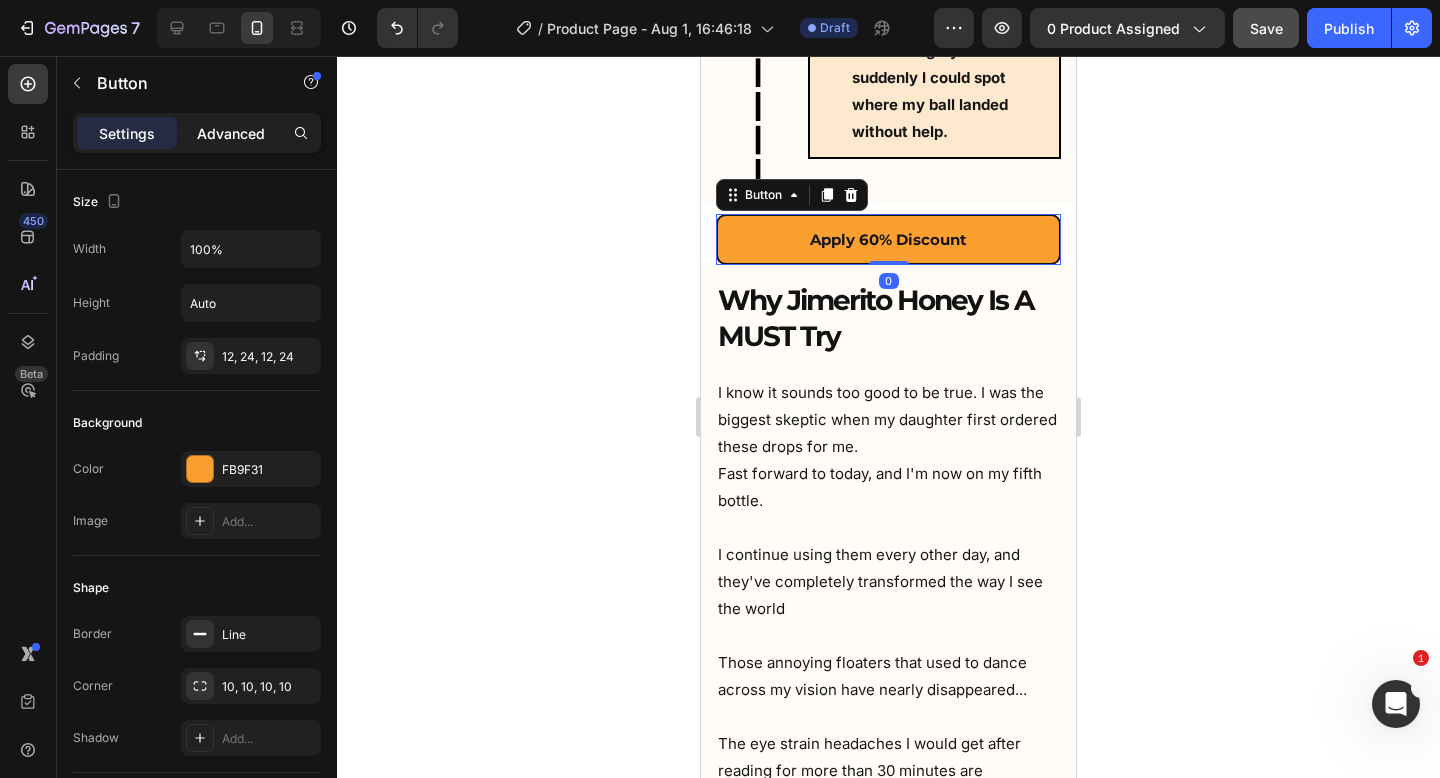 click on "Advanced" at bounding box center [231, 133] 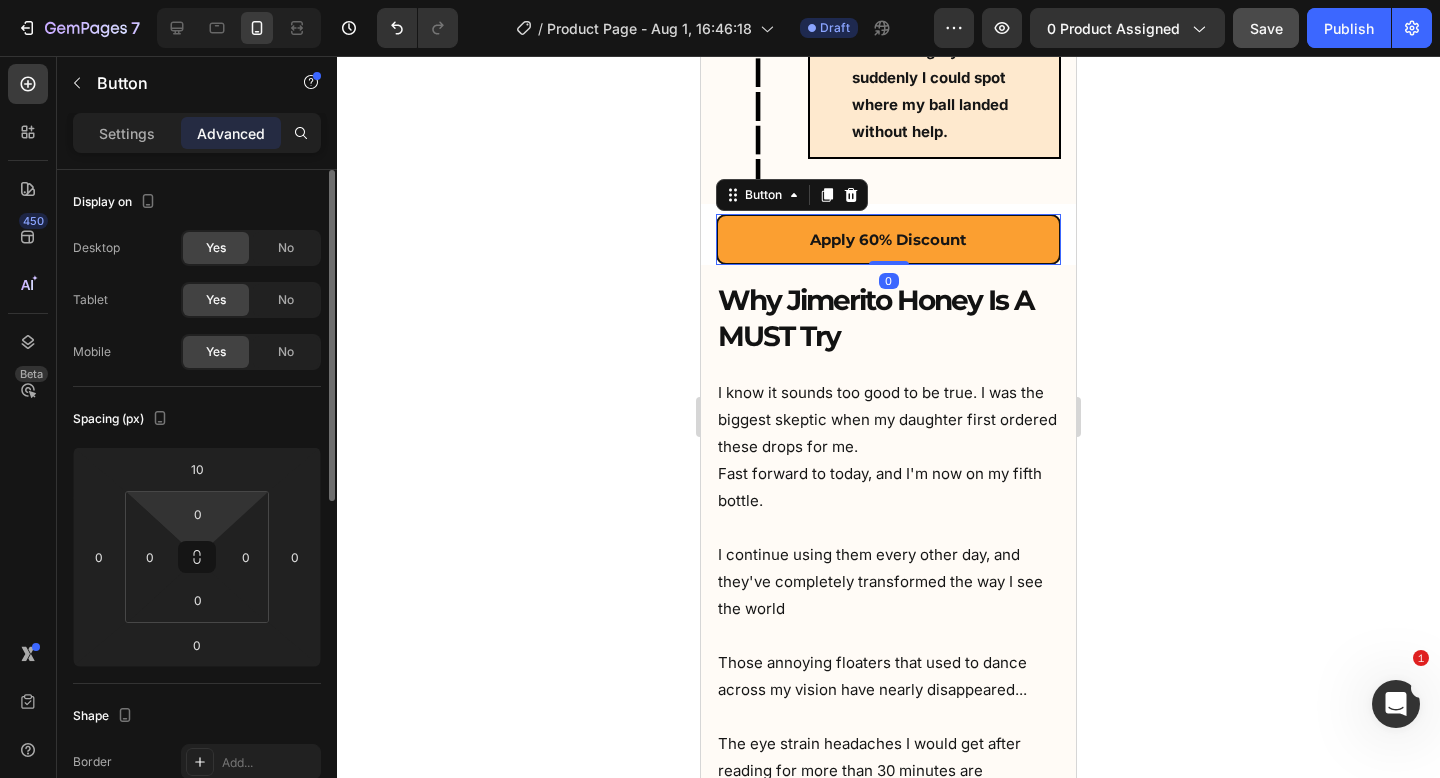 click on "7  Version history  /  Product Page - Aug 1, 16:46:18 Draft Preview 0 product assigned  Save   Publish  450 Beta Sections(18) Elements(84) Section Element Hero Section Product Detail Brands Trusted Badges Guarantee Product Breakdown How to use Testimonials Compare Bundle FAQs Social Proof Brand Story Product List Collection Blog List Contact Sticky Add to Cart Custom Footer Browse Library 450 Layout
Row
Row
Row
Row Text
Heading
Text Block Button
Button
Button Media
Image
Image" at bounding box center (720, 0) 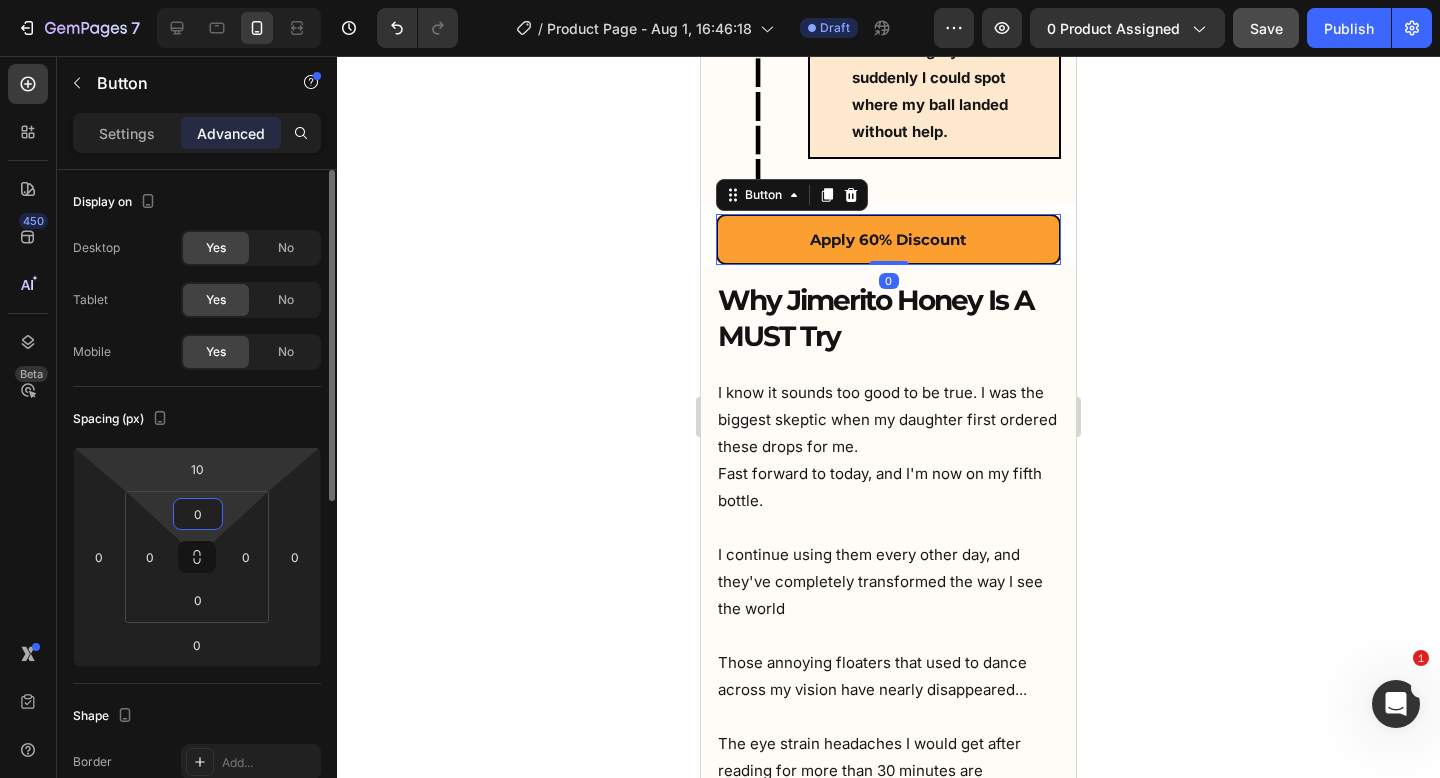click on "7  Version history  /  Product Page - Aug 1, 16:46:18 Draft Preview 0 product assigned  Save   Publish  450 Beta Sections(18) Elements(84) Section Element Hero Section Product Detail Brands Trusted Badges Guarantee Product Breakdown How to use Testimonials Compare Bundle FAQs Social Proof Brand Story Product List Collection Blog List Contact Sticky Add to Cart Custom Footer Browse Library 450 Layout
Row
Row
Row
Row Text
Heading
Text Block Button
Button
Button Media
Image
Image" at bounding box center (720, 0) 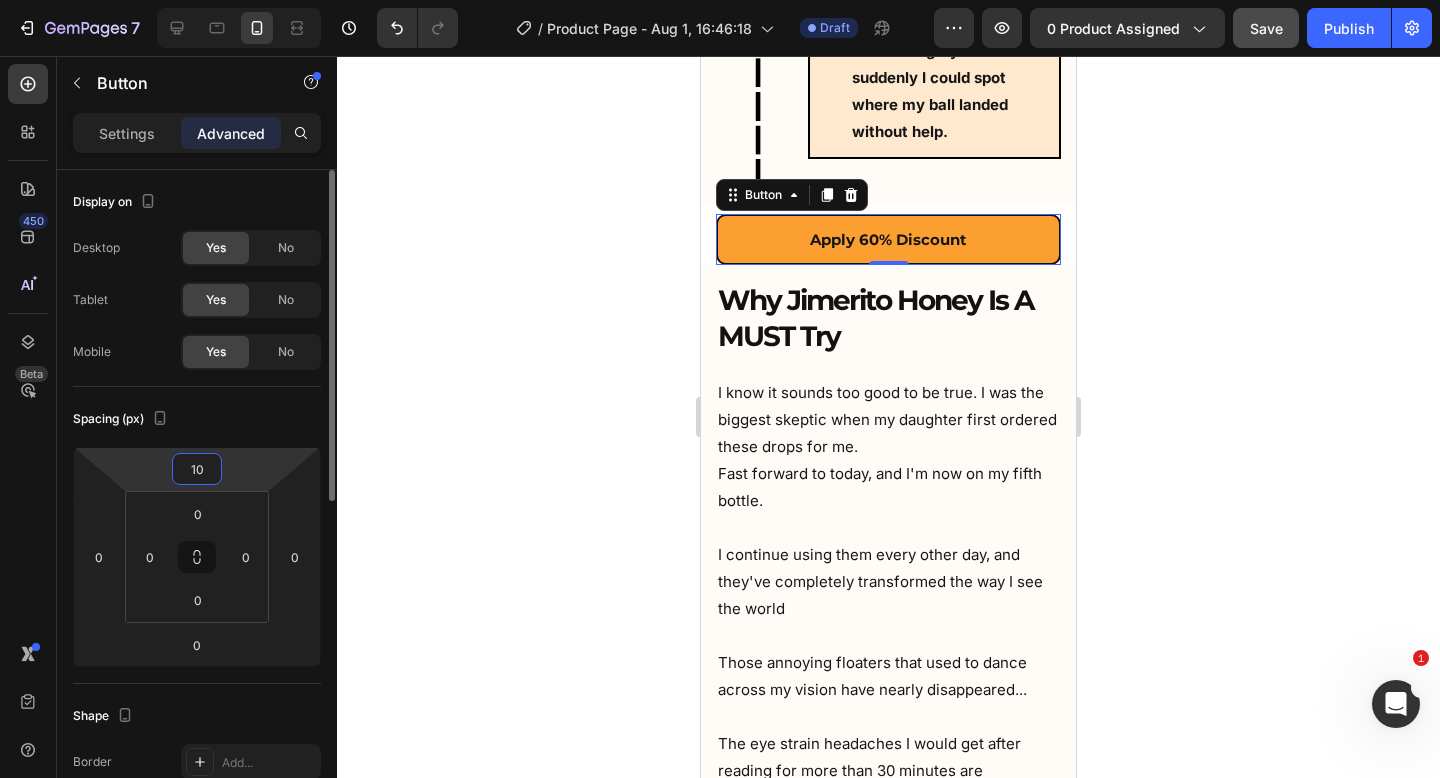 type on "0" 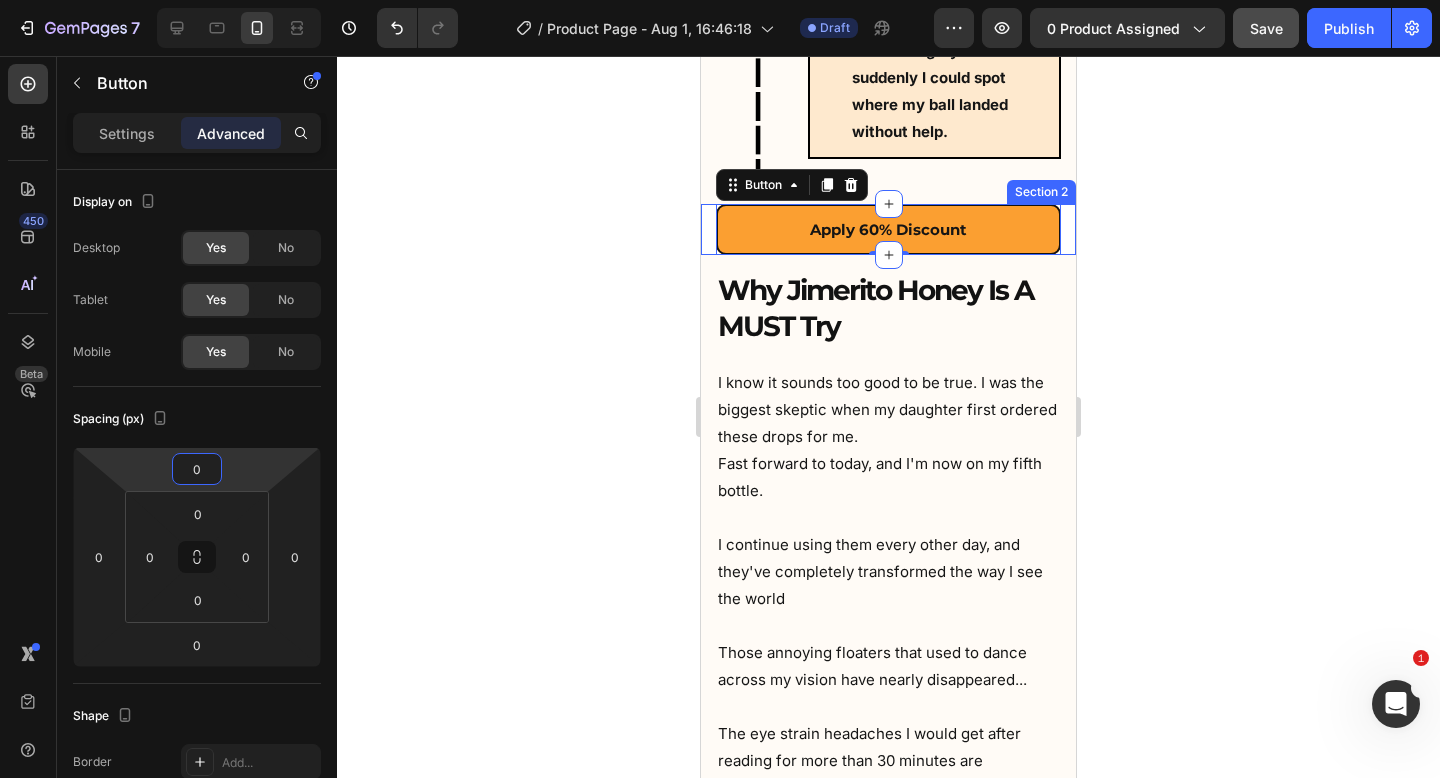 click on "Apply 60% Discount Button   0 Section 2" at bounding box center (888, 229) 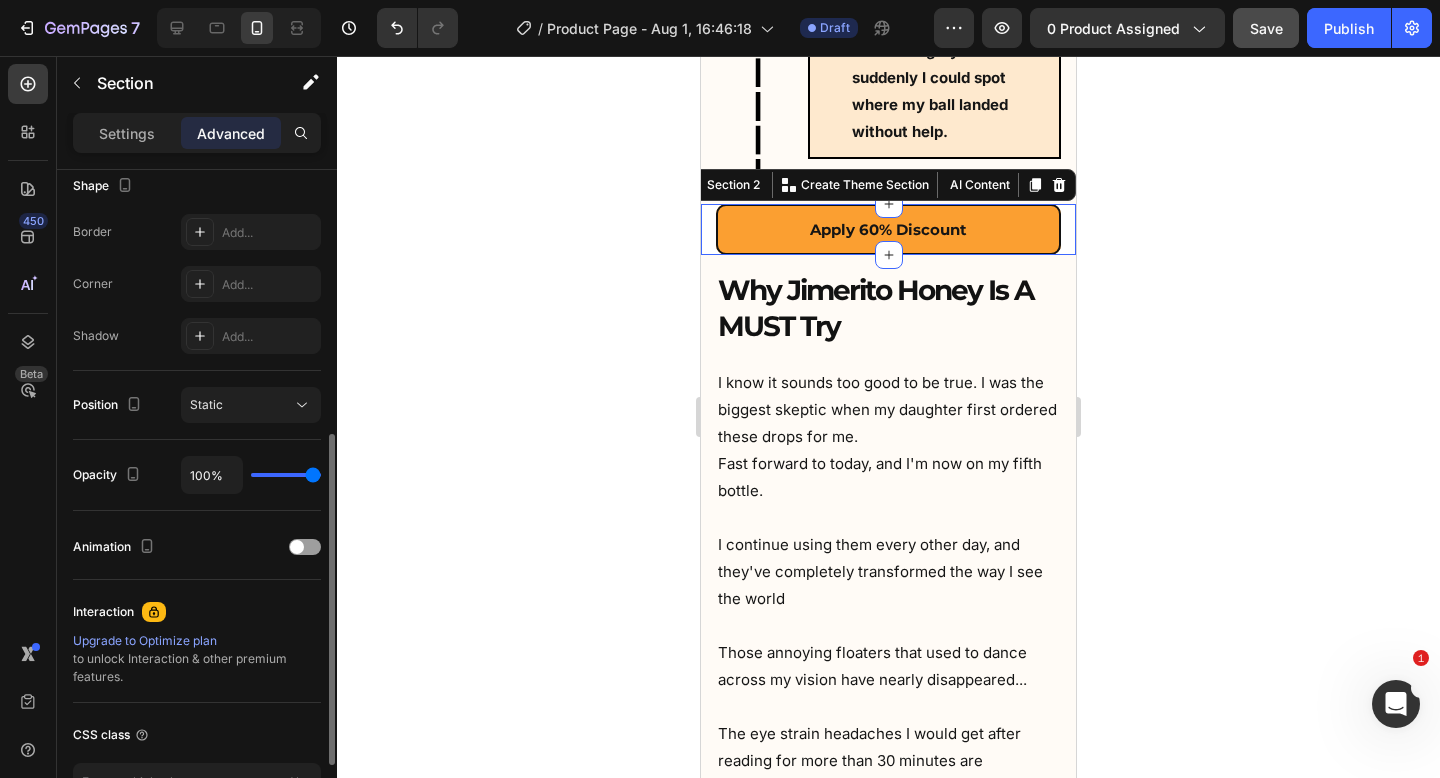 scroll, scrollTop: 495, scrollLeft: 0, axis: vertical 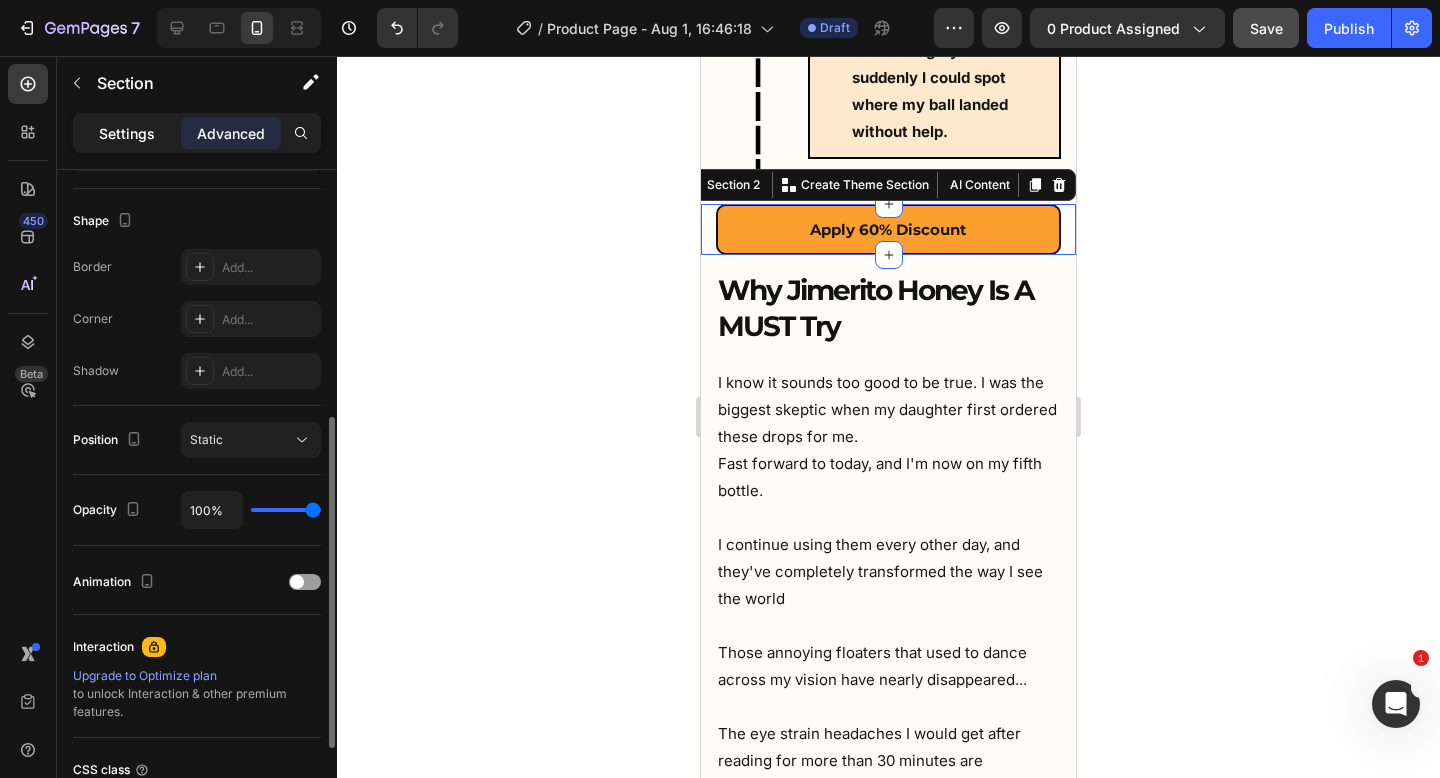 click on "Settings" at bounding box center (127, 133) 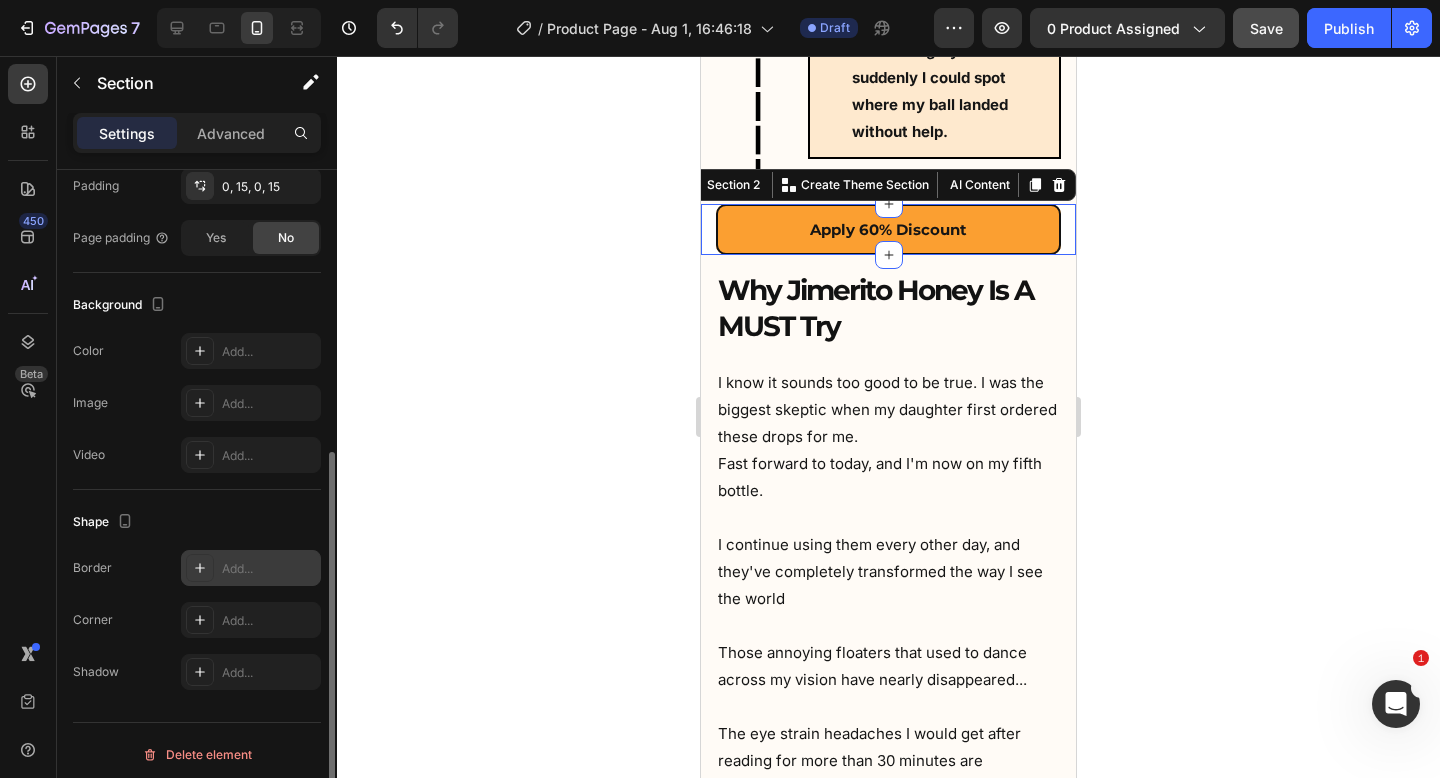 click on "Add..." at bounding box center [269, 569] 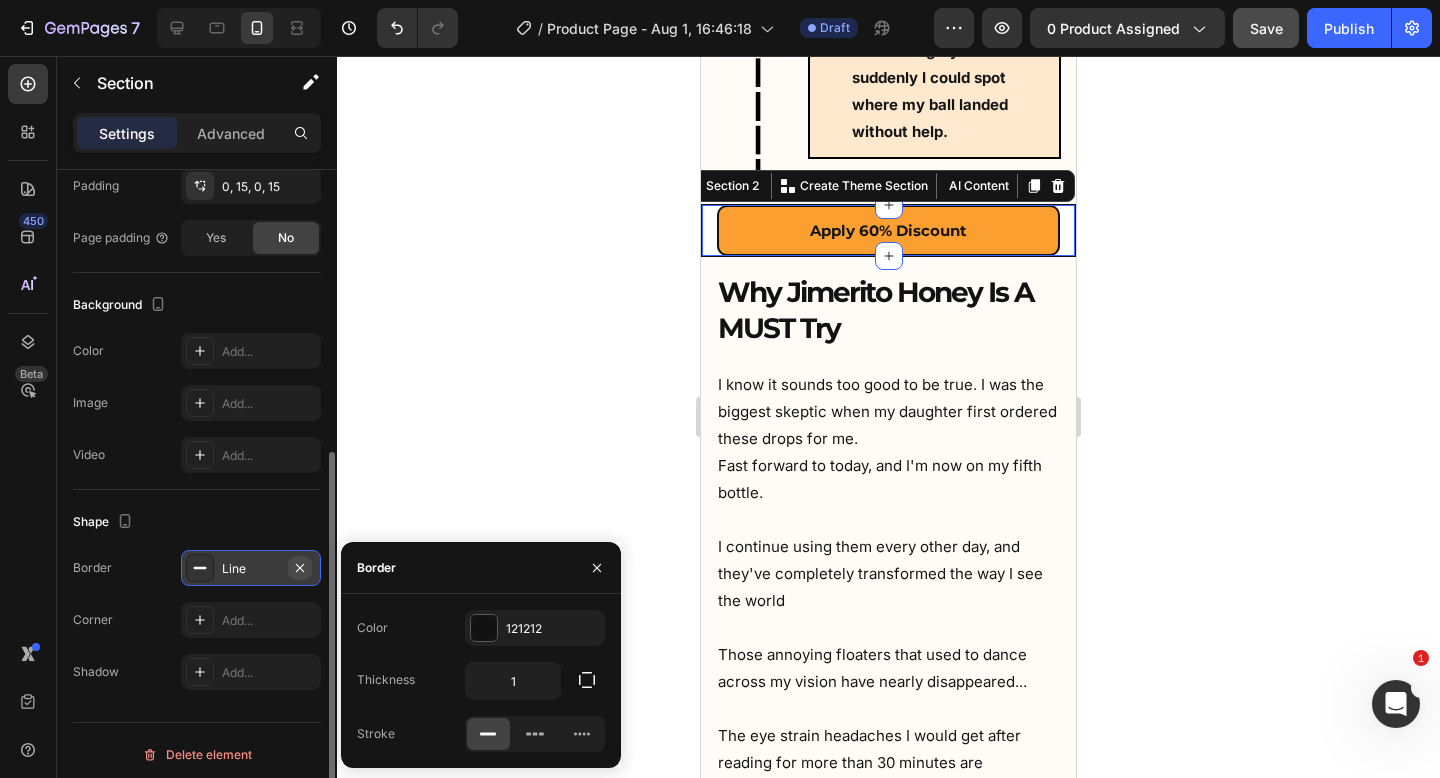 click 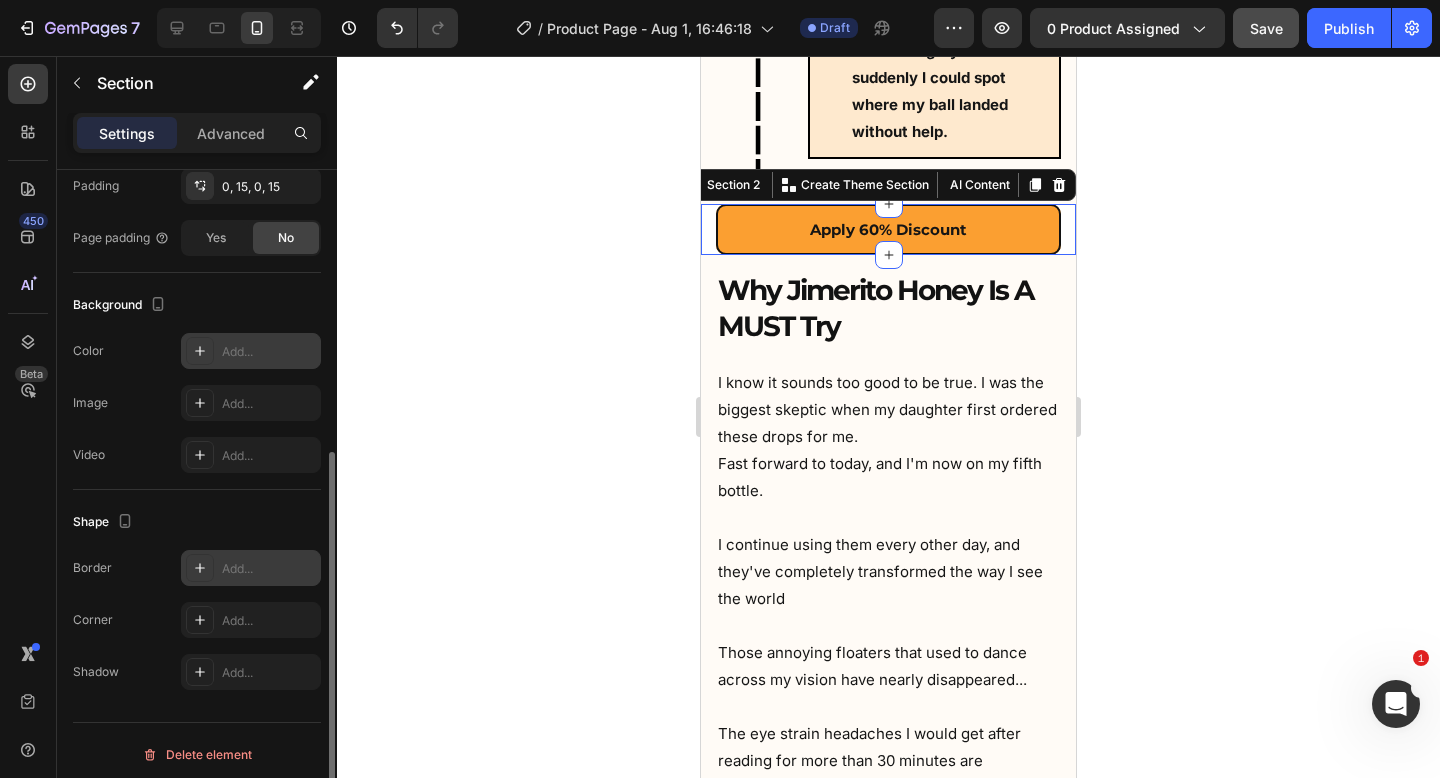 click on "Add..." at bounding box center [269, 352] 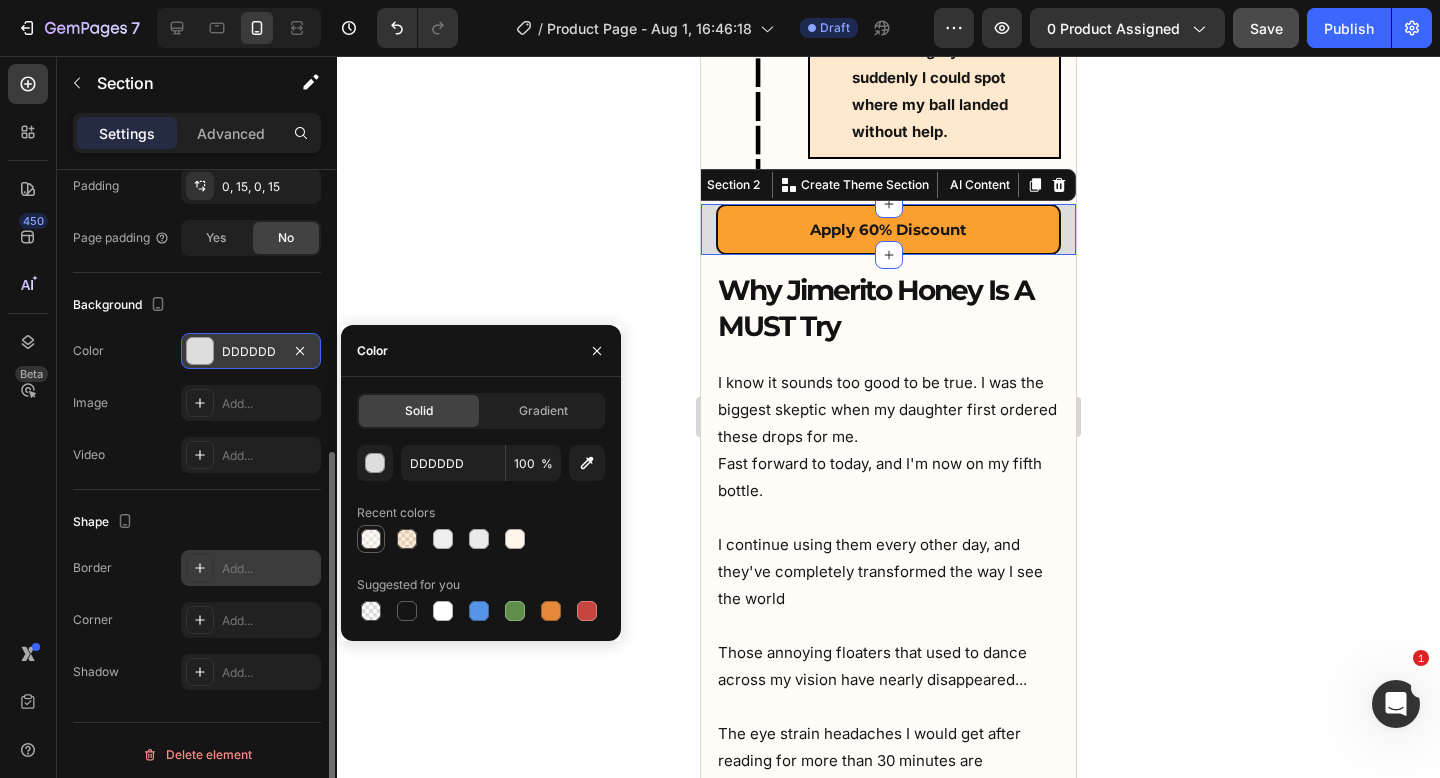 click at bounding box center [371, 539] 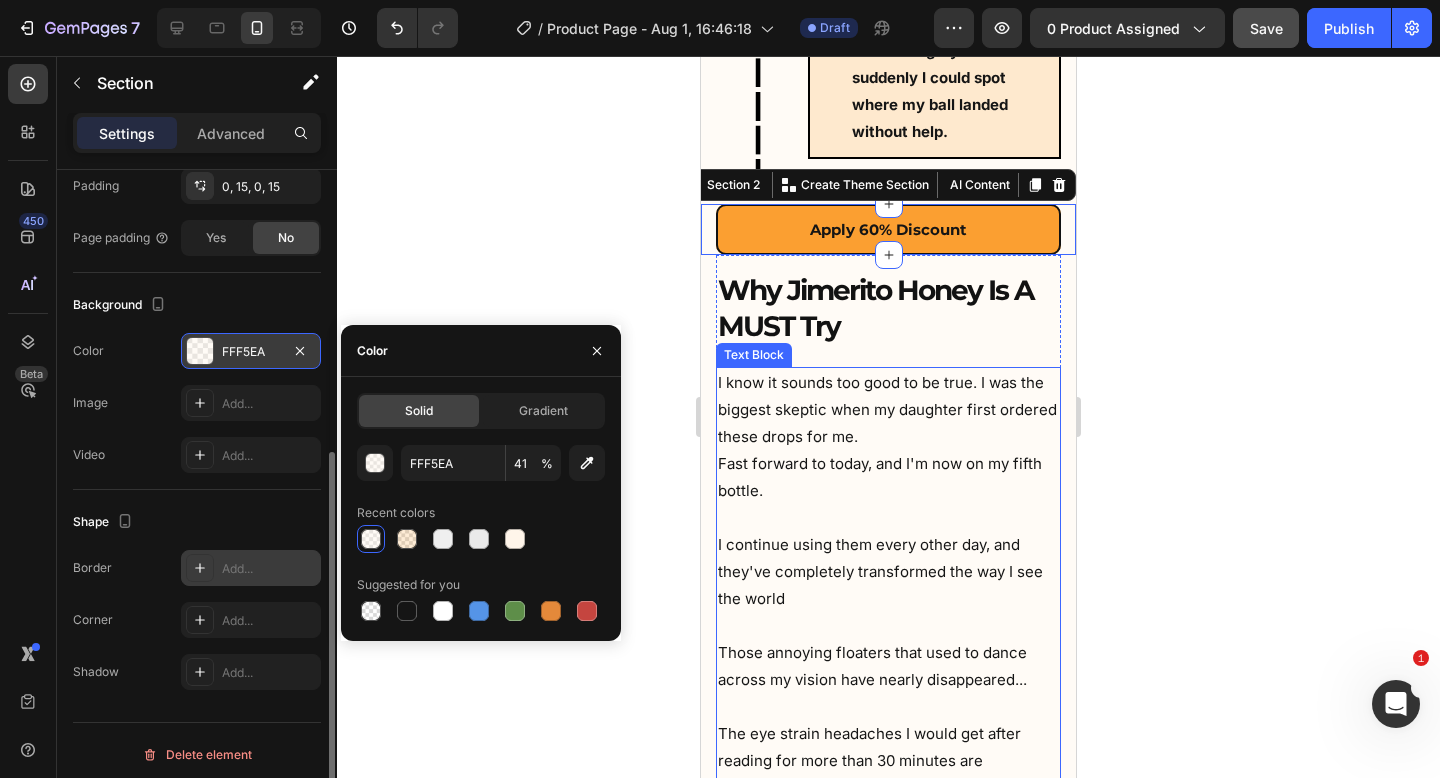click on "I know it sounds too good to be true. I was the biggest skeptic when my daughter first ordered these drops for me. Fast forward to today, and I'm now on my fifth bottle." at bounding box center [888, 436] 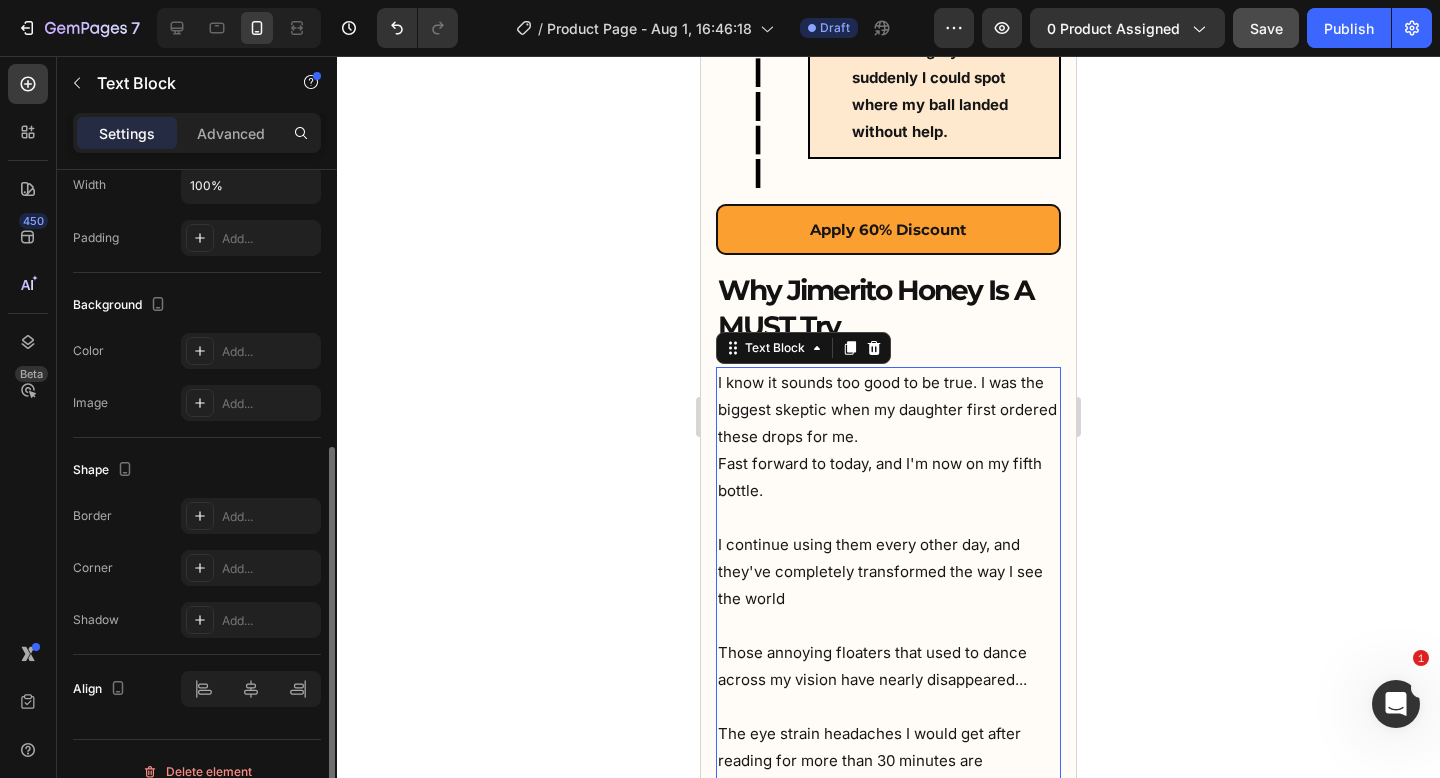 scroll, scrollTop: 0, scrollLeft: 0, axis: both 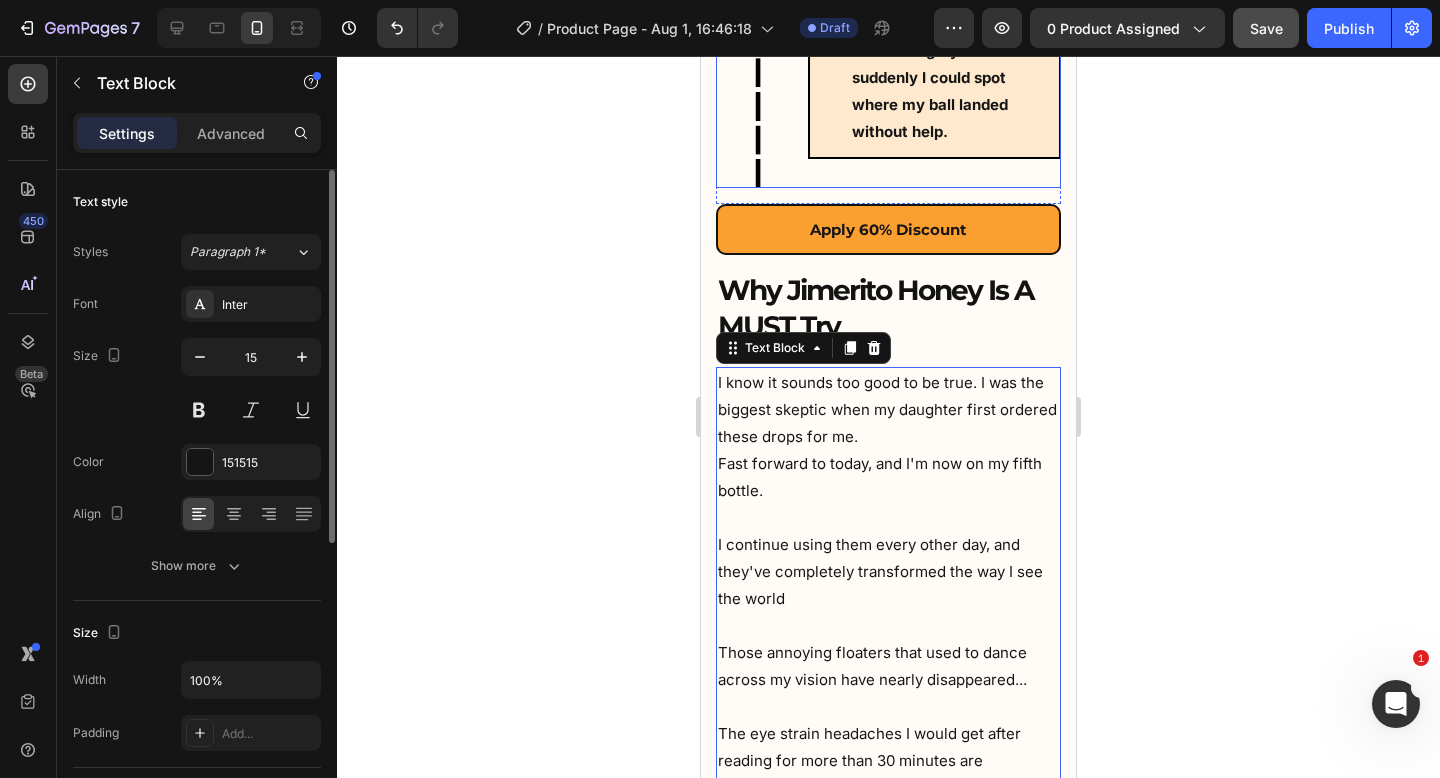 click on "Icon Day 30 Heading Row
Icon The real test came at my regular eye checkup. My ophthalmologist did his usual checks but looked at me with confusion. 'Your cataracts have significantly reduced in opacity,' he said, peering at me over his glasses. 'That's... unusual. Have you been doing something different?' When I told him about the Jimerito honey drops, he was skeptical at first. But after comparing my current exam with my previous records, he couldn't deny the improvement. My prescription had improved from -3.75 to just -1.25 in four weeks! I no longer look constantly confused or squinting when I'm out in public. My wife noticed I stopped asking her to read menus and labels for me. My friends at the golf club asked if I'd had secret surgery because suddenly I could spot where my ball landed without help. Text Block Row Row" at bounding box center (934, -312) 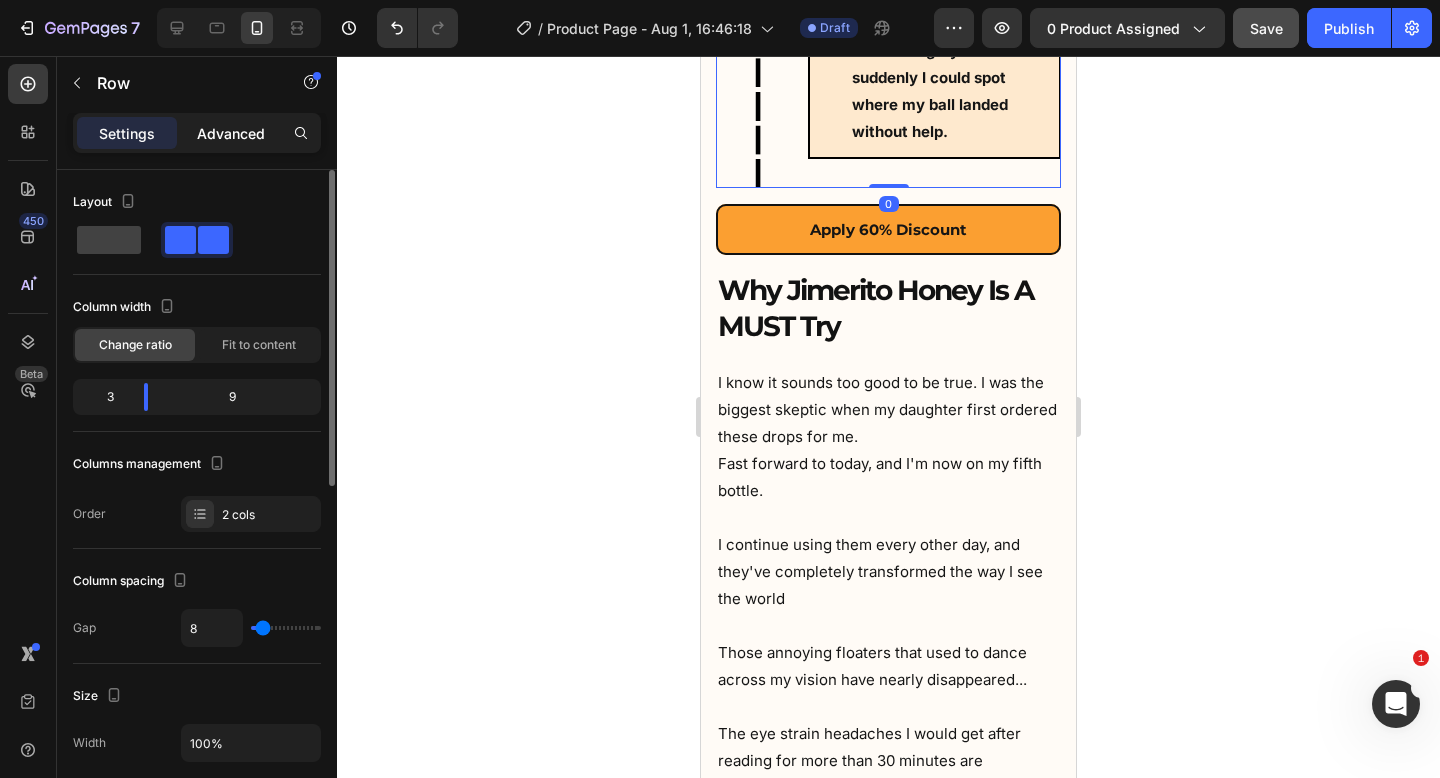 click on "Advanced" at bounding box center (231, 133) 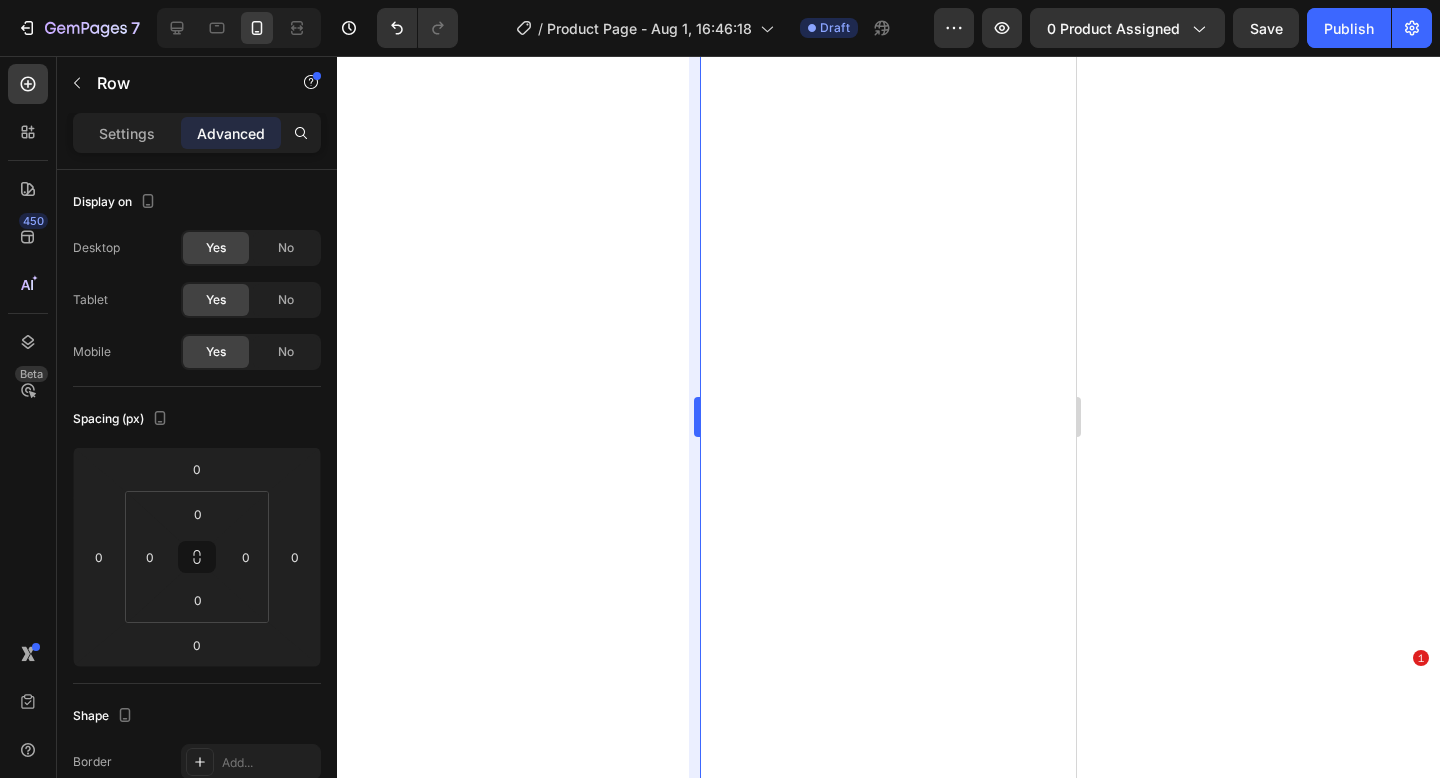 scroll, scrollTop: 0, scrollLeft: 0, axis: both 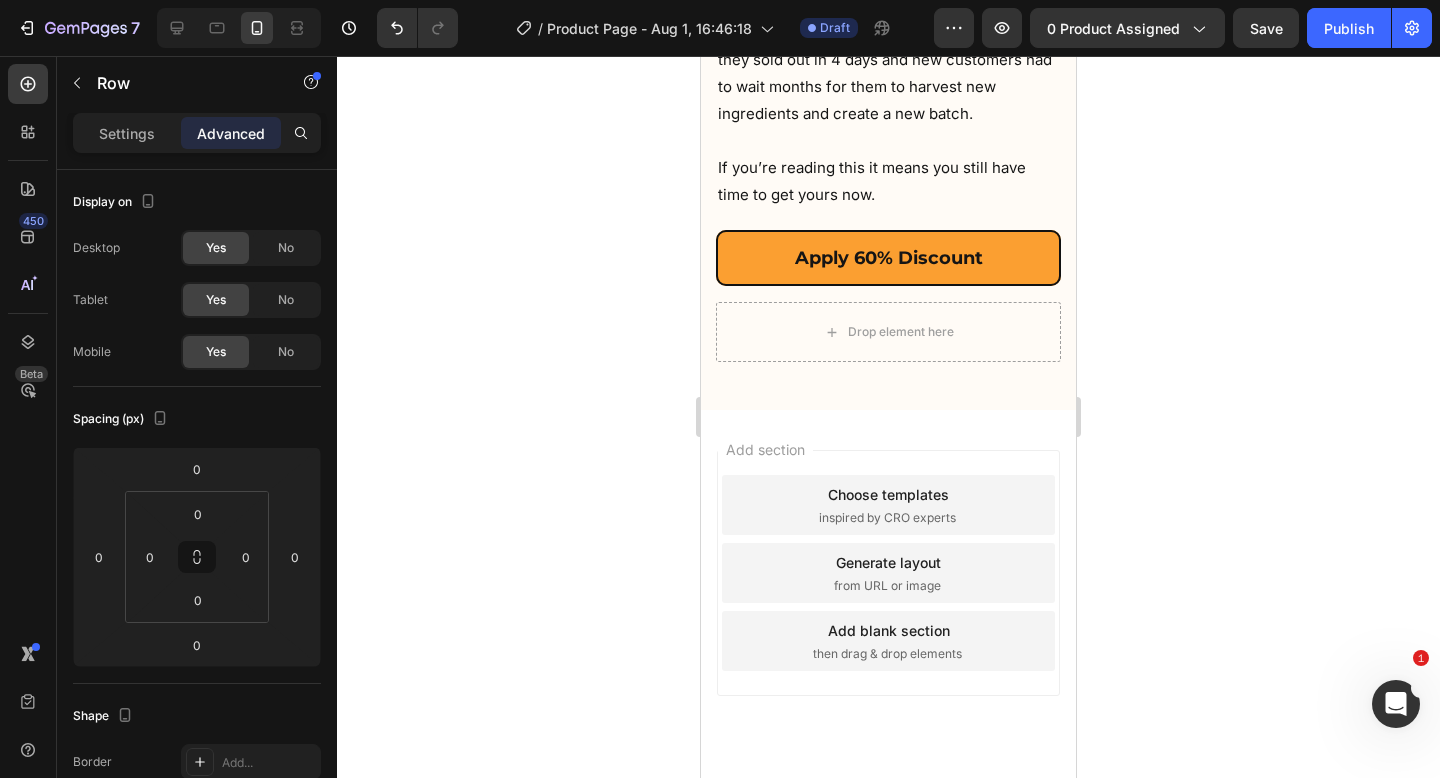 click on "Image
Icon Day 30 Heading Row
Icon The real test came at my regular eye checkup. My ophthalmologist did his usual checks but looked at me with confusion. 'Your cataracts have significantly reduced in opacity,' he said, peering at me over his glasses. 'That's... unusual. Have you been doing something different?' When I told him about the Jimerito honey drops, he was skeptical at first. But after comparing my current exam with my previous records, he couldn't deny the improvement. My prescription had improved from -3.75 to just -1.25 in four weeks! I no longer look constantly confused or squinting when I'm out in public. My wife noticed I stopped asking her to read menus and labels for me. My friends at the golf club asked if I'd had secret surgery because suddenly I could spot where my ball landed without help. Text Block Row Row Row" at bounding box center (888, -4086) 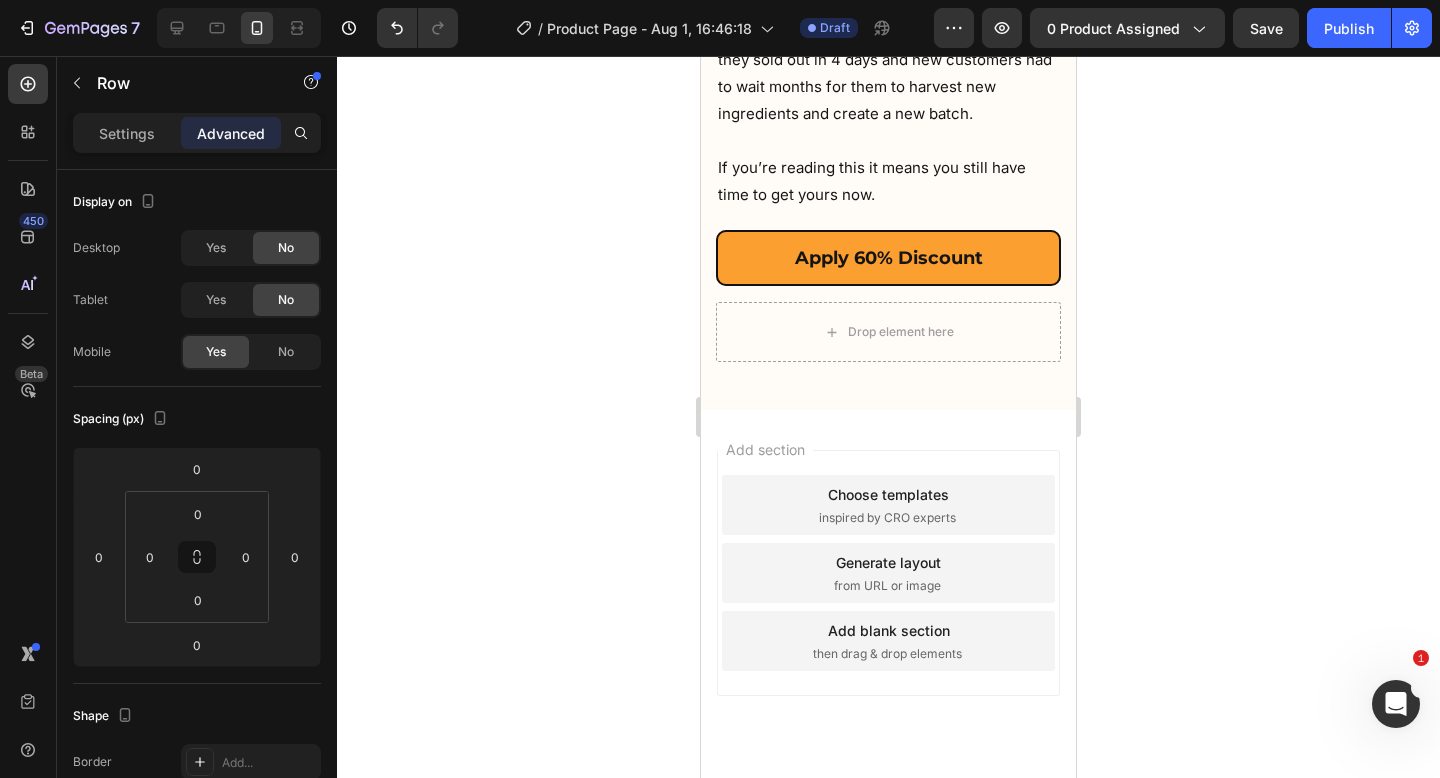 click on "Apply 60% Discount" at bounding box center [888, -3545] 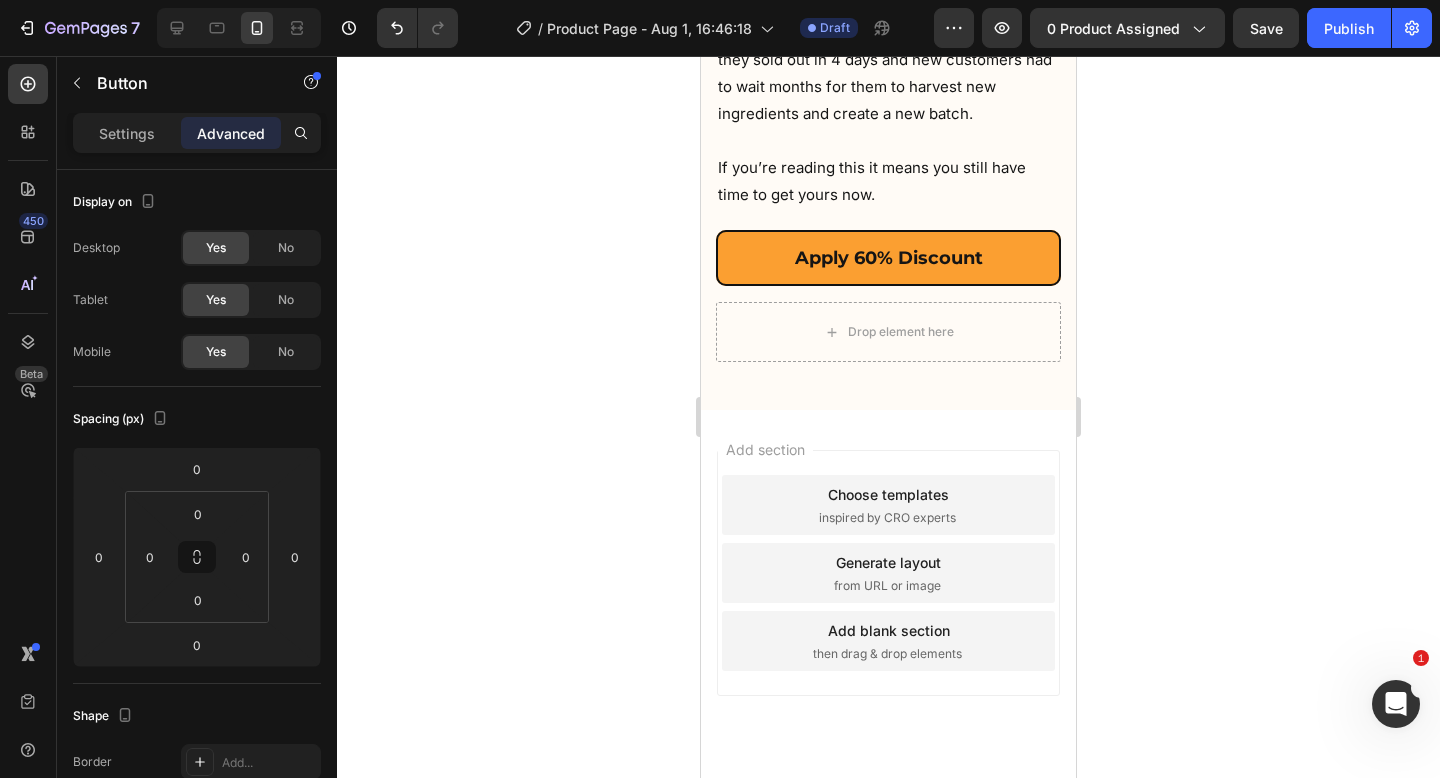 click at bounding box center [758, -4086] 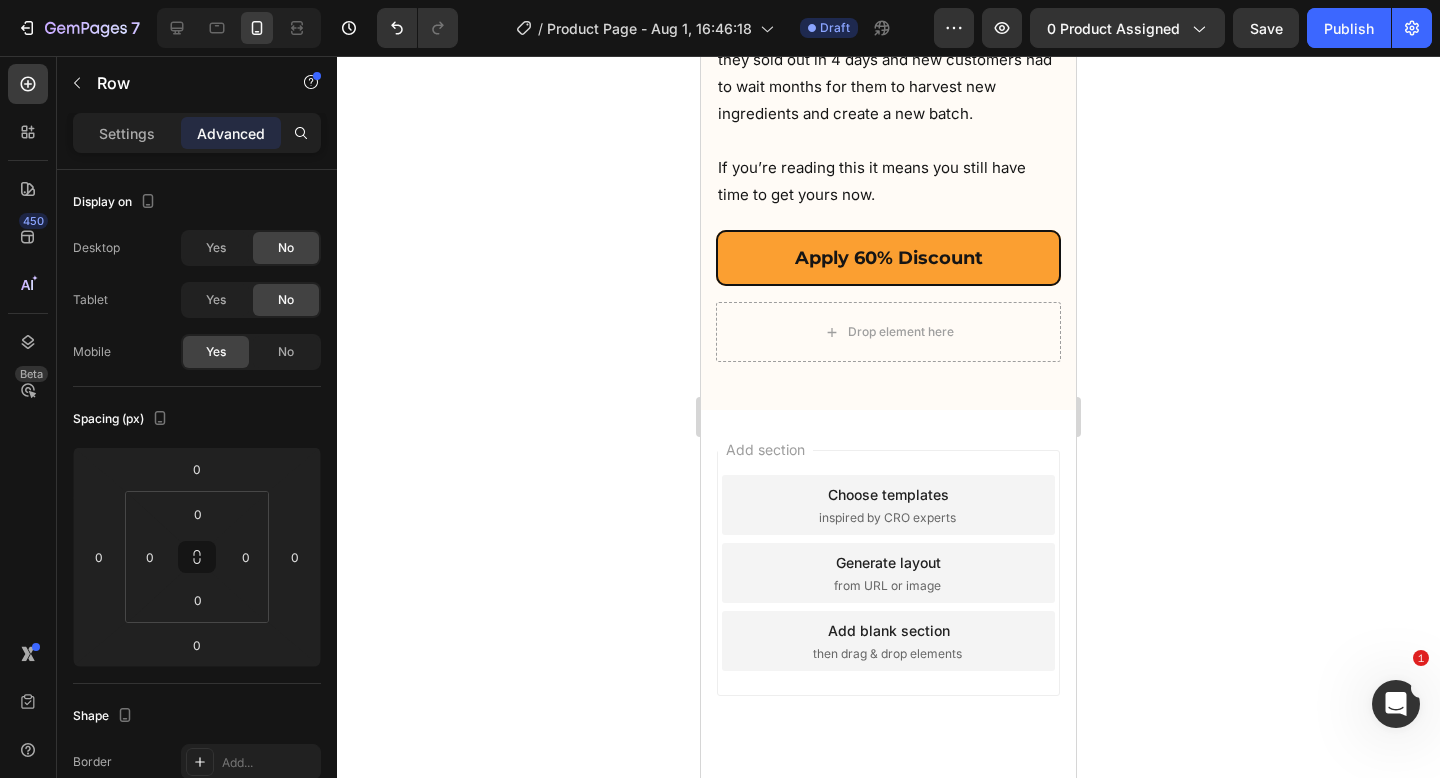 click on "Icon Day 30 Heading Row
Icon The real test came at my regular eye checkup. My ophthalmologist did his usual checks but looked at me with confusion. 'Your cataracts have significantly reduced in opacity,' he said, peering at me over his glasses. 'That's... unusual. Have you been doing something different?' When I told him about the Jimerito honey drops, he was skeptical at first. But after comparing my current exam with my previous records, he couldn't deny the improvement. My prescription had improved from -3.75 to just -1.25 in four weeks! I no longer look constantly confused or squinting when I'm out in public. My wife noticed I stopped asking her to read menus and labels for me. My friends at the golf club asked if I'd had secret surgery because suddenly I could spot where my ball landed without help. Text Block Row Row" at bounding box center (934, -4086) 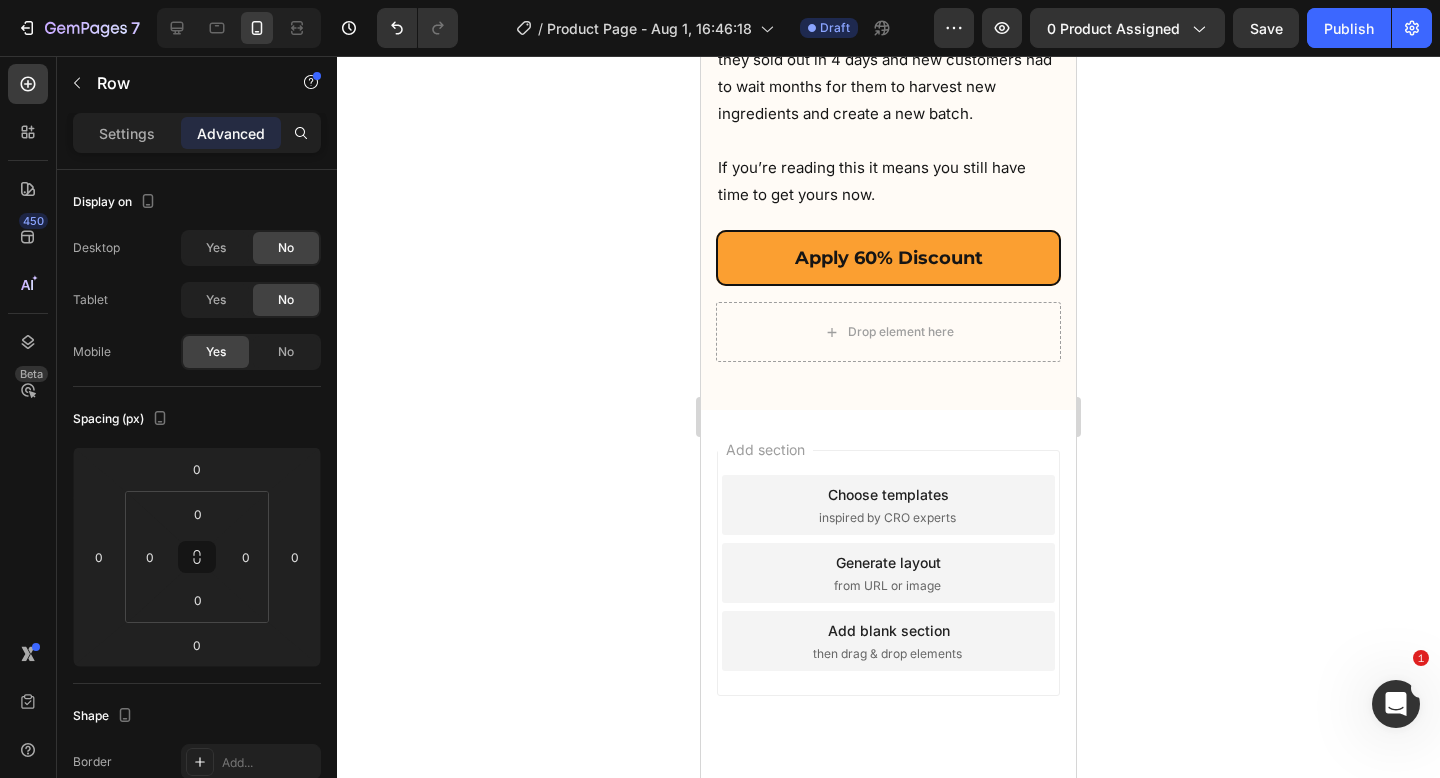 click on "Image
Icon Day 30 Heading Row
Icon The real test came at my regular eye checkup. My ophthalmologist did his usual checks but looked at me with confusion. 'Your cataracts have significantly reduced in opacity,' he said, peering at me over his glasses. 'That's... unusual. Have you been doing something different?' When I told him about the Jimerito honey drops, he was skeptical at first. But after comparing my current exam with my previous records, he couldn't deny the improvement. My prescription had improved from -3.75 to just -1.25 in four weeks! I no longer look constantly confused or squinting when I'm out in public. My wife noticed I stopped asking her to read menus and labels for me. My friends at the golf club asked if I'd had secret surgery because suddenly I could spot where my ball landed without help. Text Block Row Row Row   0" at bounding box center [888, -4086] 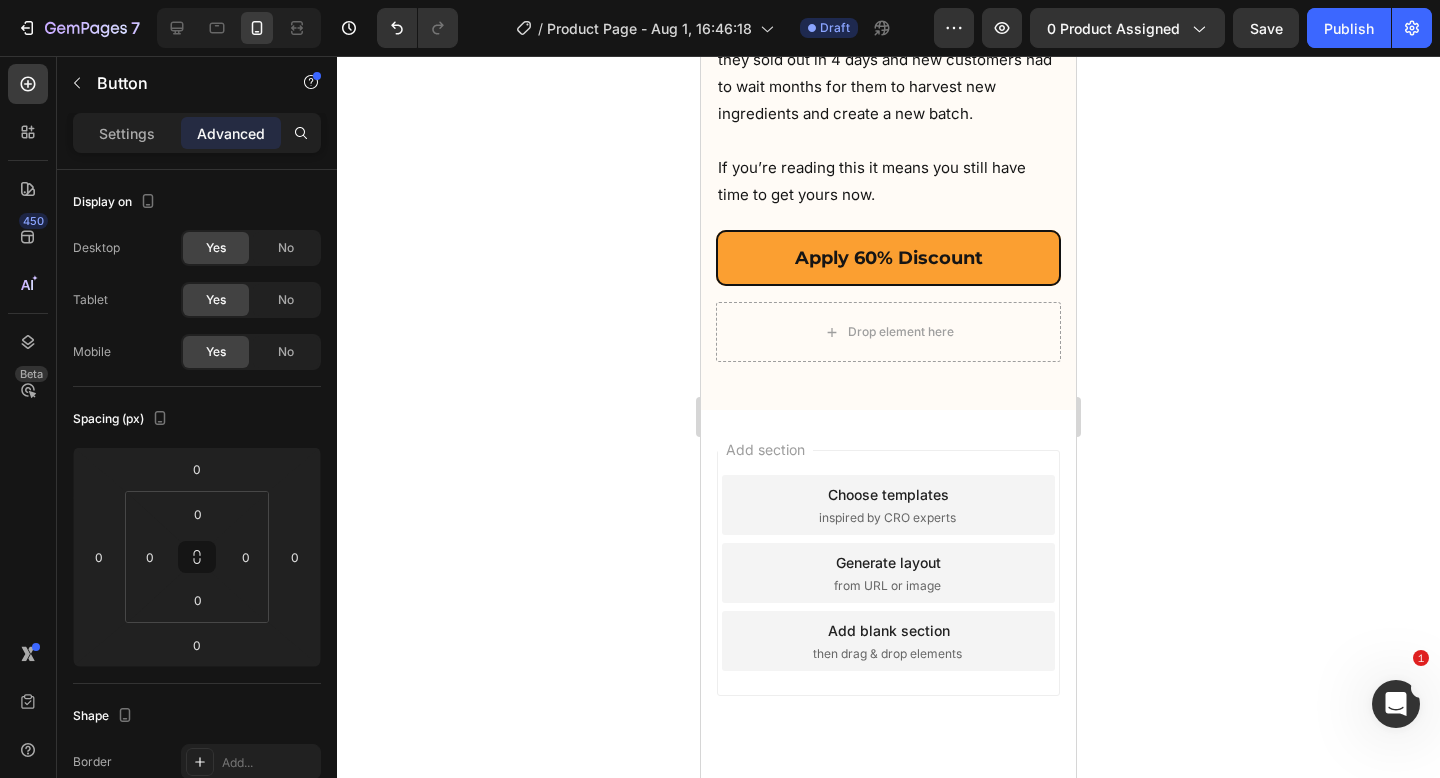 click on "Apply 60% Discount Button   0 Section 2" at bounding box center [888, -3545] 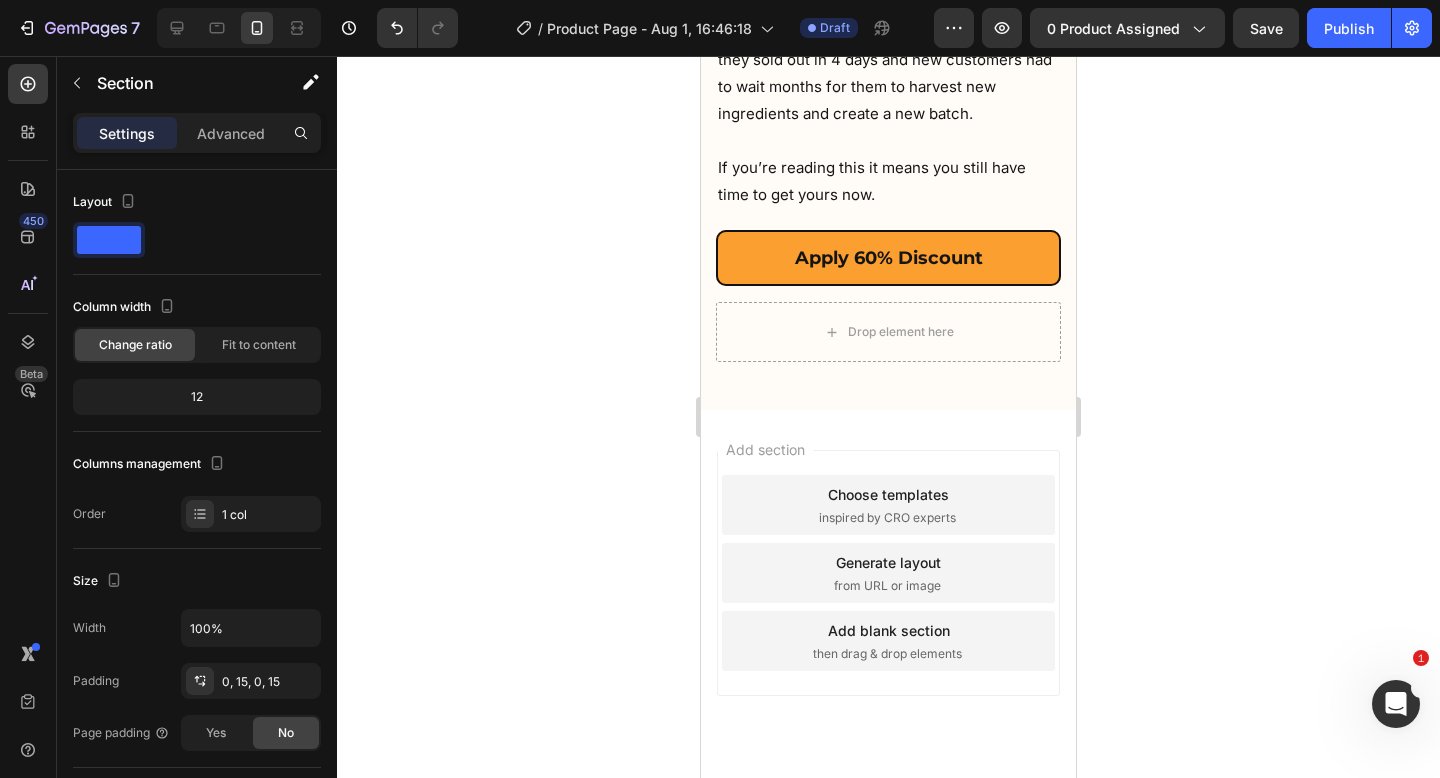click on "Settings Advanced" at bounding box center [197, 133] 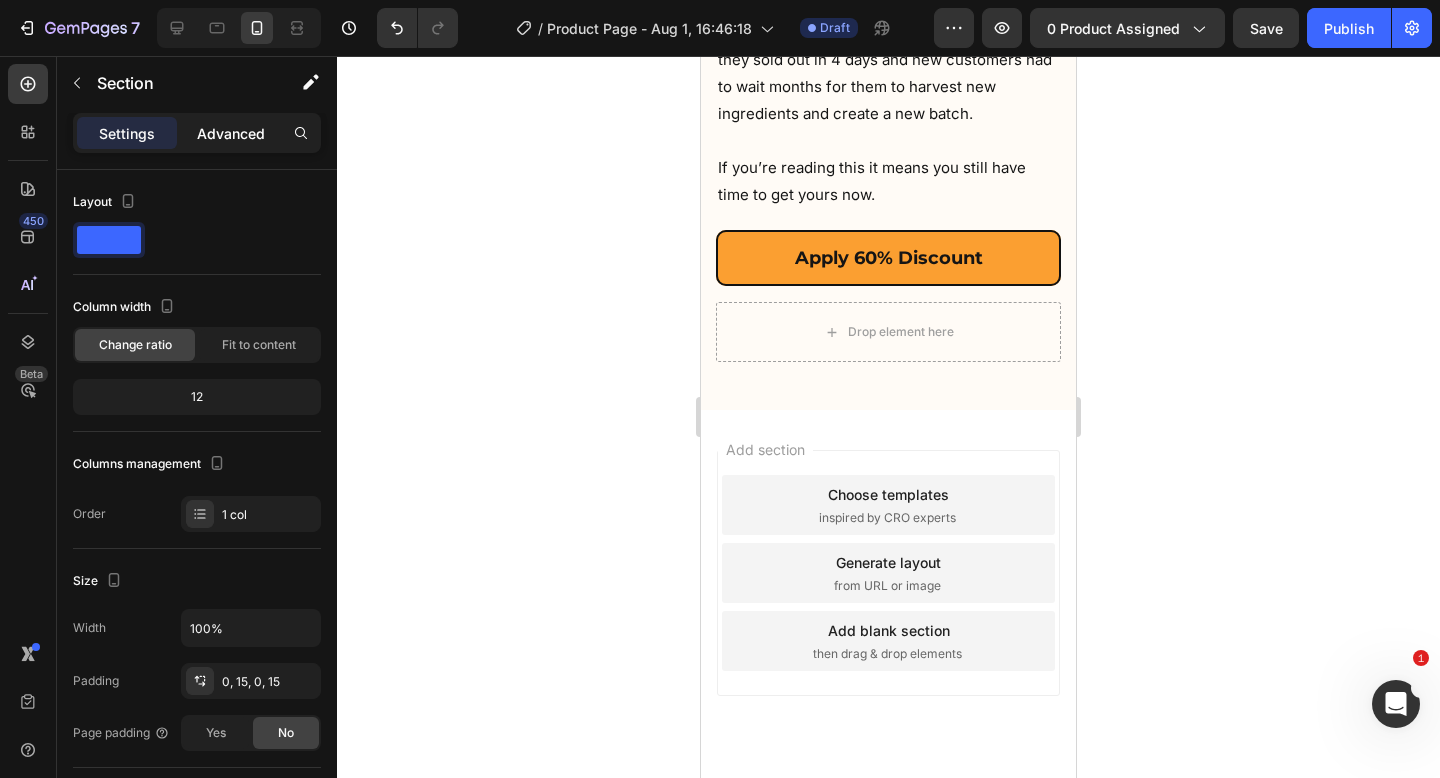 click on "Advanced" at bounding box center [231, 133] 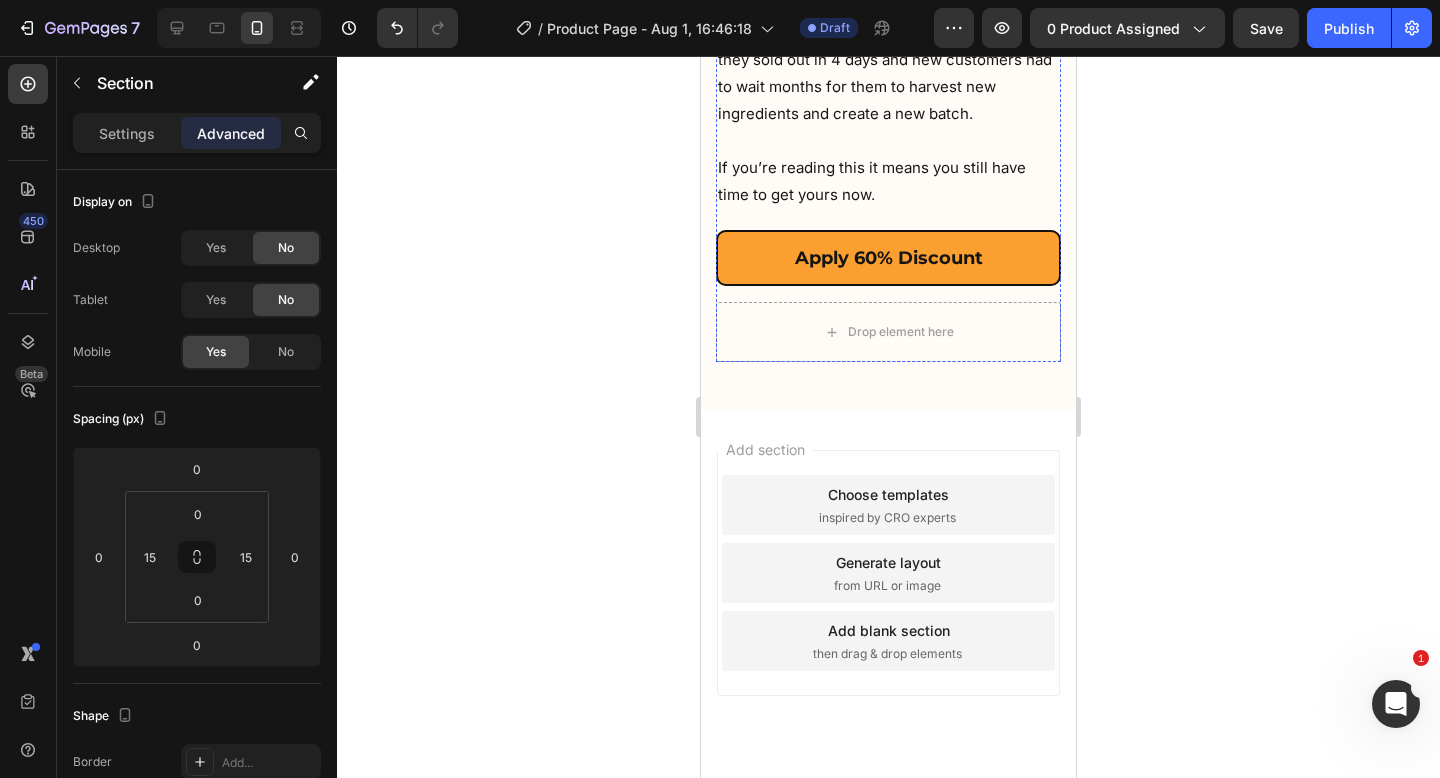 click on "I know it sounds too good to be true. I was the biggest skeptic when my daughter first ordered these drops for me. Fast forward to today, and I'm now on my fifth bottle." at bounding box center (888, -3338) 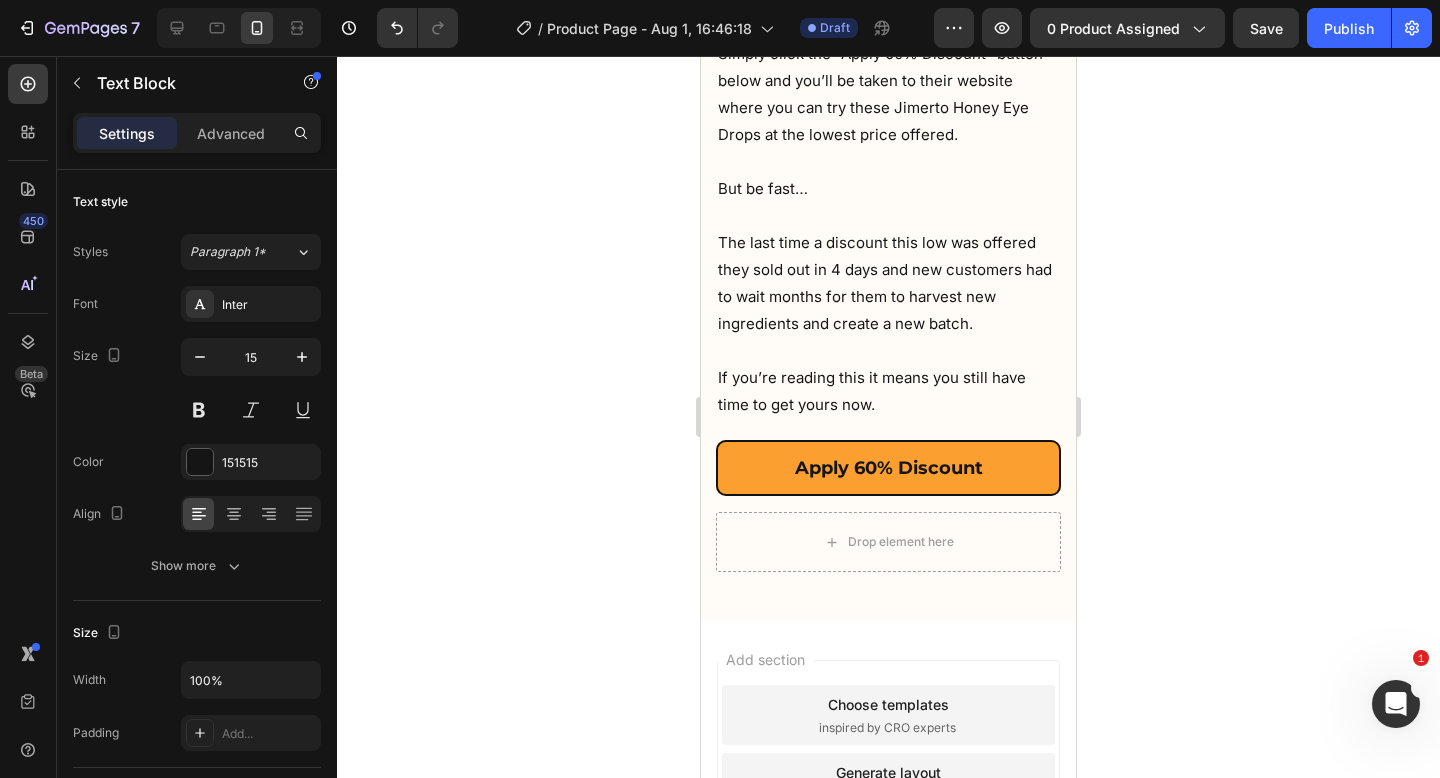 scroll, scrollTop: 16047, scrollLeft: 0, axis: vertical 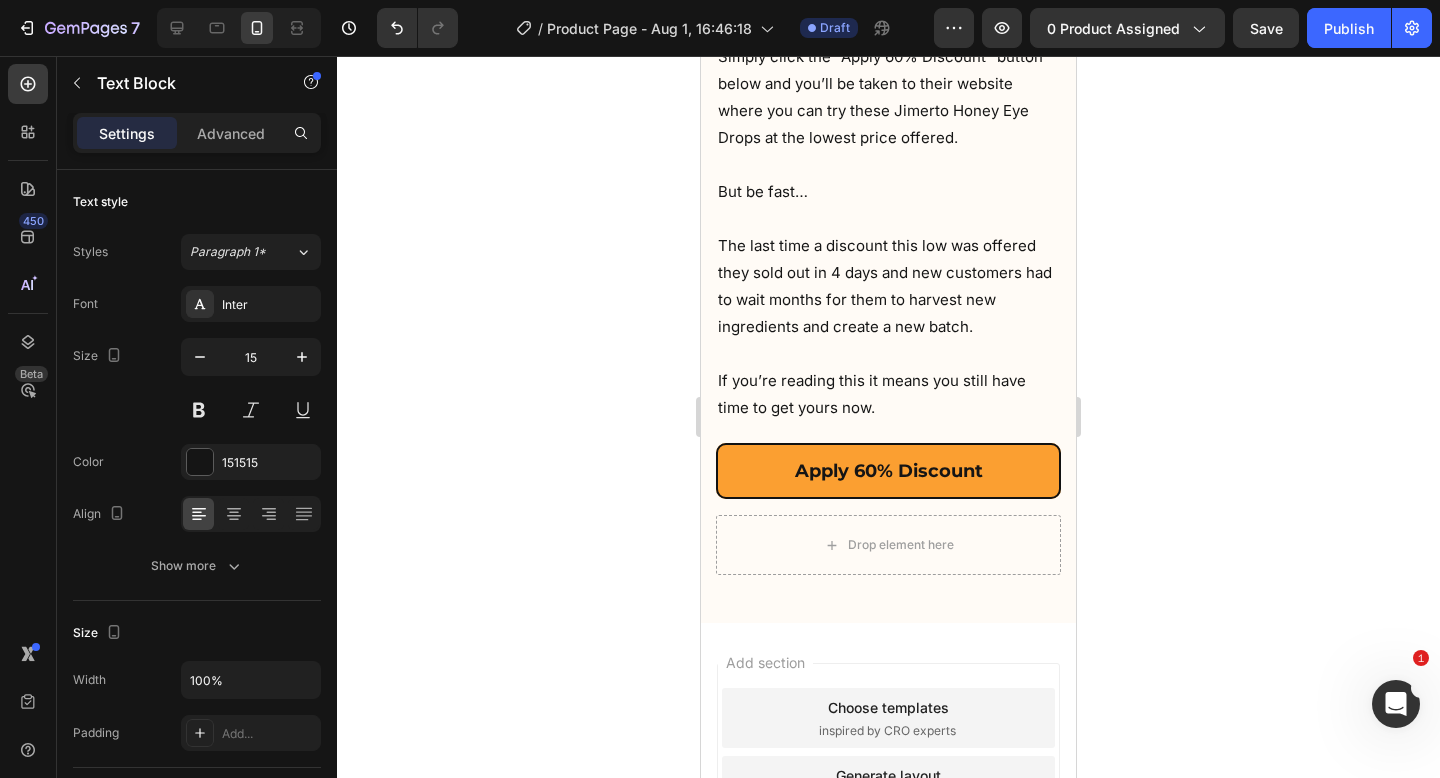 click at bounding box center (758, -3873) 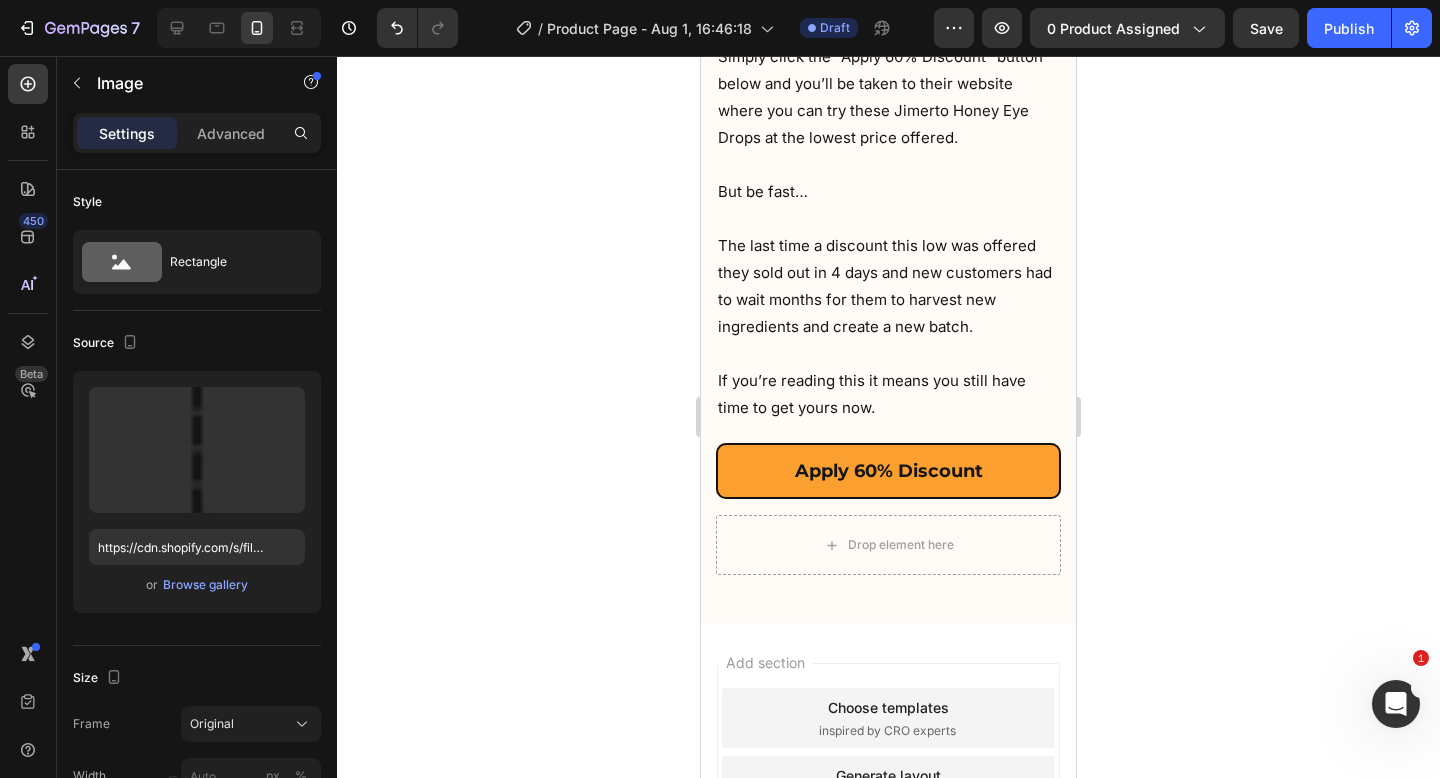 click on "Icon Day 30 Heading Row
Icon The real test came at my regular eye checkup. My ophthalmologist did his usual checks but looked at me with confusion. 'Your cataracts have significantly reduced in opacity,' he said, peering at me over his glasses. 'That's... unusual. Have you been doing something different?' When I told him about the Jimerito honey drops, he was skeptical at first. But after comparing my current exam with my previous records, he couldn't deny the improvement. My prescription had improved from -3.75 to just -1.25 in four weeks! I no longer look constantly confused or squinting when I'm out in public. My wife noticed I stopped asking her to read menus and labels for me. My friends at the golf club asked if I'd had secret surgery because suddenly I could spot where my ball landed without help. Text Block Row Row" at bounding box center [934, -3873] 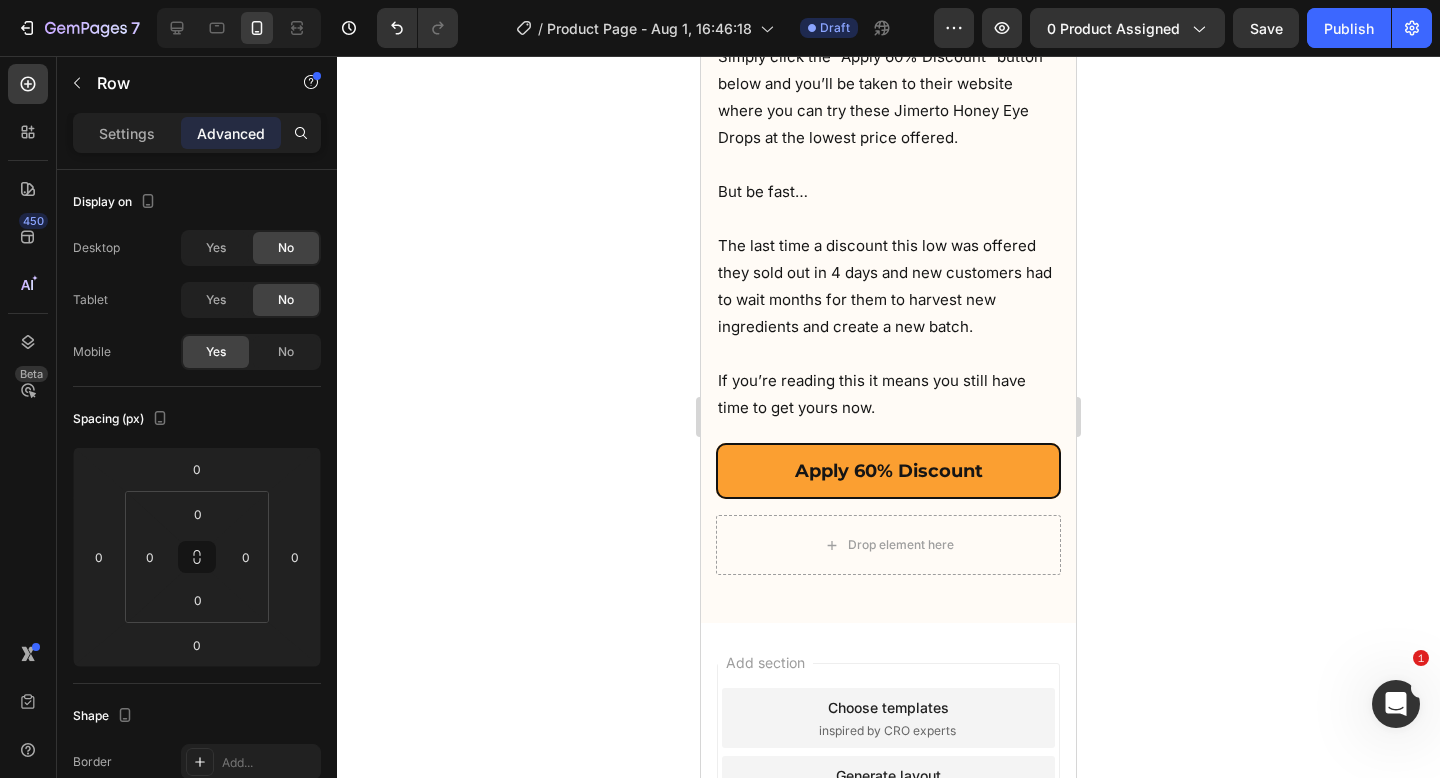 click at bounding box center [758, -3873] 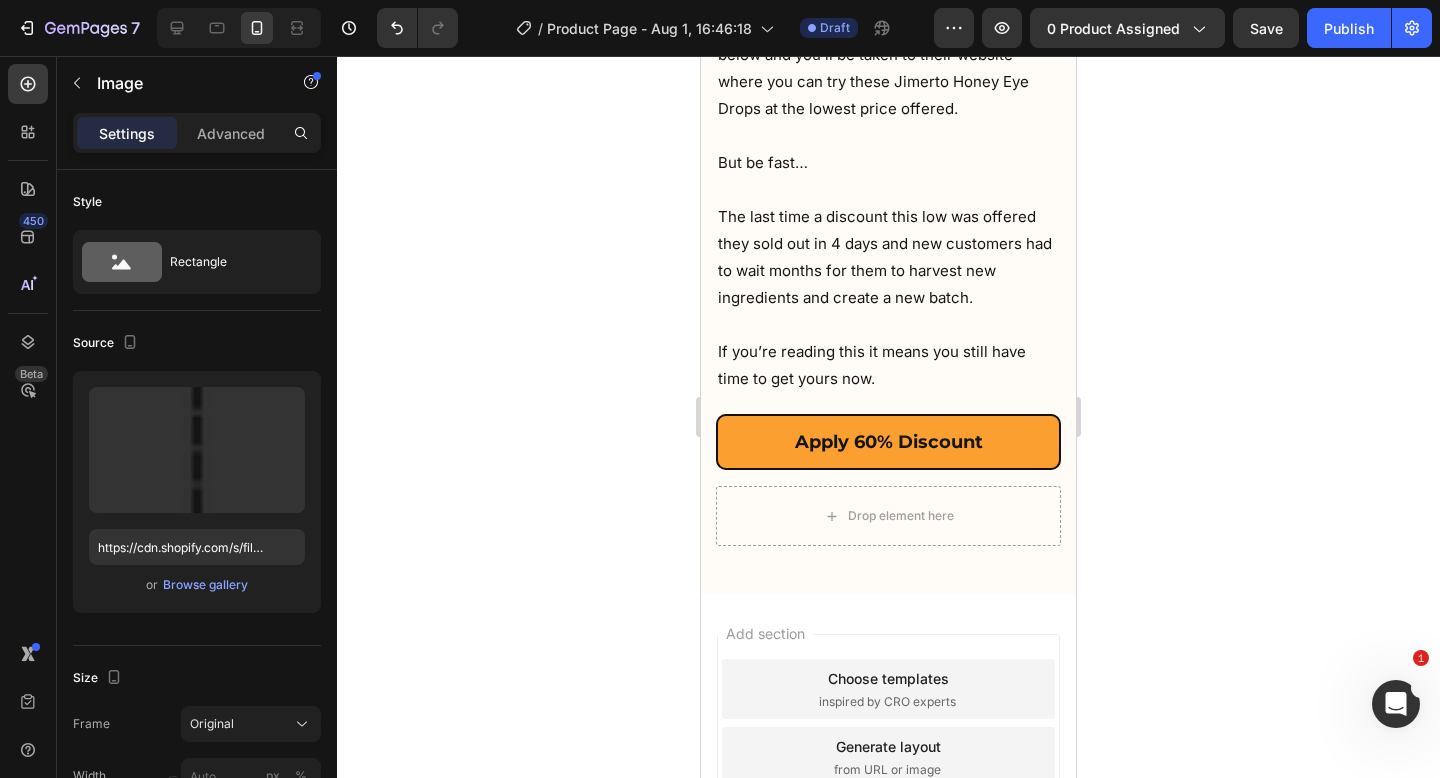 scroll, scrollTop: 16077, scrollLeft: 0, axis: vertical 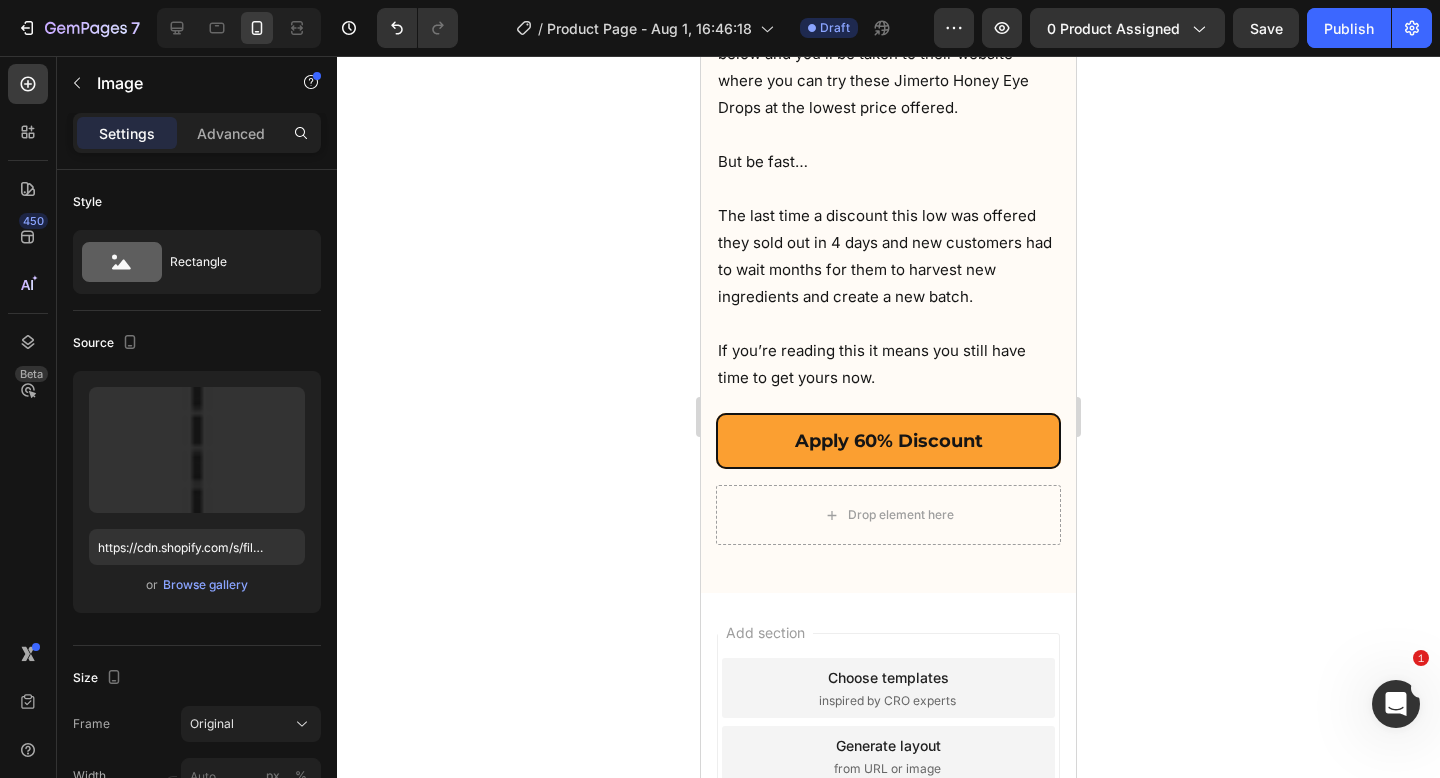 click on "Posted by: [FIRST] [LAST], MD, PhD Medical Researcher  Text Block Row" at bounding box center [888, -9668] 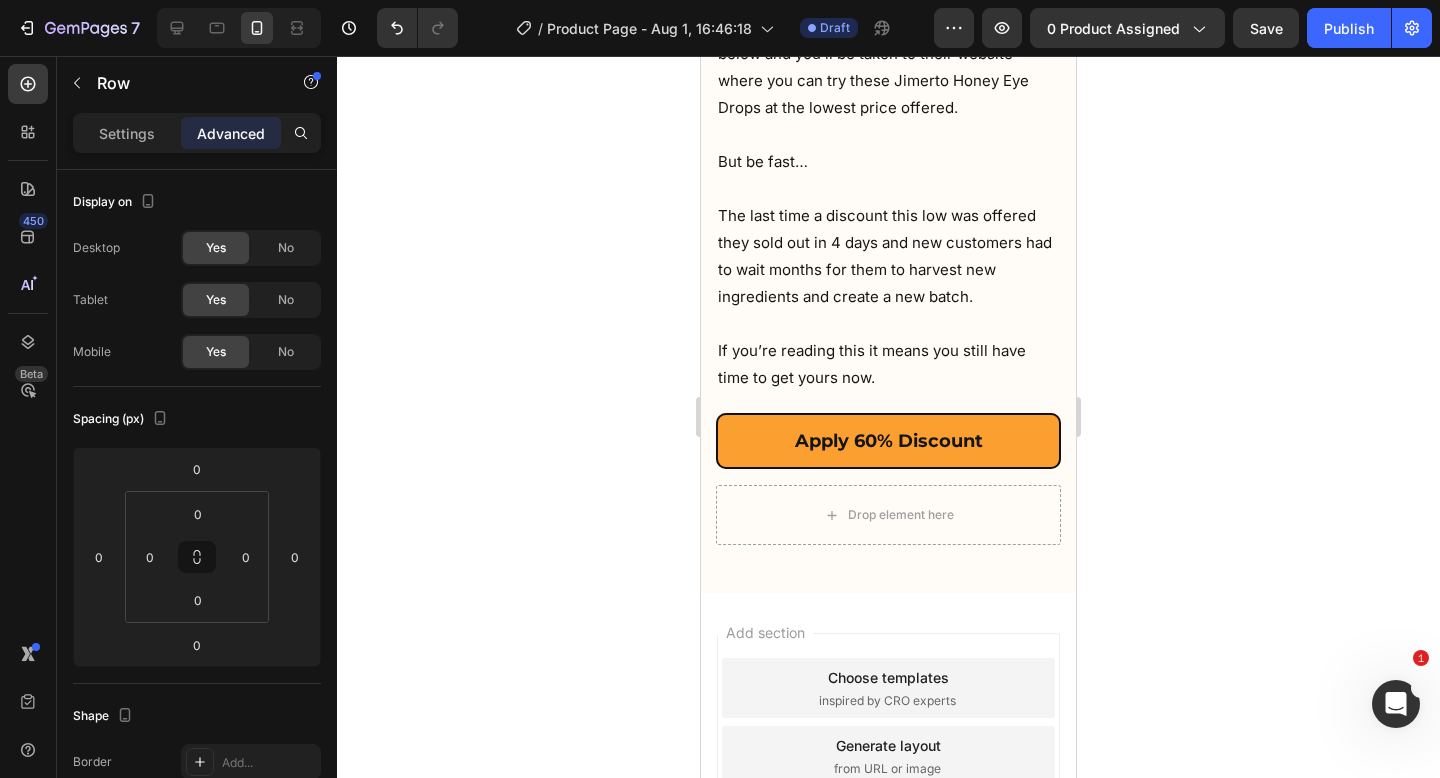 click on "Icon Day 30 Heading Row
Icon The real test came at my regular eye checkup. My ophthalmologist did his usual checks but looked at me with confusion. 'Your cataracts have significantly reduced in opacity,' he said, peering at me over his glasses. 'That's... unusual. Have you been doing something different?' When I told him about the Jimerito honey drops, he was skeptical at first. But after comparing my current exam with my previous records, he couldn't deny the improvement. My prescription had improved from -3.75 to just -1.25 in four weeks! I no longer look constantly confused or squinting when I'm out in public. My wife noticed I stopped asking her to read menus and labels for me. My friends at the golf club asked if I'd had secret surgery because suddenly I could spot where my ball landed without help. Text Block Row Row" at bounding box center [934, -3903] 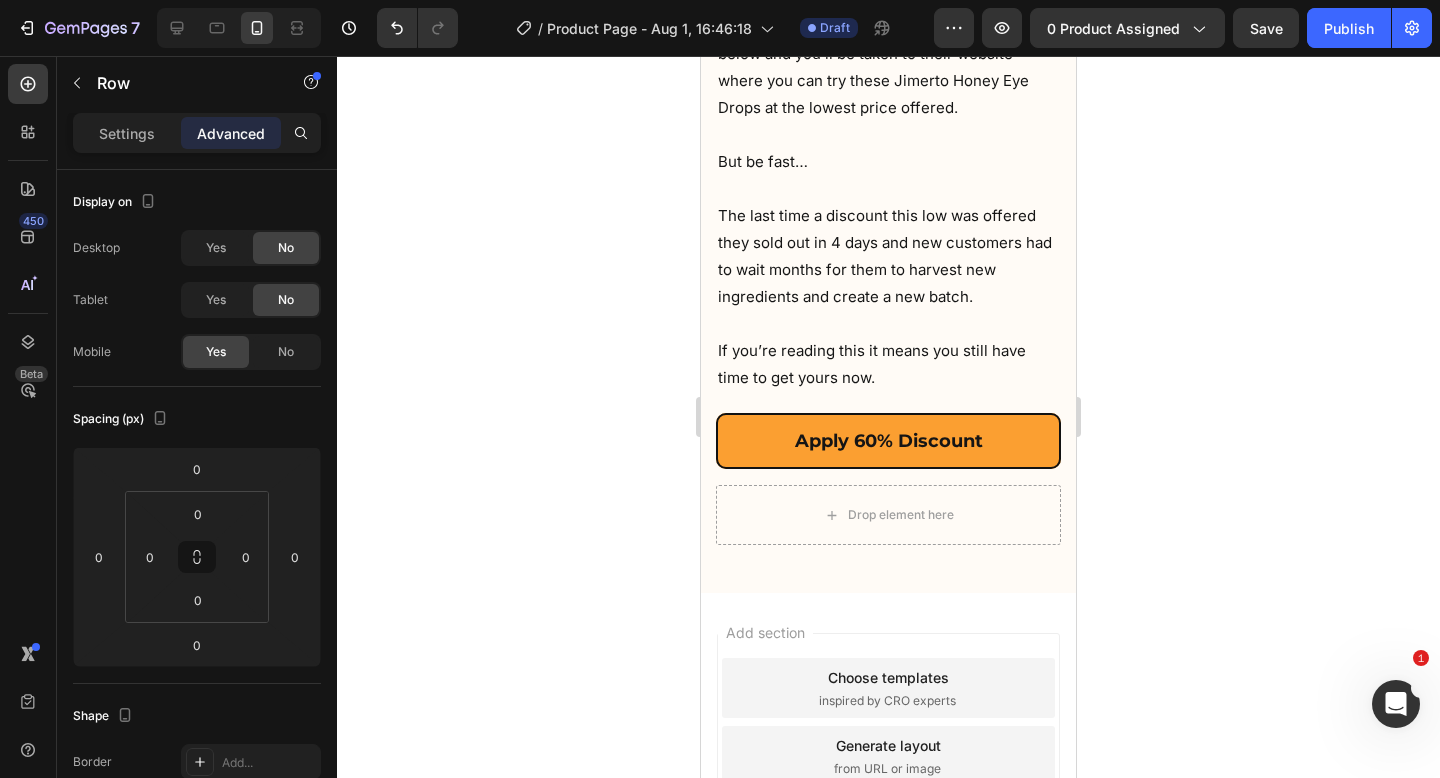 click on "Posted by: [FIRST] [LAST], MD, PhD Medical Researcher  Text Block Row" at bounding box center (888, -9668) 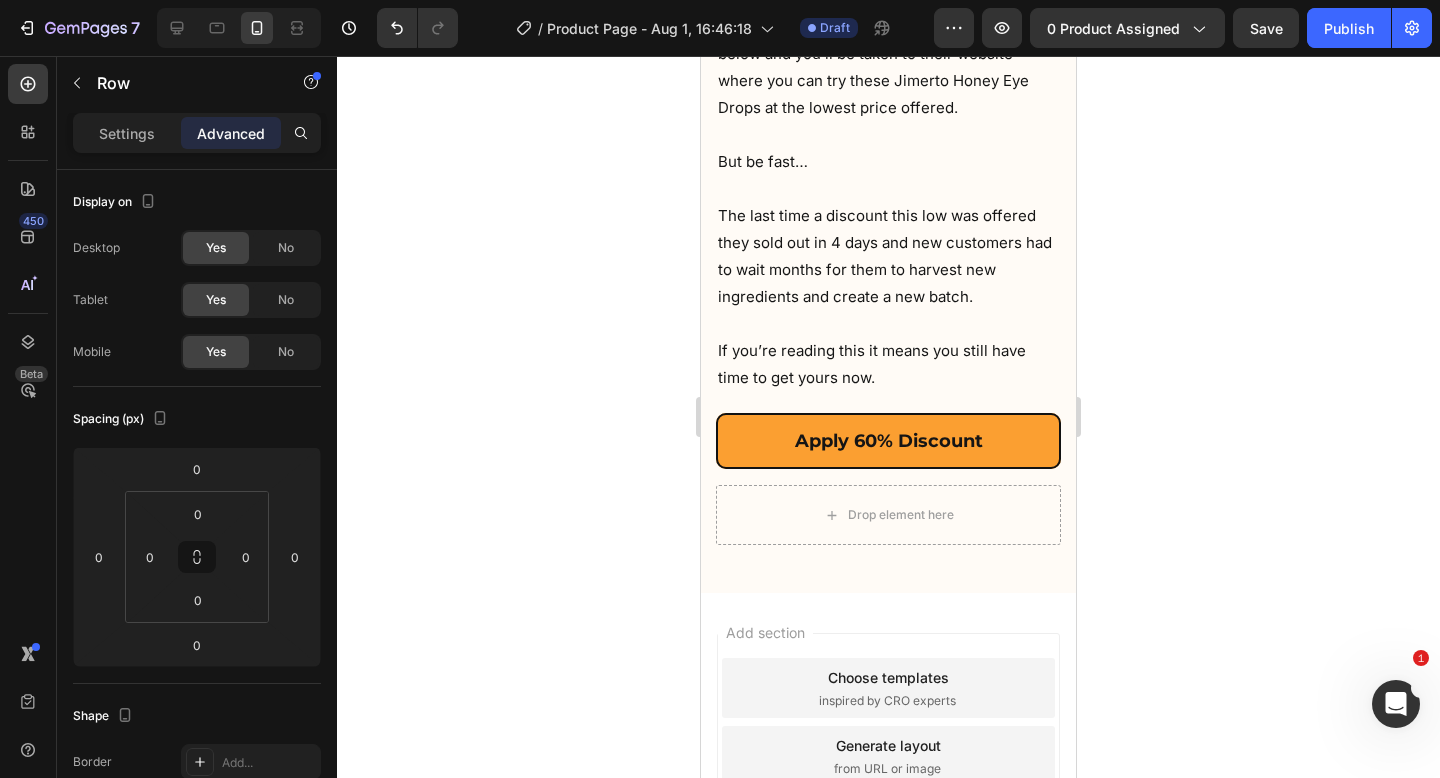 click at bounding box center (758, -3903) 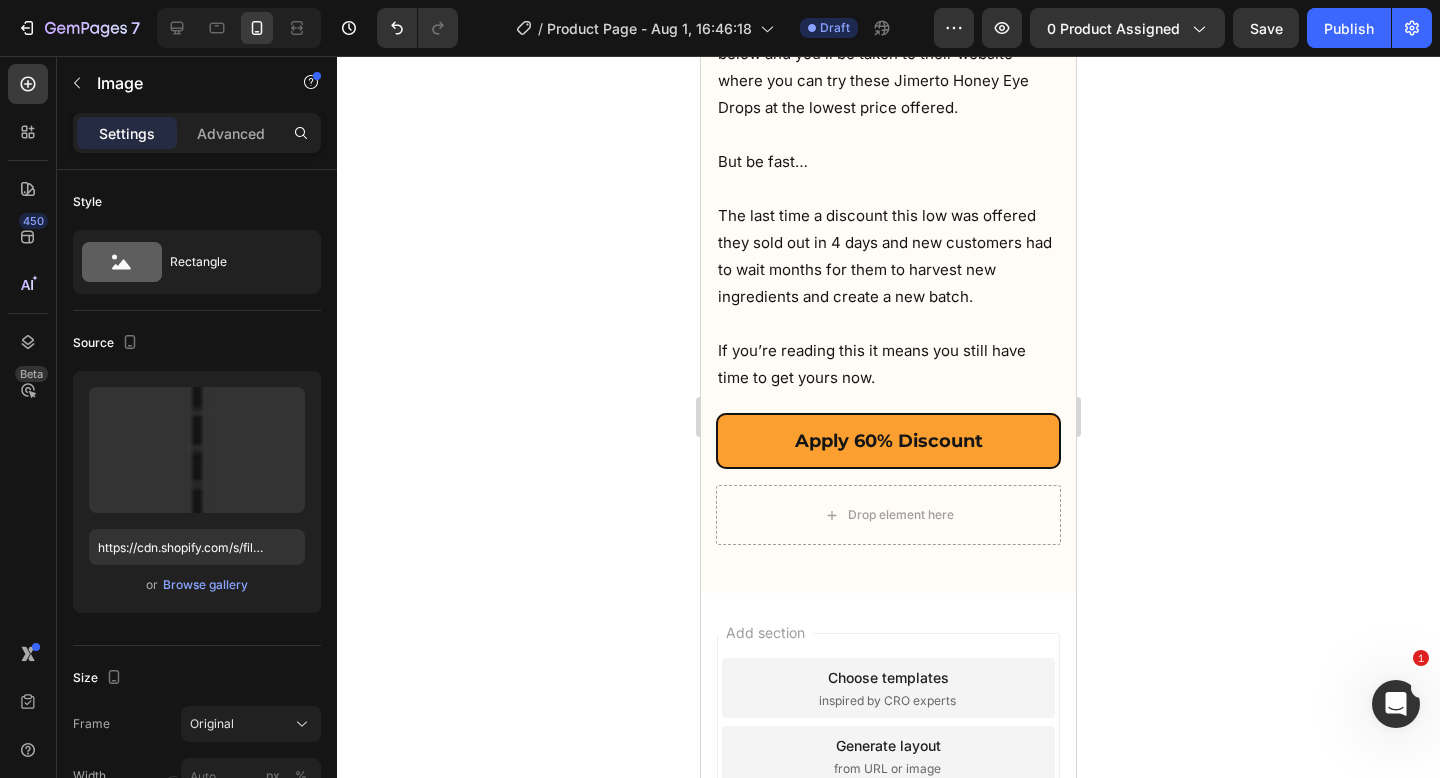 click on "Icon Day 30 Heading Row
Icon The real test came at my regular eye checkup. My ophthalmologist did his usual checks but looked at me with confusion. 'Your cataracts have significantly reduced in opacity,' he said, peering at me over his glasses. 'That's... unusual. Have you been doing something different?' When I told him about the Jimerito honey drops, he was skeptical at first. But after comparing my current exam with my previous records, he couldn't deny the improvement. My prescription had improved from -3.75 to just -1.25 in four weeks! I no longer look constantly confused or squinting when I'm out in public. My wife noticed I stopped asking her to read menus and labels for me. My friends at the golf club asked if I'd had secret surgery because suddenly I could spot where my ball landed without help. Text Block Row Row" at bounding box center (934, -3903) 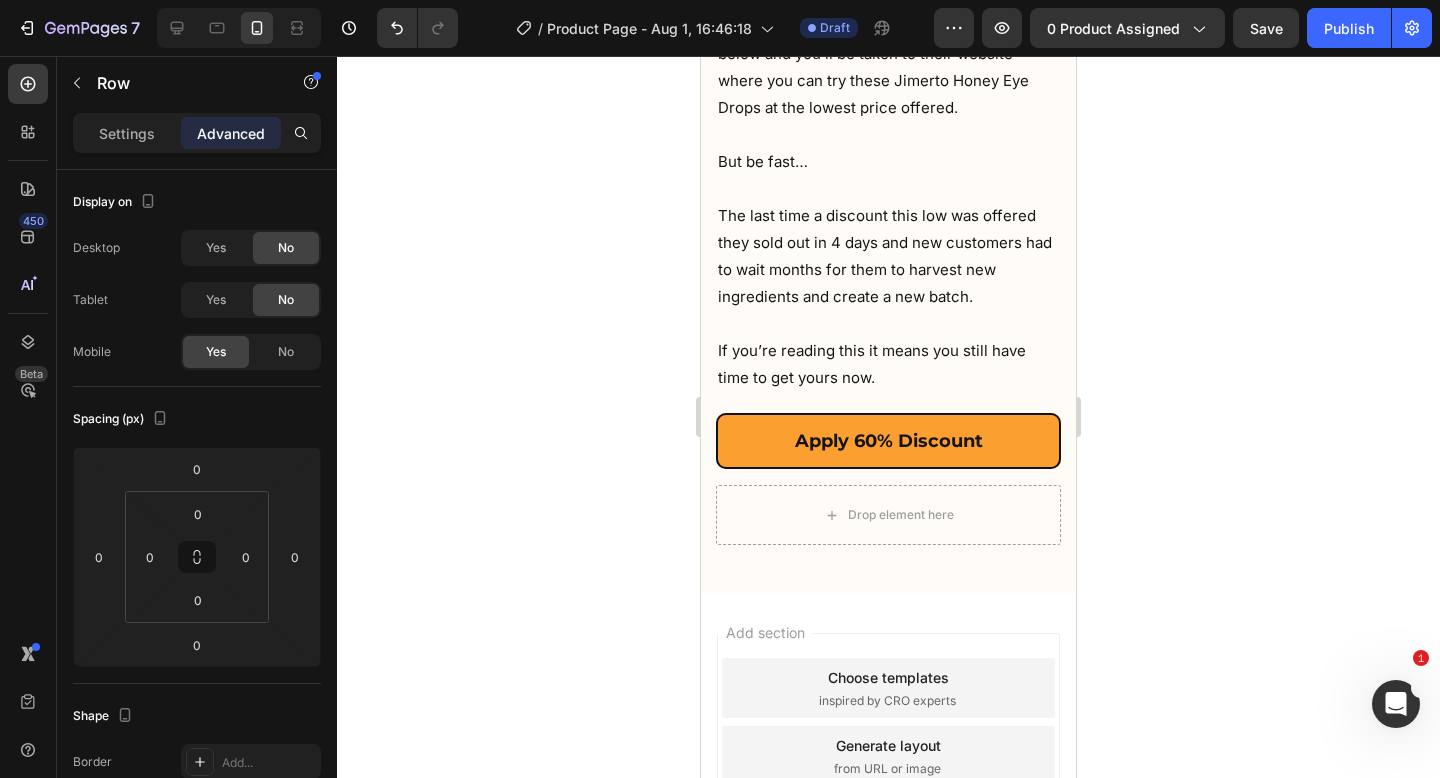 click on "Apply 60% Discount Button Section 2" at bounding box center (888, -3362) 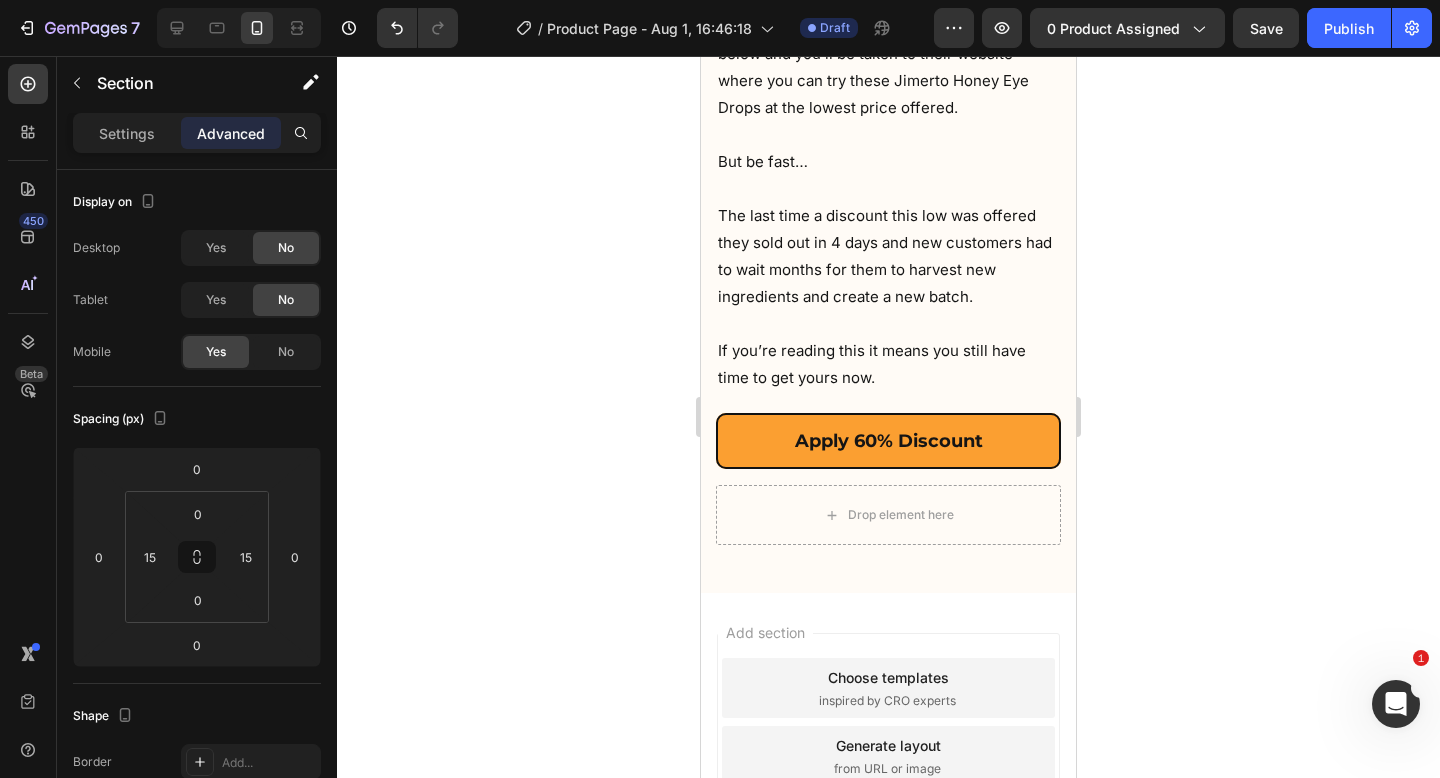 click on "Posted by: [FIRST] [LAST], MD, PhD Medical Researcher  Text Block Row" at bounding box center [888, -9684] 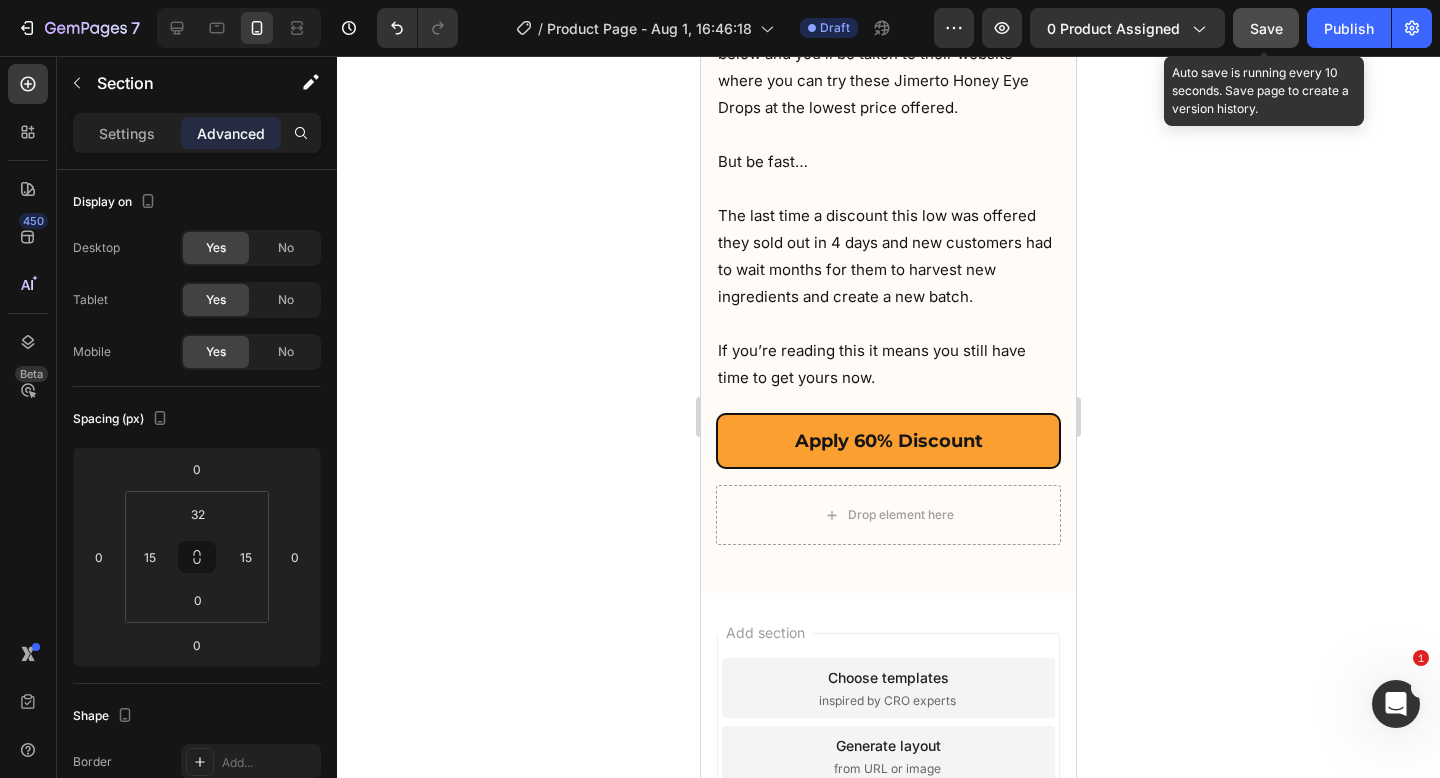 click on "Save" at bounding box center [1266, 28] 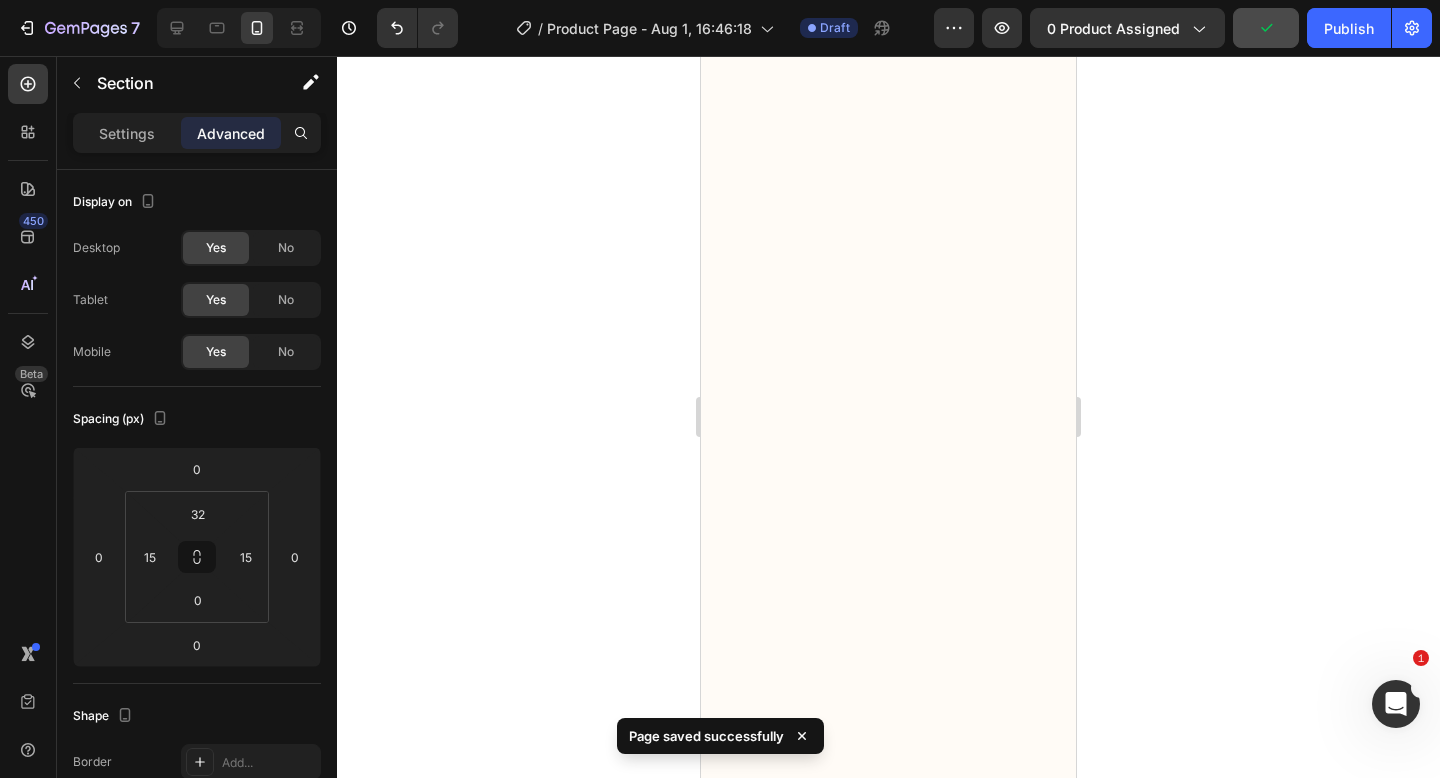 scroll, scrollTop: 13500, scrollLeft: 0, axis: vertical 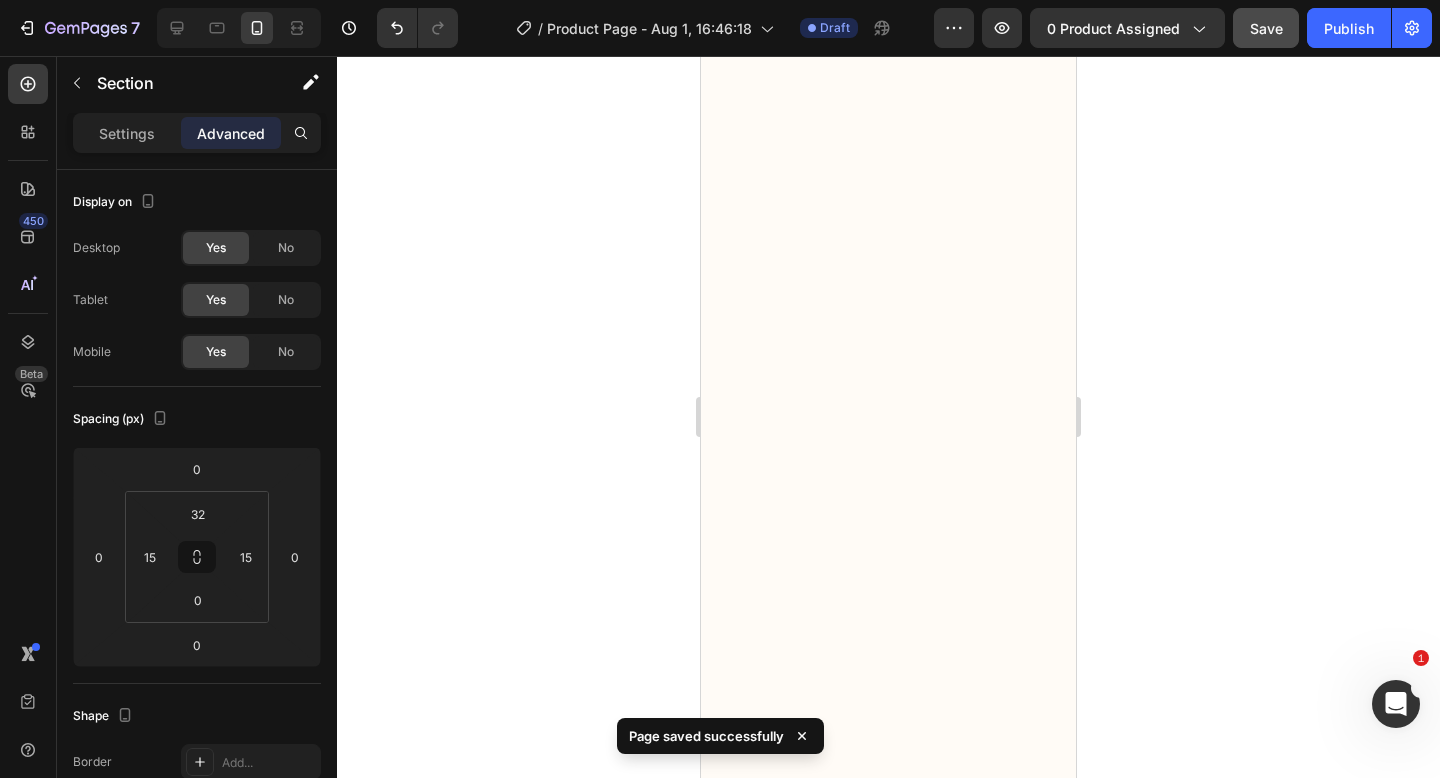 click on "Image
Icon Day 1 Heading Row
Icon  The package arrived faster than I expected (within just a few days).    I had ordered the eye drops along with the recommended eye exercises guide, but I couldn't wait to try the drops first.    At [AGE], I'd been struggling with cataracts for years, and my doctor had been pushing me toward surgery.    I had this gut feeling that if these drops didn't work...   I'd have no choice but to schedule the operation. Text Block Row Row Row" at bounding box center (888, -3101) 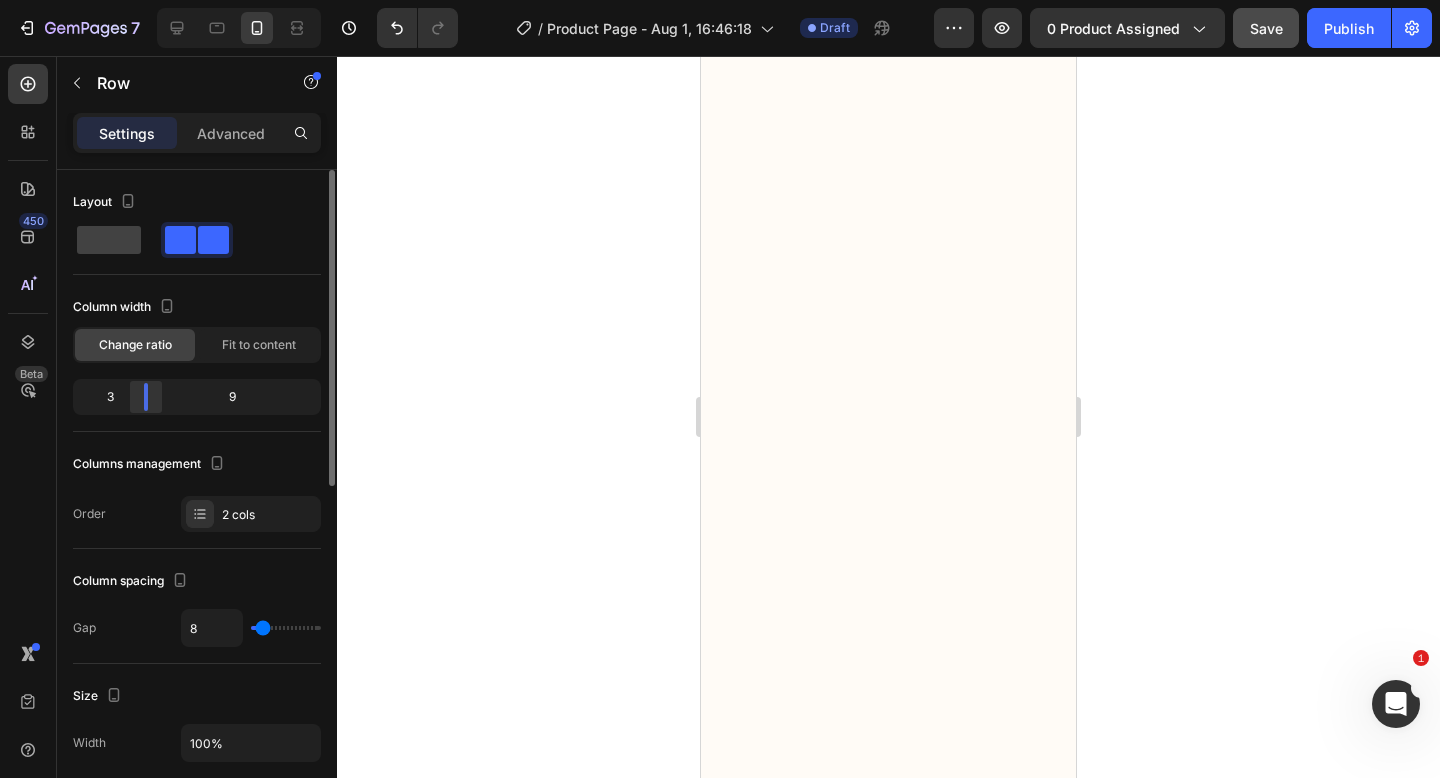 drag, startPoint x: 145, startPoint y: 396, endPoint x: 131, endPoint y: 396, distance: 14 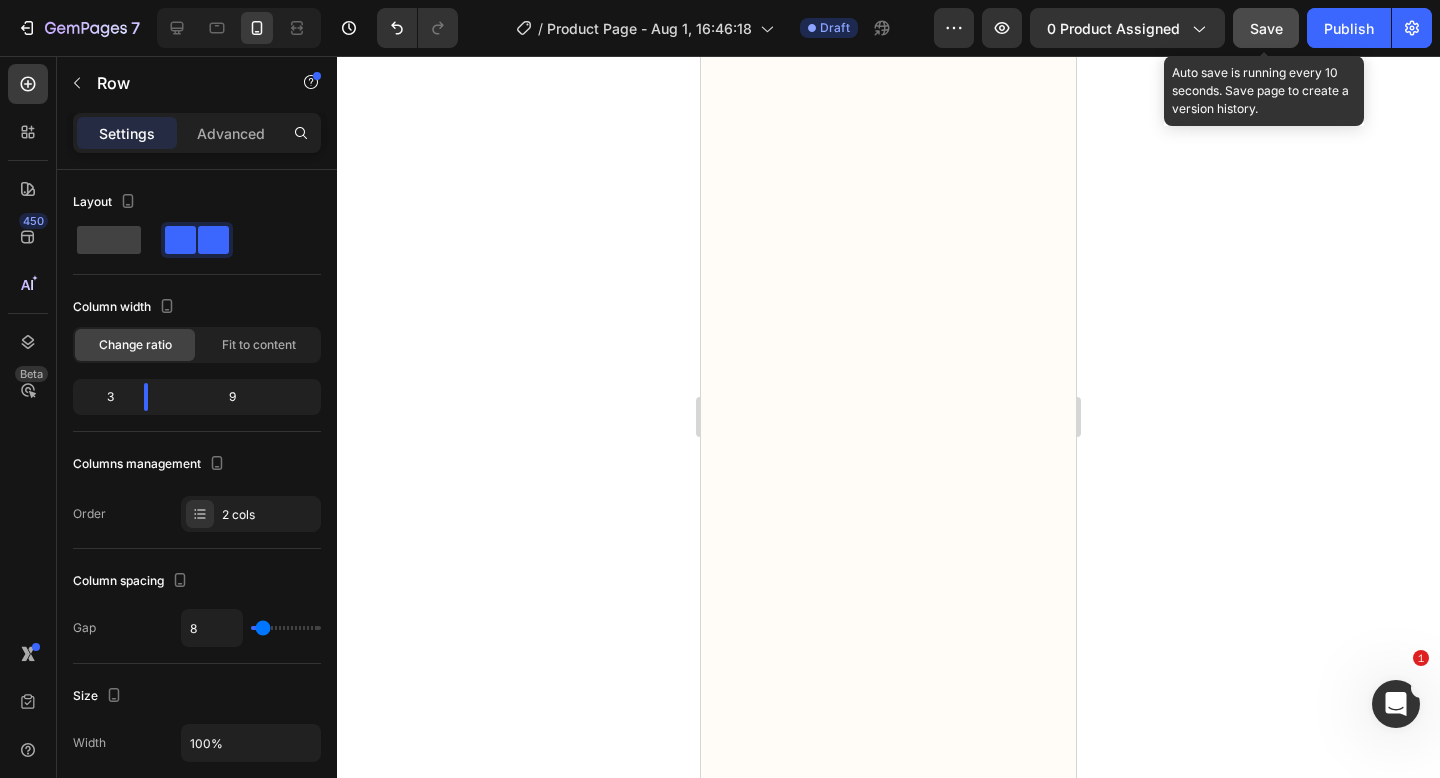click on "Save" at bounding box center [1266, 28] 